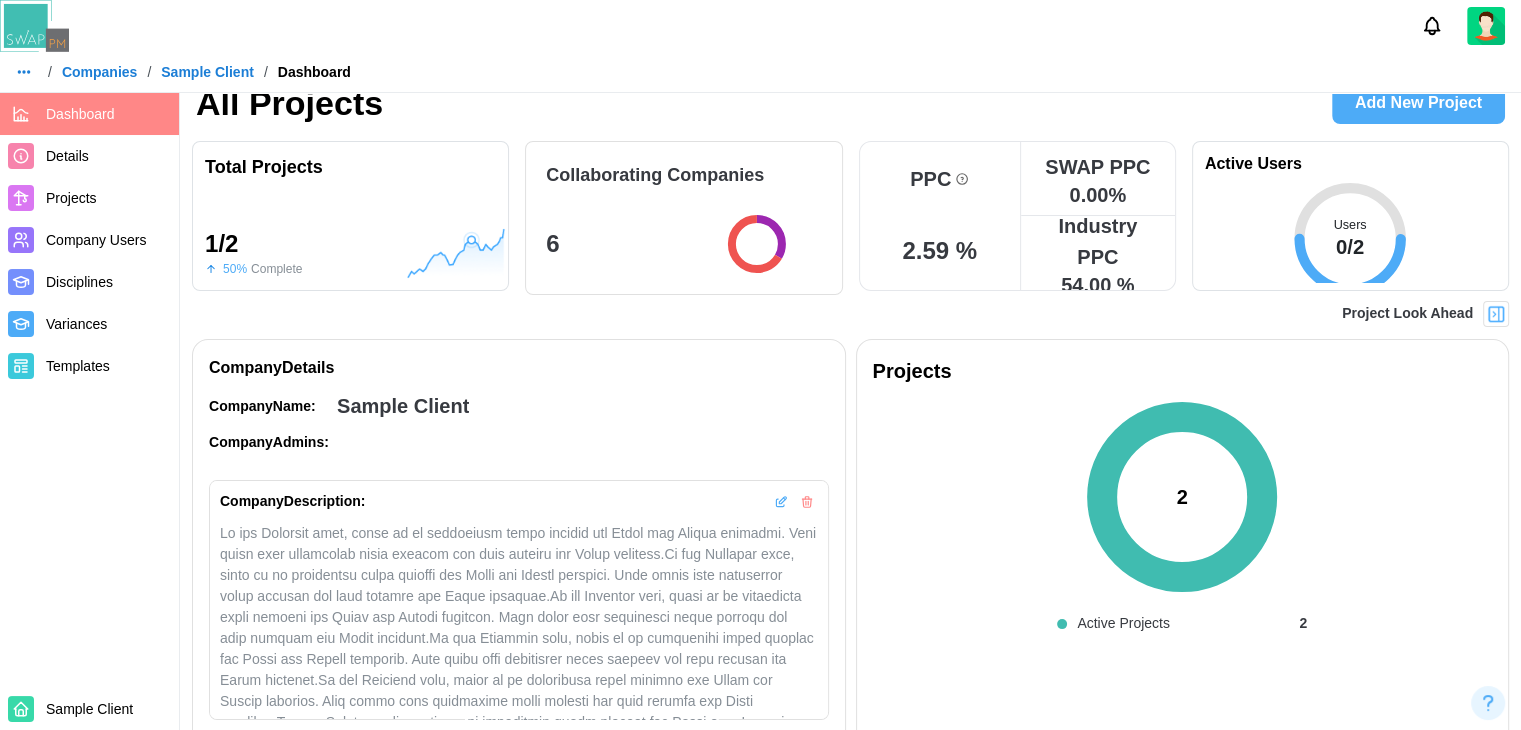 scroll, scrollTop: 0, scrollLeft: 0, axis: both 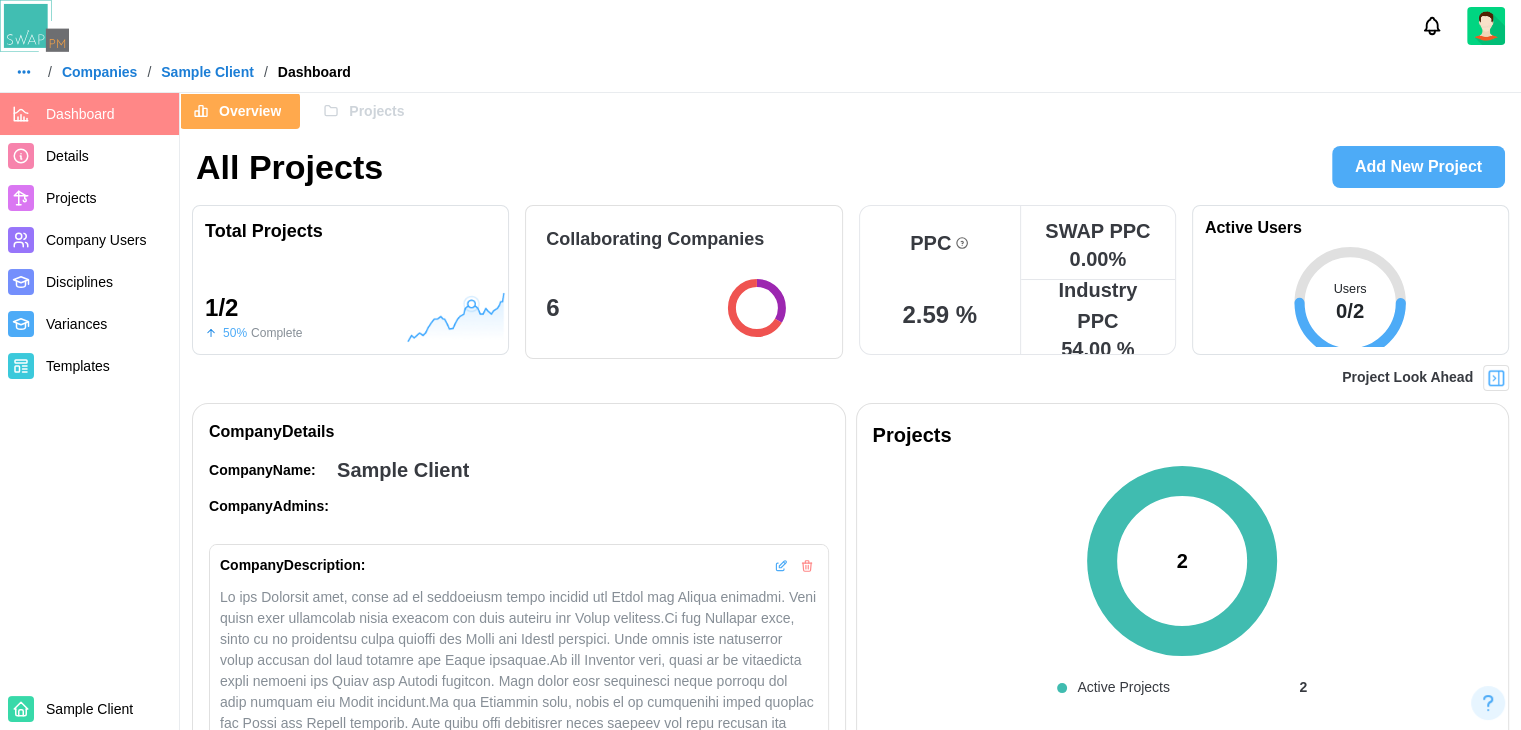 click on "6" at bounding box center (611, 308) 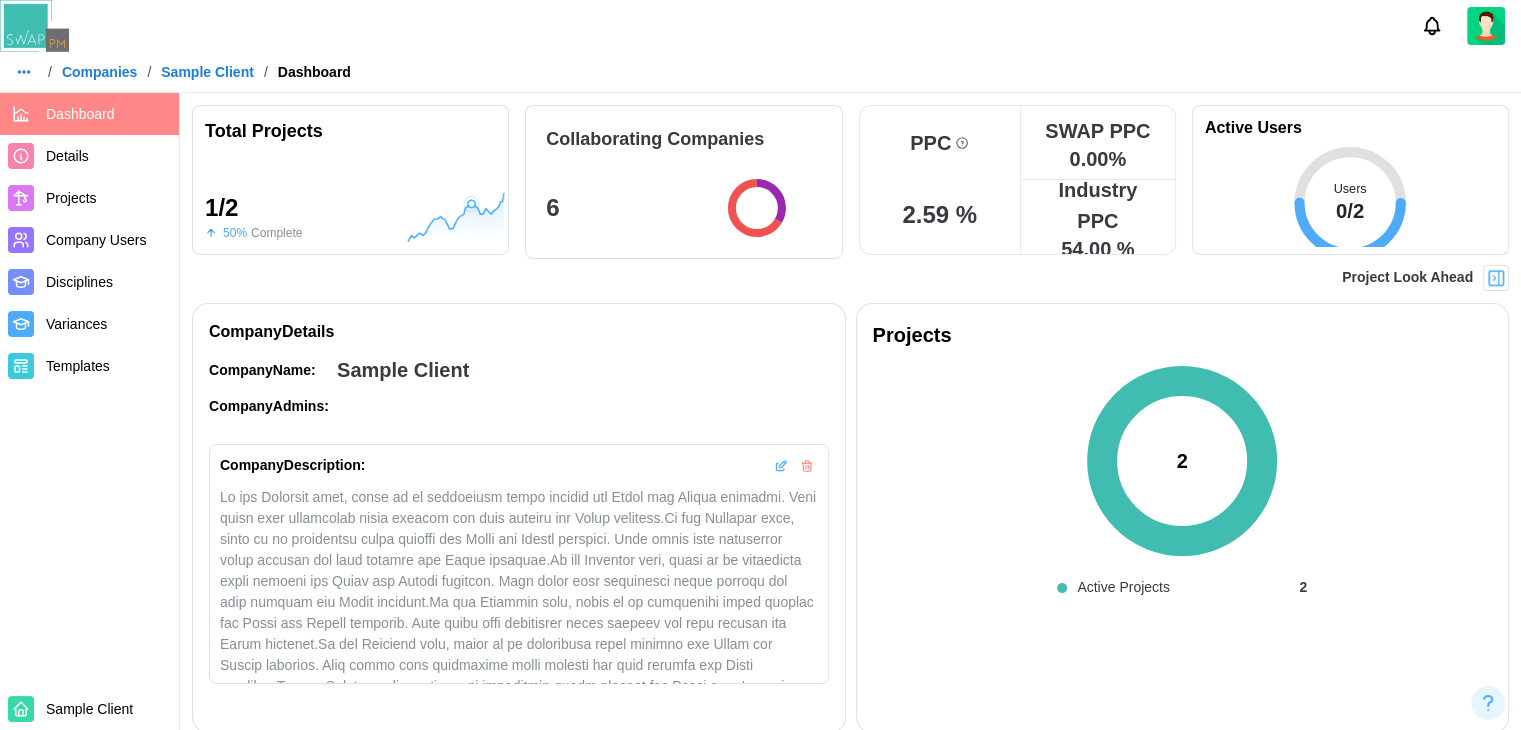 scroll, scrollTop: 0, scrollLeft: 0, axis: both 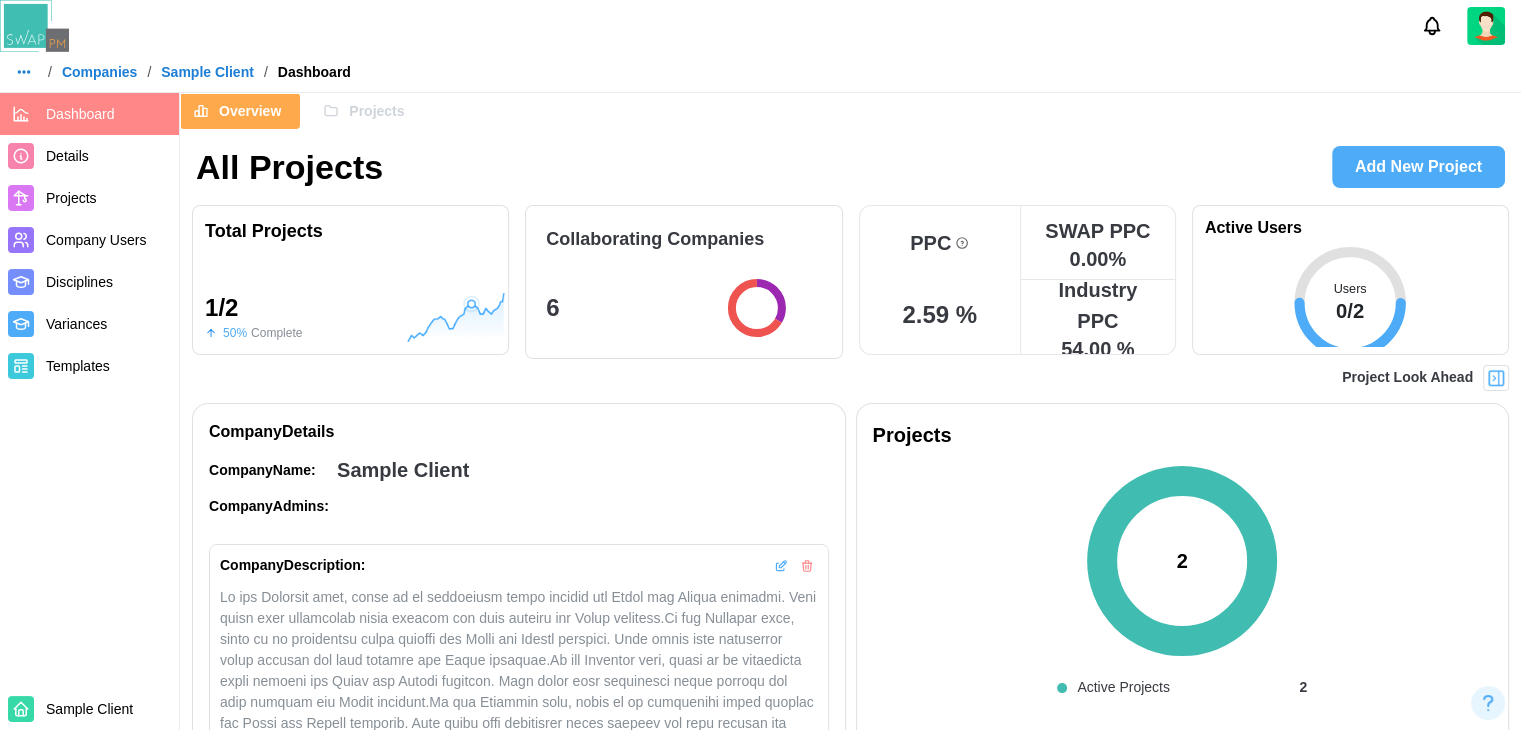 click on "Projects" at bounding box center [108, 198] 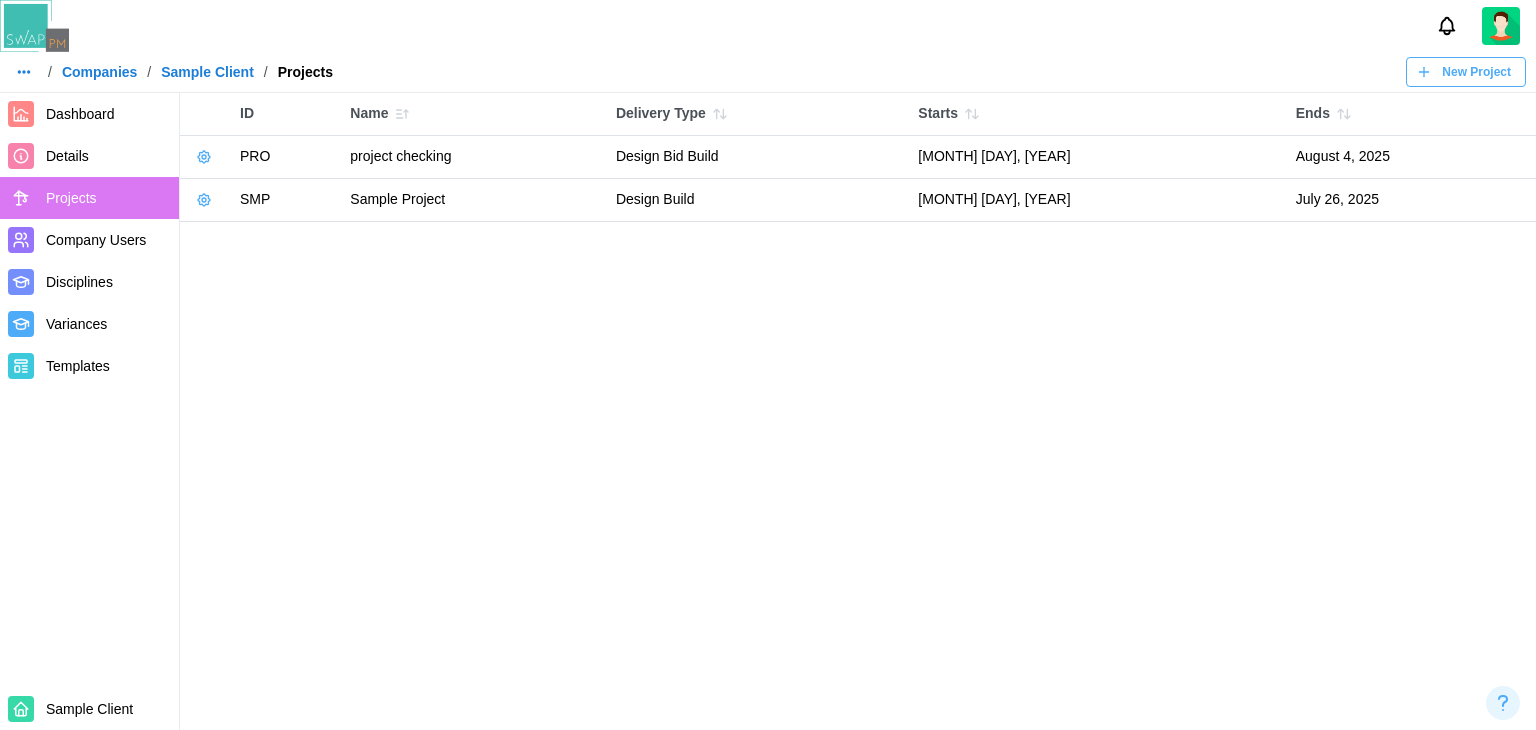 scroll, scrollTop: 0, scrollLeft: 0, axis: both 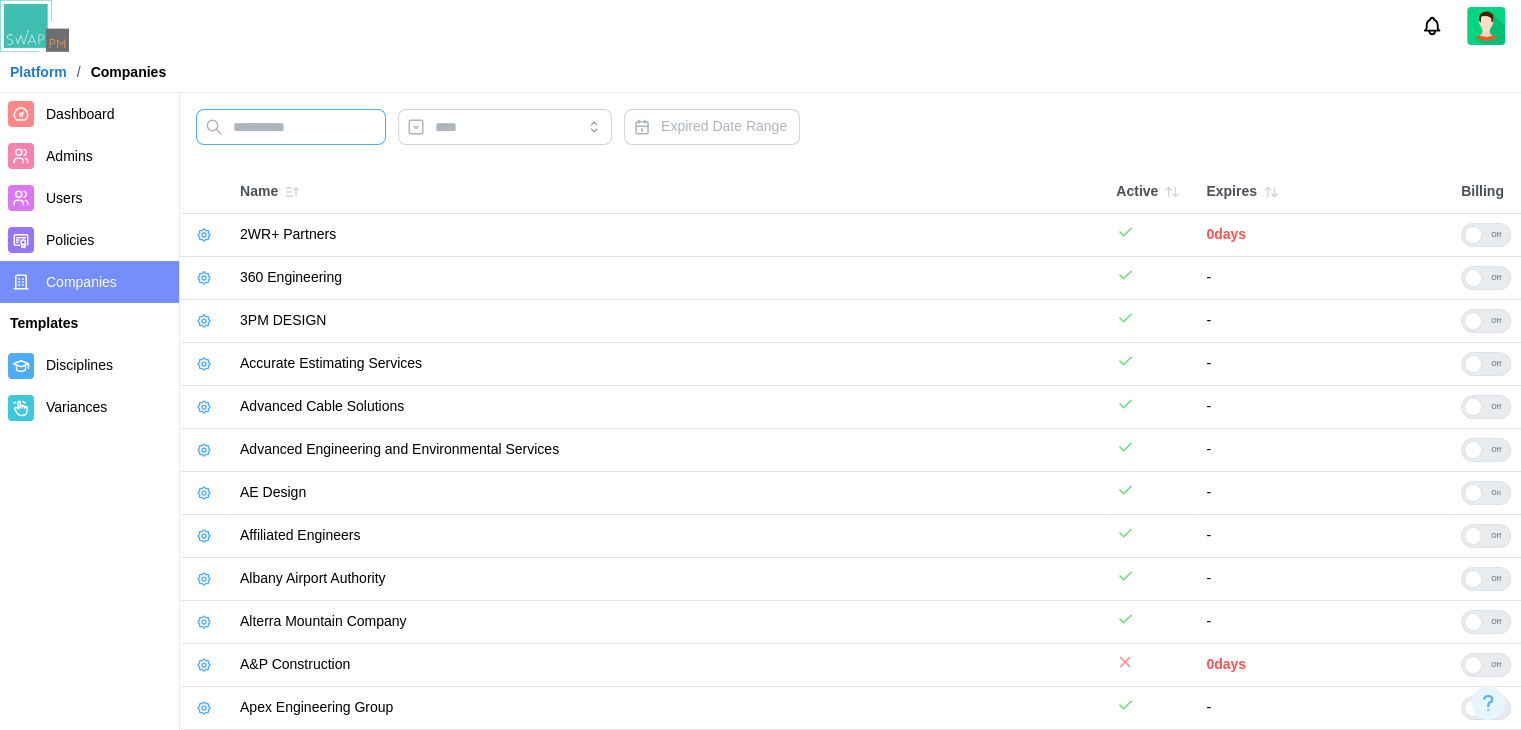 click at bounding box center (291, 127) 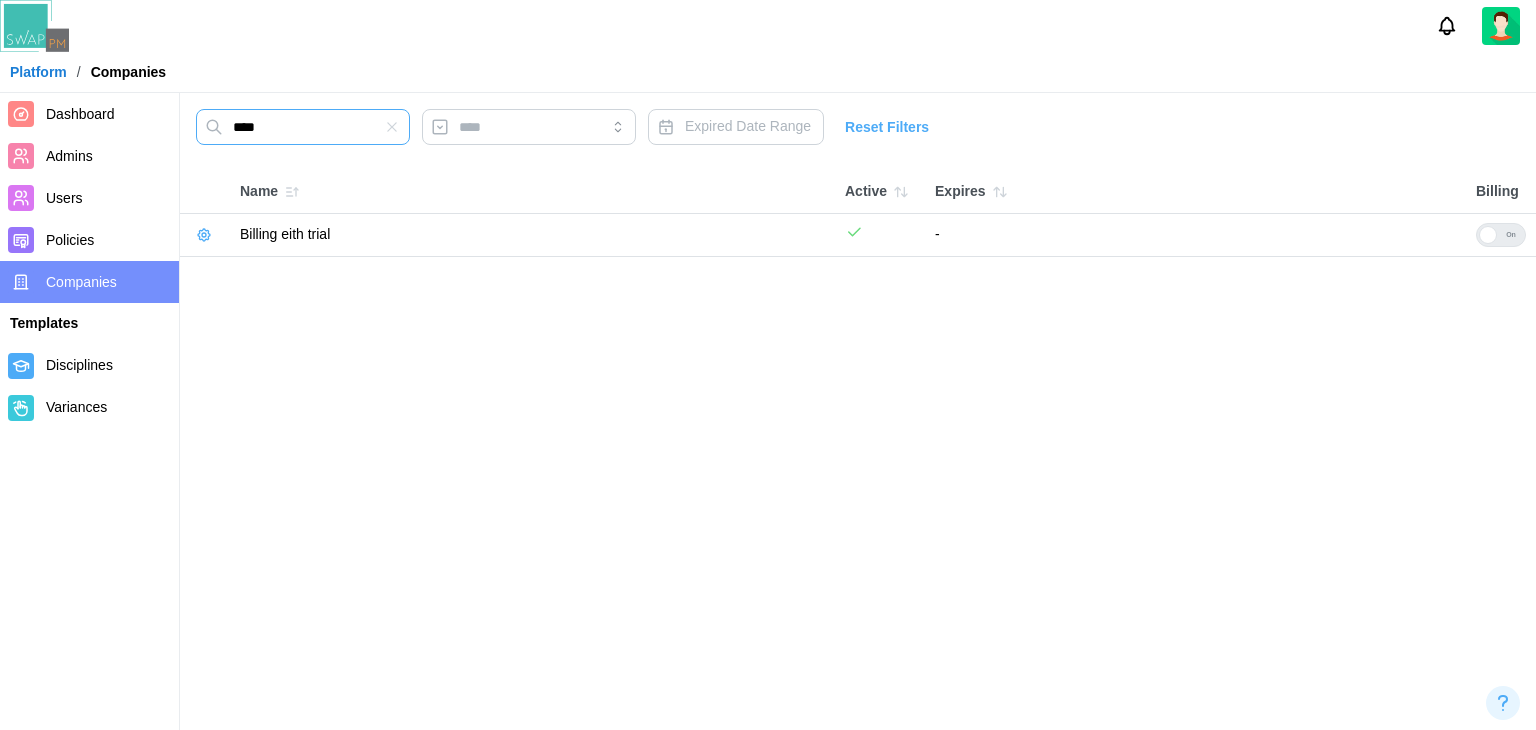 type on "****" 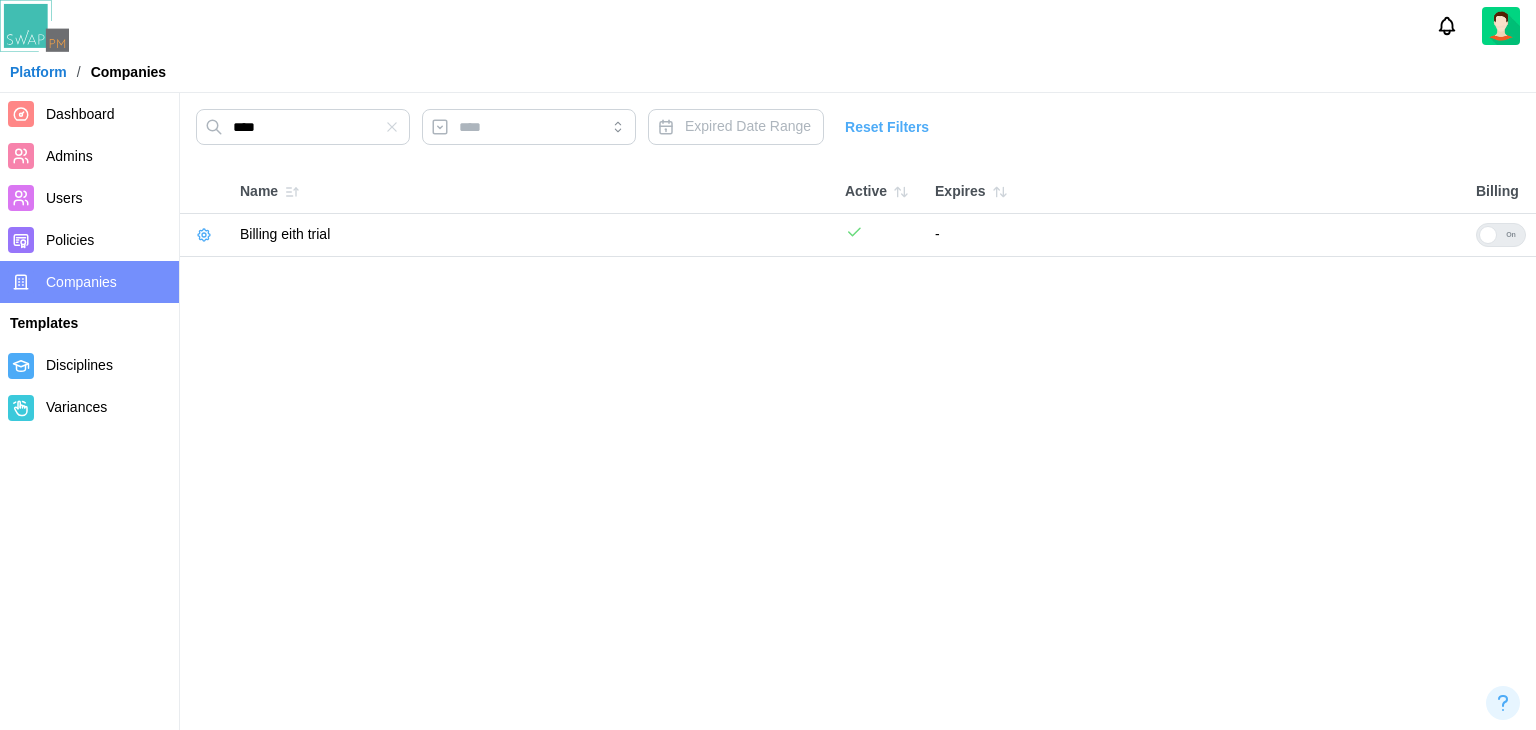 click 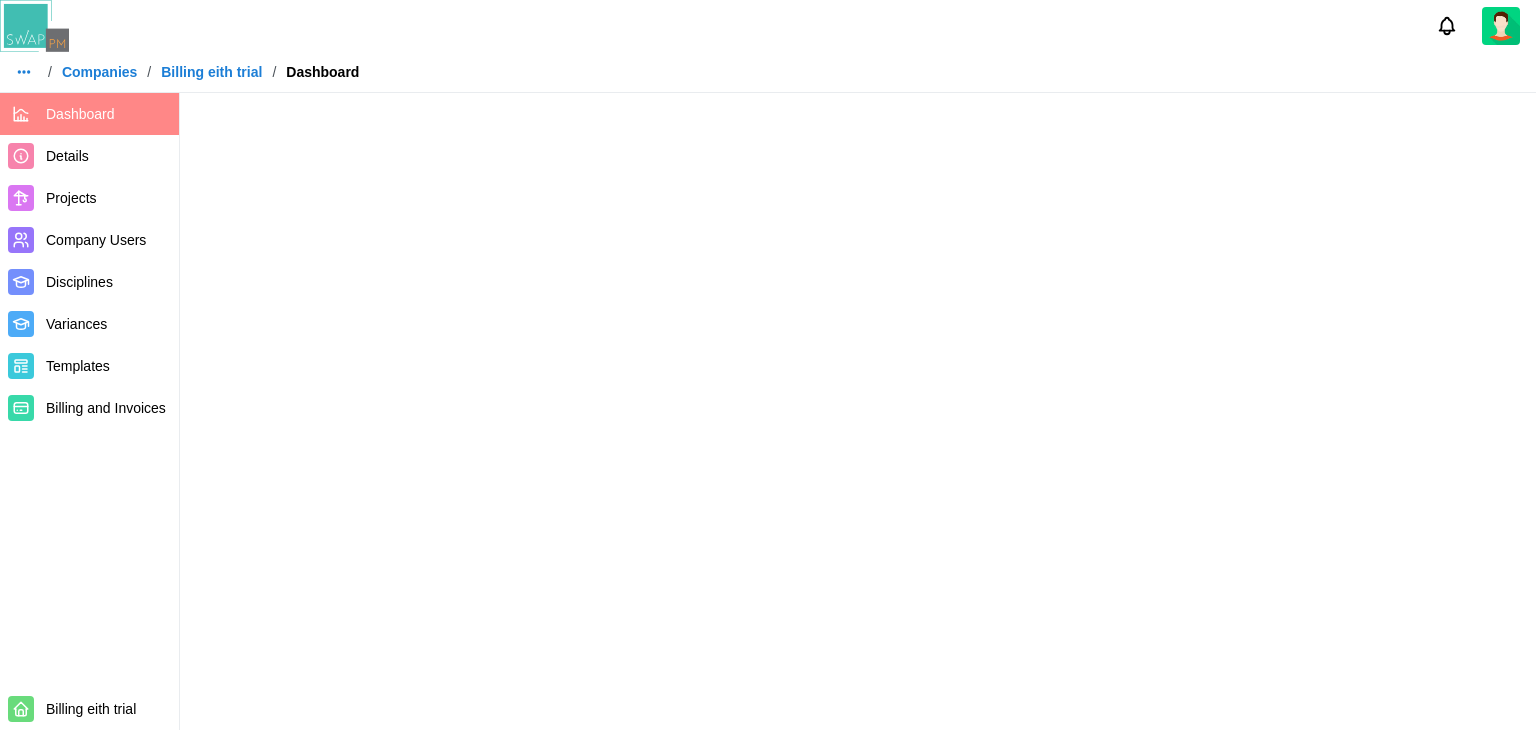 scroll, scrollTop: 0, scrollLeft: 0, axis: both 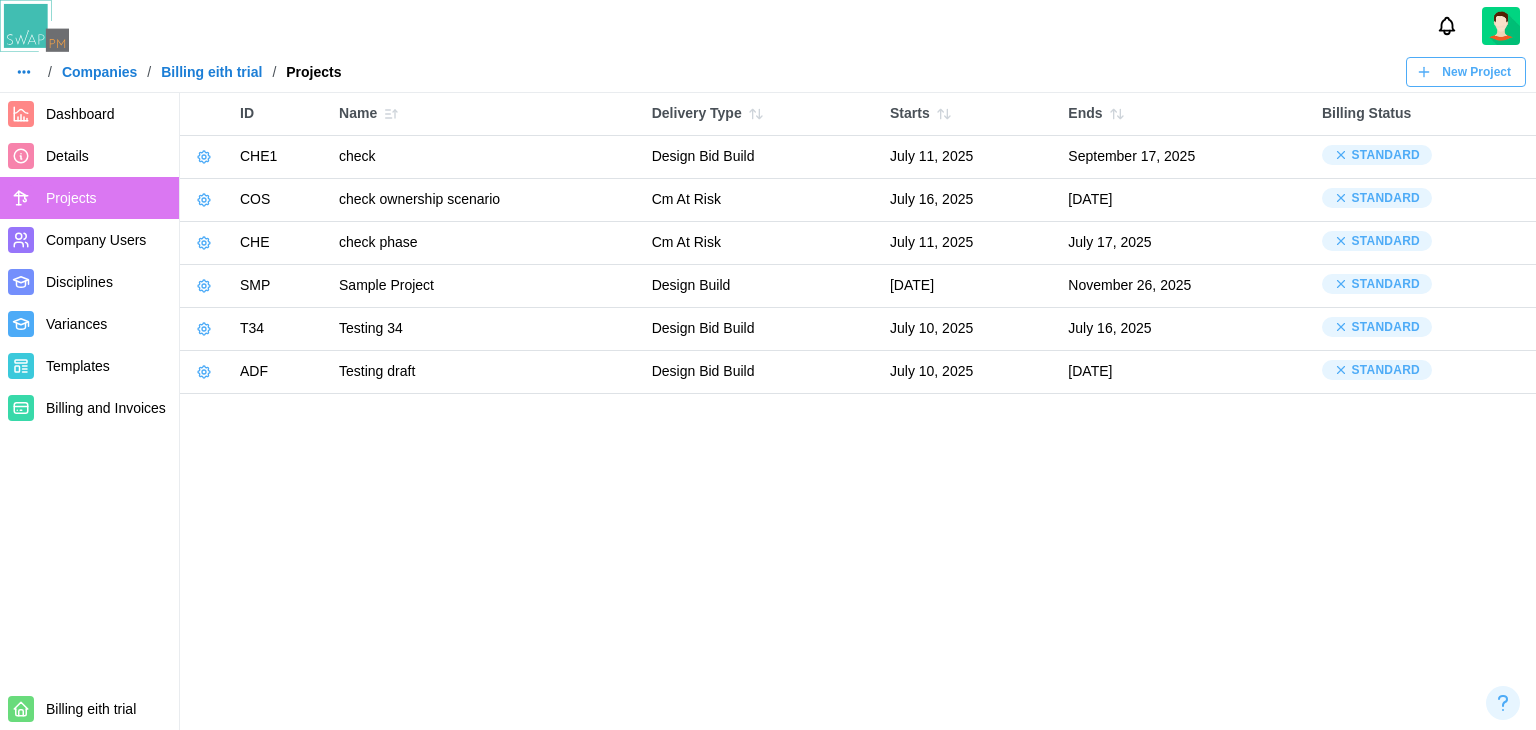 click on "New Project" at bounding box center [1476, 72] 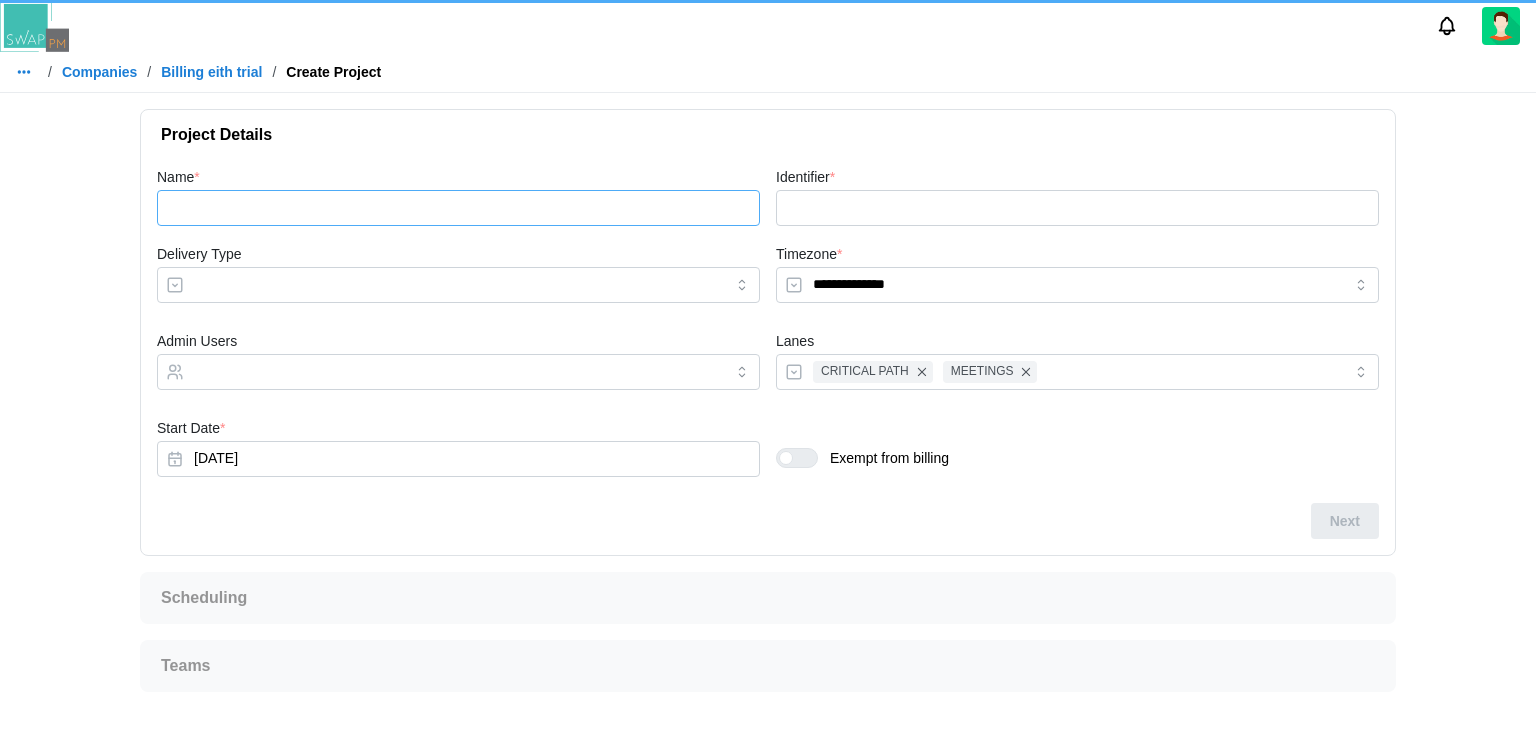 click on "Name  *" at bounding box center (458, 208) 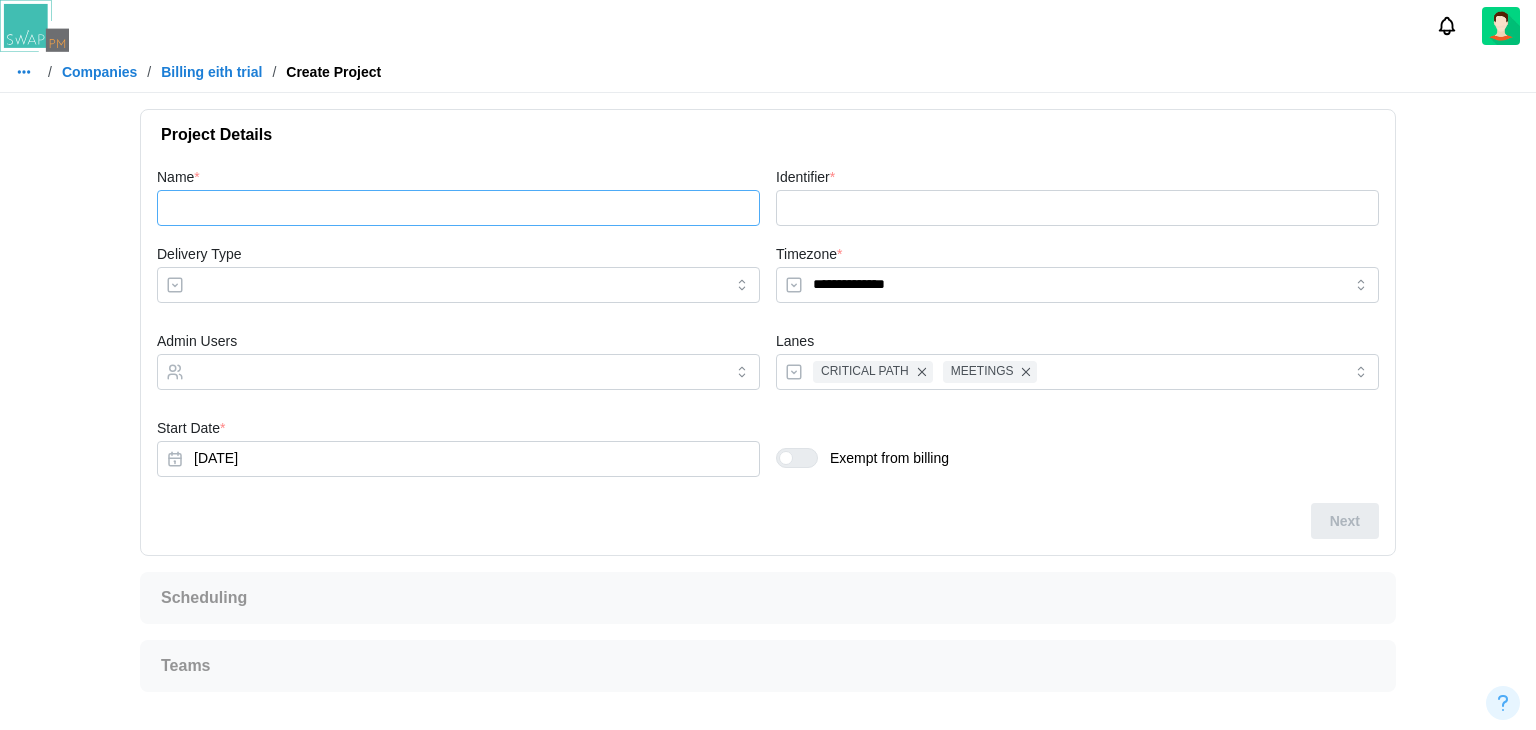 type on "*" 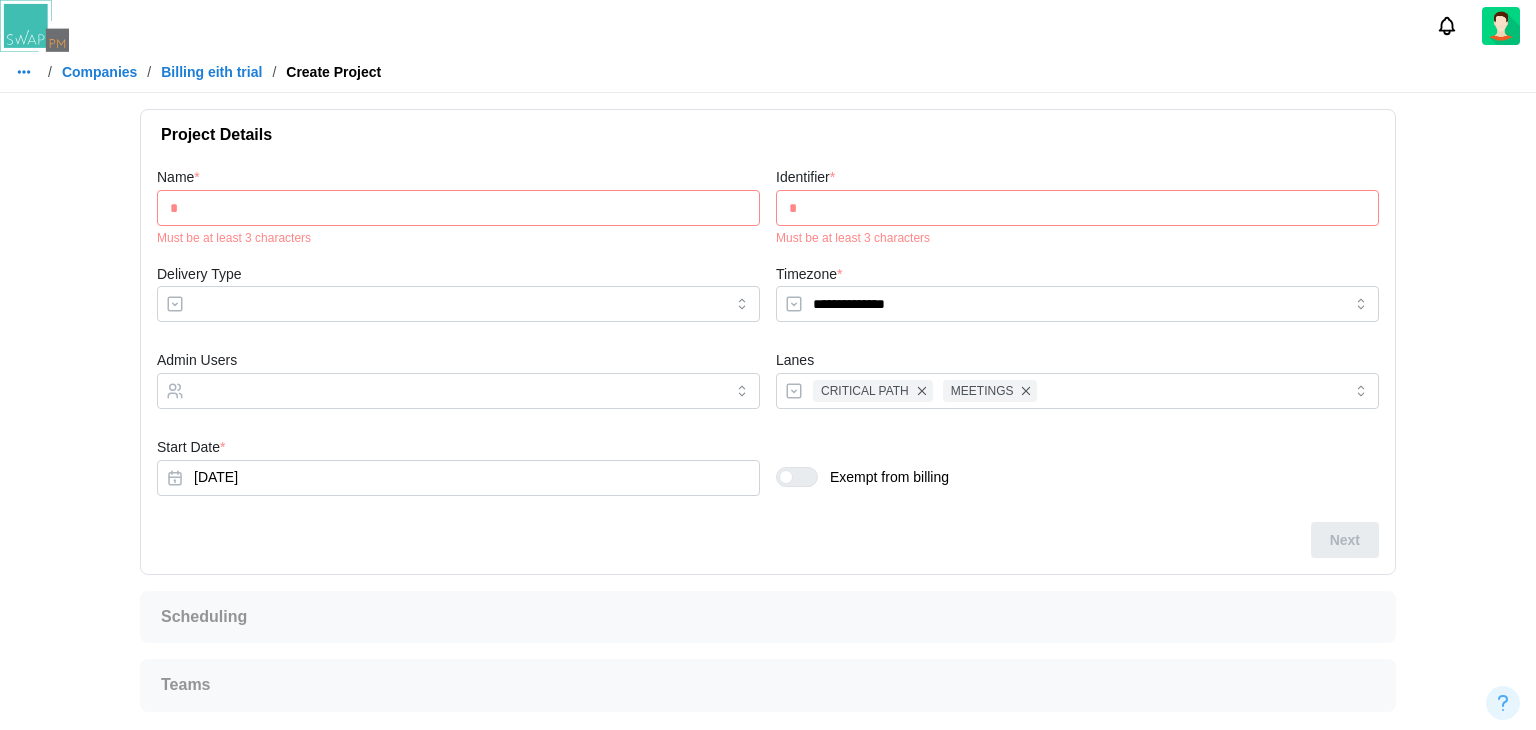 type on "**" 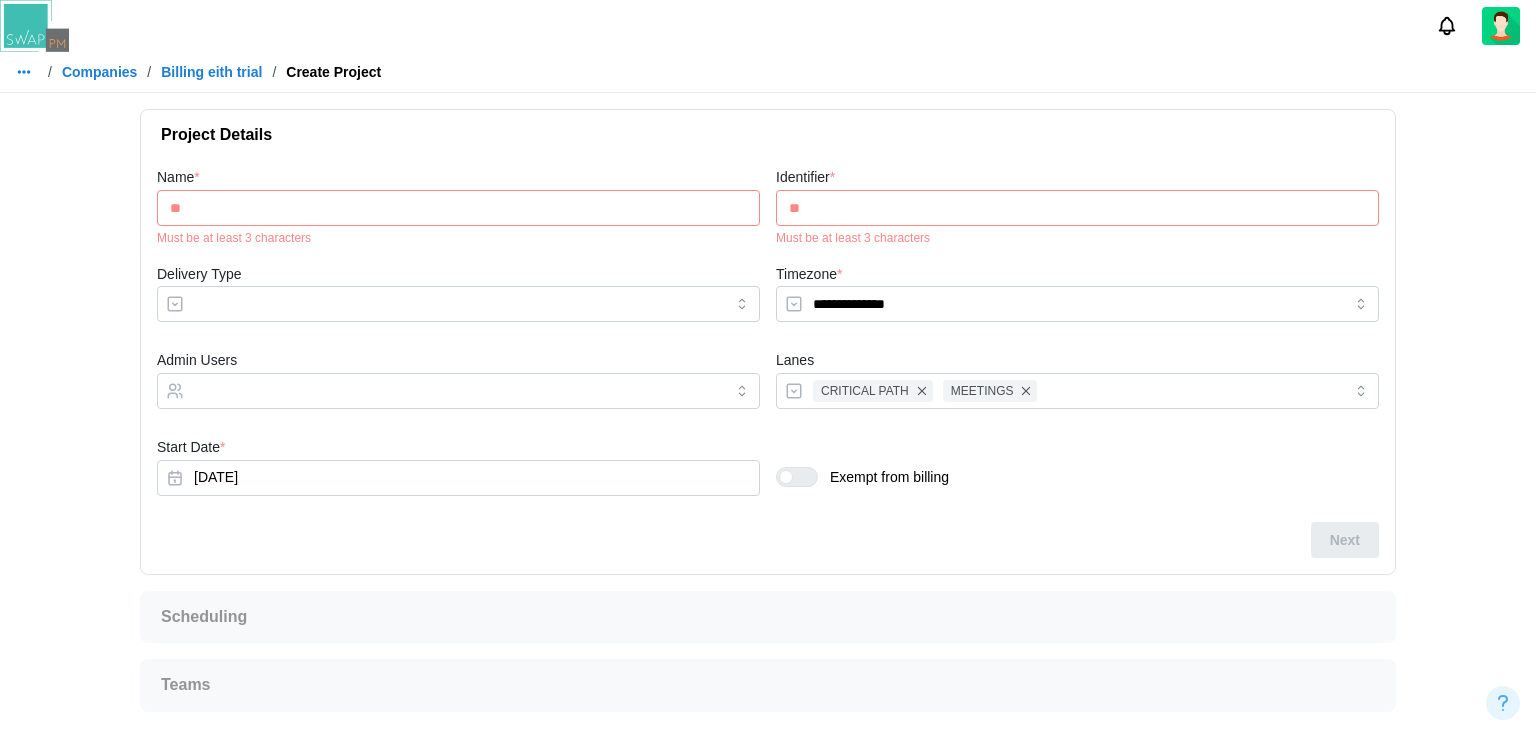 type on "***" 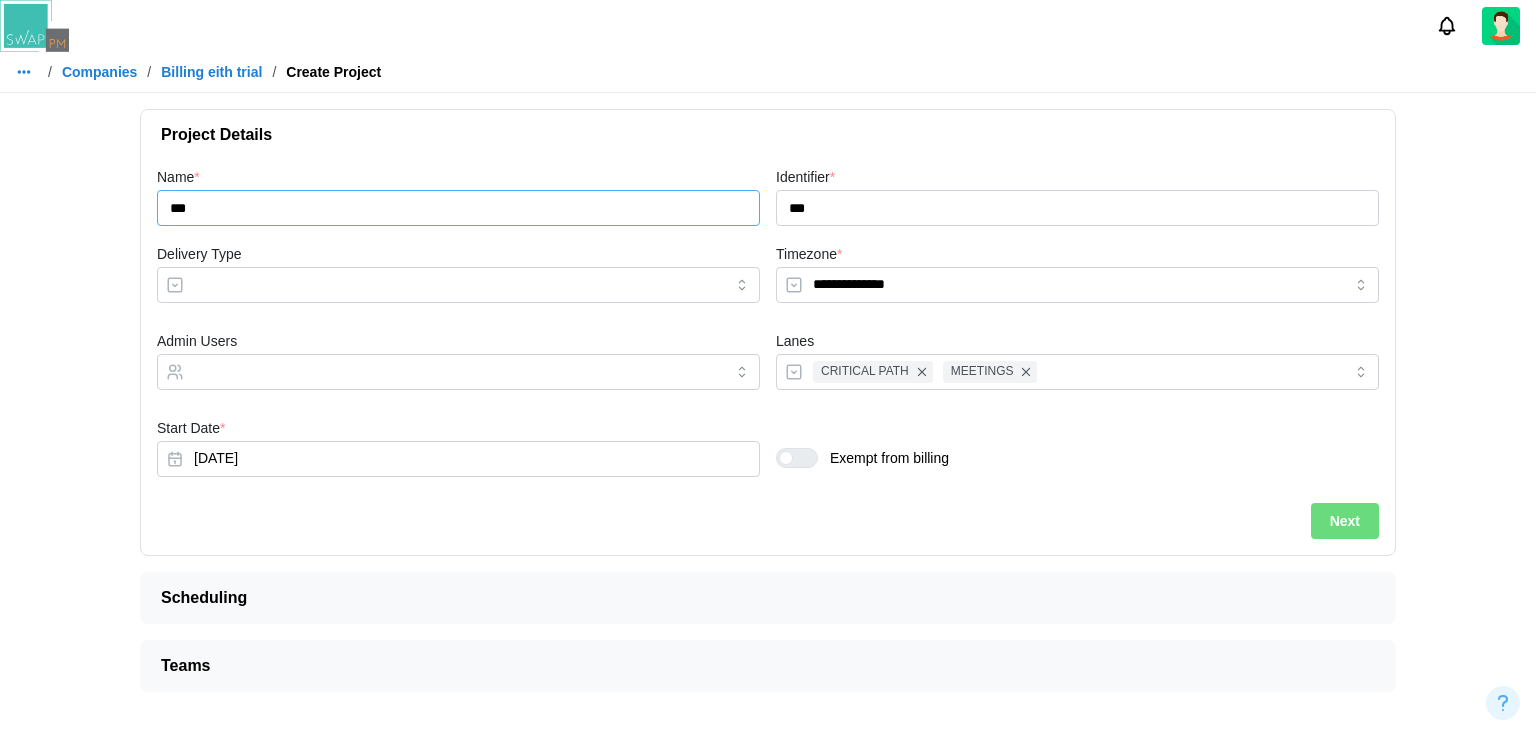 type on "***" 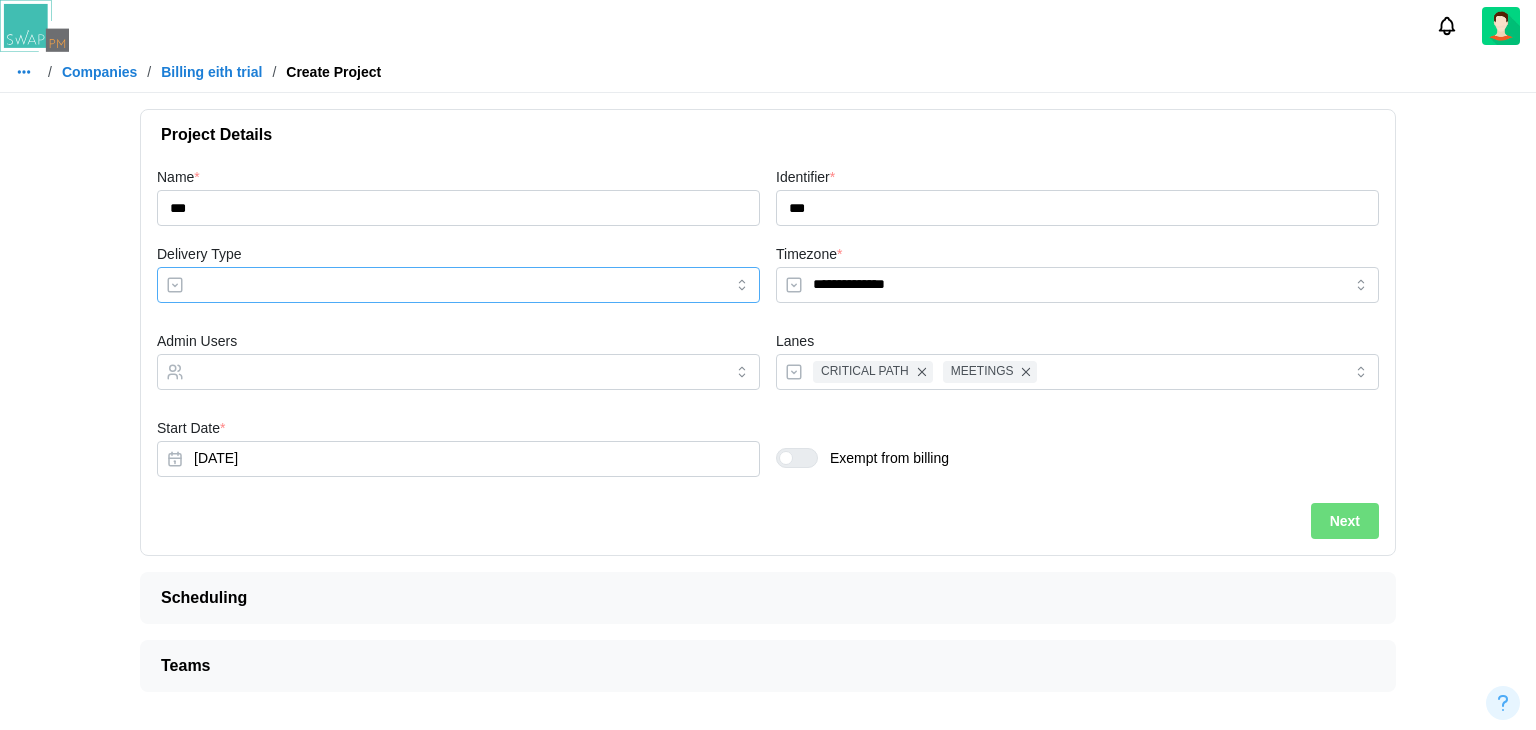 click on "Delivery Type" at bounding box center [458, 285] 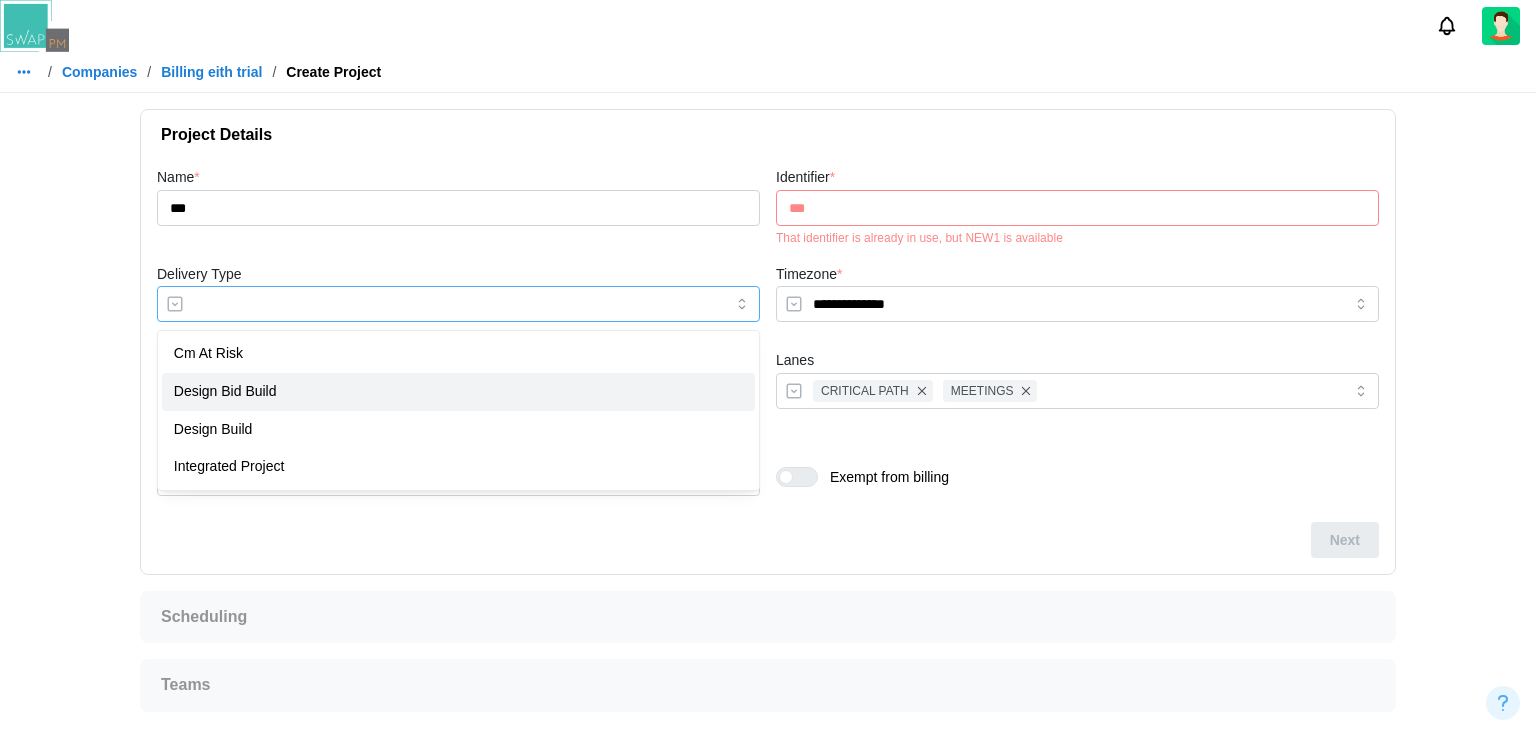type on "**********" 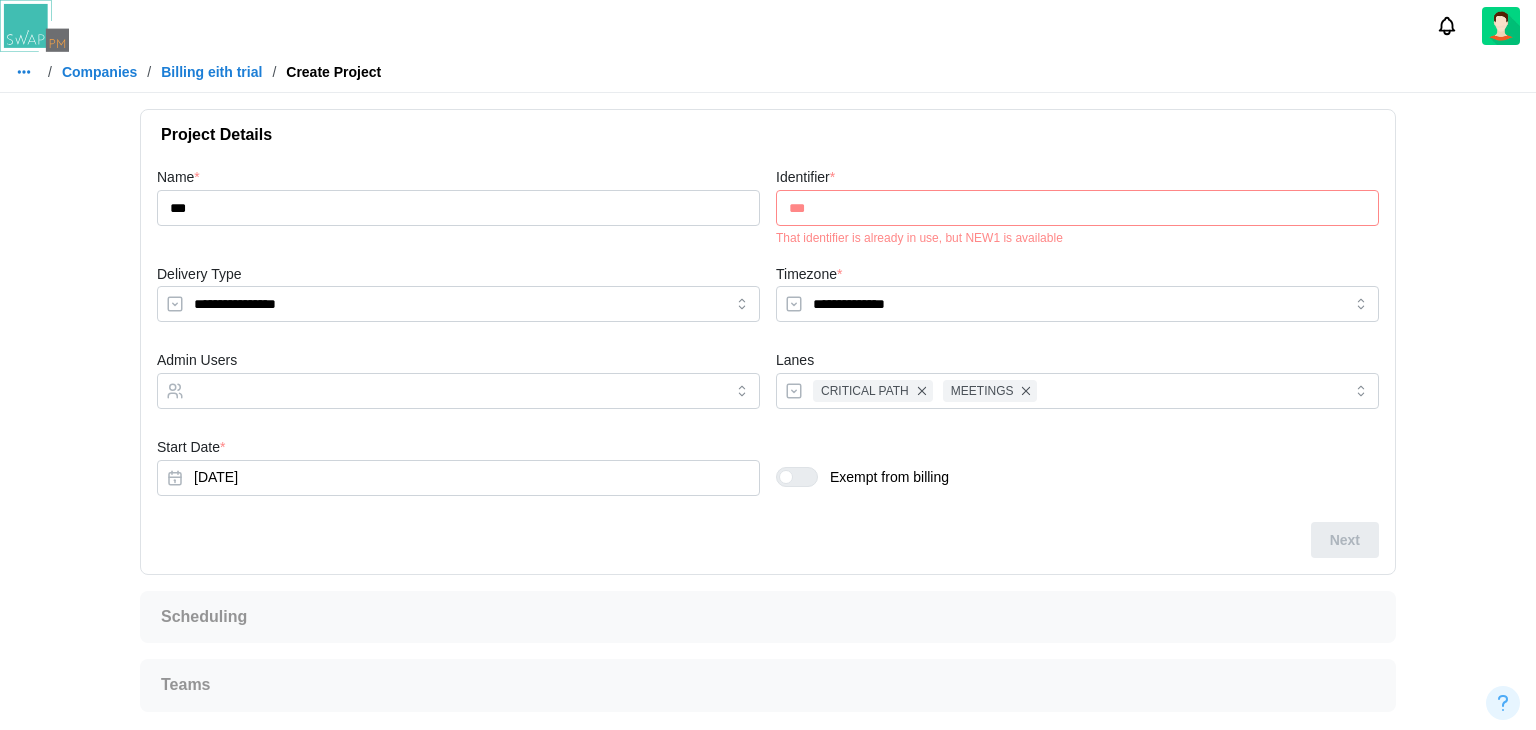 click on "***" at bounding box center [1077, 208] 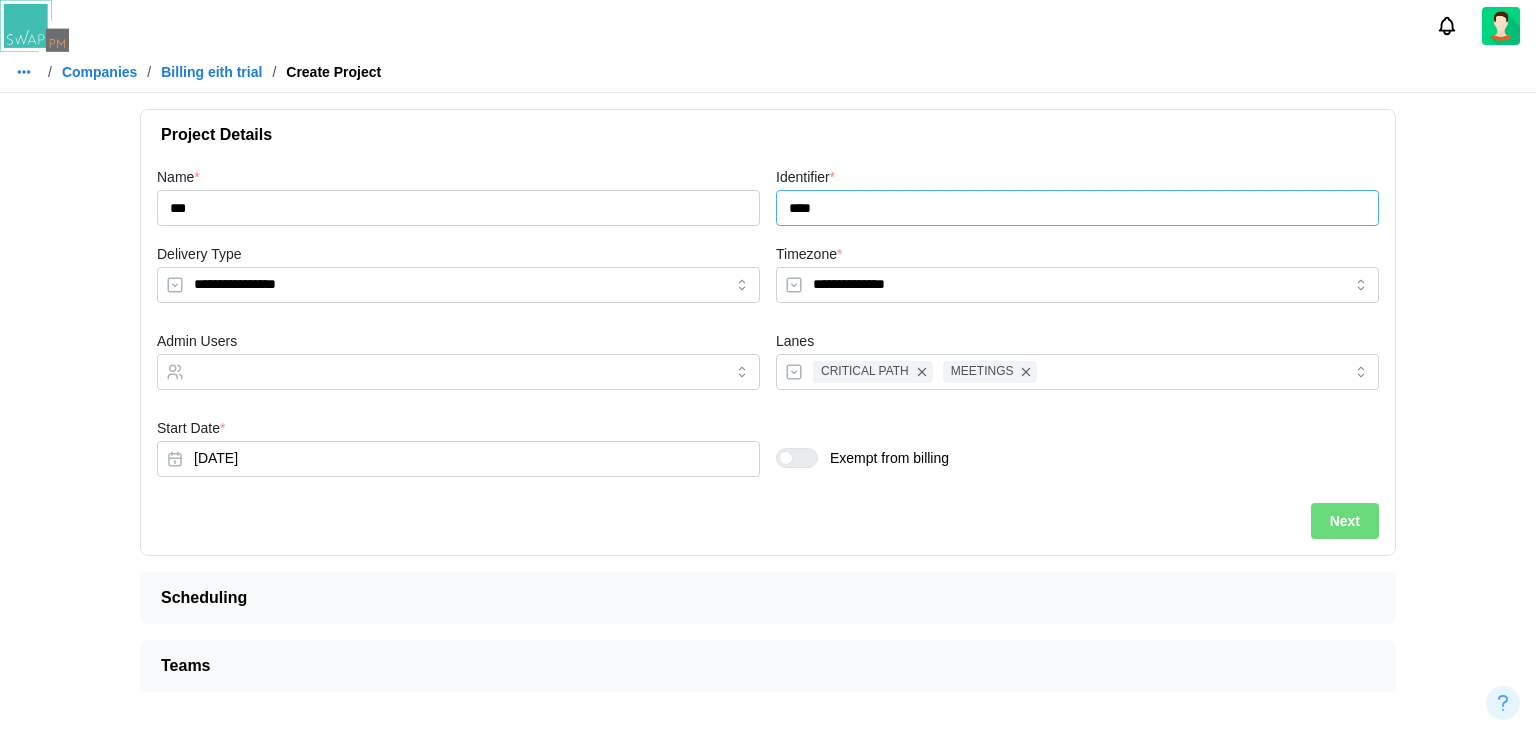 type on "****" 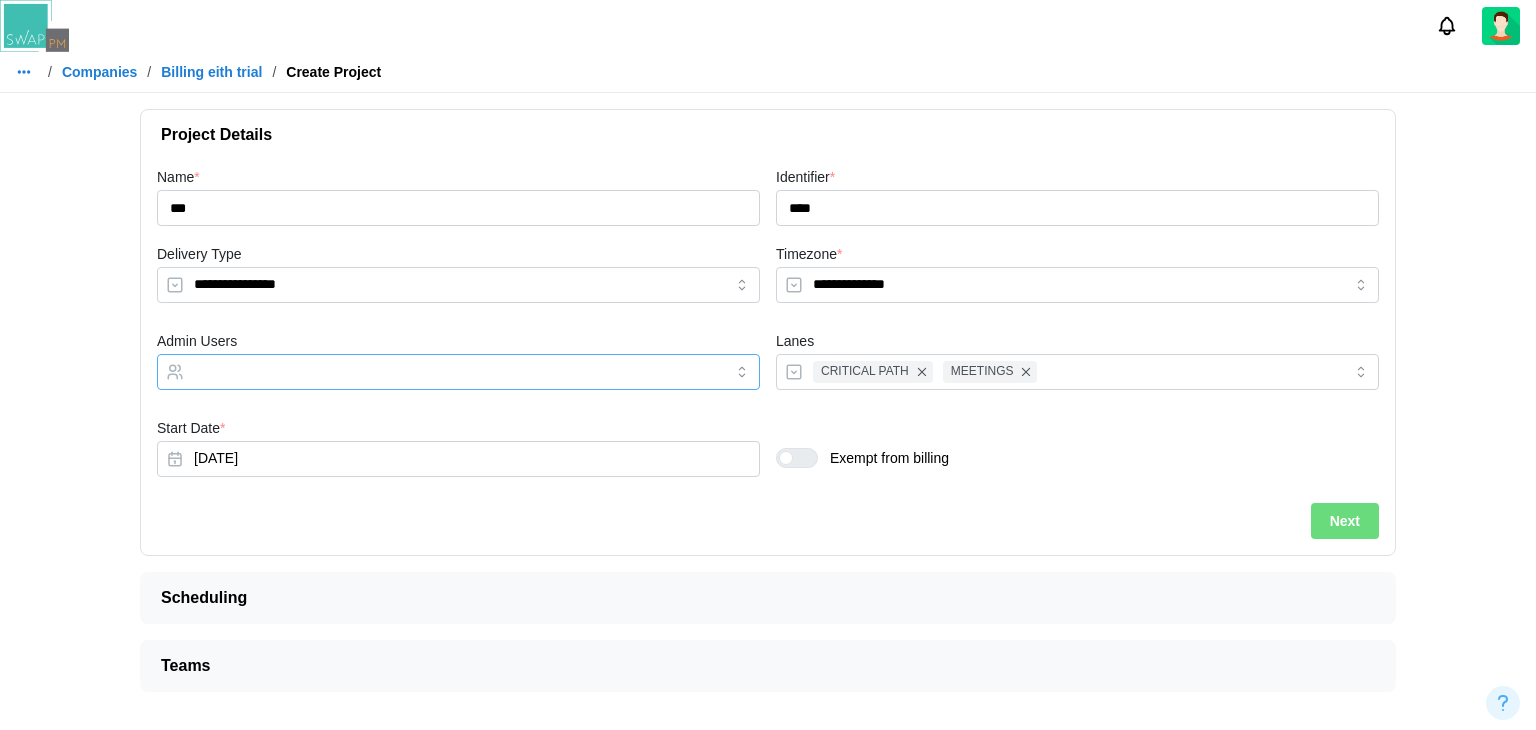 click at bounding box center [438, 372] 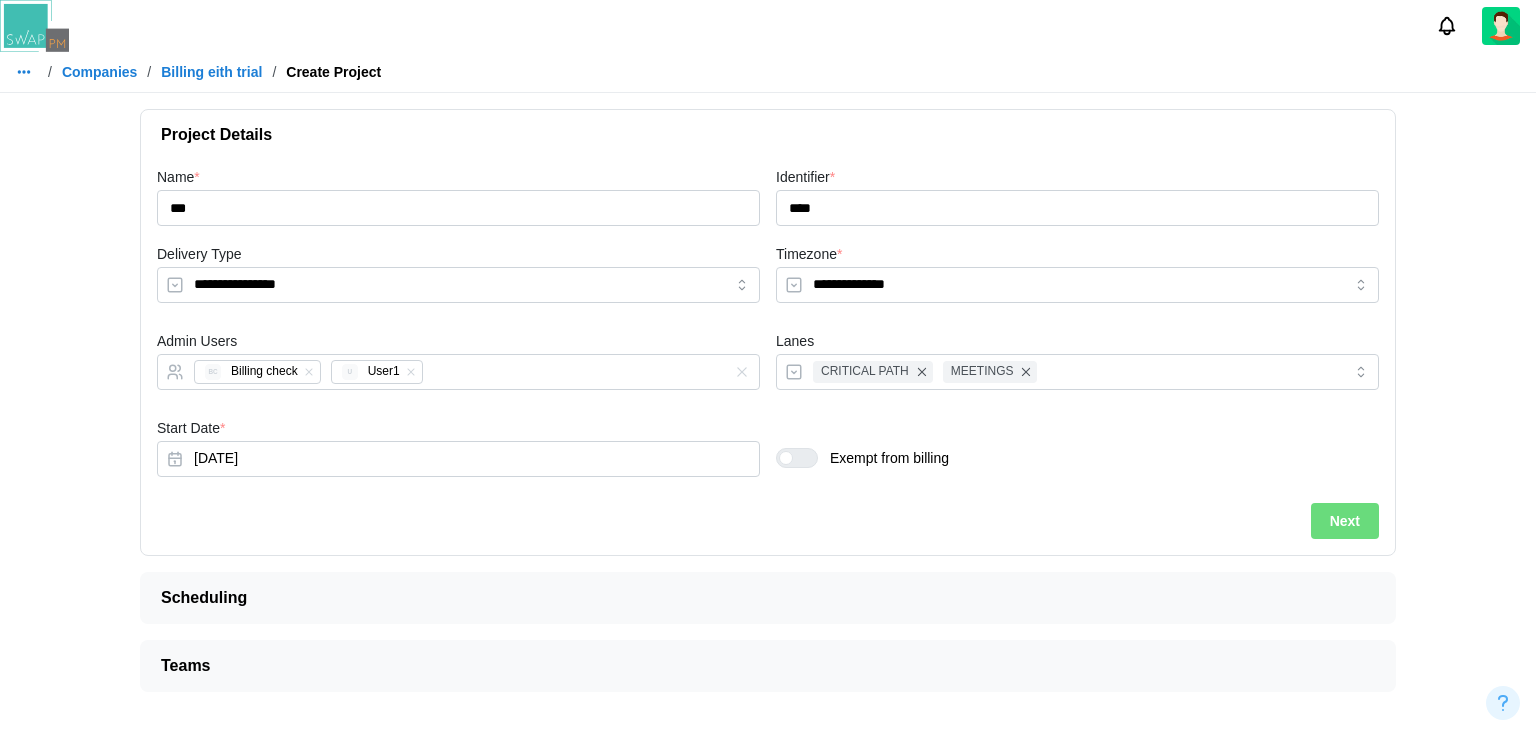 click on "Exempt from billing" at bounding box center (1077, 451) 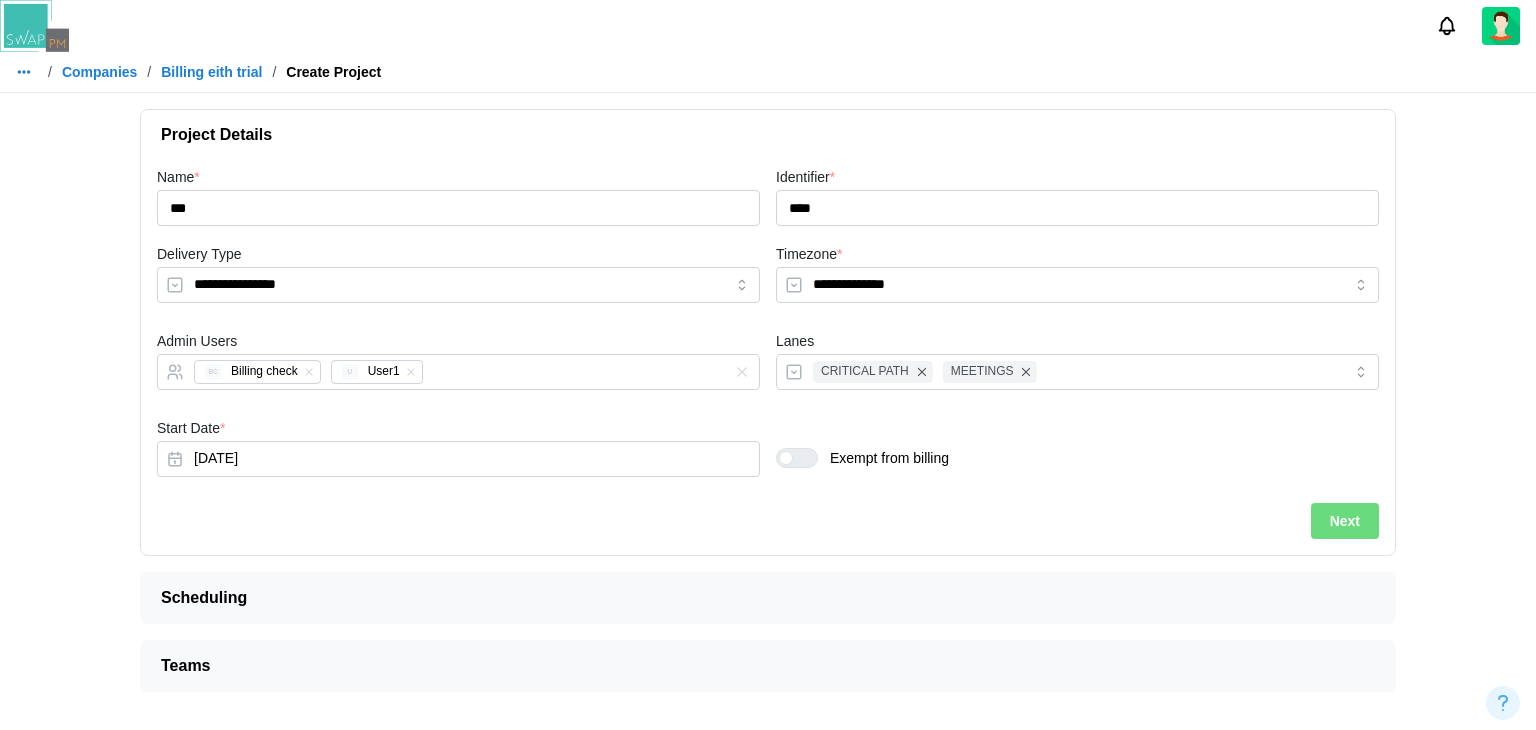 click at bounding box center [805, 458] 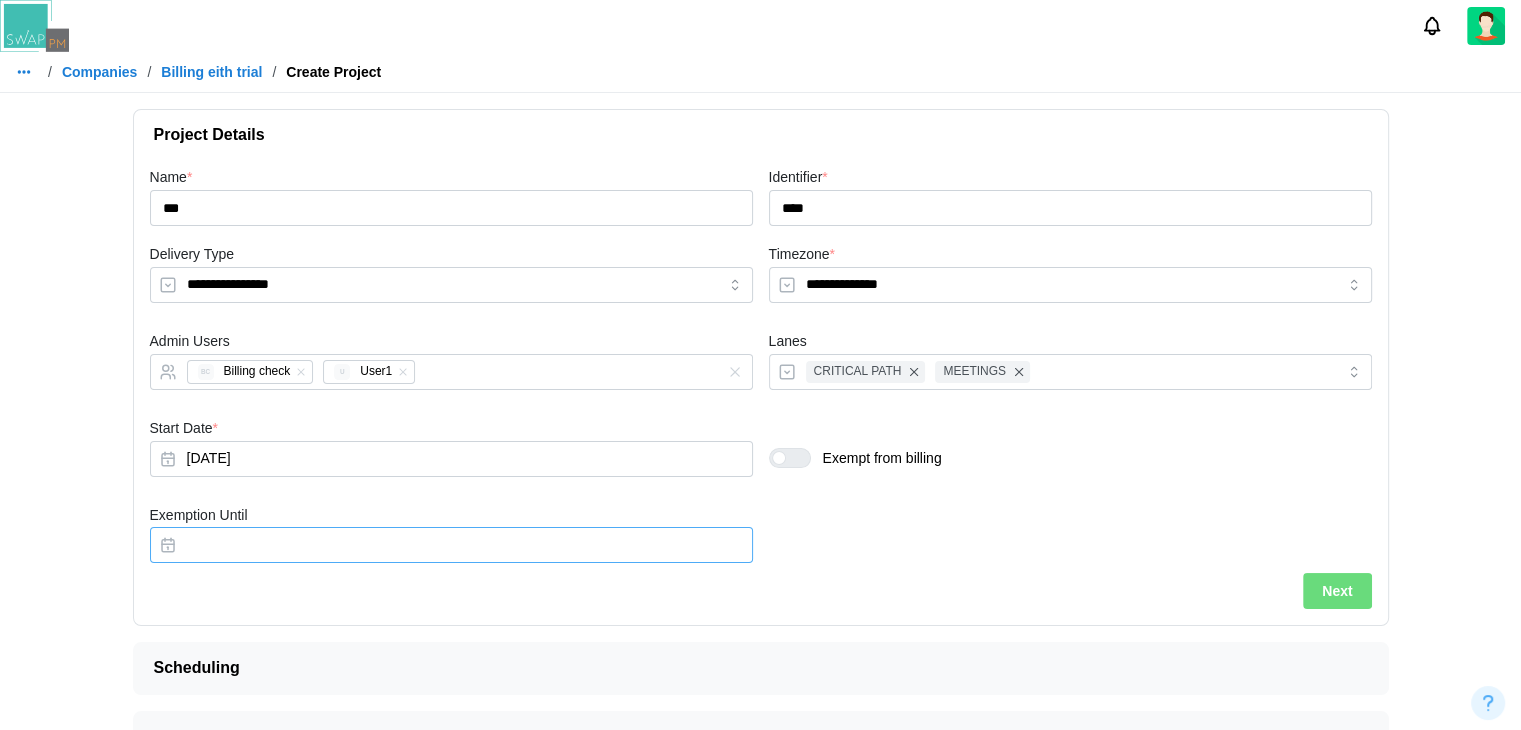 click on "Exemption Until" at bounding box center (451, 545) 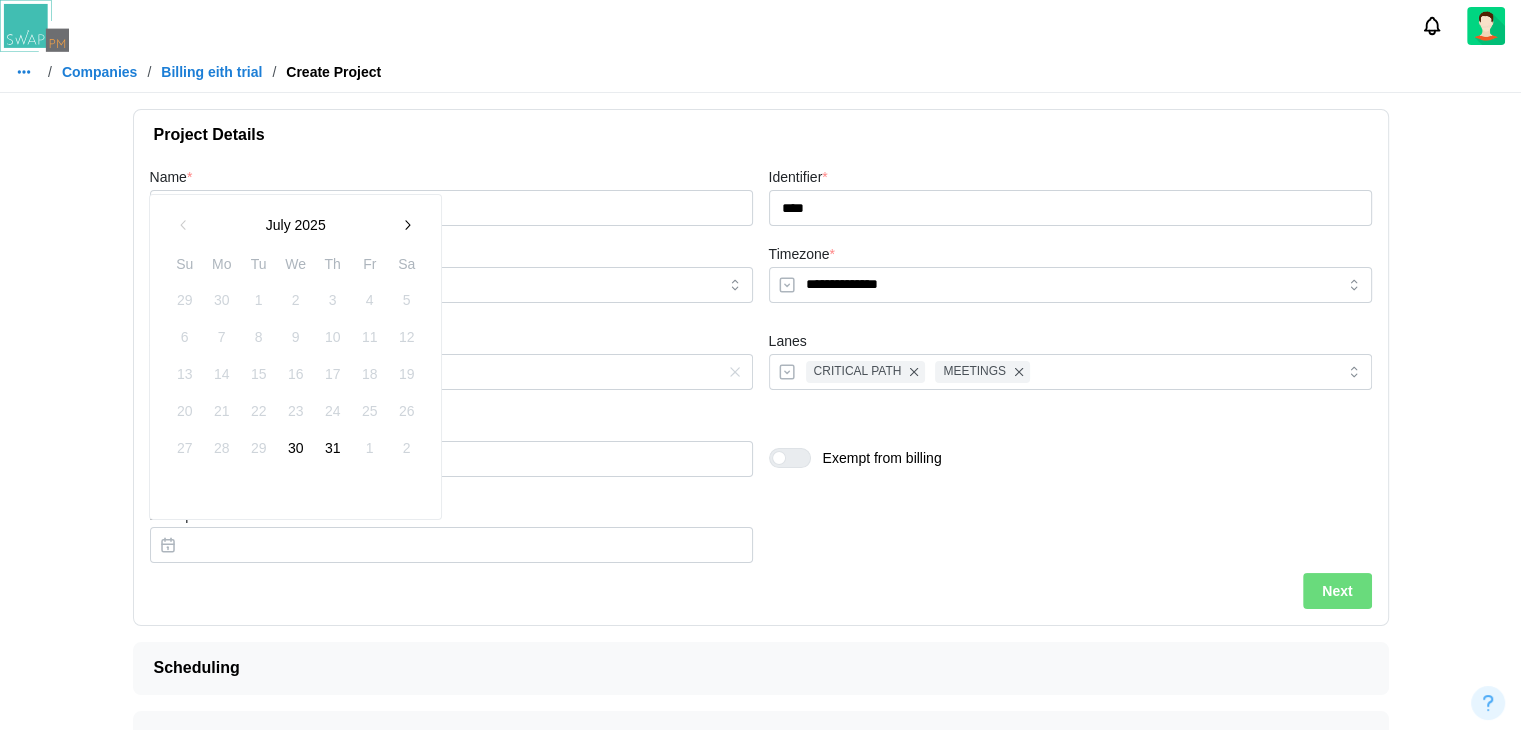 click on "30" at bounding box center [296, 448] 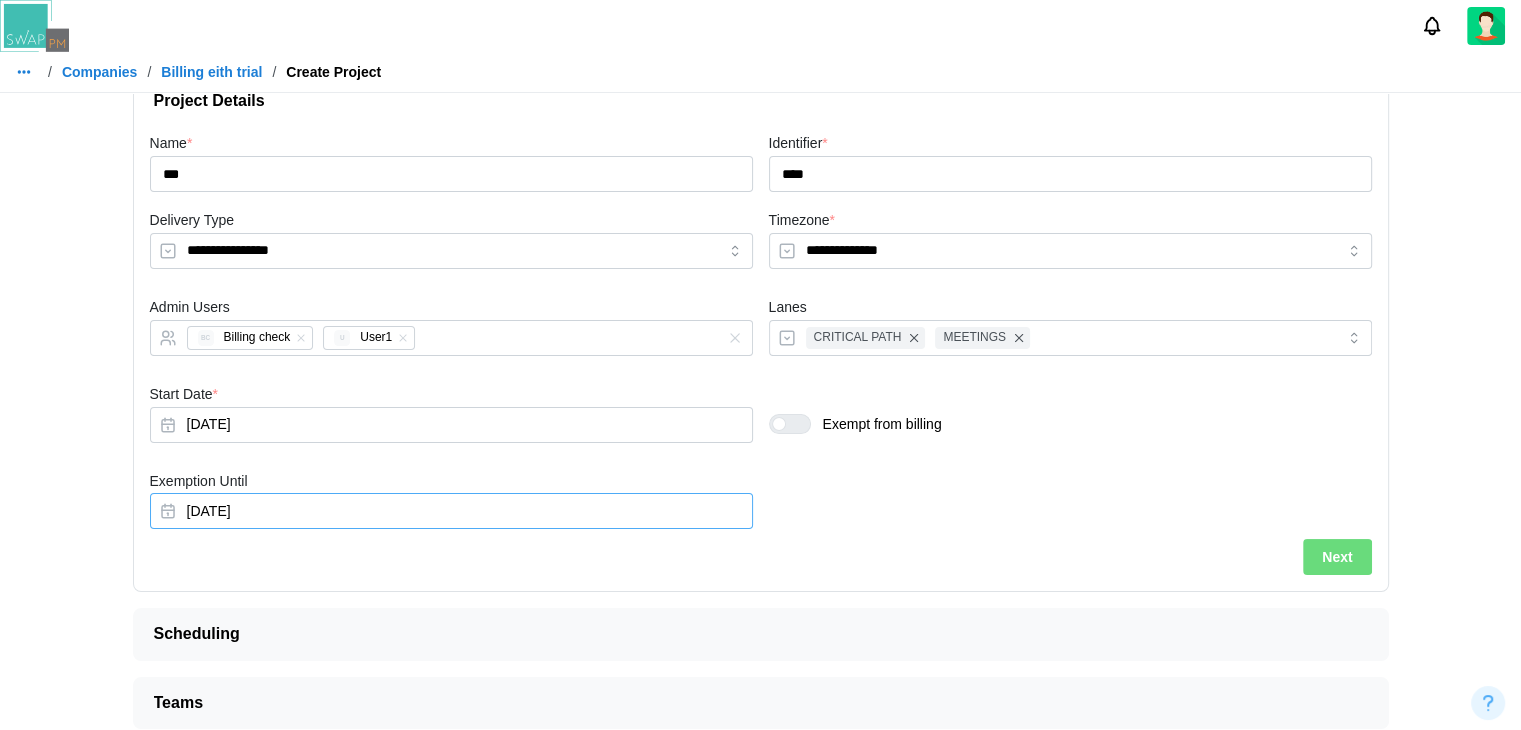 scroll, scrollTop: 48, scrollLeft: 0, axis: vertical 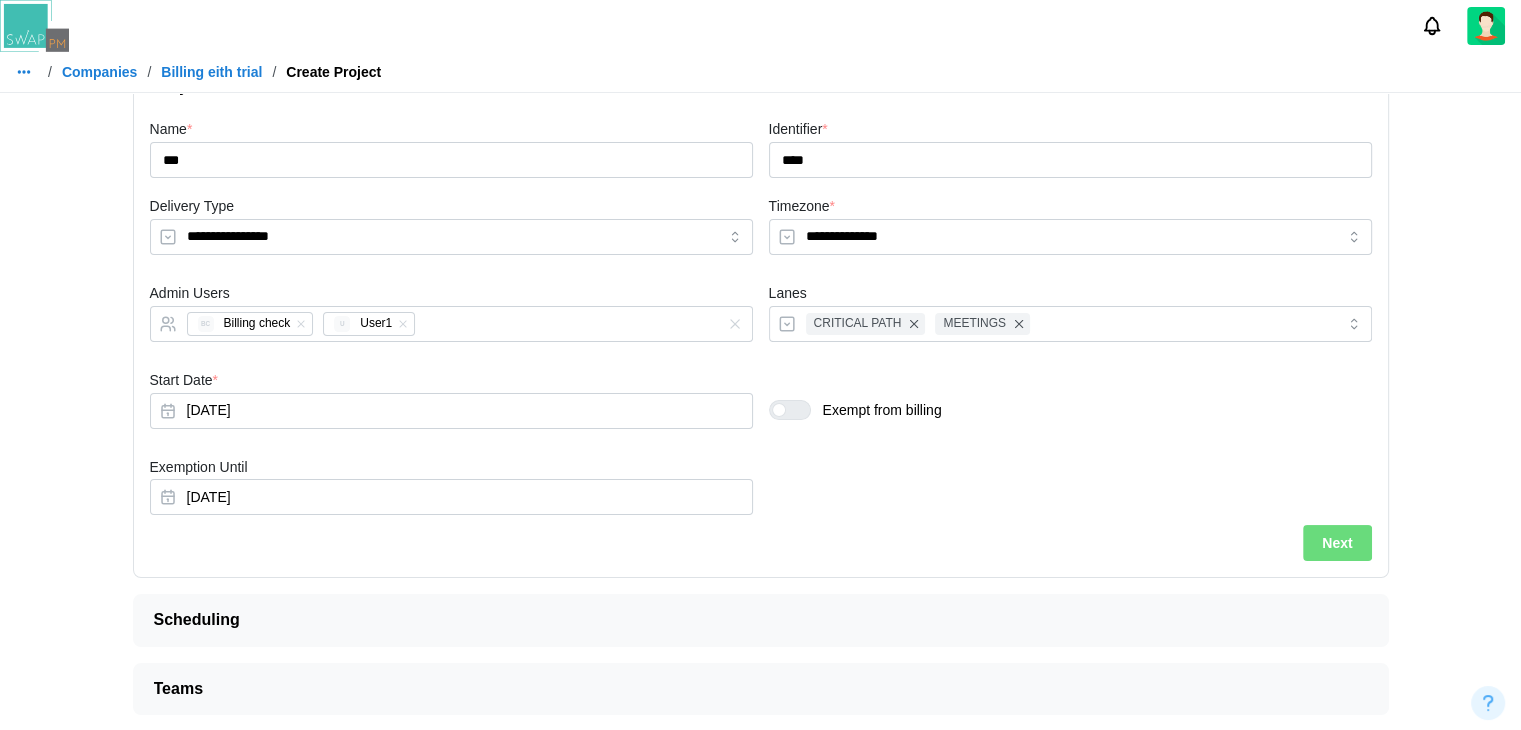 click on "Next" at bounding box center (1337, 543) 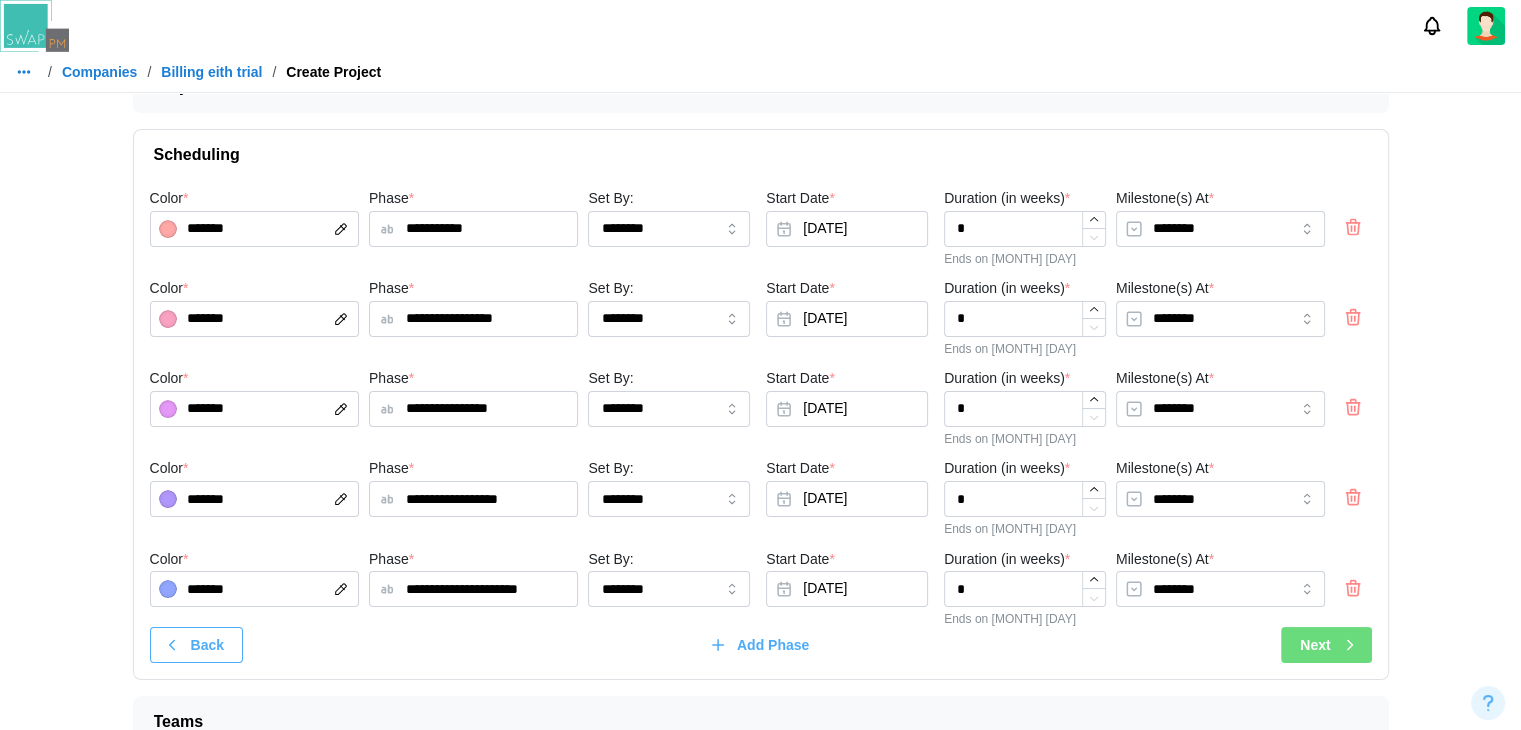 click 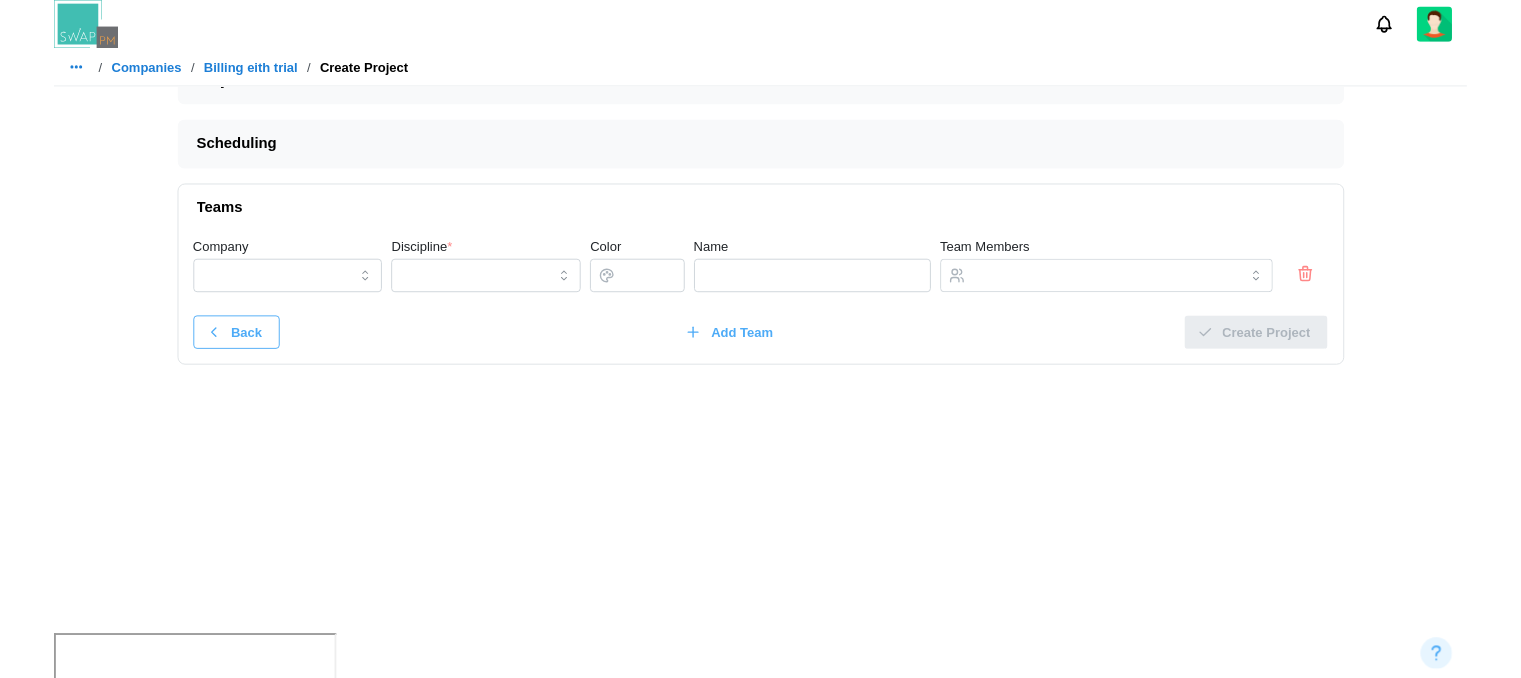 scroll, scrollTop: 0, scrollLeft: 0, axis: both 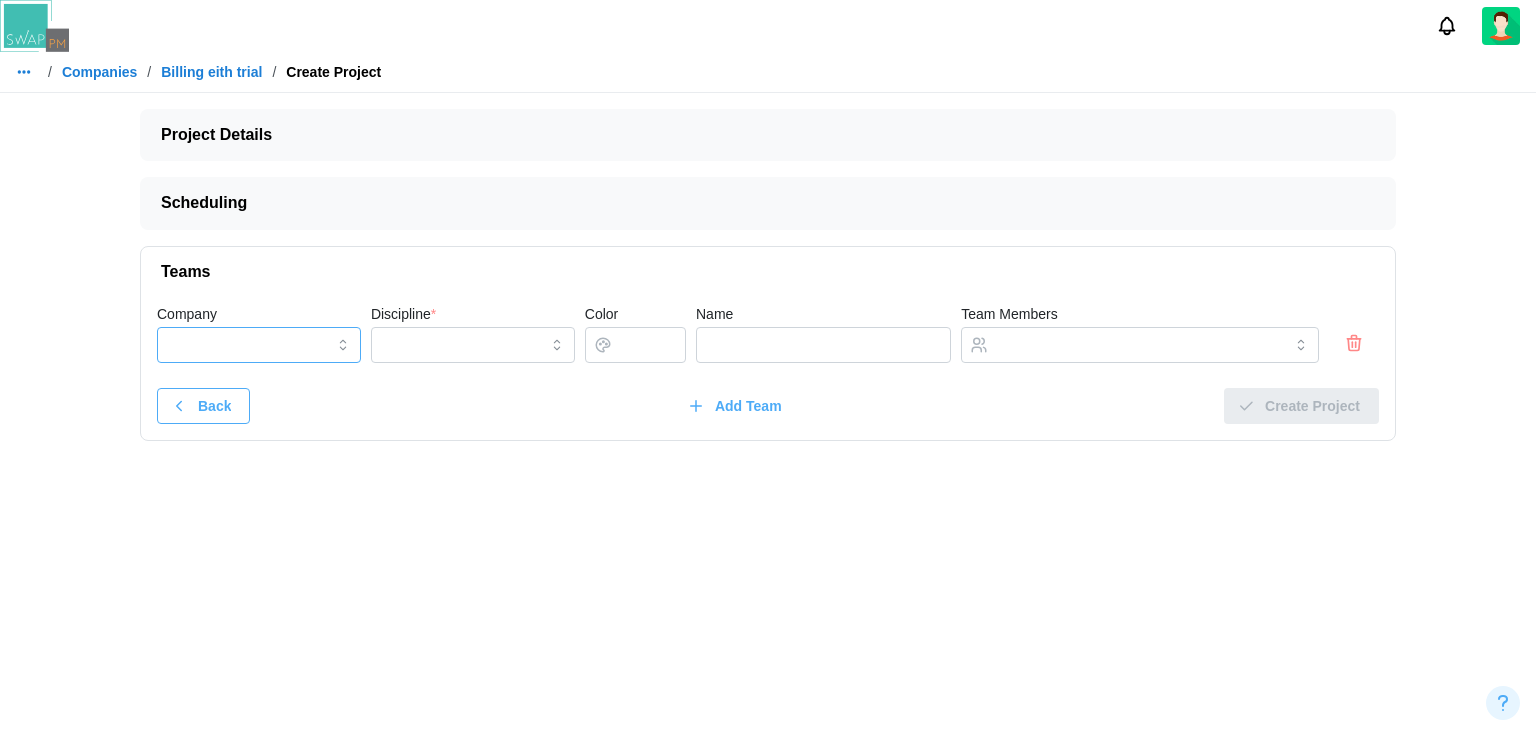 click on "Company" at bounding box center [259, 345] 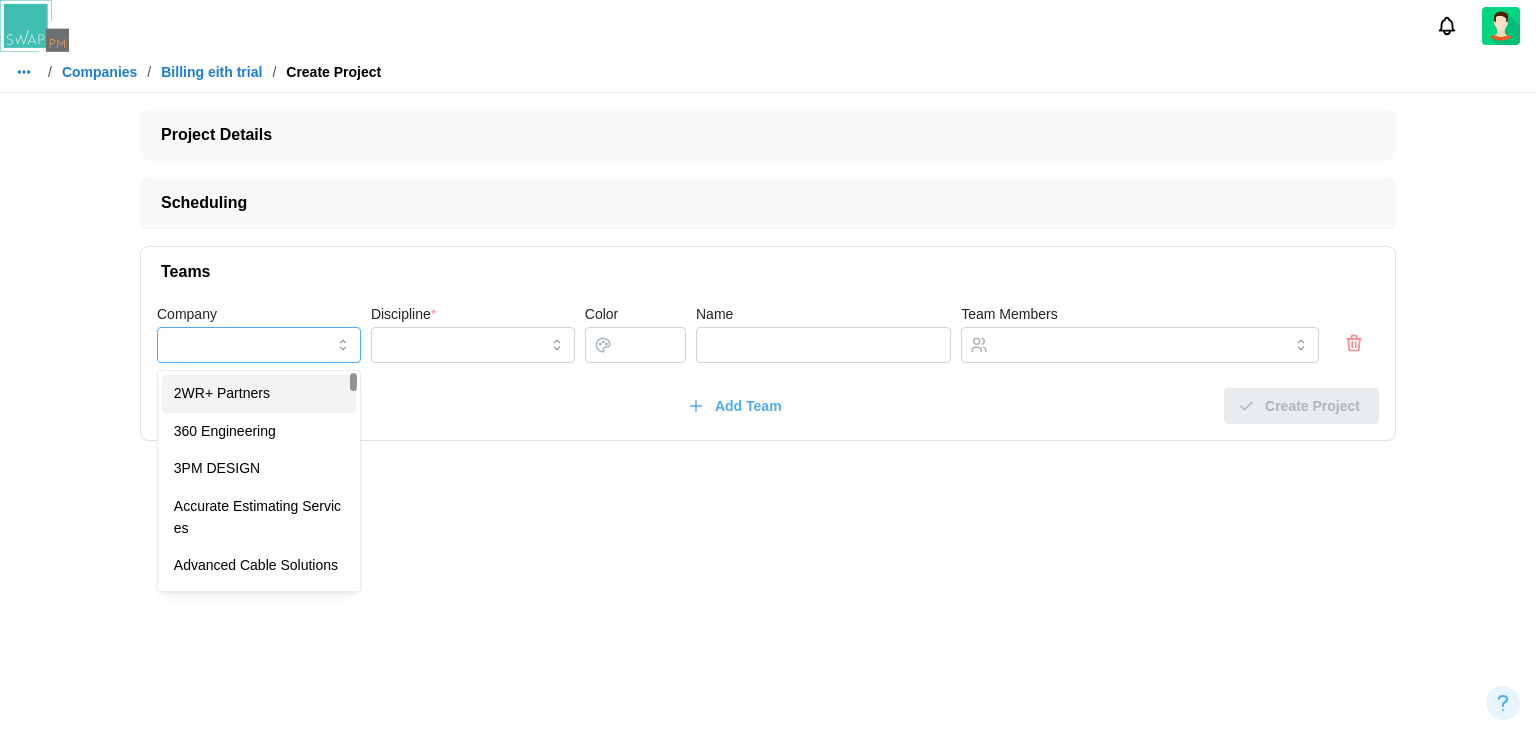 type on "**********" 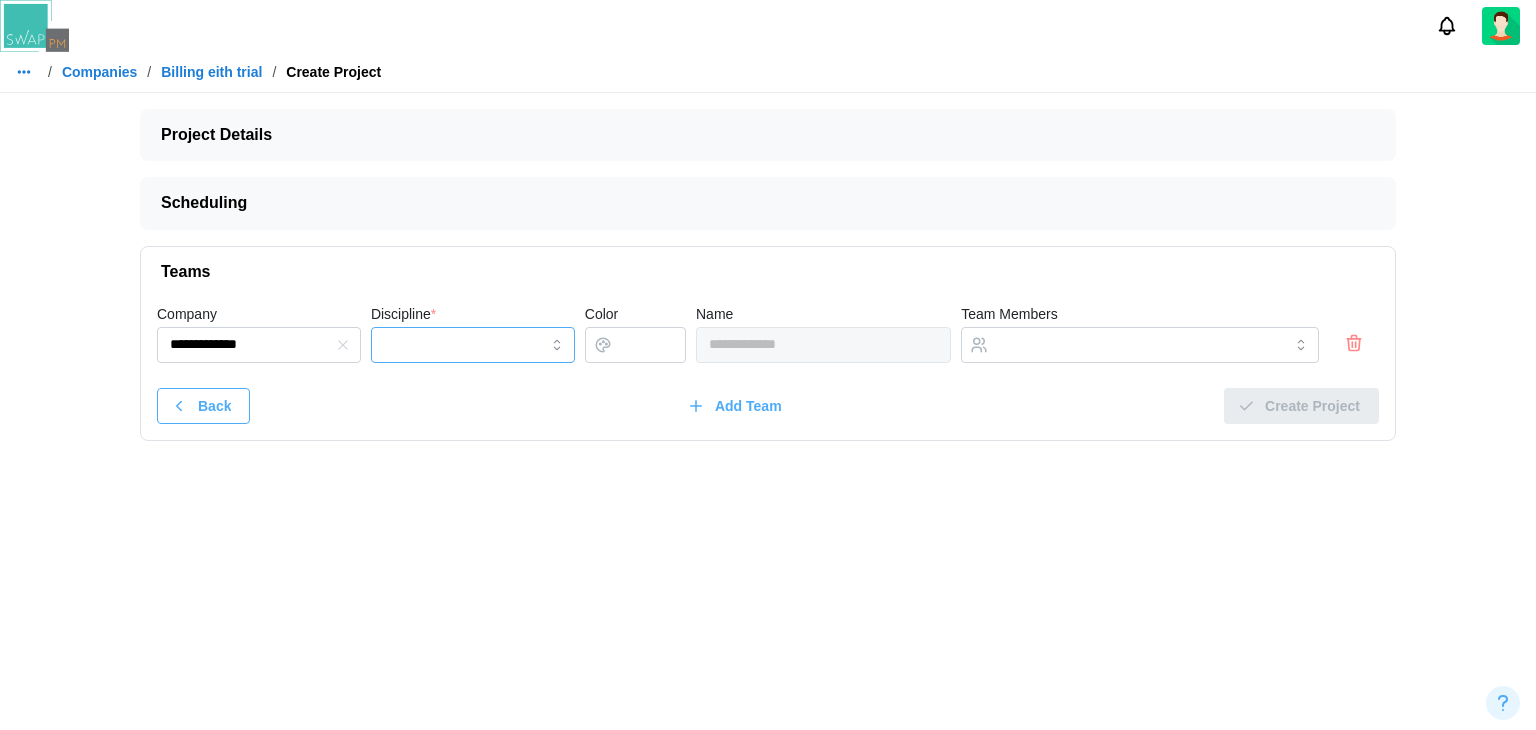 click on "Discipline  *" at bounding box center (473, 345) 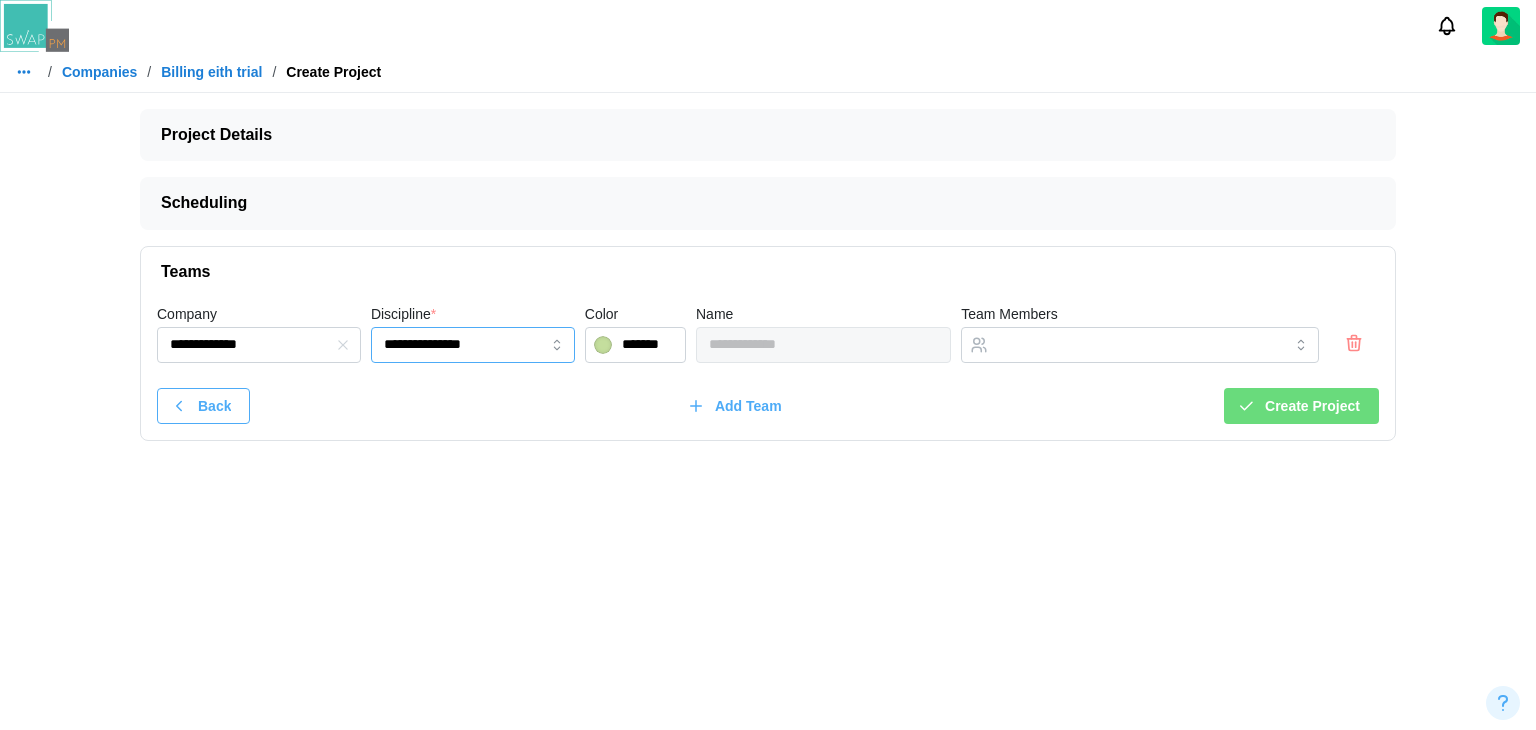 type on "**********" 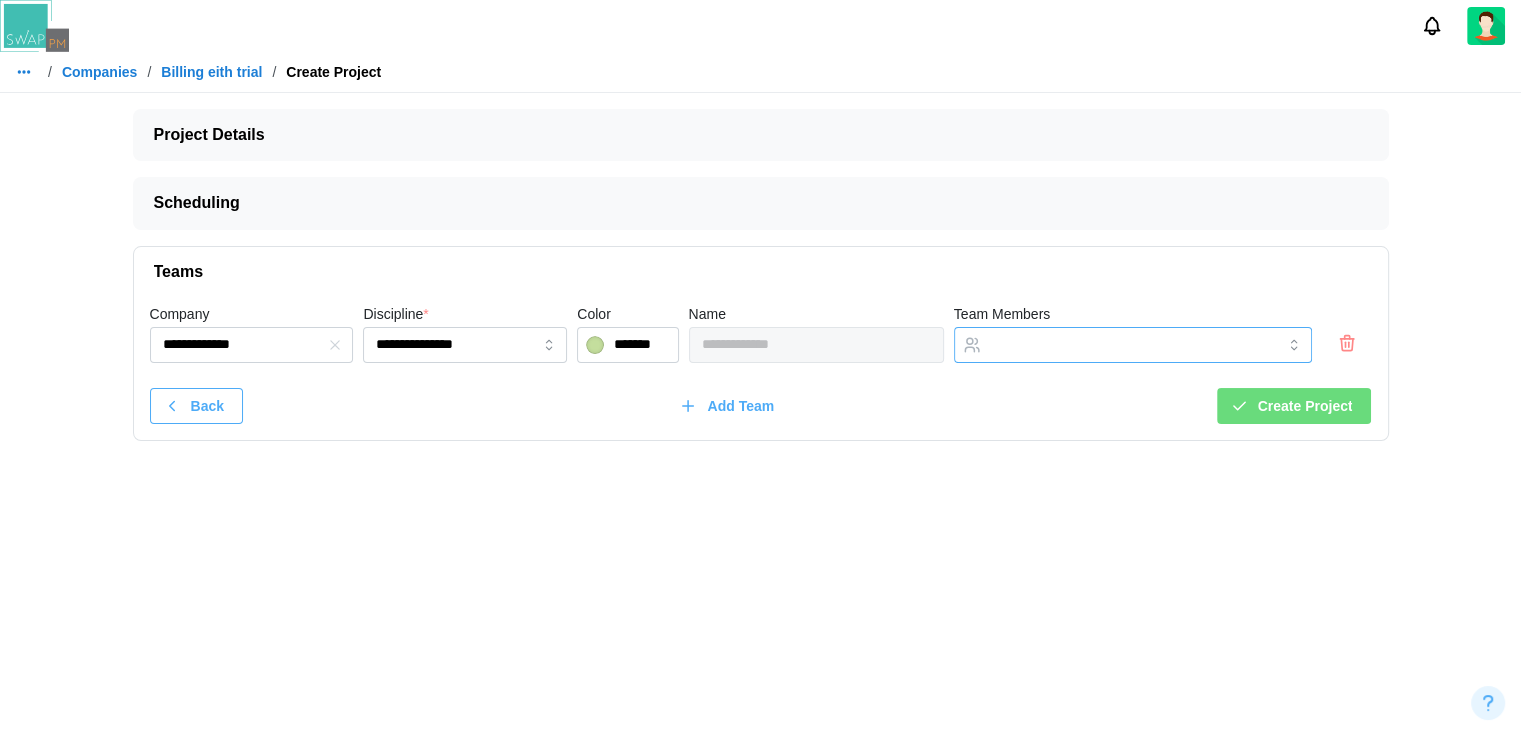 click on "Team Members" at bounding box center (1115, 345) 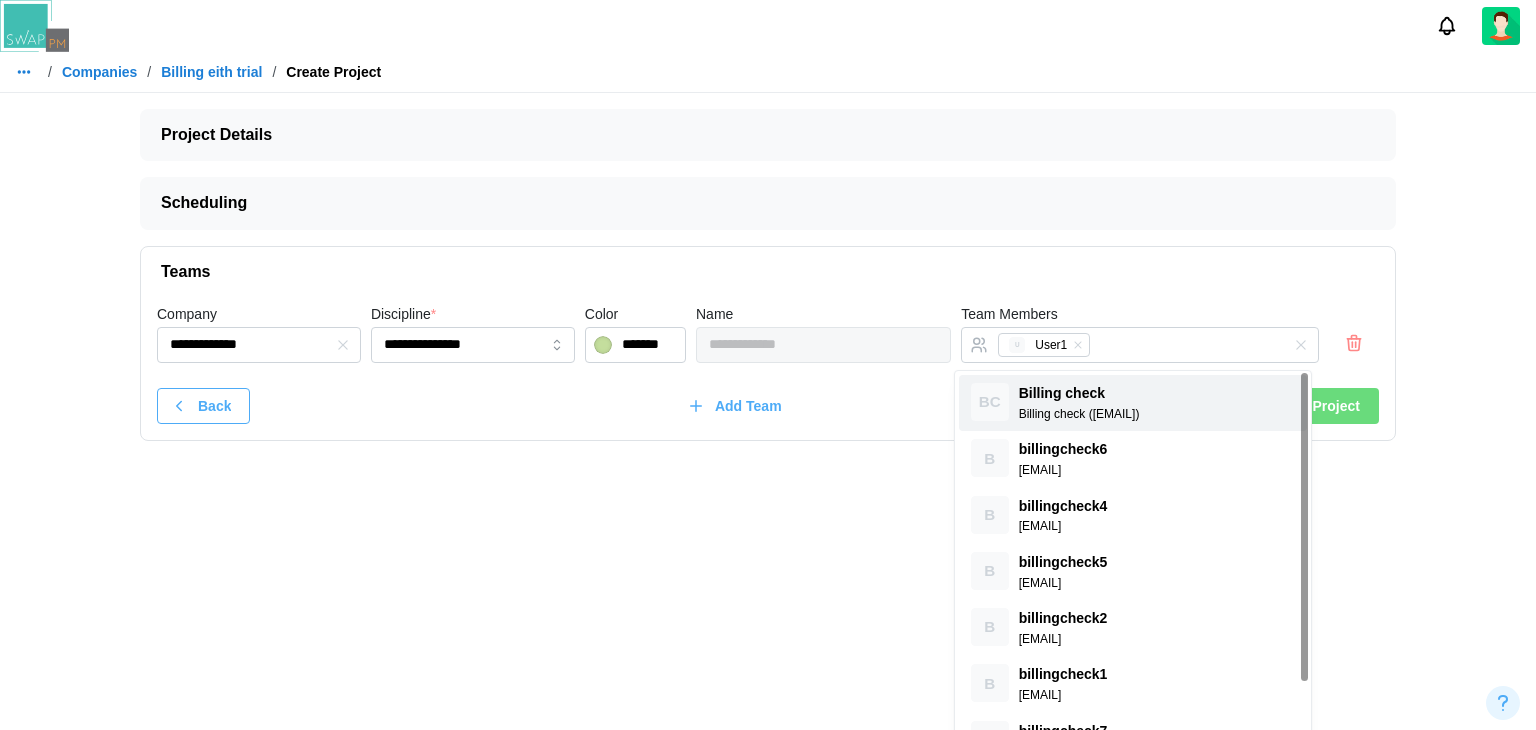 click on "Create Project" at bounding box center [1312, 406] 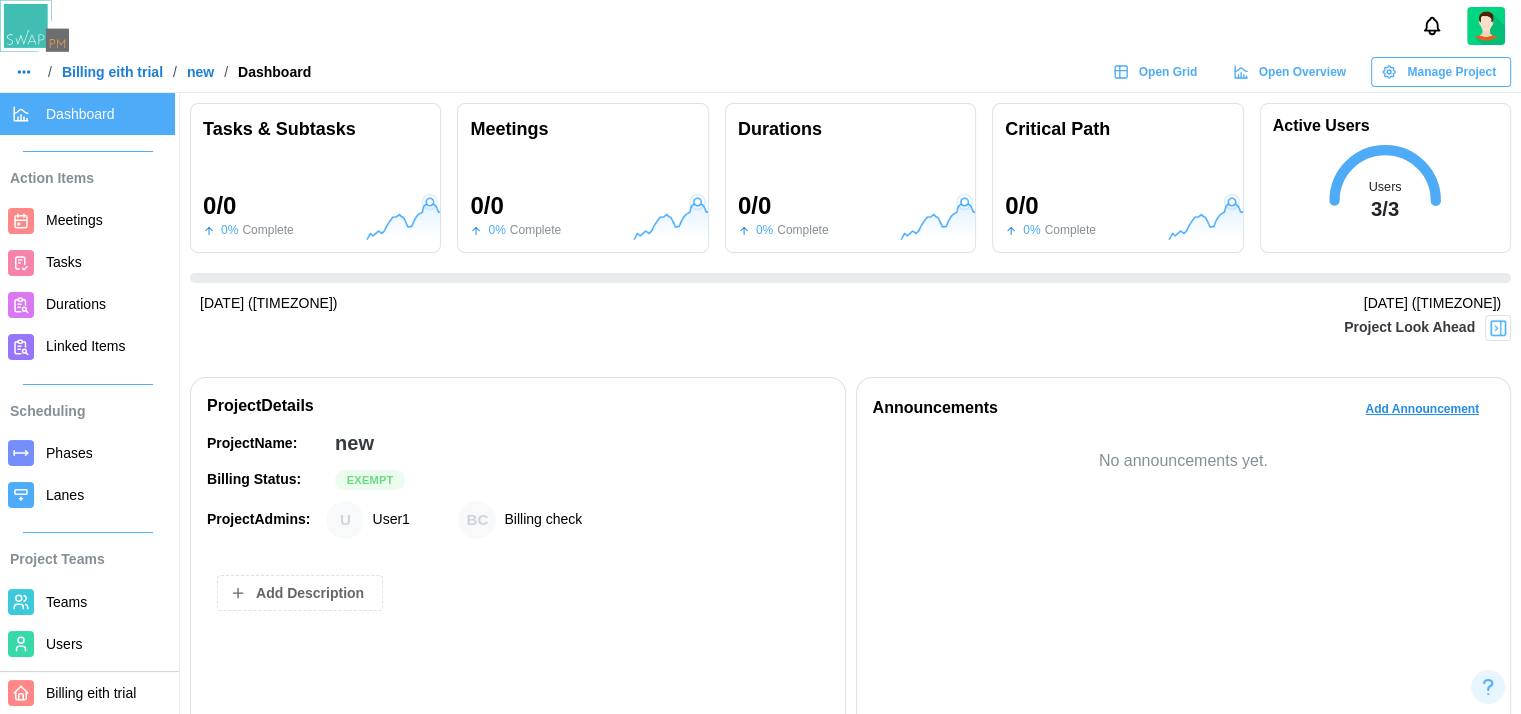 click on "new" at bounding box center (200, 72) 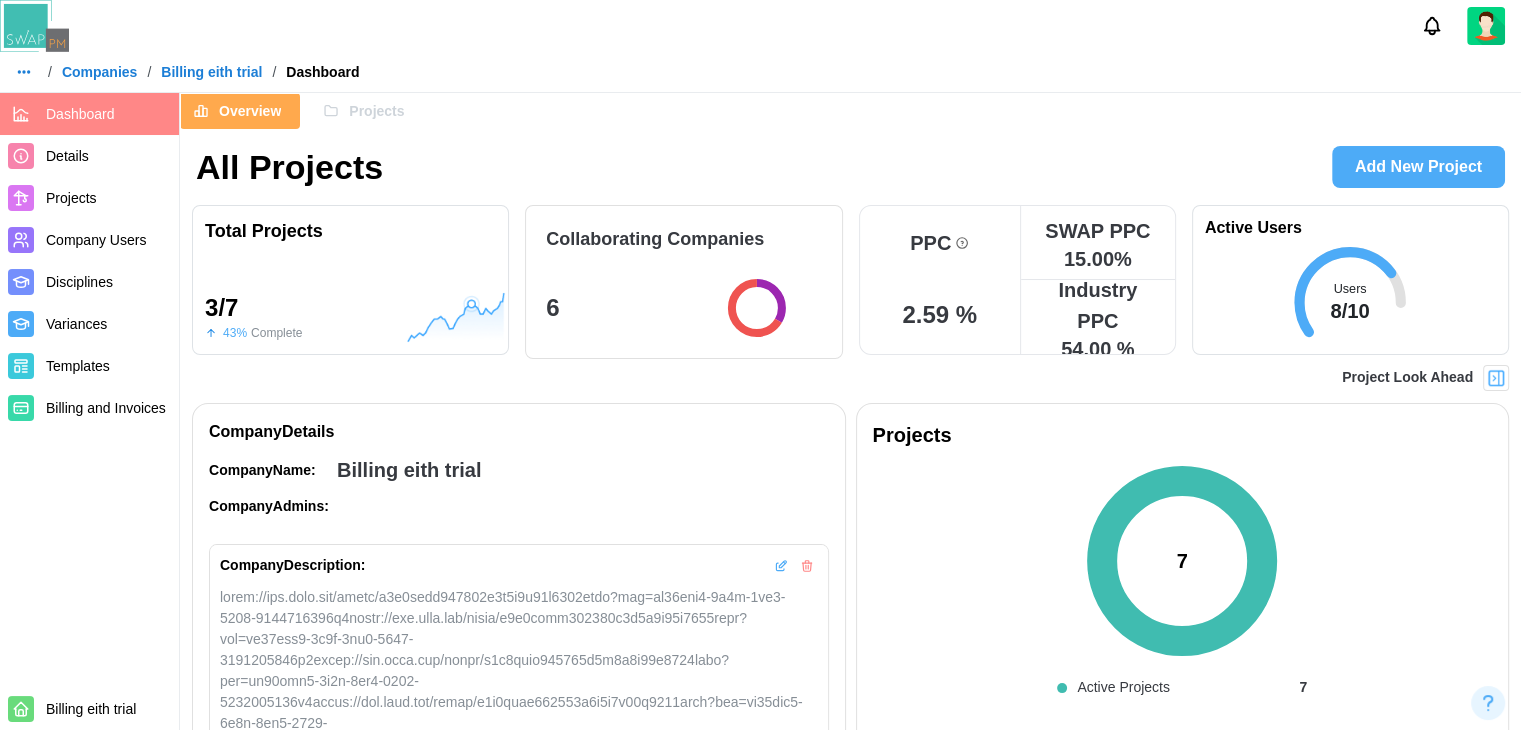 click on "Projects" at bounding box center (71, 198) 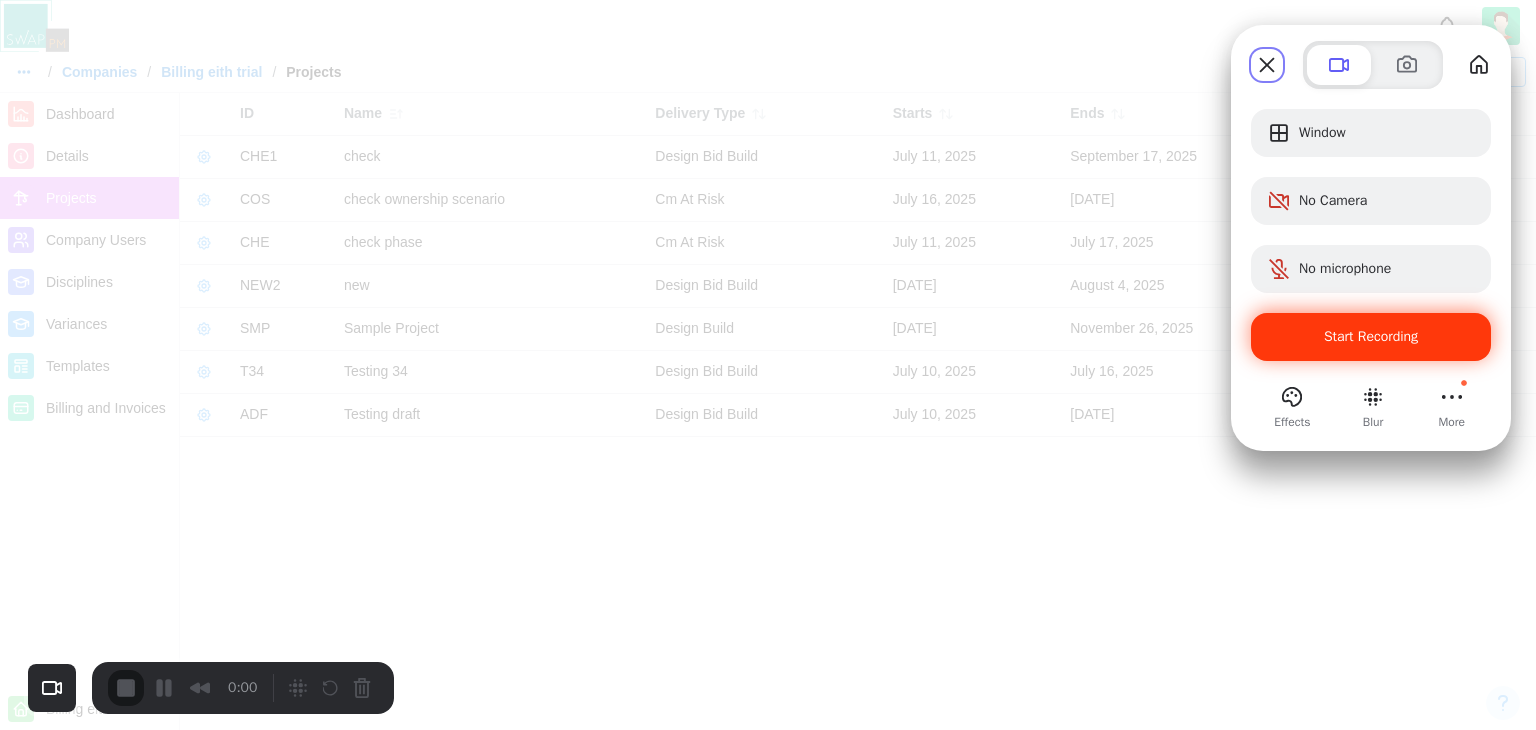 click on "Start Recording" at bounding box center (1371, 336) 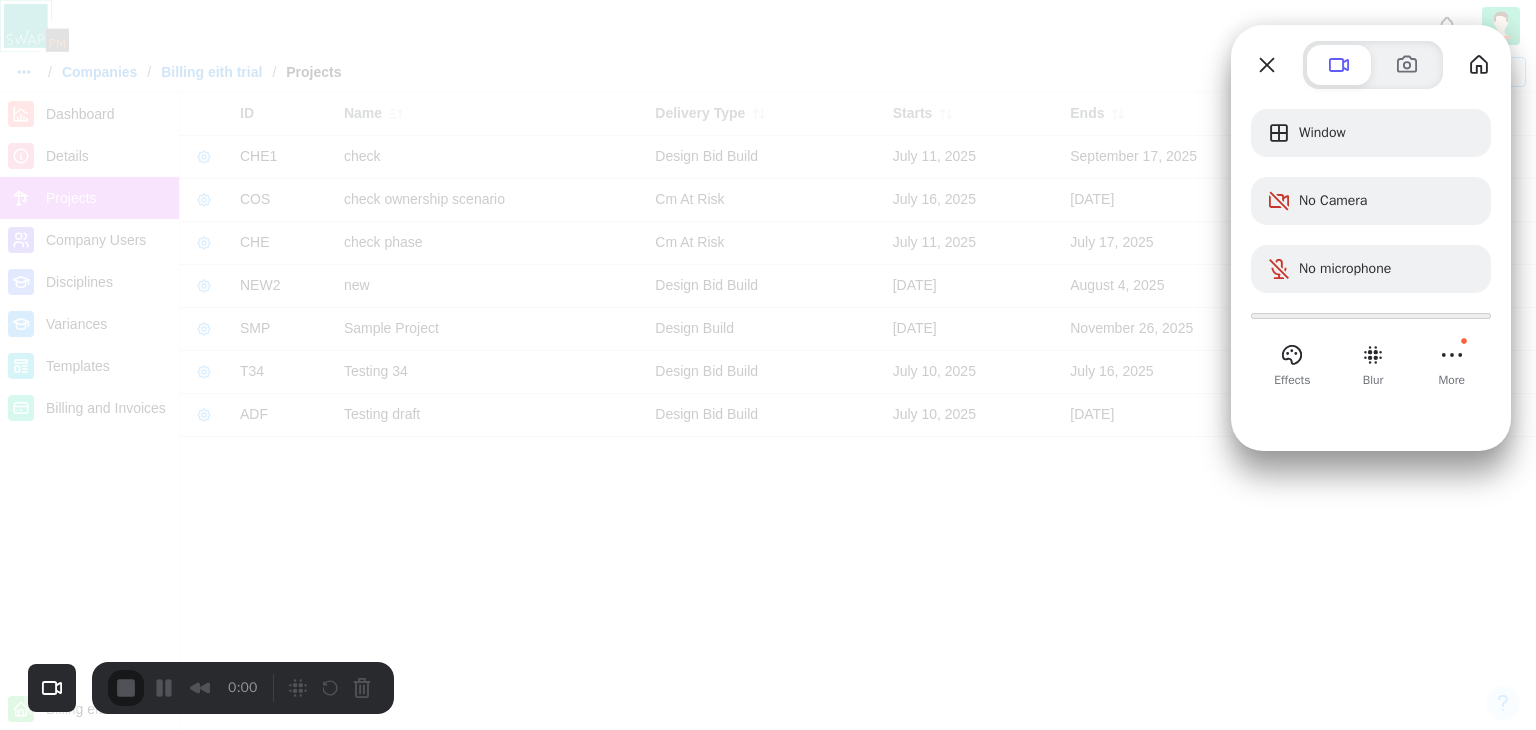 click on "Yes, proceed" at bounding box center [435, 1650] 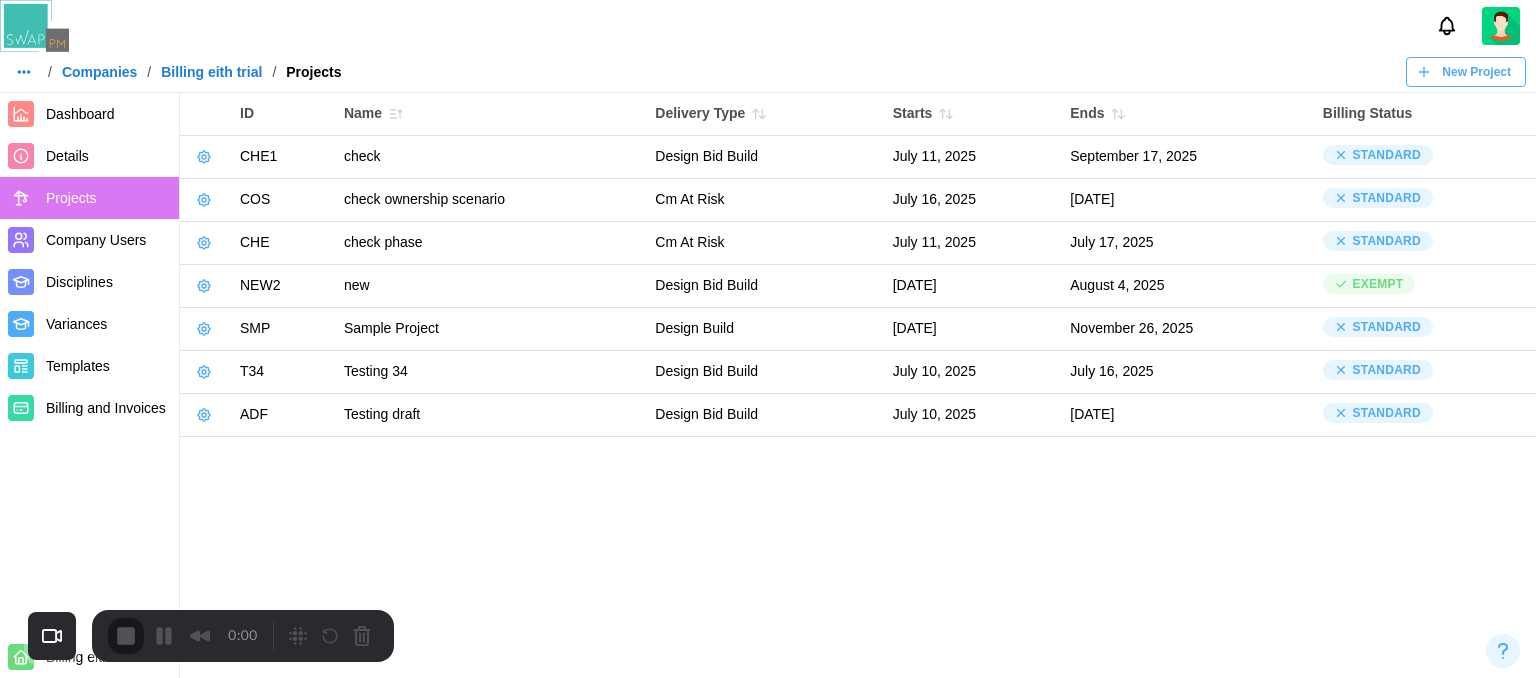 click on "Start Recording" at bounding box center (54, 730) 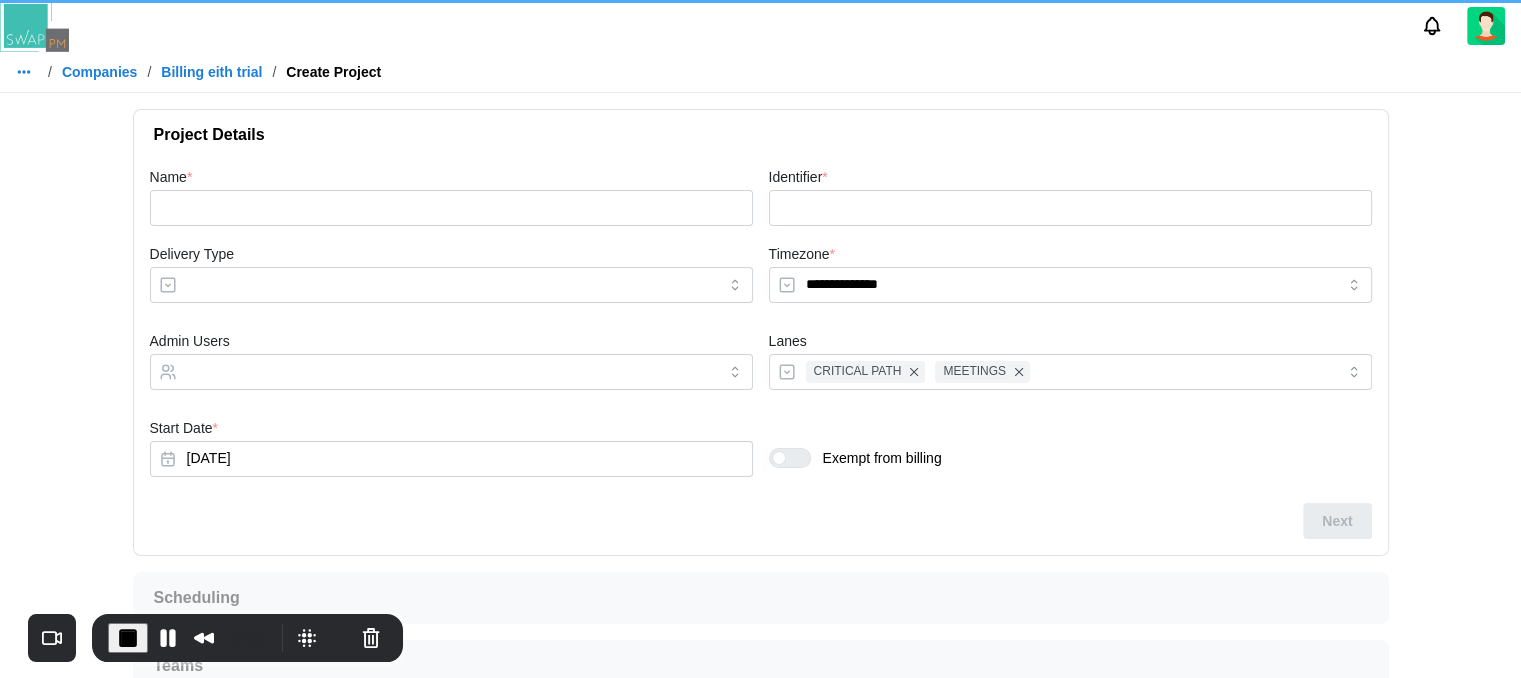 click on "/ Companies / Billing eith trial / Create Project" at bounding box center [760, 72] 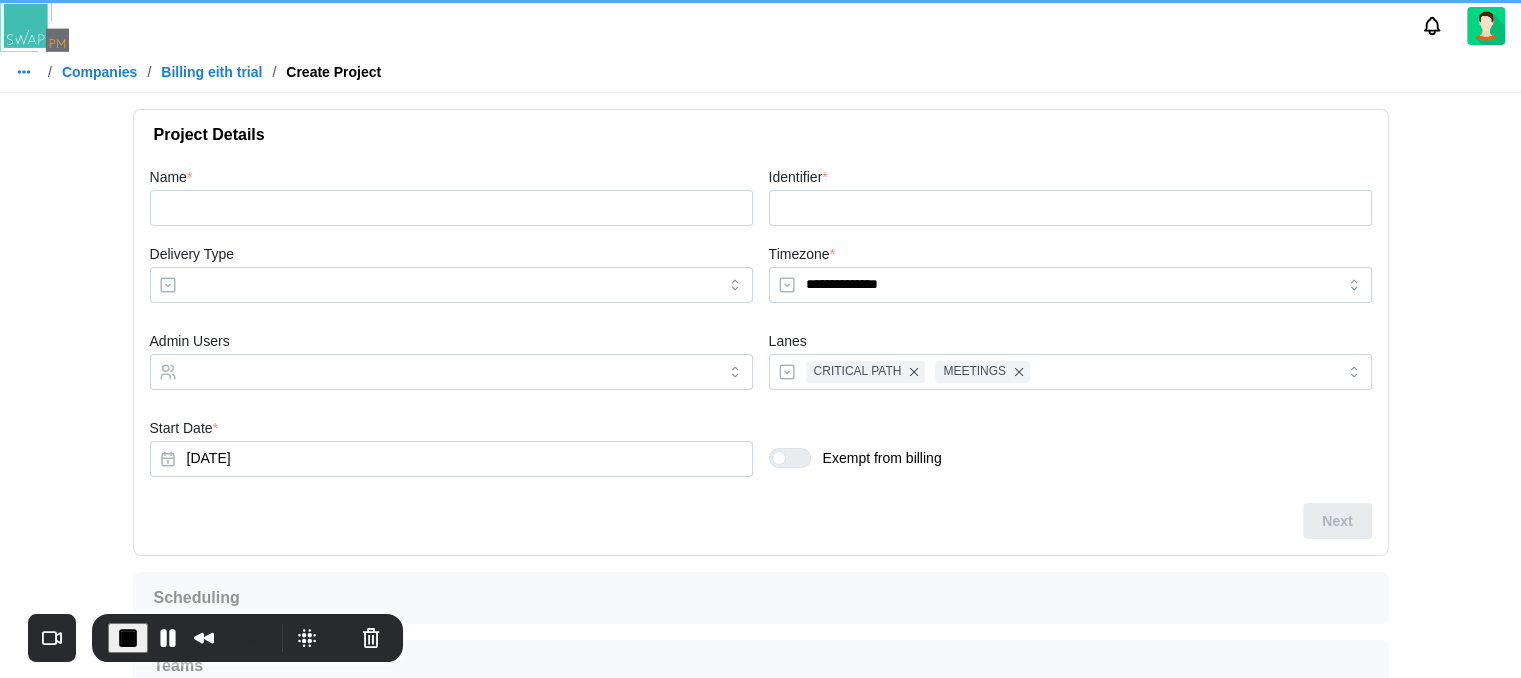 click on "/ Companies / Billing eith trial / Create Project" at bounding box center [760, 72] 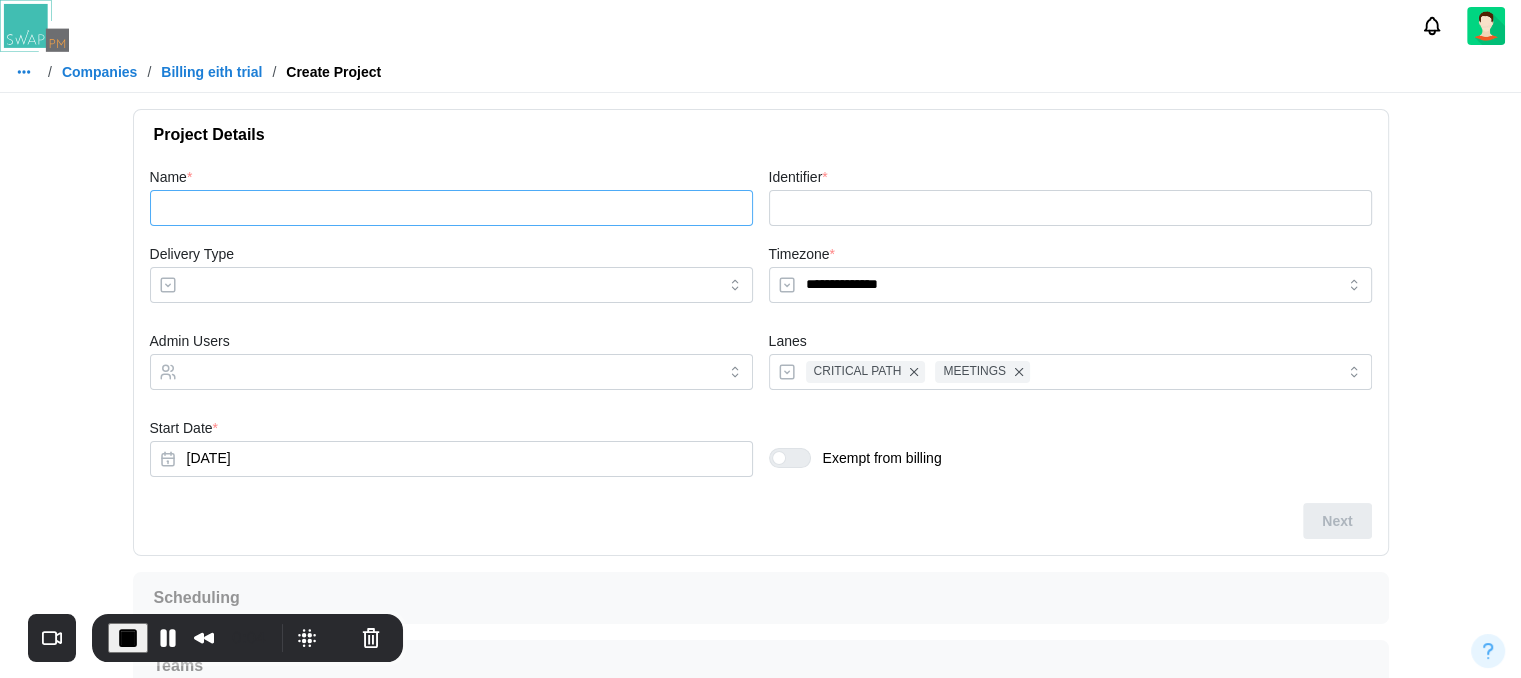 click on "Name  *" at bounding box center (451, 208) 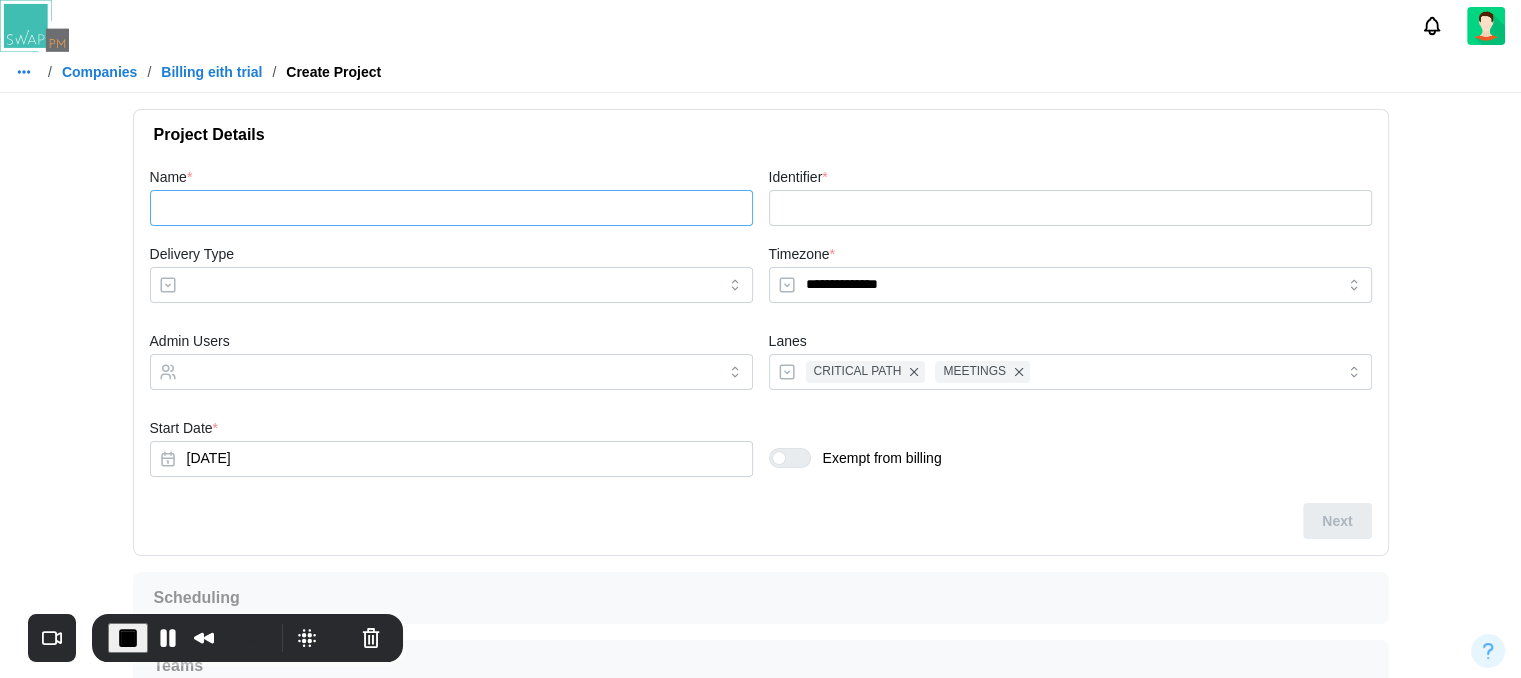type on "*" 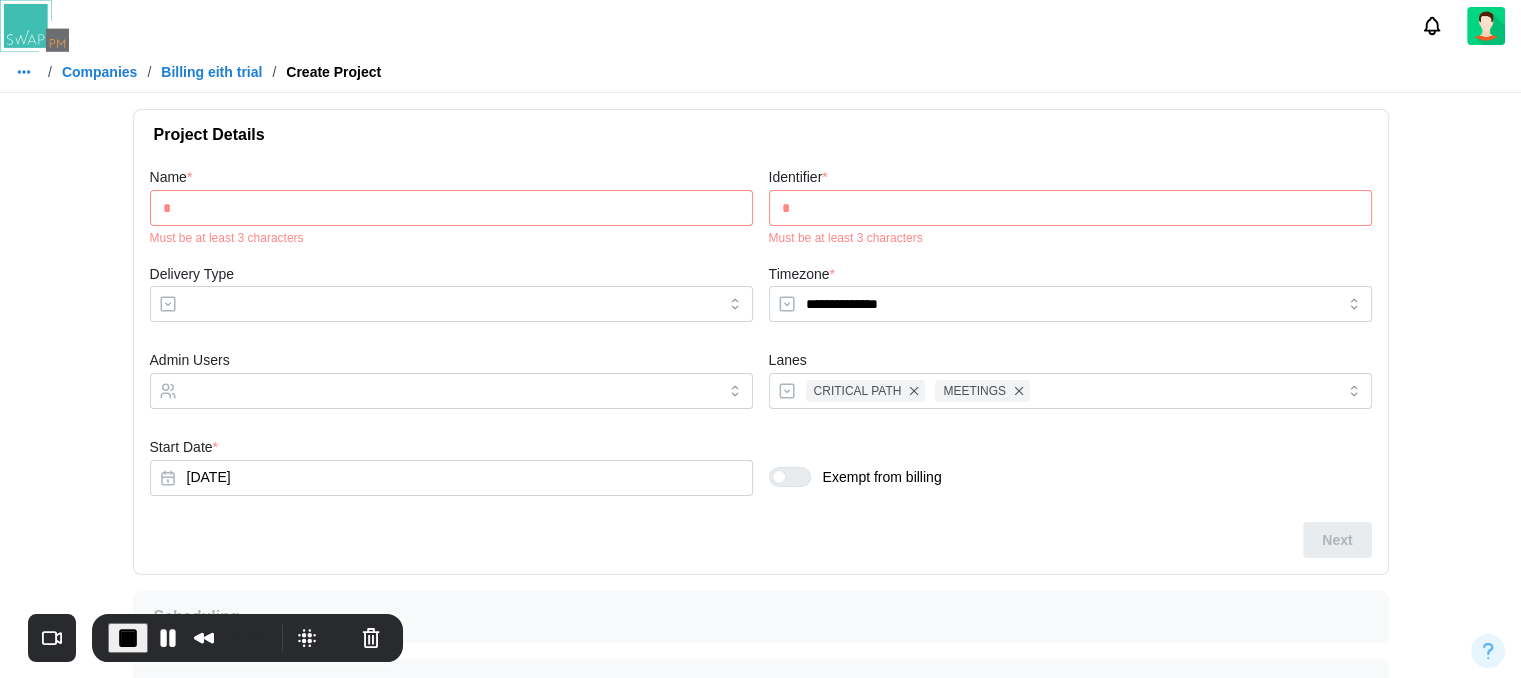 type on "**" 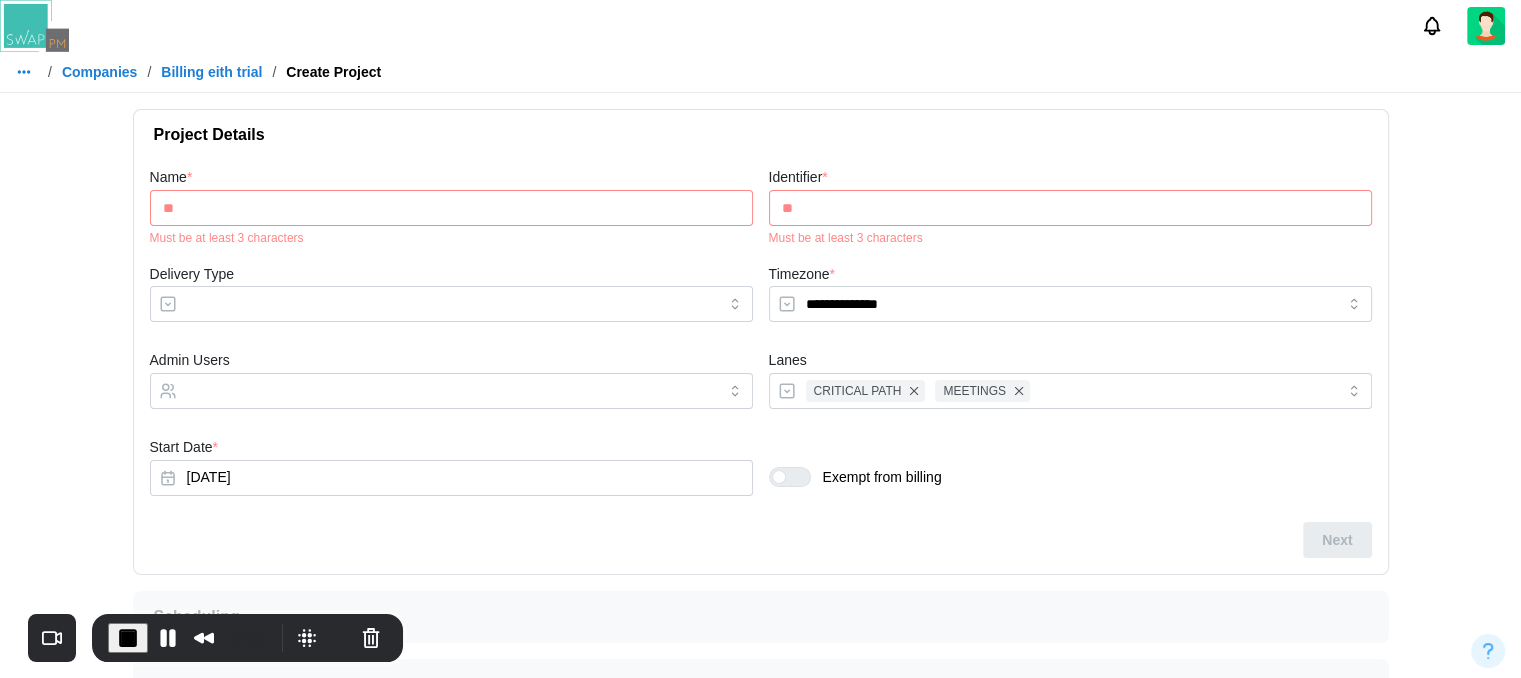 type on "***" 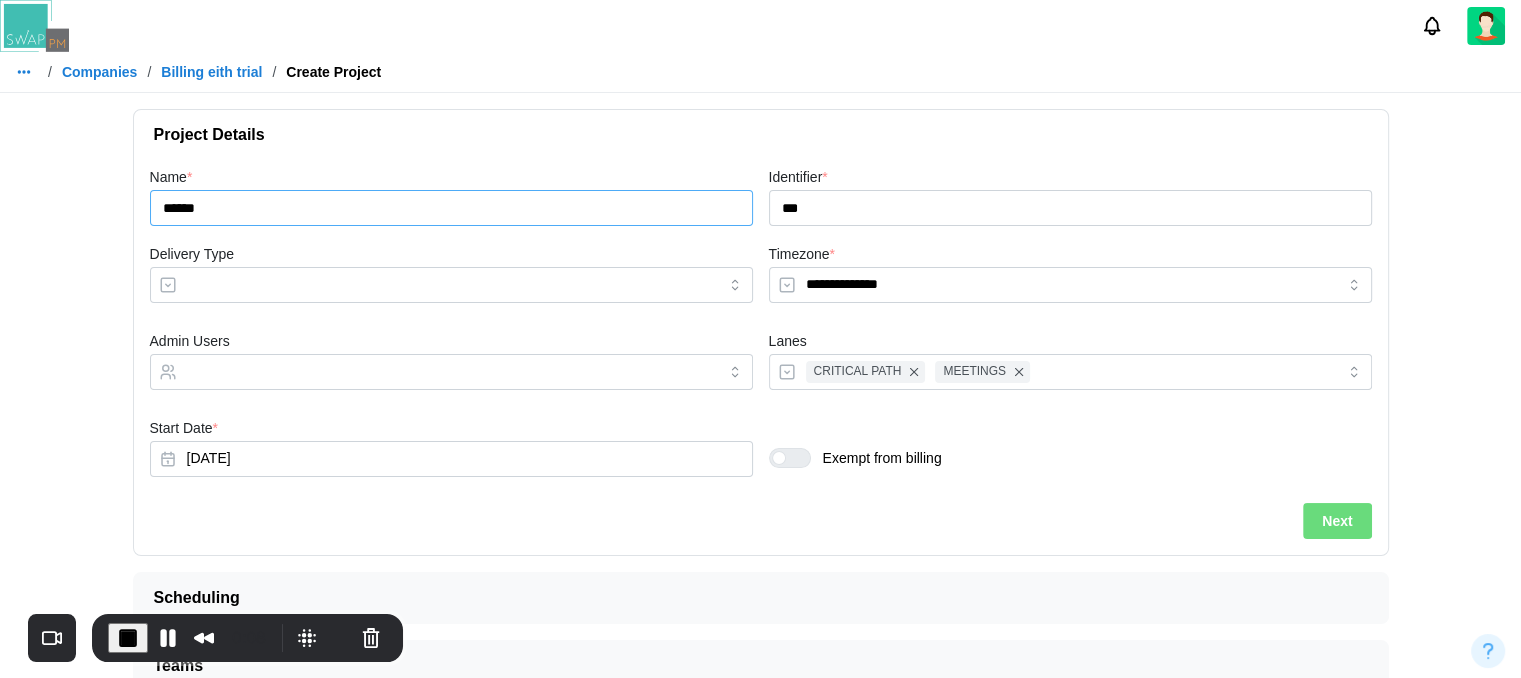 type on "******" 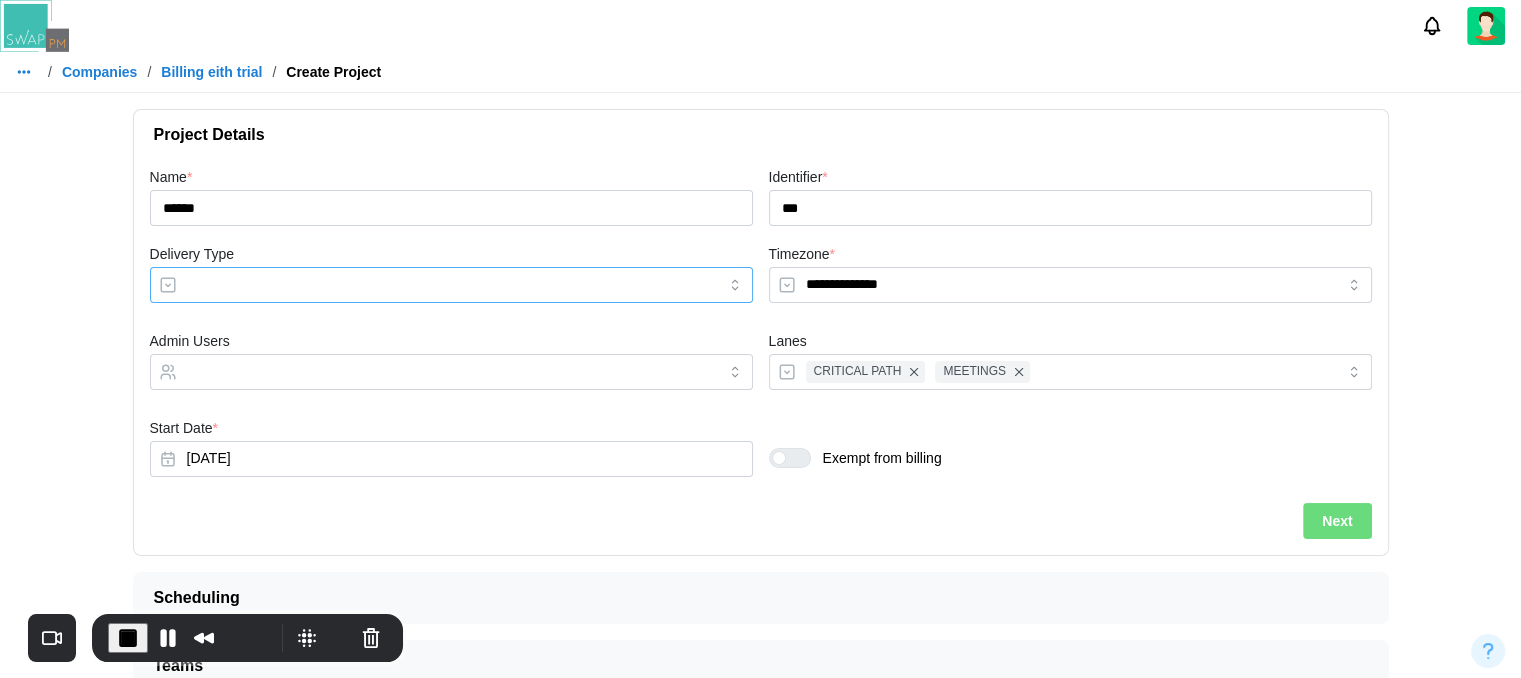 click on "Delivery Type" at bounding box center [451, 285] 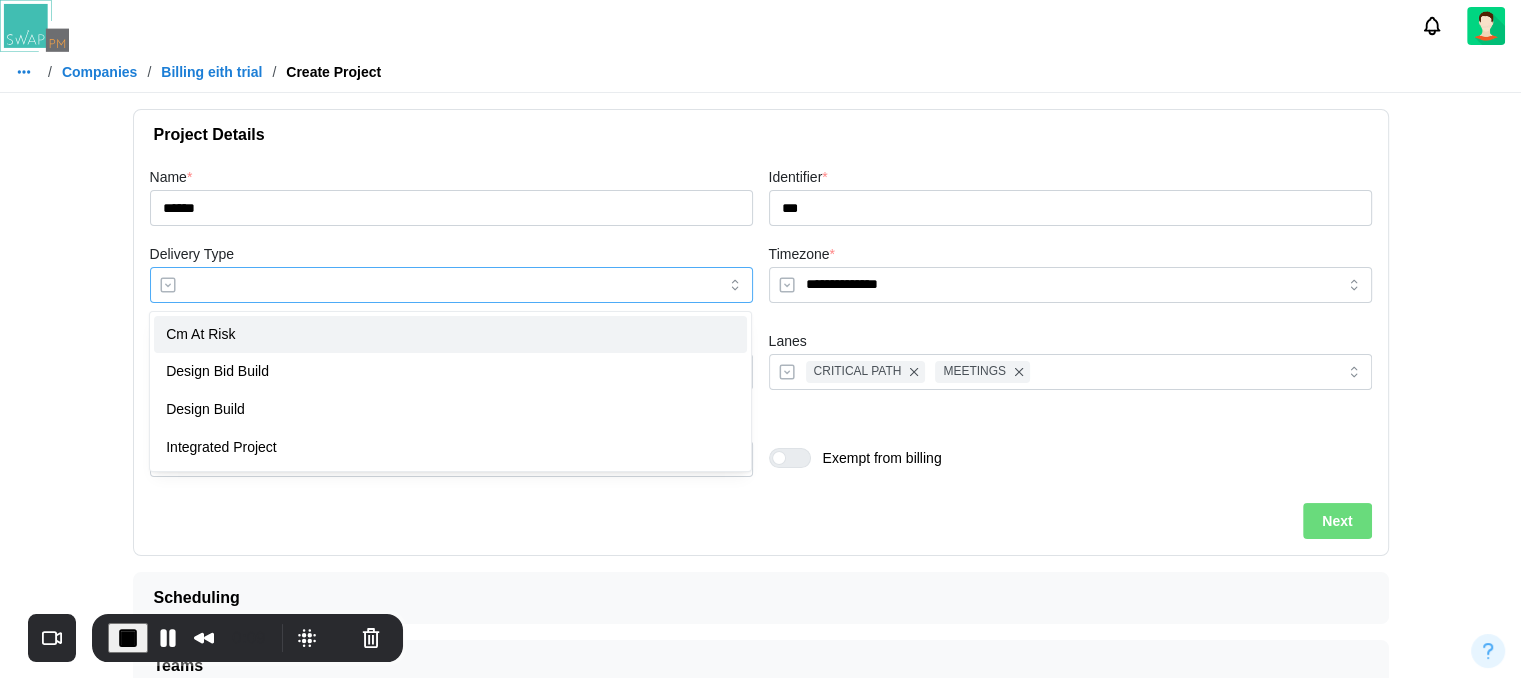 type on "**********" 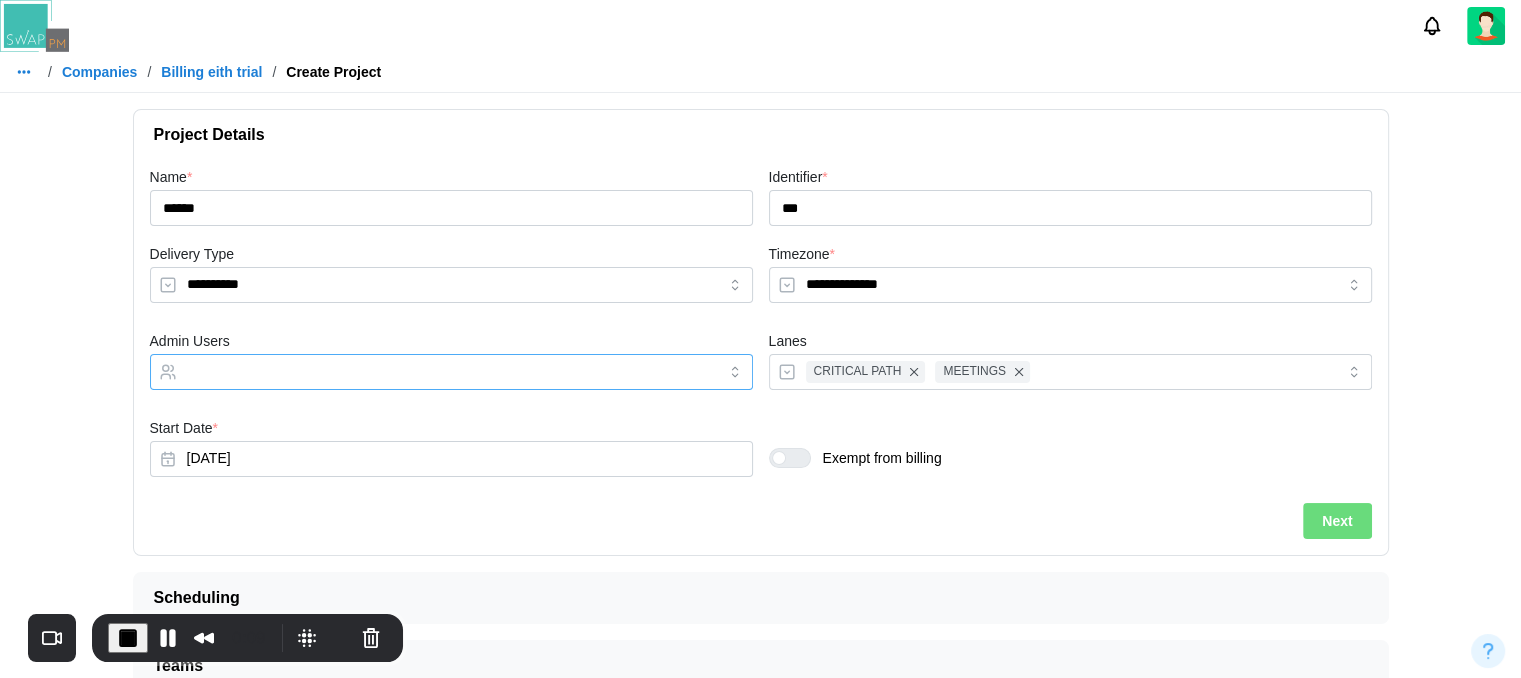 click on "Admin Users" at bounding box center (433, 372) 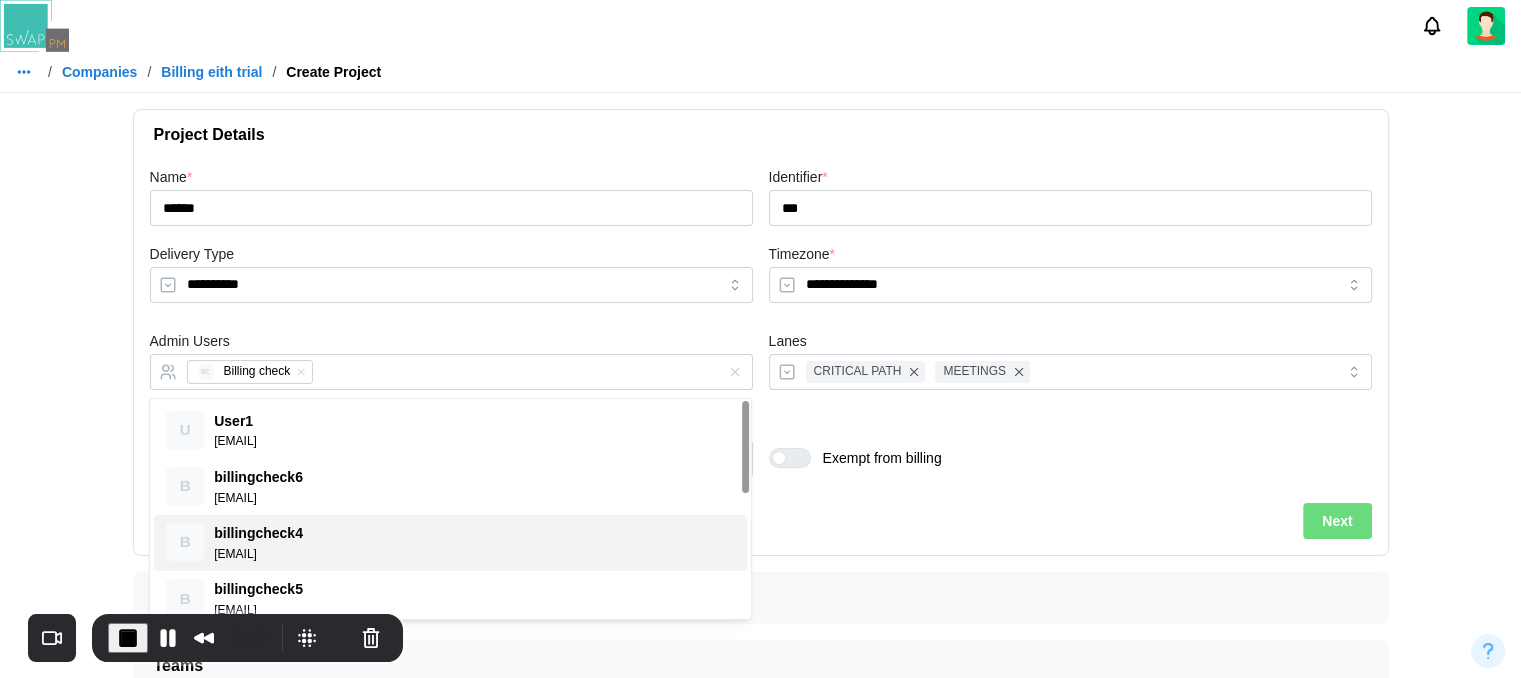 click on "**********" at bounding box center (761, 332) 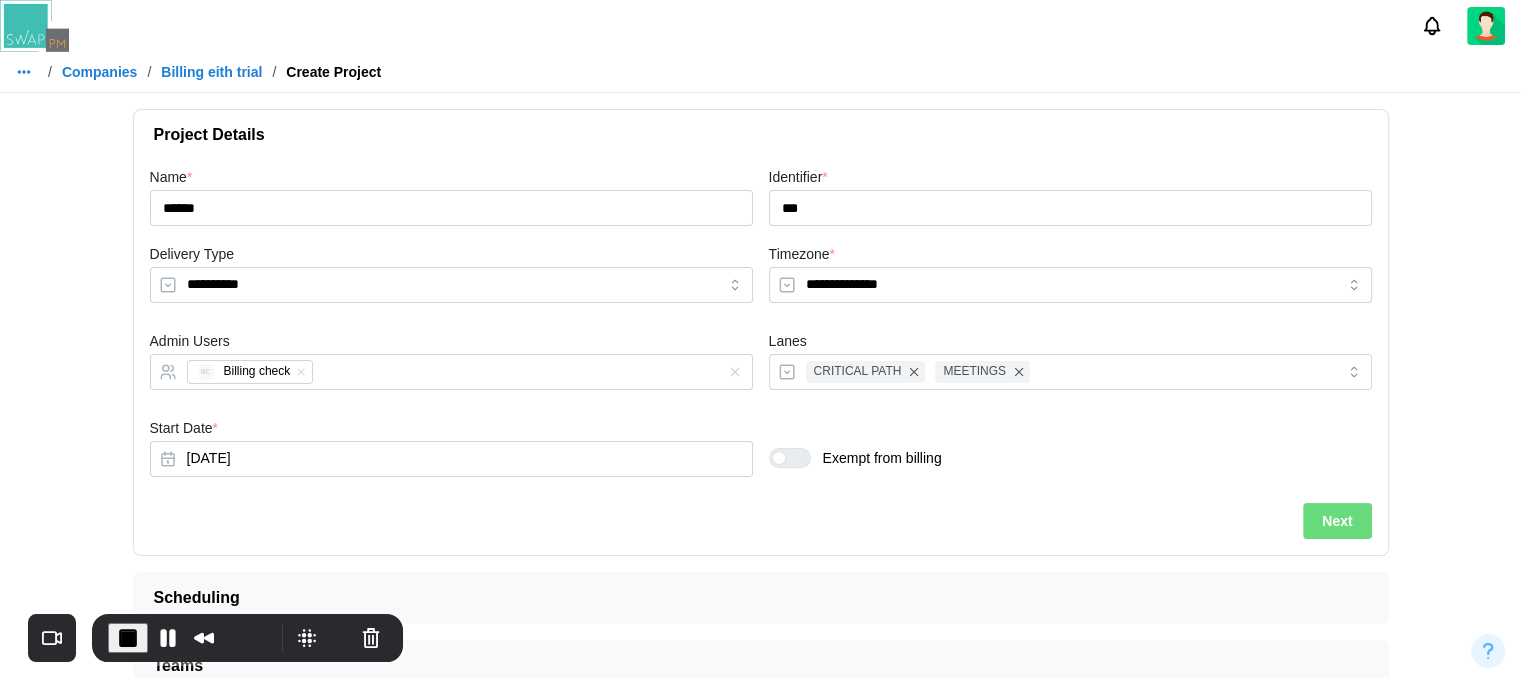 click at bounding box center [798, 458] 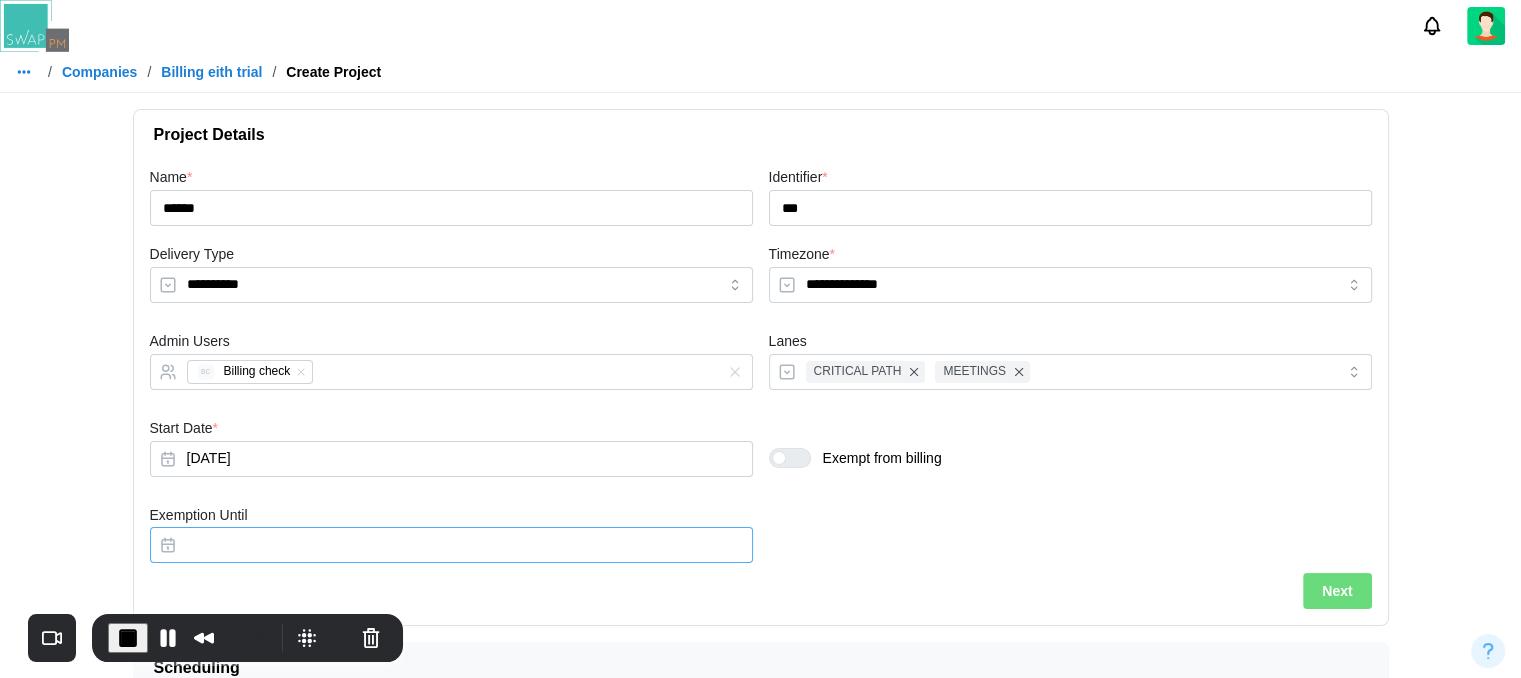 click on "Exemption Until" at bounding box center [451, 545] 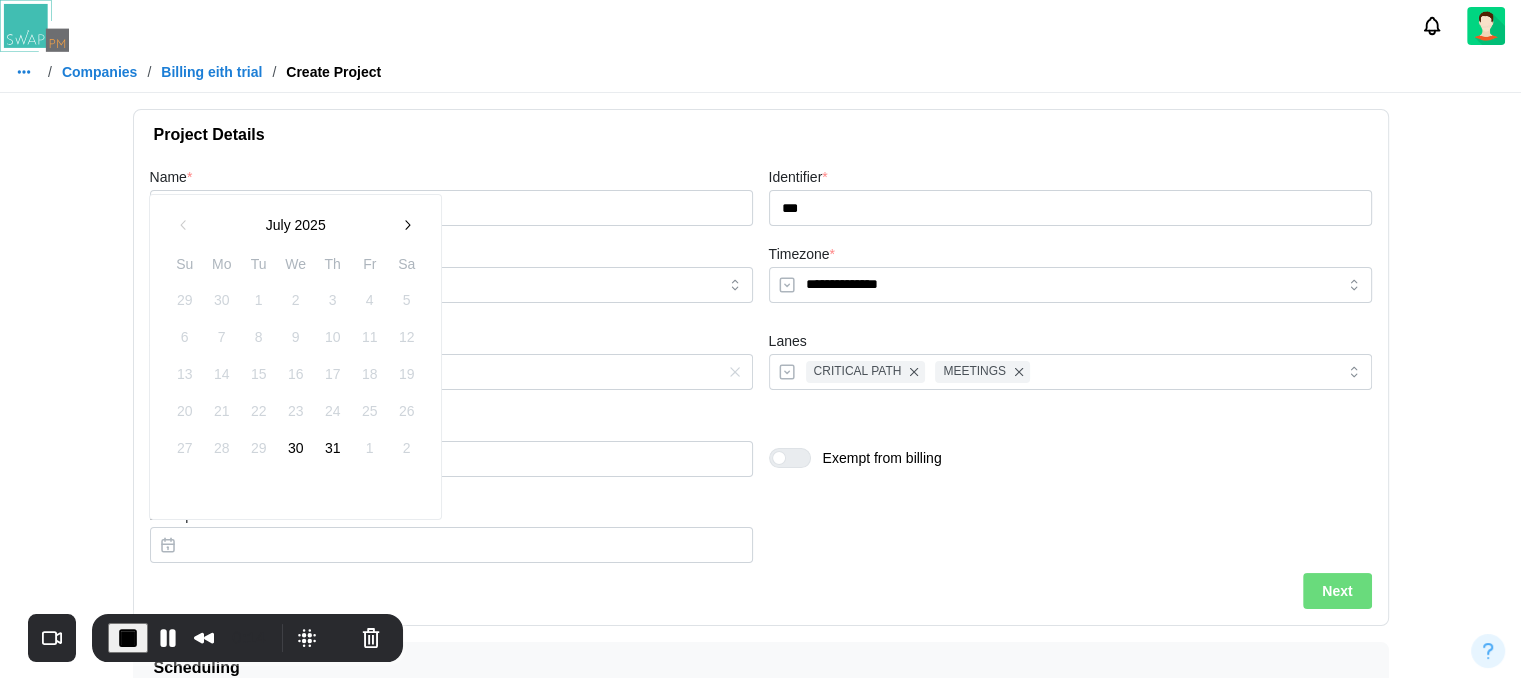 click on "31" at bounding box center (333, 448) 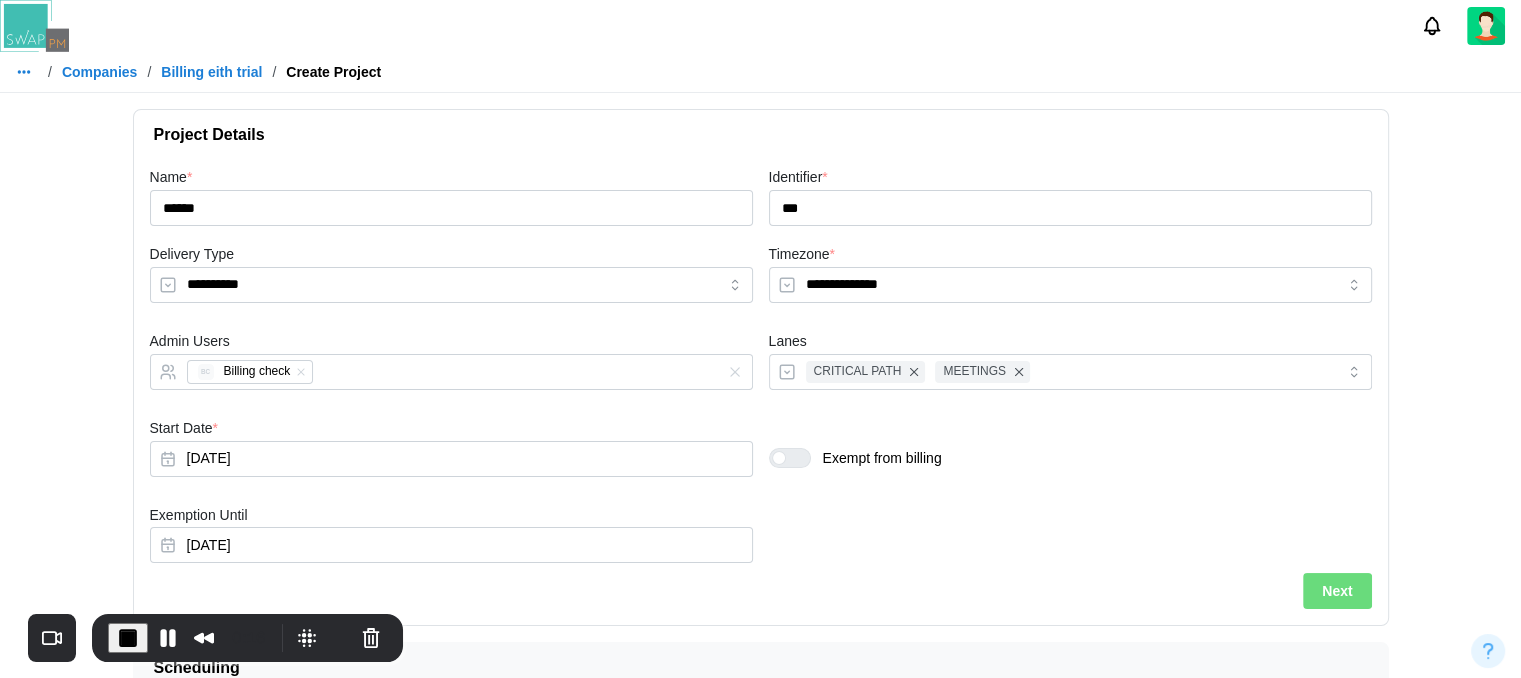 click on "Next" at bounding box center [1337, 591] 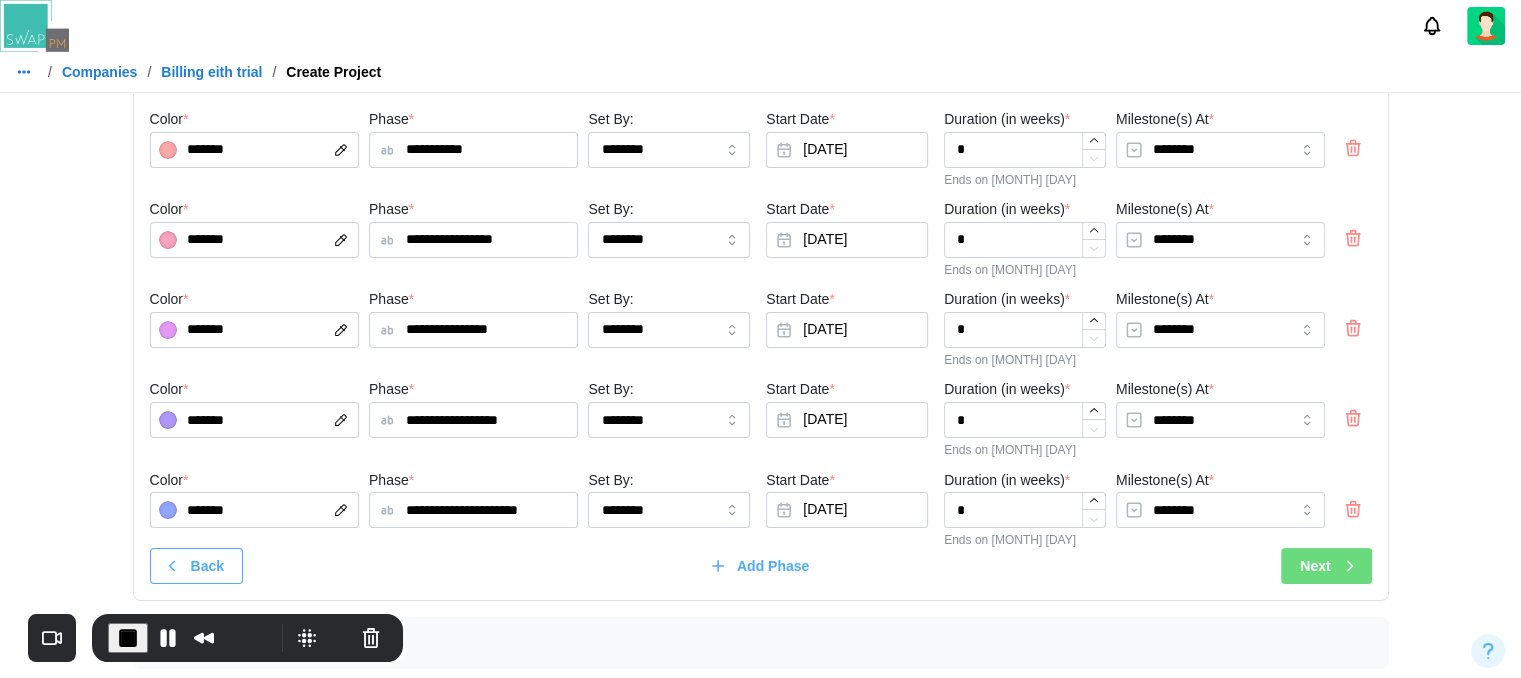 scroll, scrollTop: 133, scrollLeft: 0, axis: vertical 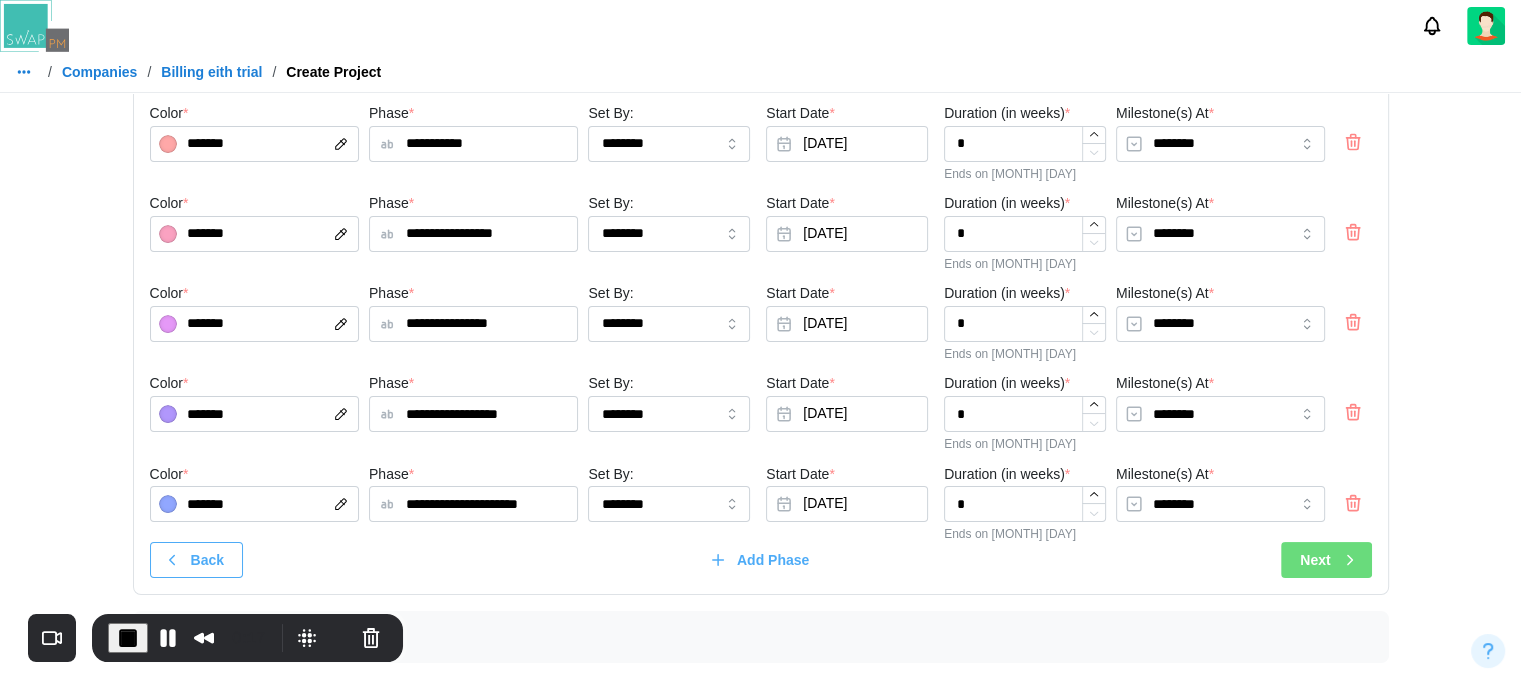 click 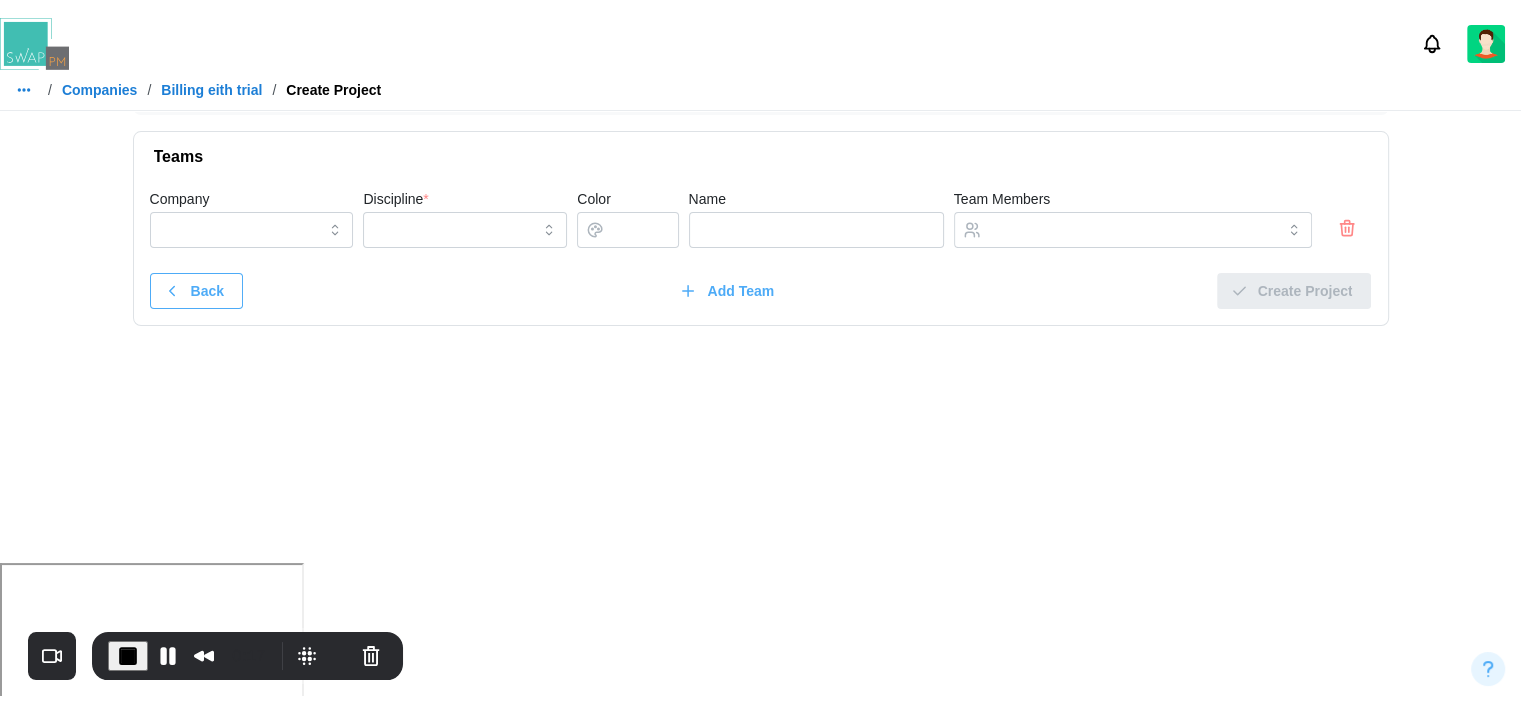 scroll, scrollTop: 0, scrollLeft: 0, axis: both 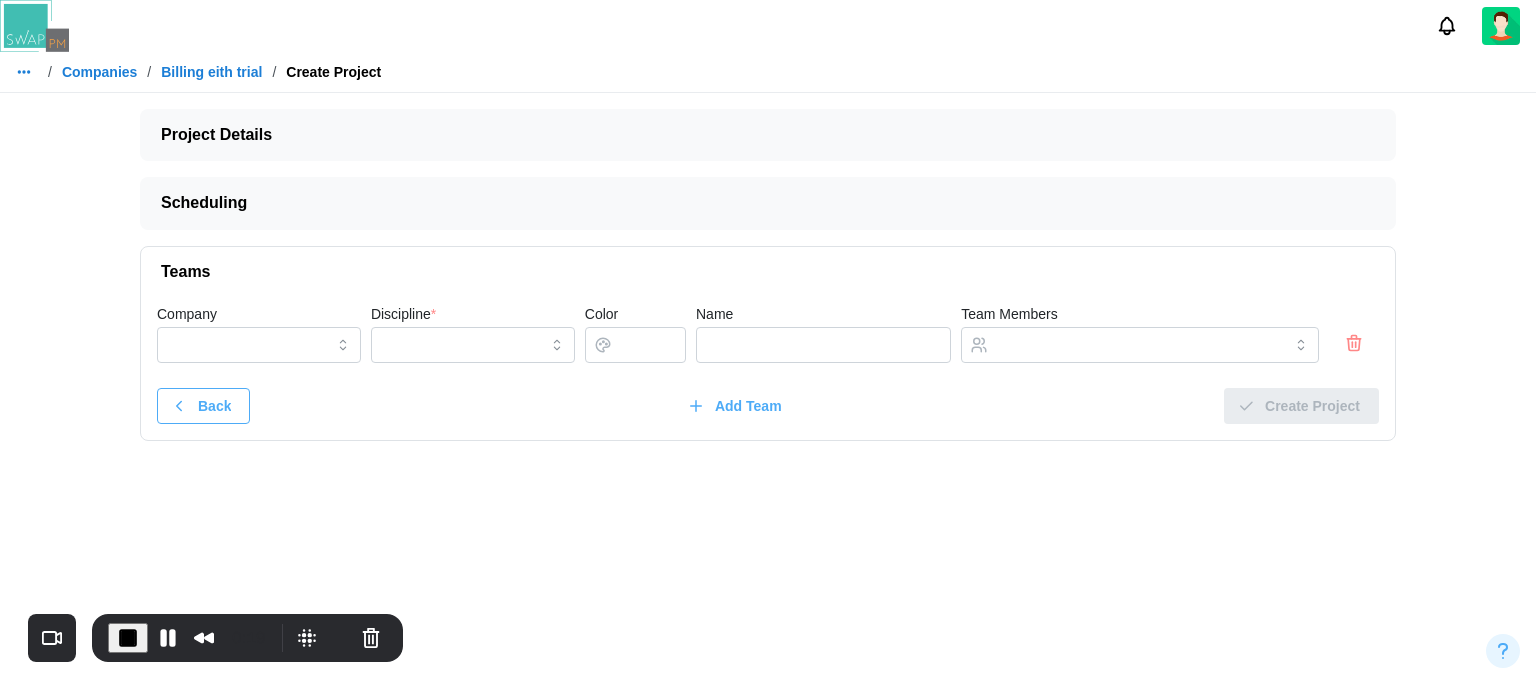 click 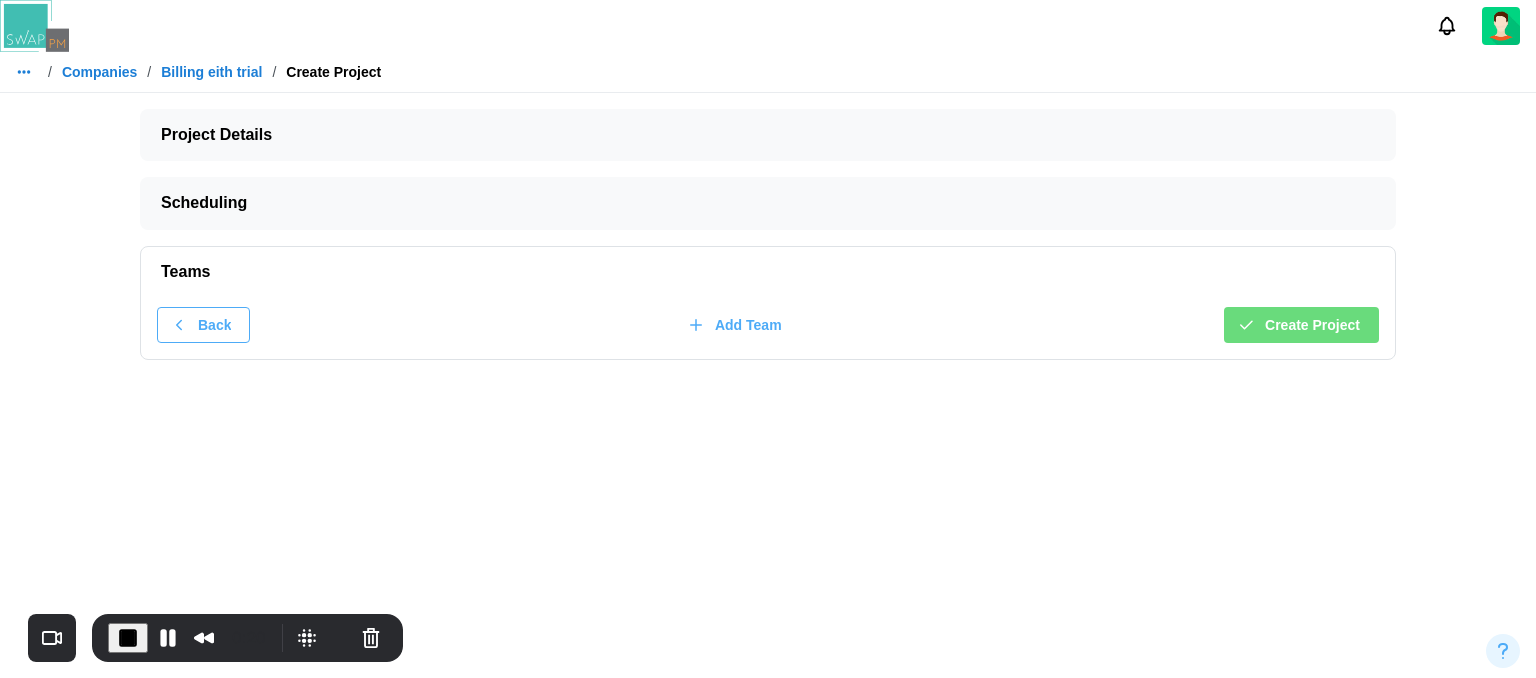 click on "Create Project" at bounding box center (1312, 325) 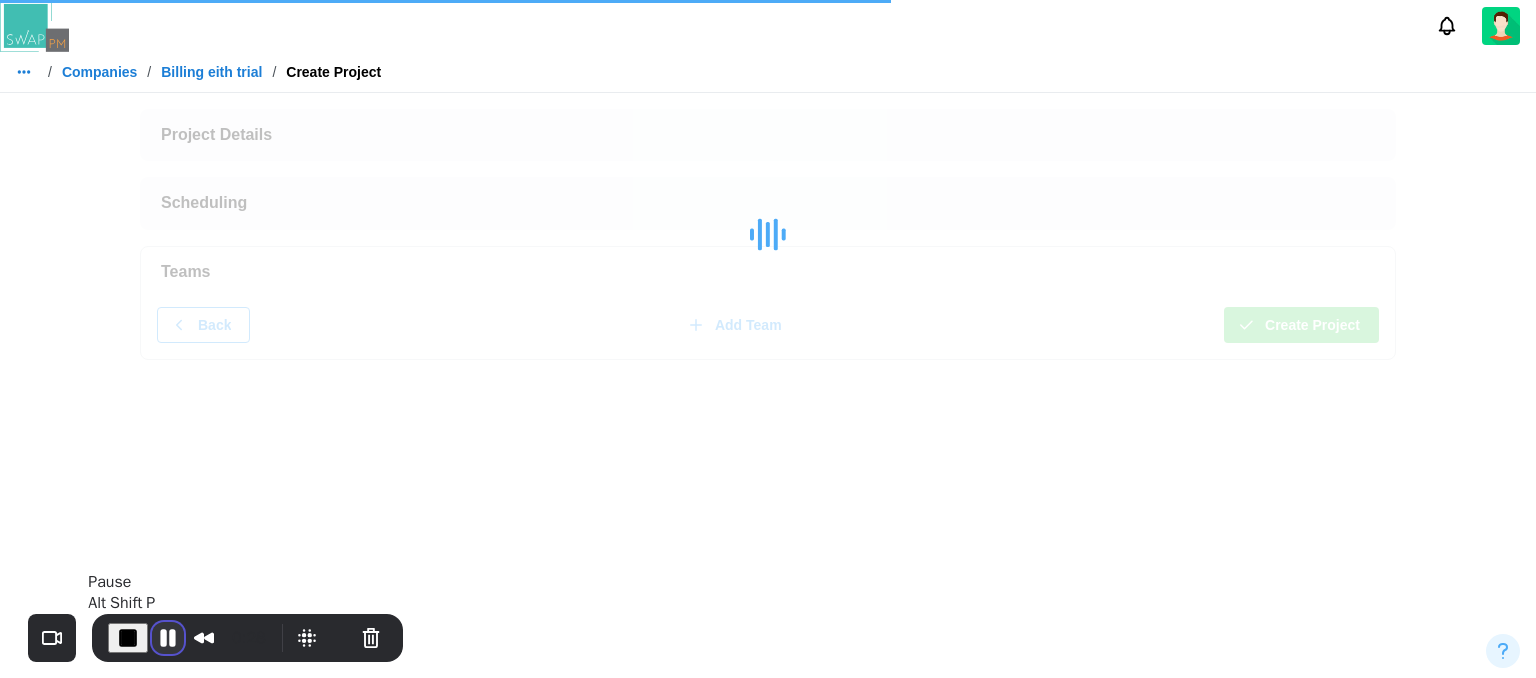 click at bounding box center [168, 638] 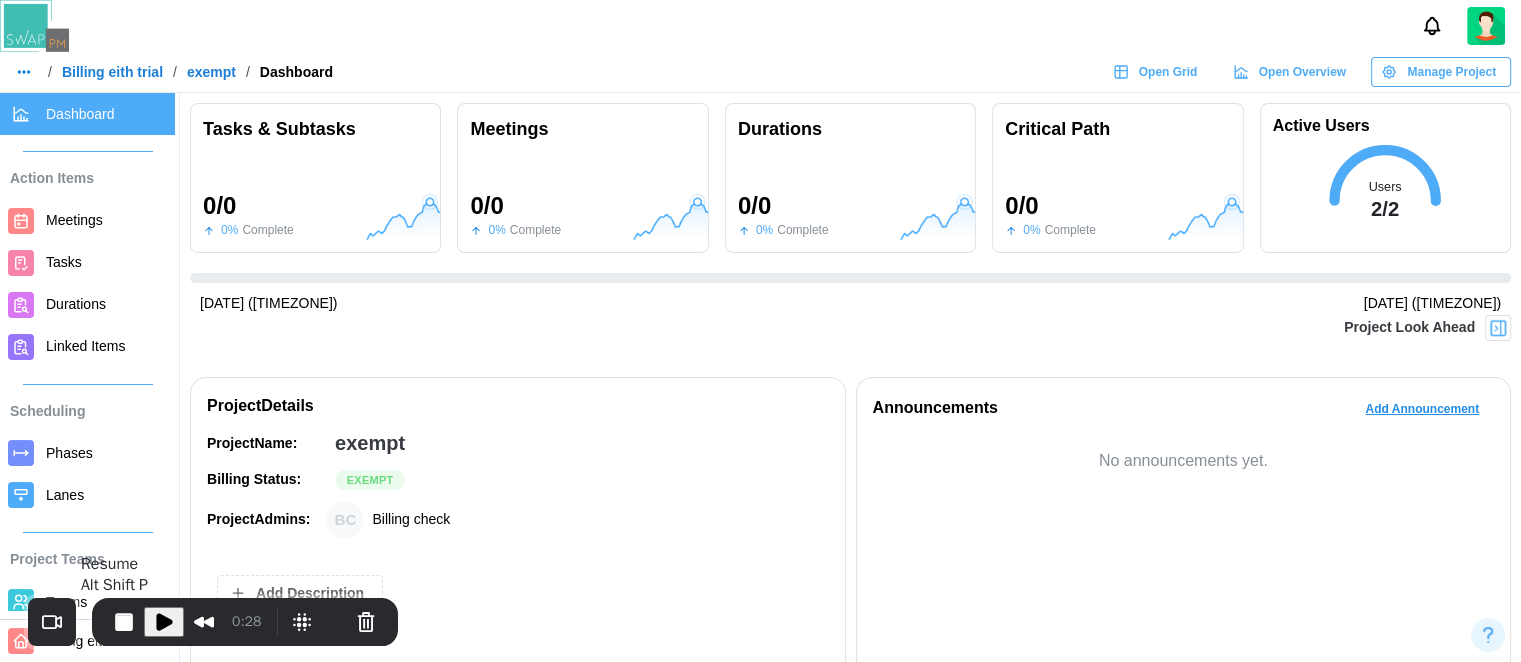 click at bounding box center (164, 622) 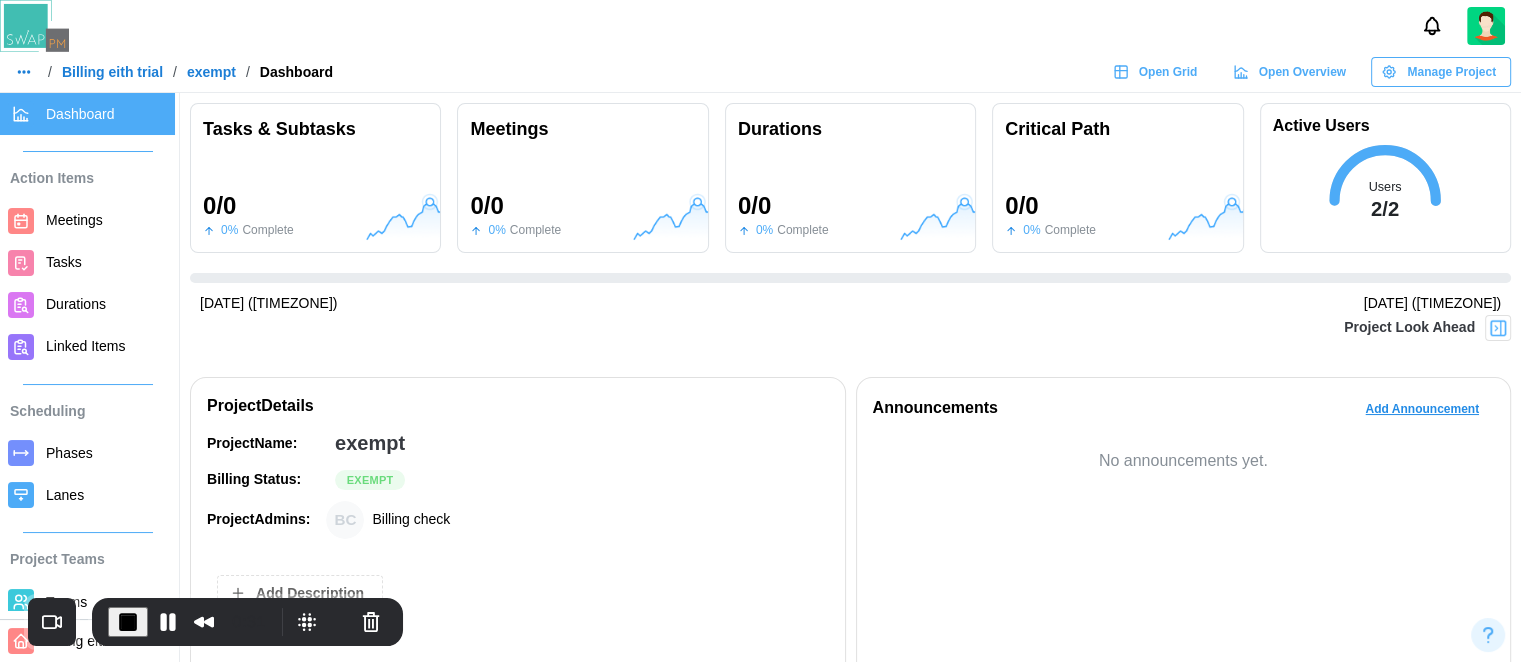 click on "Billing eith trial" at bounding box center (112, 72) 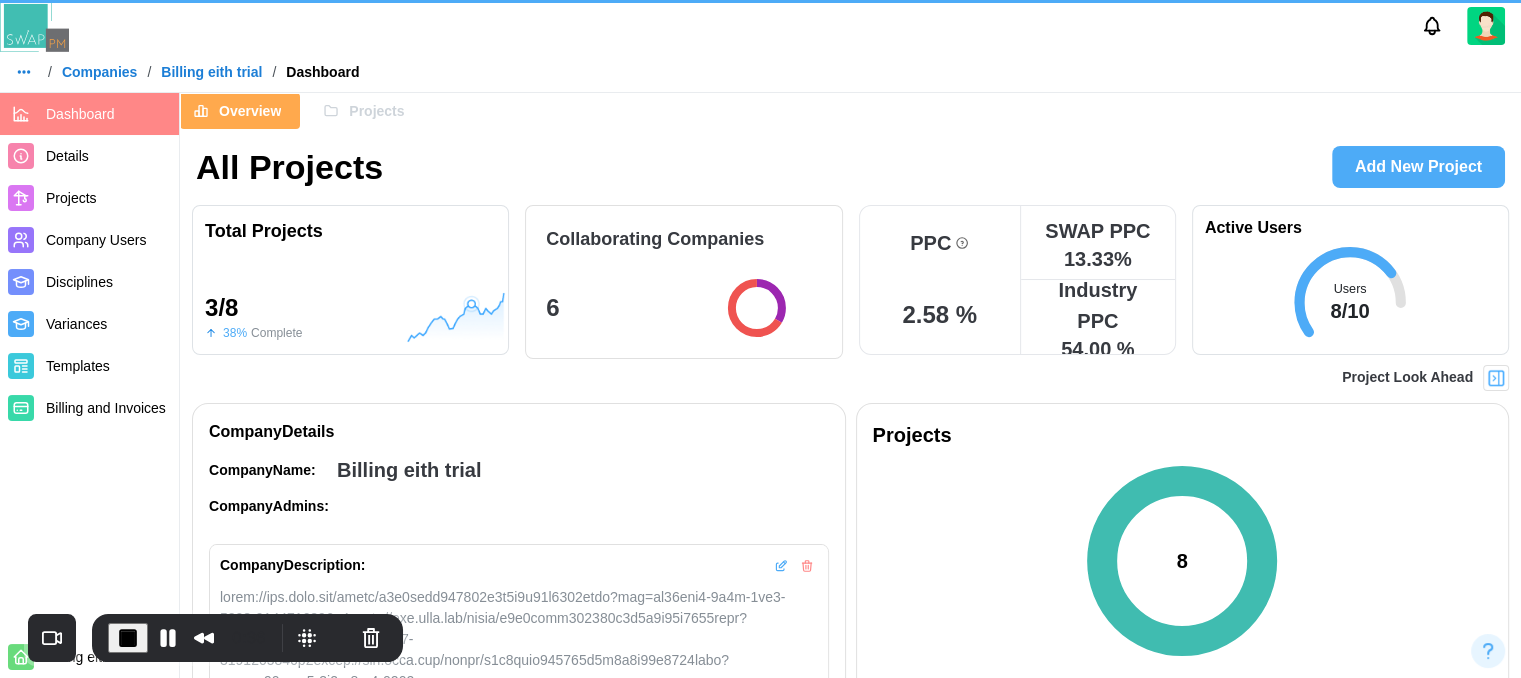 click on "Projects" at bounding box center (89, 198) 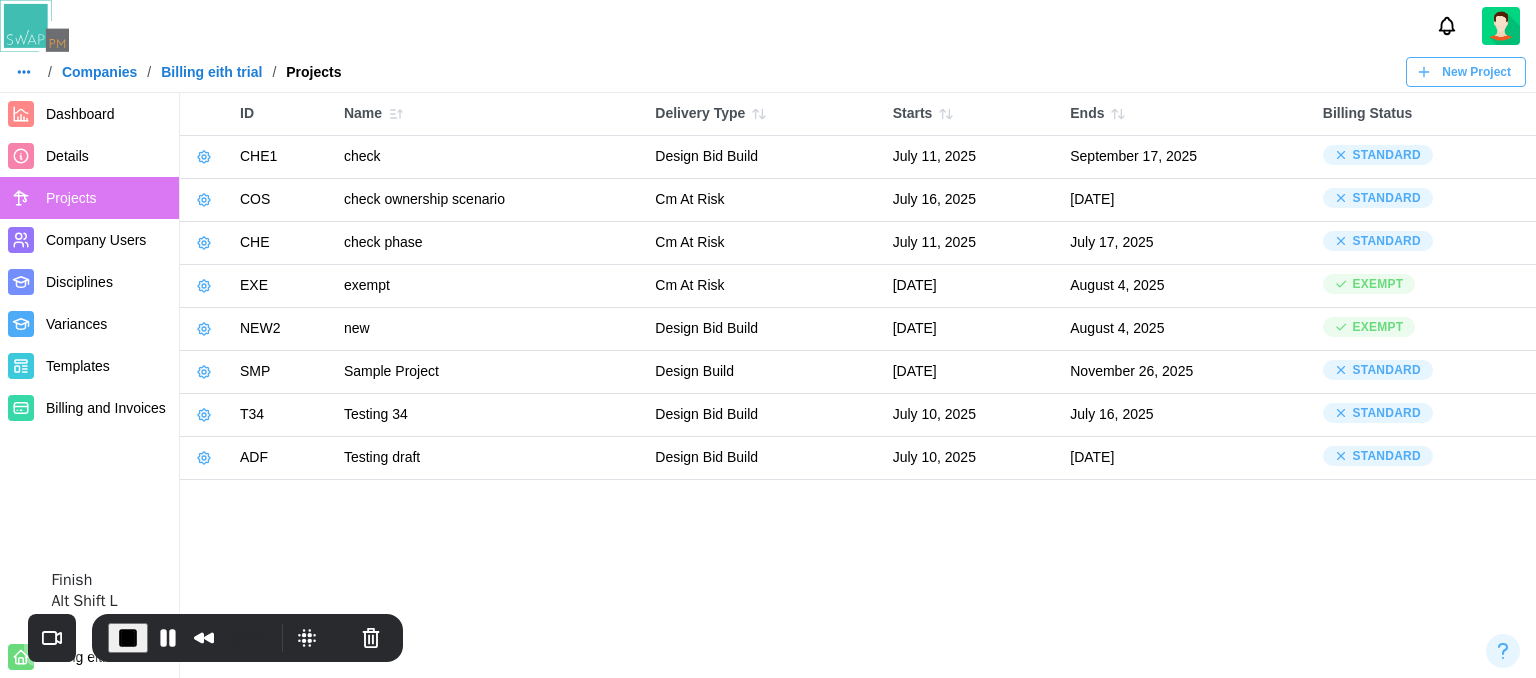 click at bounding box center [128, 638] 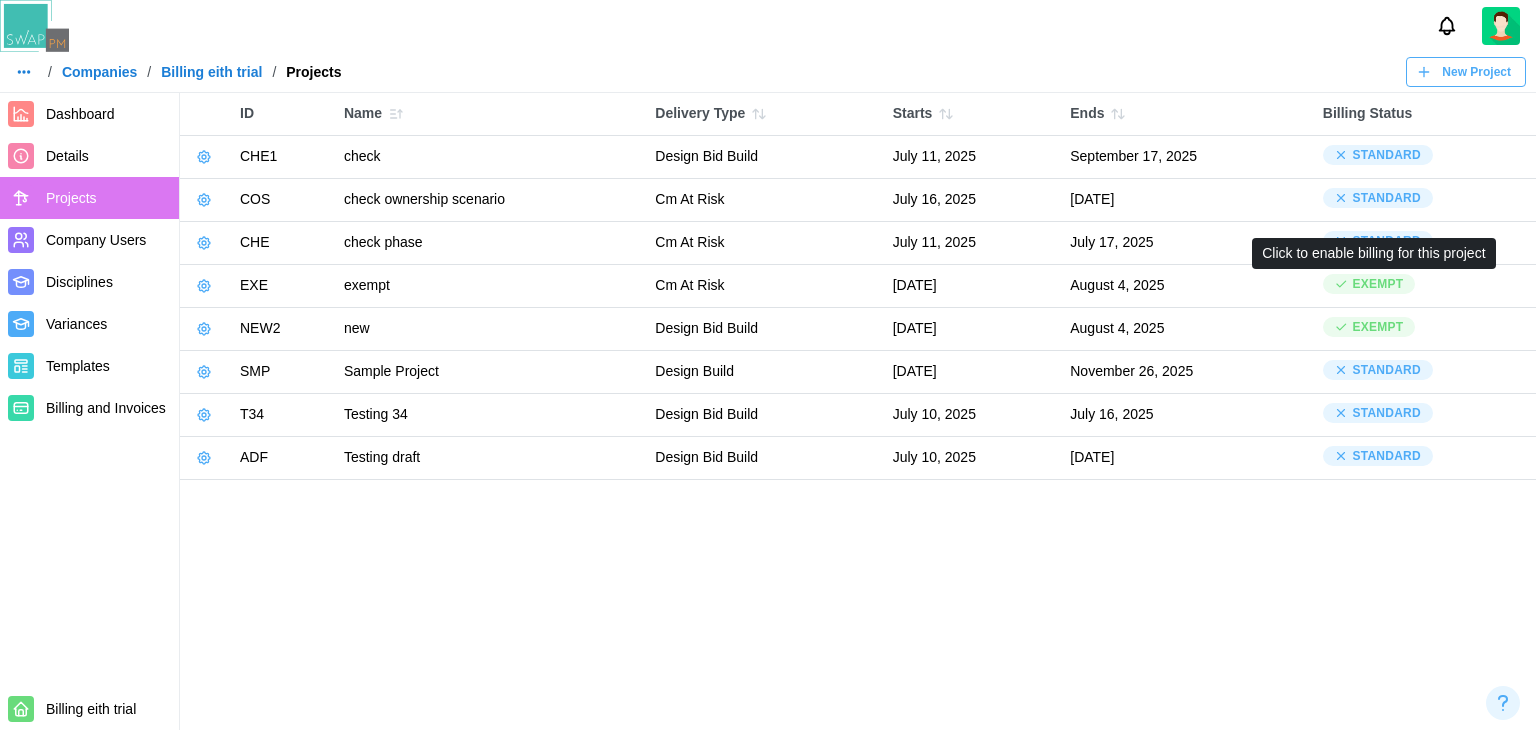 click on "Exempt" at bounding box center [1377, 284] 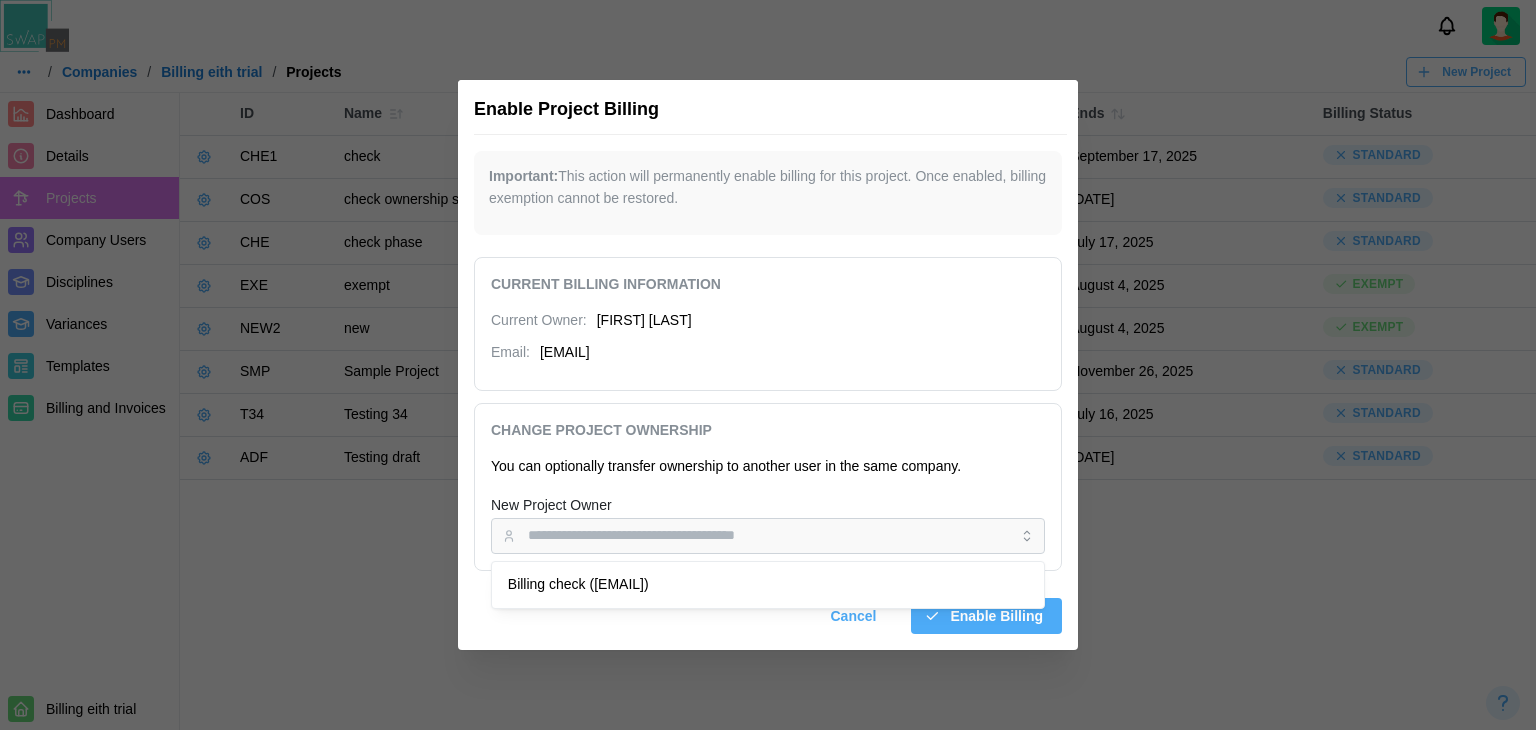 click on "Enable Project Billing" at bounding box center (770, 110) 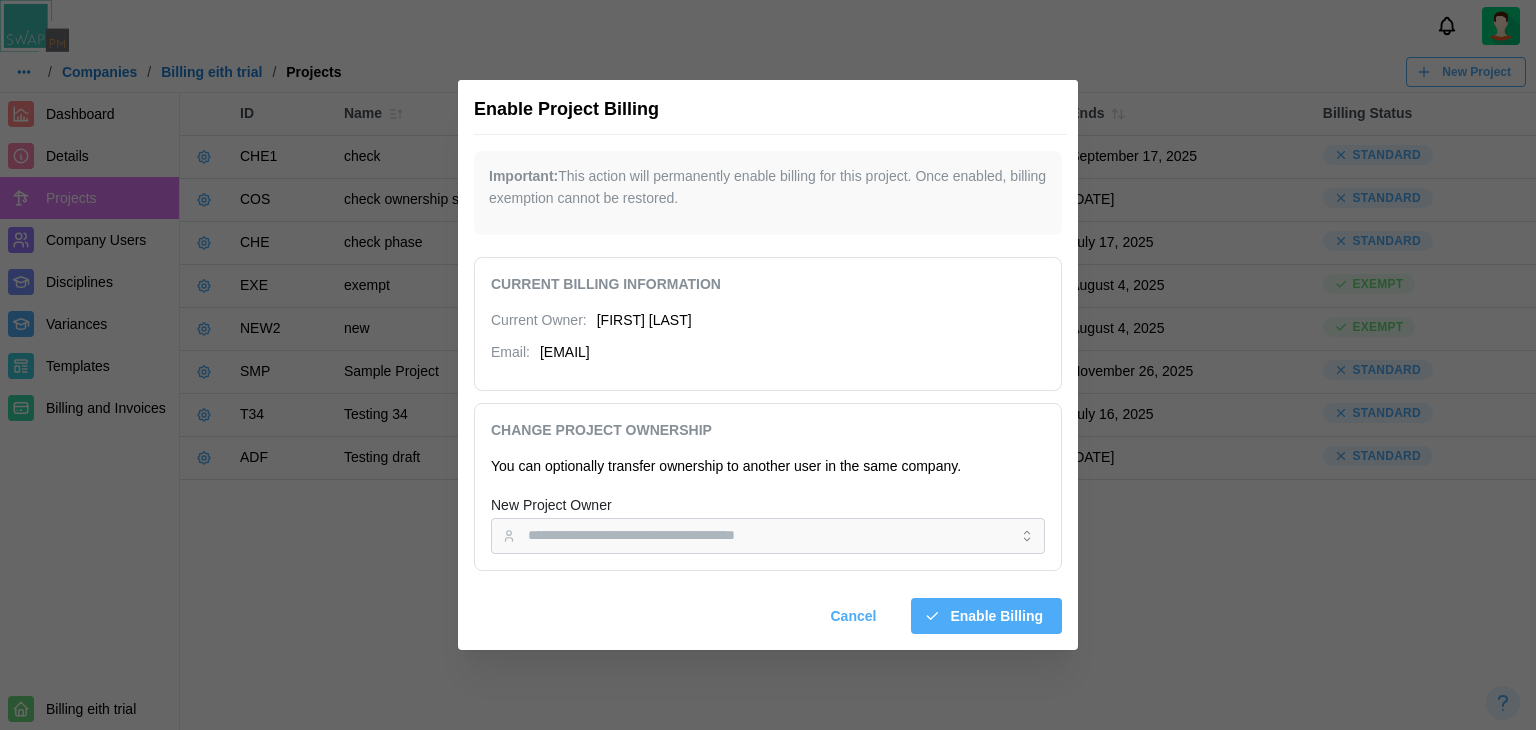 click at bounding box center (768, 365) 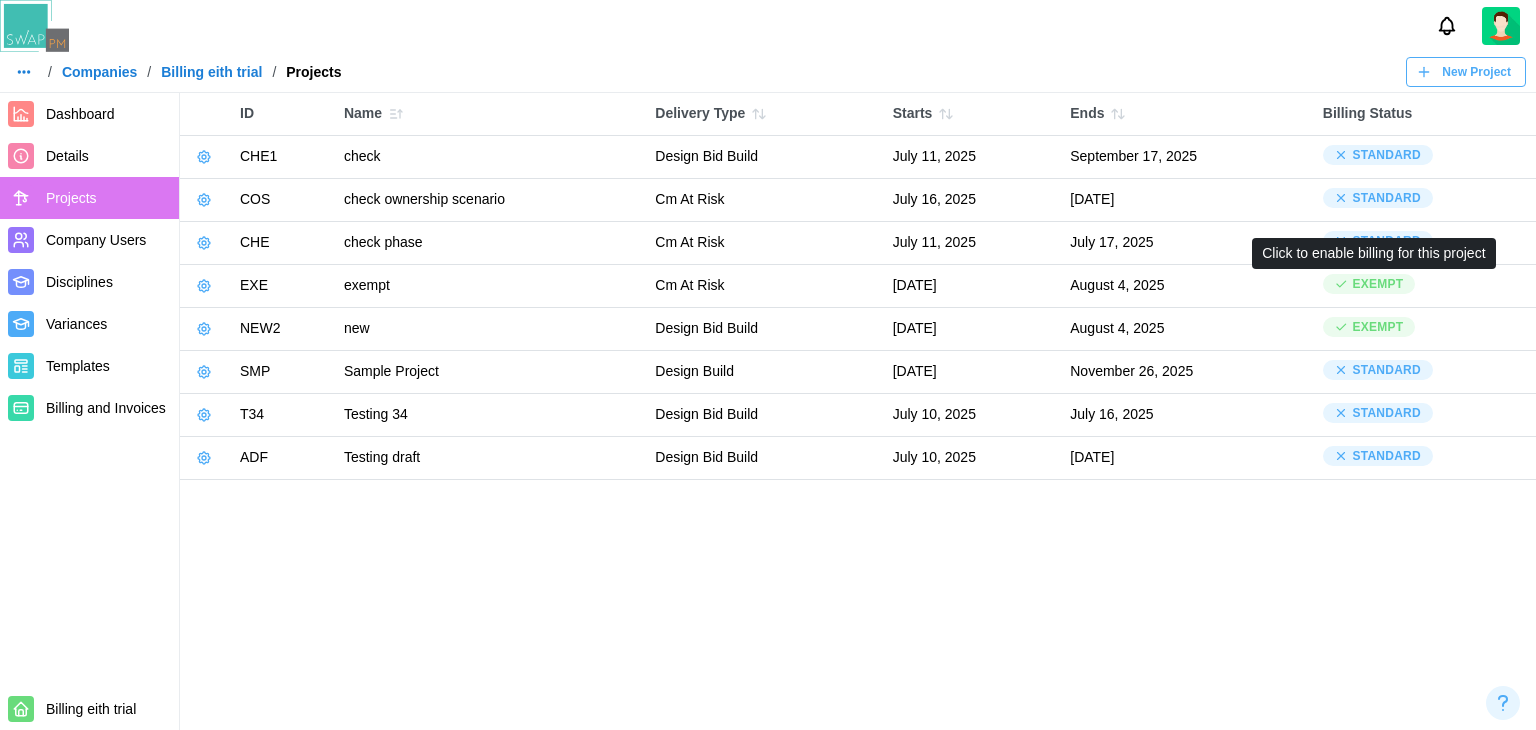 click on "Exempt" at bounding box center (1377, 284) 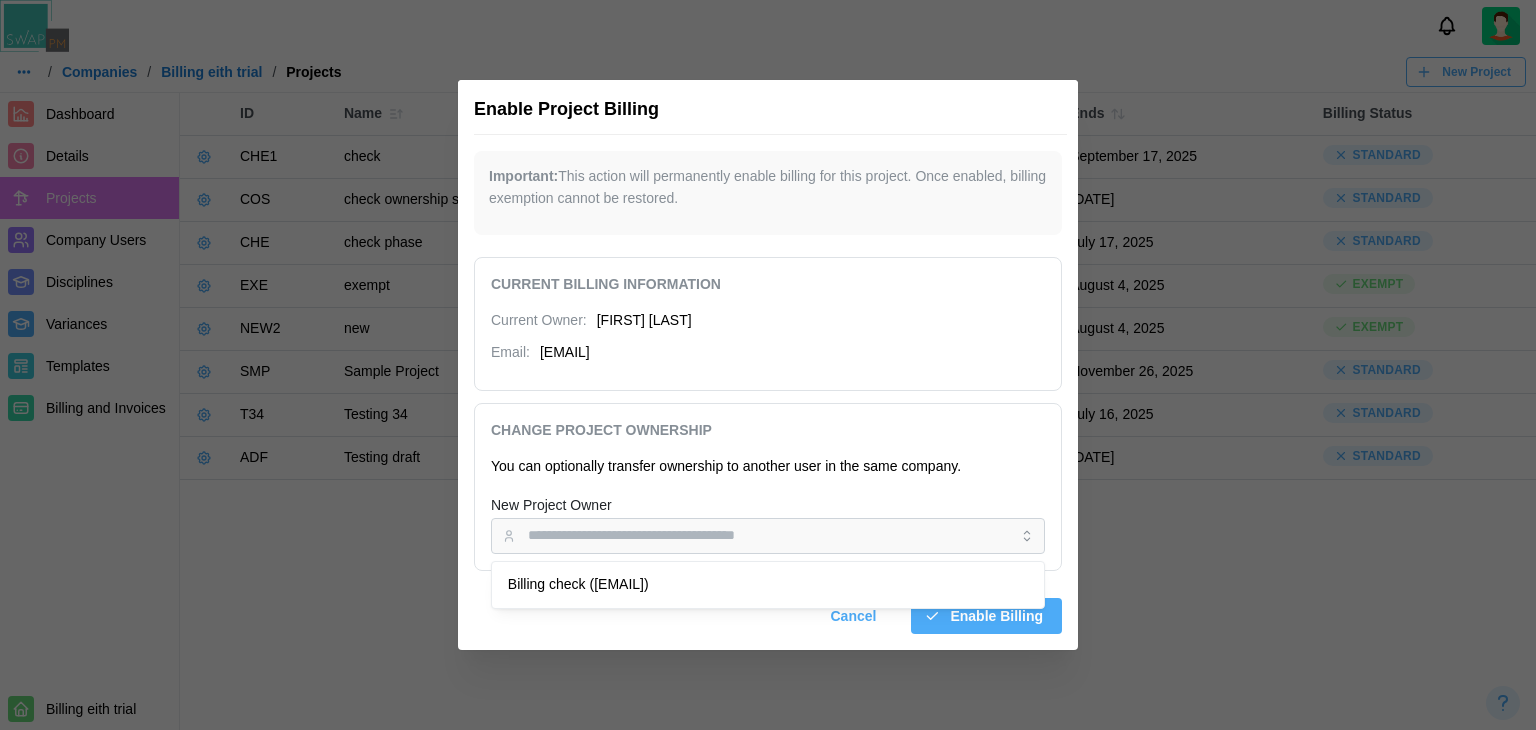 click on "New Project Owner" at bounding box center [768, 536] 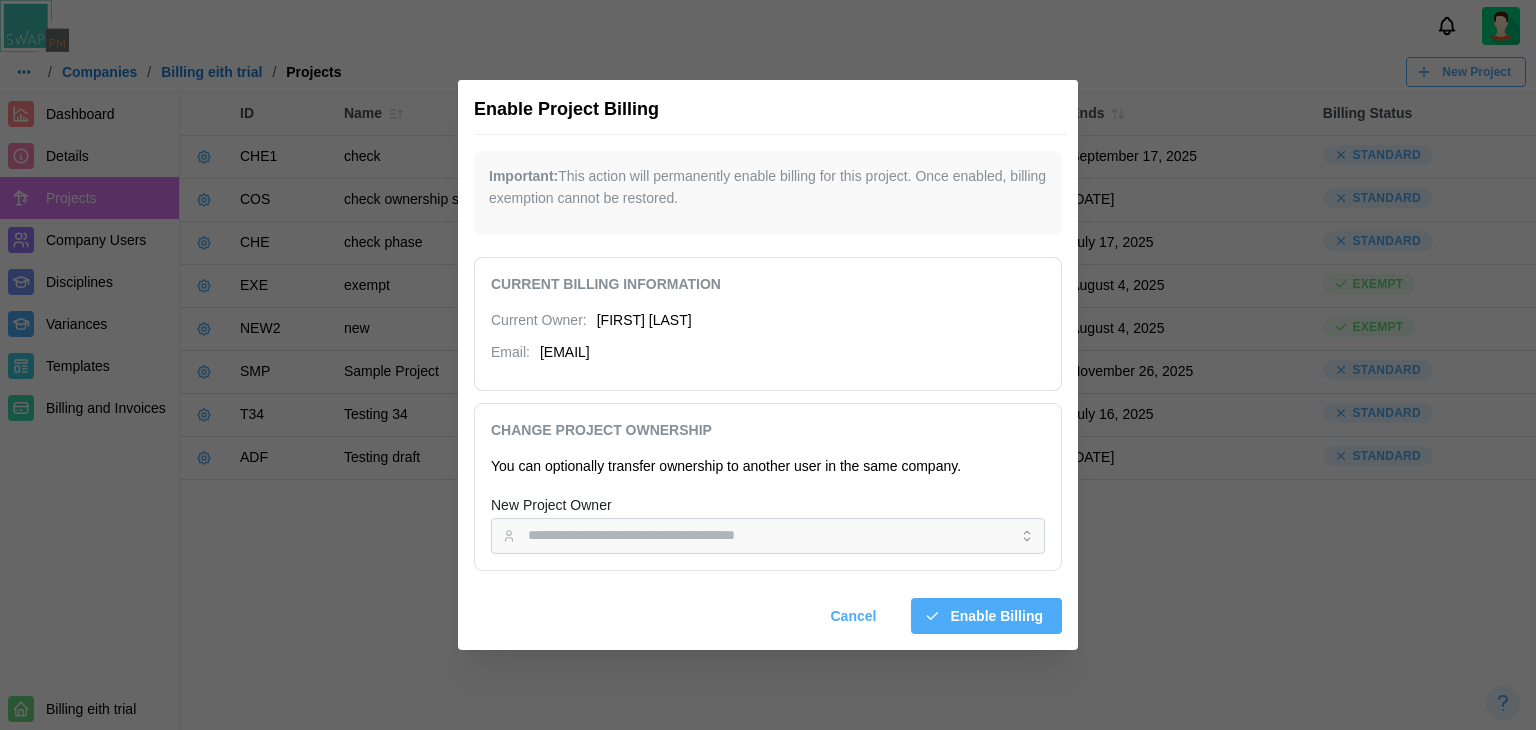 click on "New Project Owner" at bounding box center [768, 523] 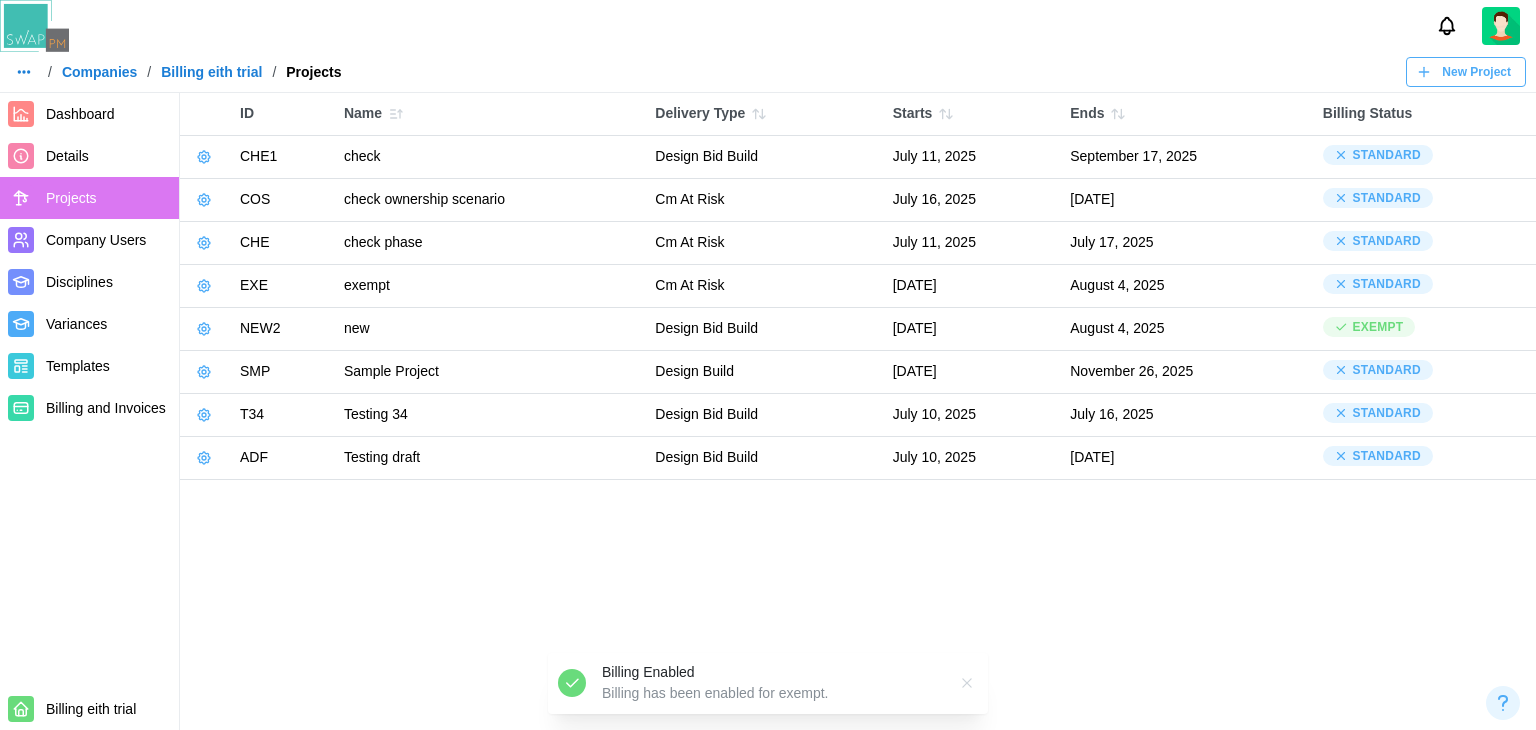 click 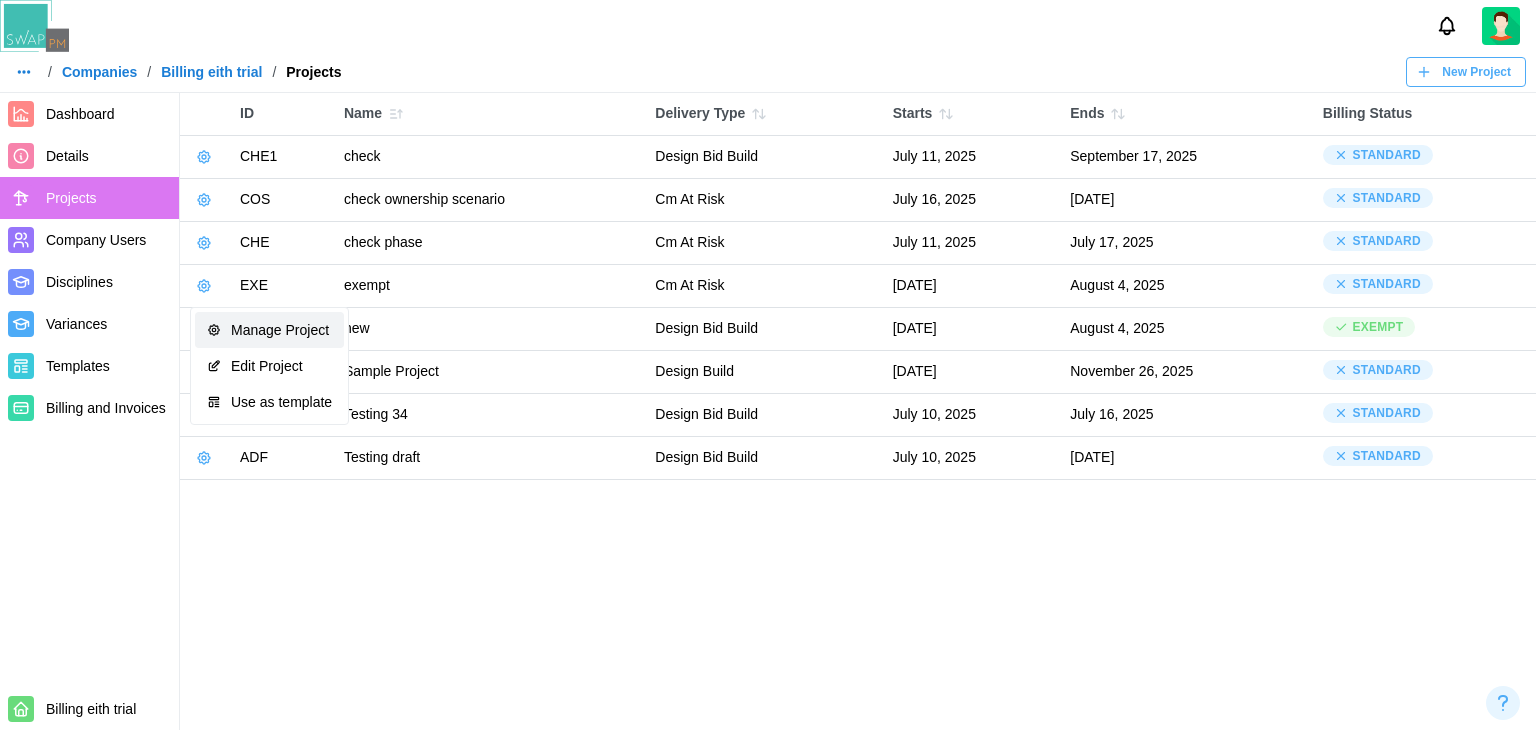 click on "Manage Project" at bounding box center [269, 330] 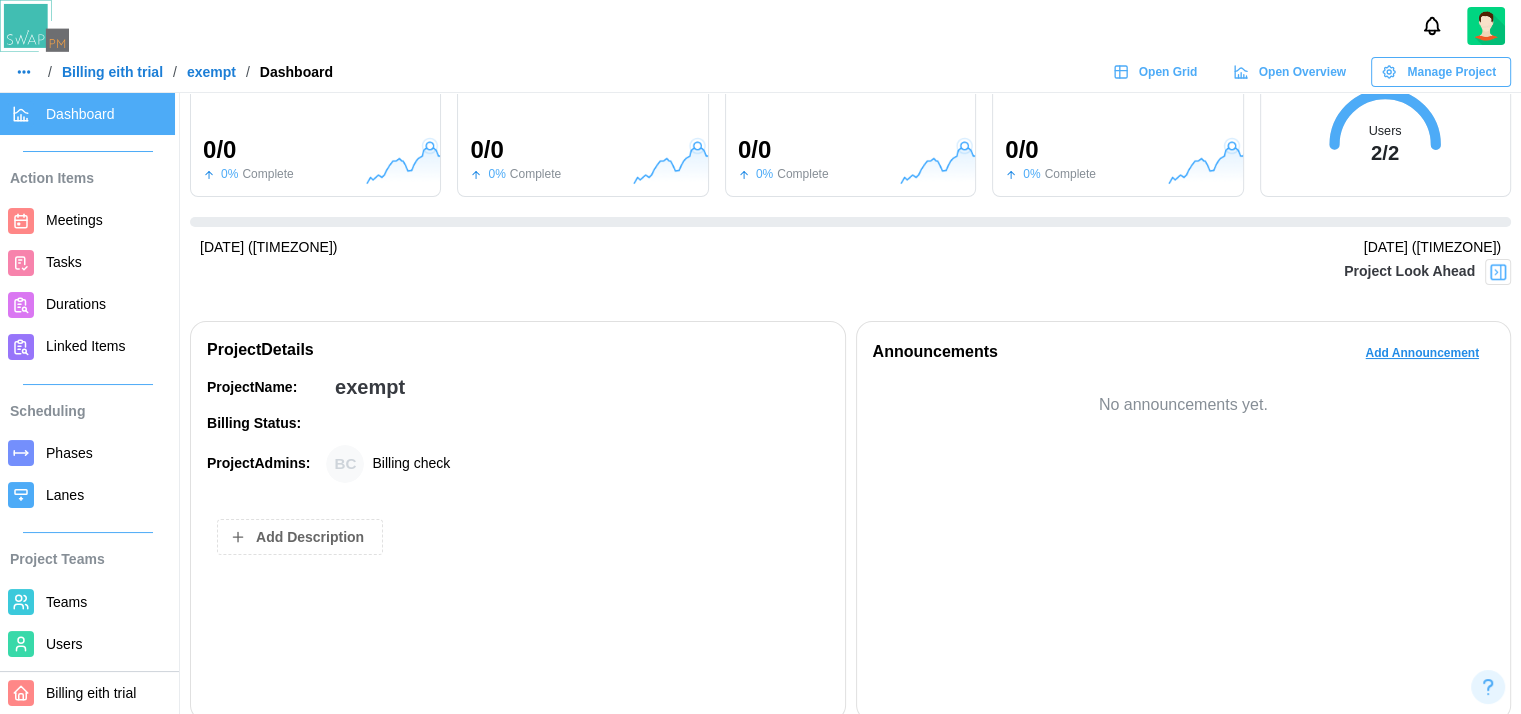 scroll, scrollTop: 100, scrollLeft: 0, axis: vertical 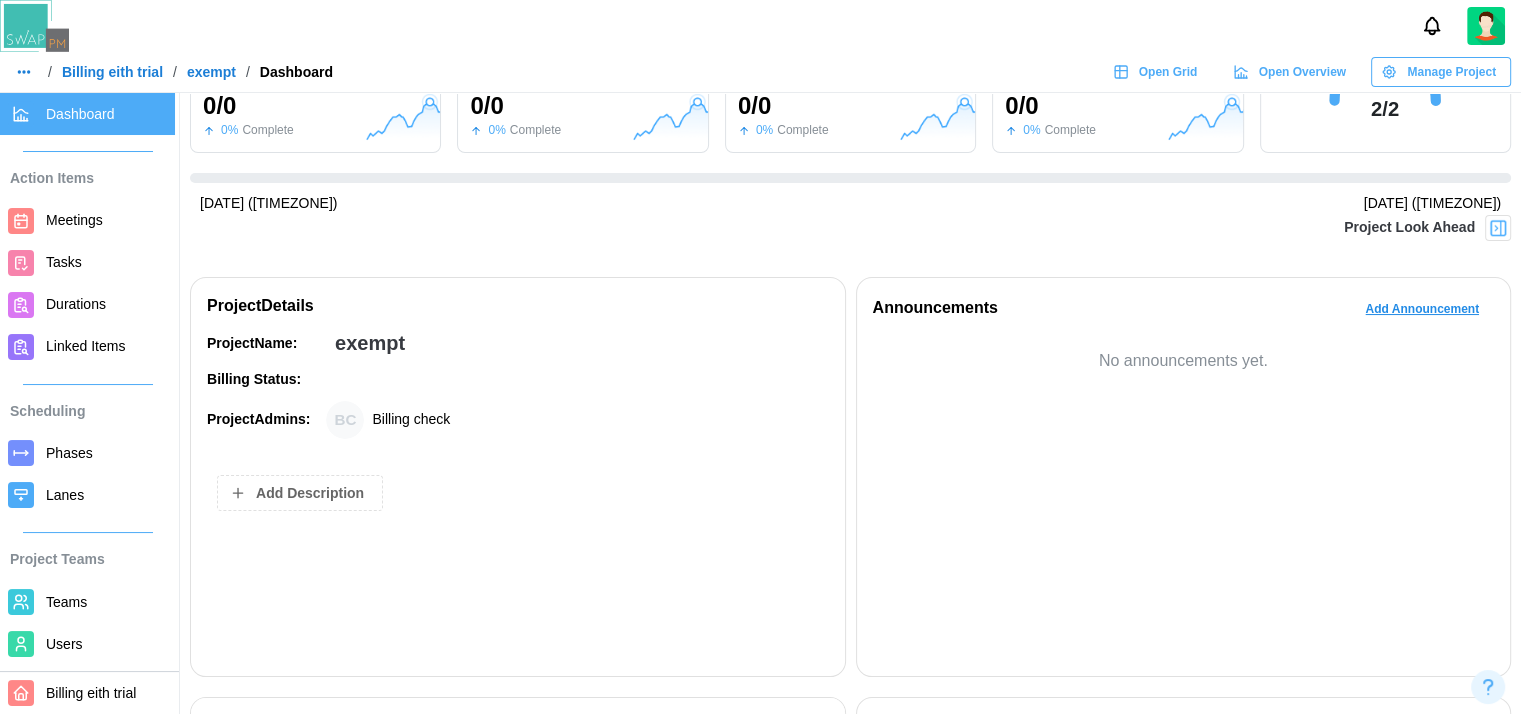 click on "Project  Name: exempt Billing Status: Project  Admins: BC Billing check Add Description" at bounding box center [518, 493] 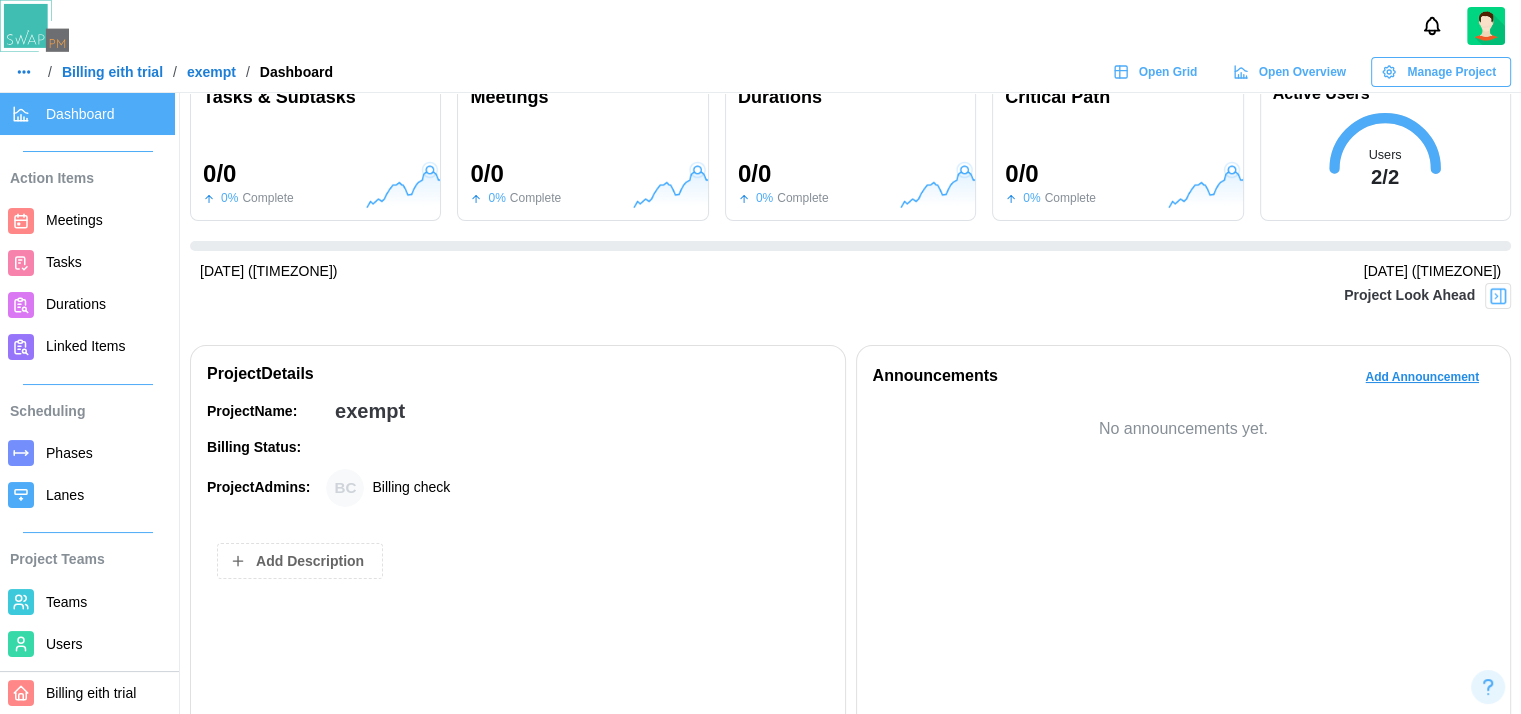 scroll, scrollTop: 0, scrollLeft: 0, axis: both 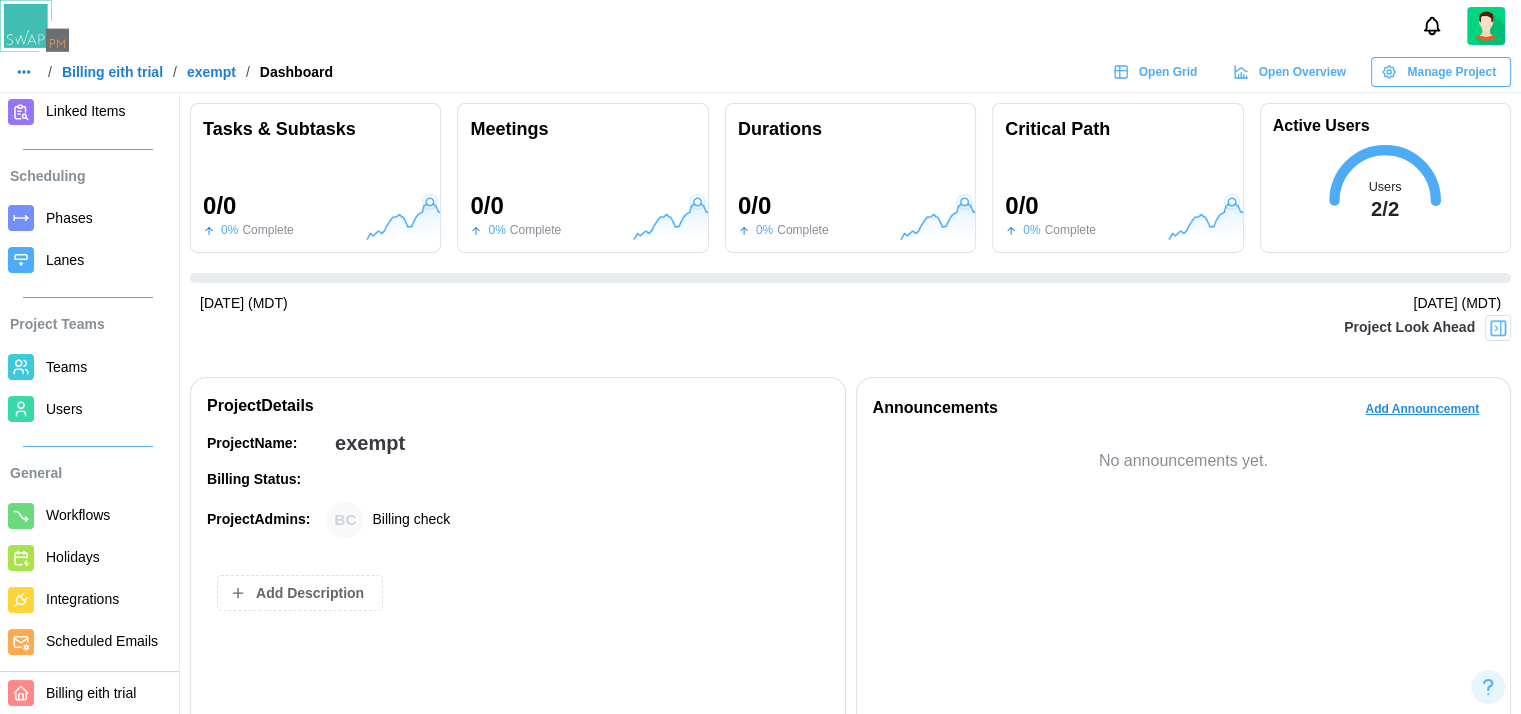 click on "Billing Status:" at bounding box center [518, 480] 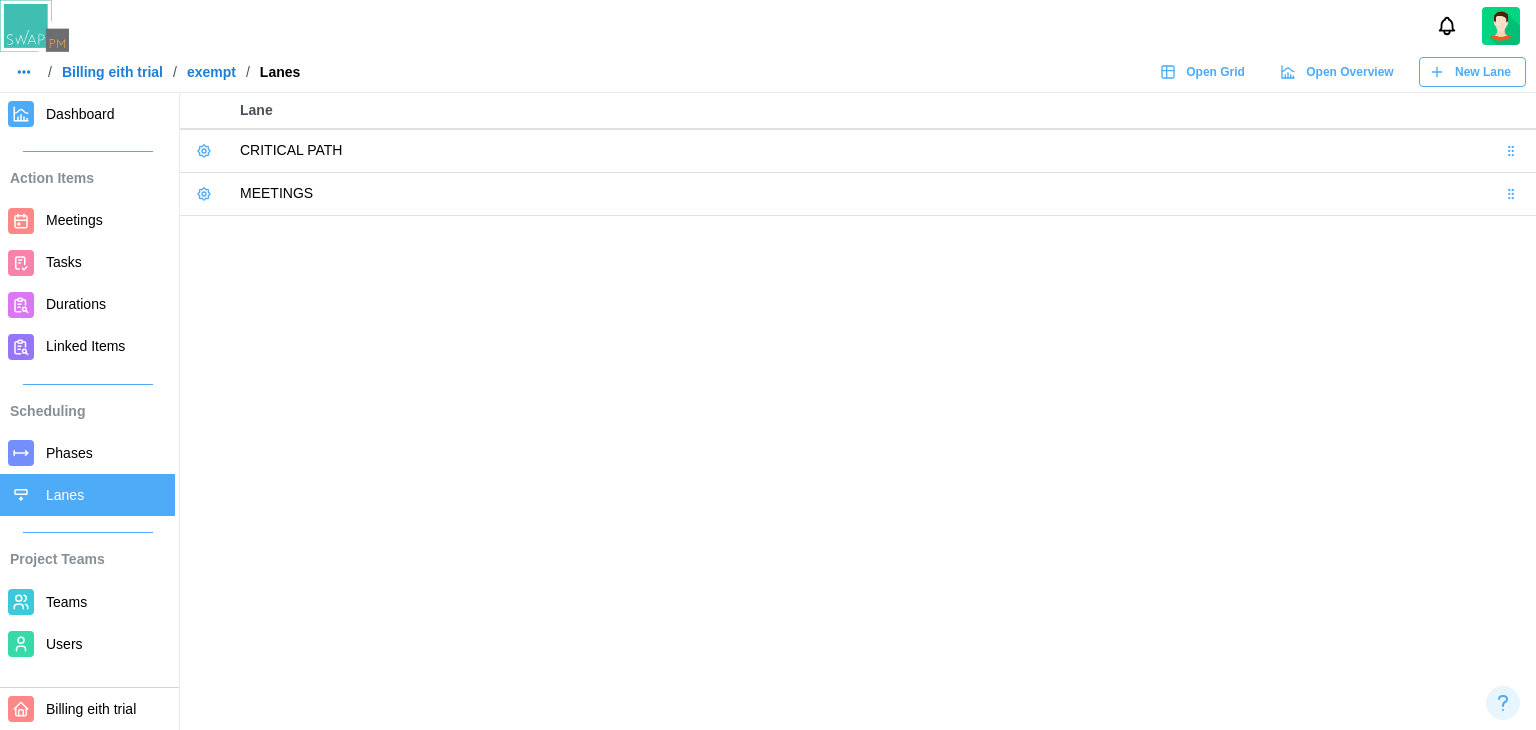 click on "Teams" at bounding box center [66, 602] 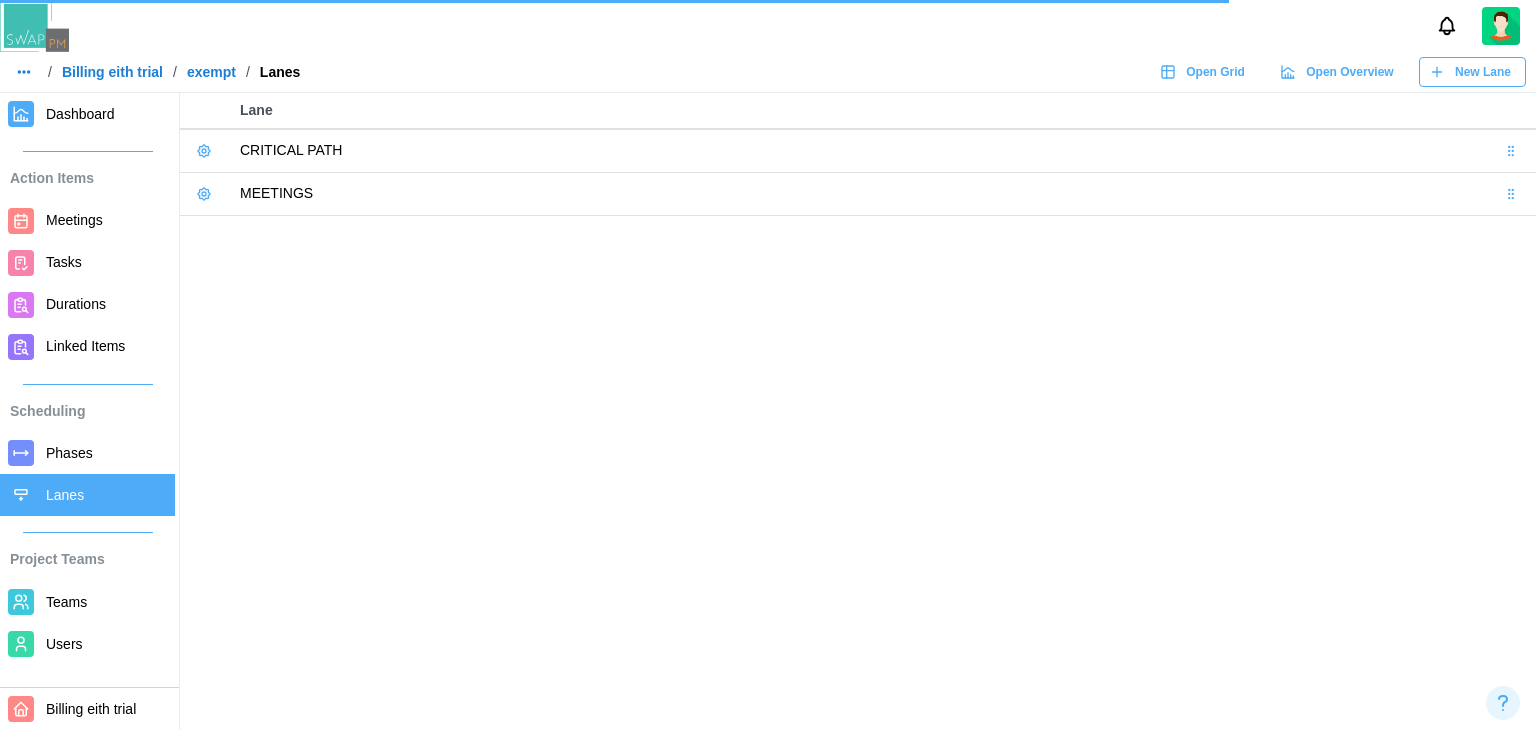click on "Dashboard" at bounding box center [80, 114] 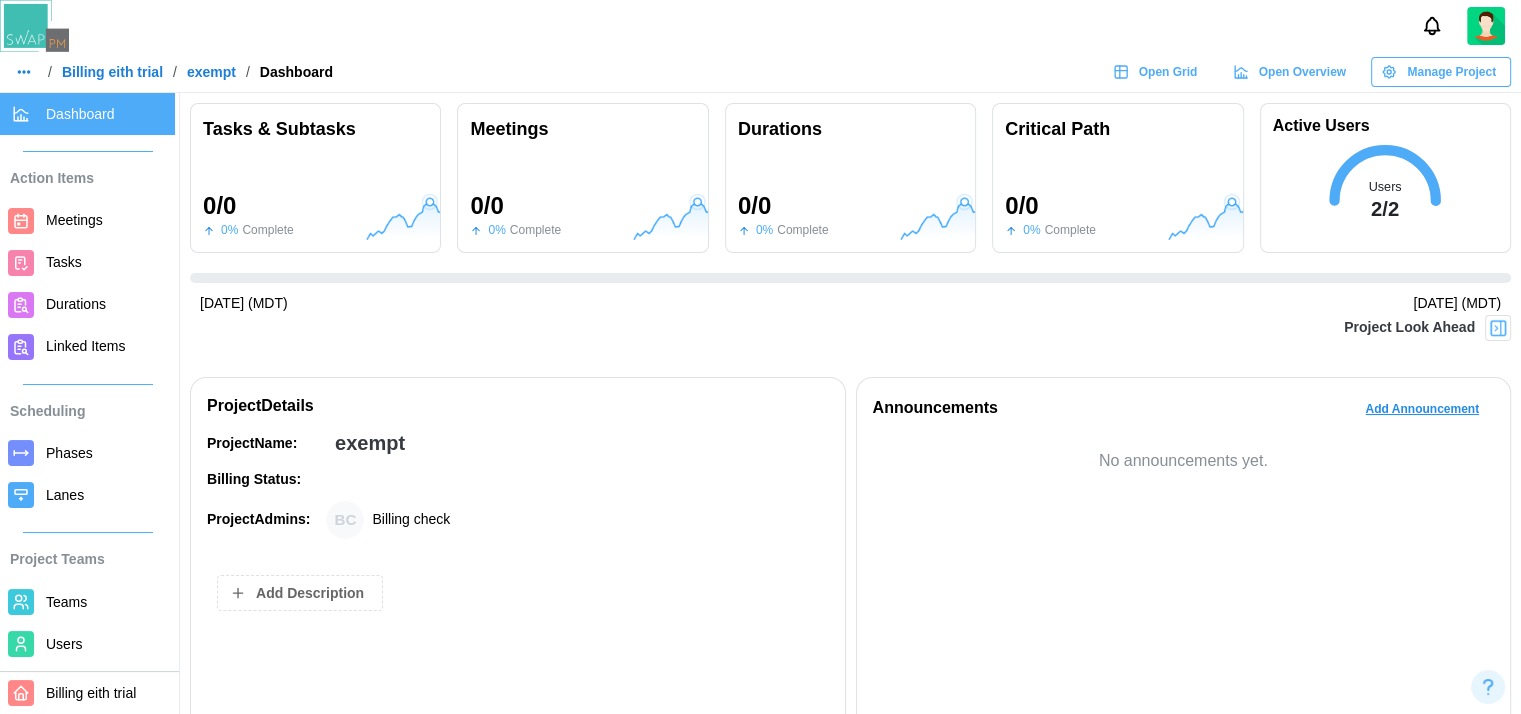click on "Billing eith trial" at bounding box center (112, 72) 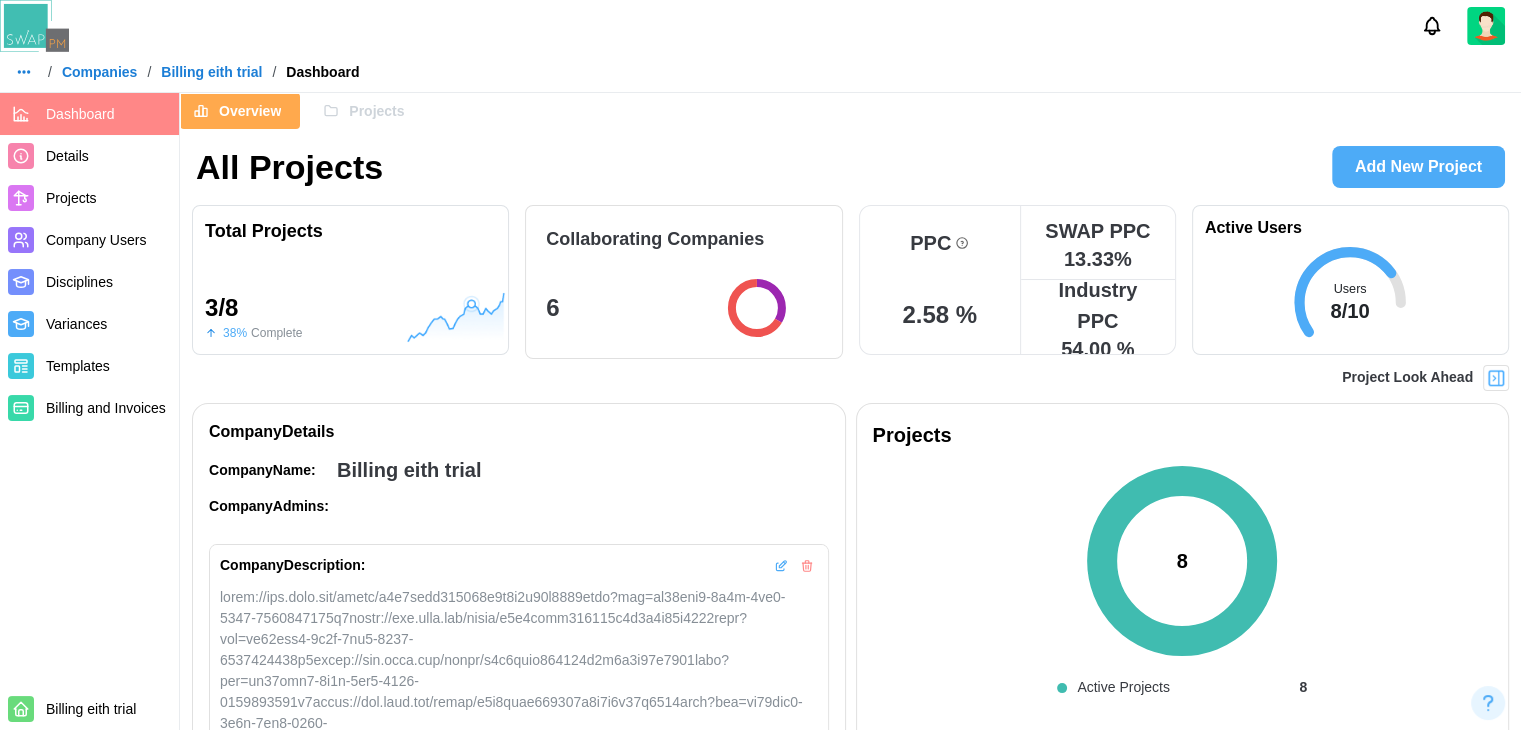 click on "Company Users" at bounding box center (108, 240) 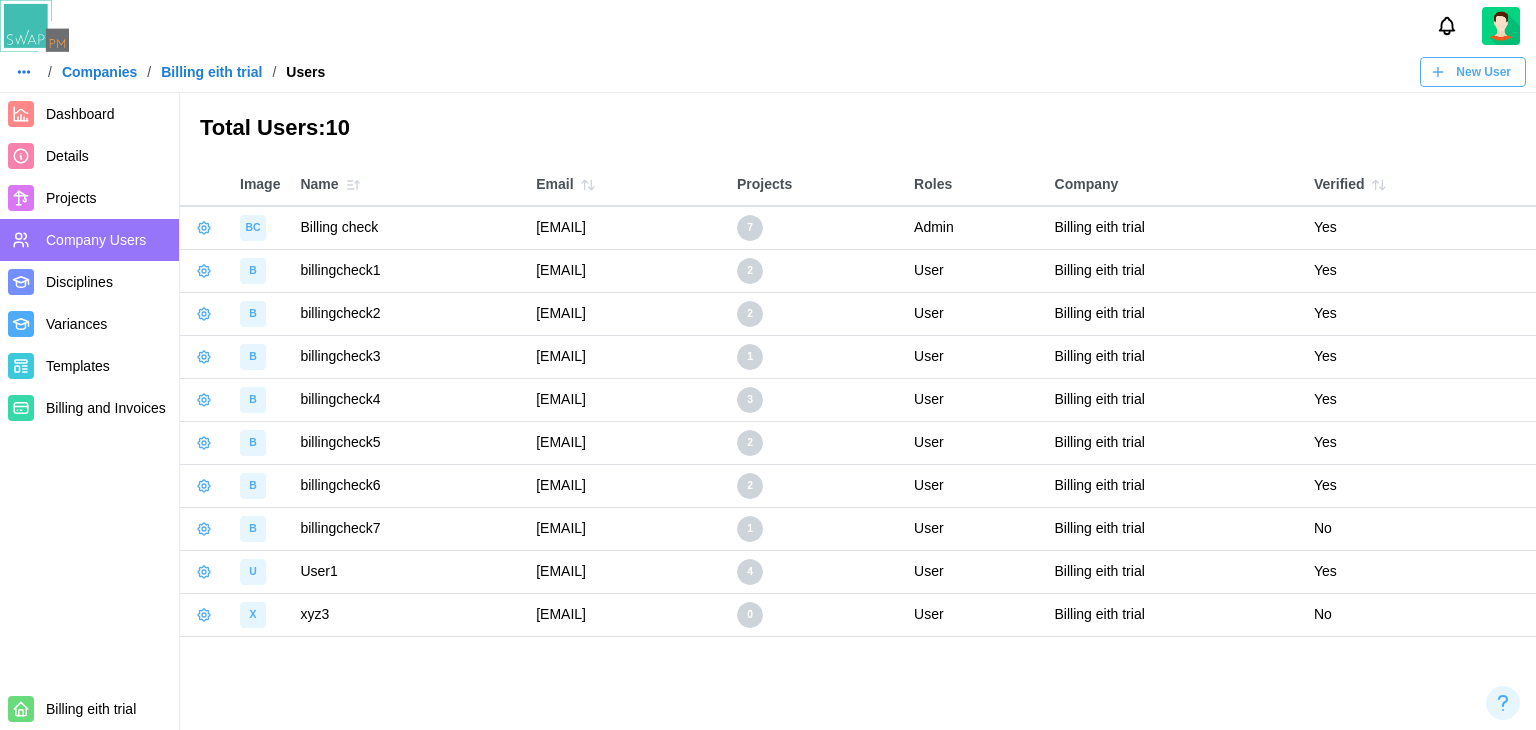 click 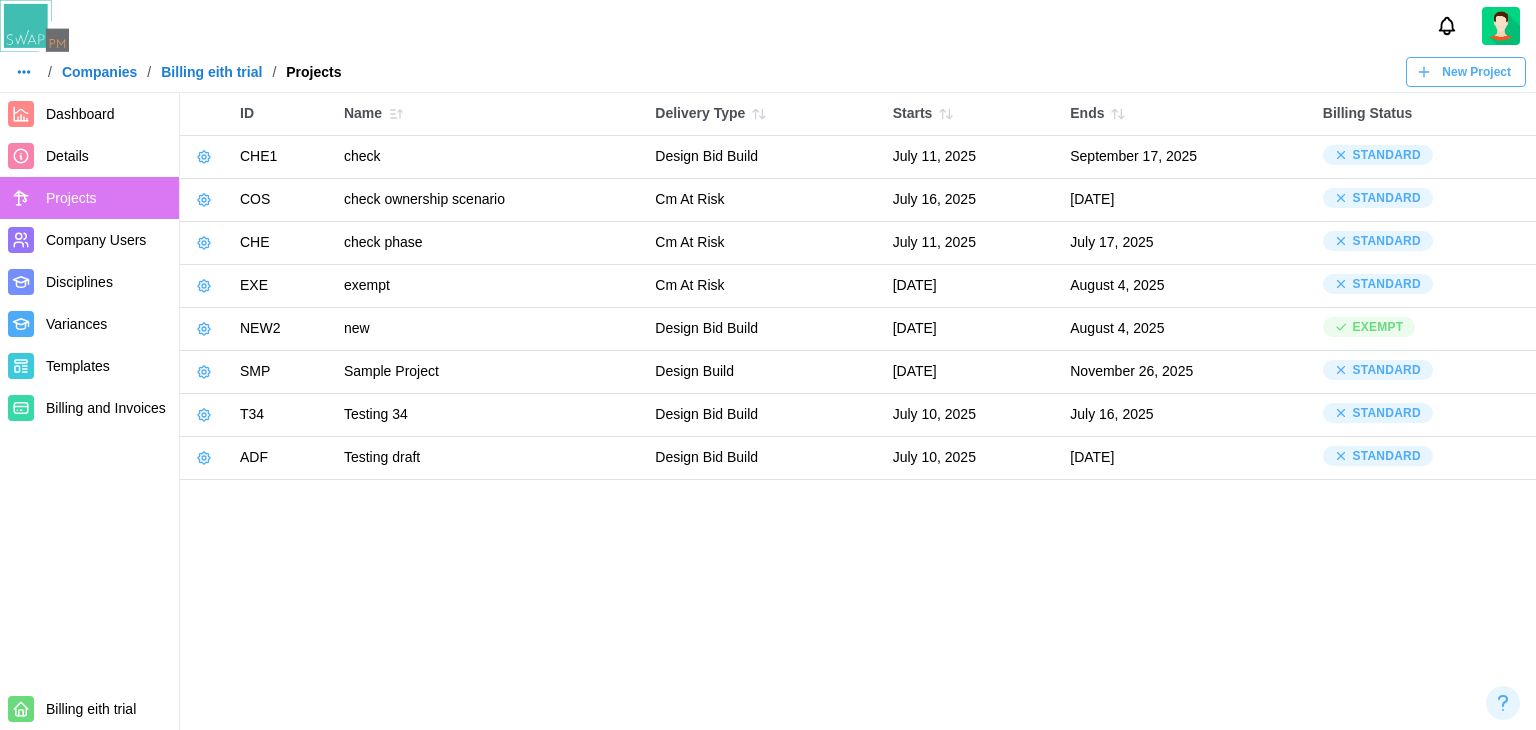 click on "New Project" at bounding box center (1463, 72) 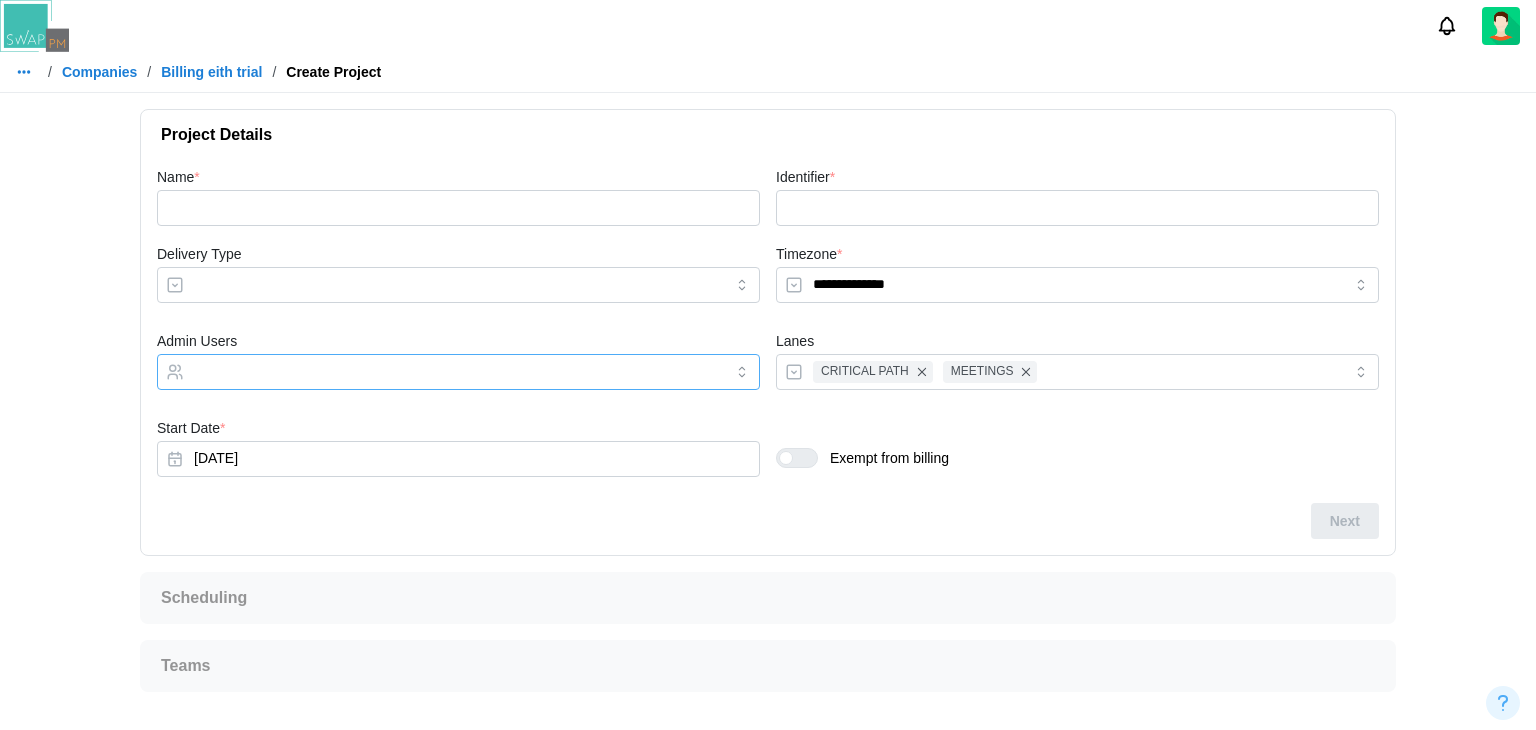 click at bounding box center (438, 372) 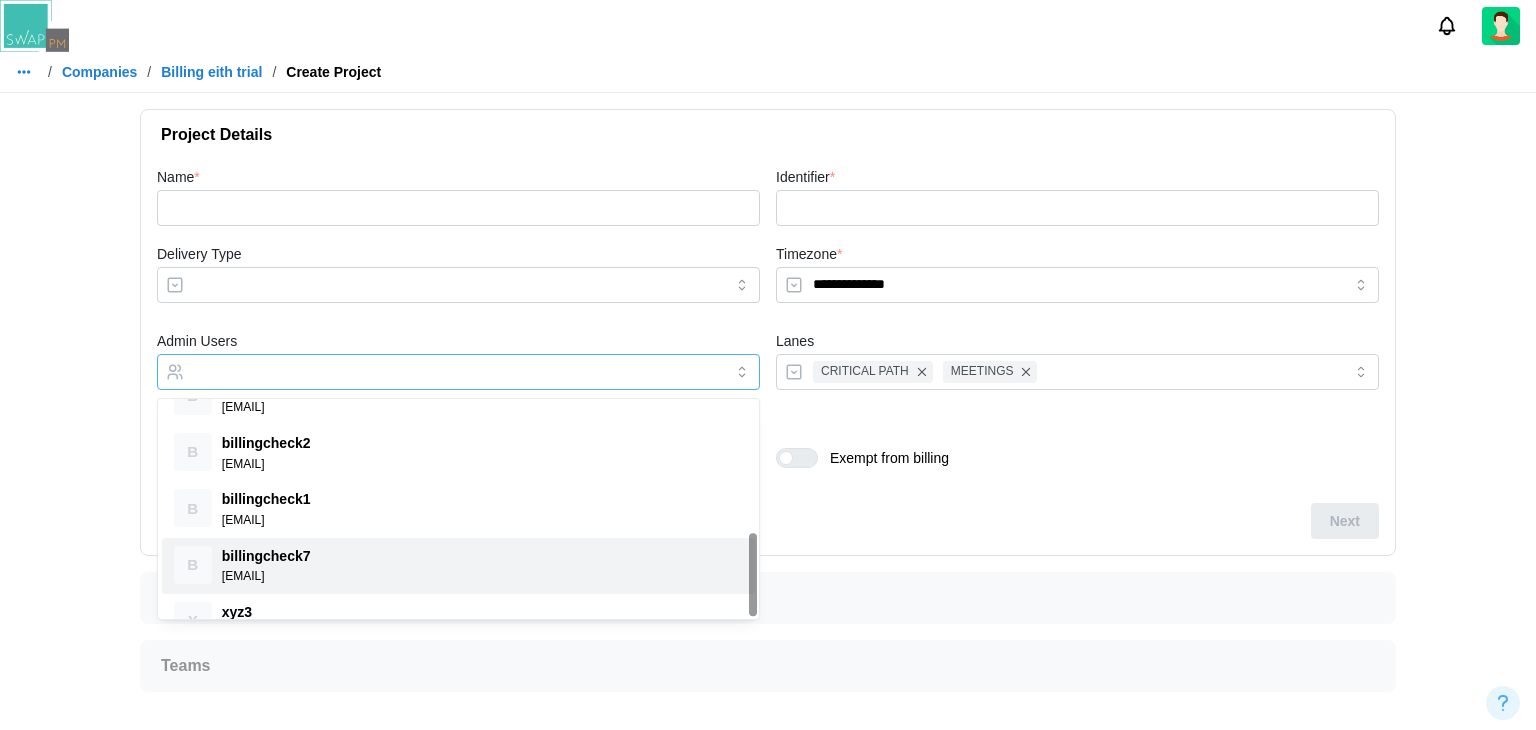 scroll, scrollTop: 351, scrollLeft: 0, axis: vertical 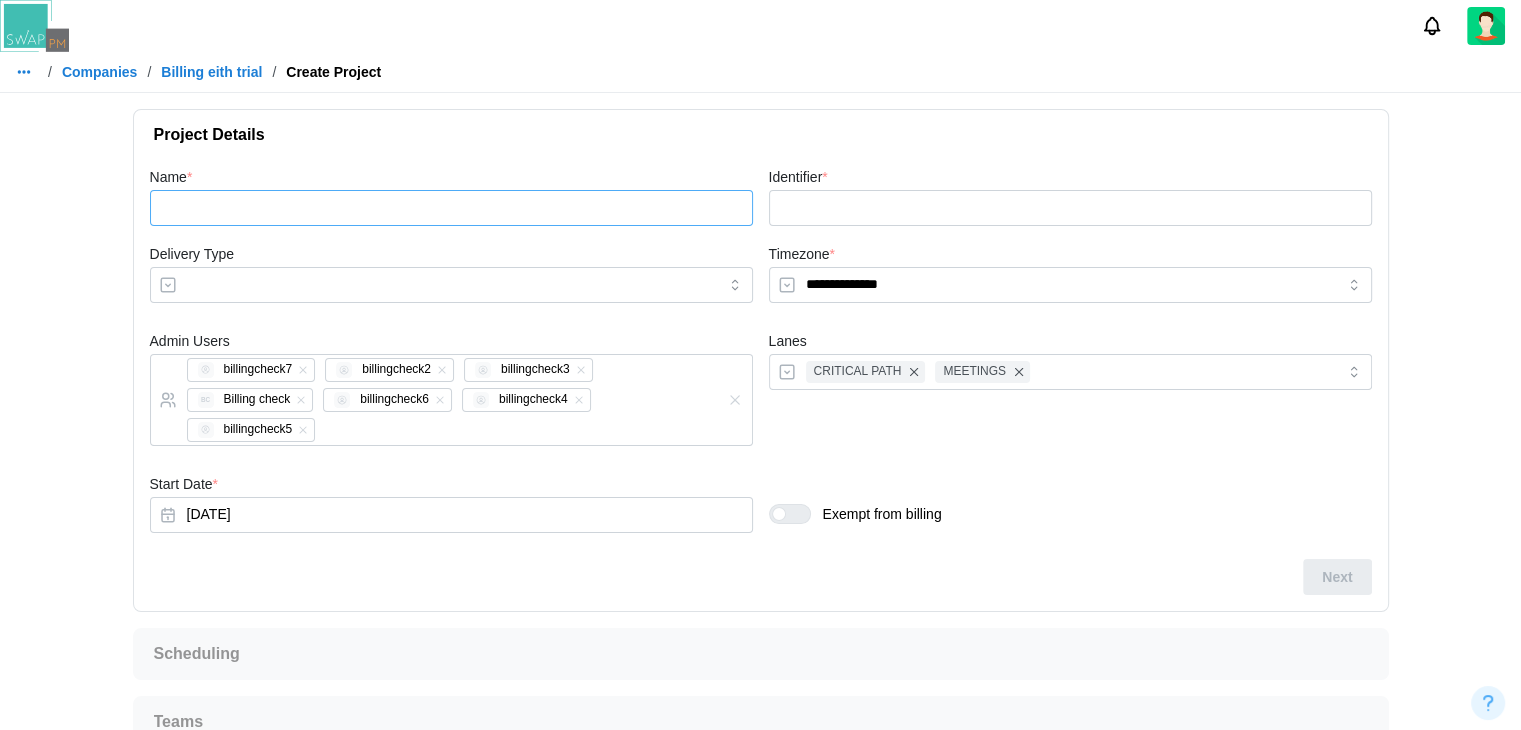 click on "Name  *" at bounding box center (451, 208) 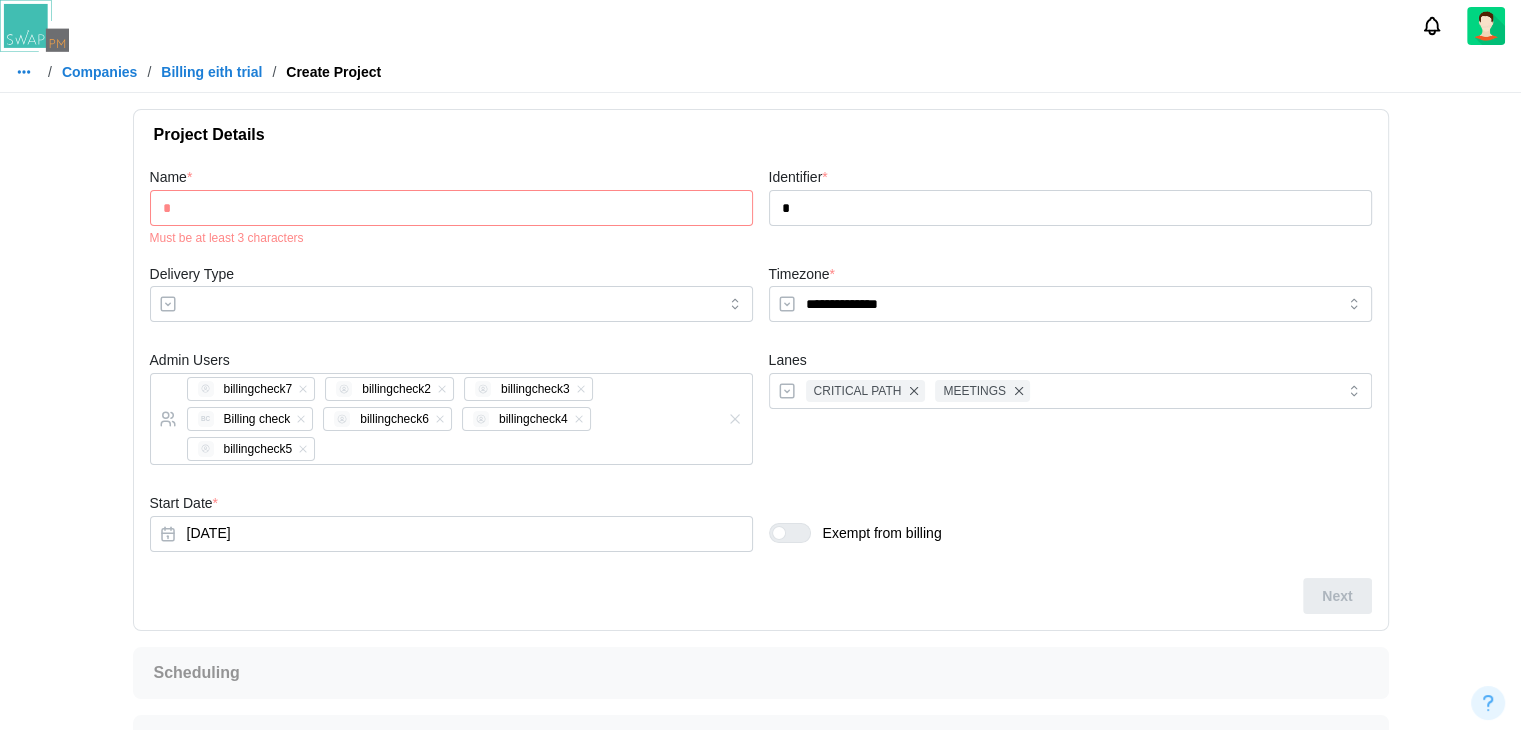 type 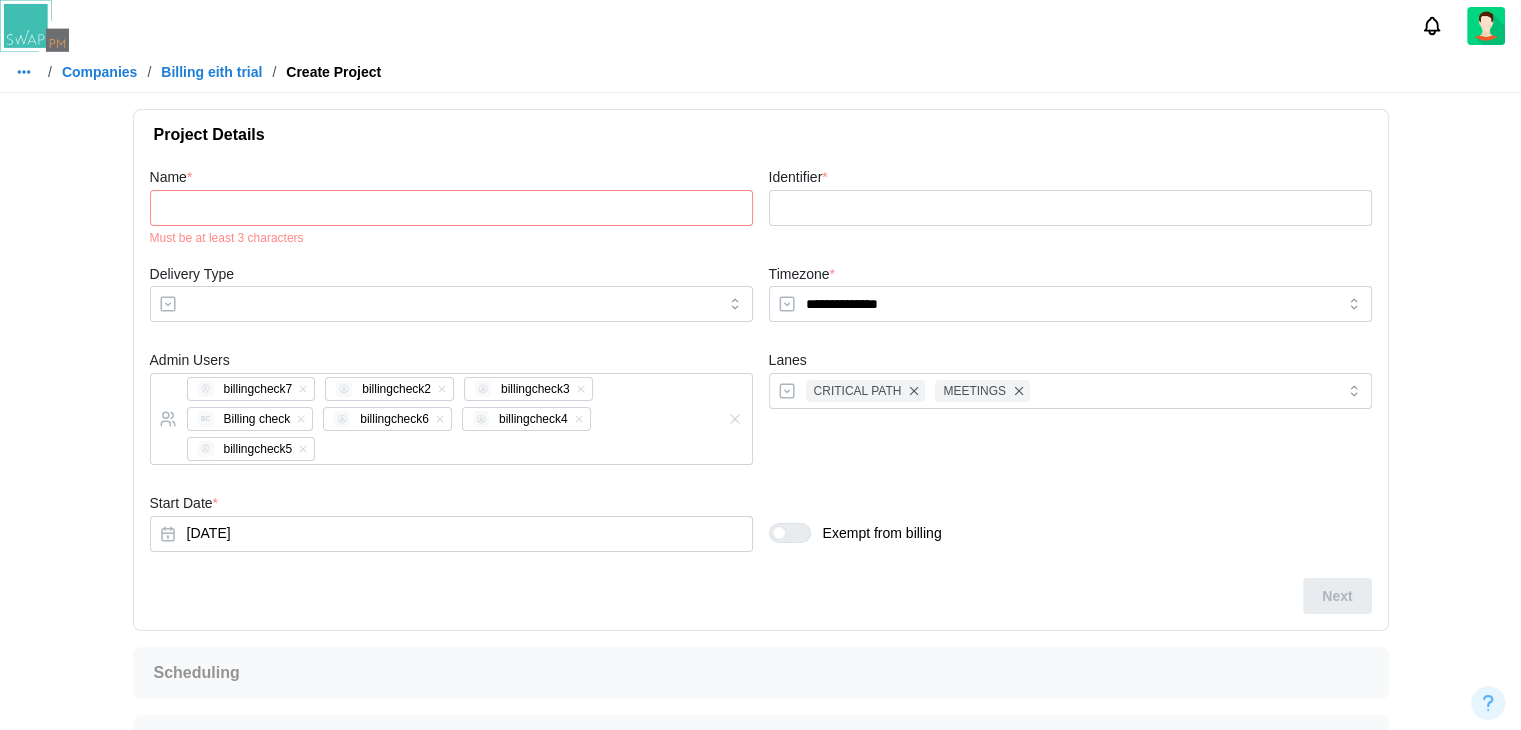 drag, startPoint x: 320, startPoint y: 148, endPoint x: 293, endPoint y: 152, distance: 27.294687 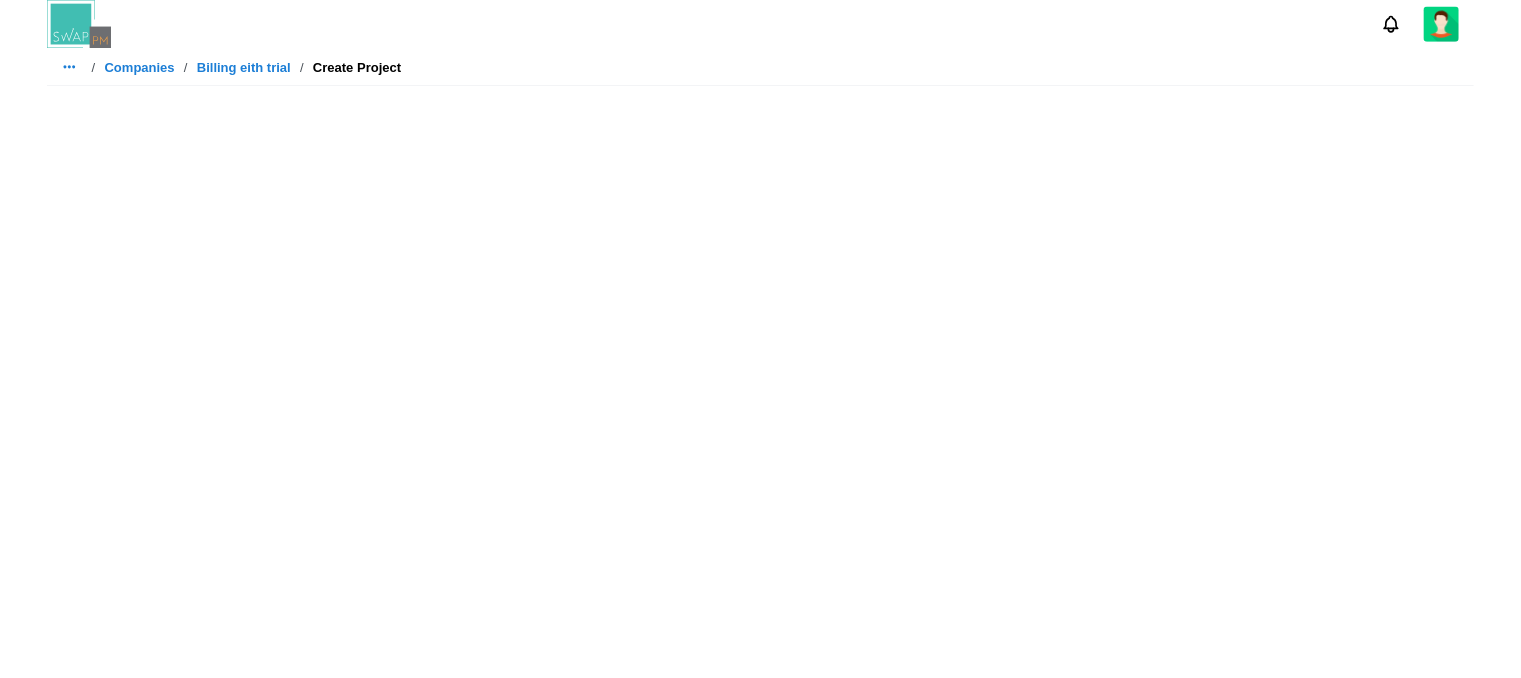 scroll, scrollTop: 0, scrollLeft: 0, axis: both 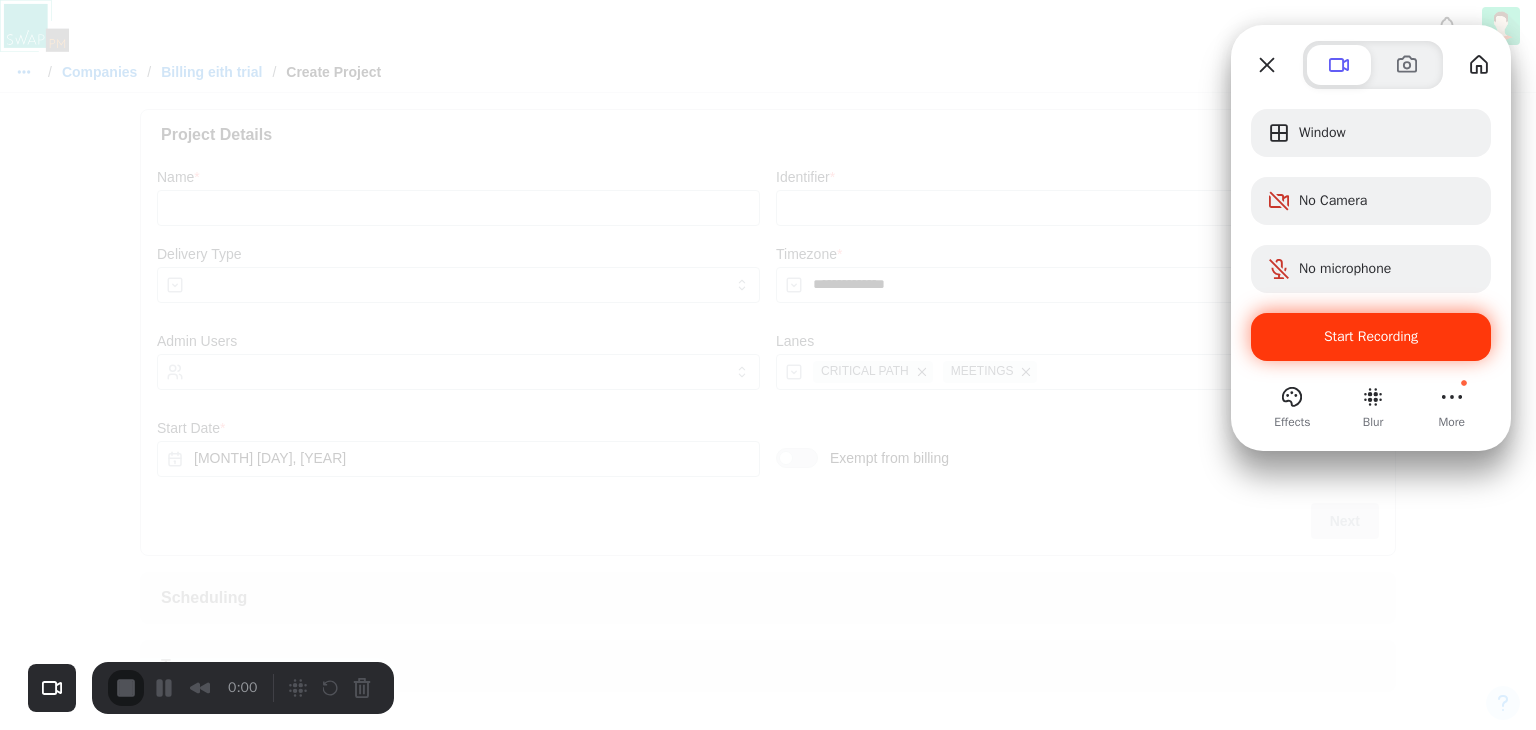 click on "Start Recording" at bounding box center [1371, 337] 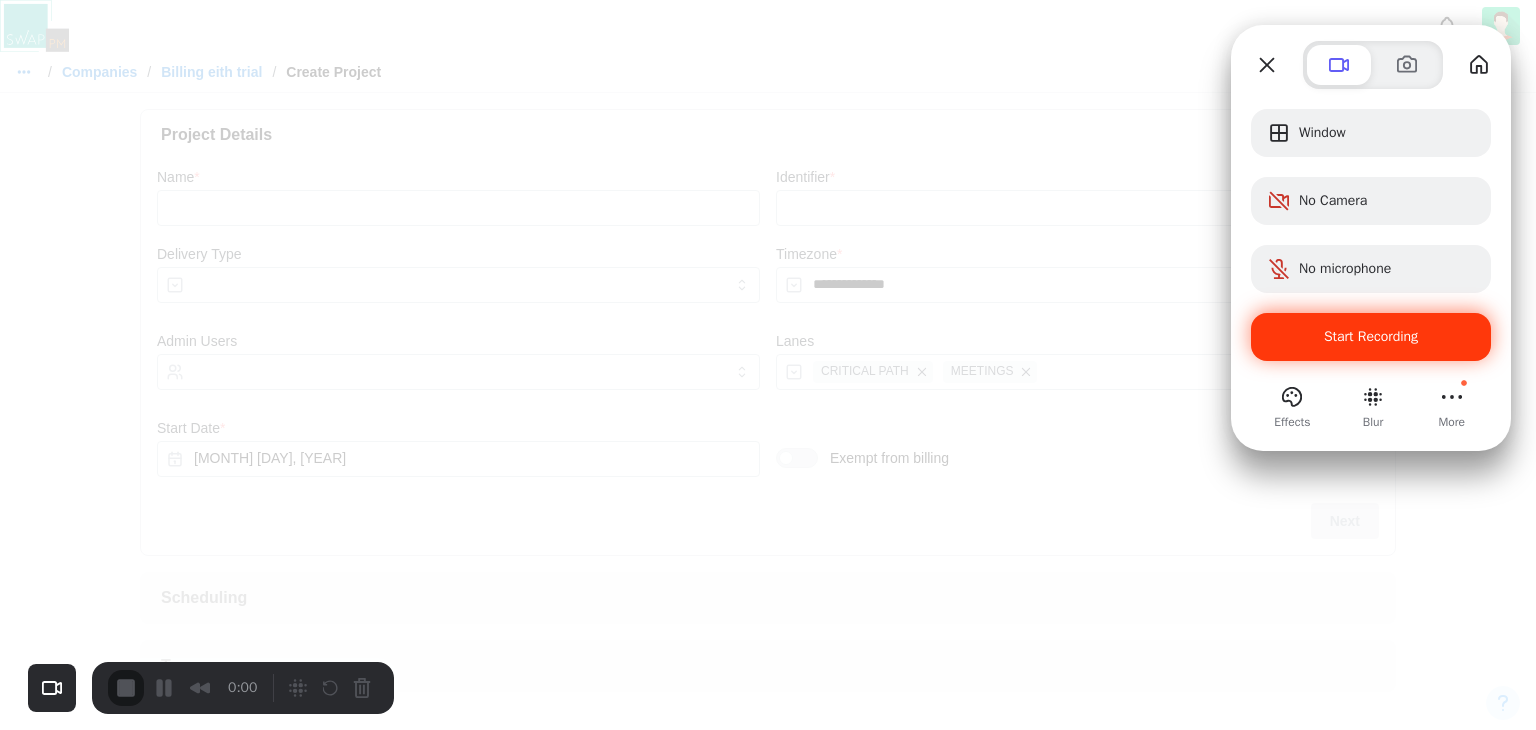 click on "Yes, proceed" at bounding box center [435, 1650] 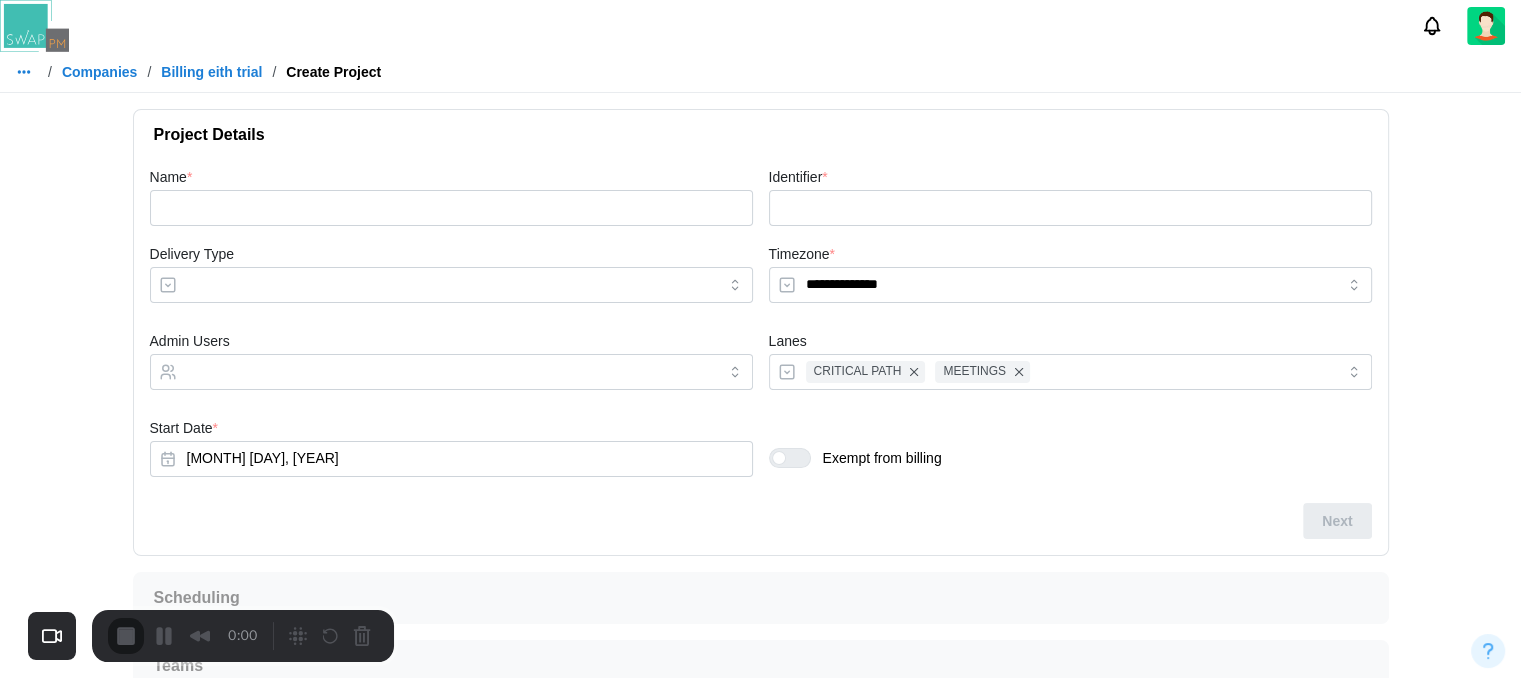 click on "Start Recording" at bounding box center [54, 730] 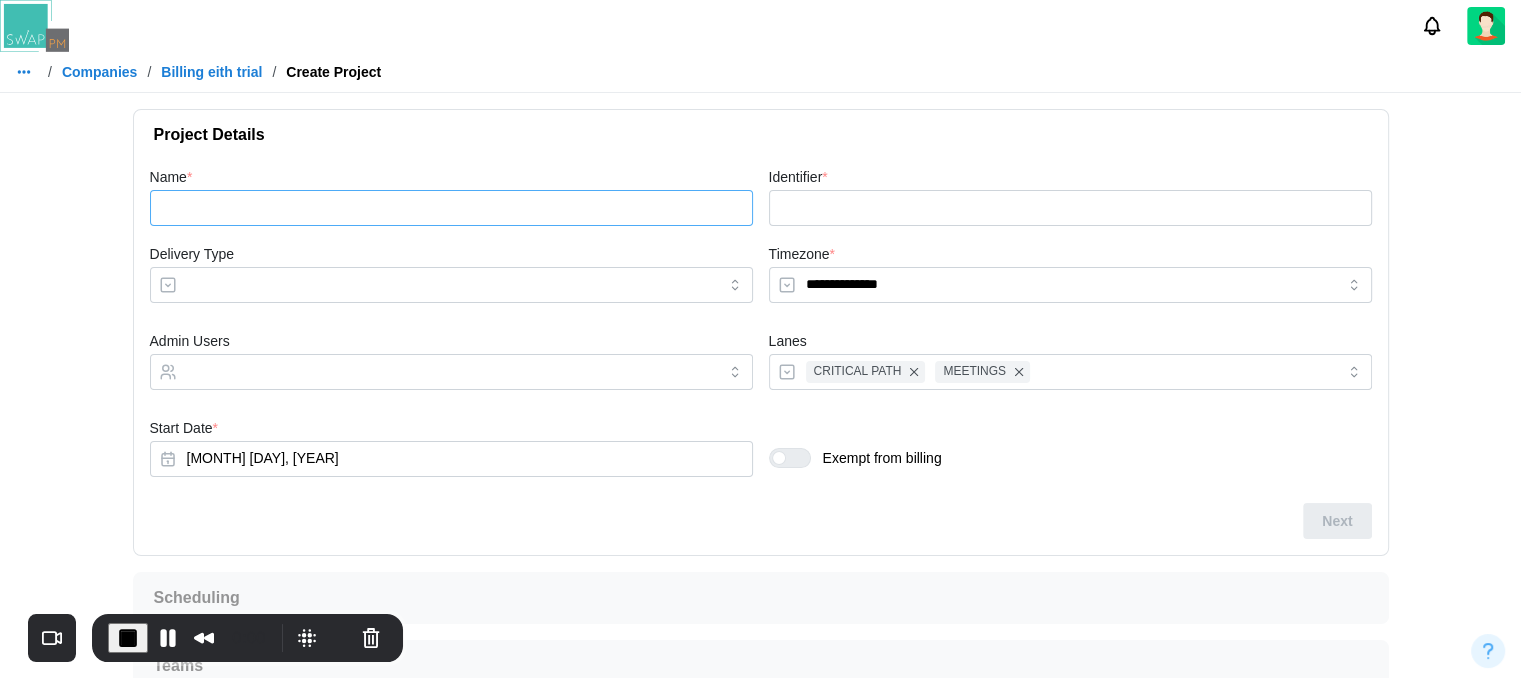 click on "Name  *" at bounding box center (451, 208) 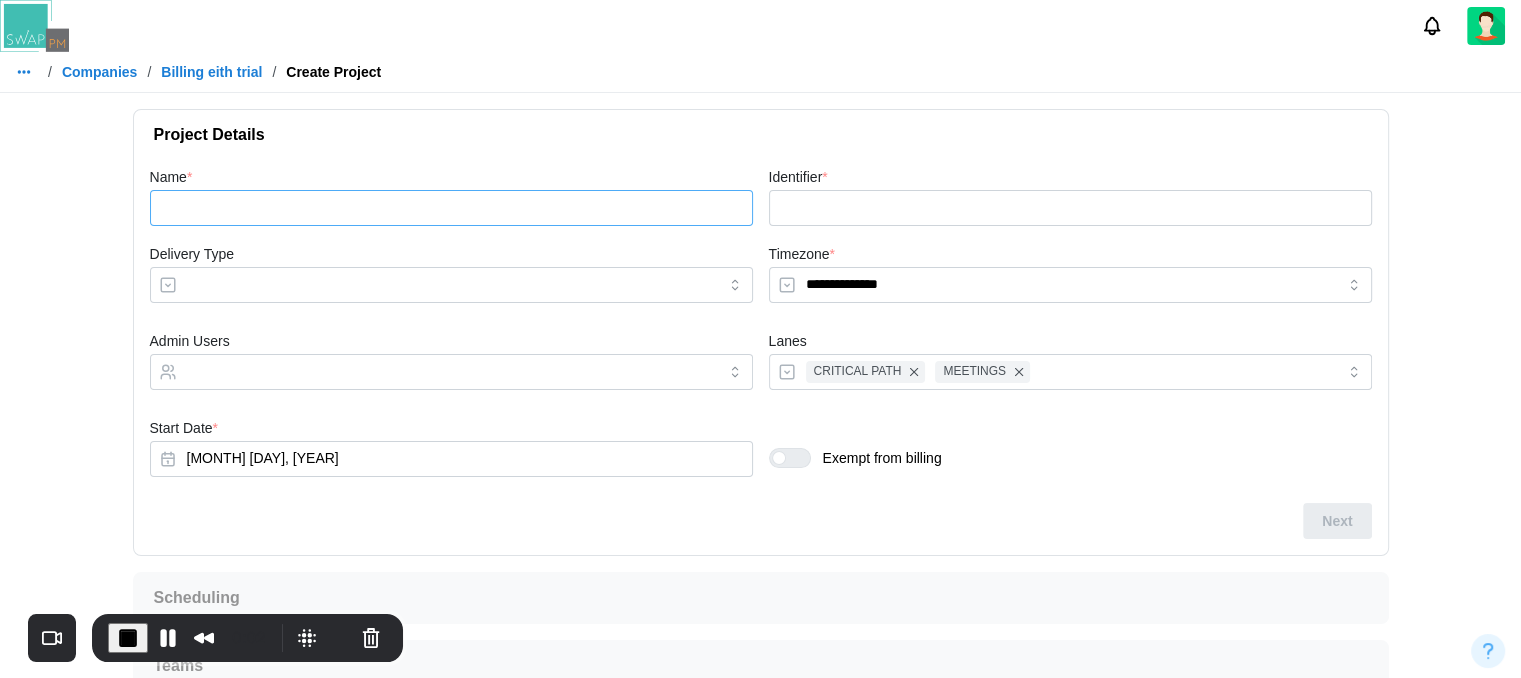 type on "*" 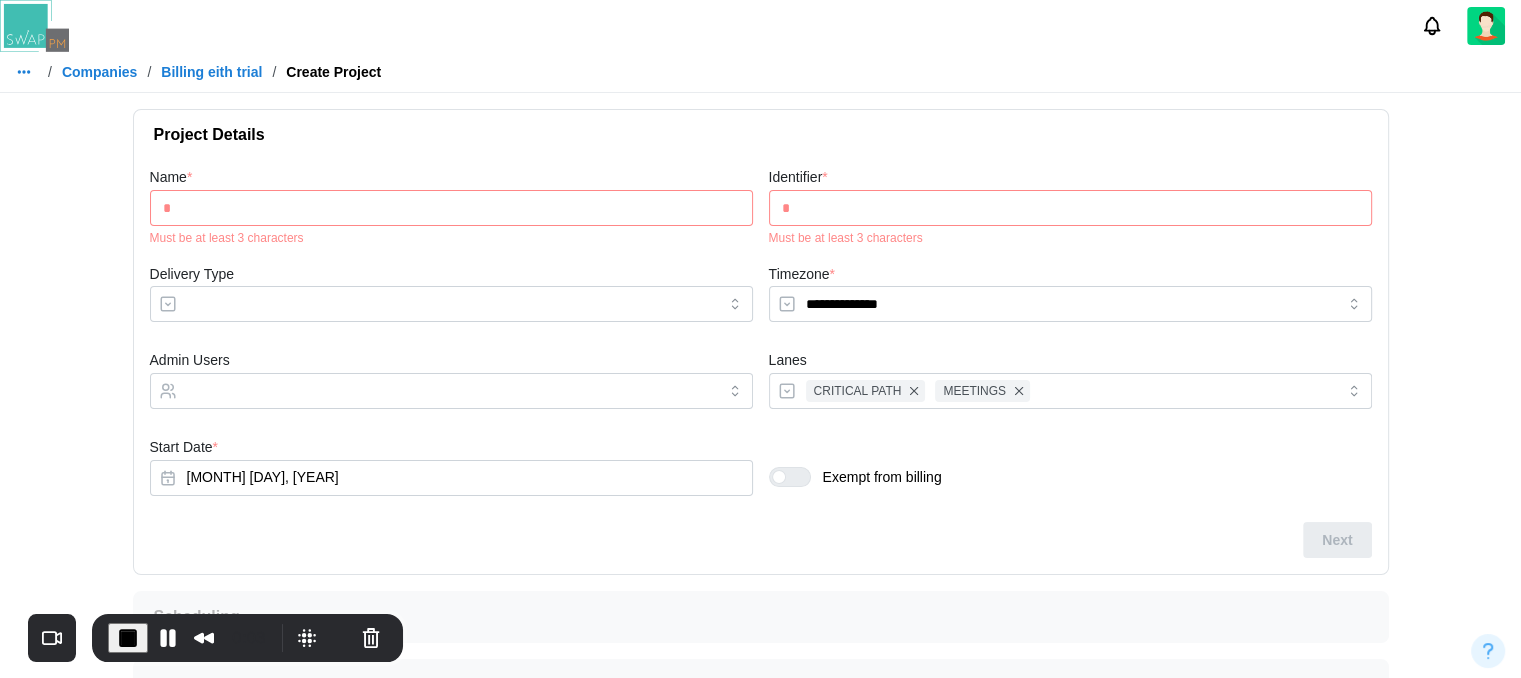 type on "**" 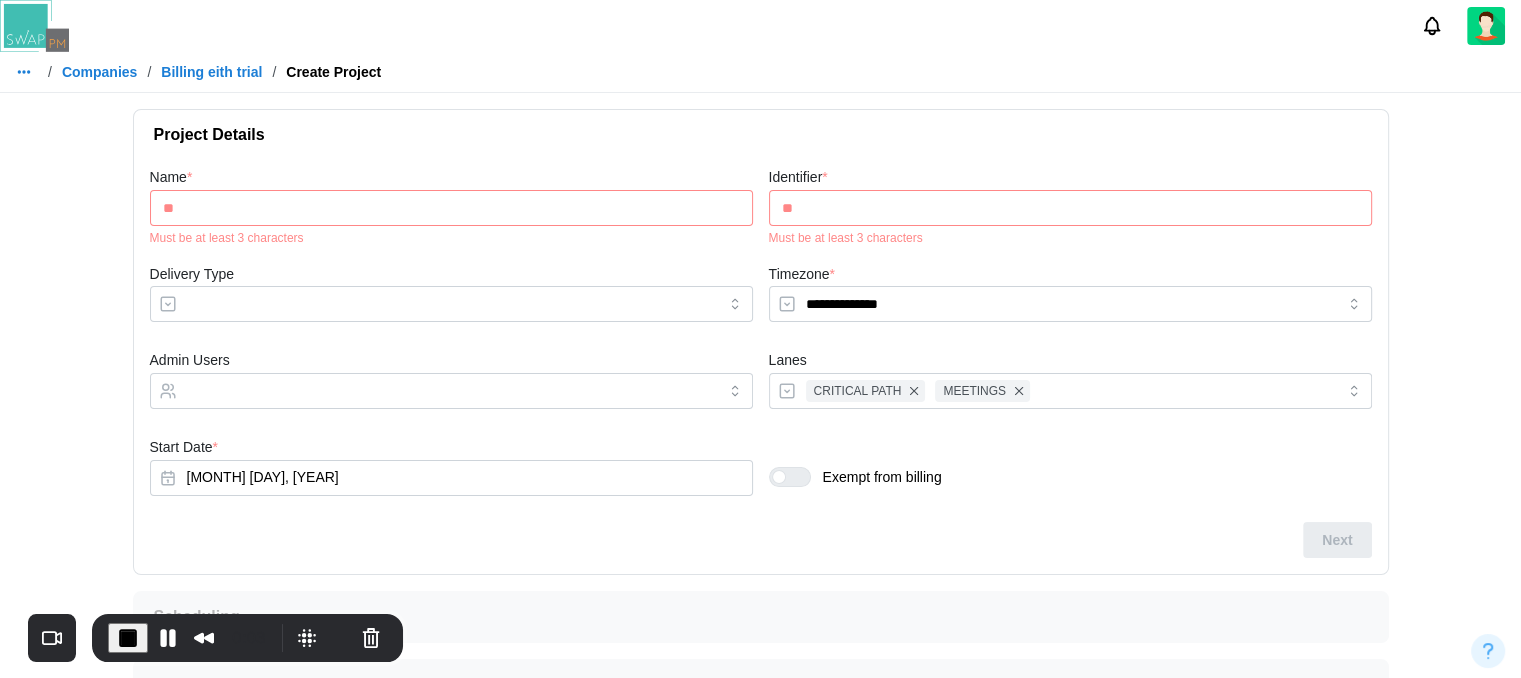 type on "***" 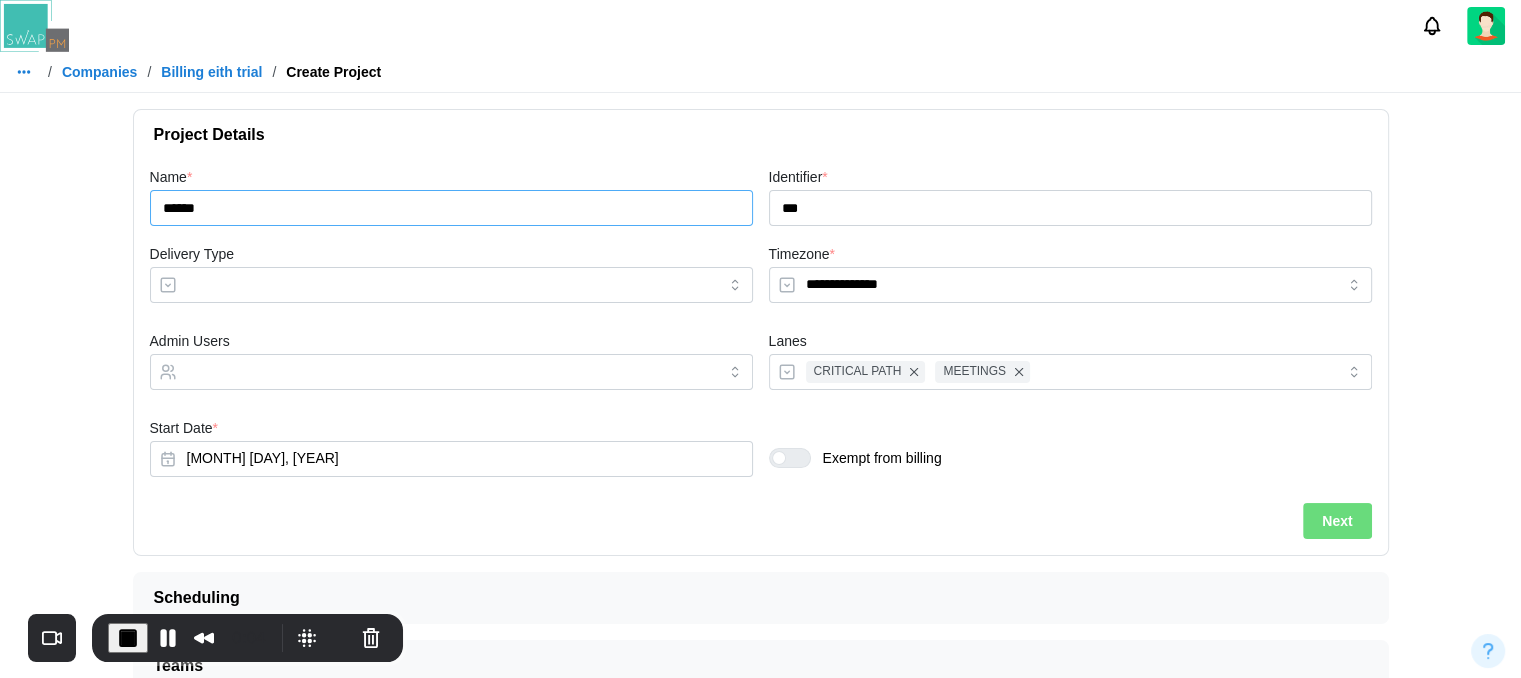 type on "******" 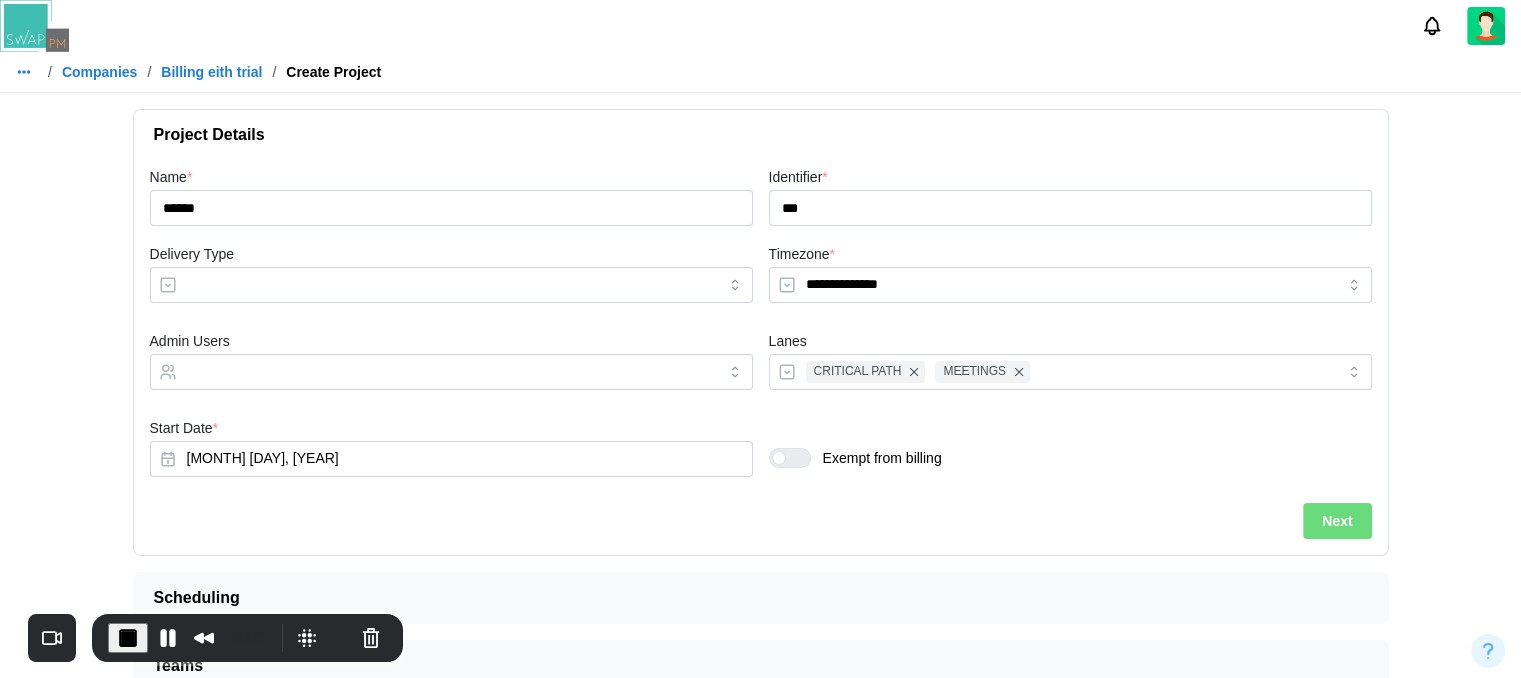 click on "Delivery Type" at bounding box center [451, 277] 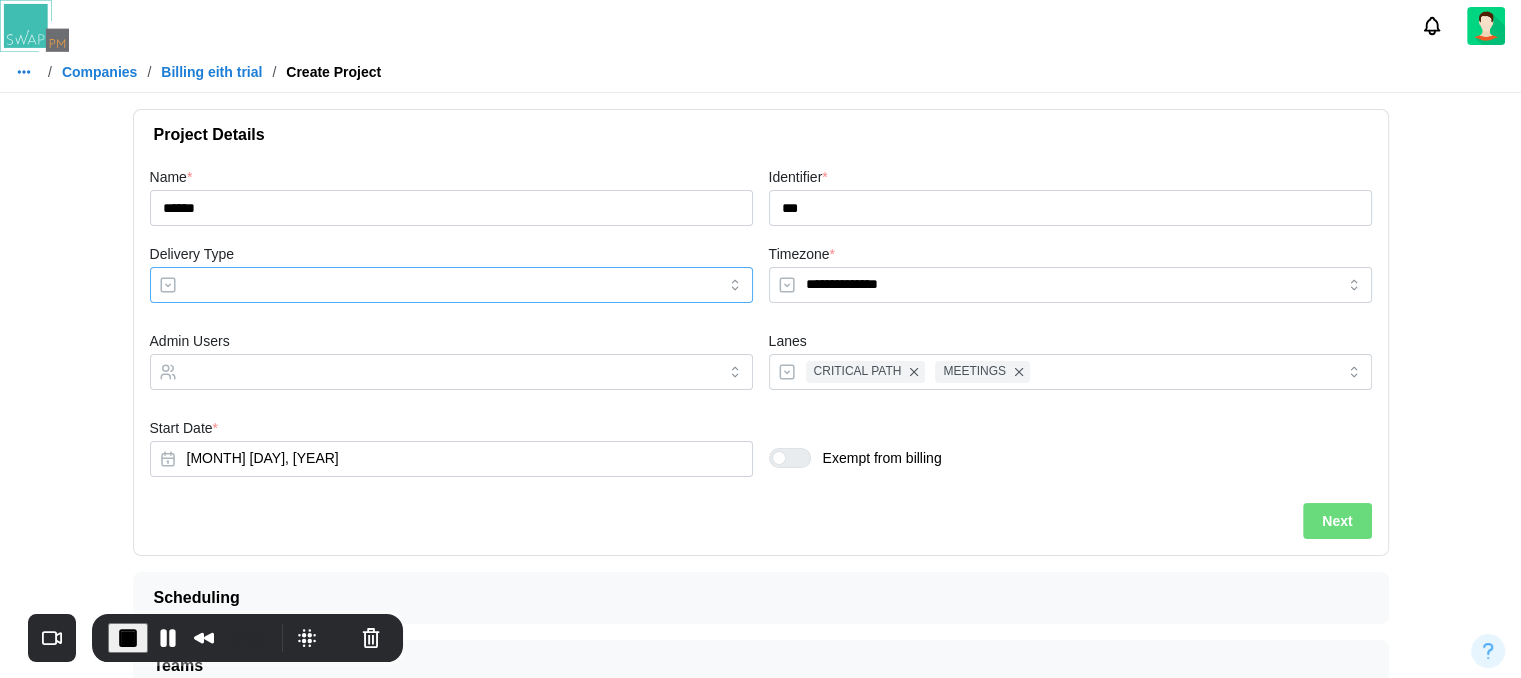 click on "Delivery Type" at bounding box center (451, 285) 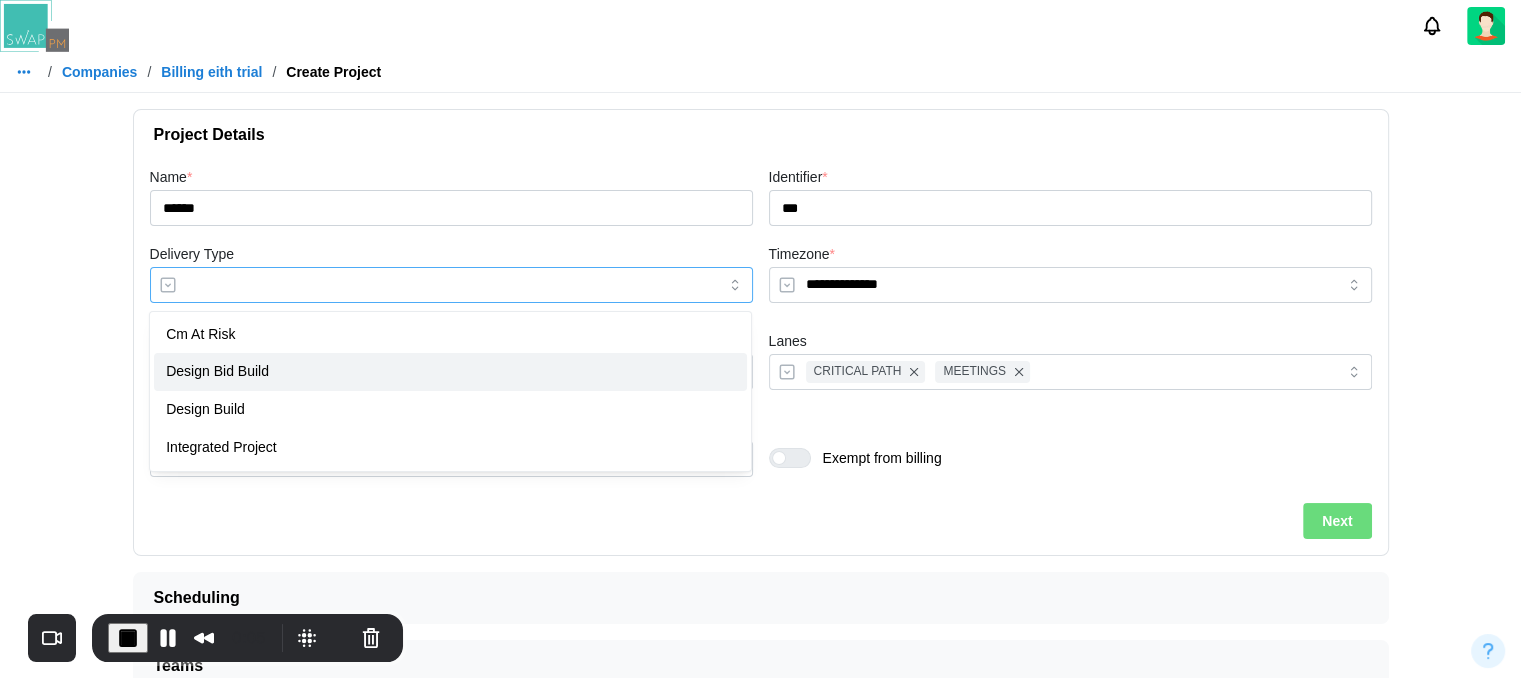type on "**********" 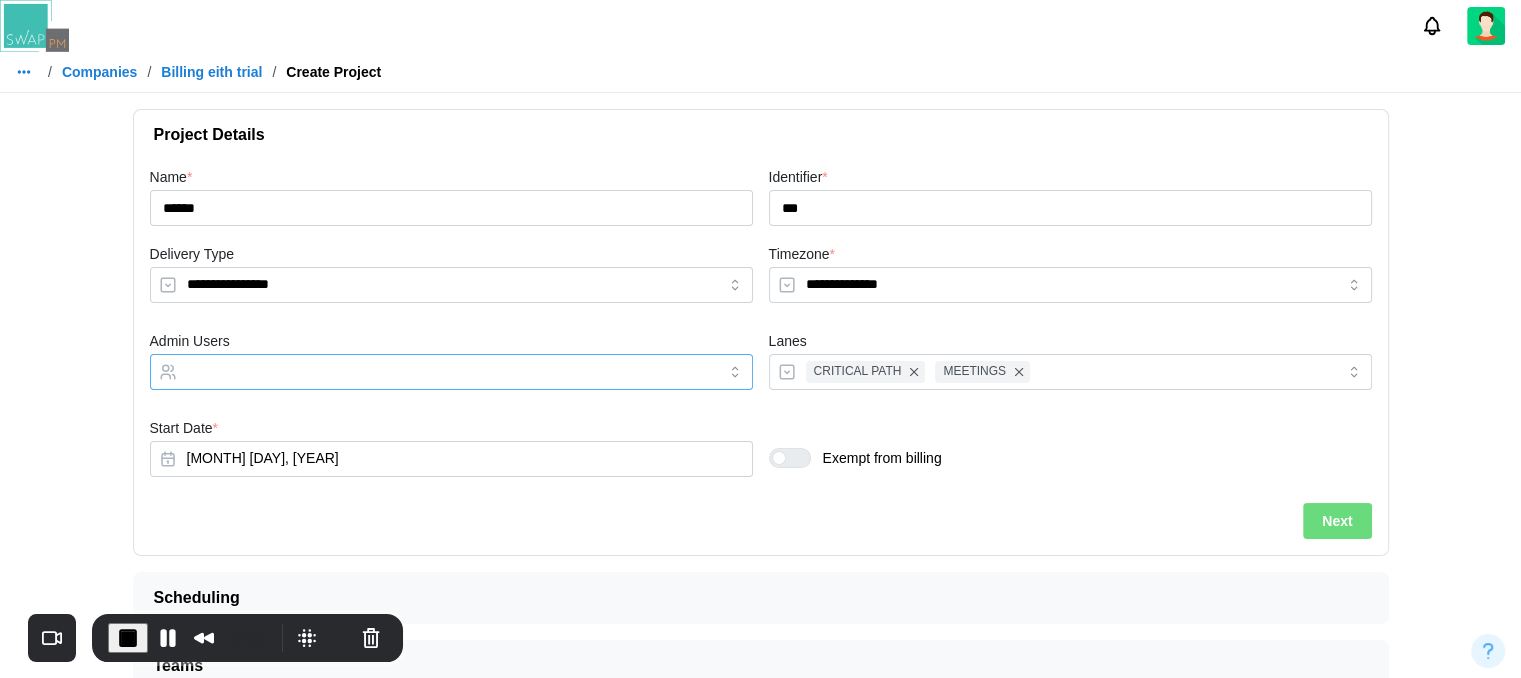 click on "Admin Users" at bounding box center [433, 372] 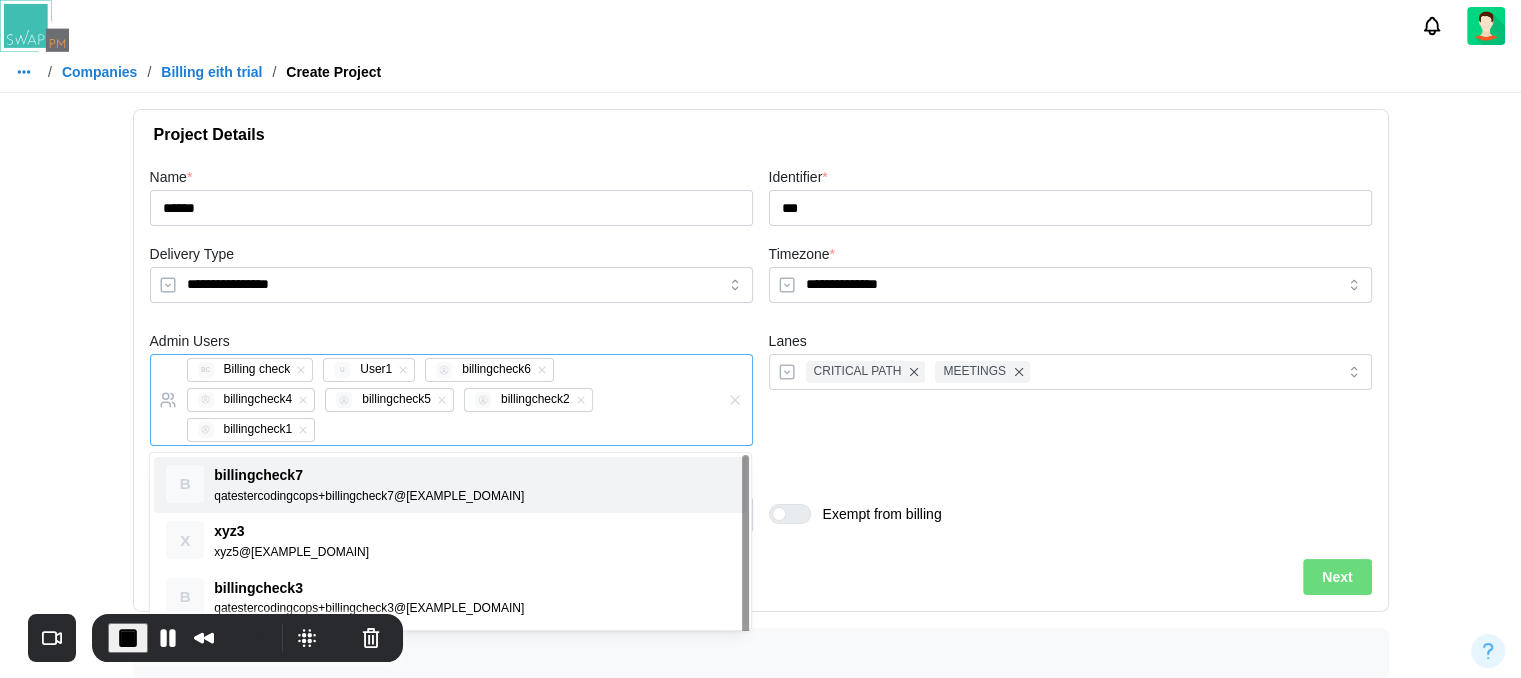 click on "B billingcheck7 qatestercodingcops+billingcheck7@gmail.com X xyz3 xyz5@gmail.com B billingcheck3 qatestercodingcops+billingcheck3@gmail.com" at bounding box center (450, 541) 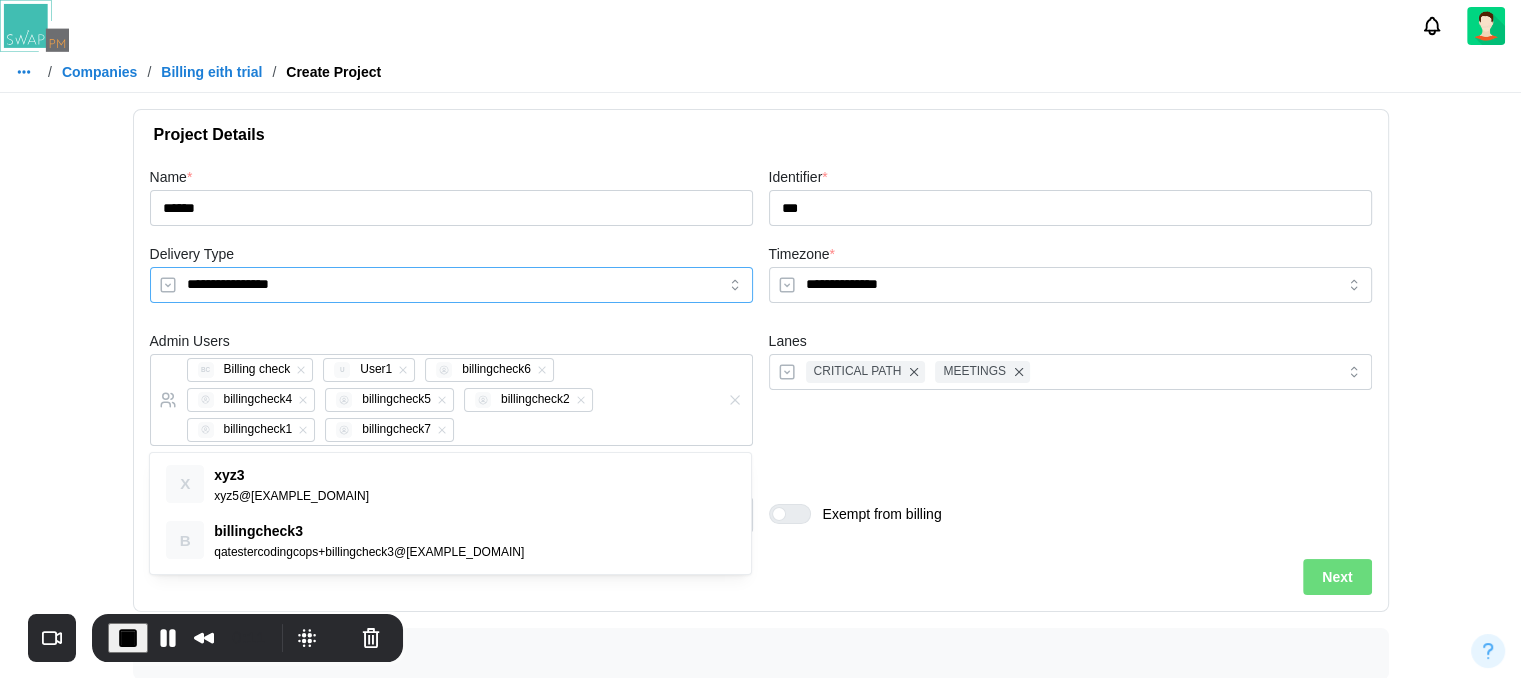 click on "**********" at bounding box center (451, 285) 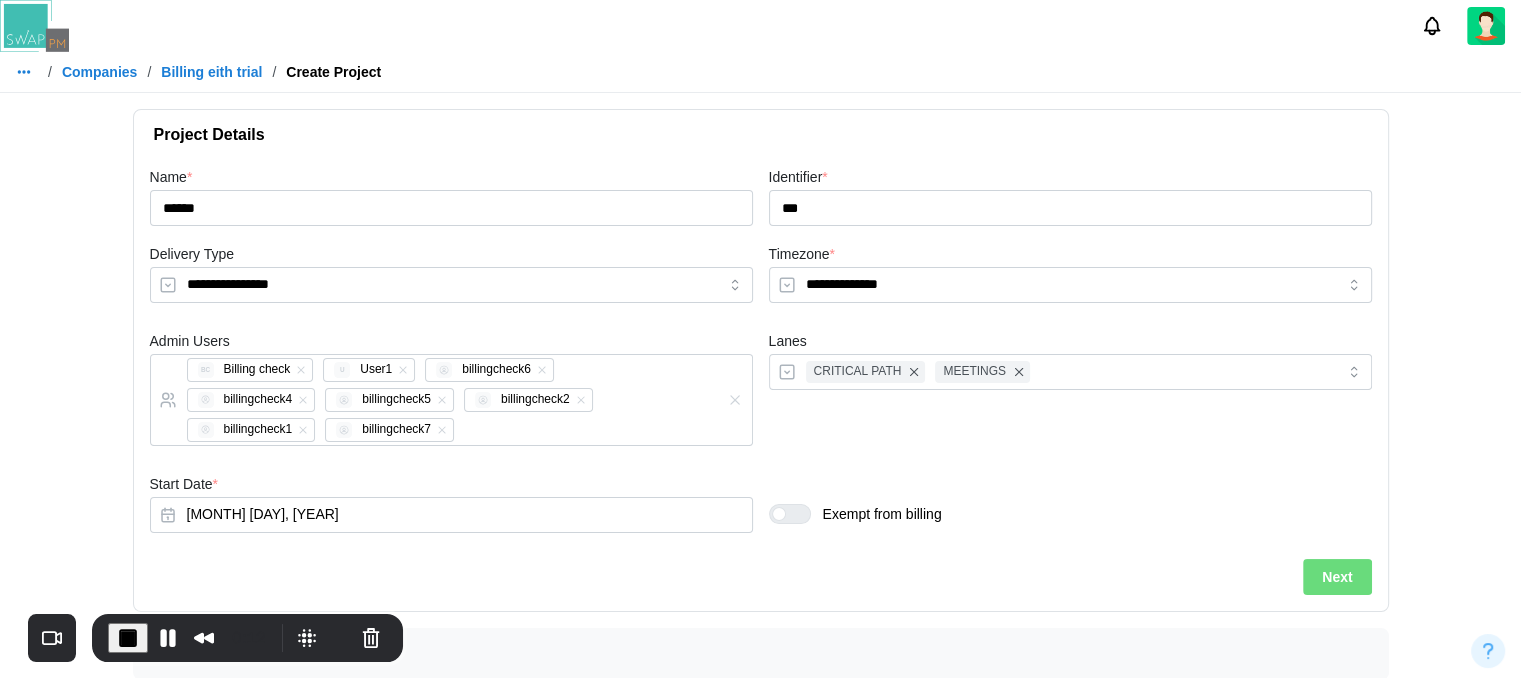 click on "Lanes CRITICAL PATH MEETINGS" at bounding box center [1070, 392] 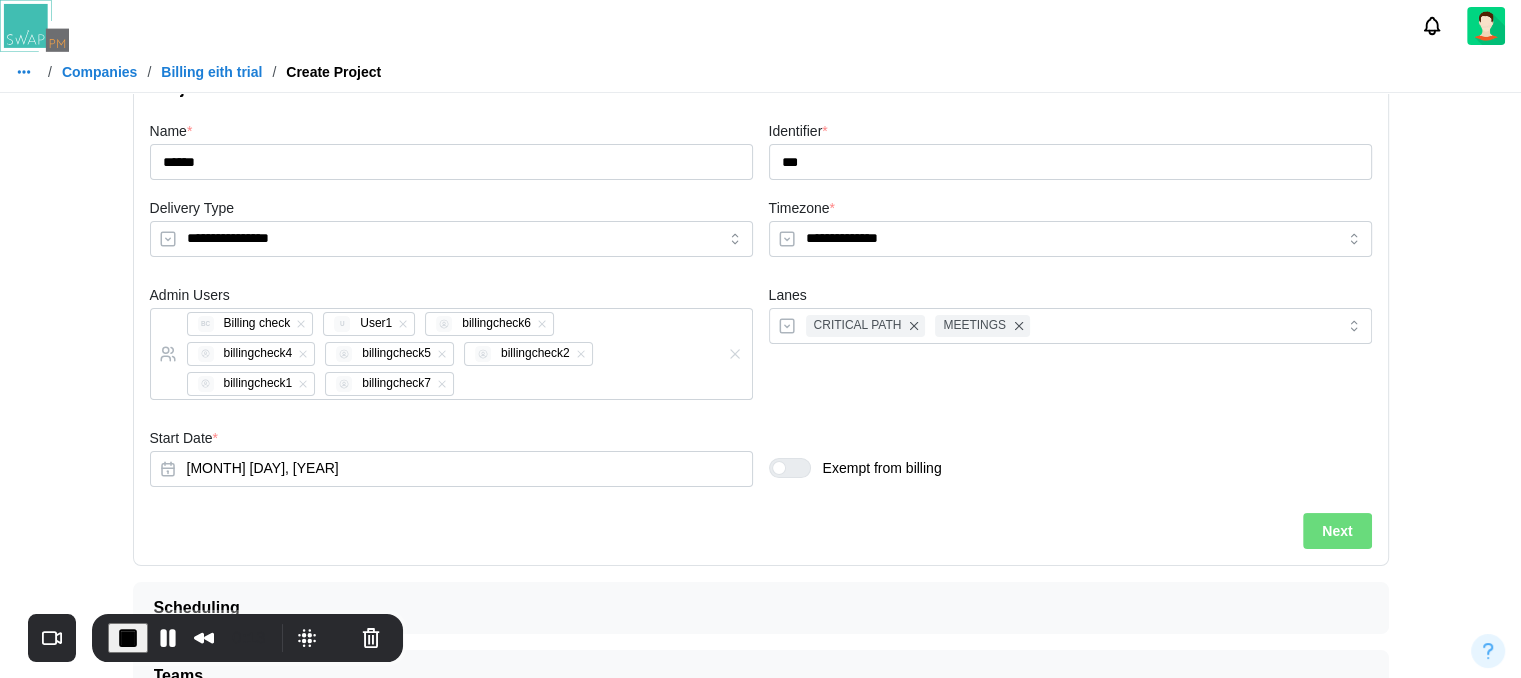 scroll, scrollTop: 84, scrollLeft: 0, axis: vertical 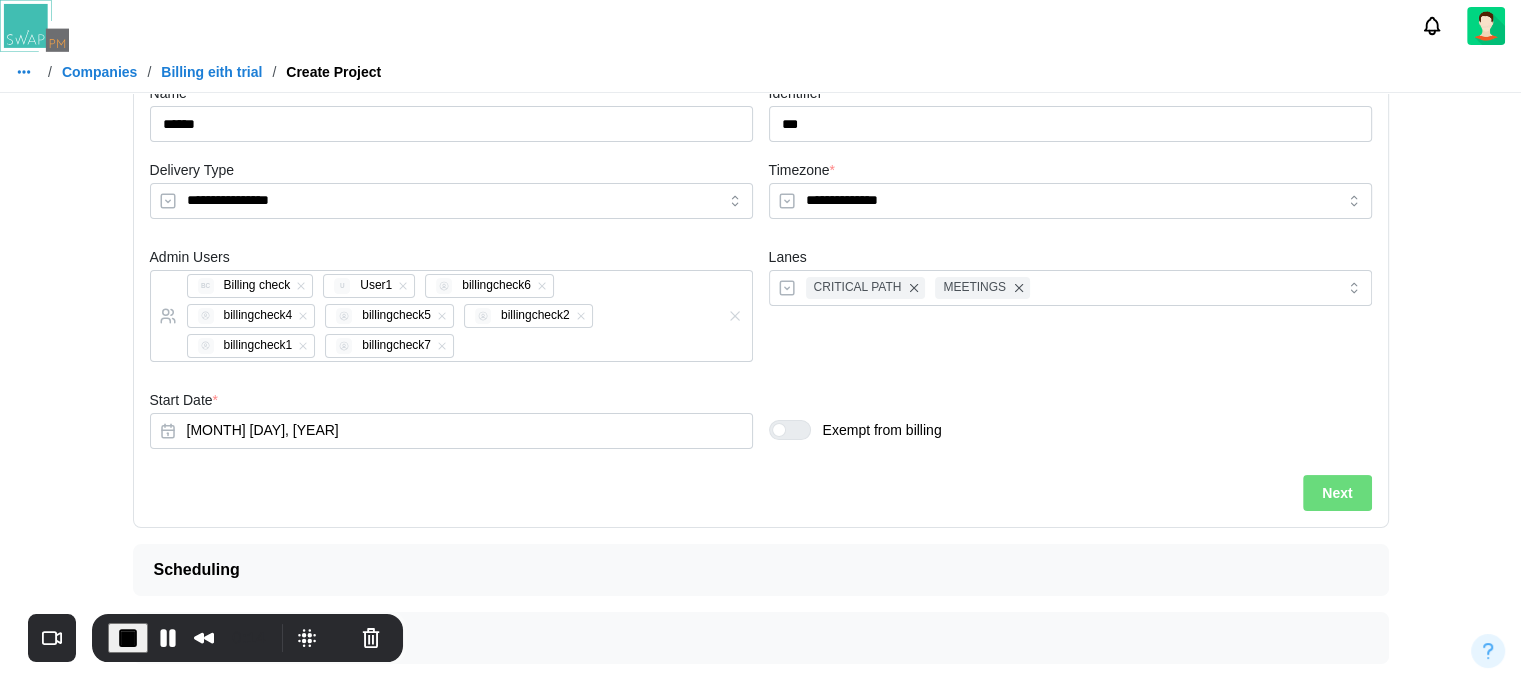 click on "Next" at bounding box center [1337, 493] 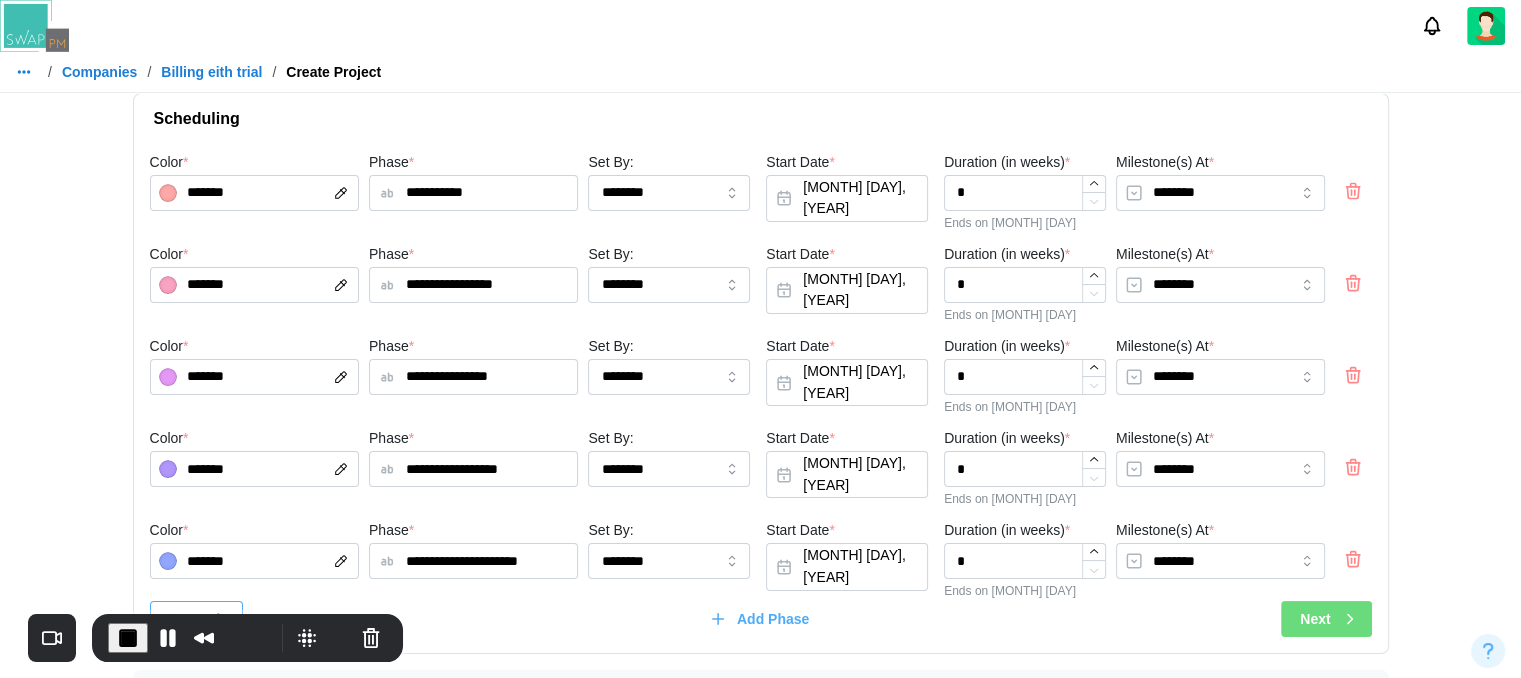 click on "Next" at bounding box center [1326, 619] 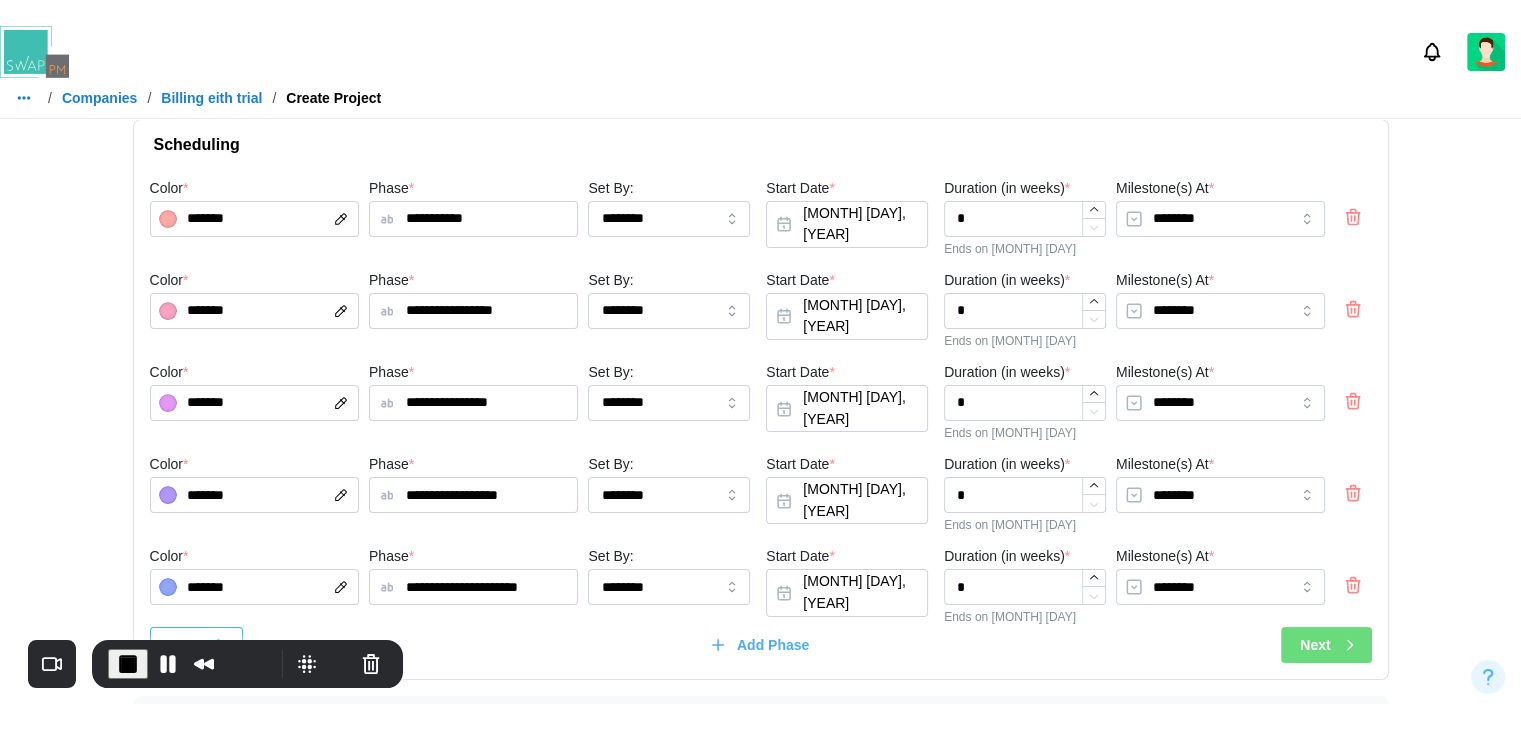 scroll, scrollTop: 0, scrollLeft: 0, axis: both 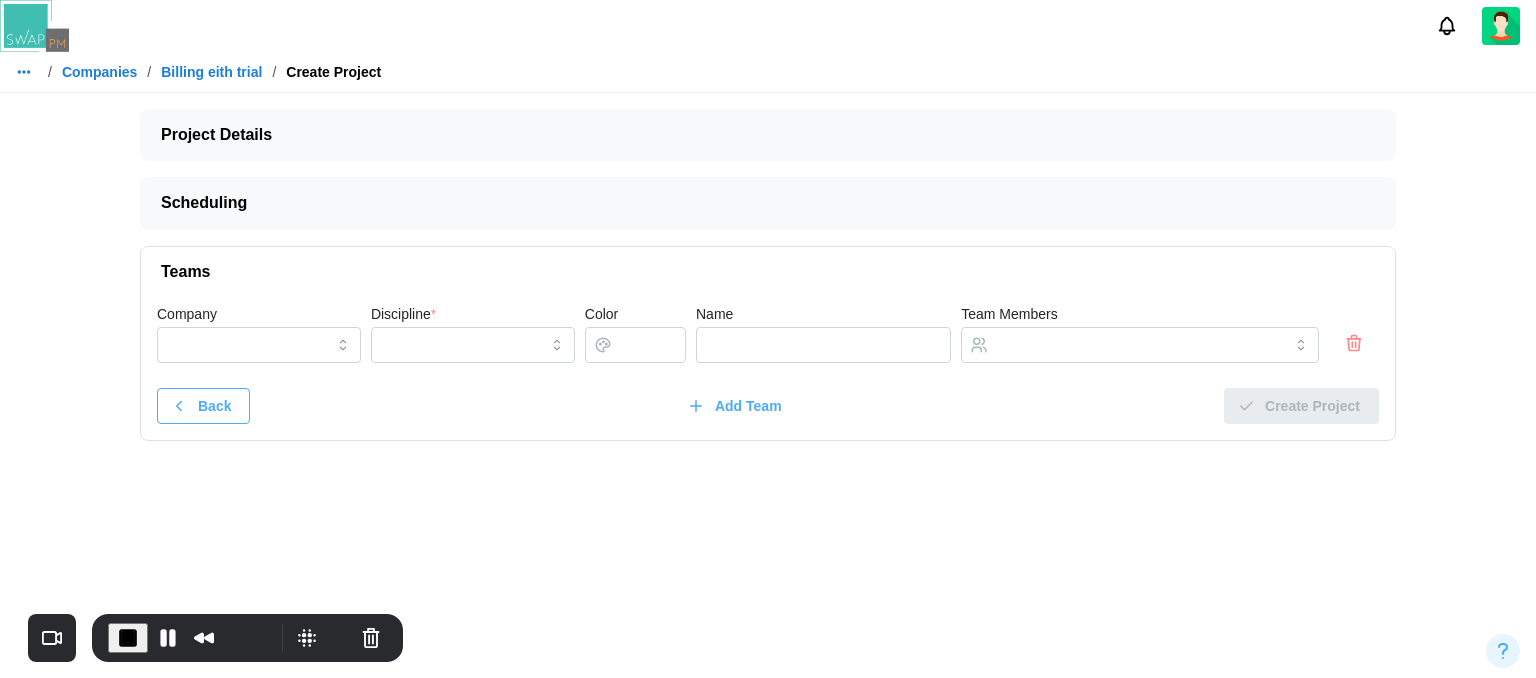 click 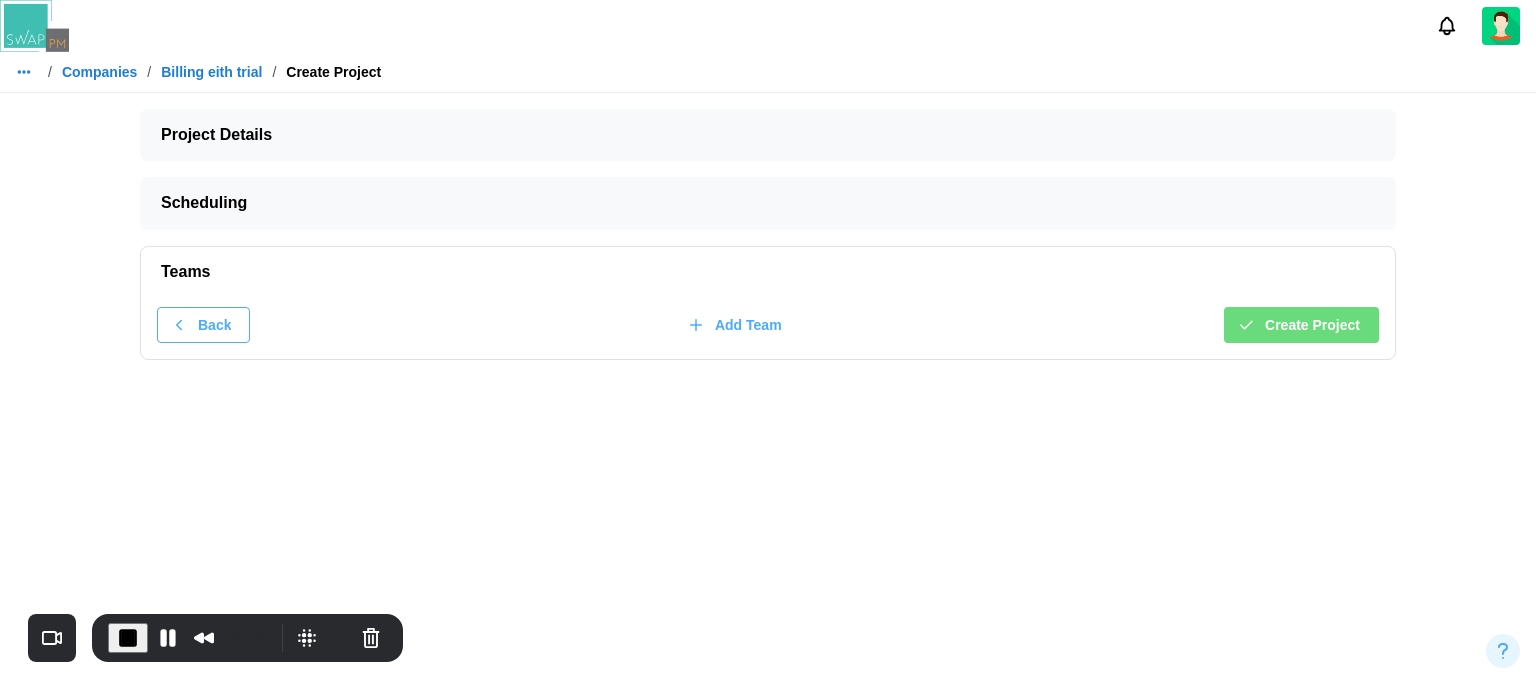 click on "Create Project" at bounding box center (1312, 325) 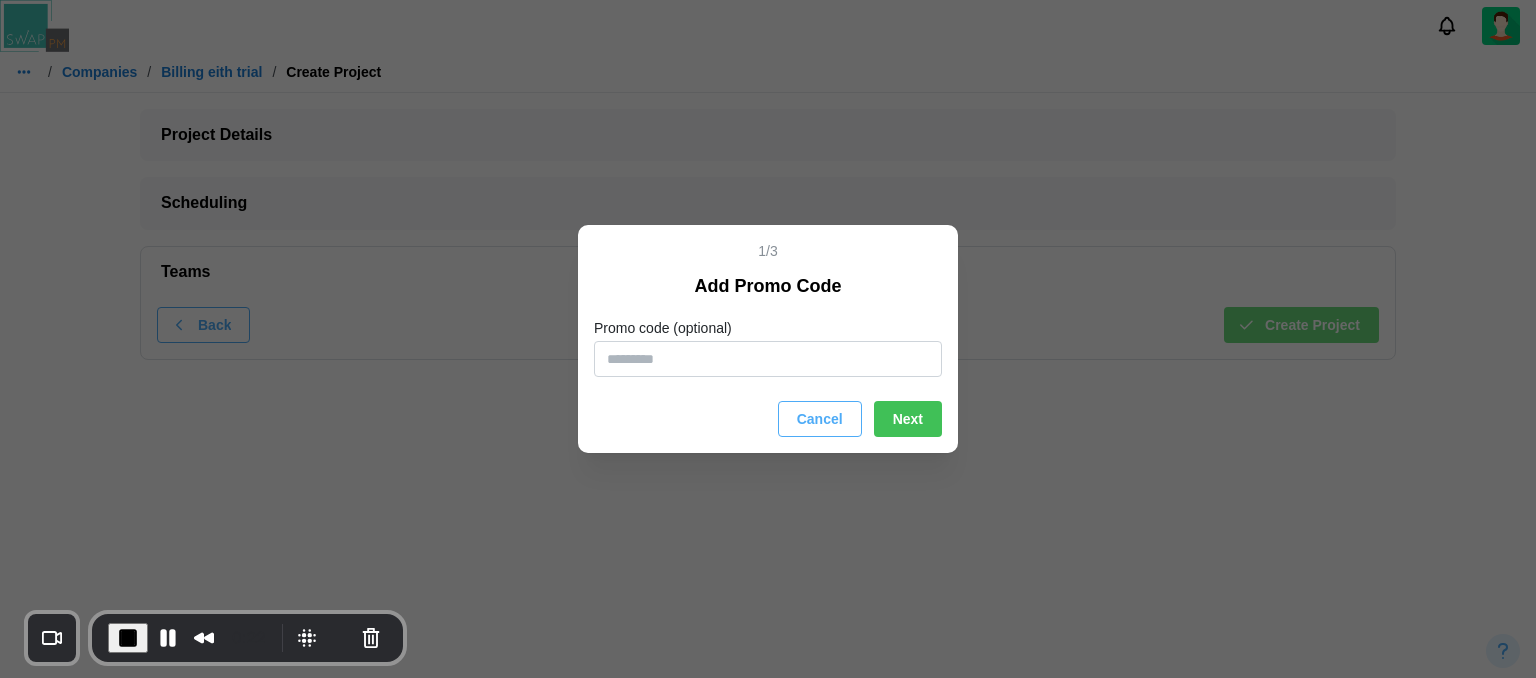 click on "Cancel" at bounding box center [820, 419] 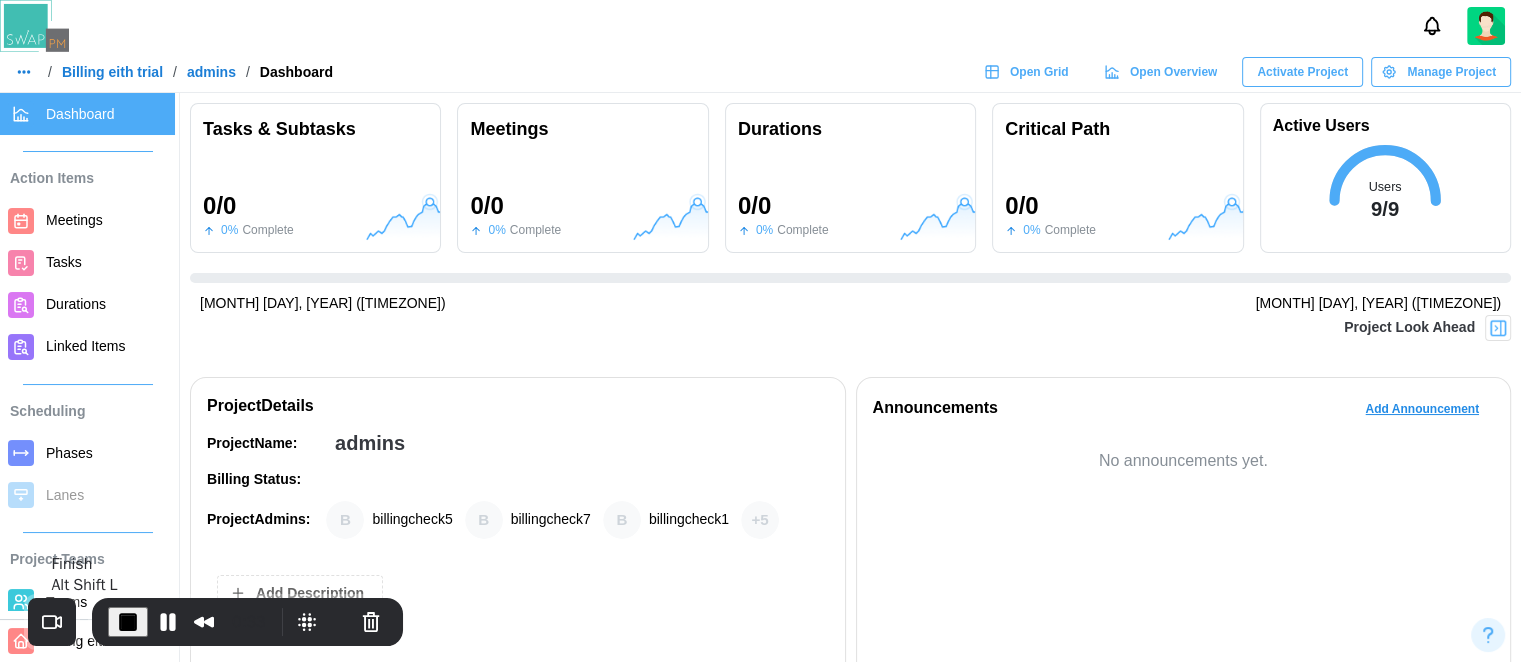 click at bounding box center (128, 622) 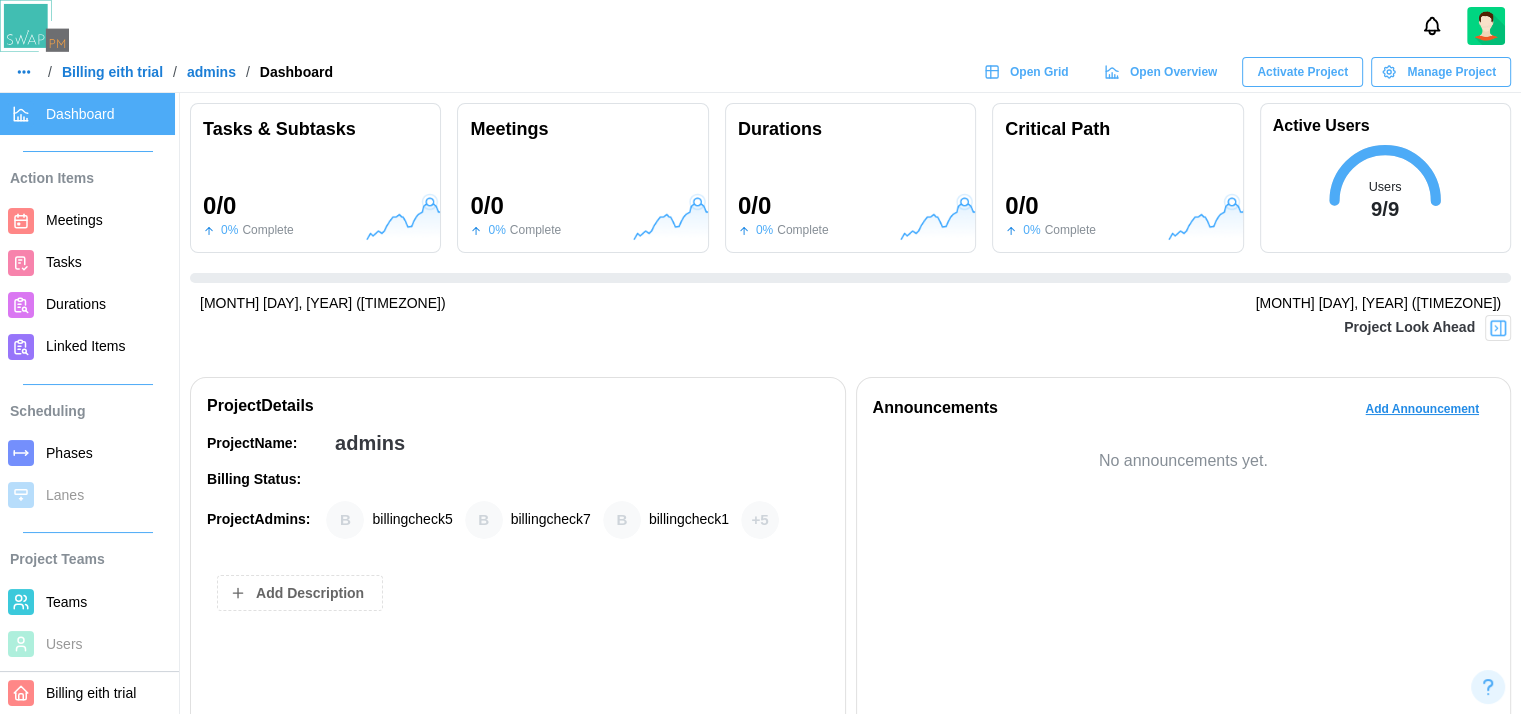 click on "Billing eith trial" at bounding box center [112, 72] 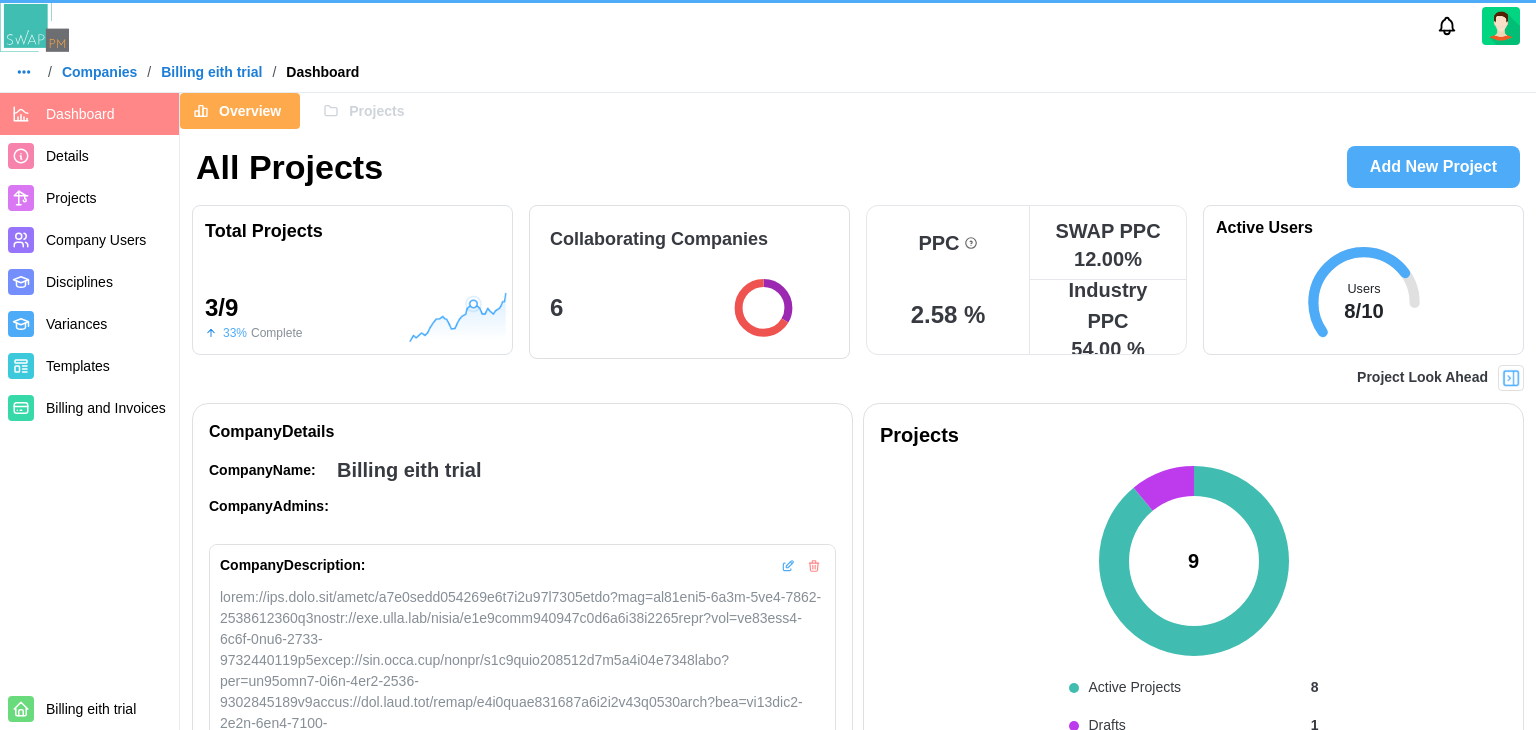 click on "Projects" at bounding box center (108, 198) 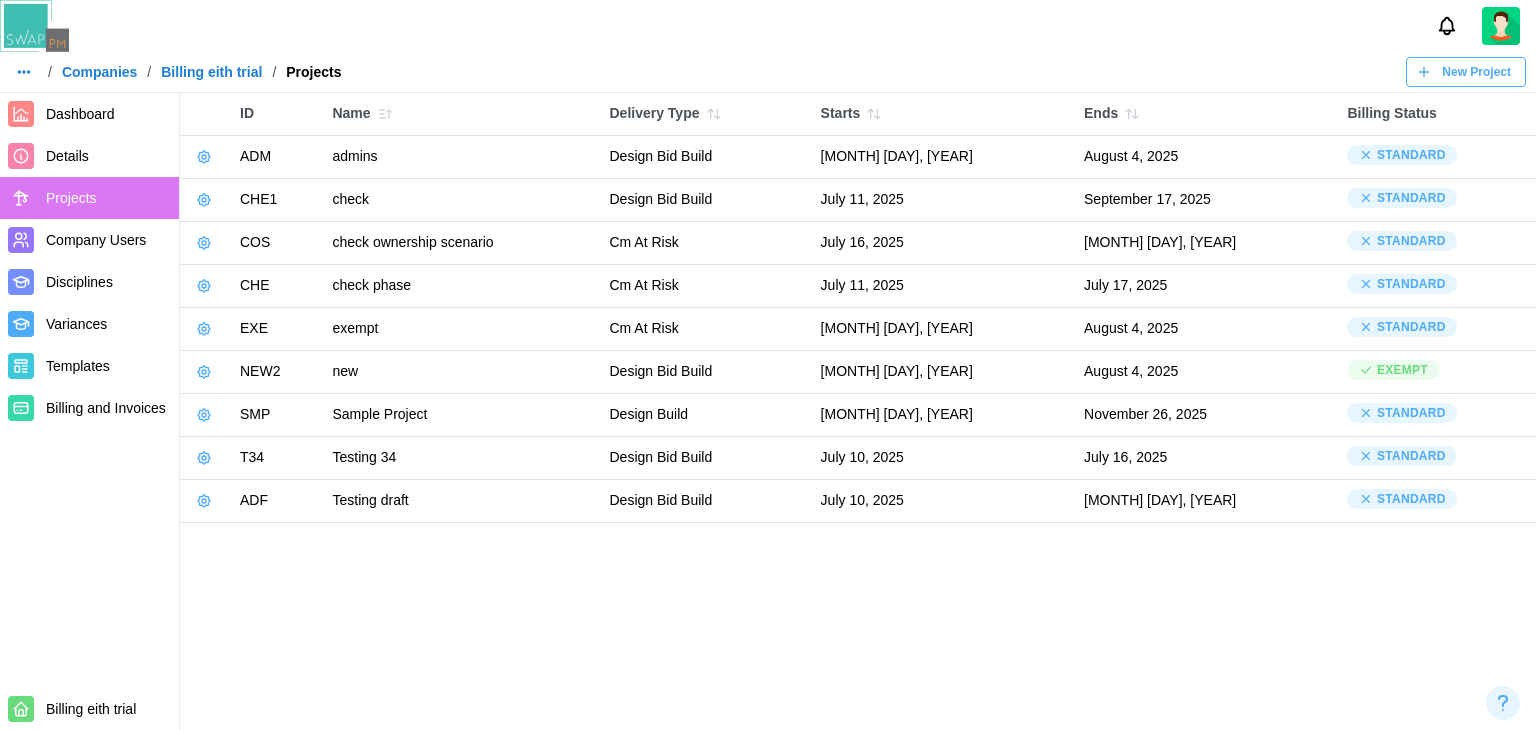 click 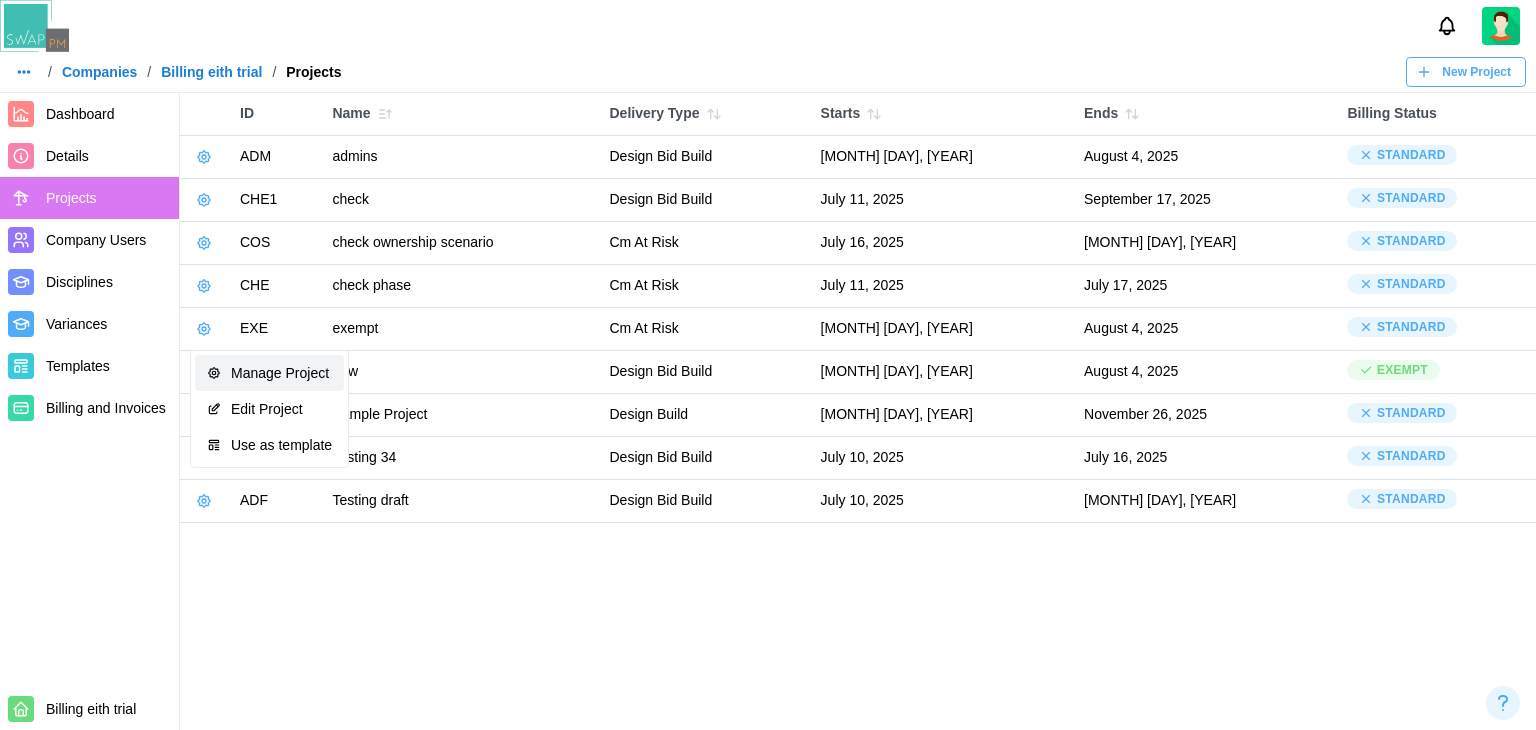 click on "Manage Project" at bounding box center (281, 373) 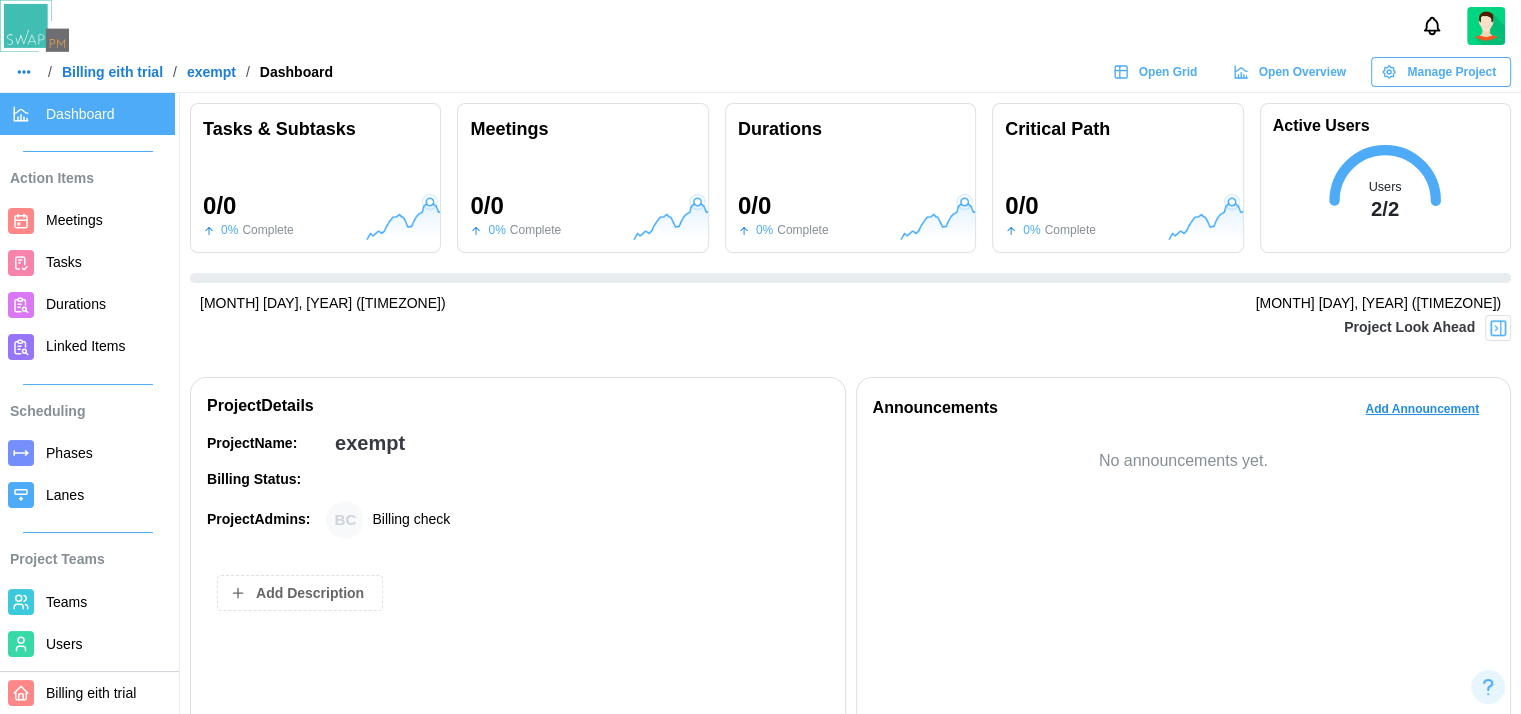 click on "Manage Project" at bounding box center (1441, 72) 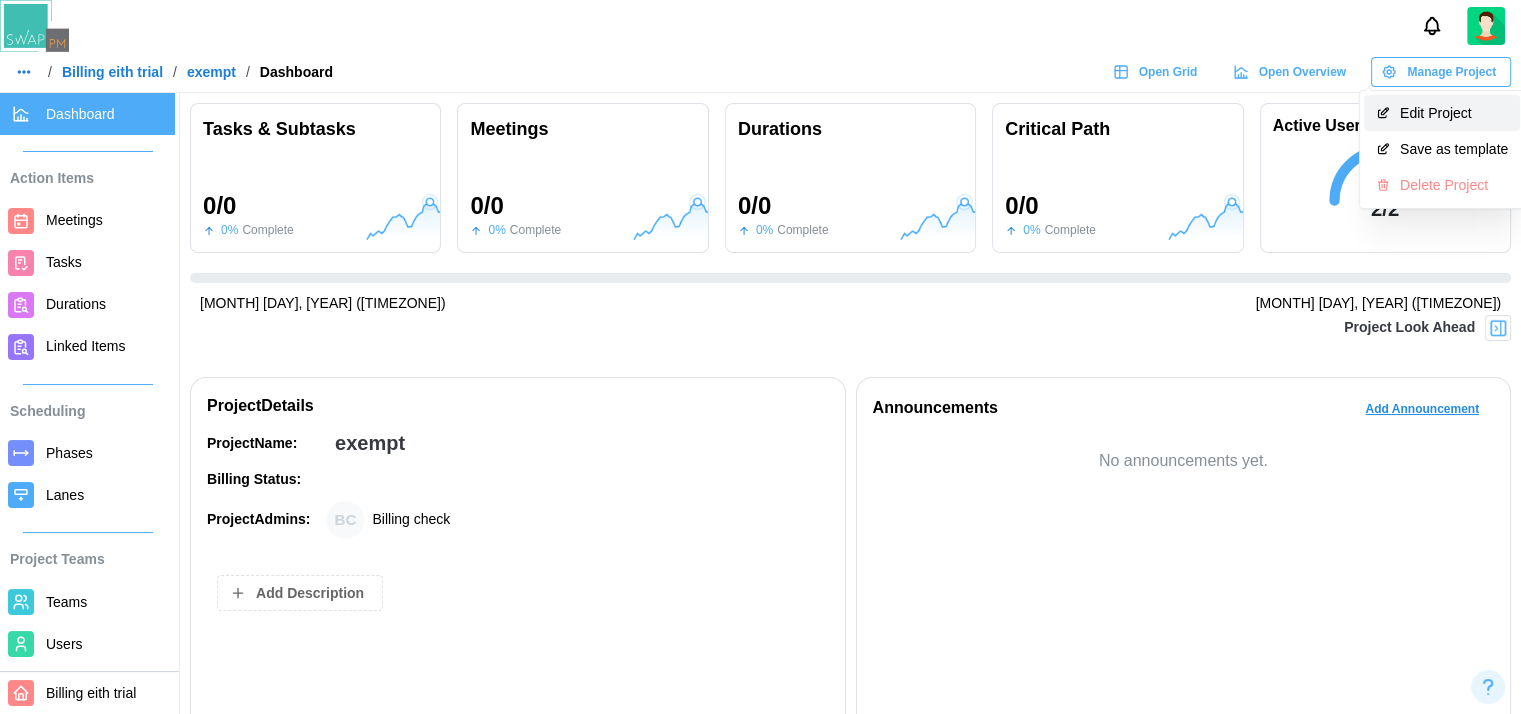 click on "Edit Project" at bounding box center [1454, 113] 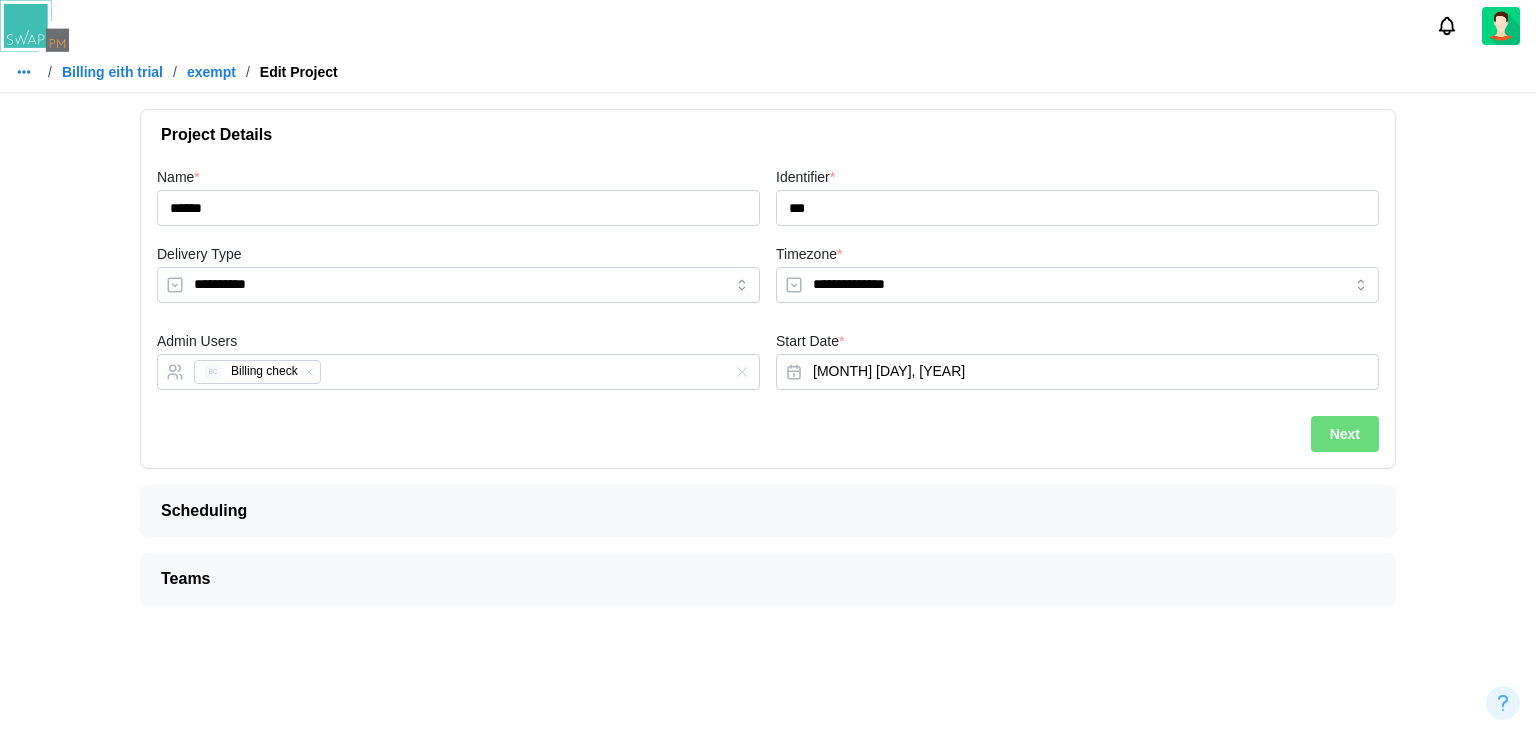 click on "Scheduling" at bounding box center (760, 511) 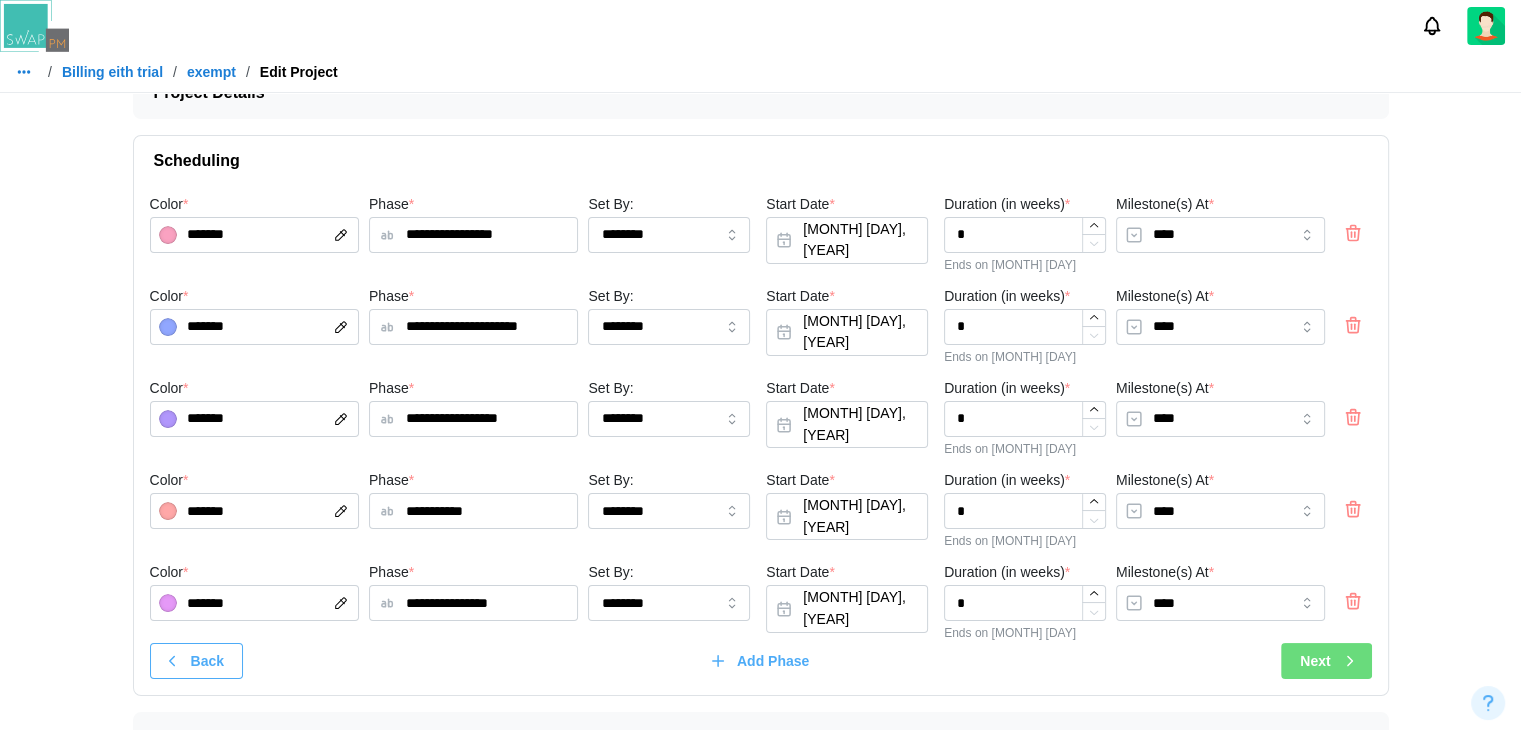 scroll, scrollTop: 81, scrollLeft: 0, axis: vertical 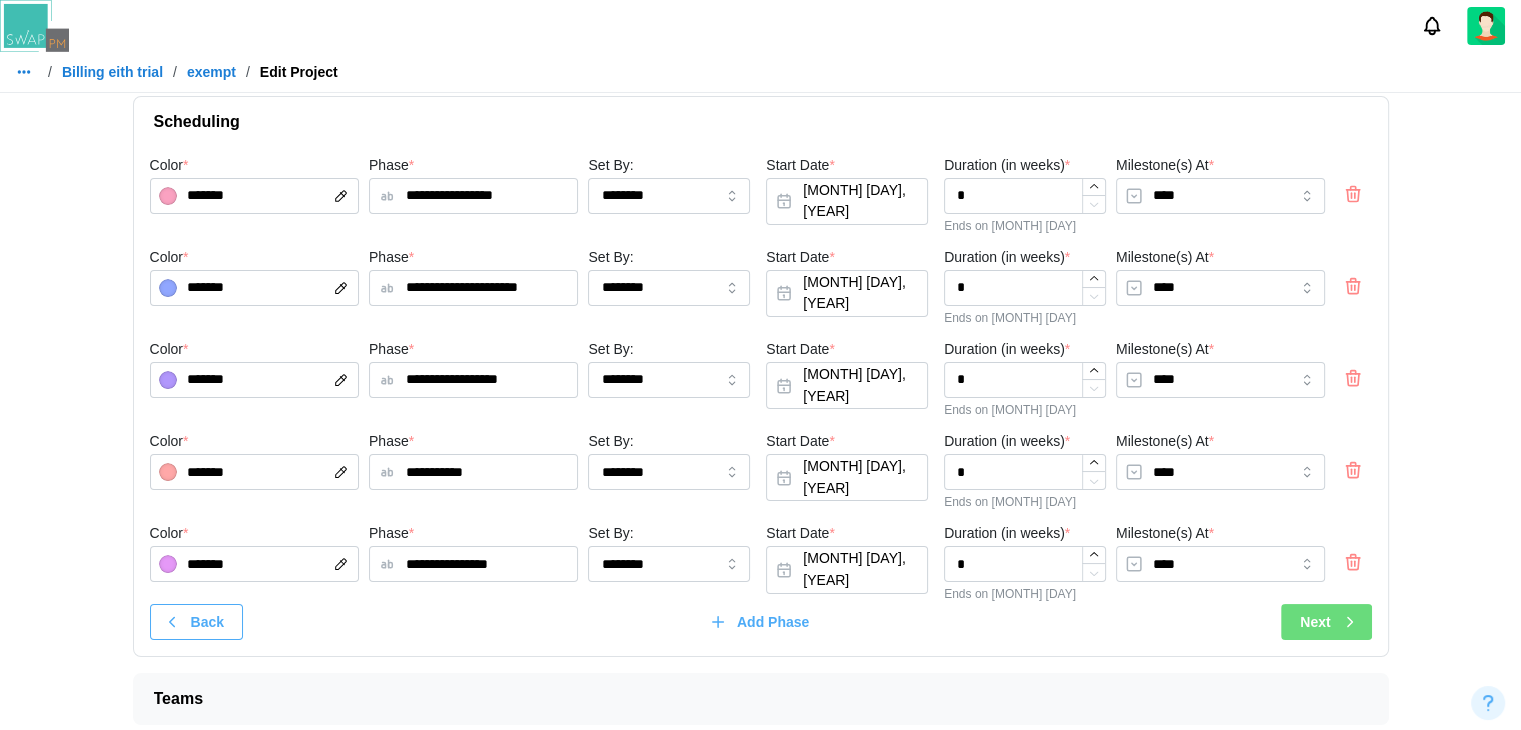 click on "Teams" at bounding box center (753, 699) 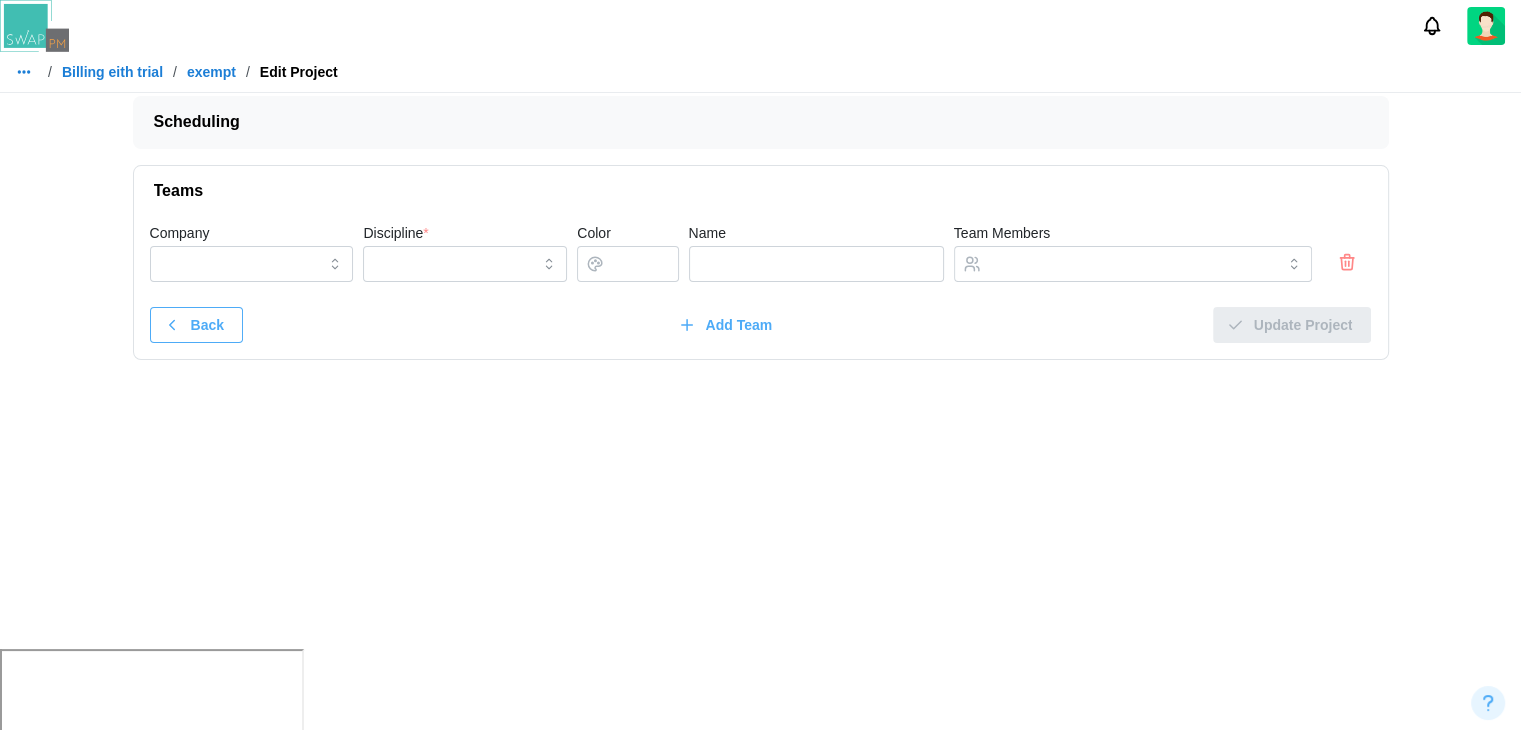 scroll, scrollTop: 0, scrollLeft: 0, axis: both 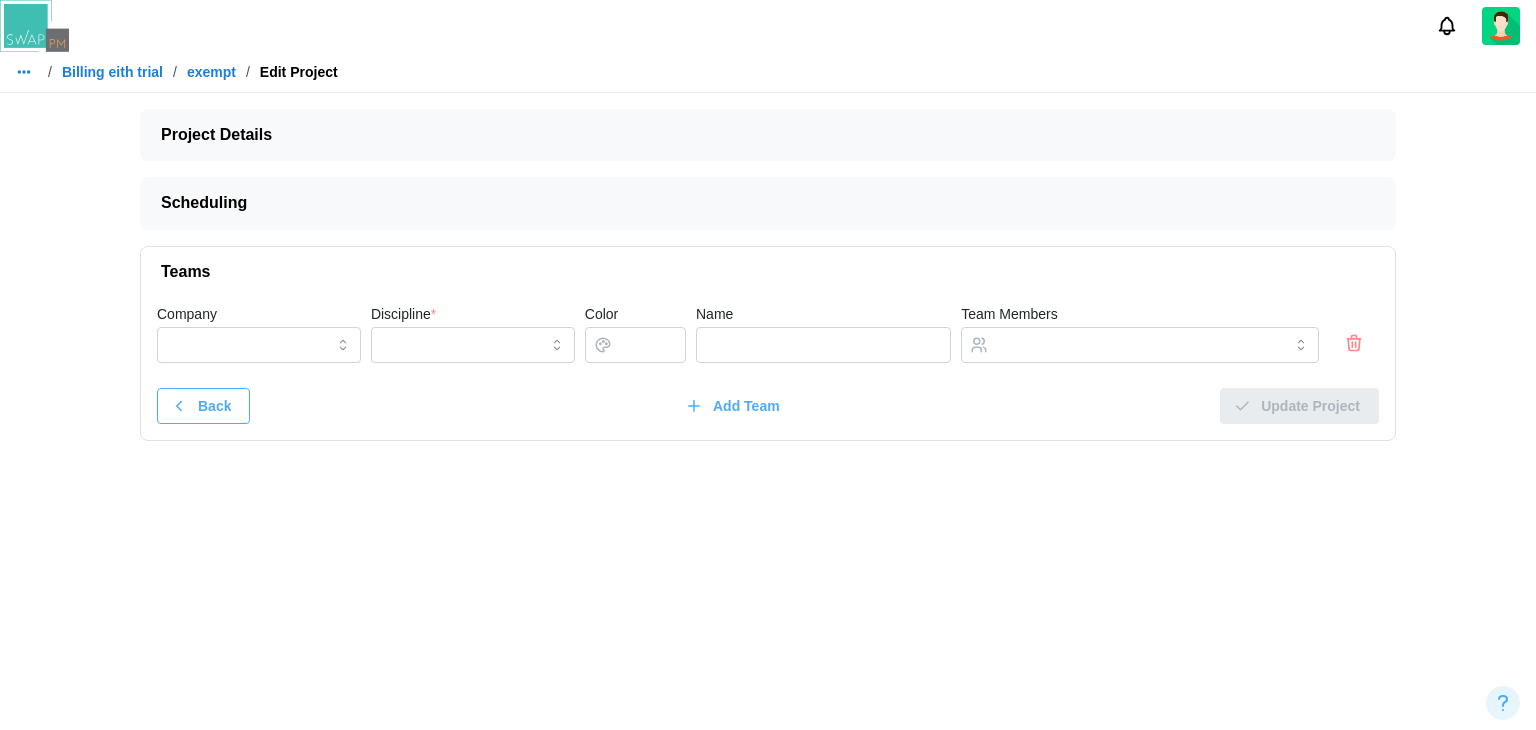 click on "Project Details" at bounding box center [760, 135] 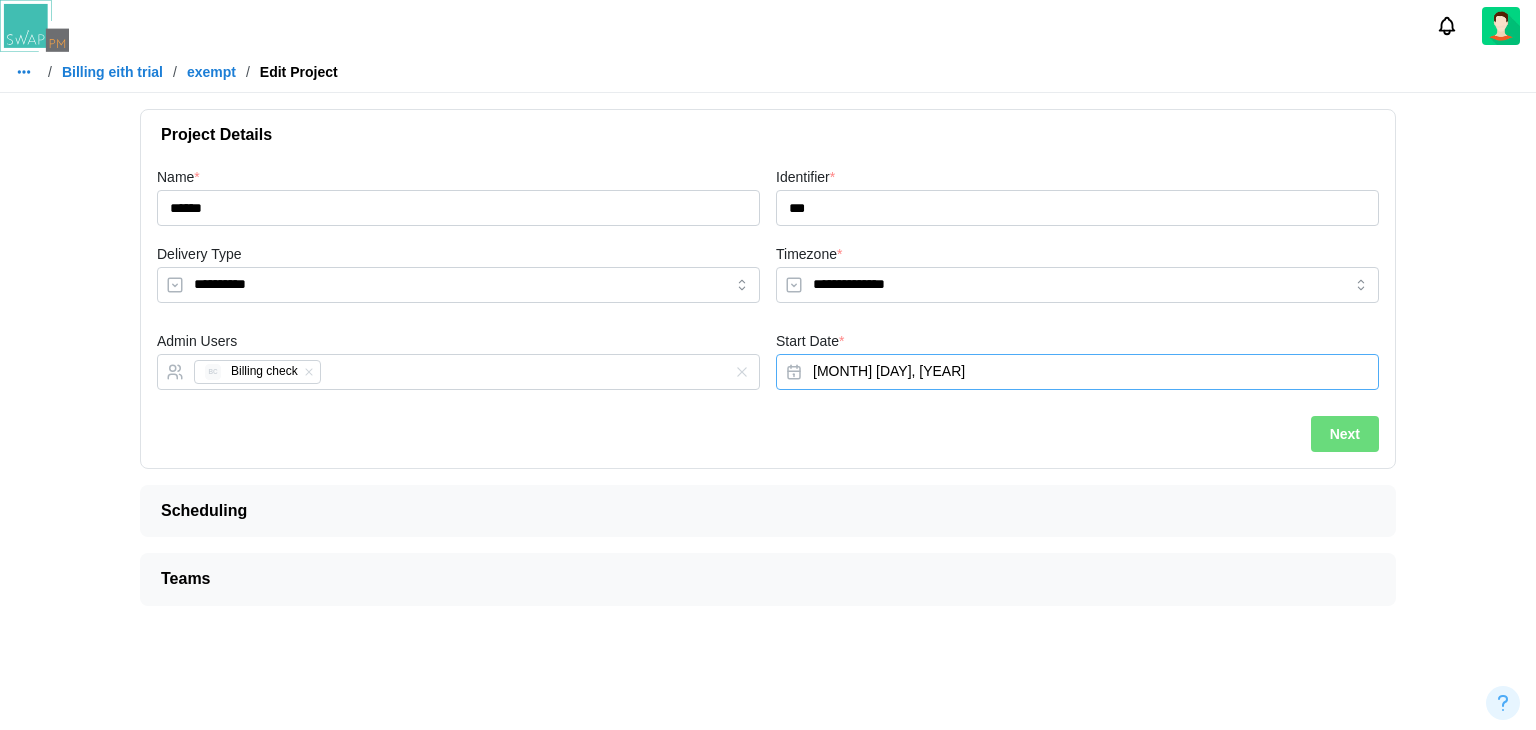 click on "[MONTH] [DAY], [YEAR]" at bounding box center (1077, 372) 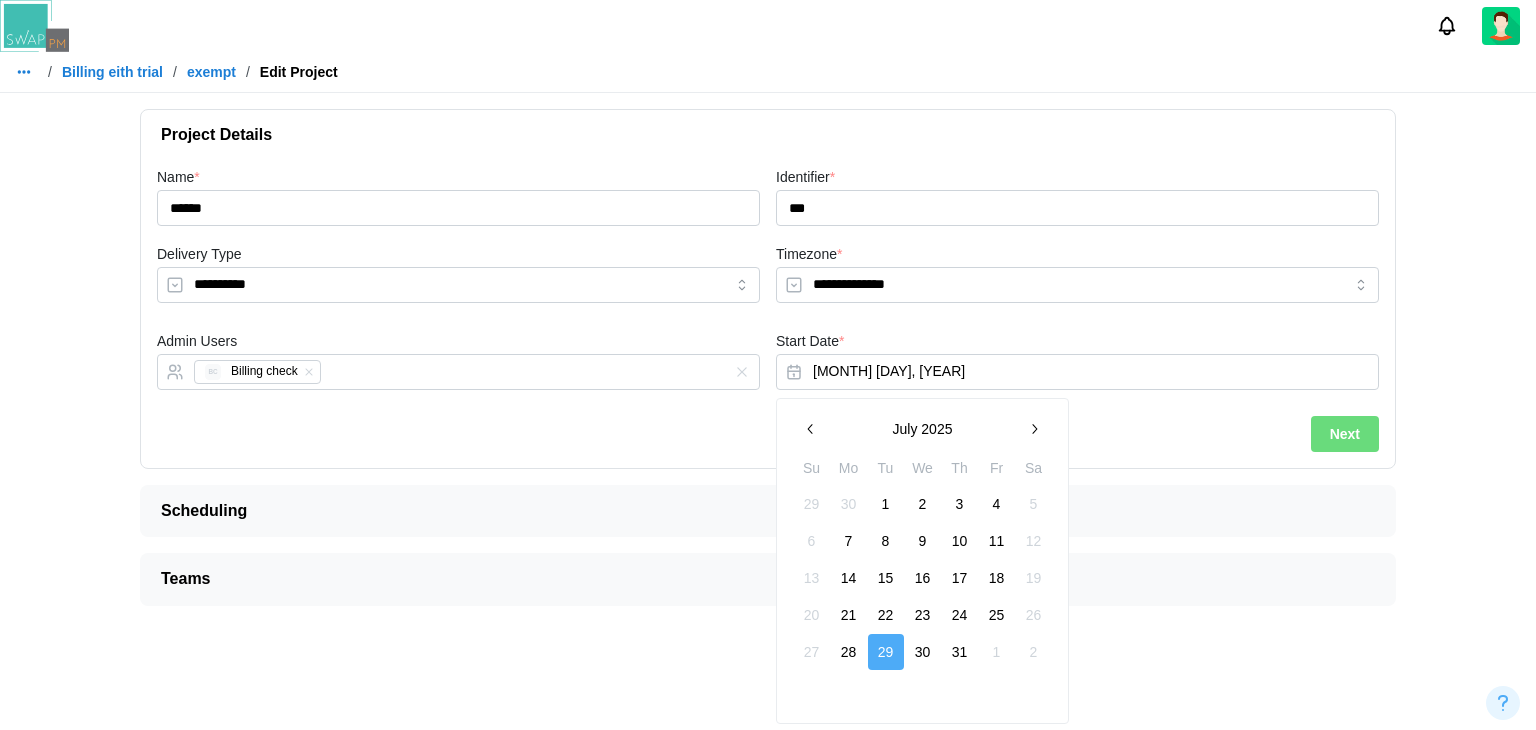 click on "1" at bounding box center [886, 504] 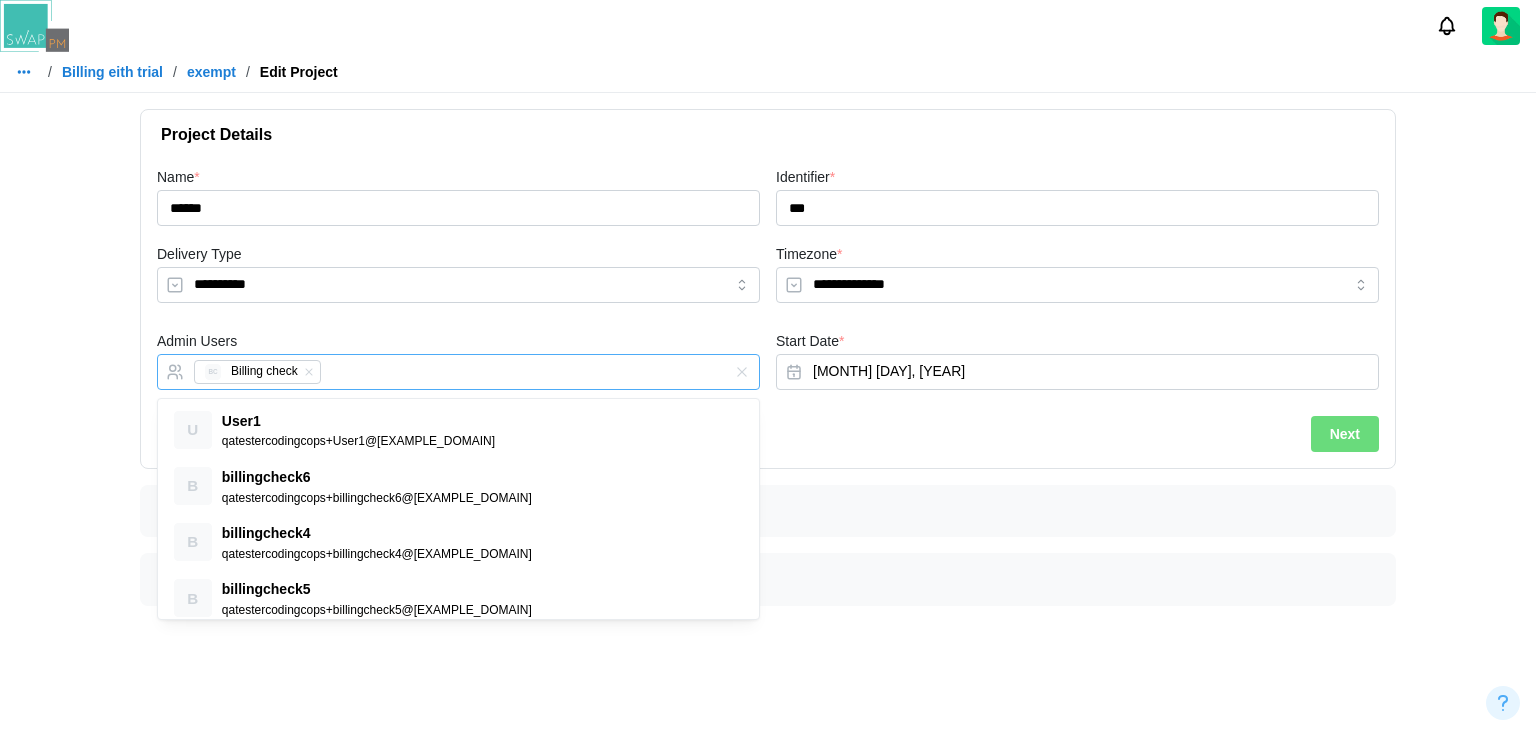 click on "BC Billing check" at bounding box center (438, 372) 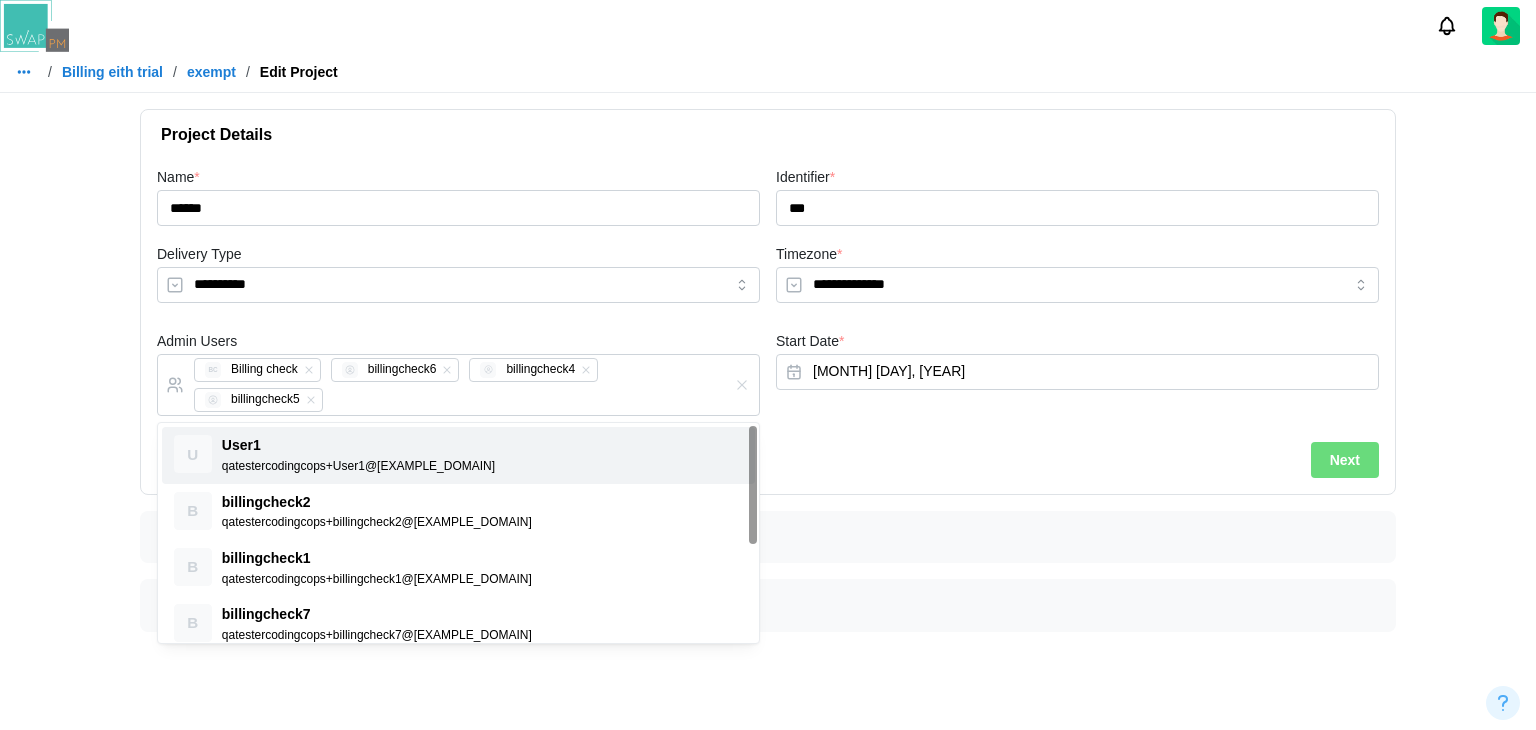 click on "Next" at bounding box center [1345, 460] 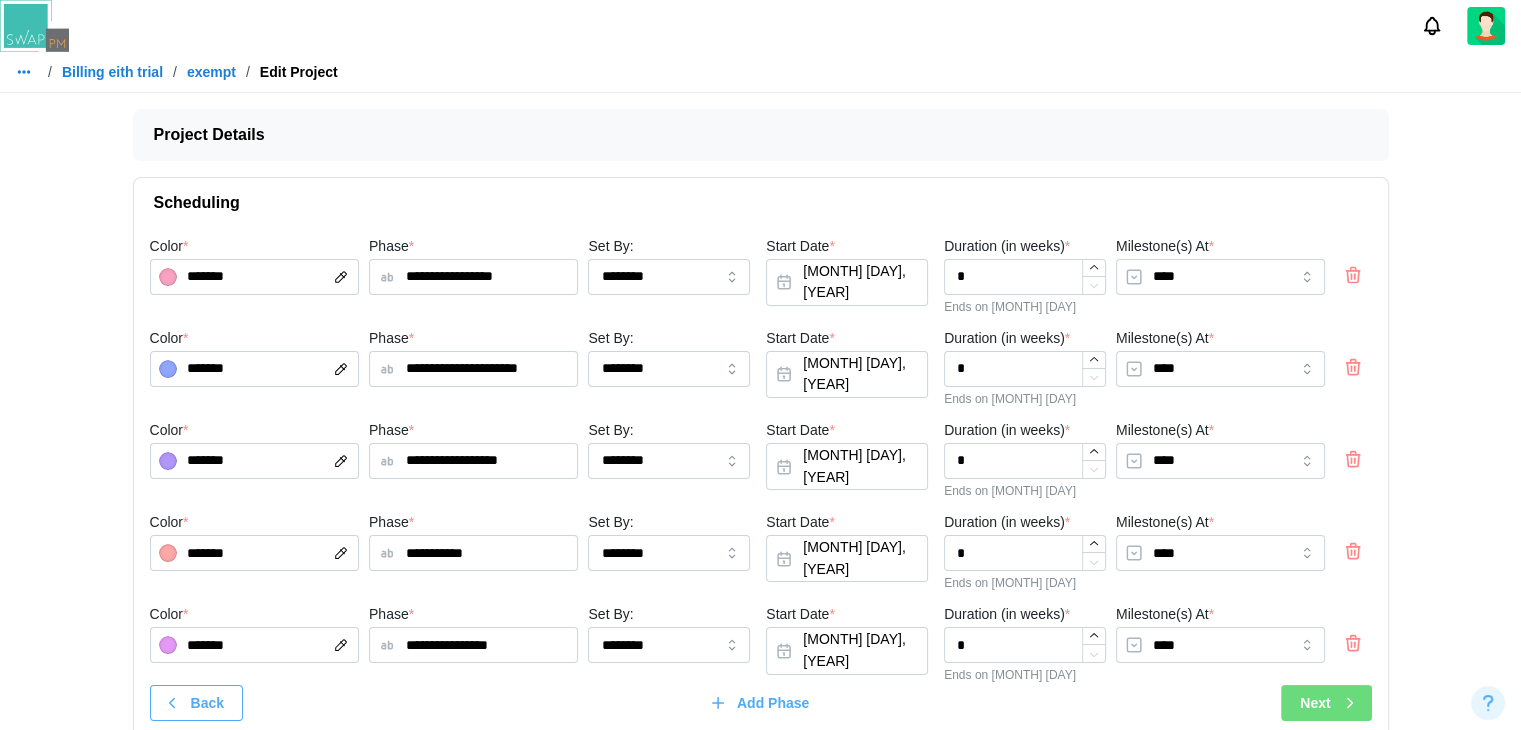 click on "Next" at bounding box center [1326, 703] 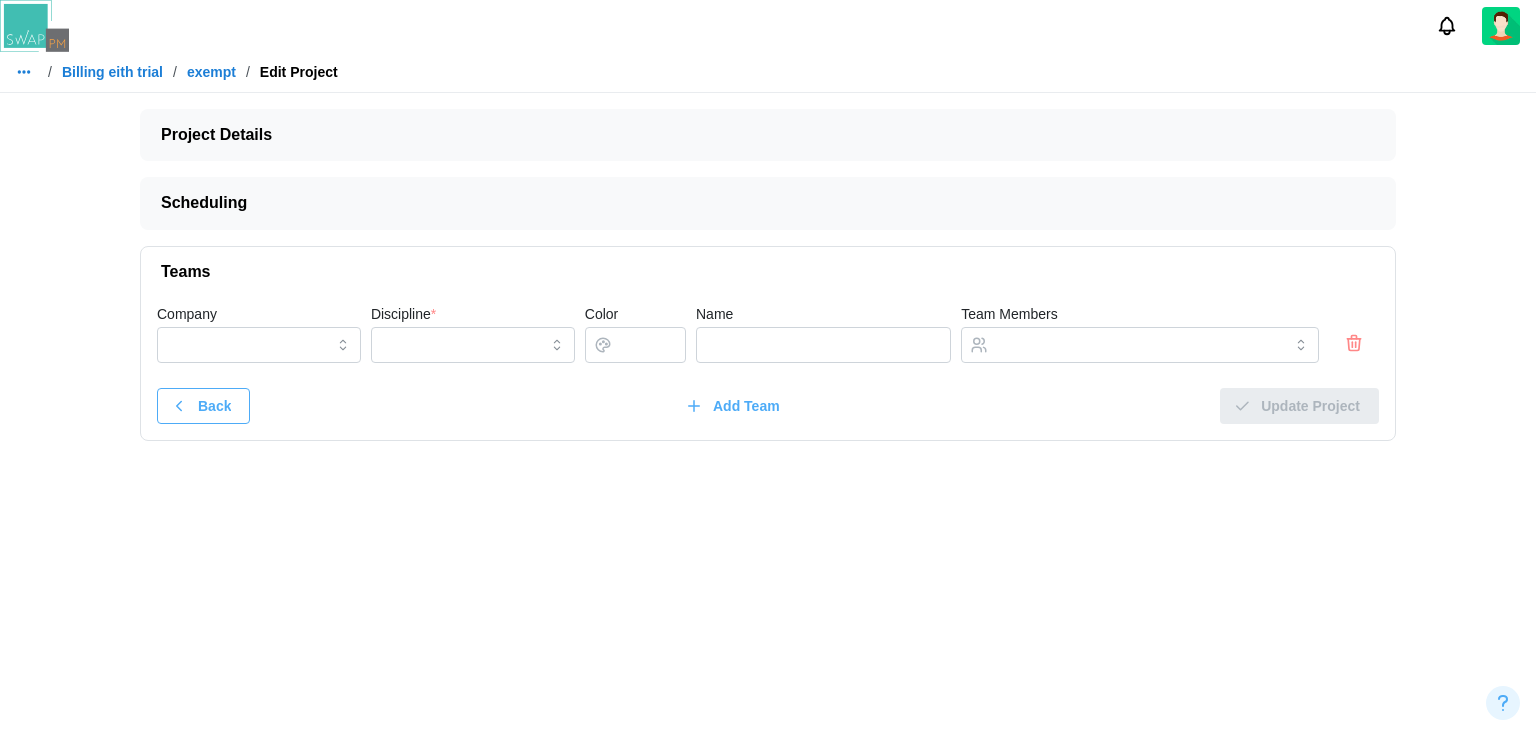 click 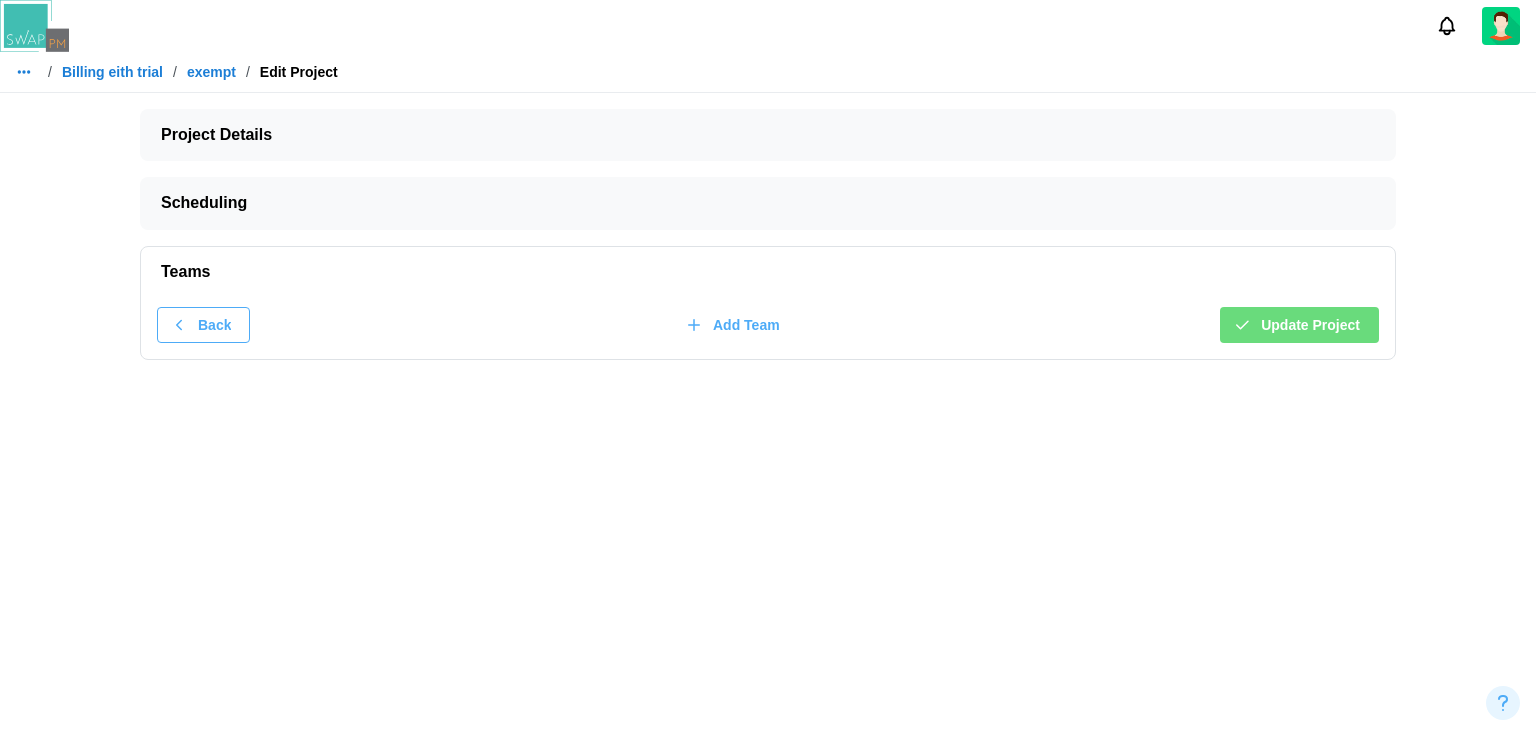 click on "Update Project" at bounding box center (1310, 325) 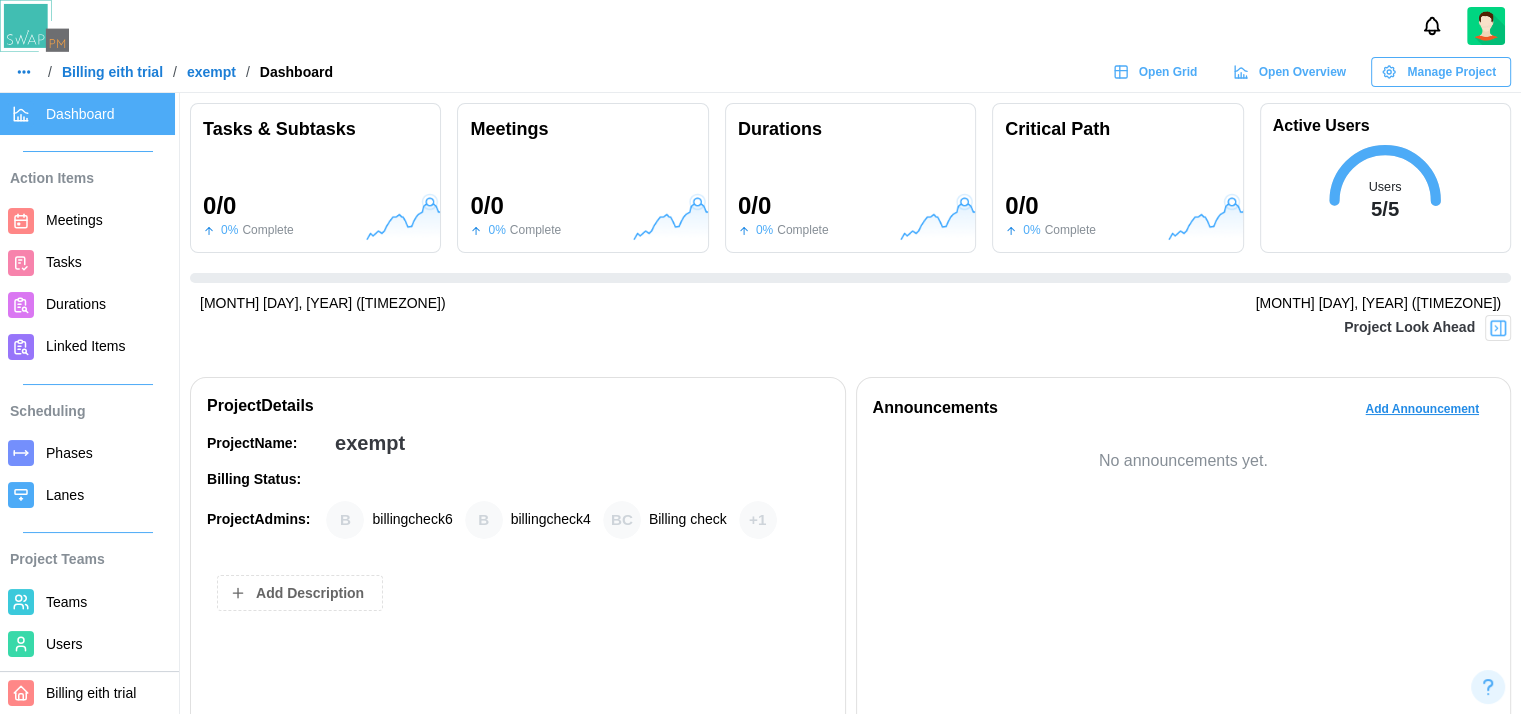 click on "Billing eith trial" at bounding box center (112, 72) 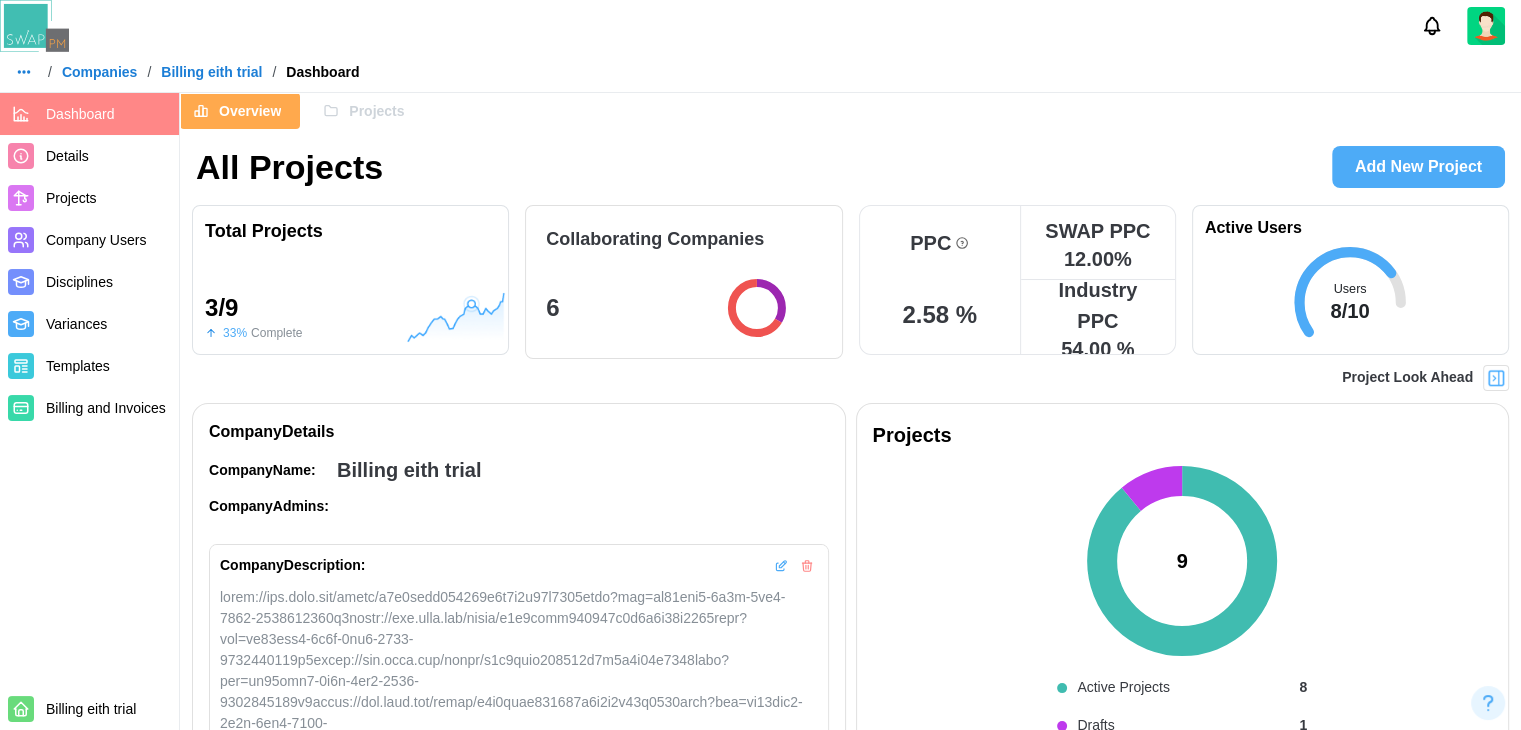 click on "Projects" at bounding box center [89, 198] 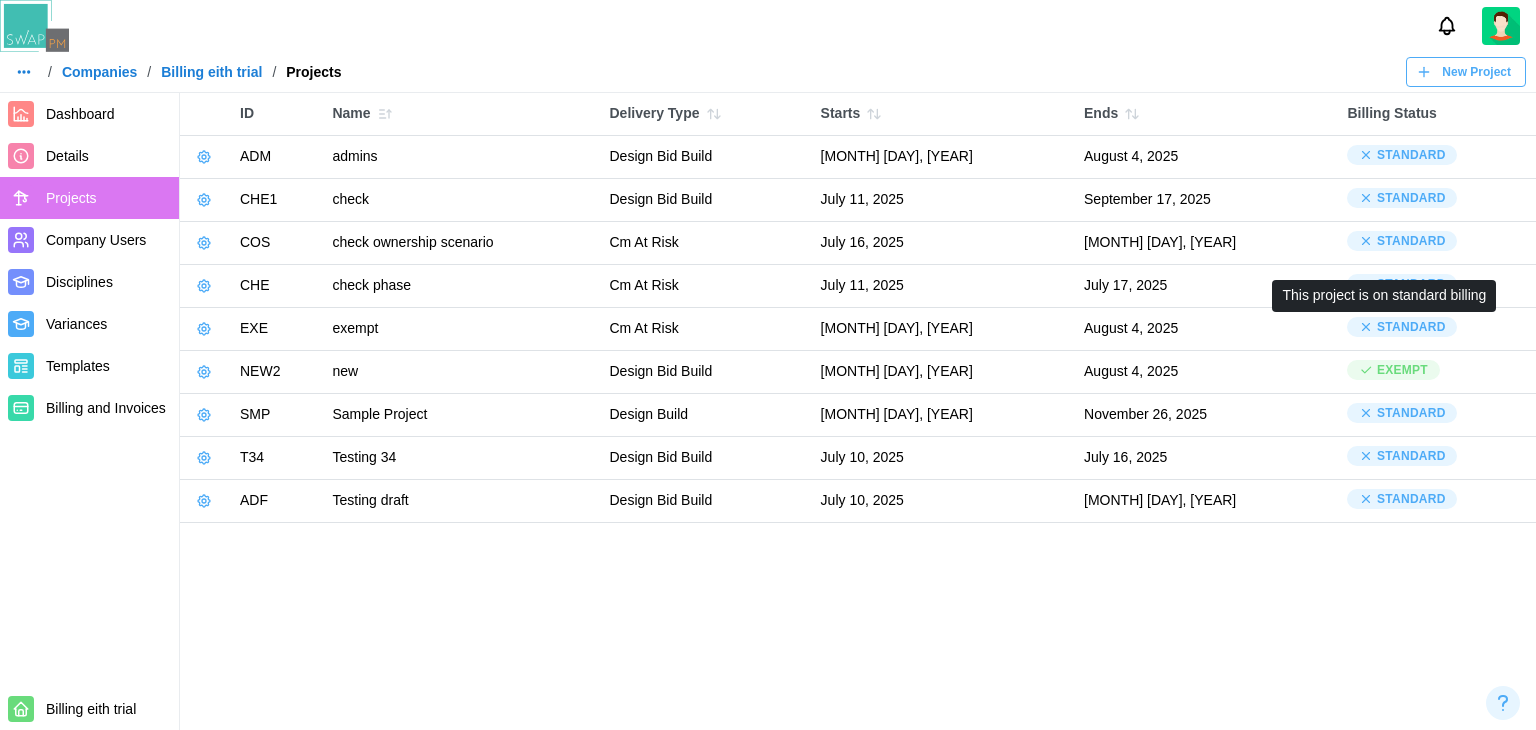 click on "Standard" at bounding box center [1411, 327] 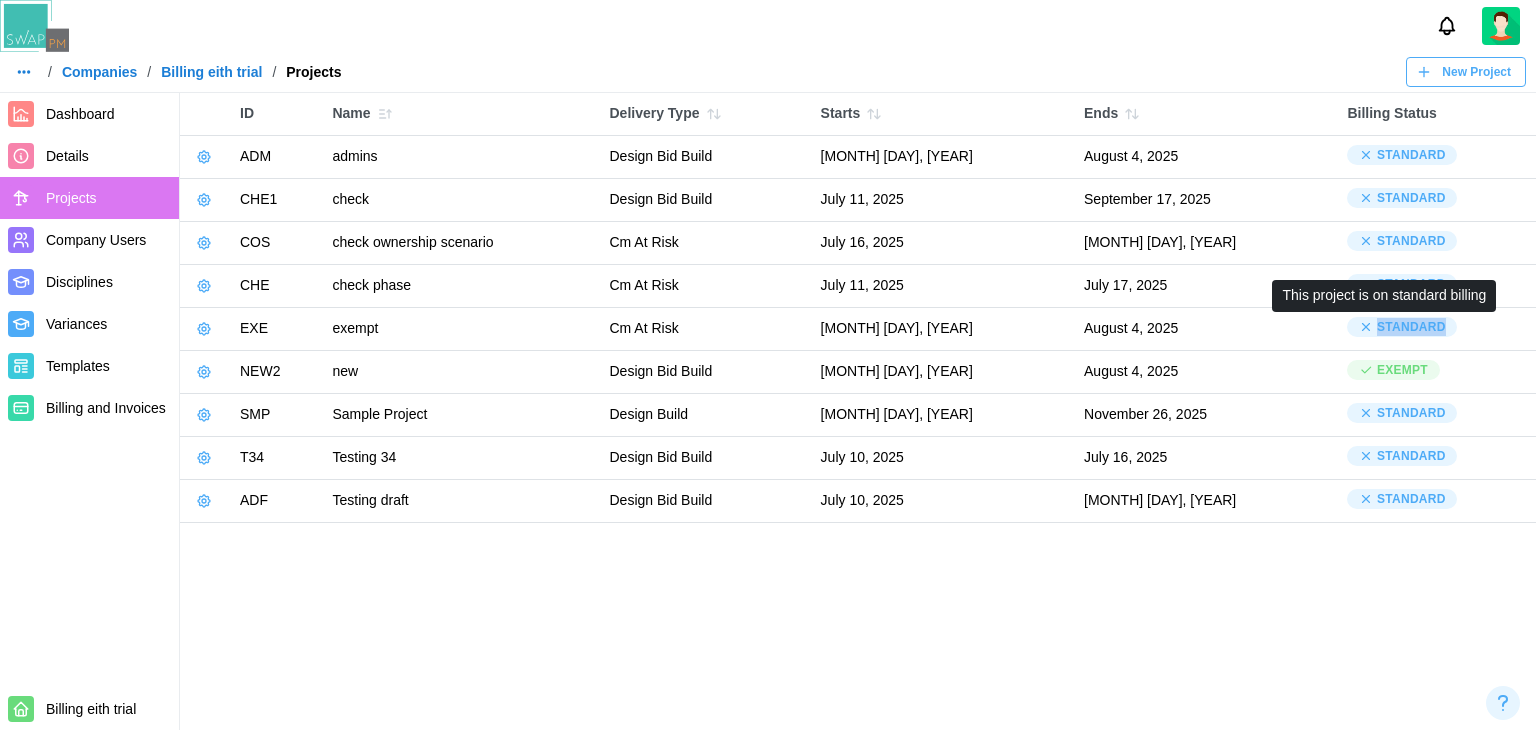 click on "Standard" at bounding box center [1411, 327] 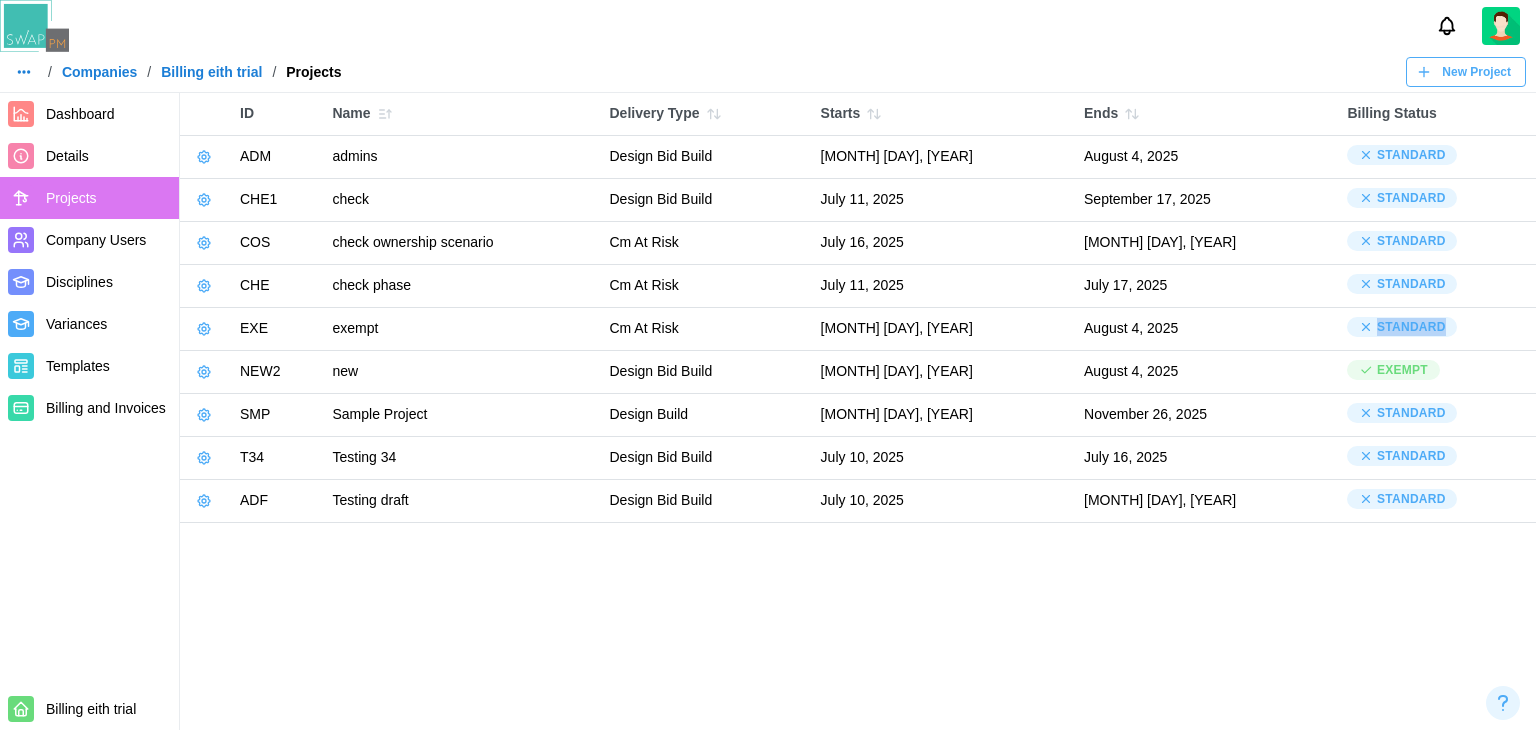 click on "ID Name Delivery Type Starts Ends Billing Status ADM admins Design Bid Build July 29, 2025 August 4, 2025 Standard CHE1 check Design Bid Build July 11, 2025 September 17, 2025 Standard COS check ownership scenario Cm At Risk July 16, 2025 July 22, 2025 Standard CHE check phase Cm At Risk July 11, 2025 July 17, 2025 Standard EXE exempt Cm At Risk July 29, 2025 August 4, 2025 Standard NEW2 new Design Bid Build July 29, 2025 August 4, 2025 Exempt SMP Sample Project Design Build February 20, 2025 November 26, 2025 Standard T34 Testing 34 Design Bid Build July 10, 2025 July 16, 2025 Standard ADF Testing draft Design Bid Build July 10, 2025 April 15, 2026 Standard" at bounding box center [768, 365] 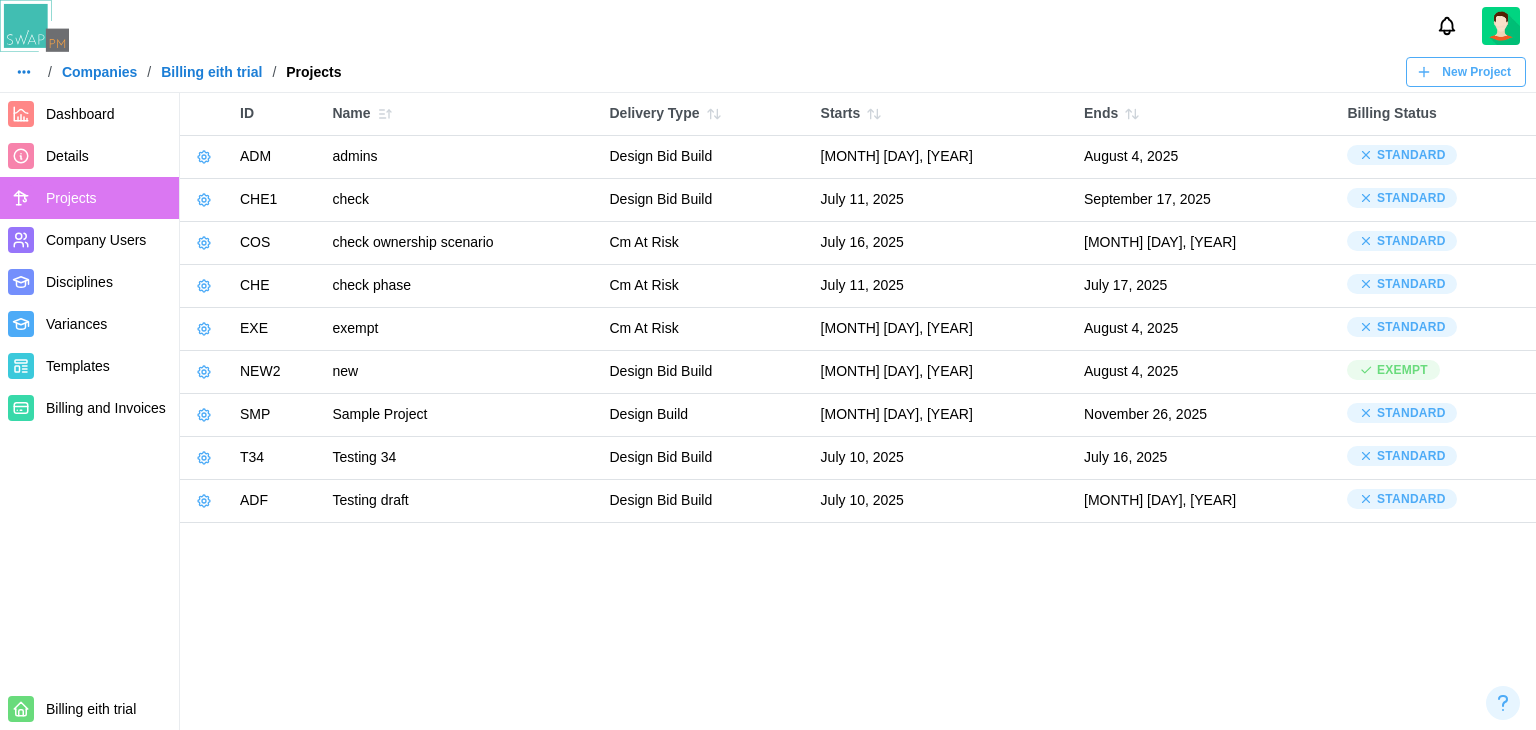 click on "Dashboard" at bounding box center (108, 114) 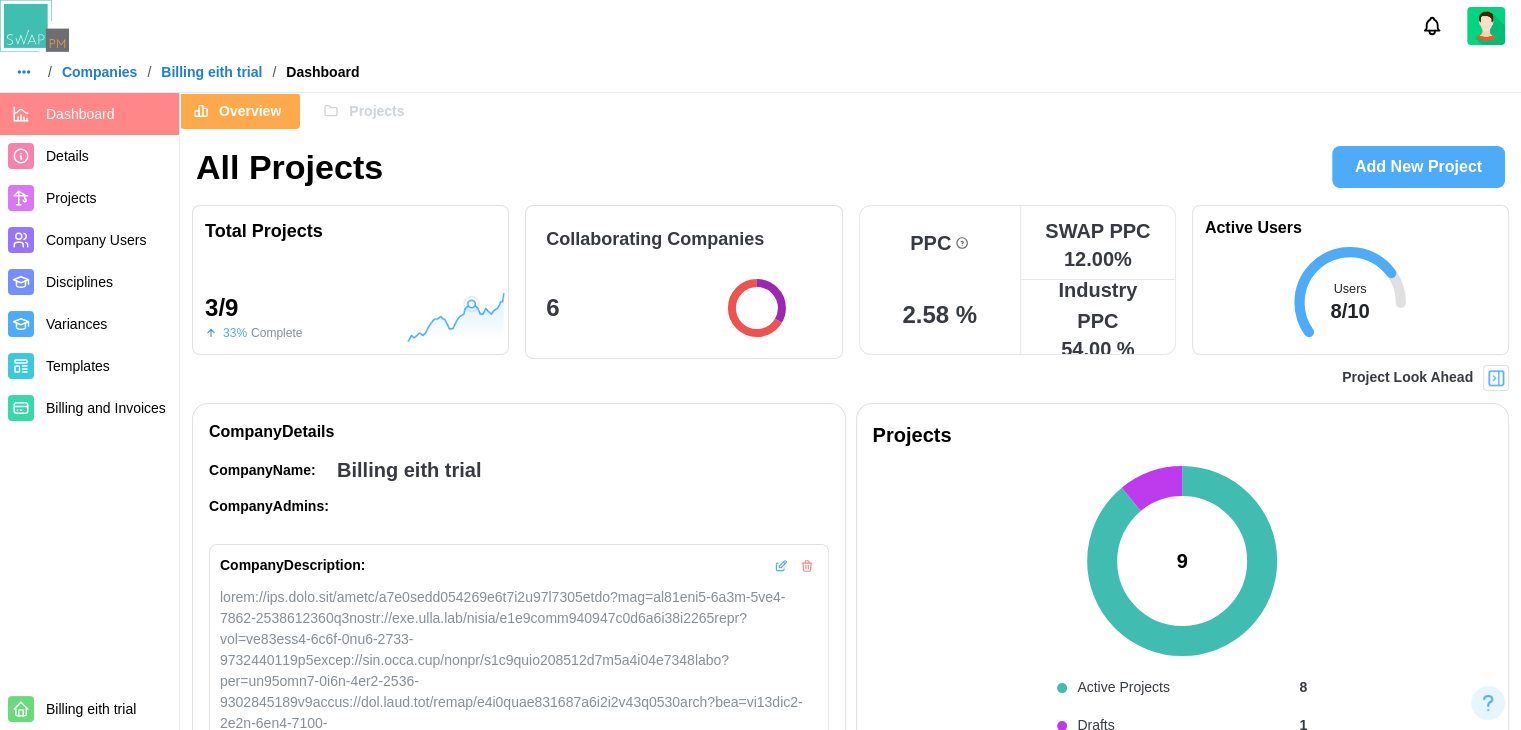 click on "Companies" at bounding box center (99, 72) 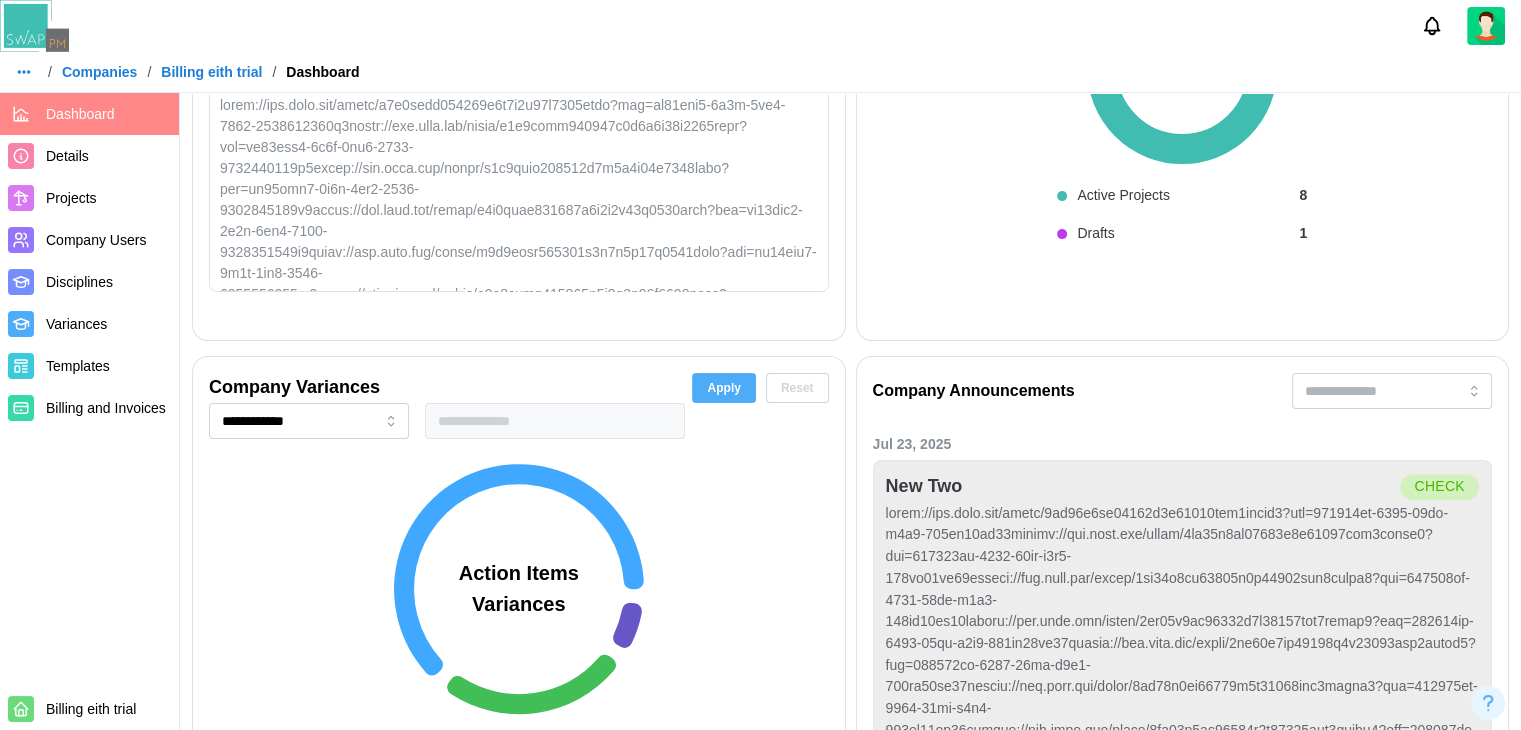 scroll, scrollTop: 500, scrollLeft: 0, axis: vertical 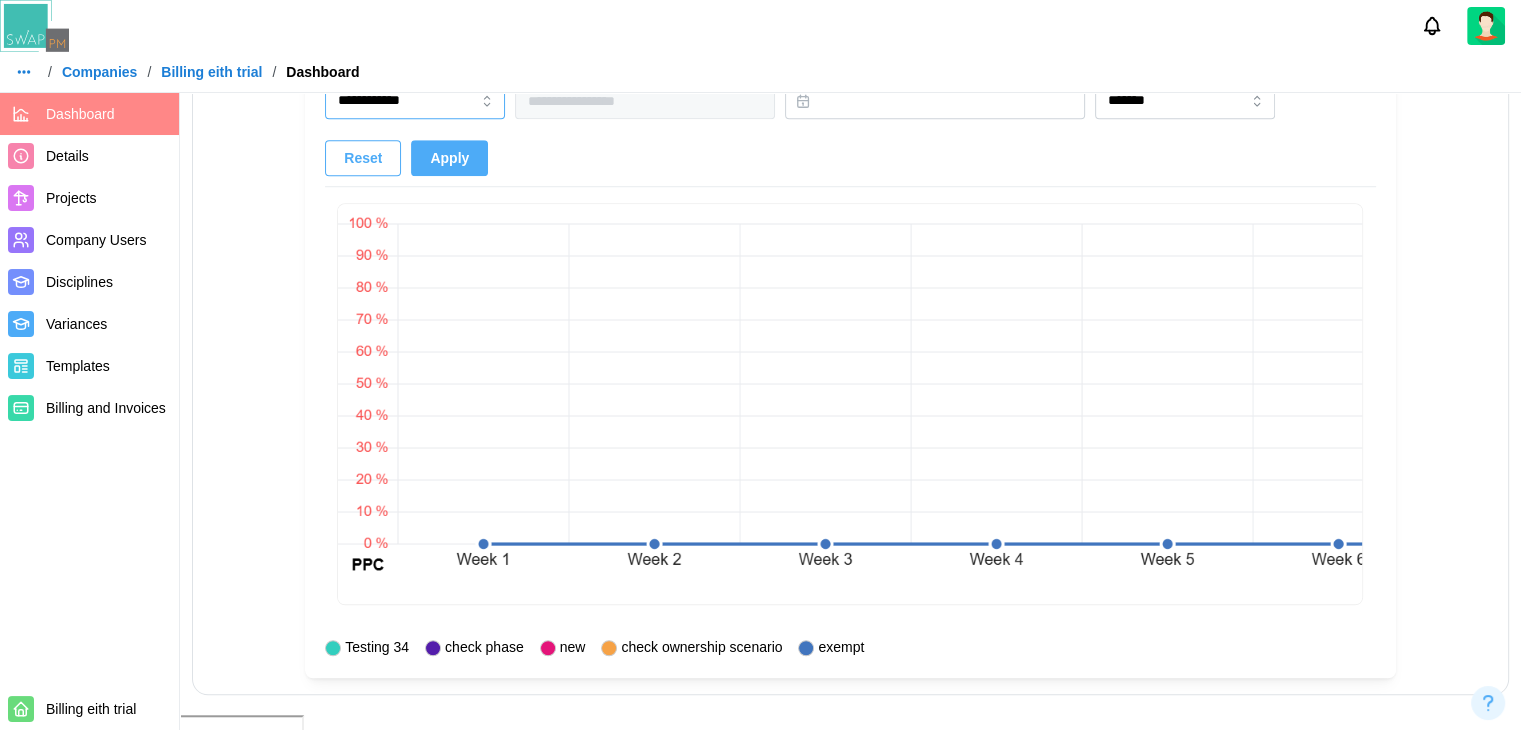 click on "**********" at bounding box center [415, 101] 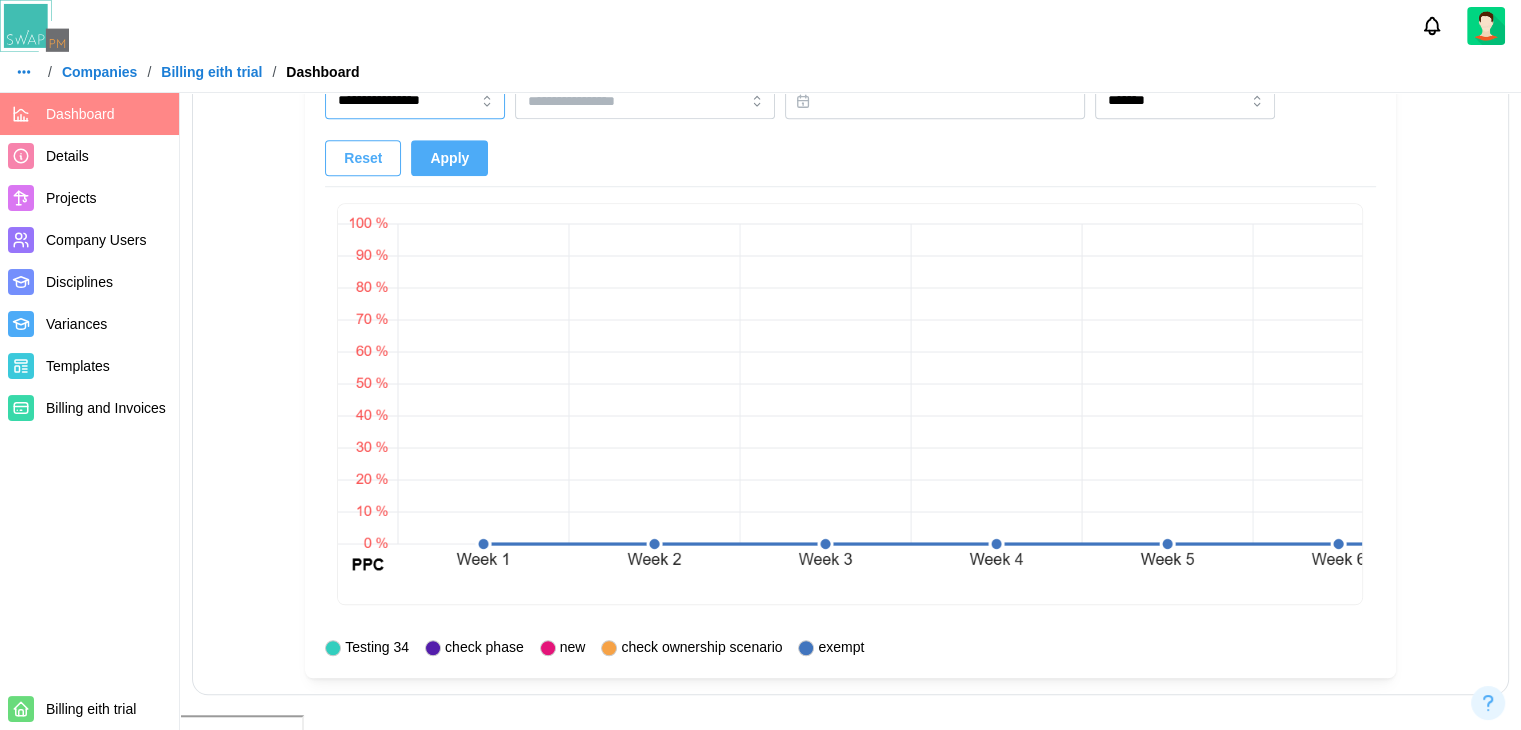 click on "**********" at bounding box center [415, 101] 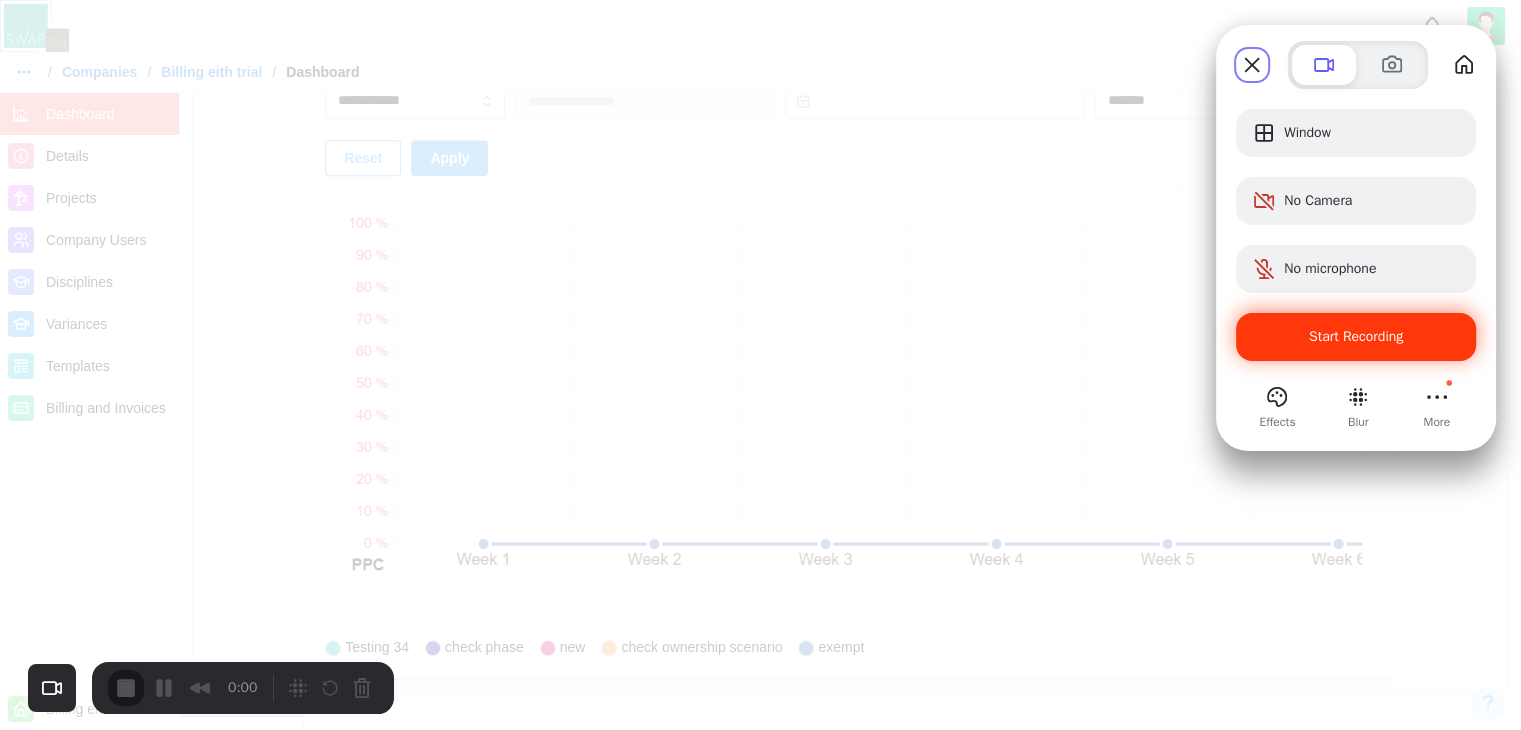 click on "Start Recording" at bounding box center [1356, 337] 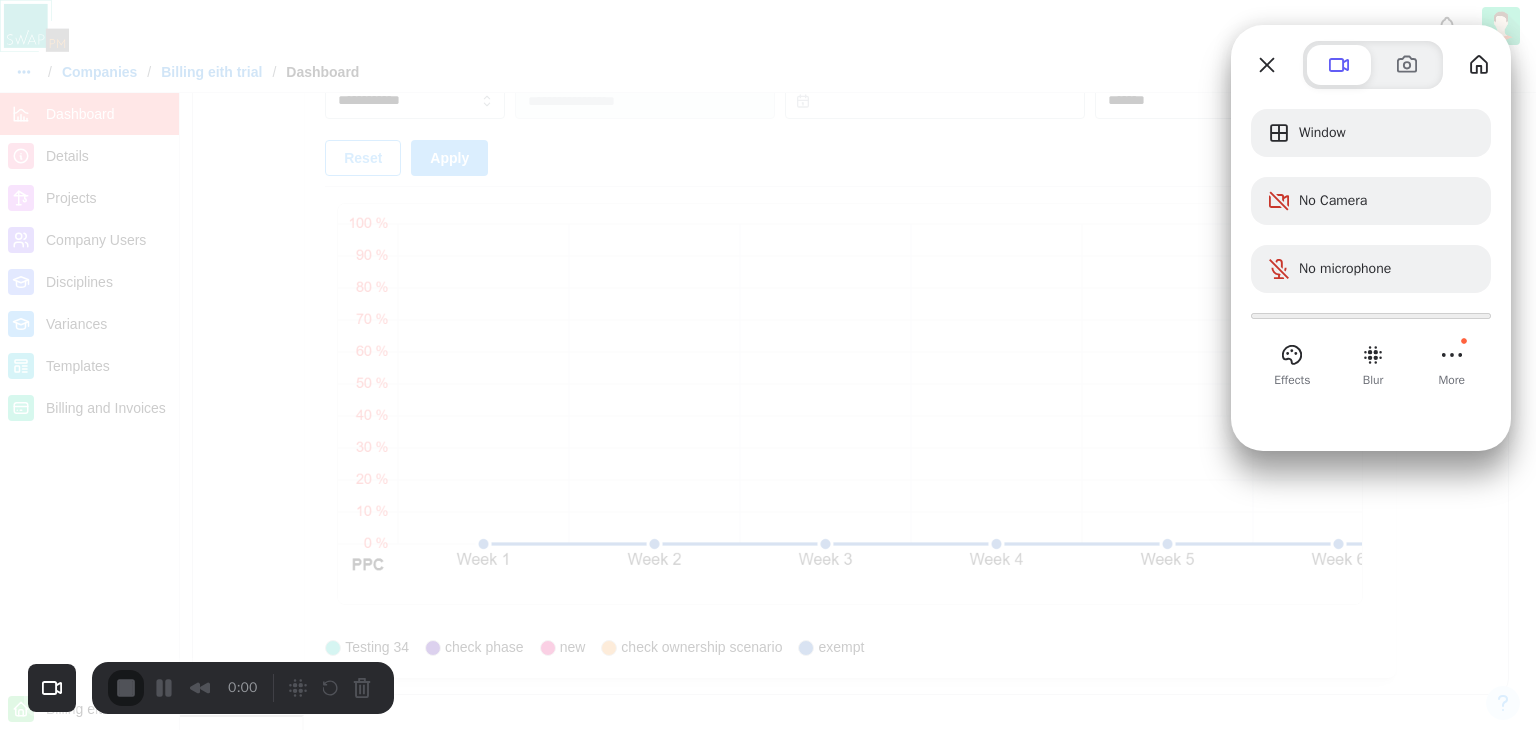click on "Yes, proceed" at bounding box center [435, 1650] 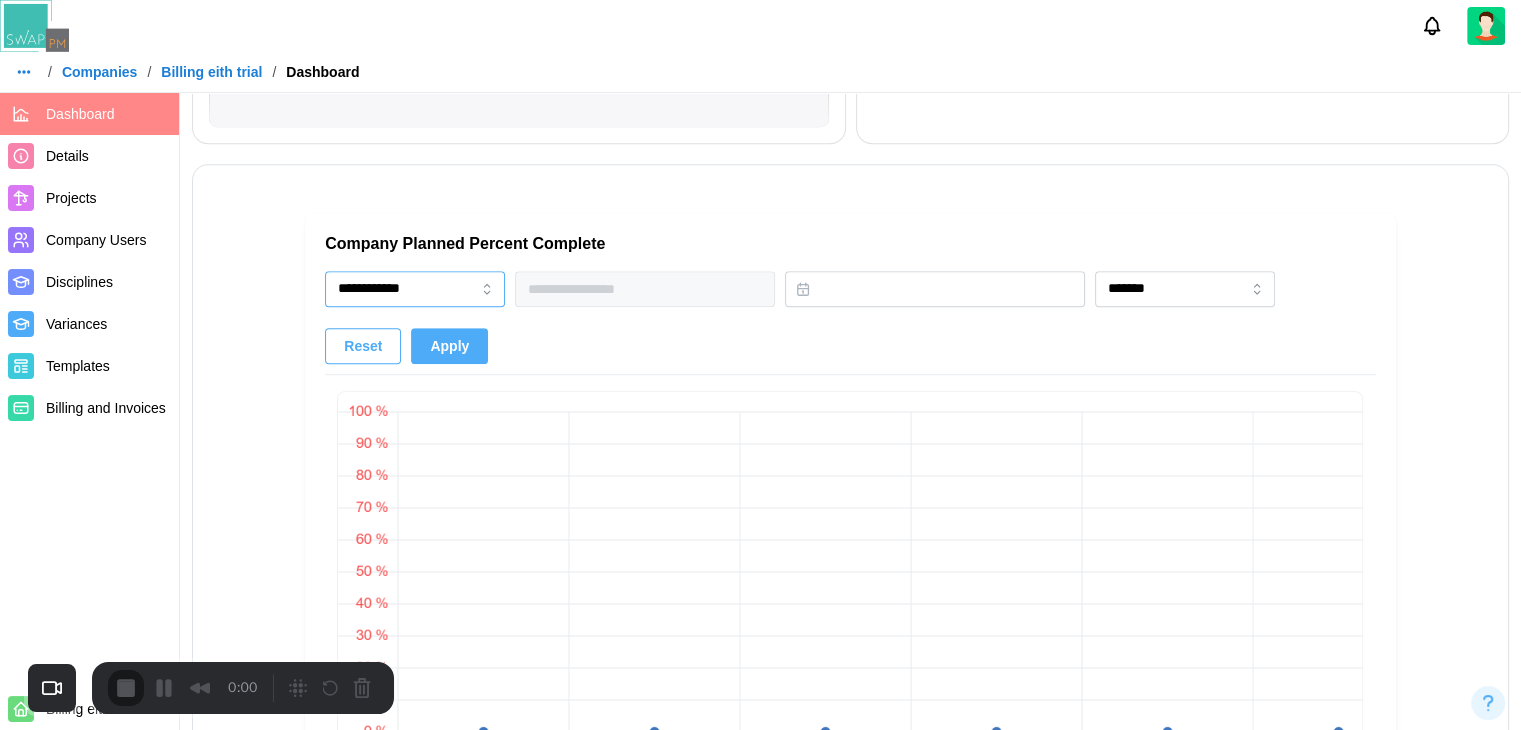 scroll, scrollTop: 1292, scrollLeft: 0, axis: vertical 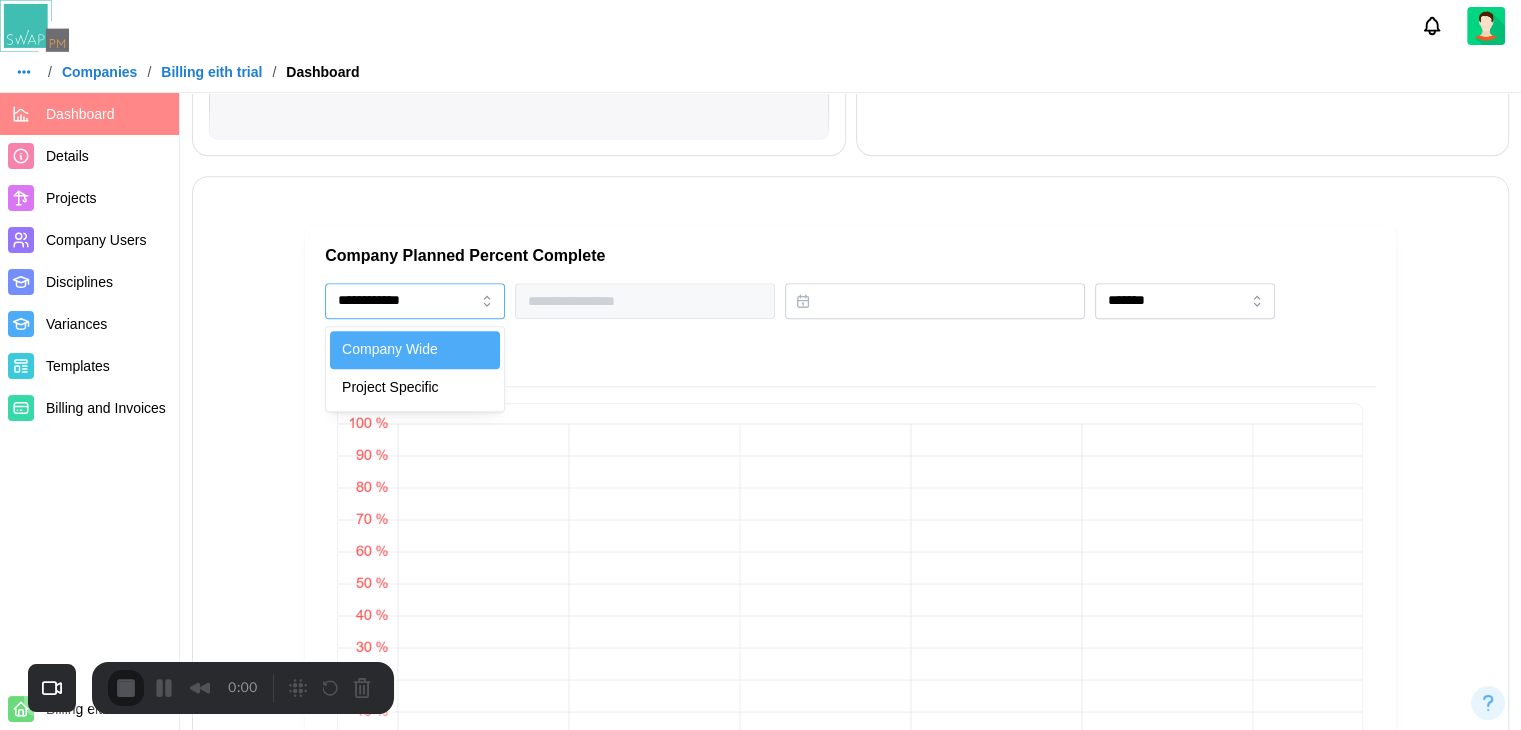 click on "**********" at bounding box center (415, 301) 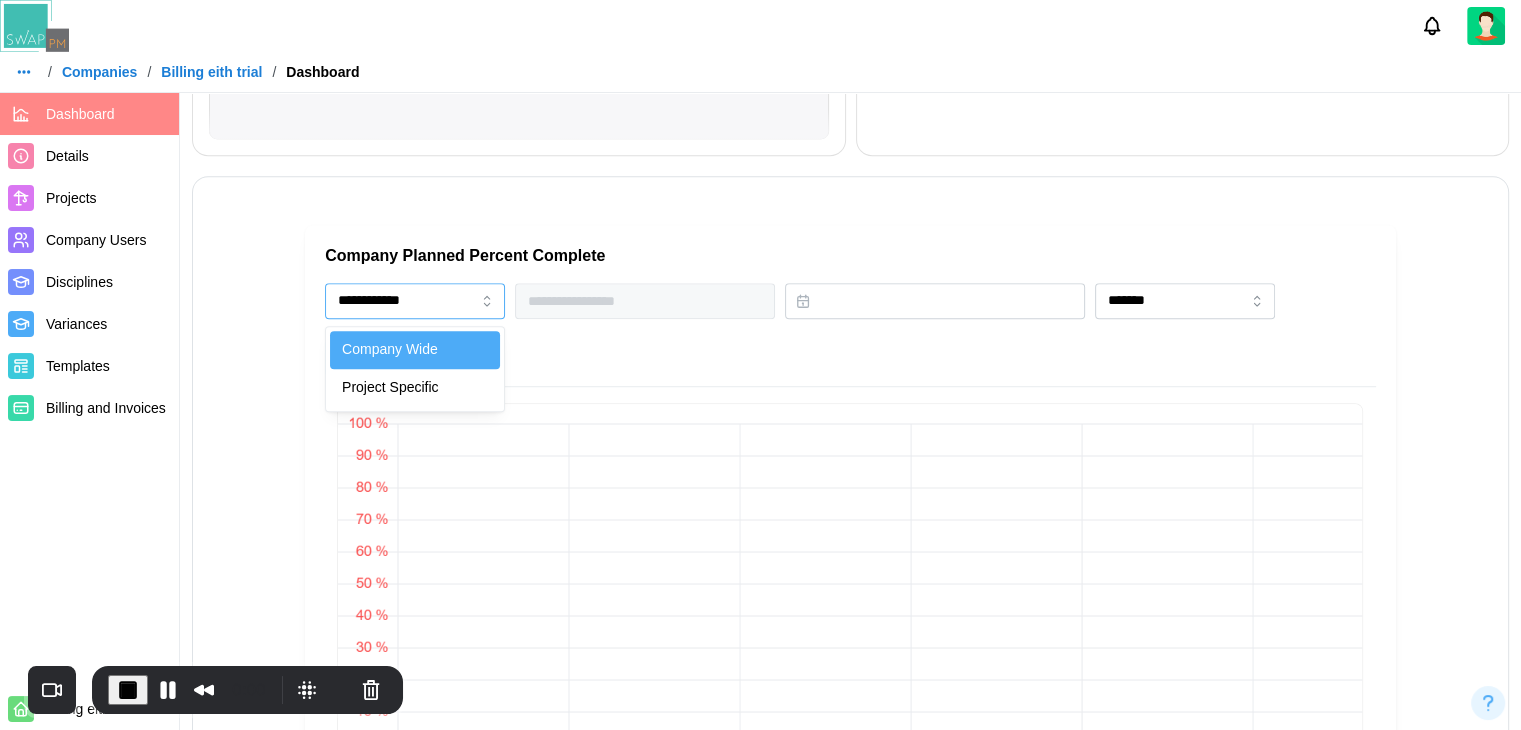 type on "**********" 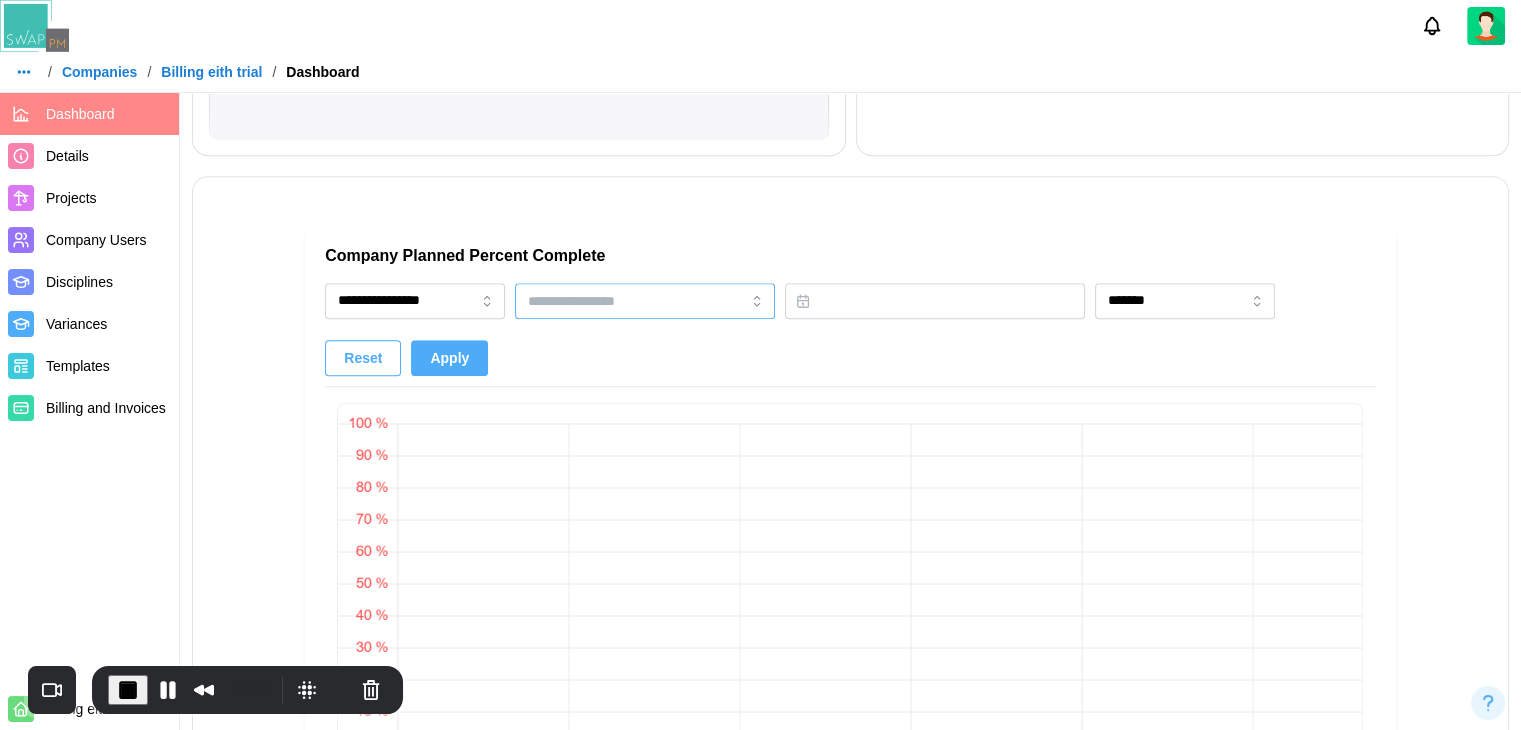 click at bounding box center (630, 301) 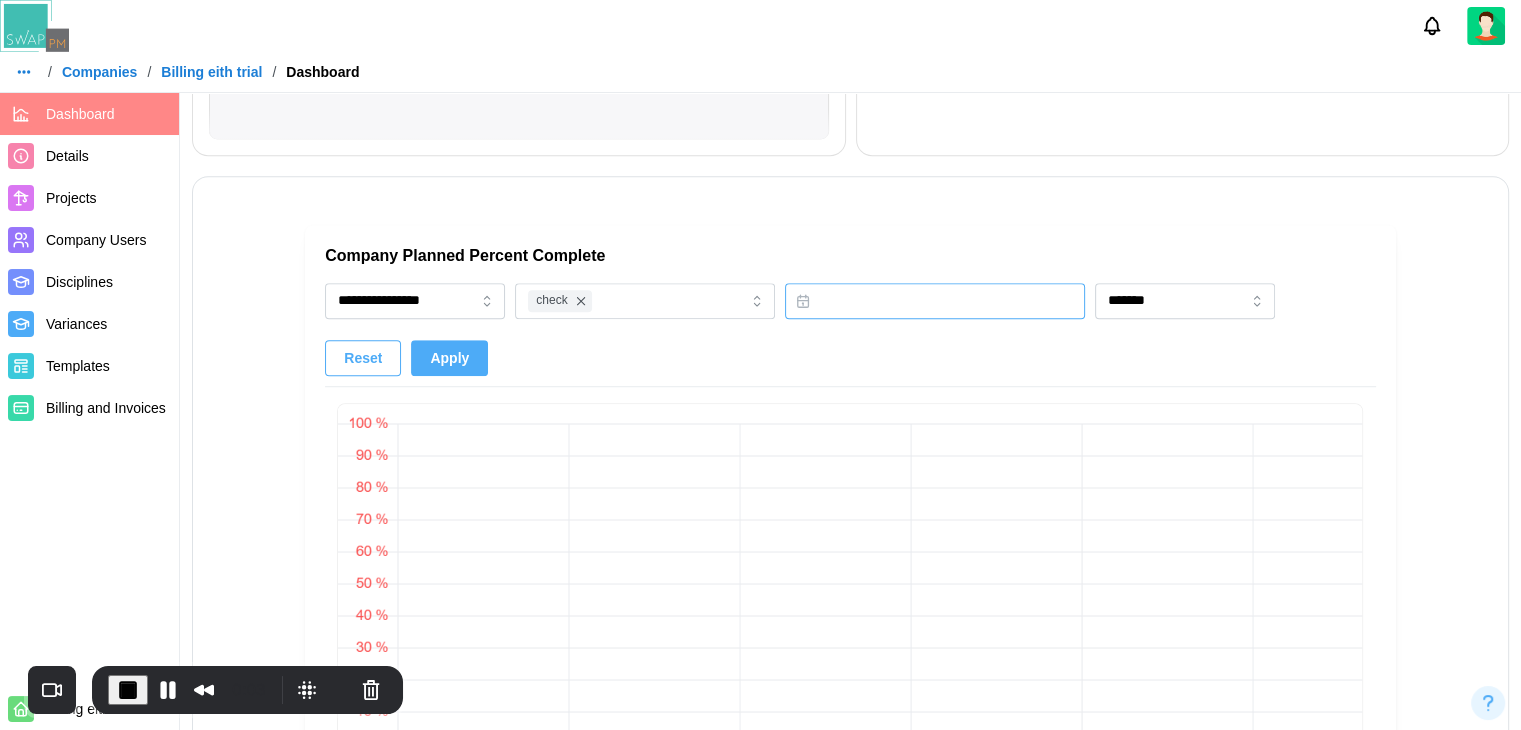 click at bounding box center [935, 301] 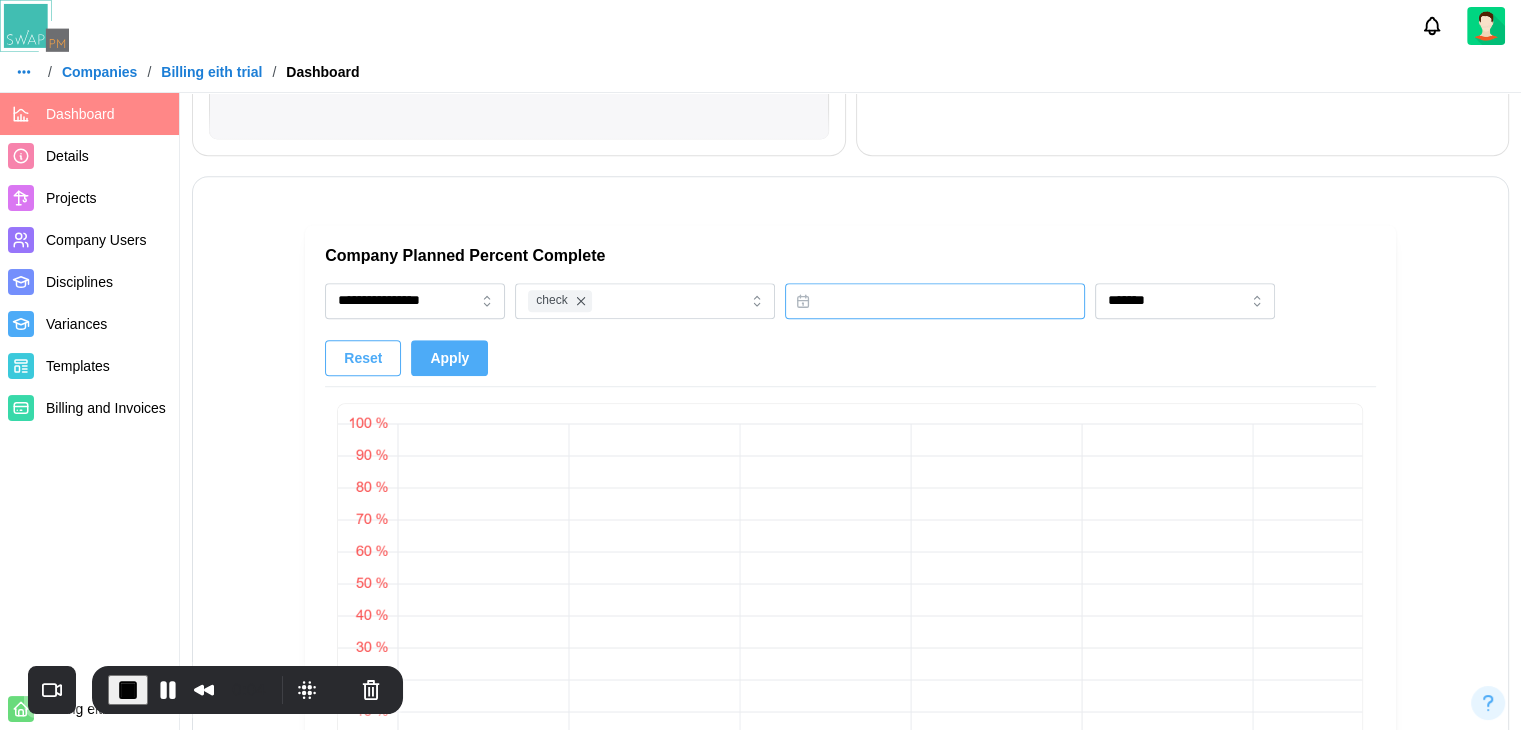 click on "**********" at bounding box center [850, 335] 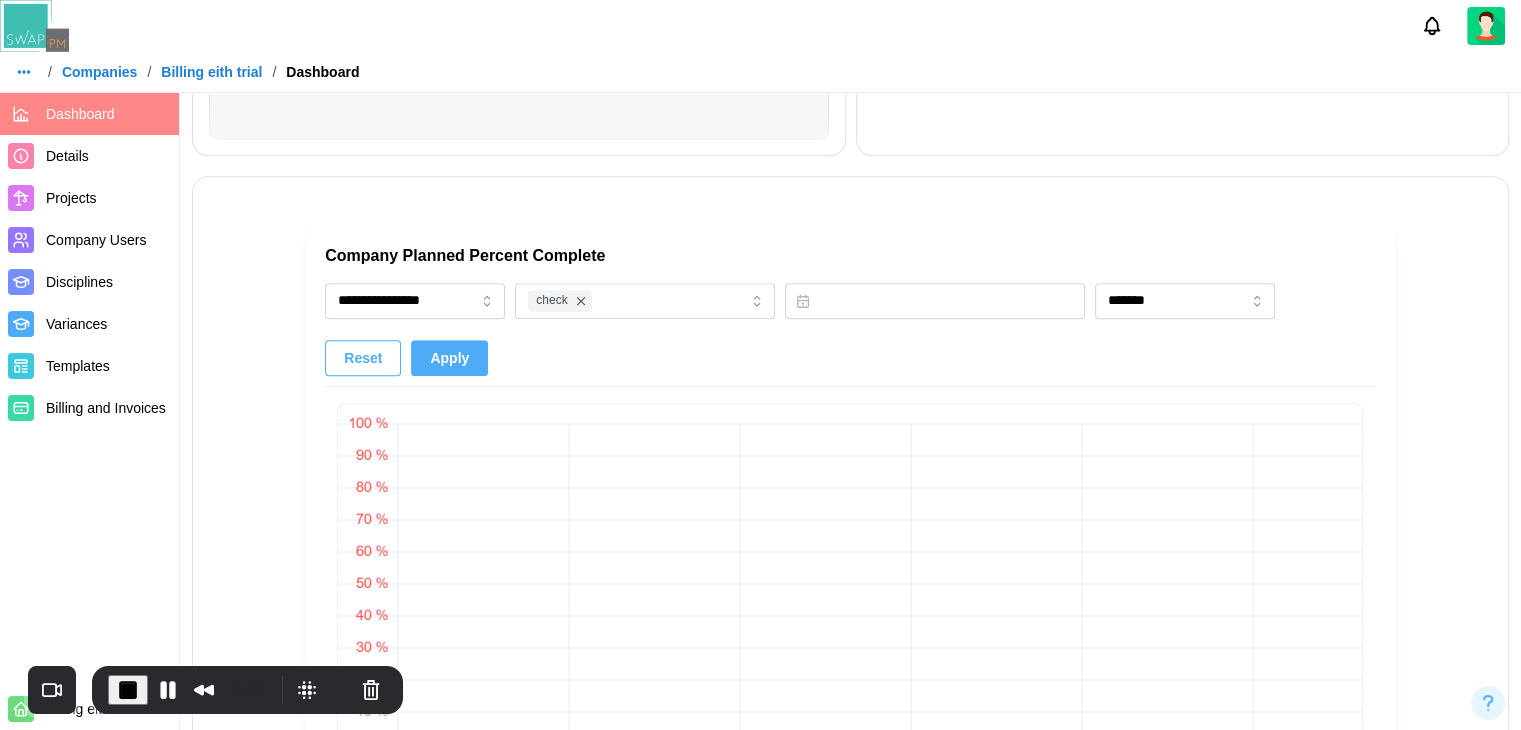 click on "Apply" at bounding box center [449, 358] 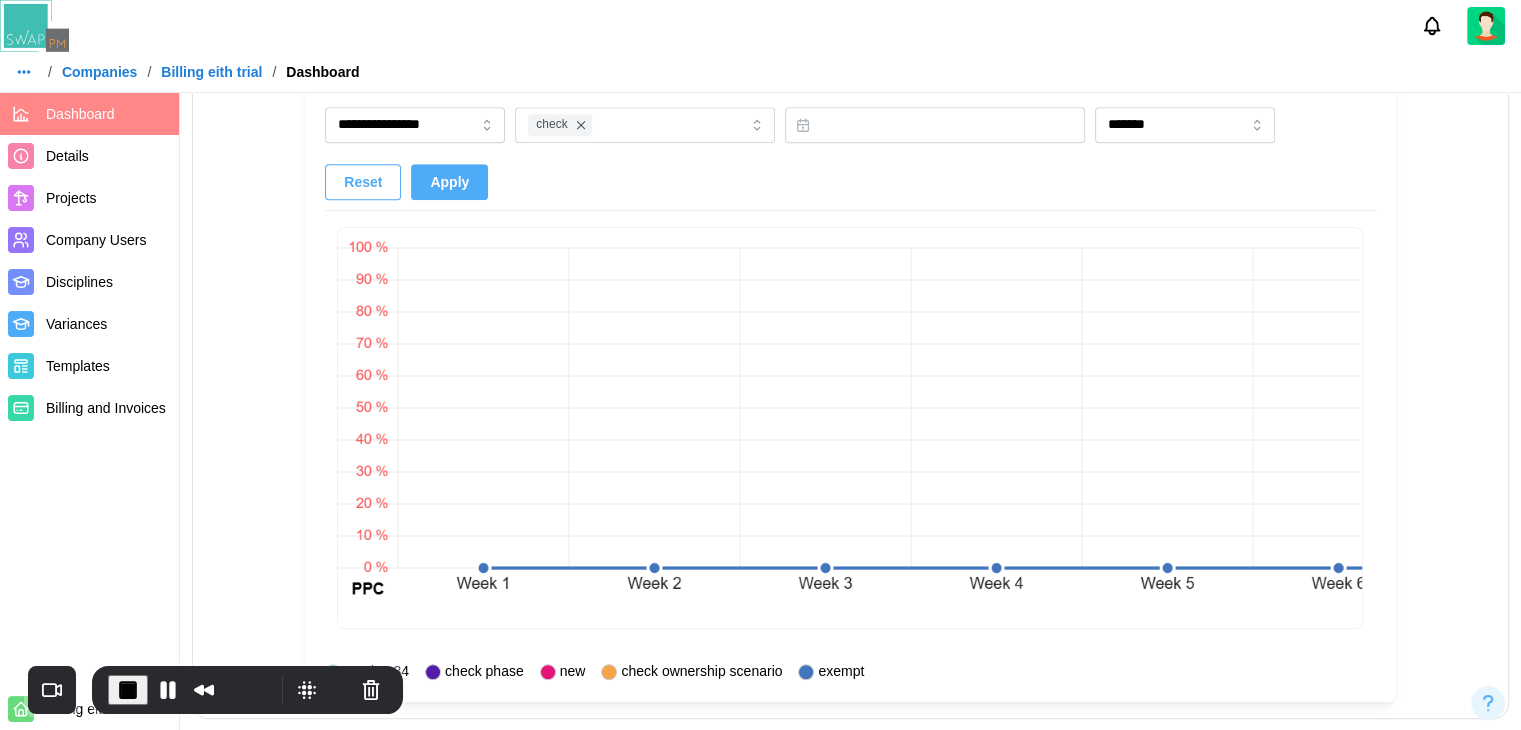 scroll, scrollTop: 1492, scrollLeft: 0, axis: vertical 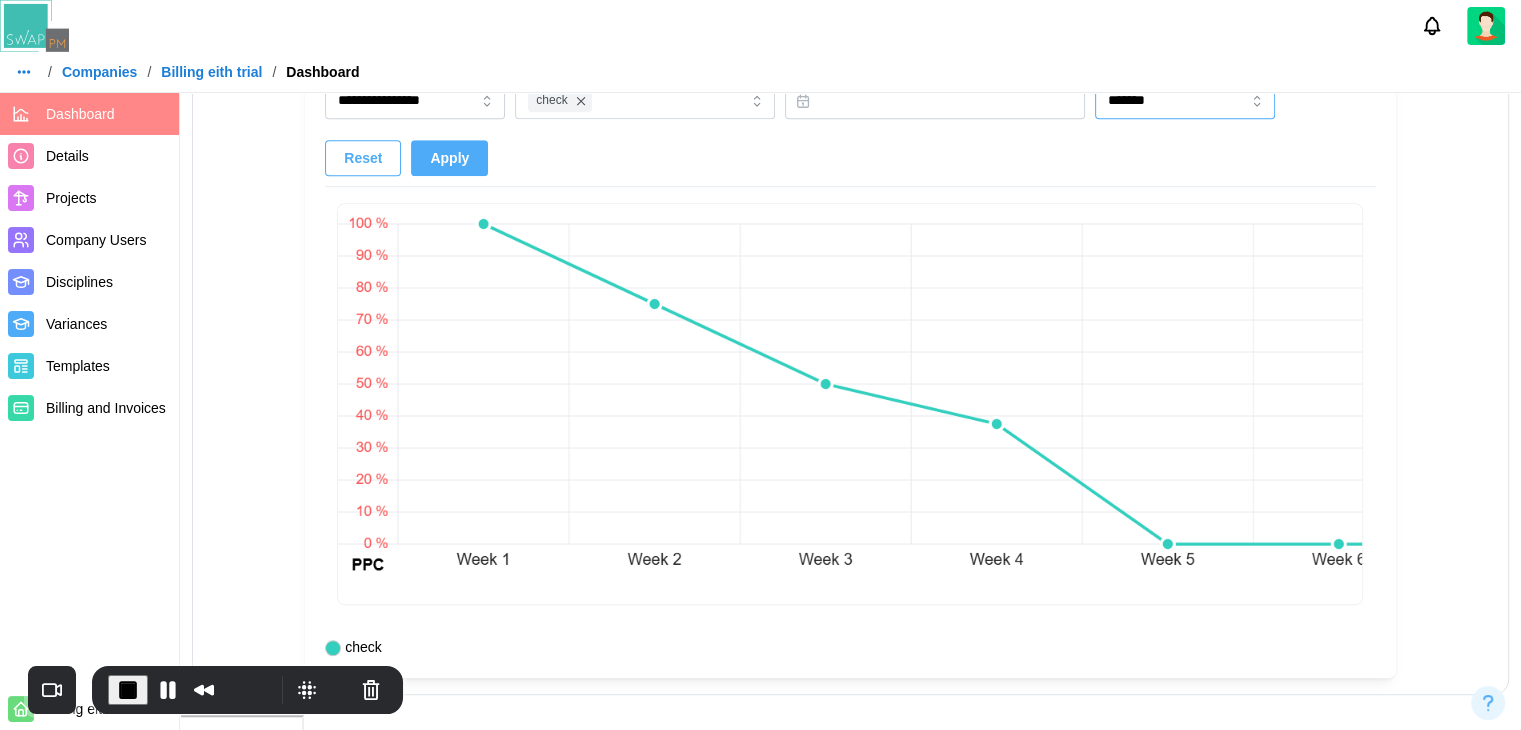 click on "*******" at bounding box center (1185, 101) 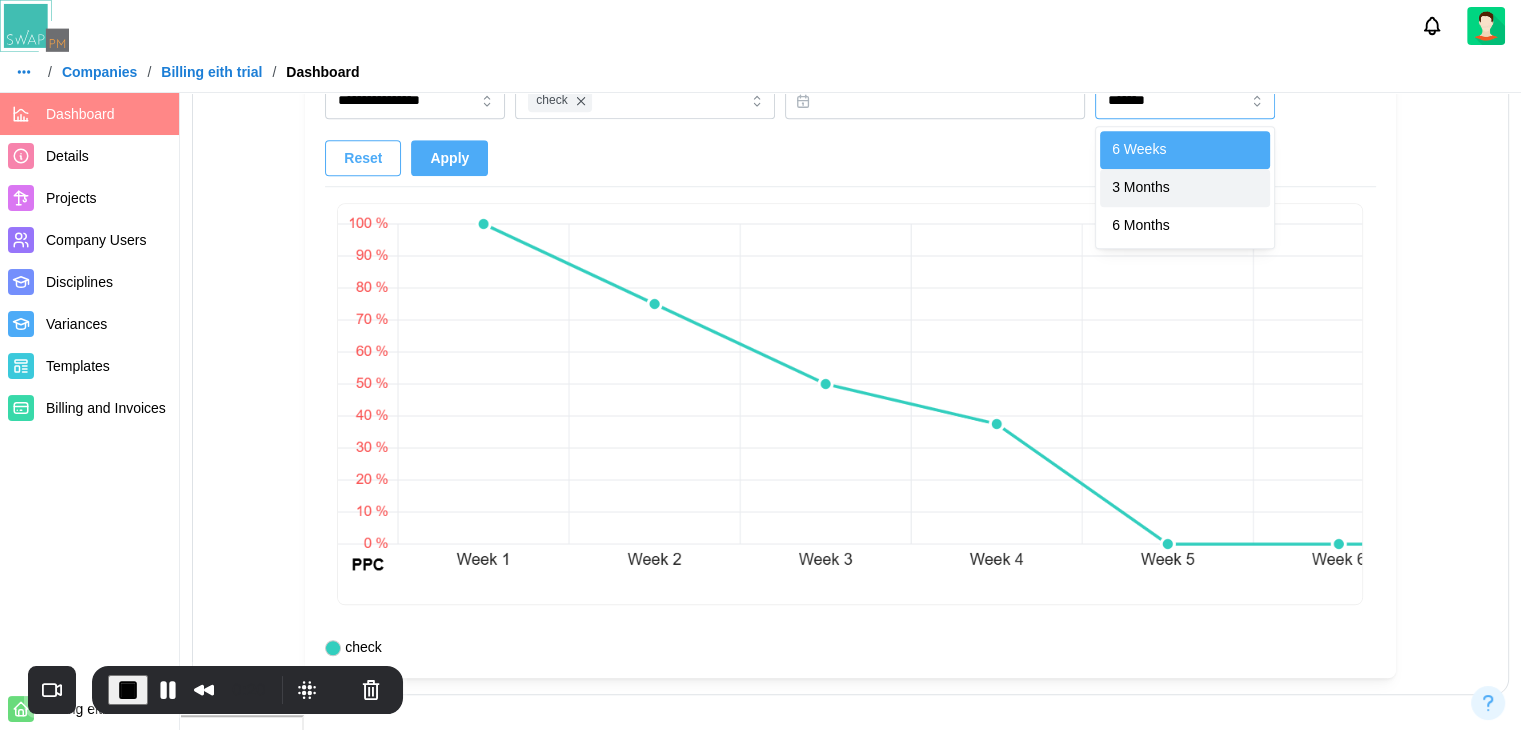 type on "********" 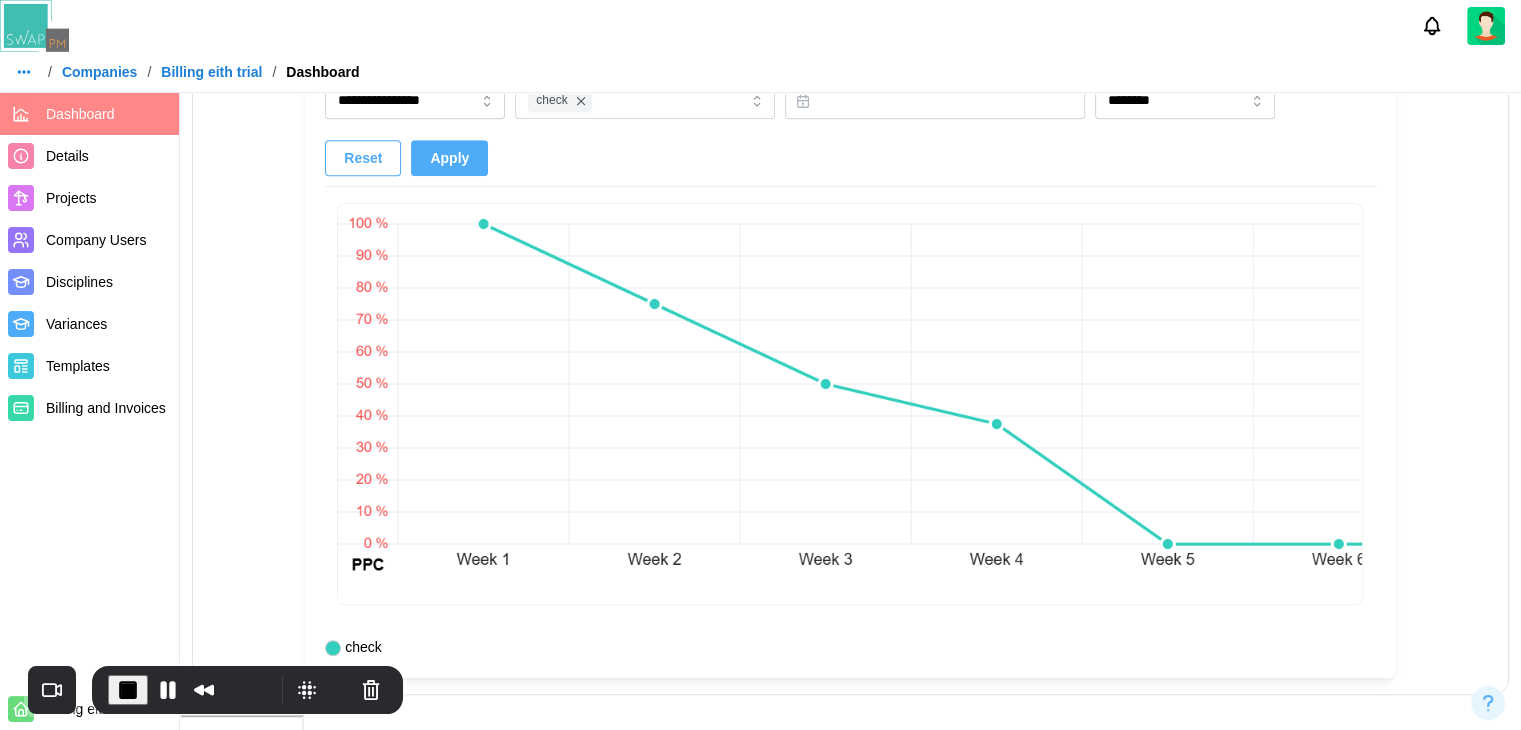 click on "Apply" at bounding box center (449, 158) 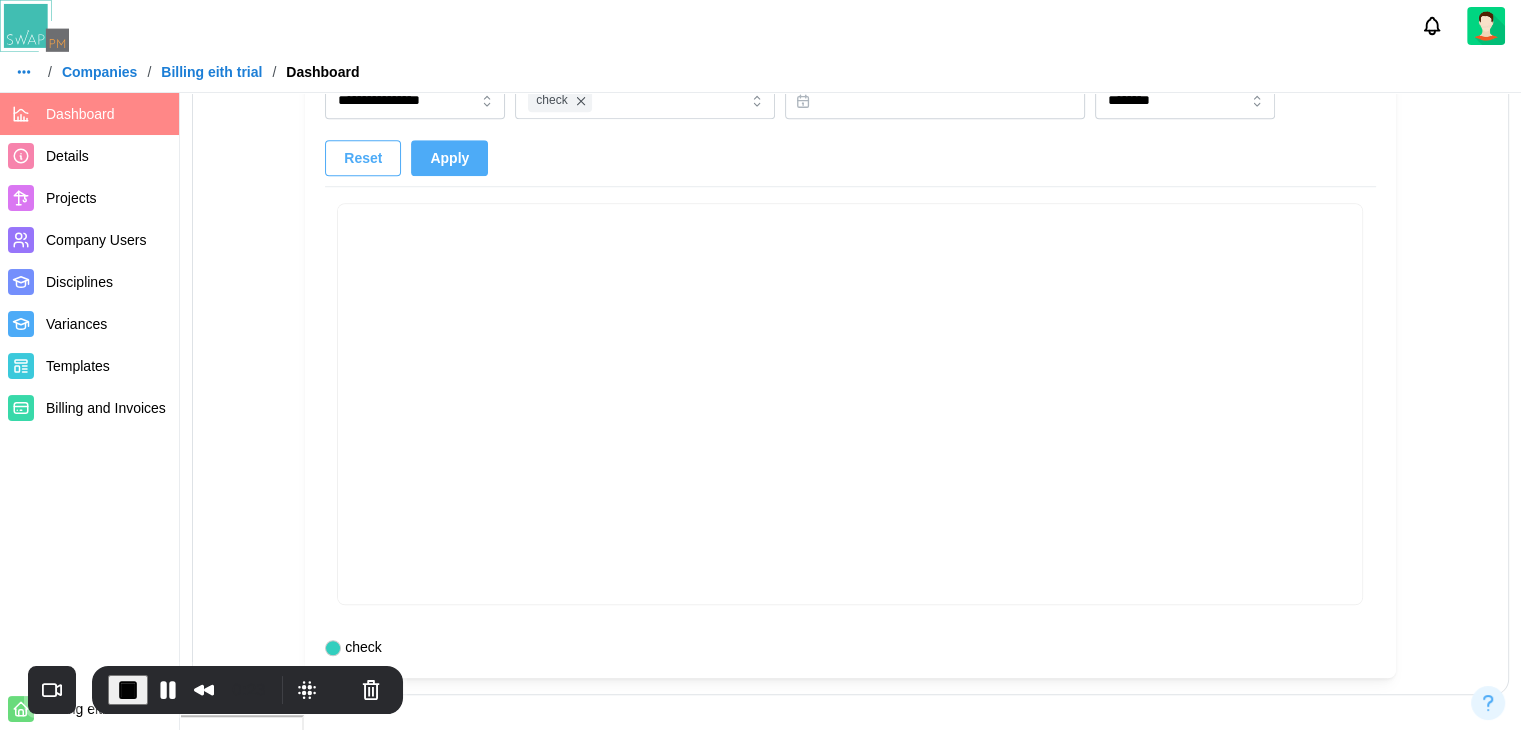 click on "Apply" at bounding box center (449, 158) 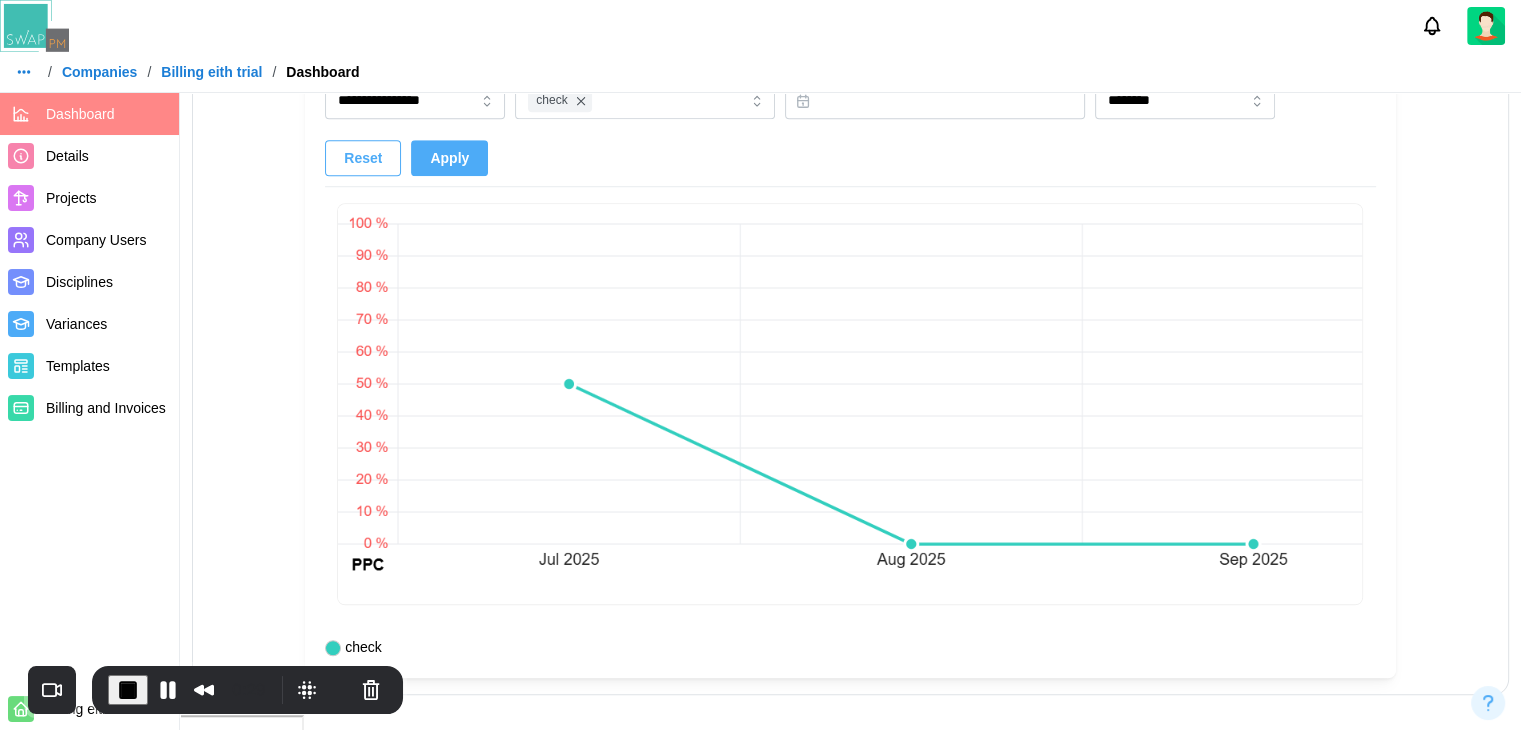 click on "Details" at bounding box center [67, 156] 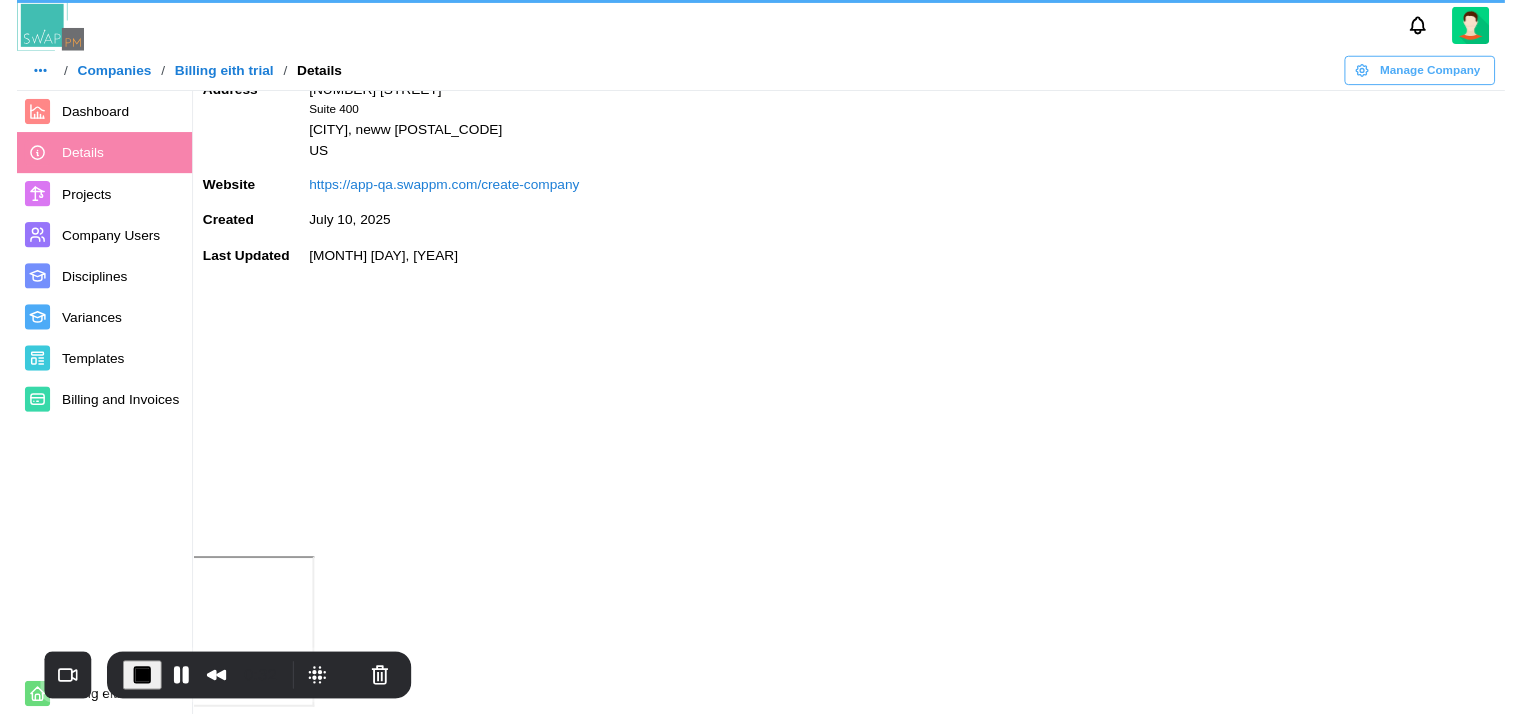 scroll, scrollTop: 0, scrollLeft: 0, axis: both 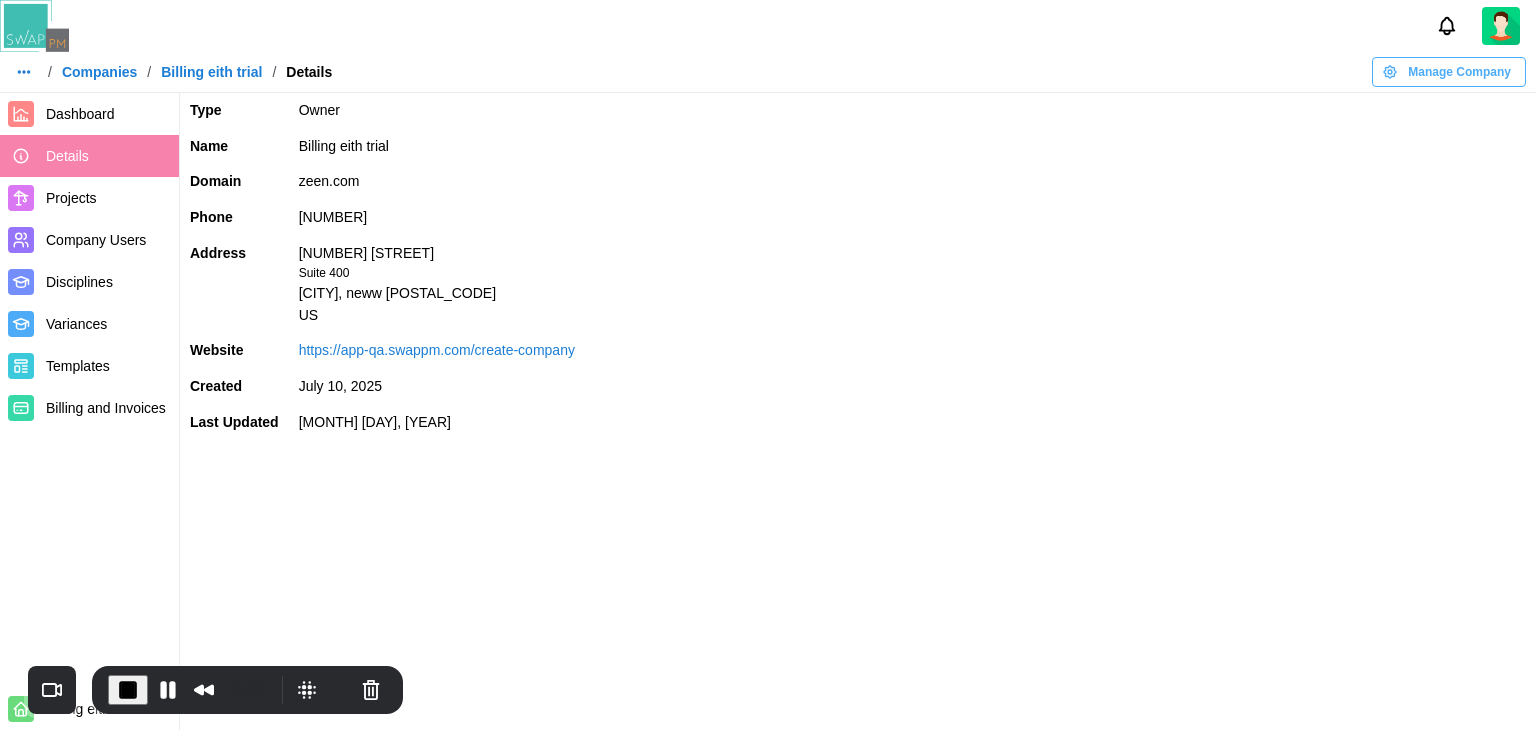 click on "Projects" at bounding box center (71, 198) 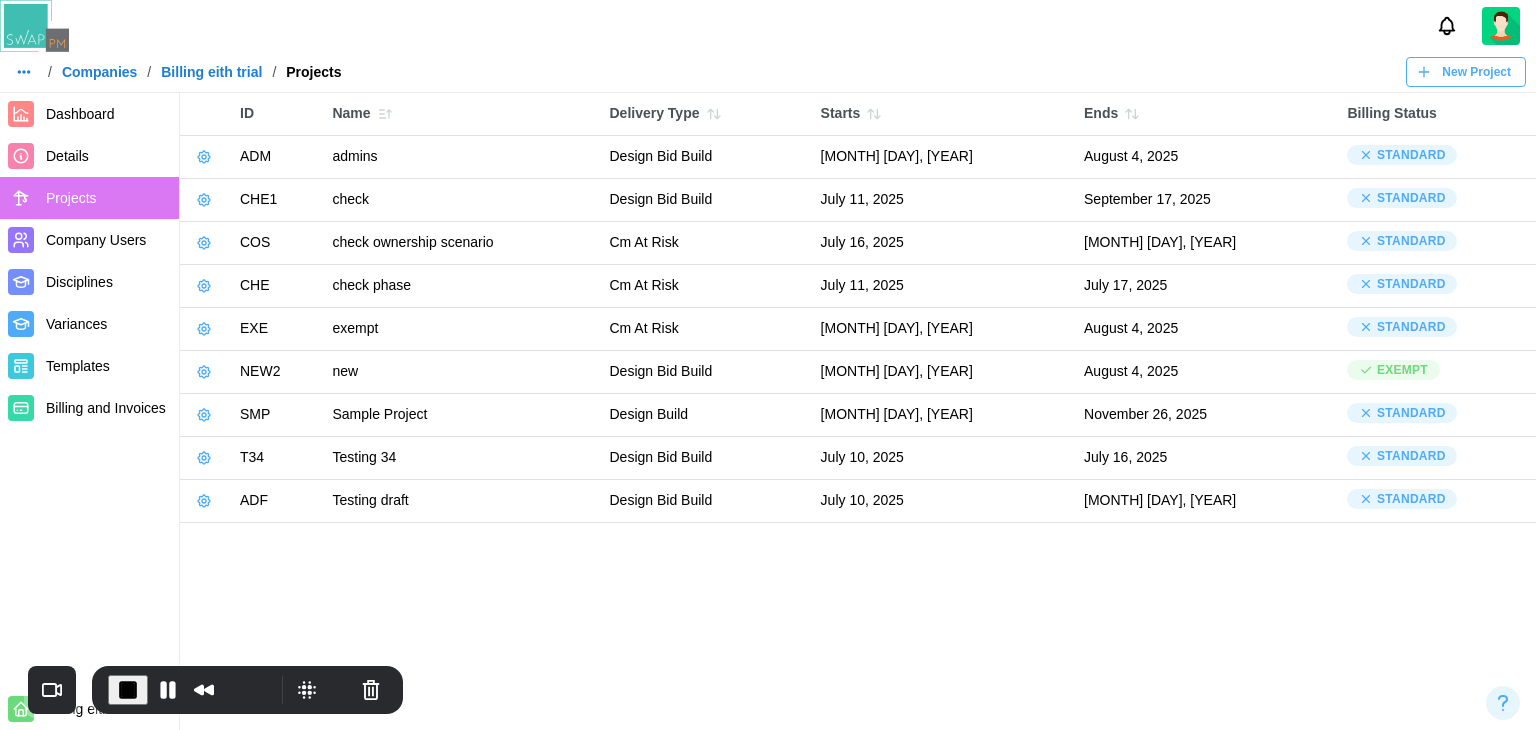 click 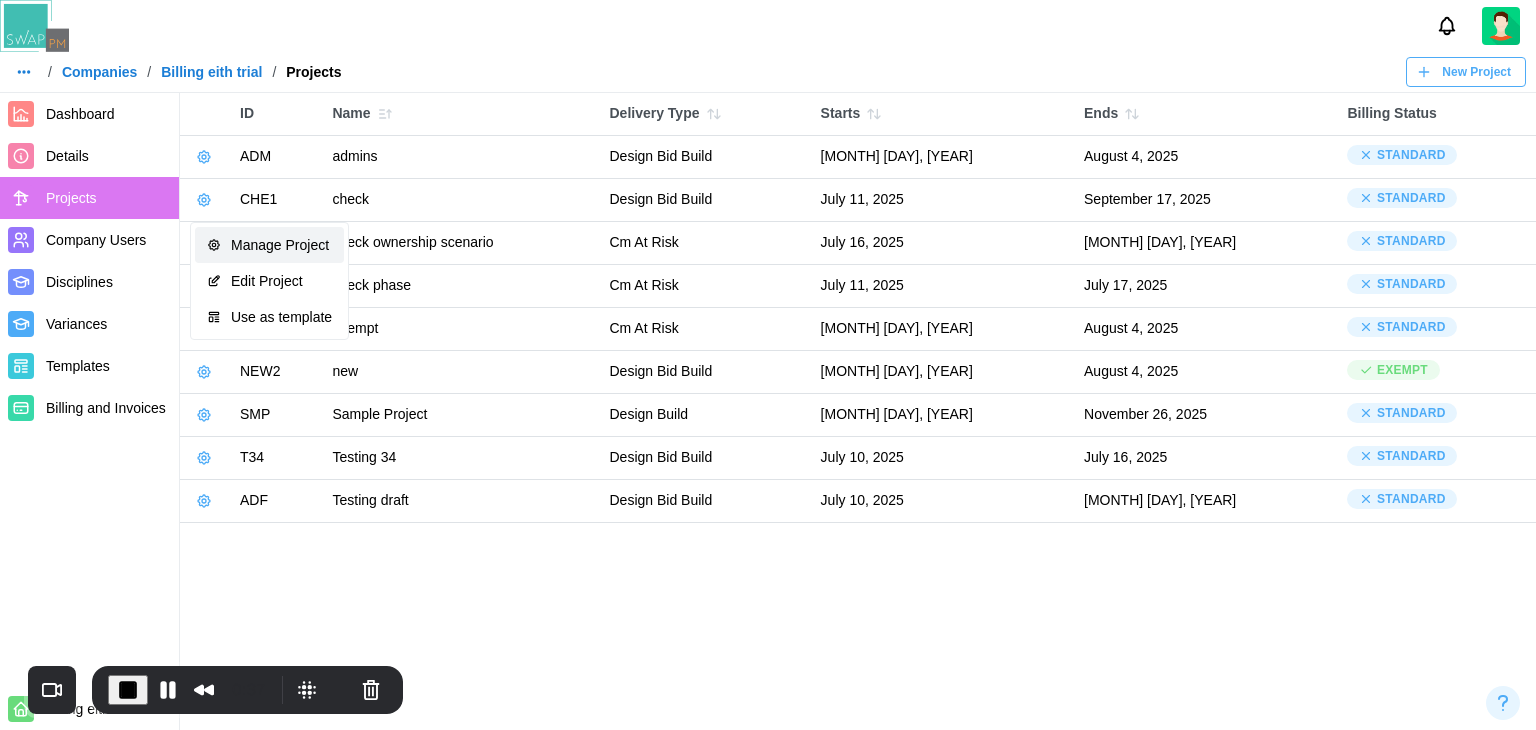 click on "Manage Project" at bounding box center (269, 245) 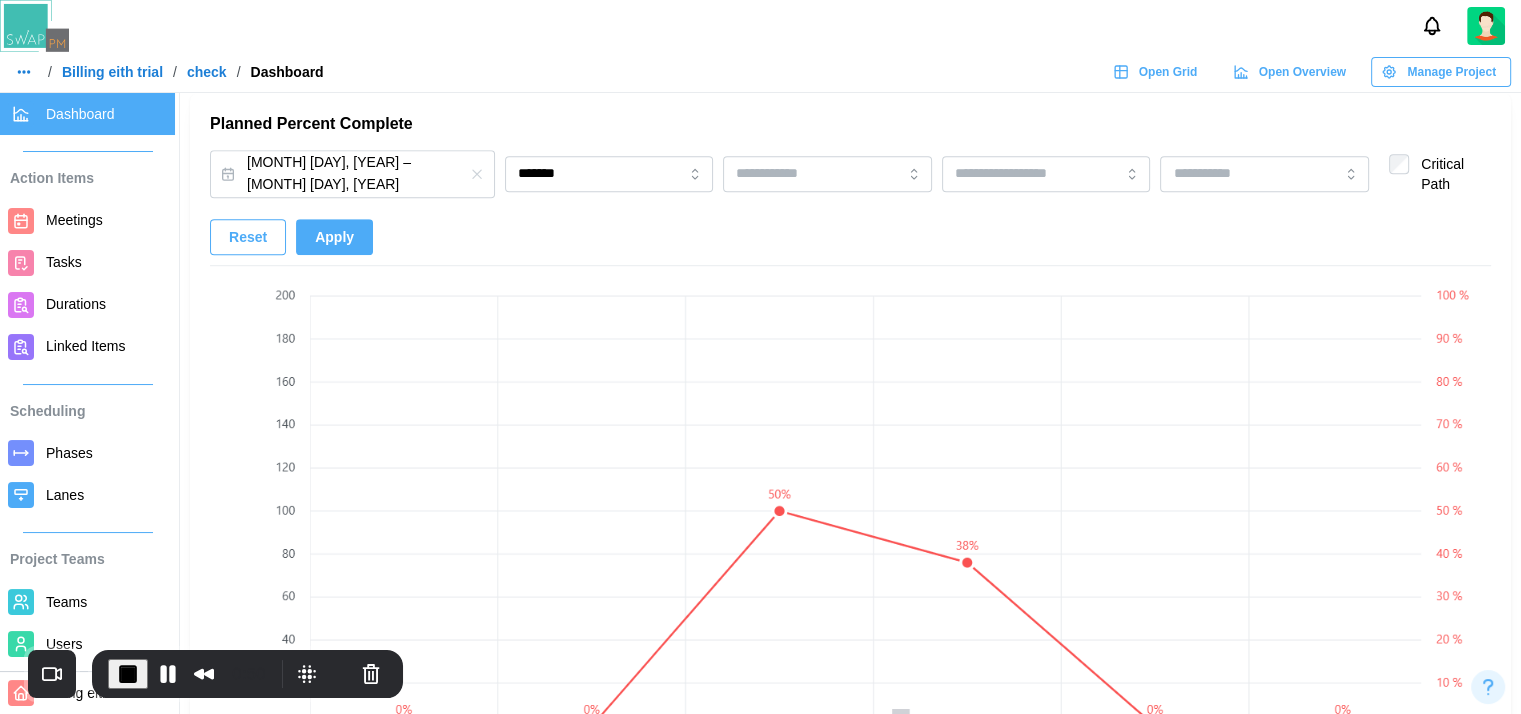 scroll, scrollTop: 1300, scrollLeft: 0, axis: vertical 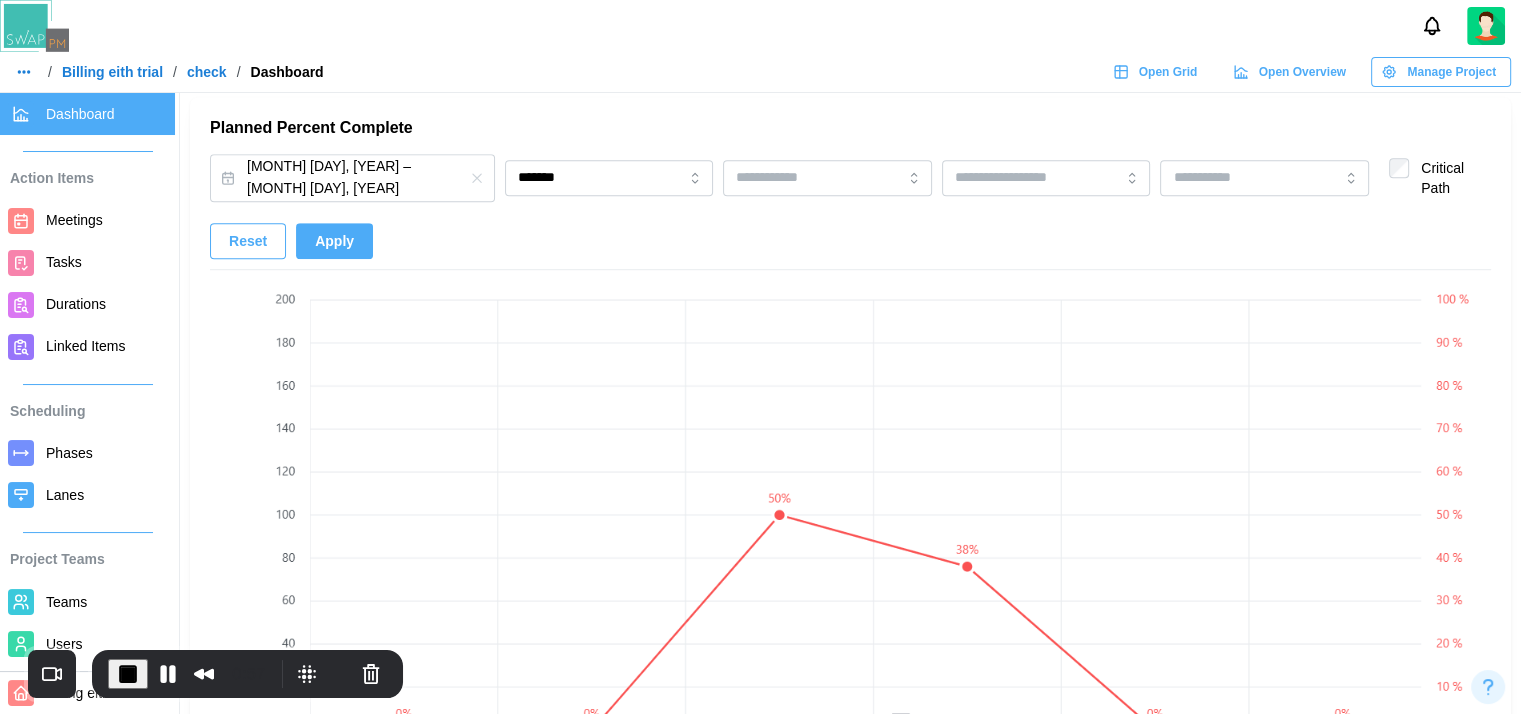 click on "Apply" at bounding box center [334, 241] 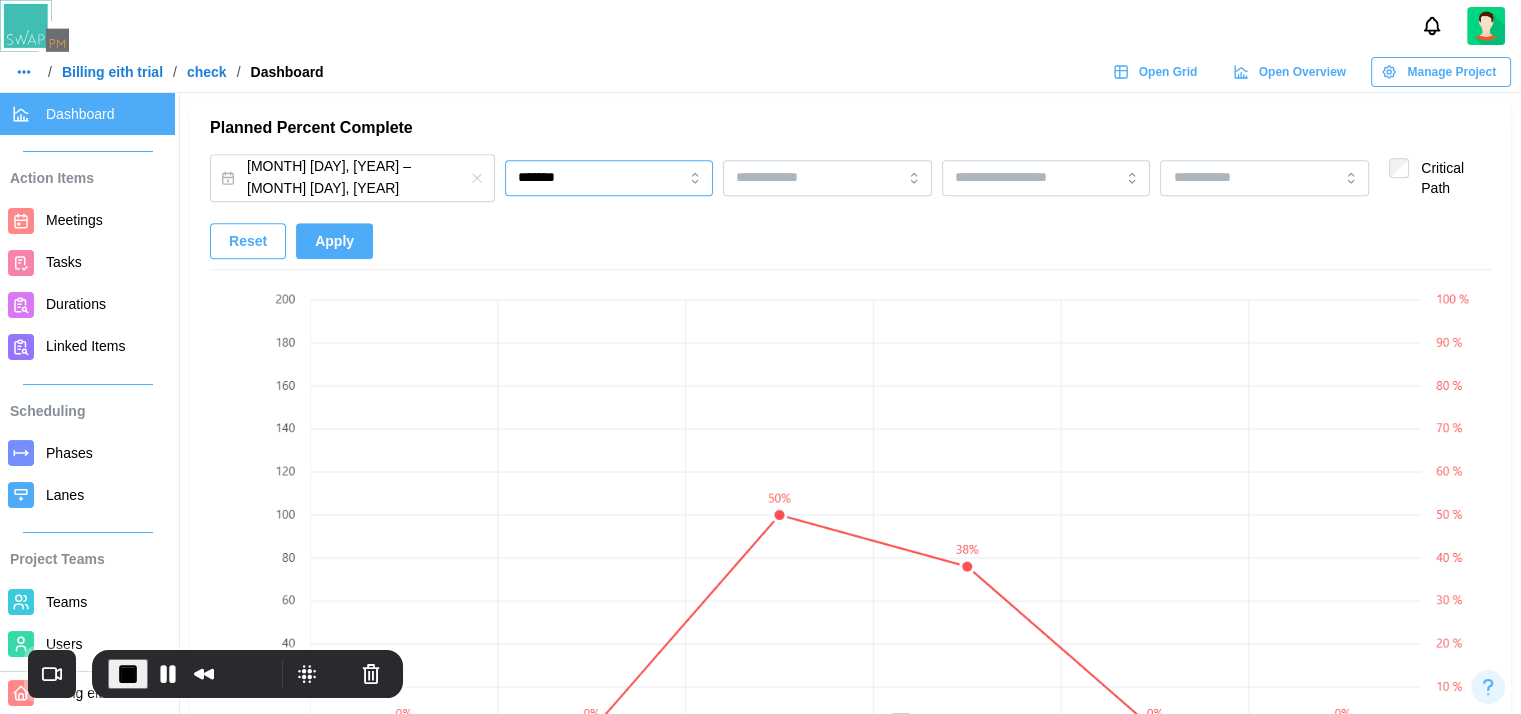 click on "*******" at bounding box center [609, 178] 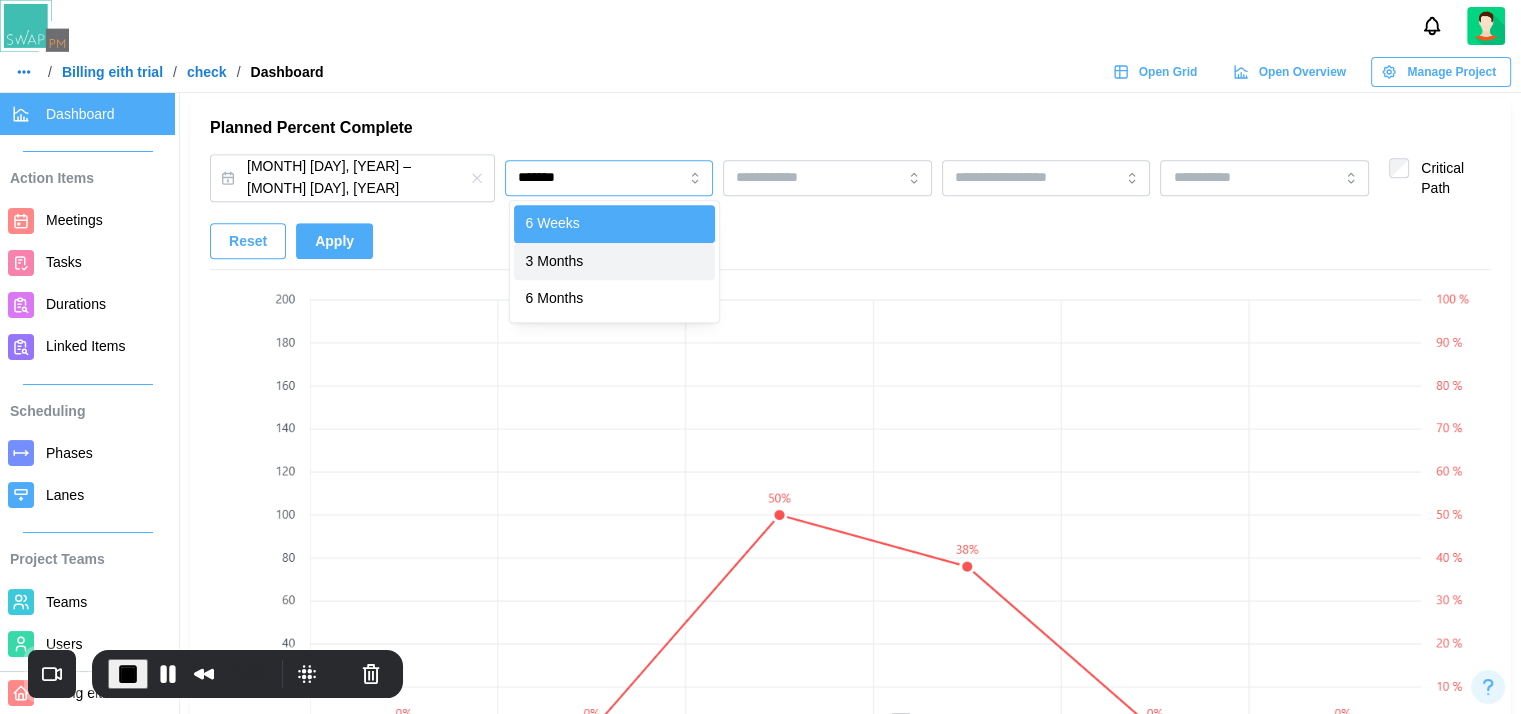 type on "********" 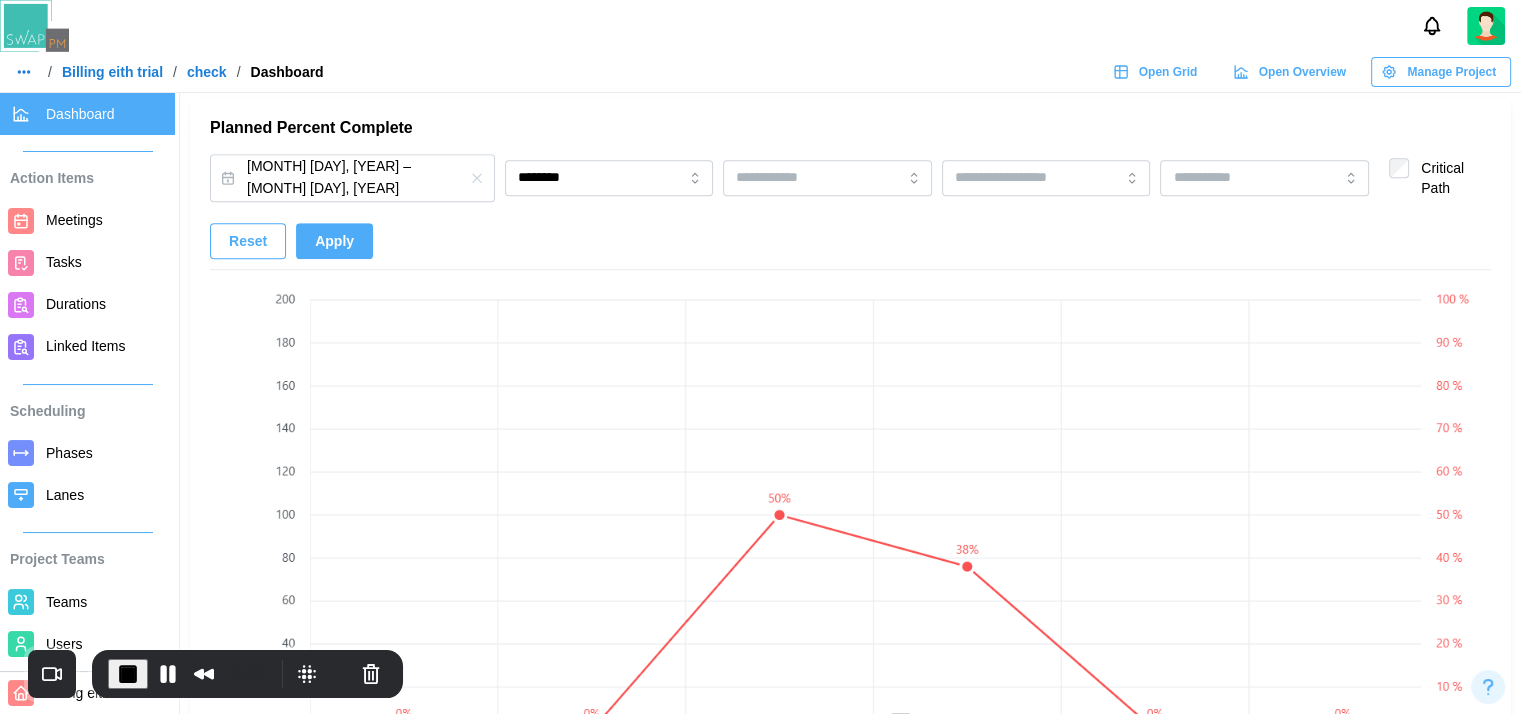 click on "Apply" at bounding box center (334, 241) 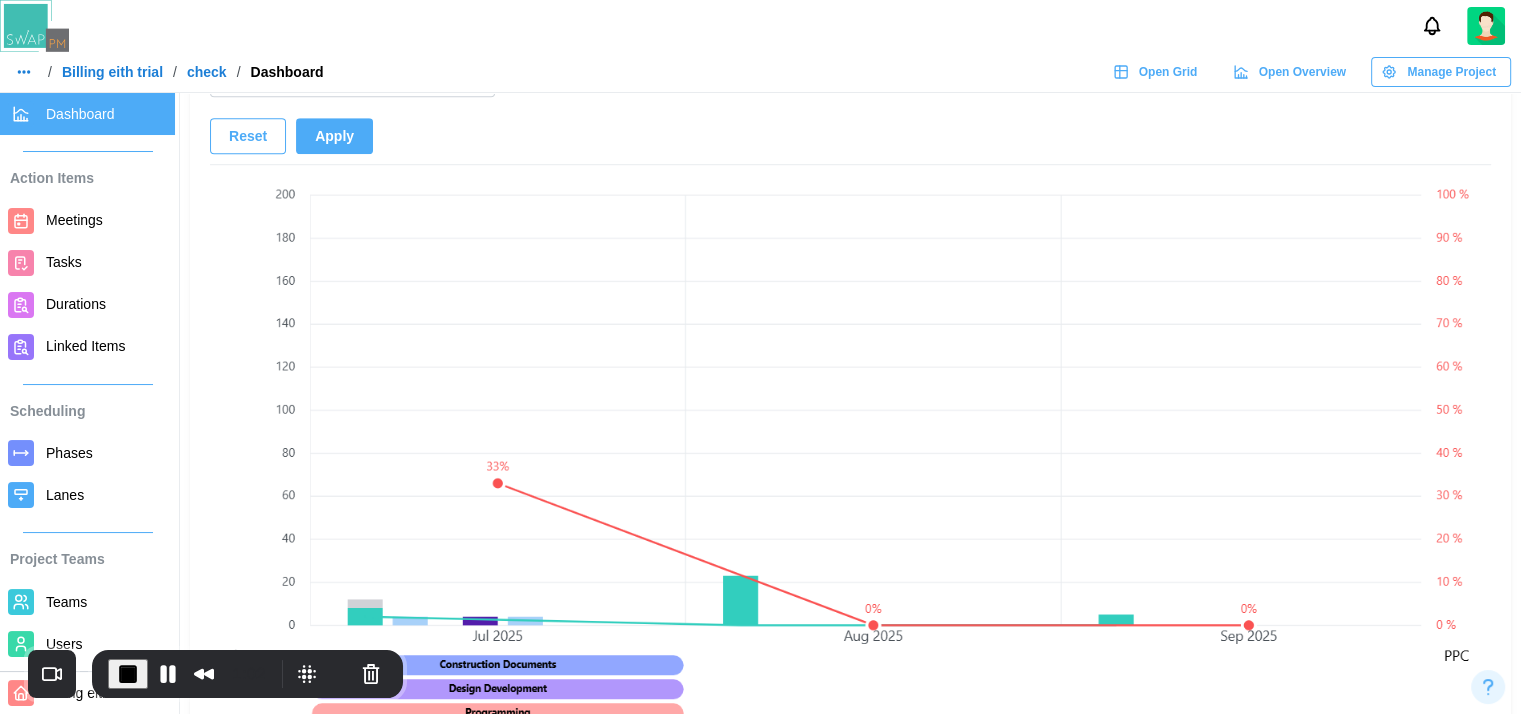 scroll, scrollTop: 1500, scrollLeft: 0, axis: vertical 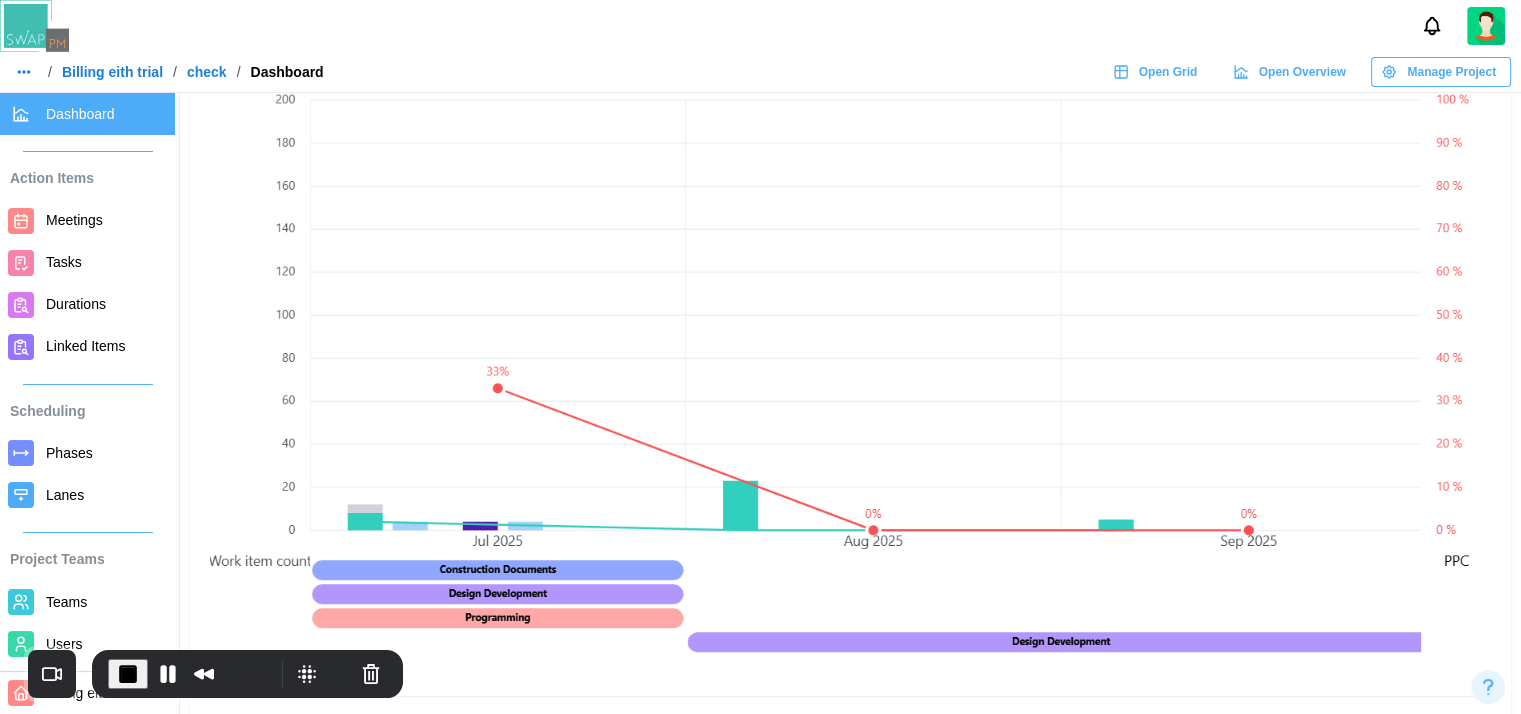 click at bounding box center [873, 380] 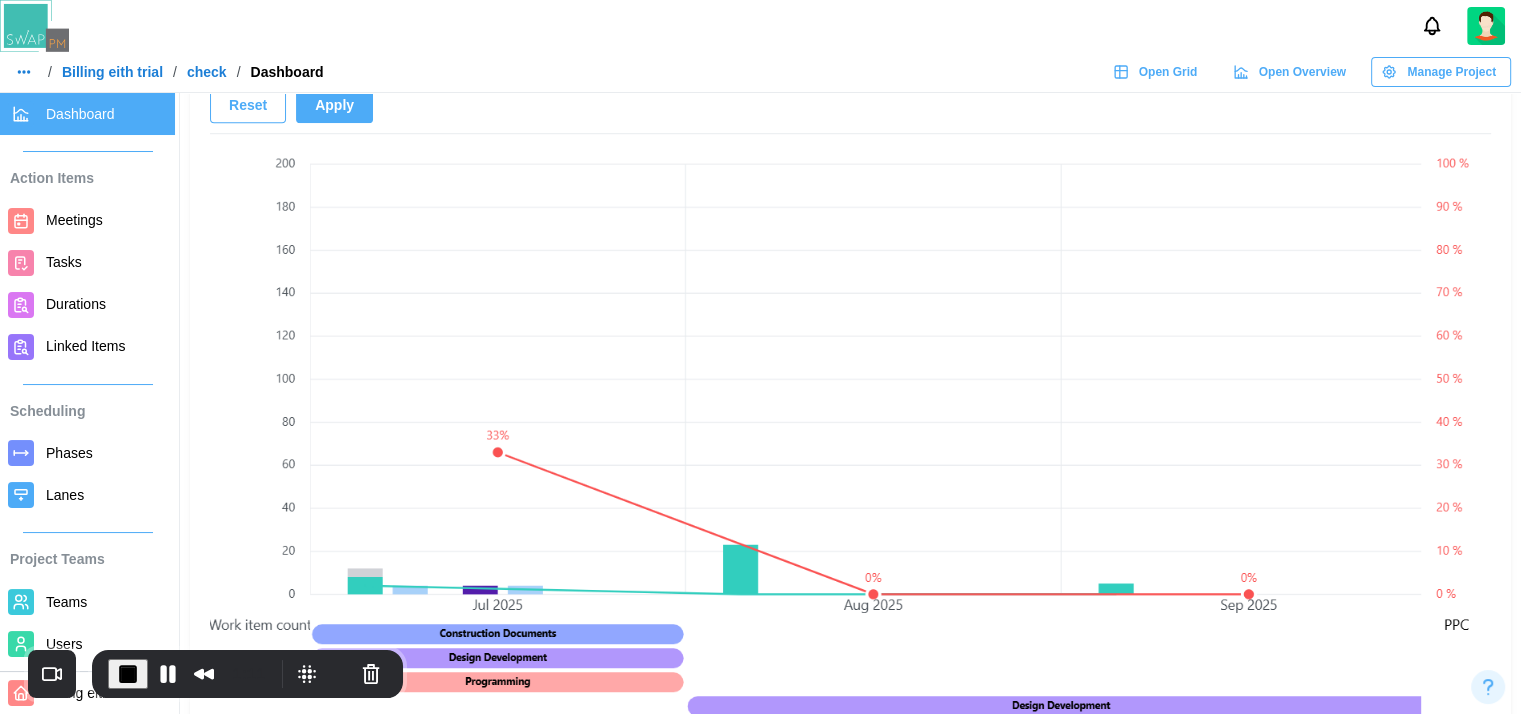 scroll, scrollTop: 1438, scrollLeft: 0, axis: vertical 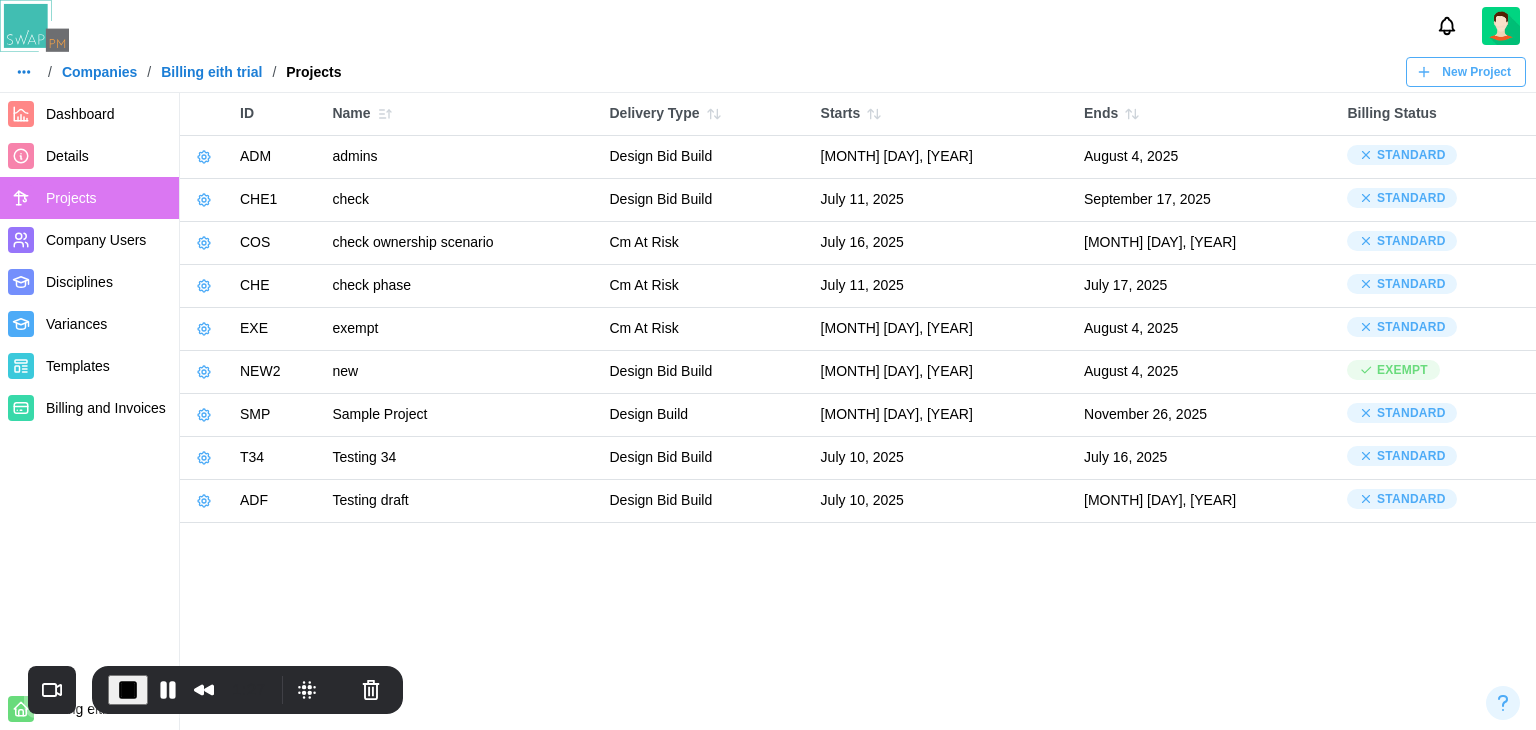 click on "Dashboard" at bounding box center (80, 114) 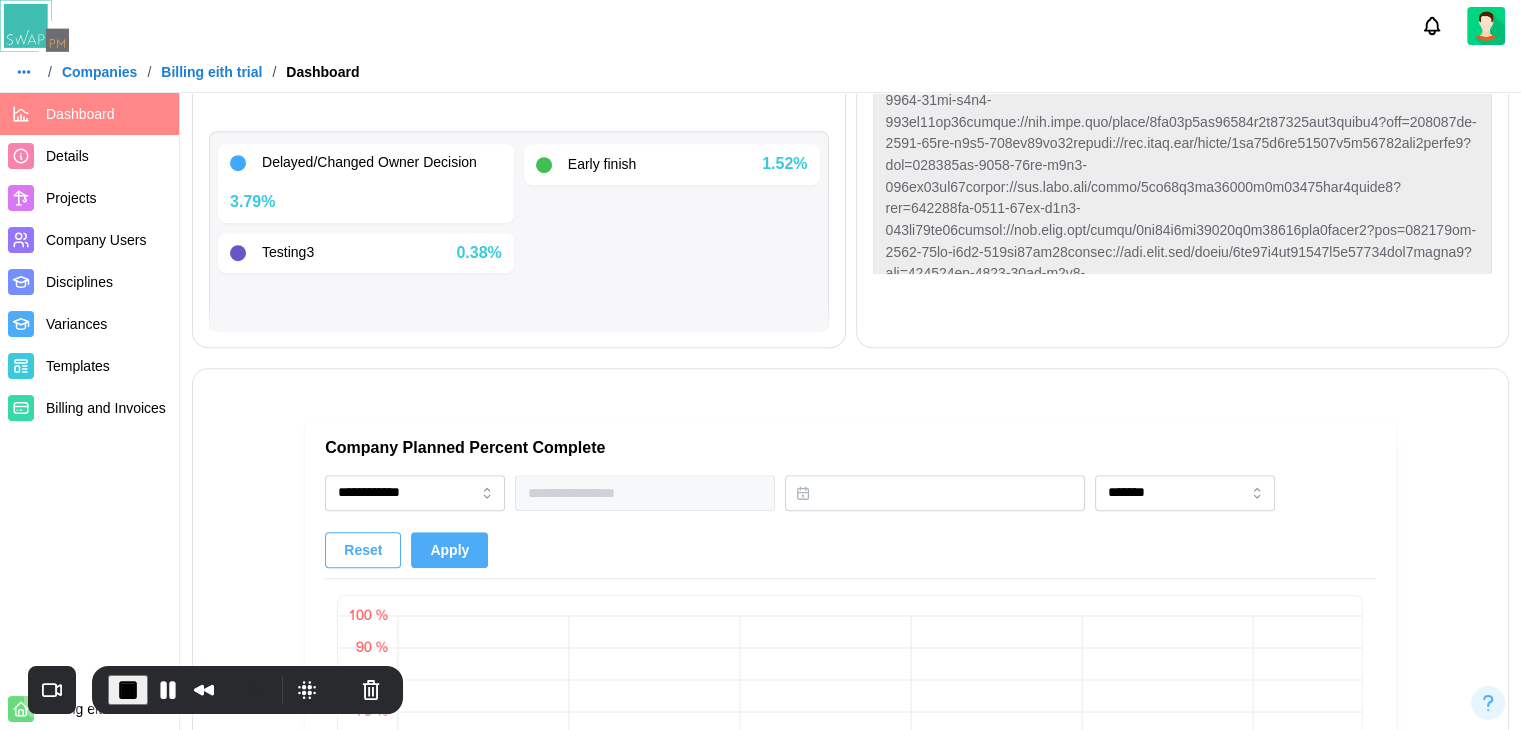 scroll, scrollTop: 1492, scrollLeft: 0, axis: vertical 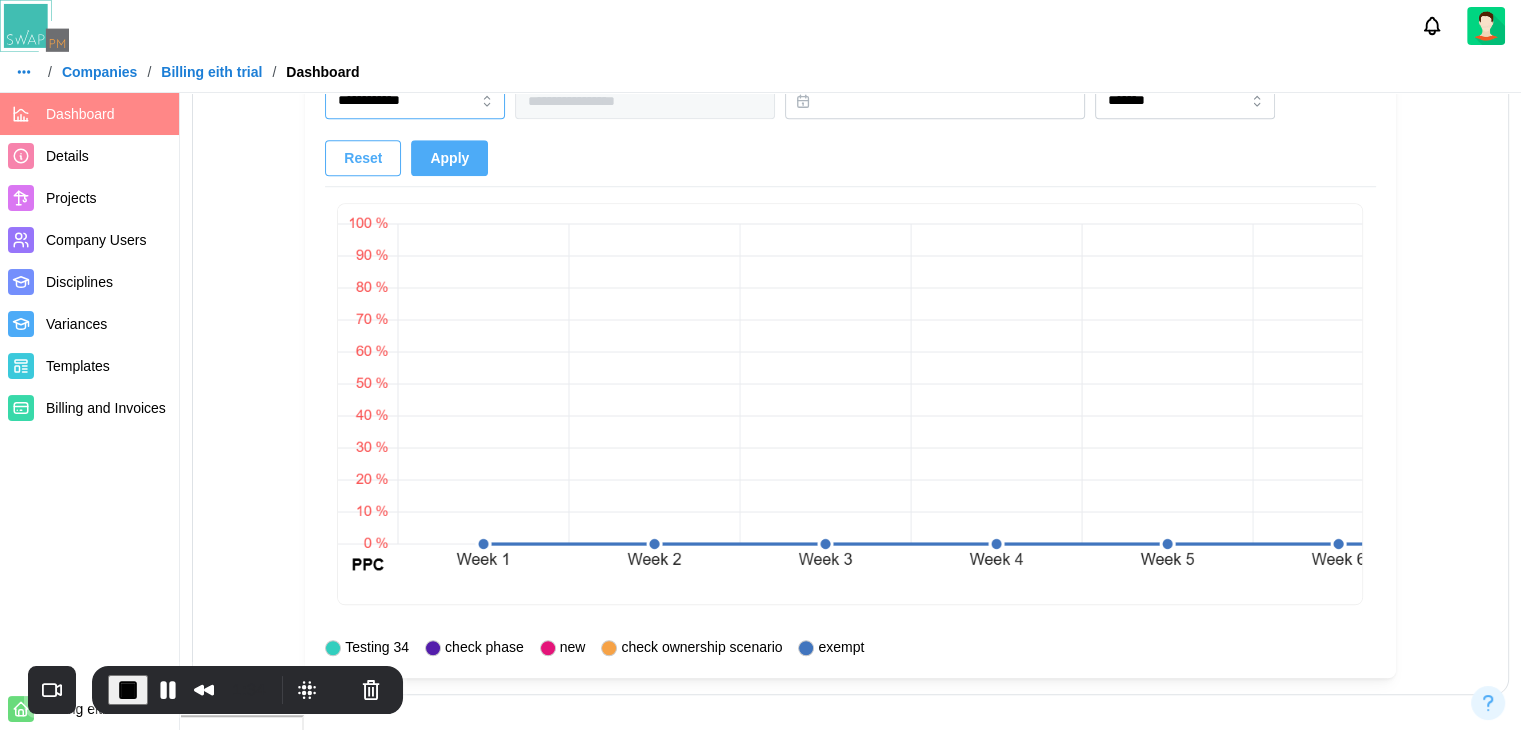 click on "**********" at bounding box center [415, 101] 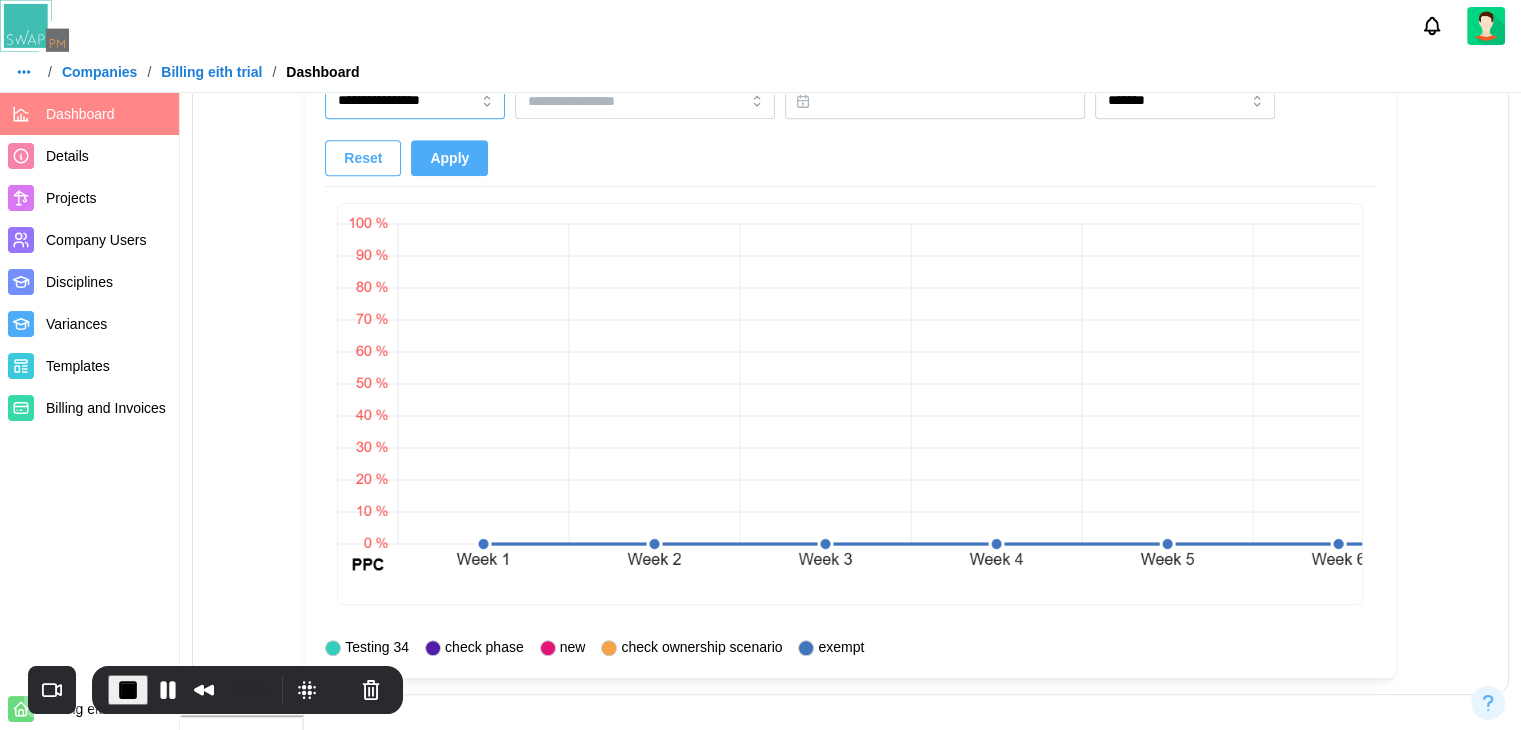 type on "**********" 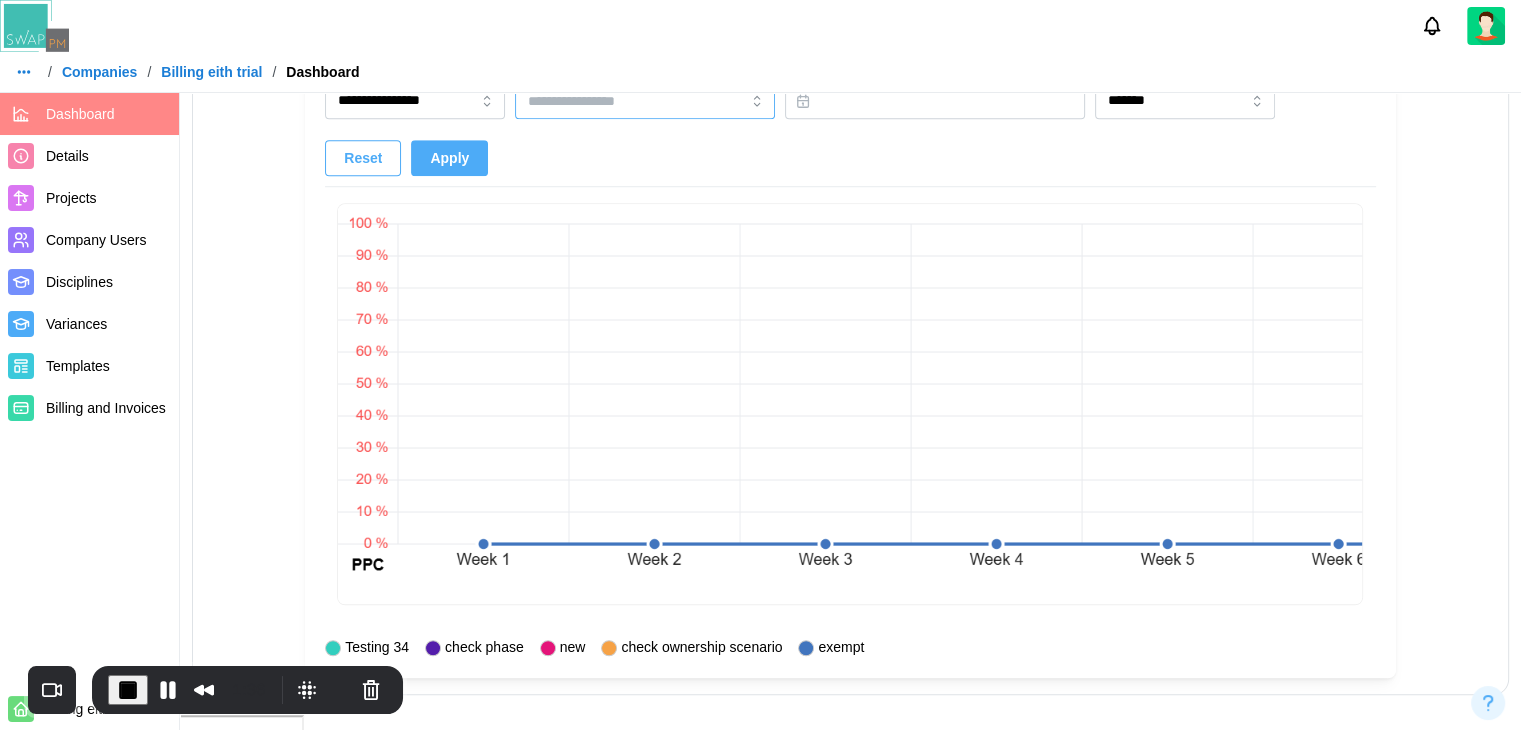click at bounding box center [633, 101] 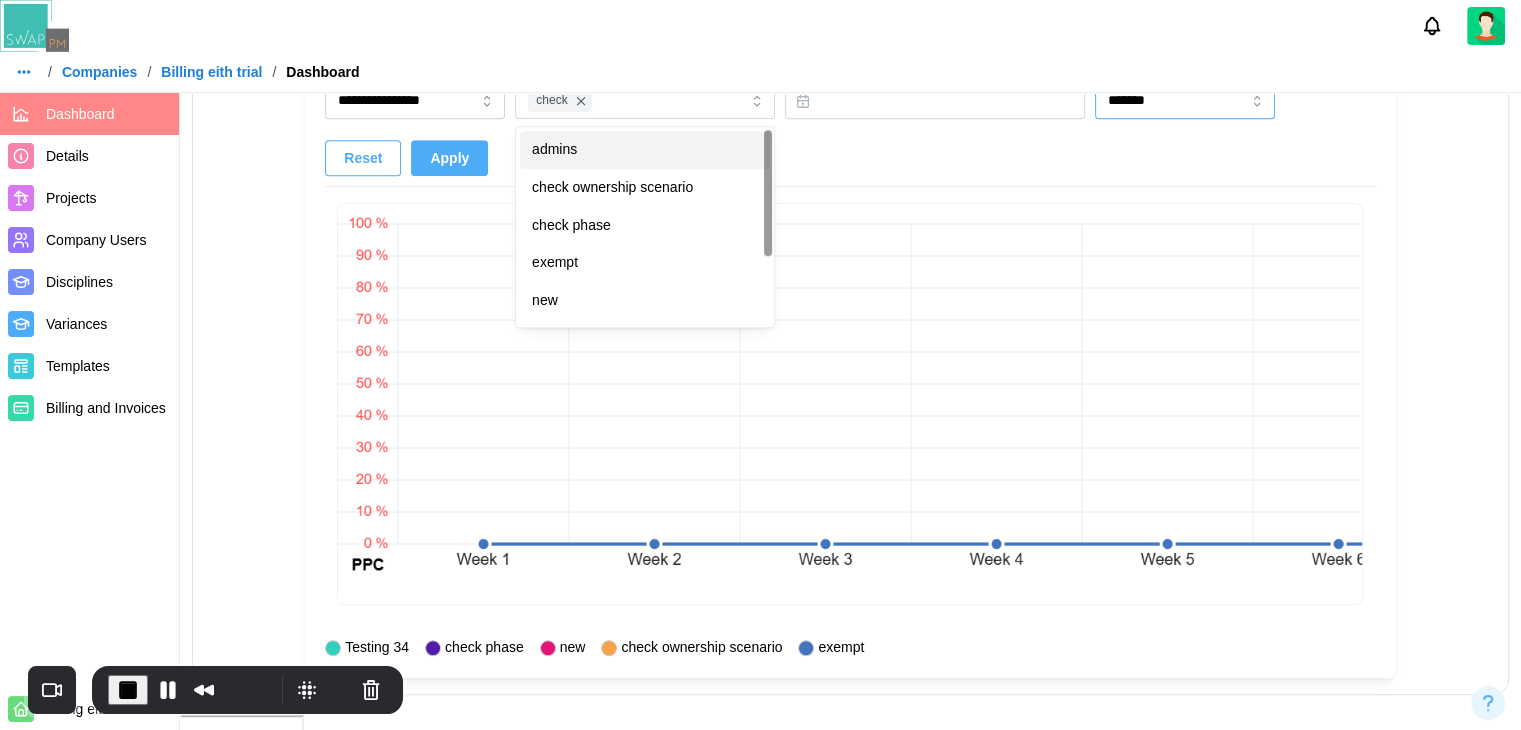 click on "*******" at bounding box center (1185, 101) 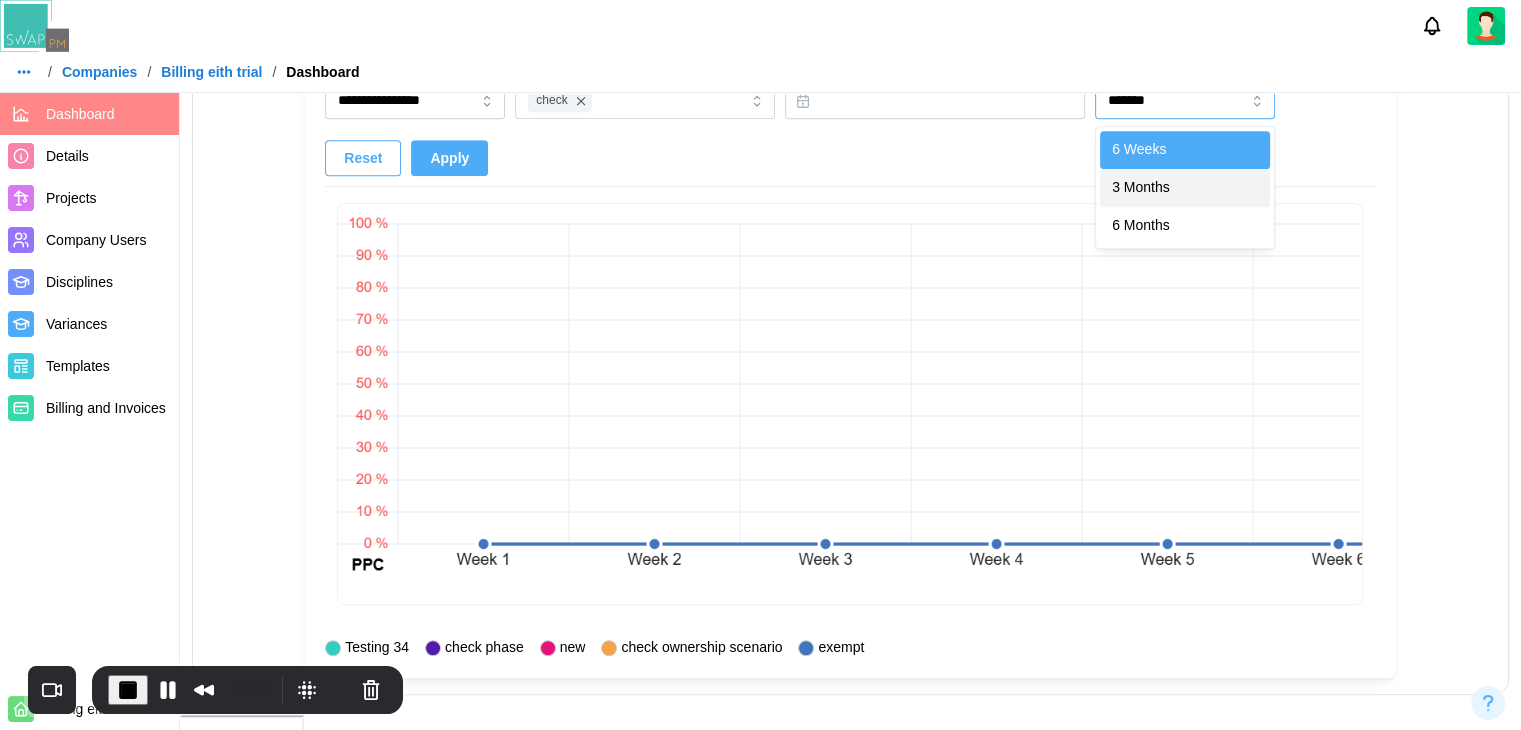 type on "********" 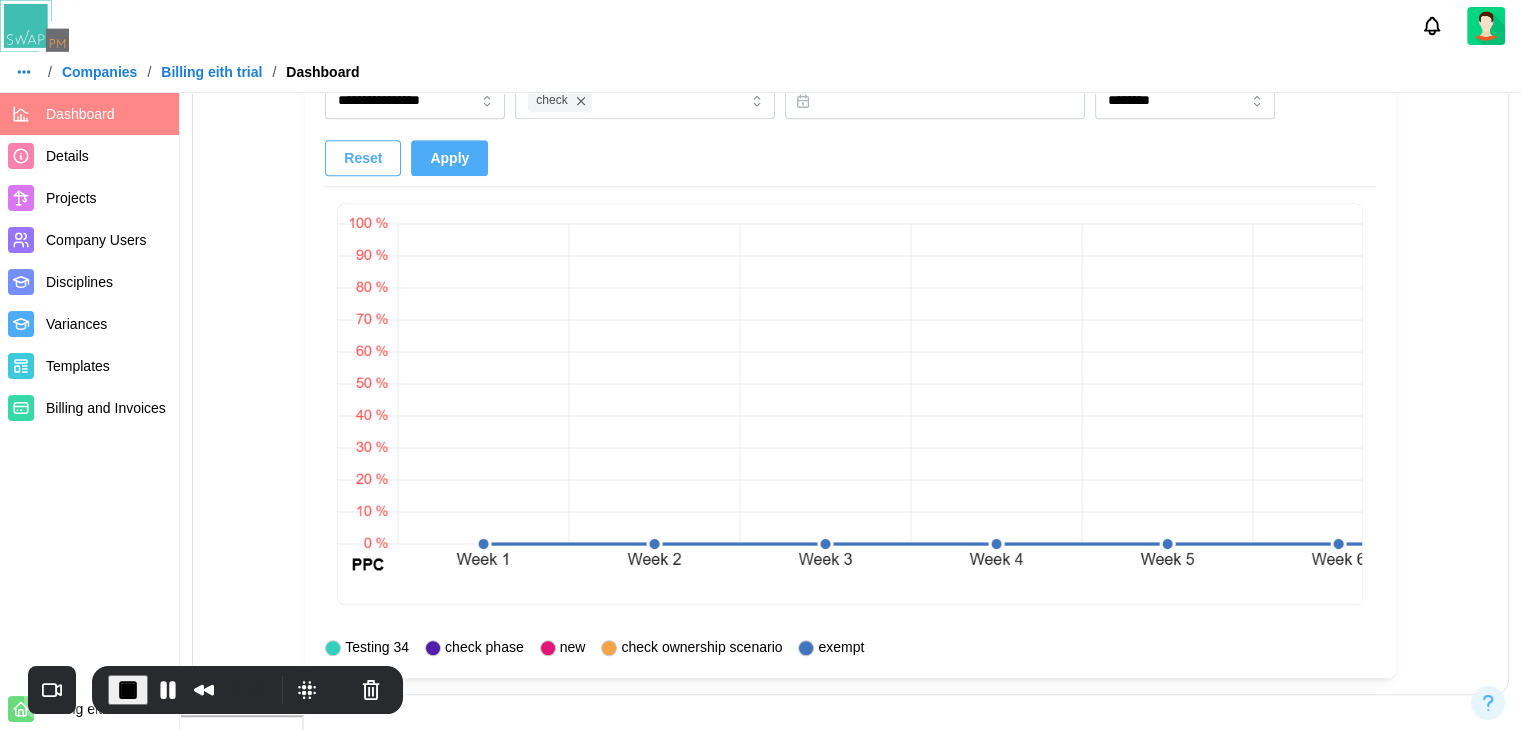 click on "**********" at bounding box center (800, 103) 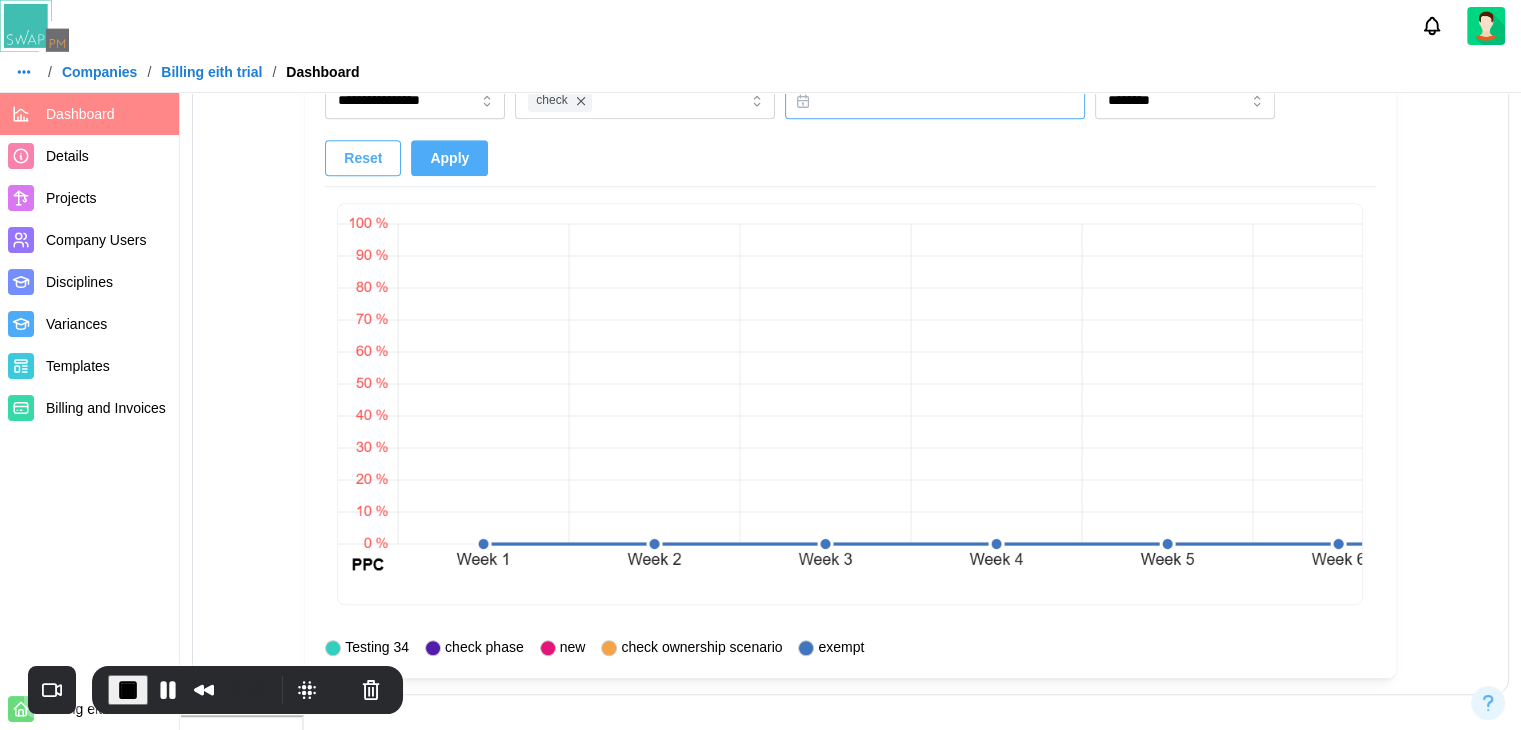 click at bounding box center (935, 101) 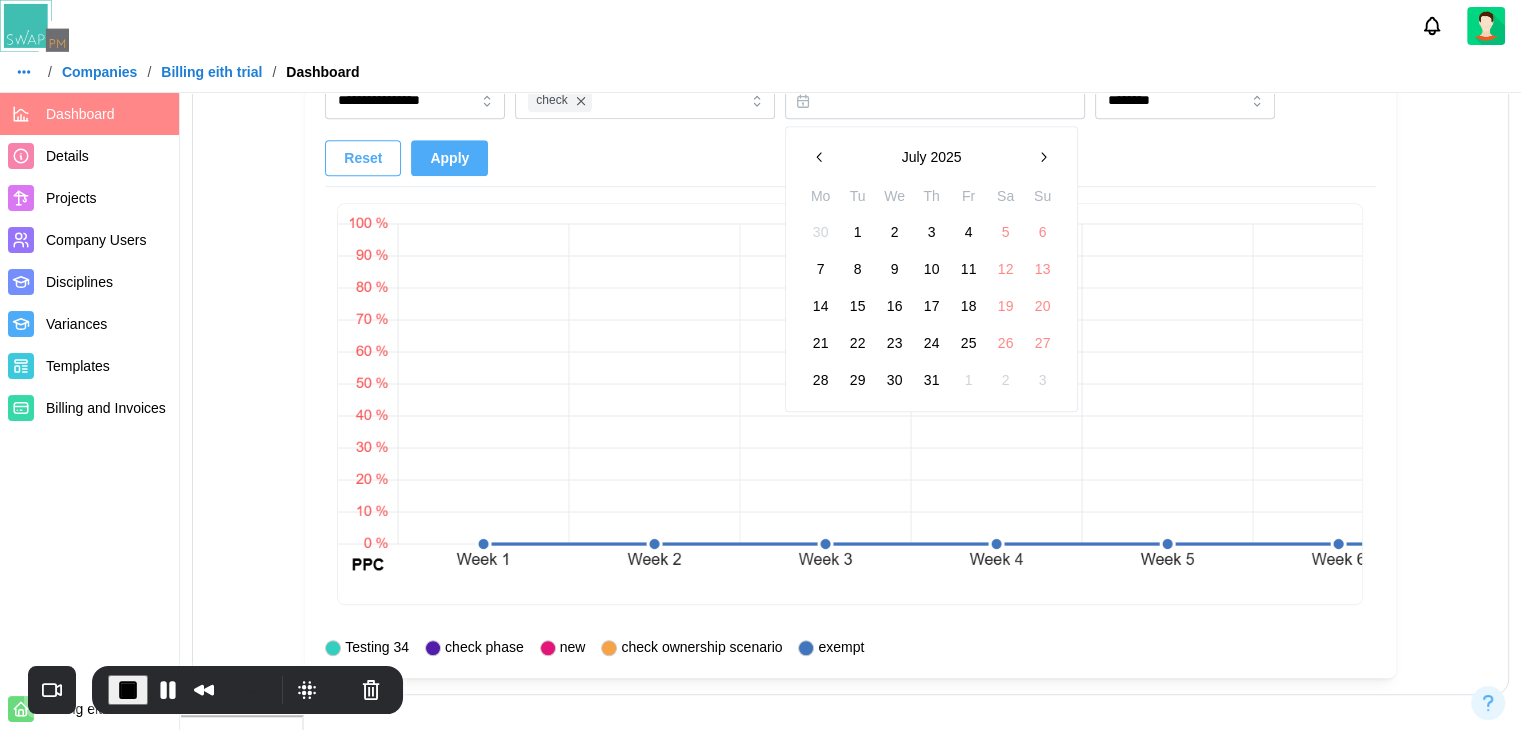 click on "17" at bounding box center (932, 306) 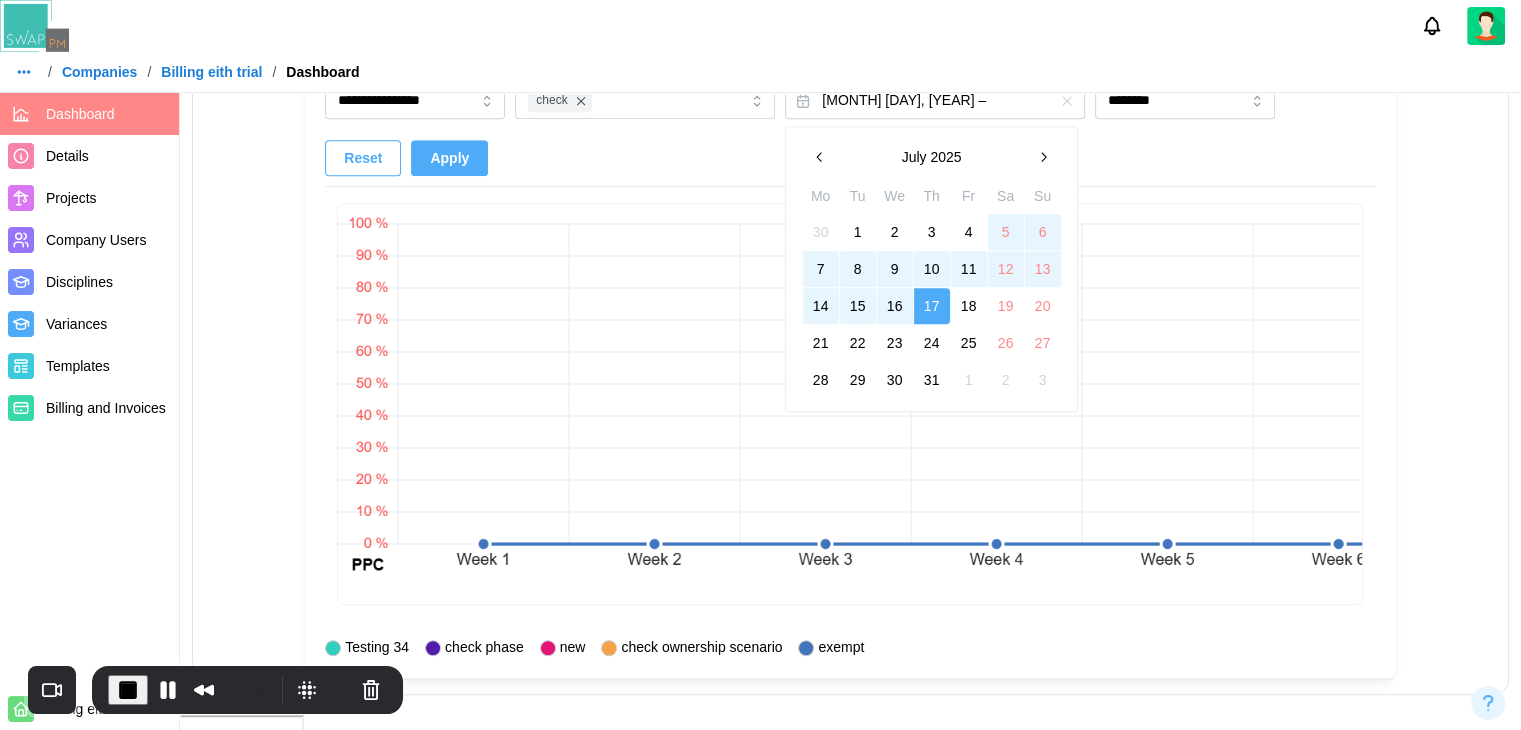 click 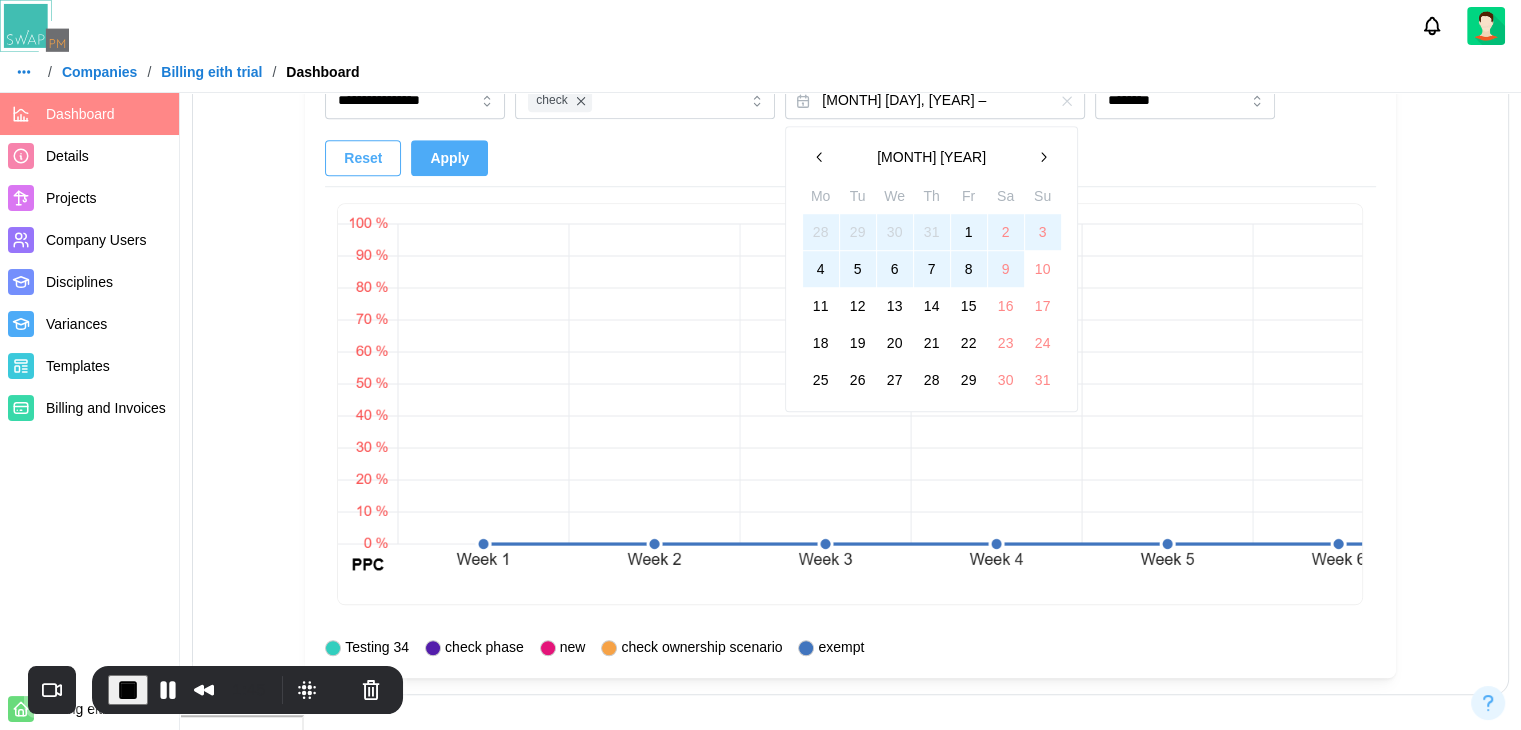 click at bounding box center [1043, 157] 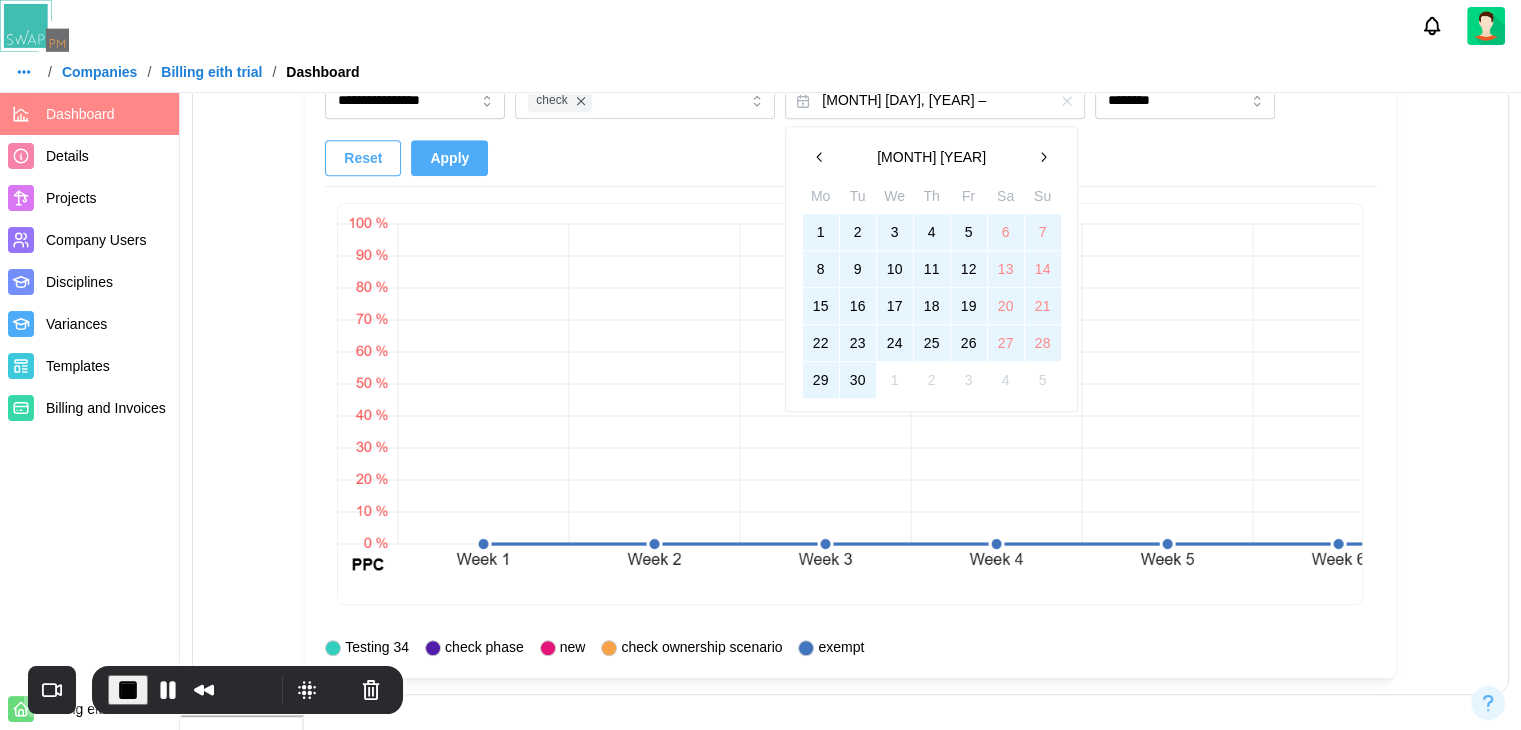 click on "30" at bounding box center [858, 380] 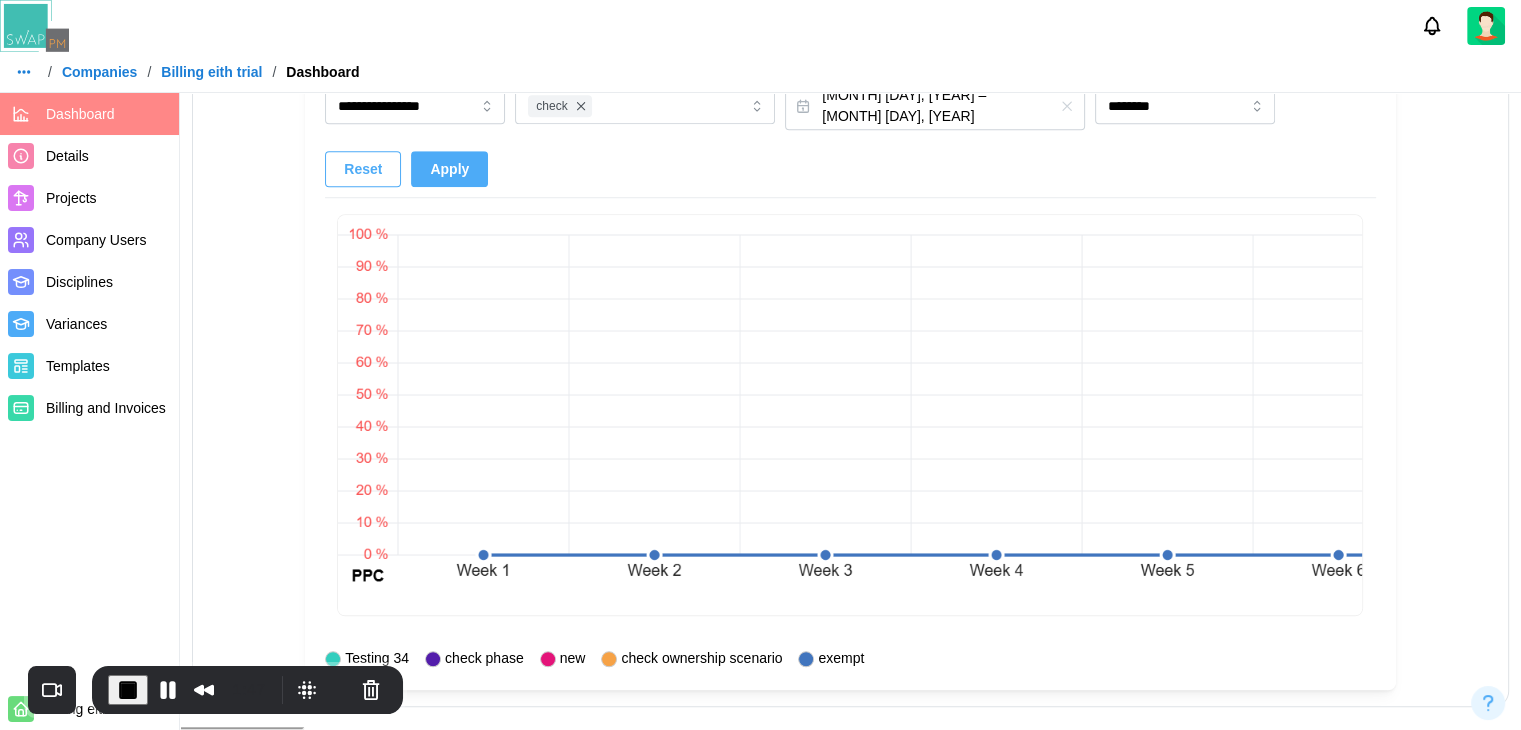 click on "Apply" at bounding box center (449, 169) 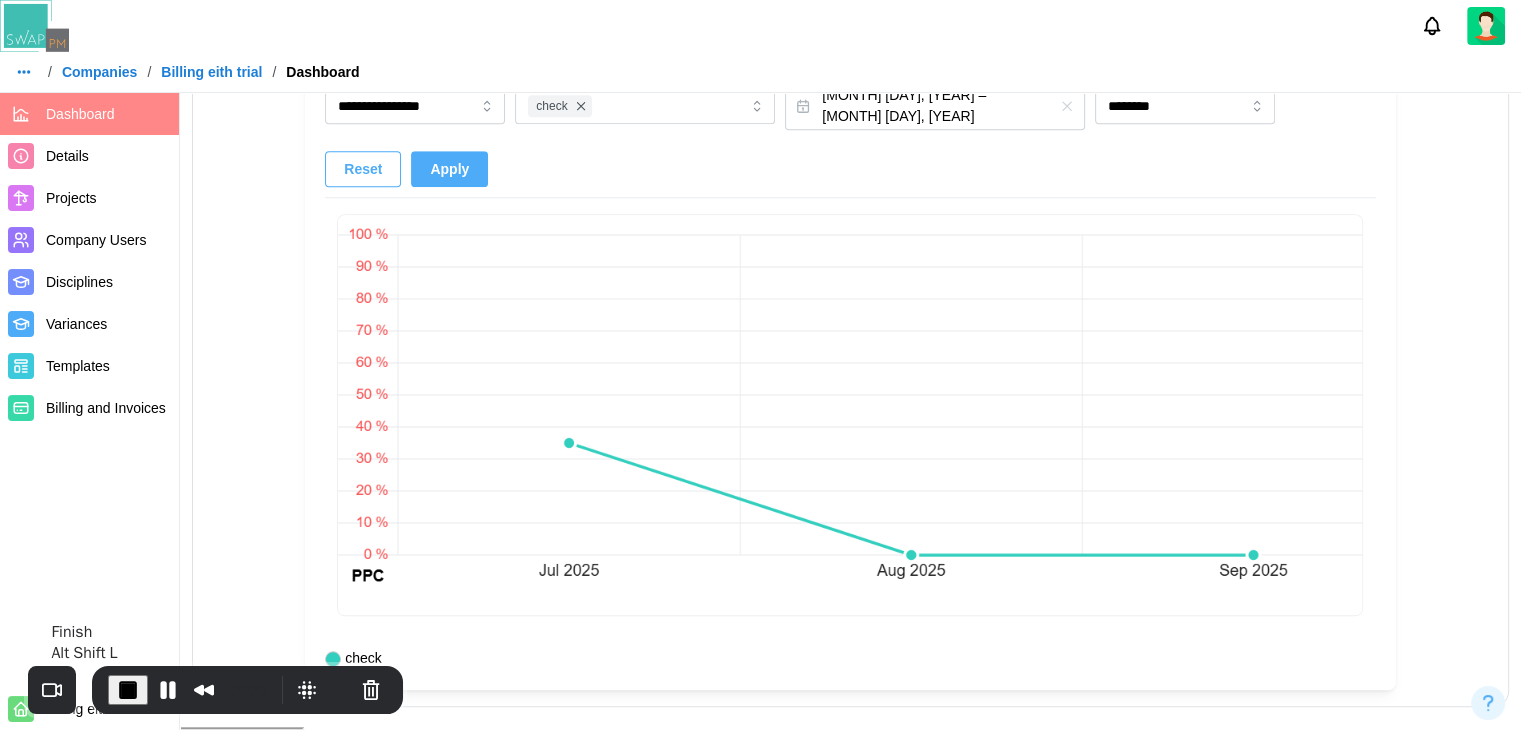 click at bounding box center [128, 690] 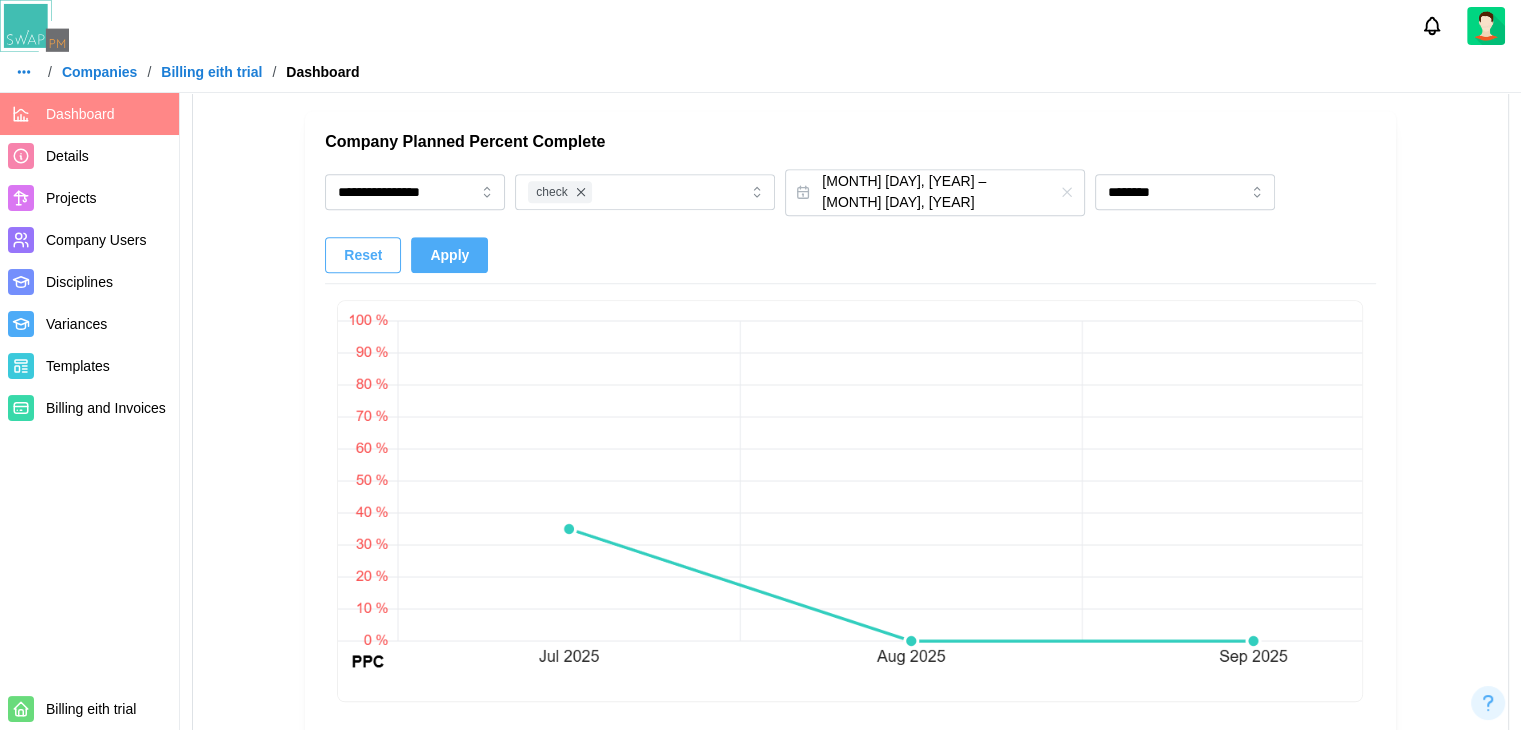 scroll, scrollTop: 1392, scrollLeft: 0, axis: vertical 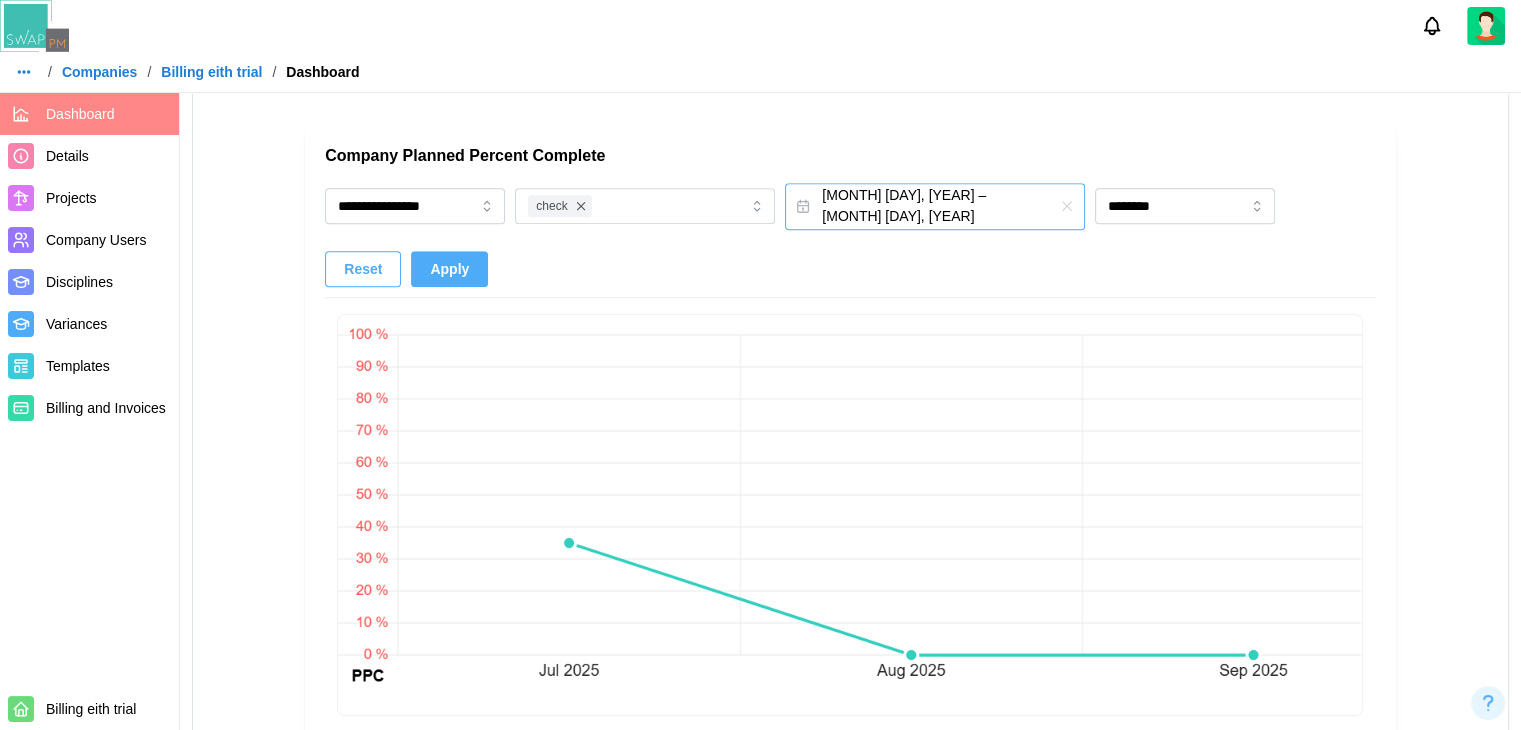 click on "Jul 17, 2025 – Sep 30, 2025" at bounding box center [935, 206] 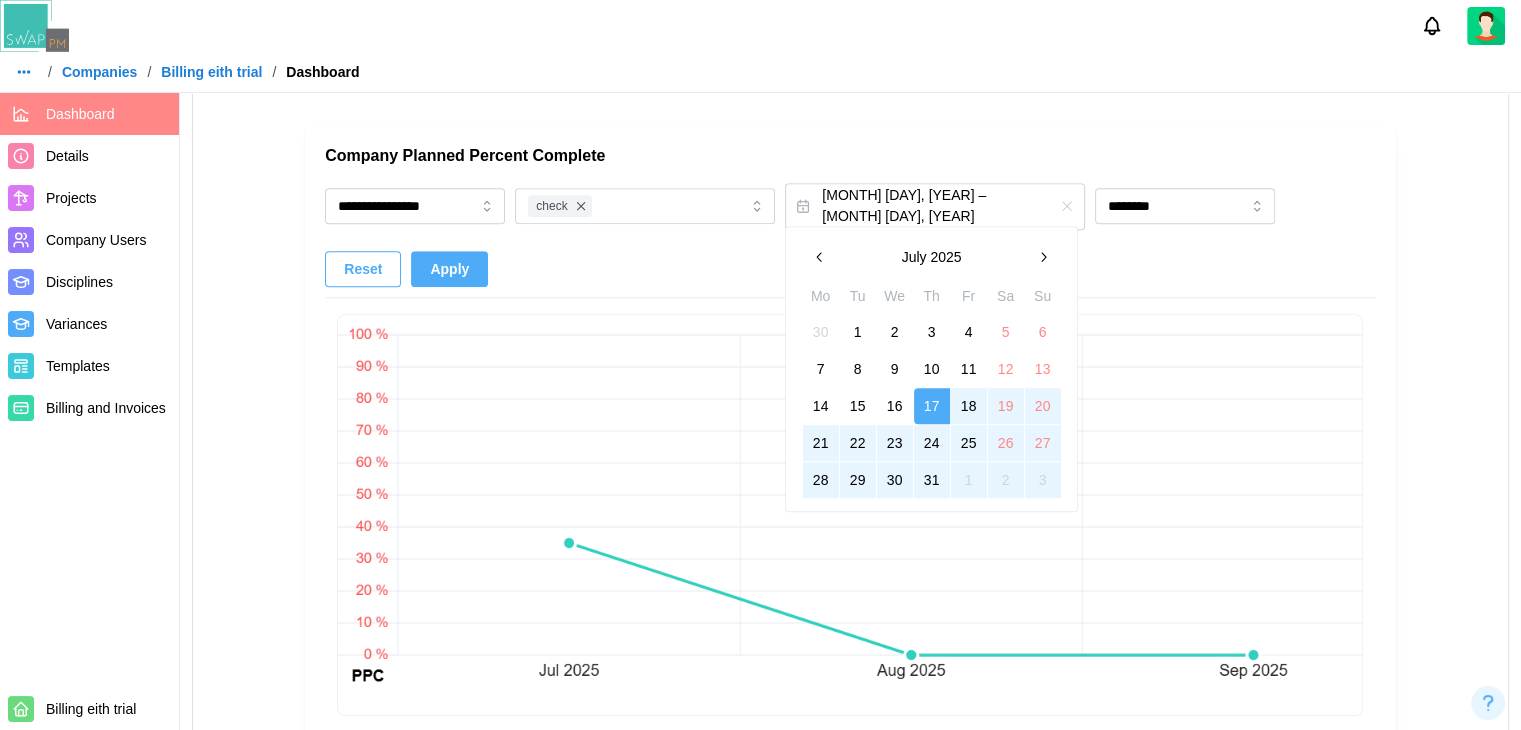 click on "11" at bounding box center [969, 369] 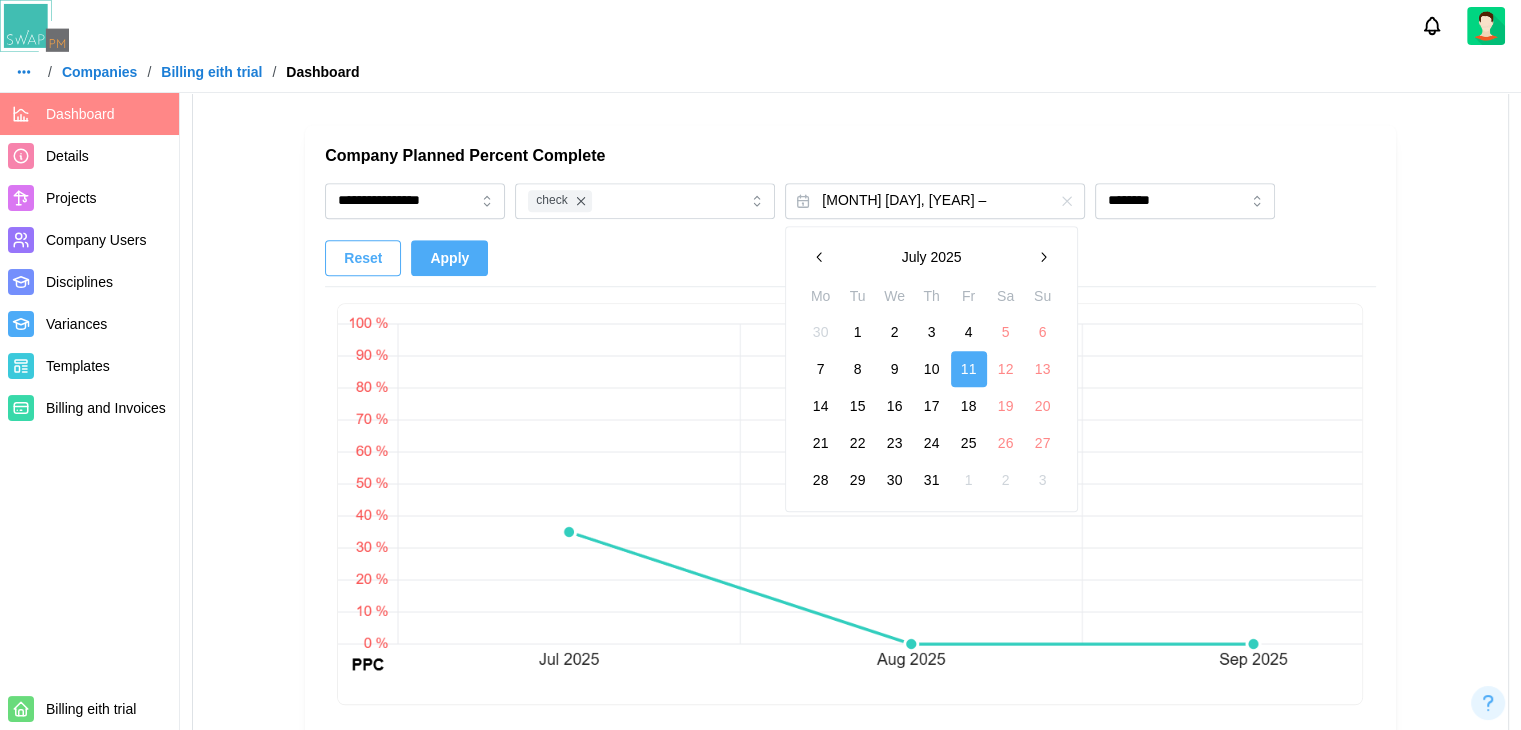 click at bounding box center [1043, 257] 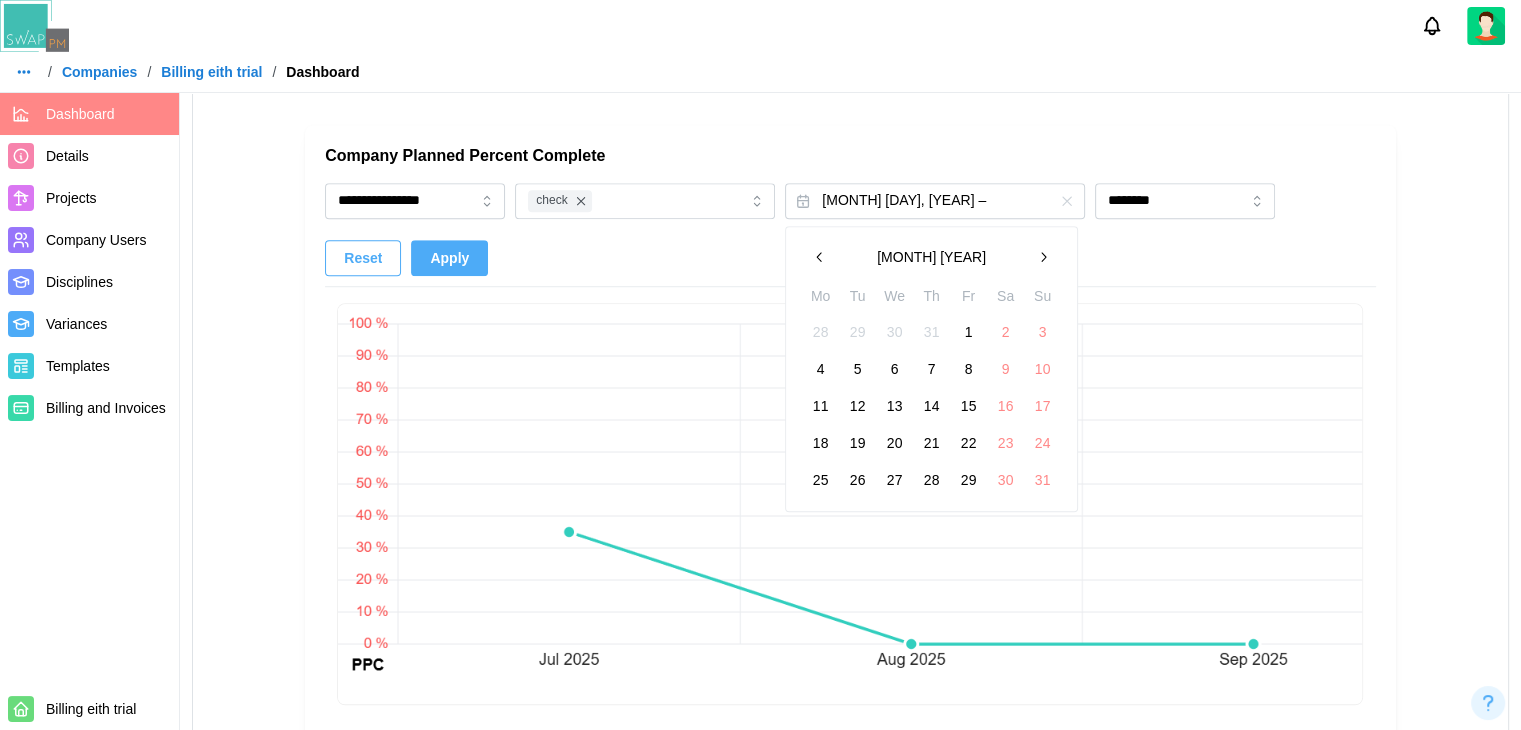 click at bounding box center (1043, 257) 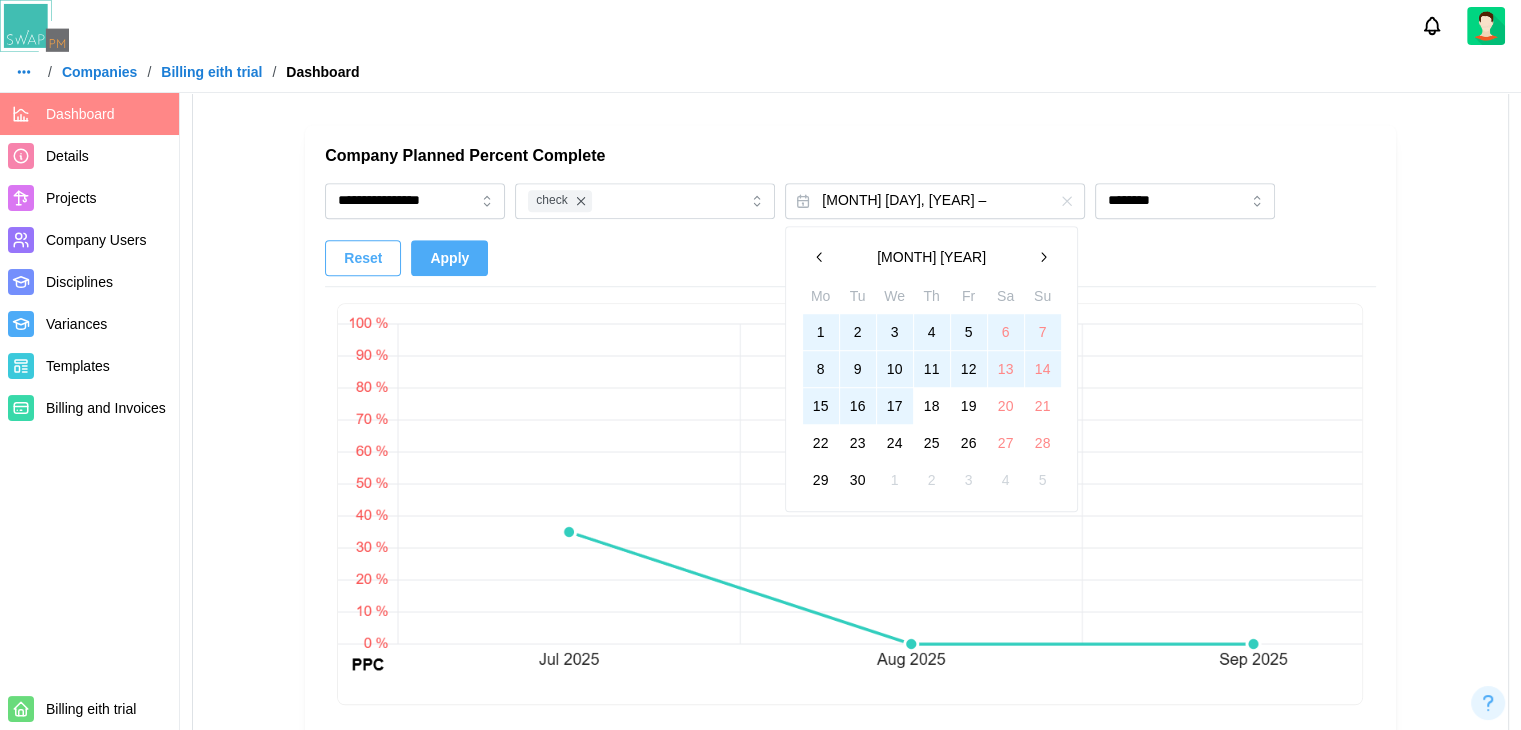 click on "17" at bounding box center (895, 406) 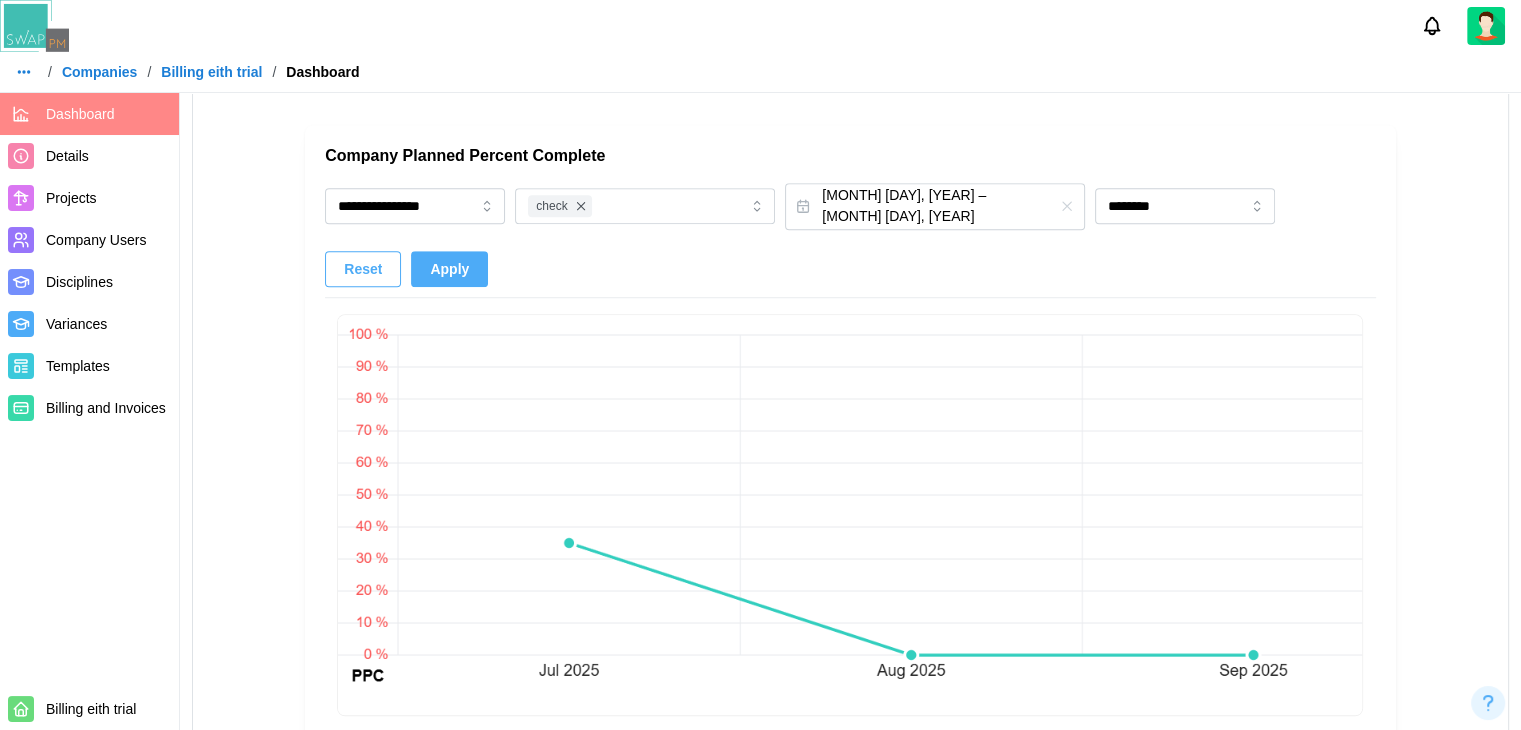 click on "Apply" at bounding box center (449, 269) 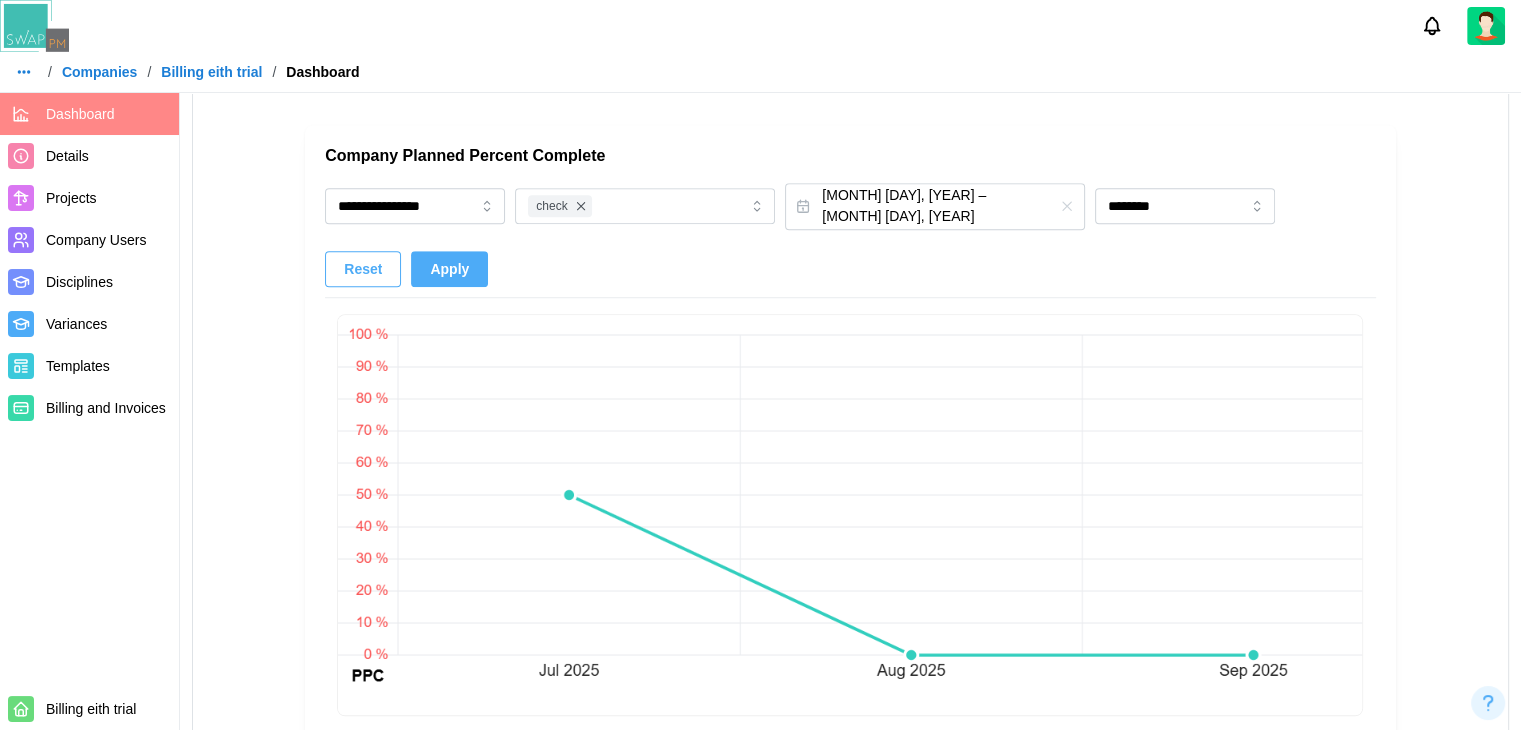 drag, startPoint x: 252, startPoint y: 69, endPoint x: 298, endPoint y: 28, distance: 61.6198 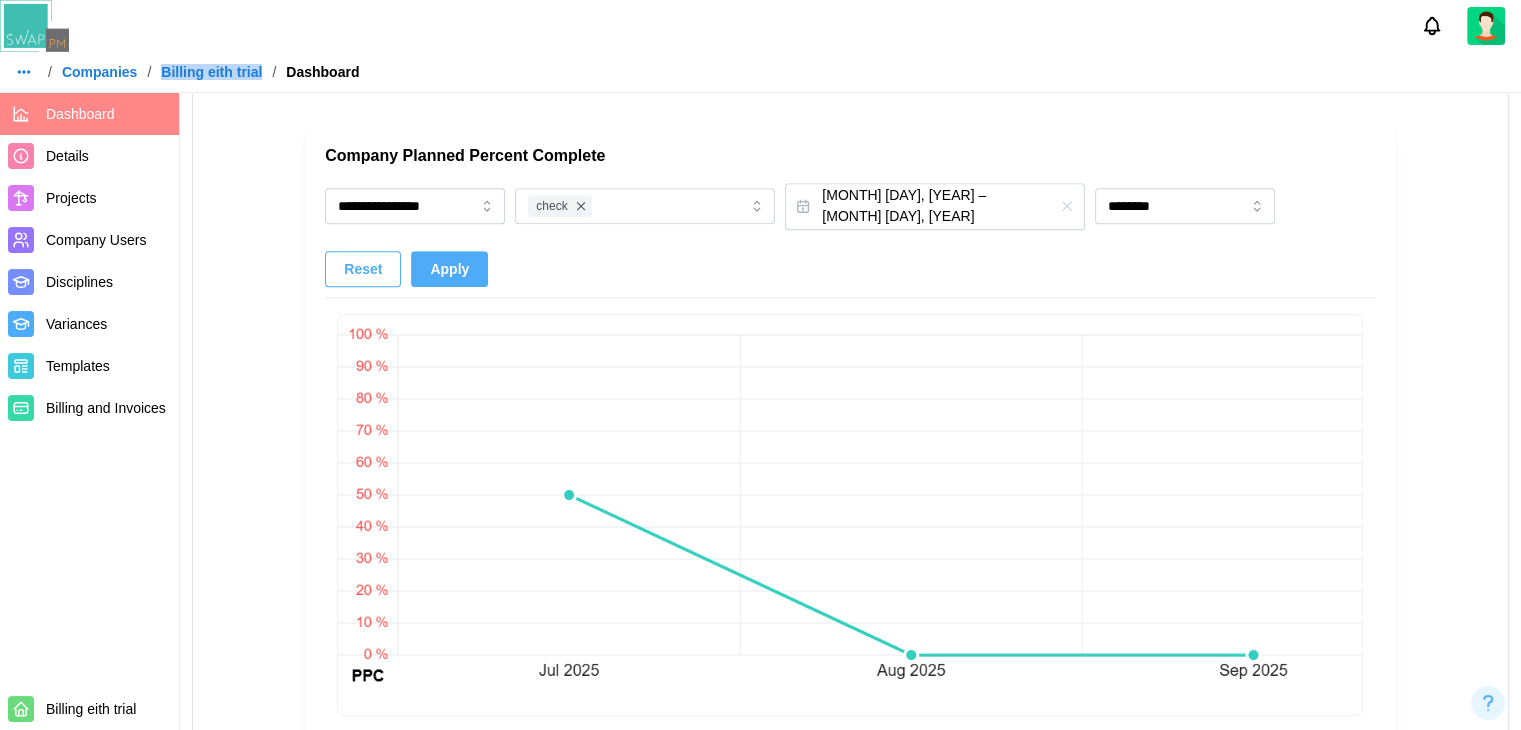 drag, startPoint x: 220, startPoint y: 71, endPoint x: 159, endPoint y: 67, distance: 61.13101 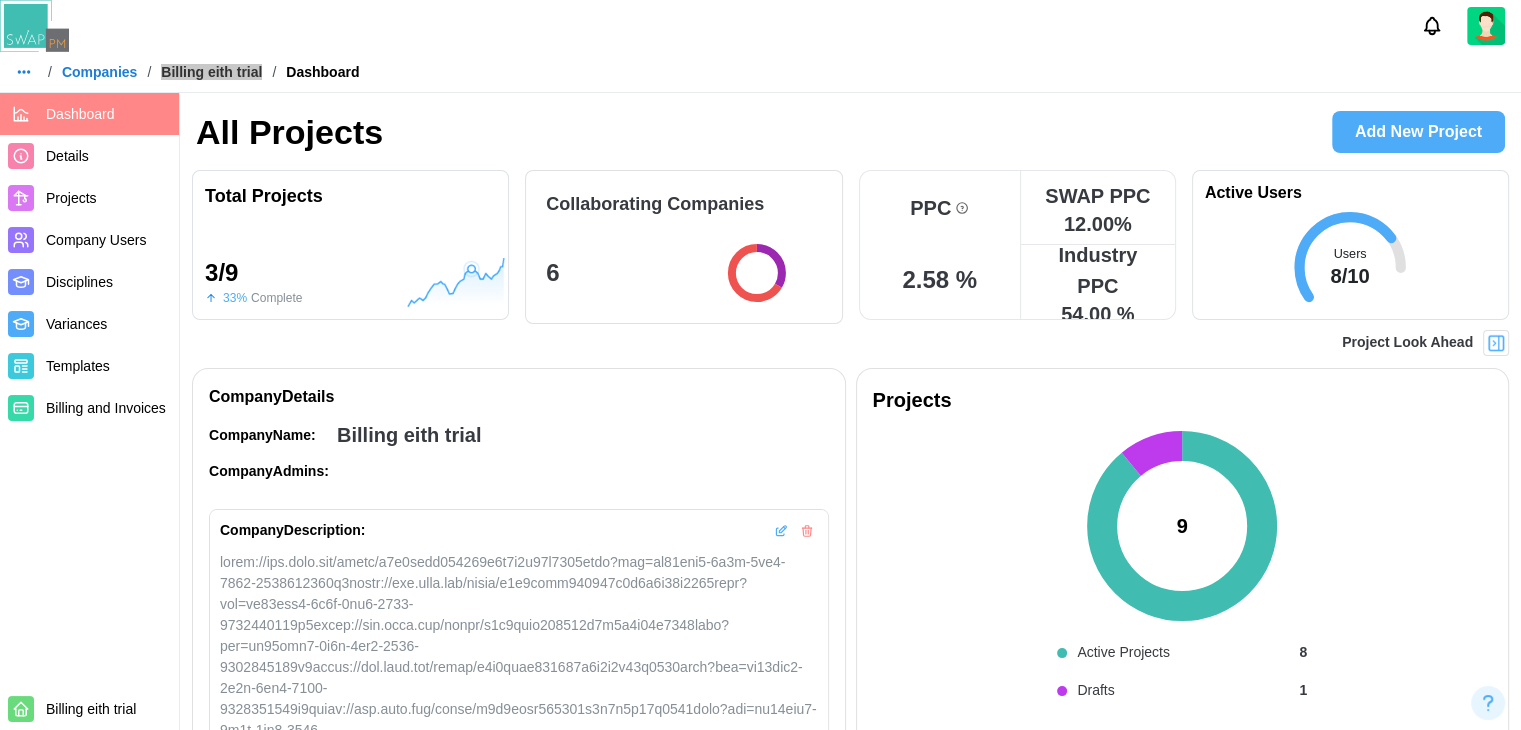 scroll, scrollTop: 0, scrollLeft: 0, axis: both 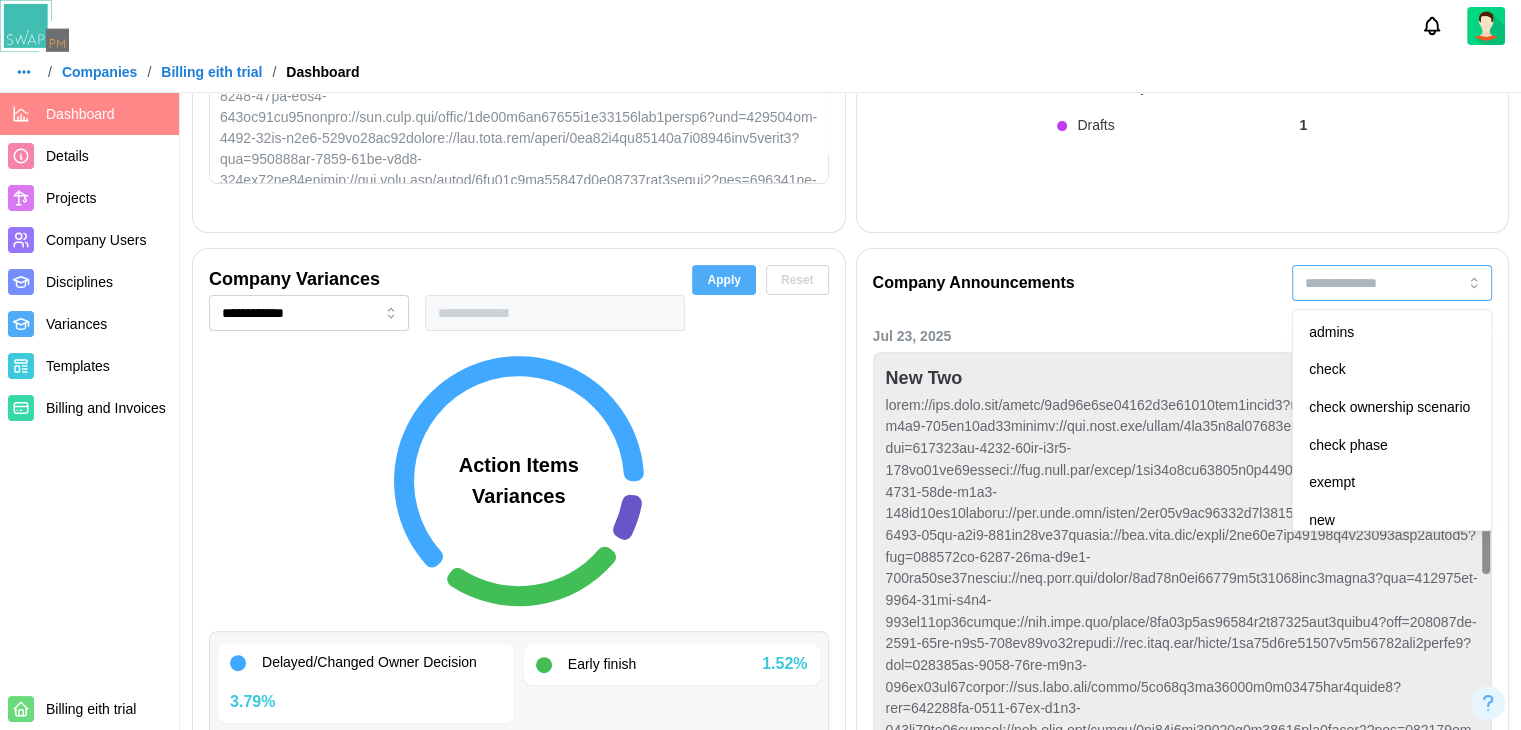 click at bounding box center (1392, 283) 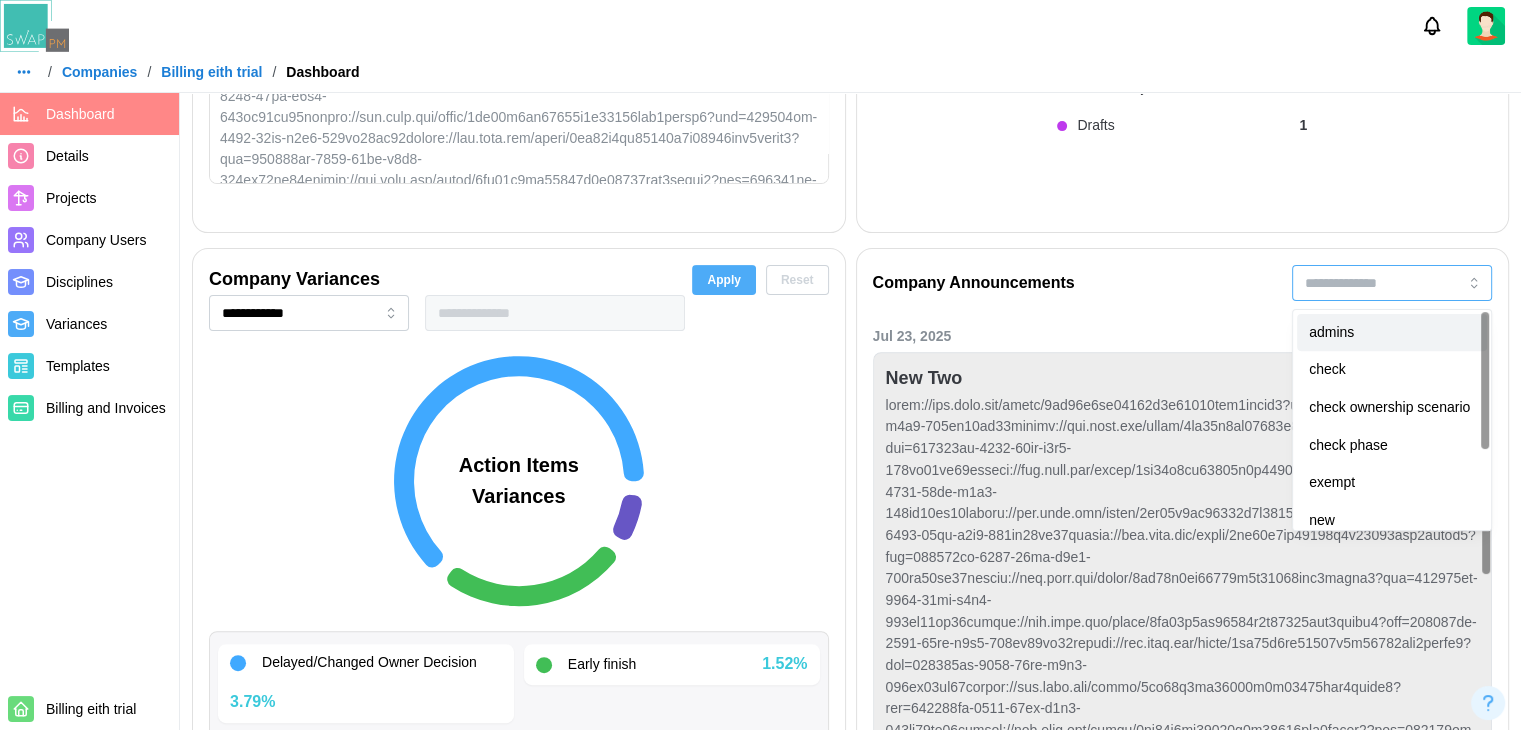 click on "admins" at bounding box center [1392, 333] 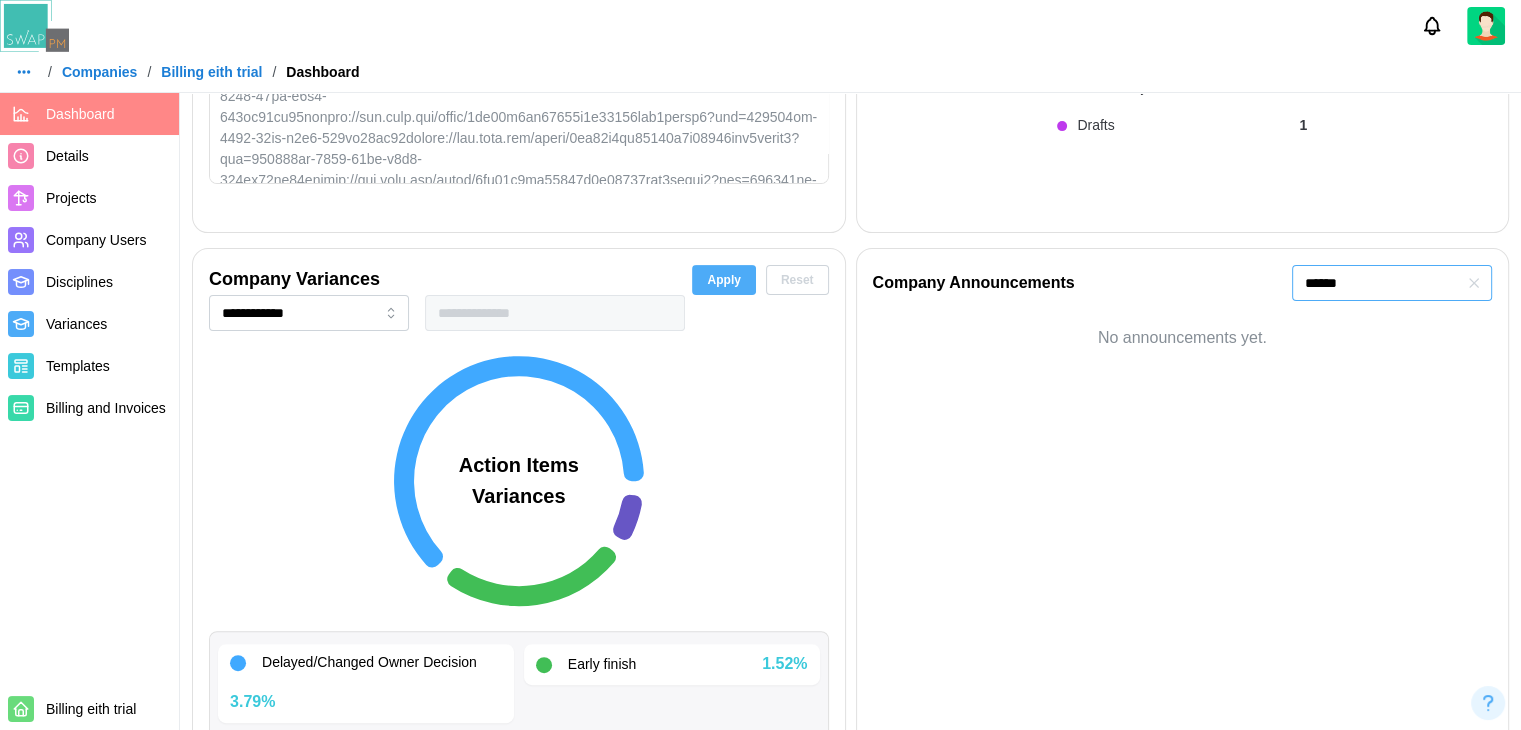click on "******" at bounding box center (1392, 283) 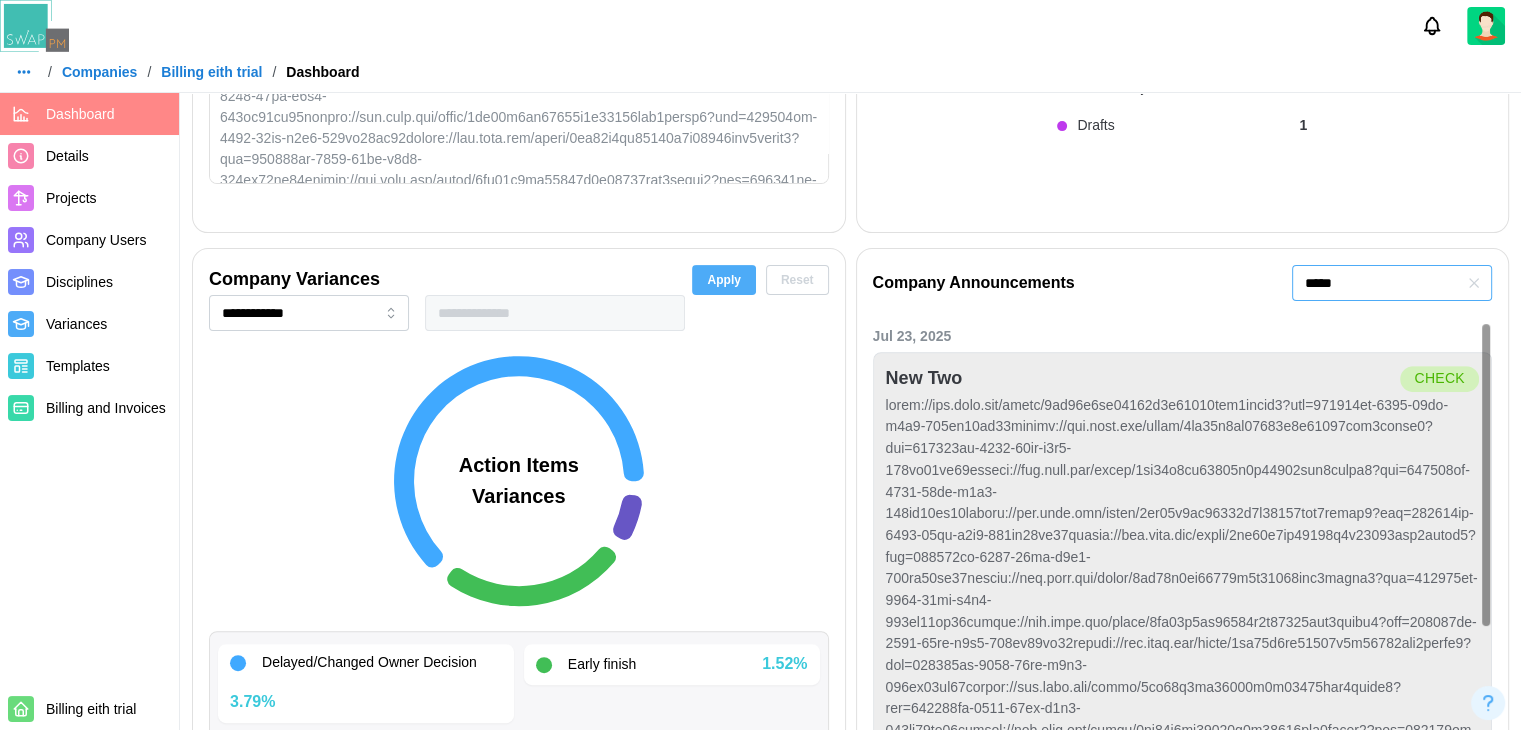 click on "*****" at bounding box center [1392, 283] 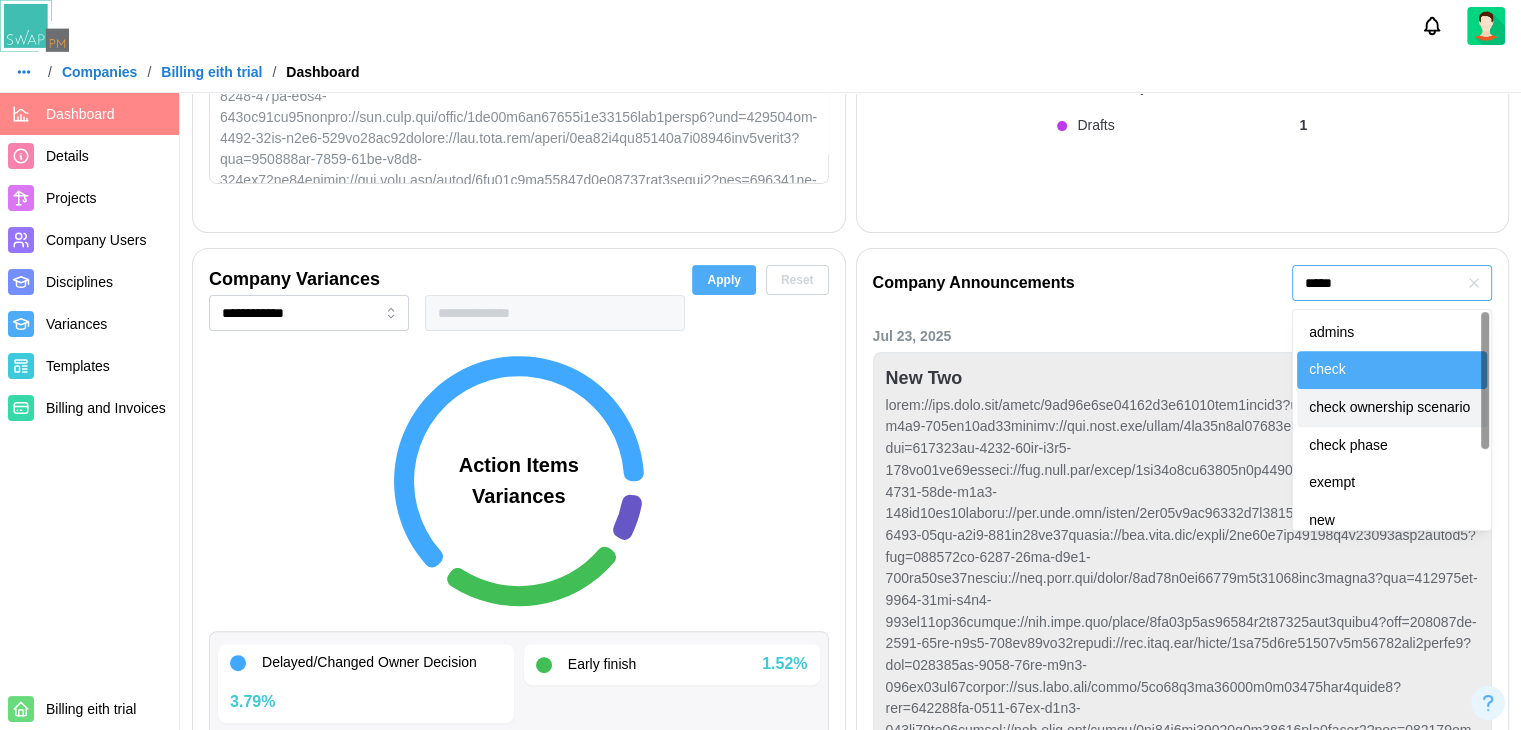 click on "check ownership scenario" at bounding box center (1392, 408) 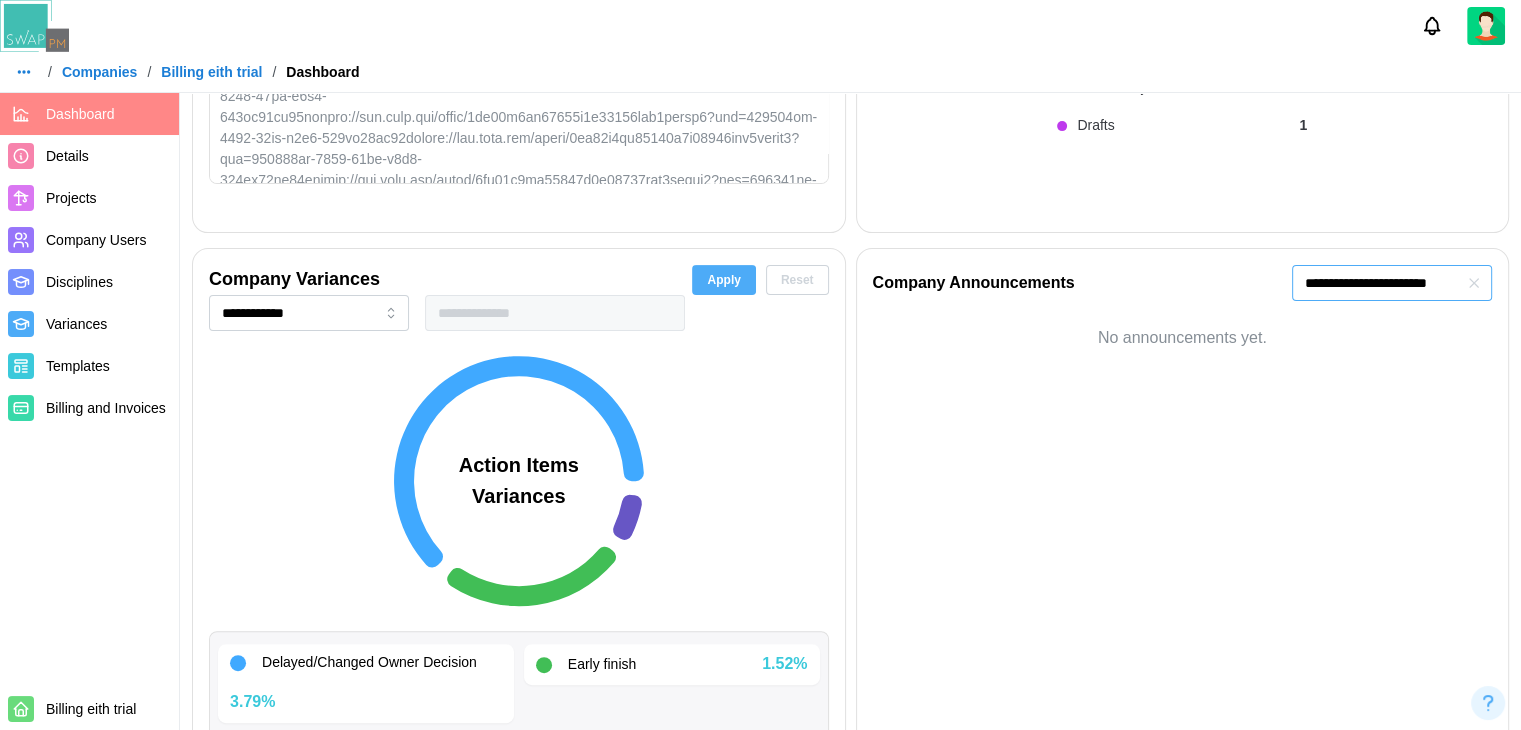 click on "**********" at bounding box center (1392, 283) 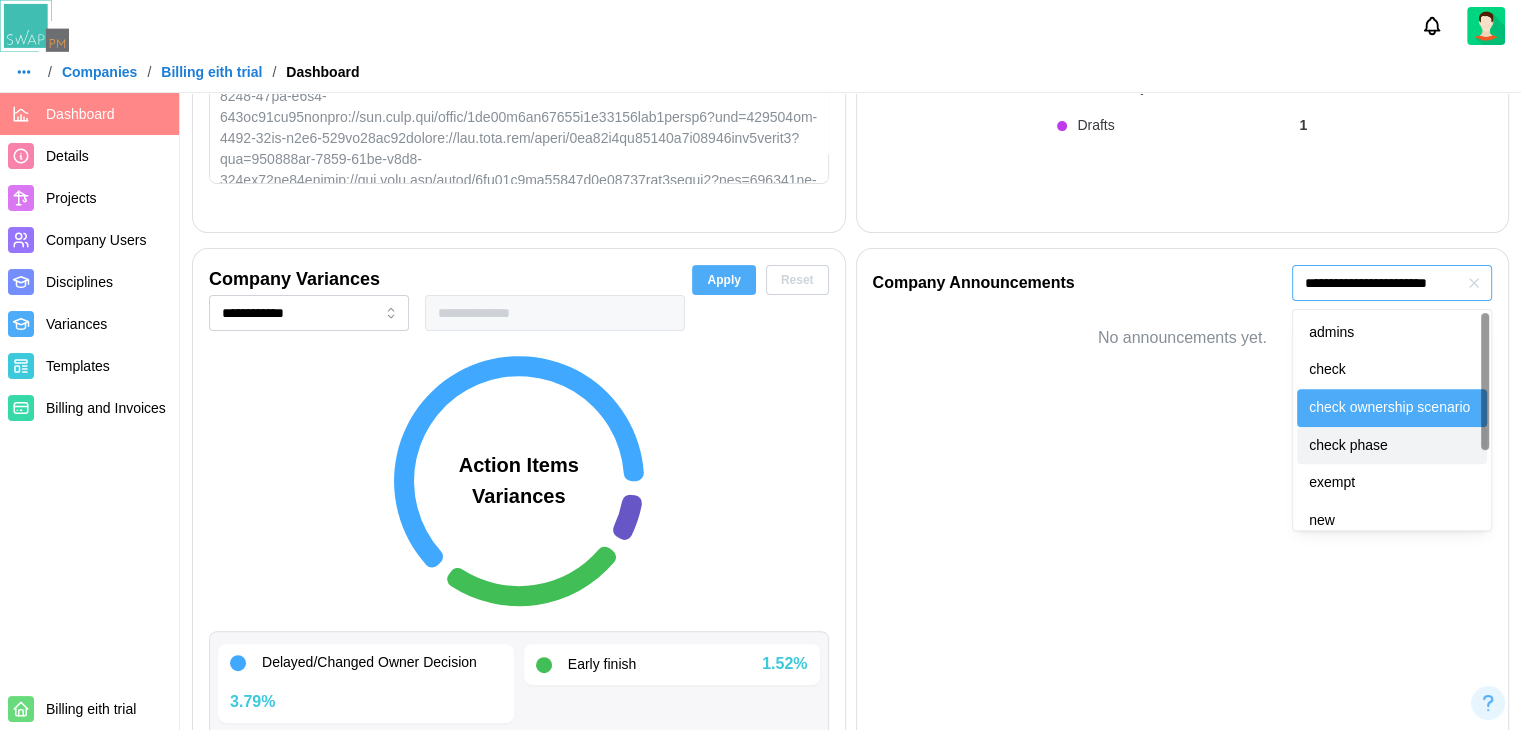 scroll, scrollTop: 127, scrollLeft: 0, axis: vertical 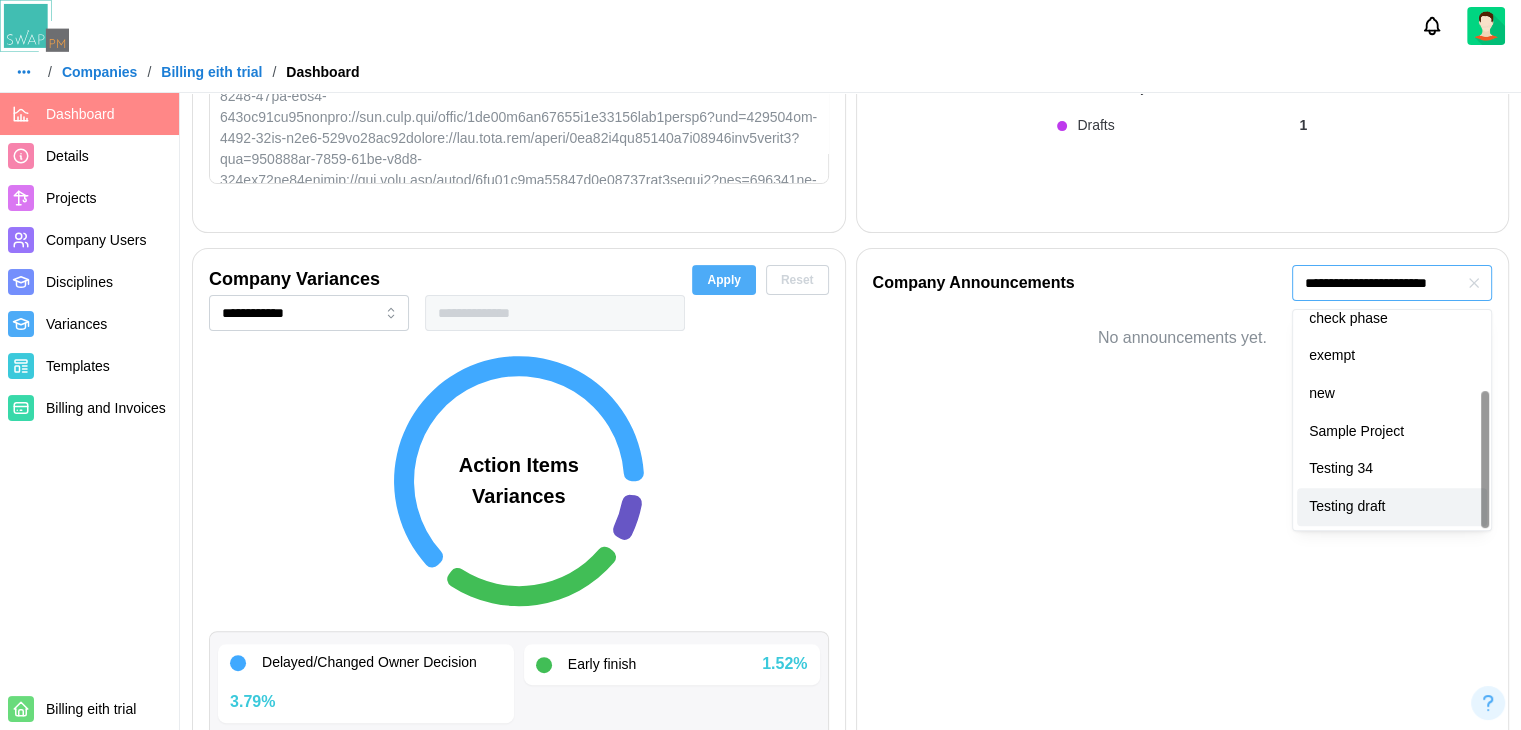 click on "Testing draft" at bounding box center [1392, 507] 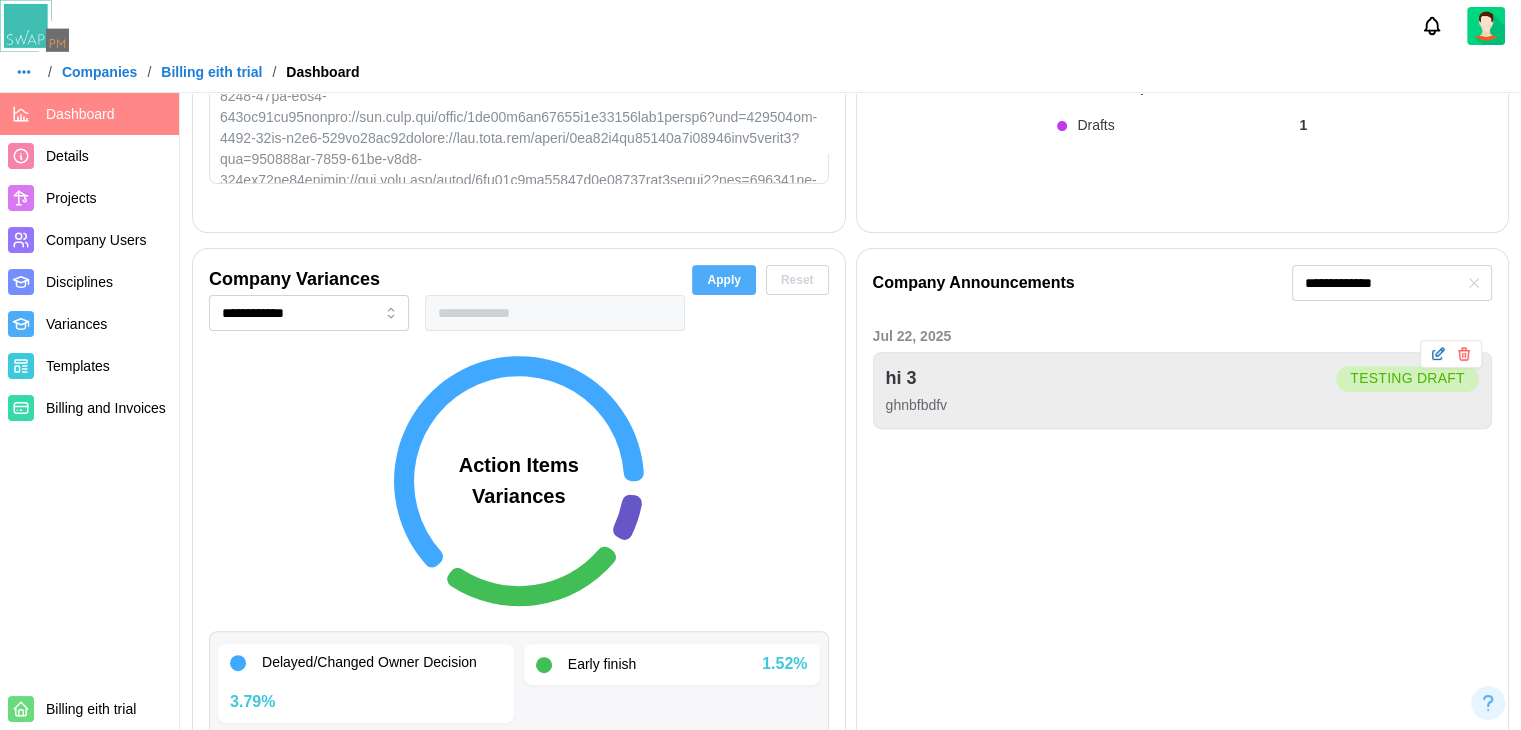 click 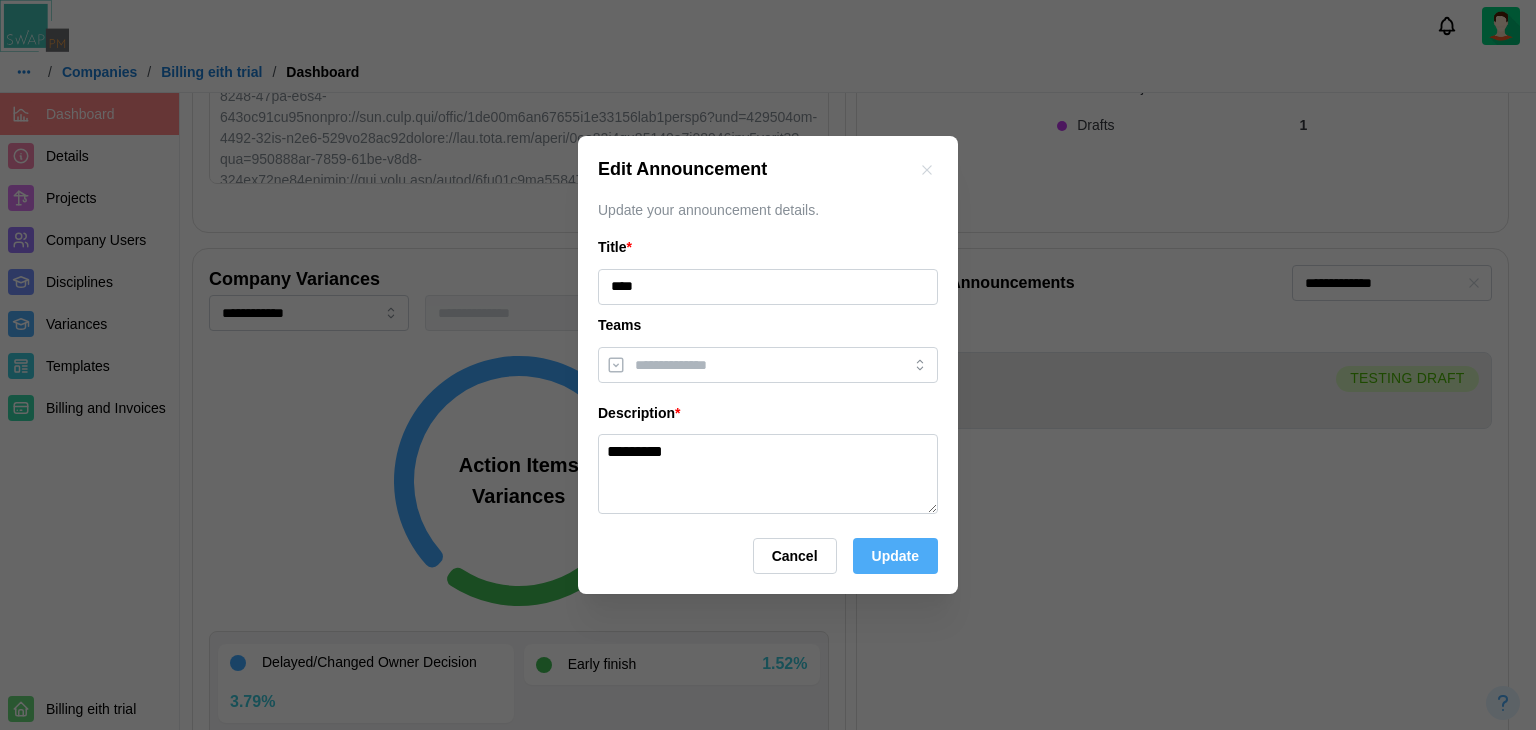 click on "Update" at bounding box center (895, 556) 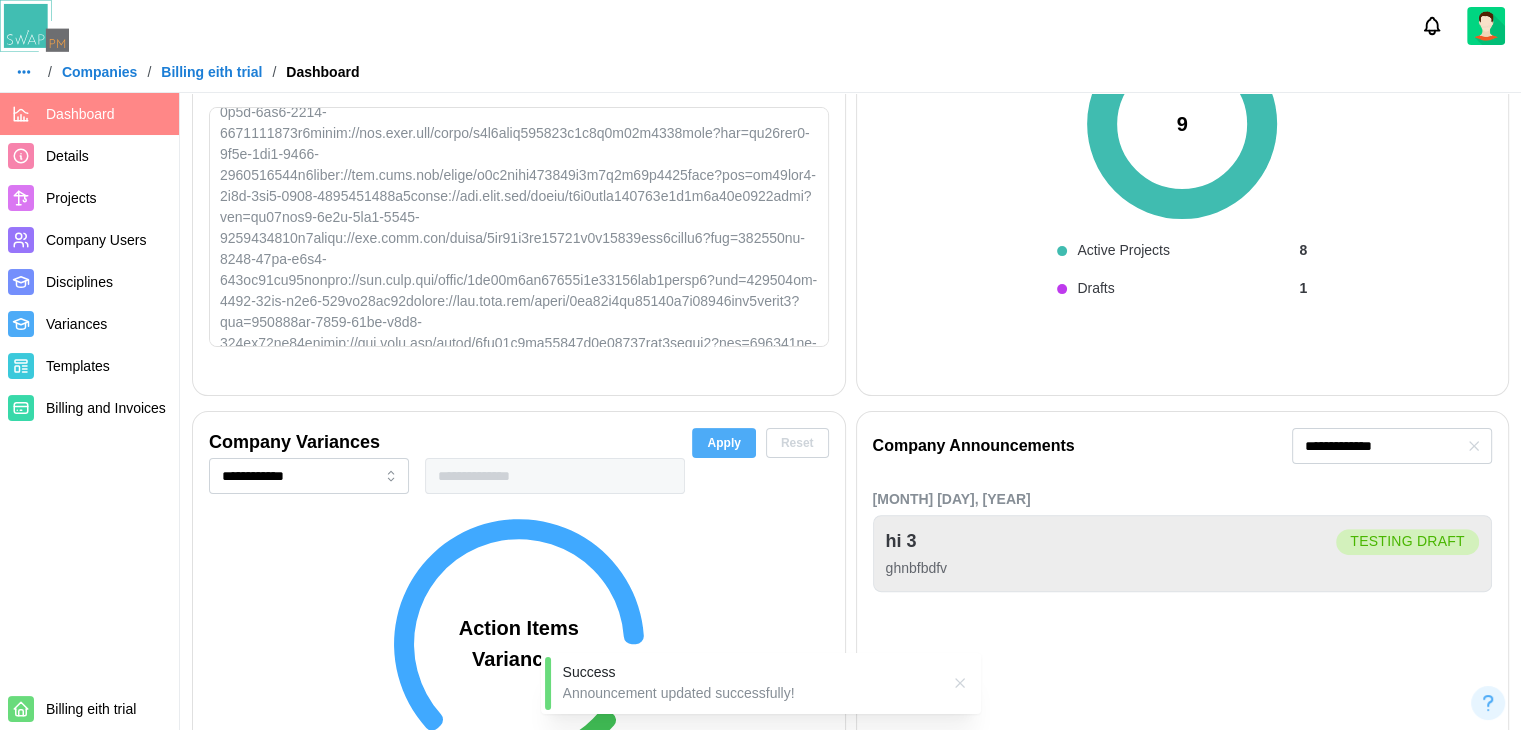 scroll, scrollTop: 400, scrollLeft: 0, axis: vertical 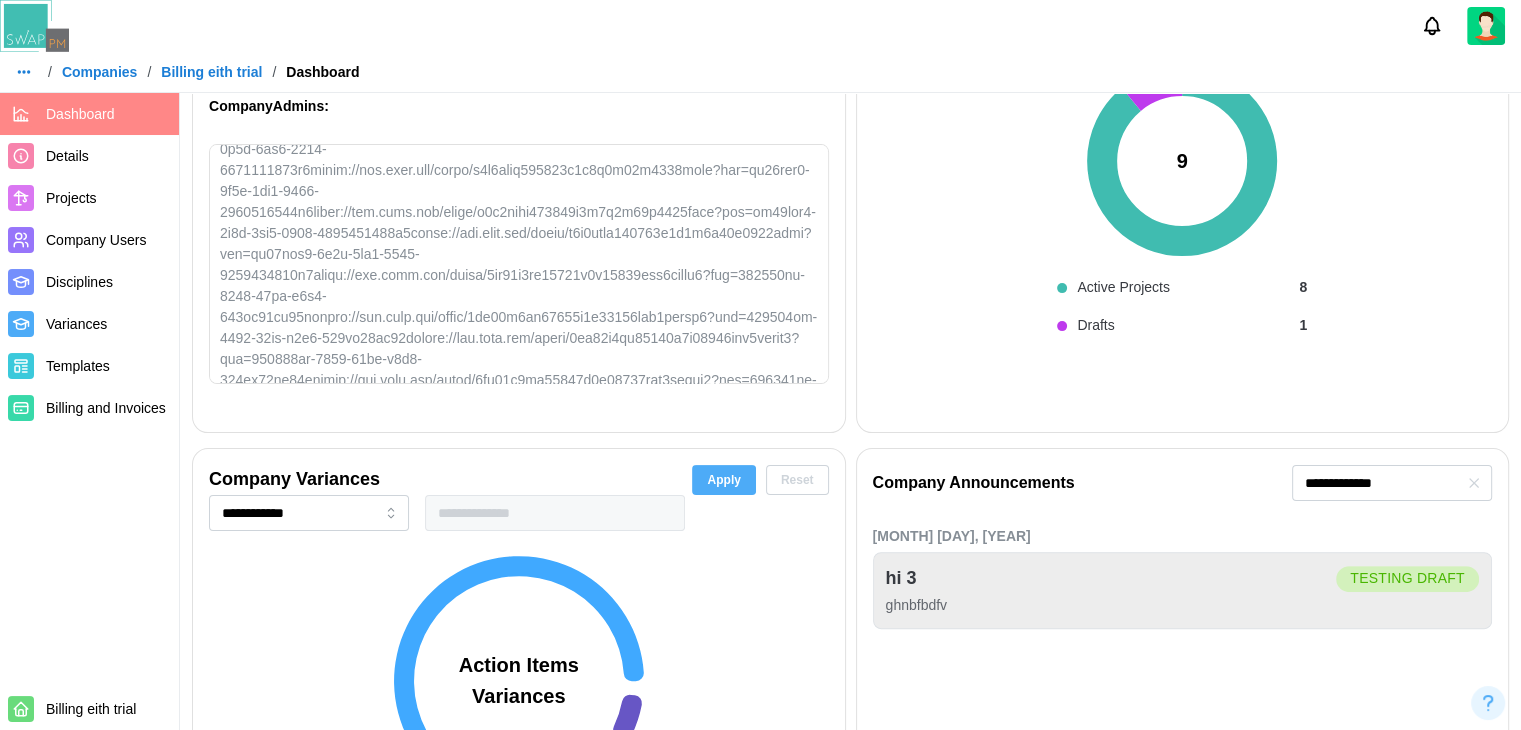 click on "Reset" at bounding box center [797, 480] 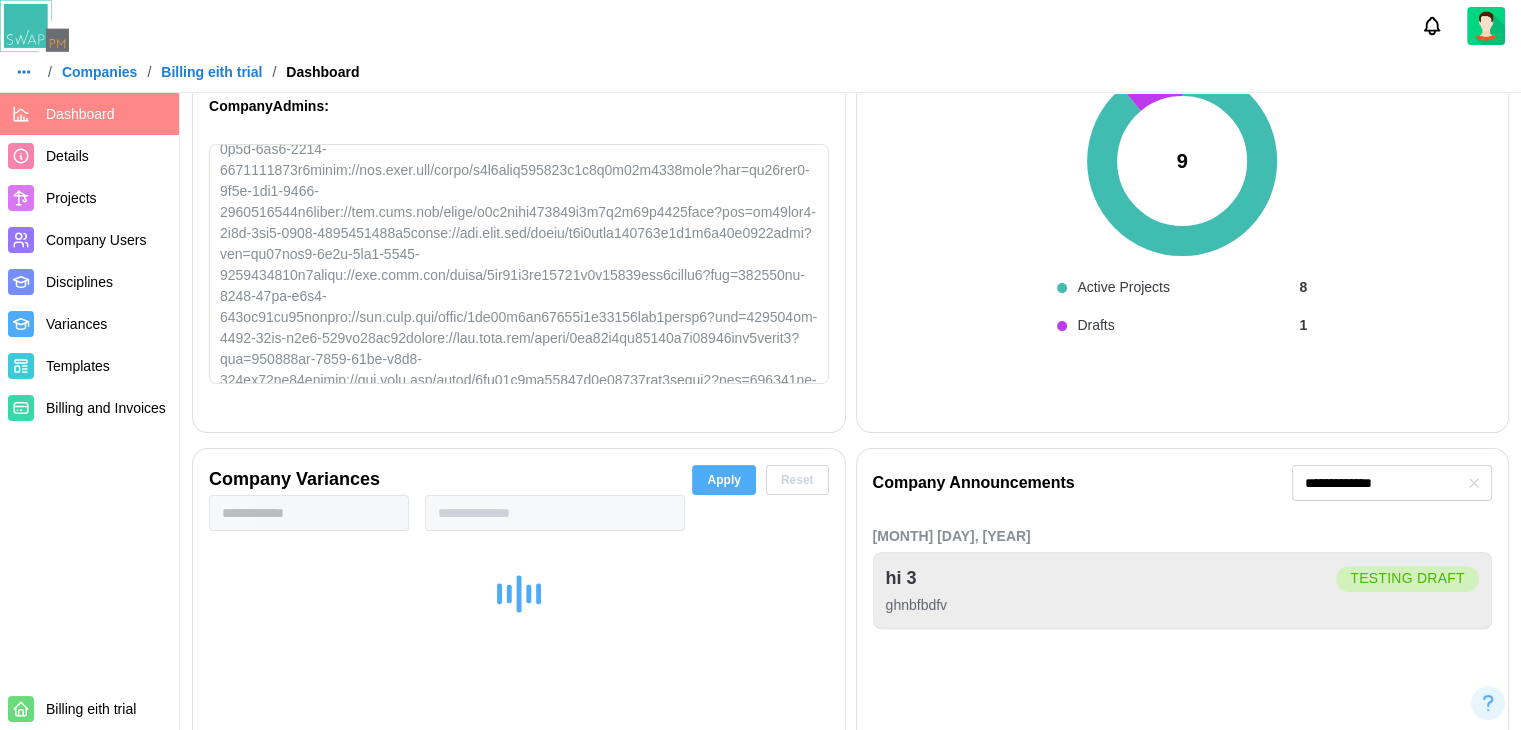 click on "Apply" at bounding box center [723, 480] 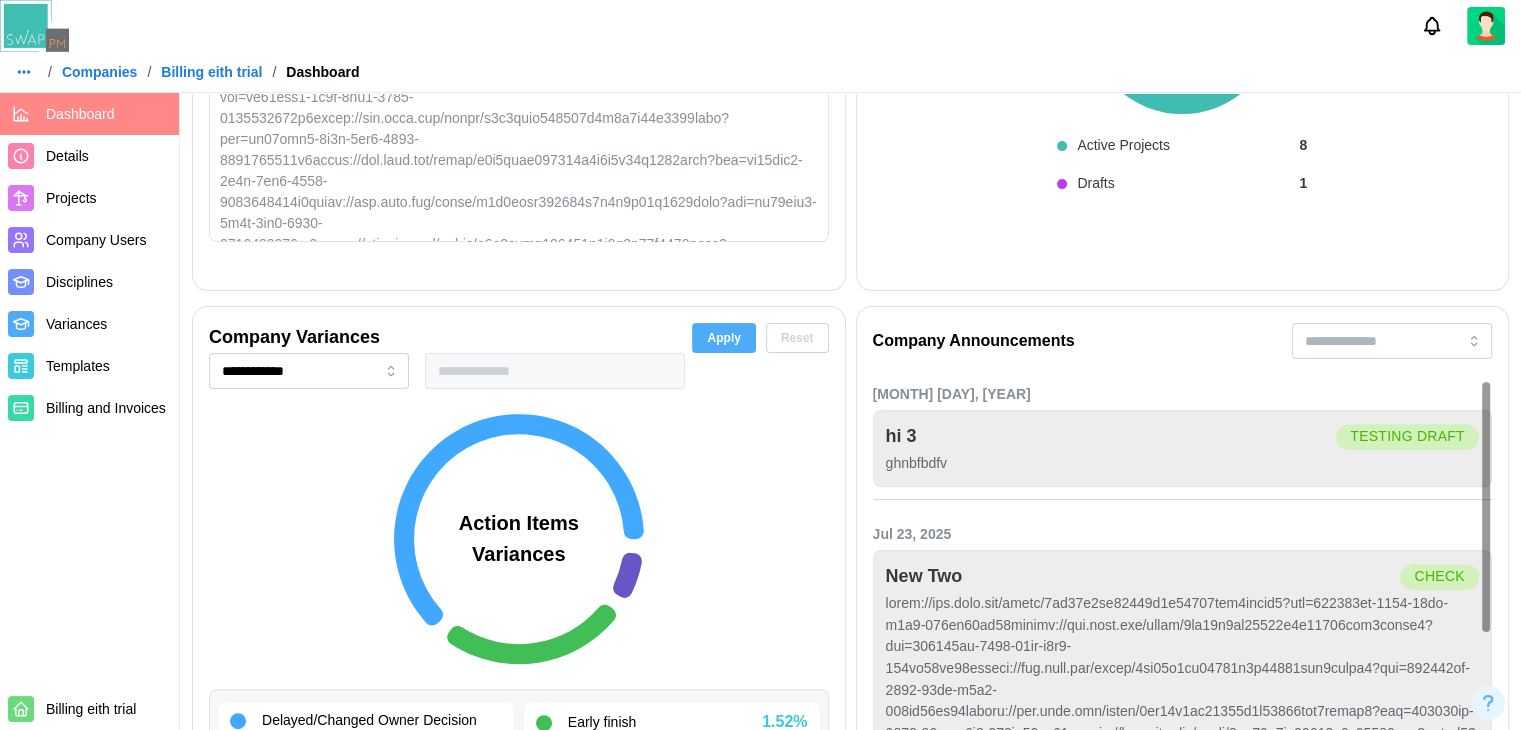 scroll, scrollTop: 600, scrollLeft: 0, axis: vertical 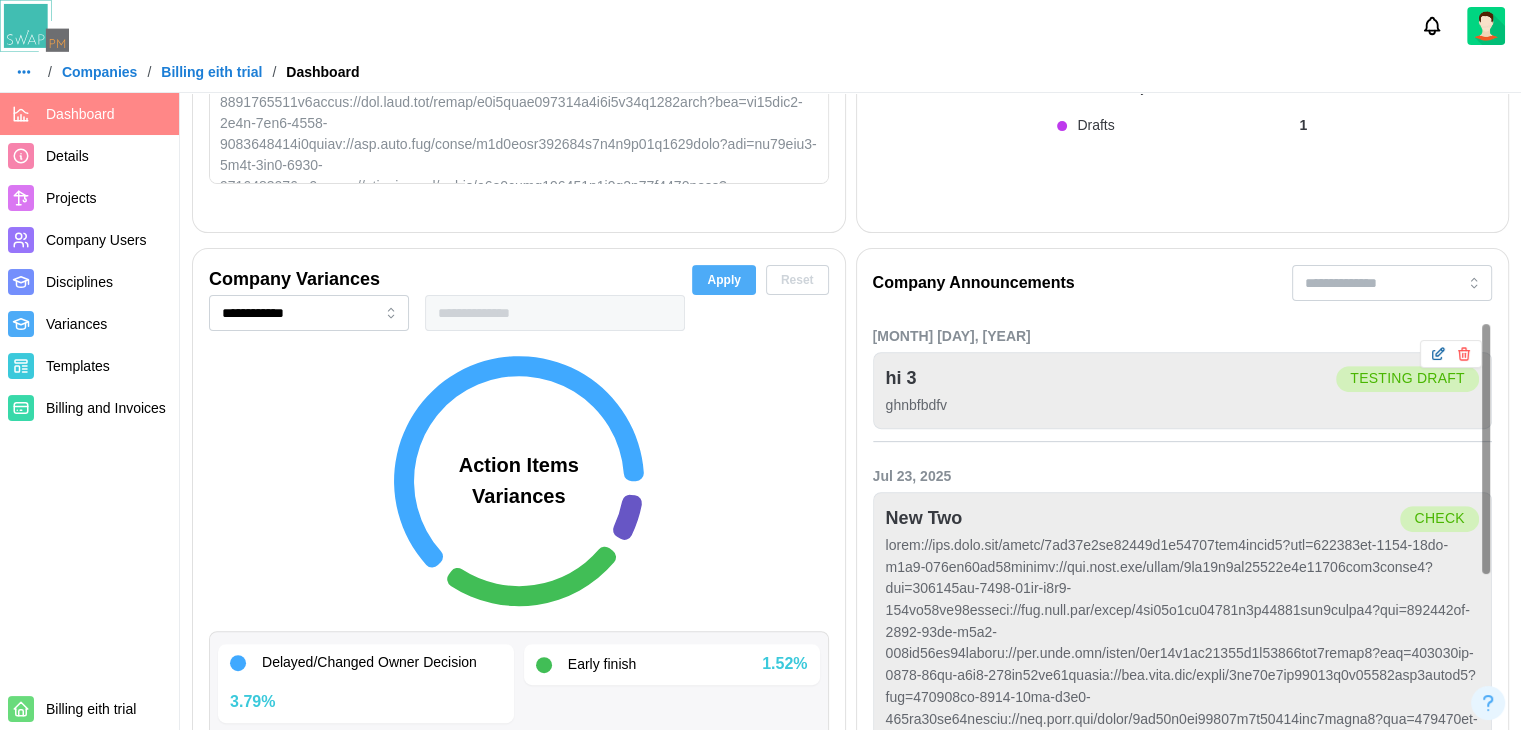 click on "hi 3 Testing draft ghnbfbdfv" at bounding box center (1183, 391) 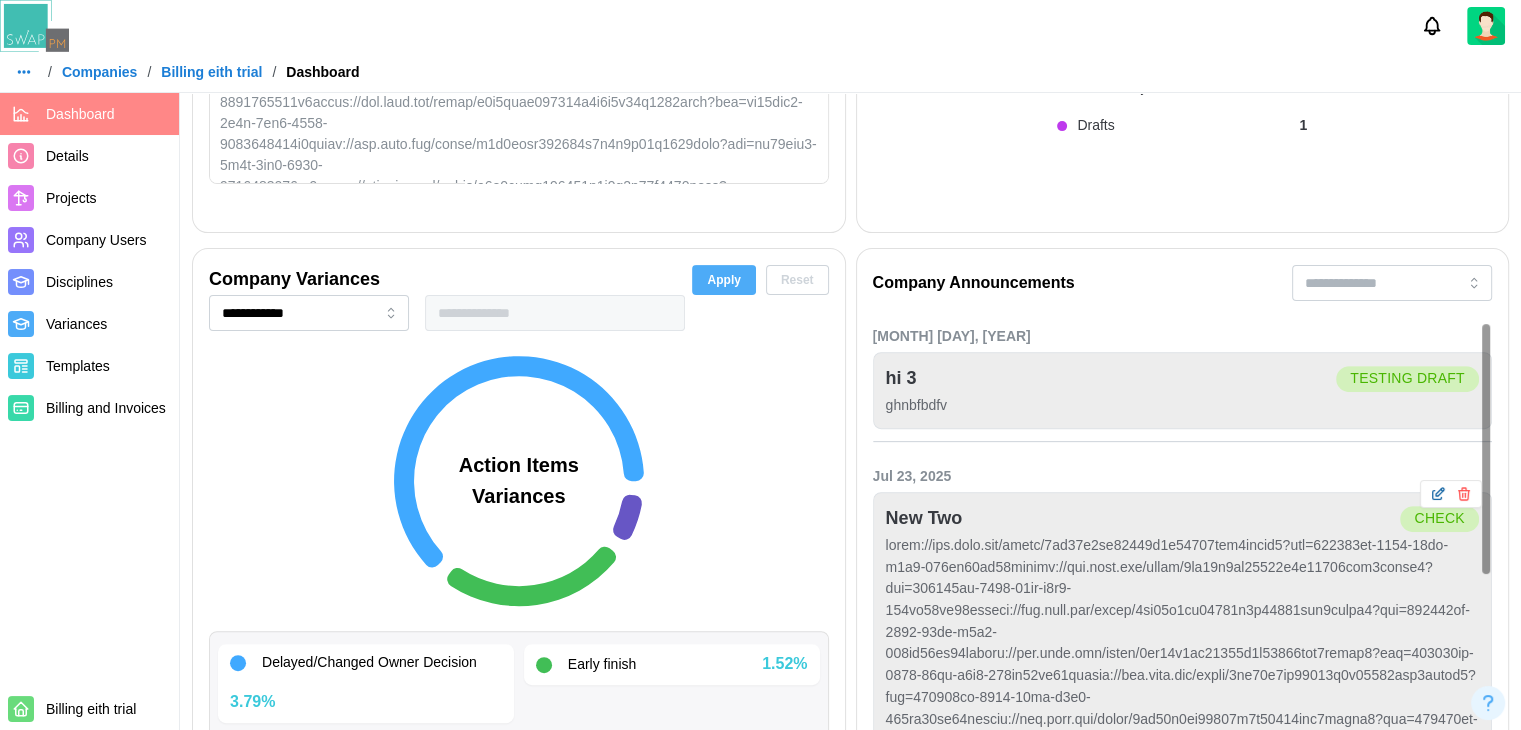 click 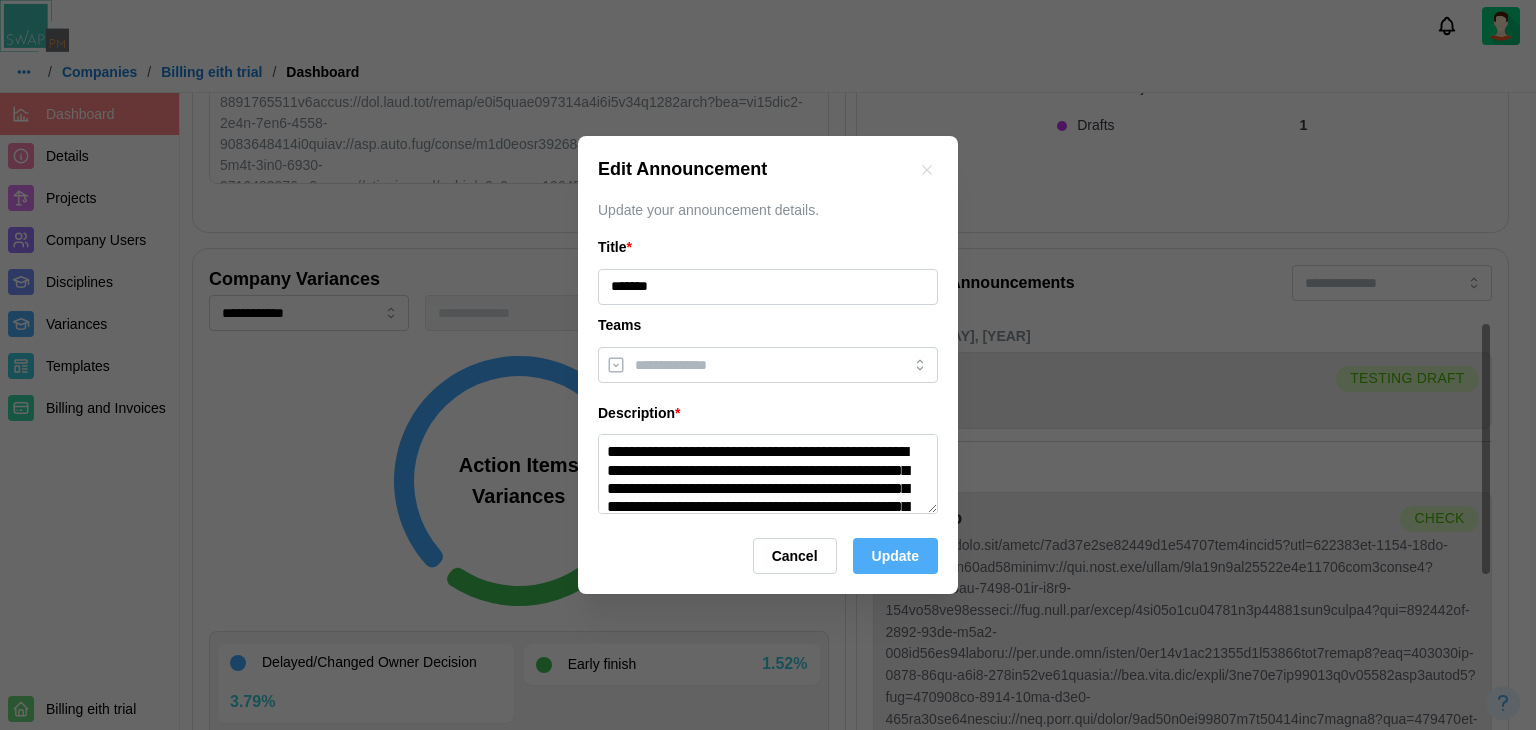 click on "Cancel Update" at bounding box center [768, 556] 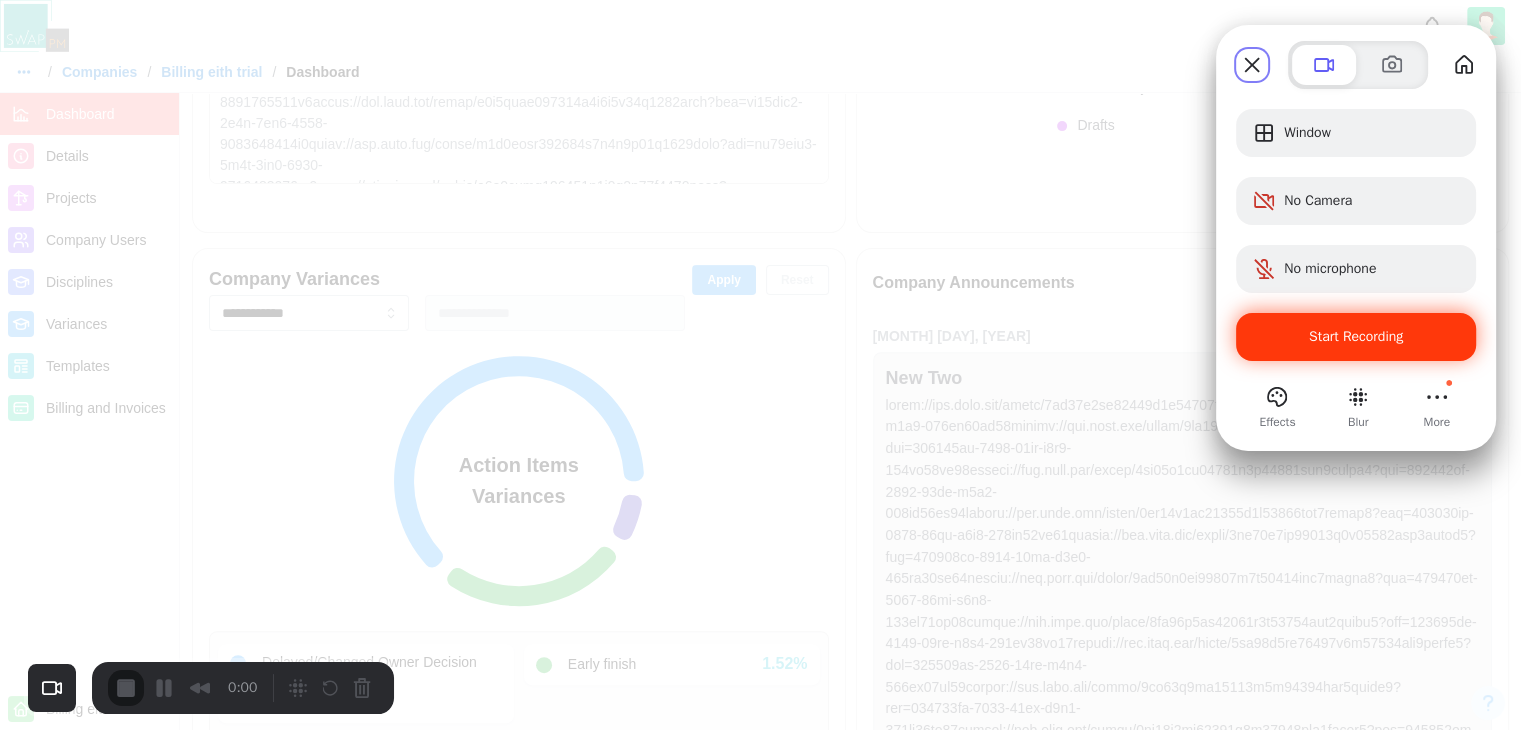 click on "Start Recording" at bounding box center [1356, 336] 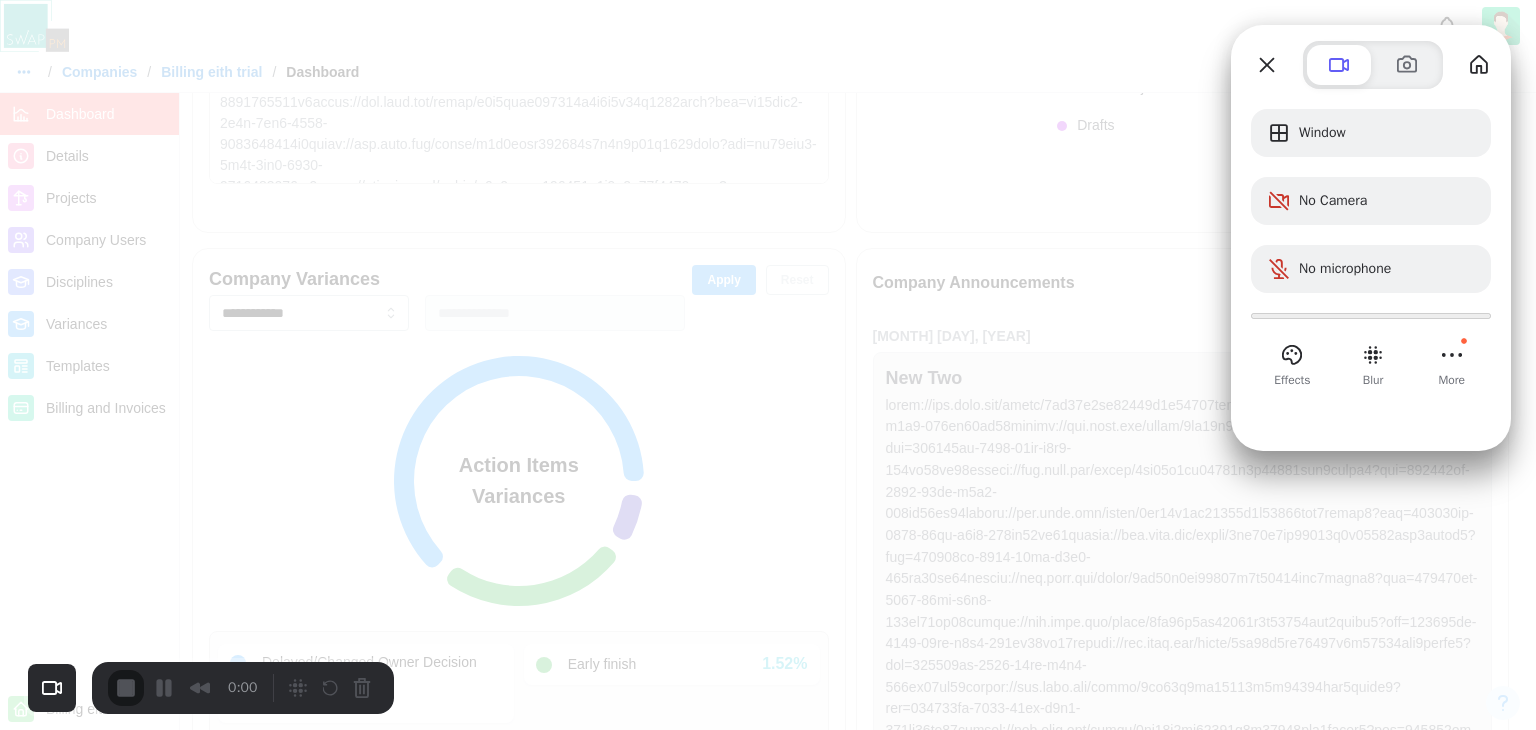 click on "Yes, proceed" at bounding box center (435, 1650) 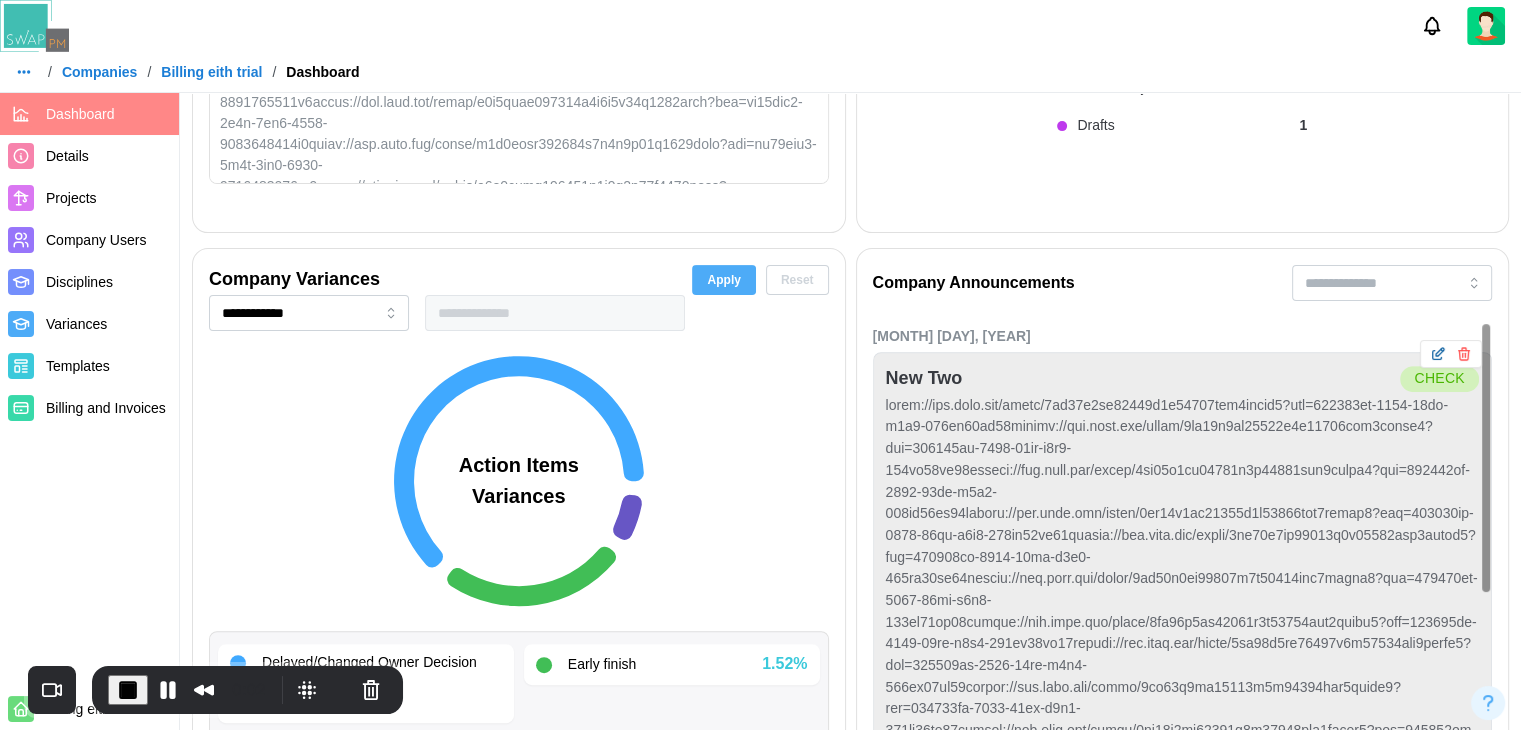 click 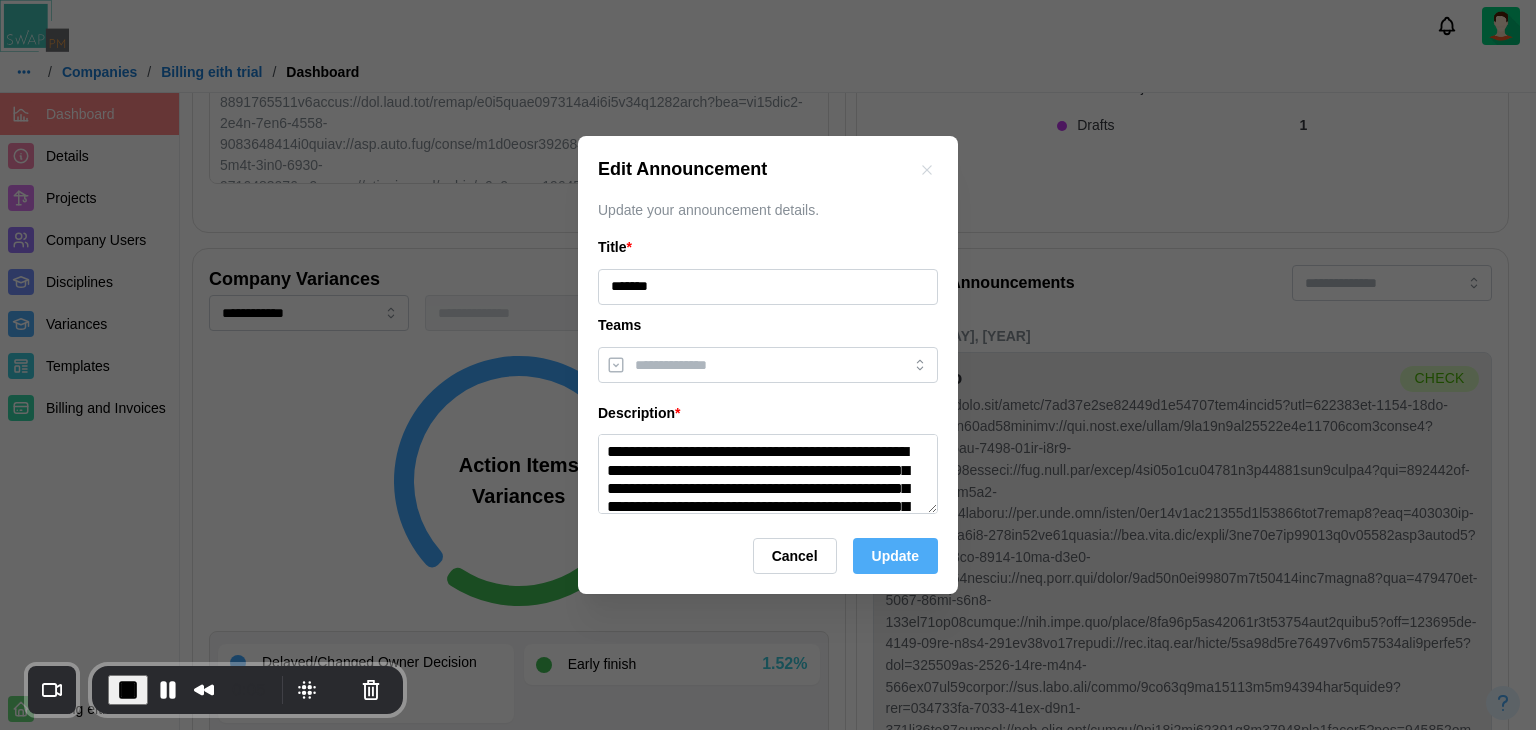 click on "Update" at bounding box center (895, 556) 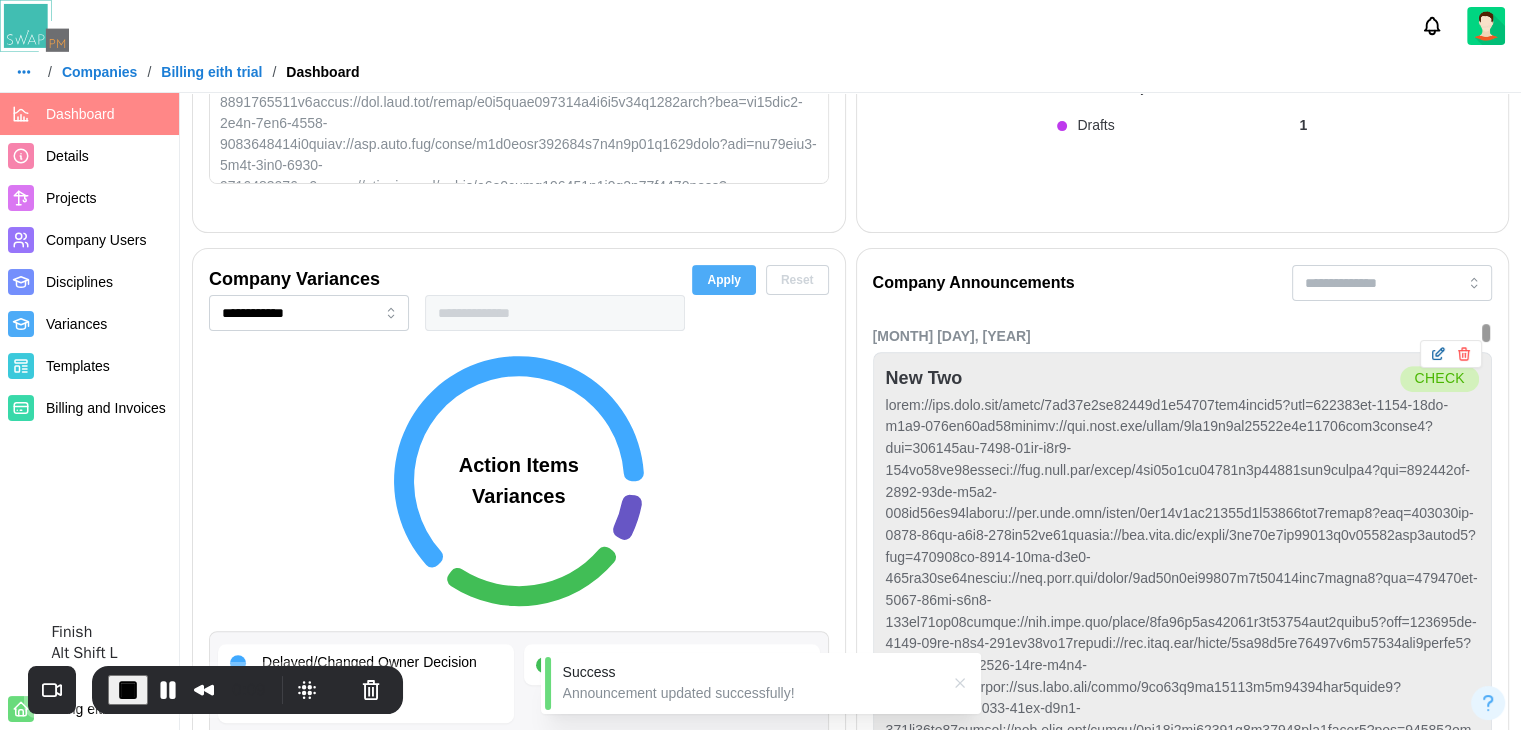 scroll, scrollTop: 306, scrollLeft: 0, axis: vertical 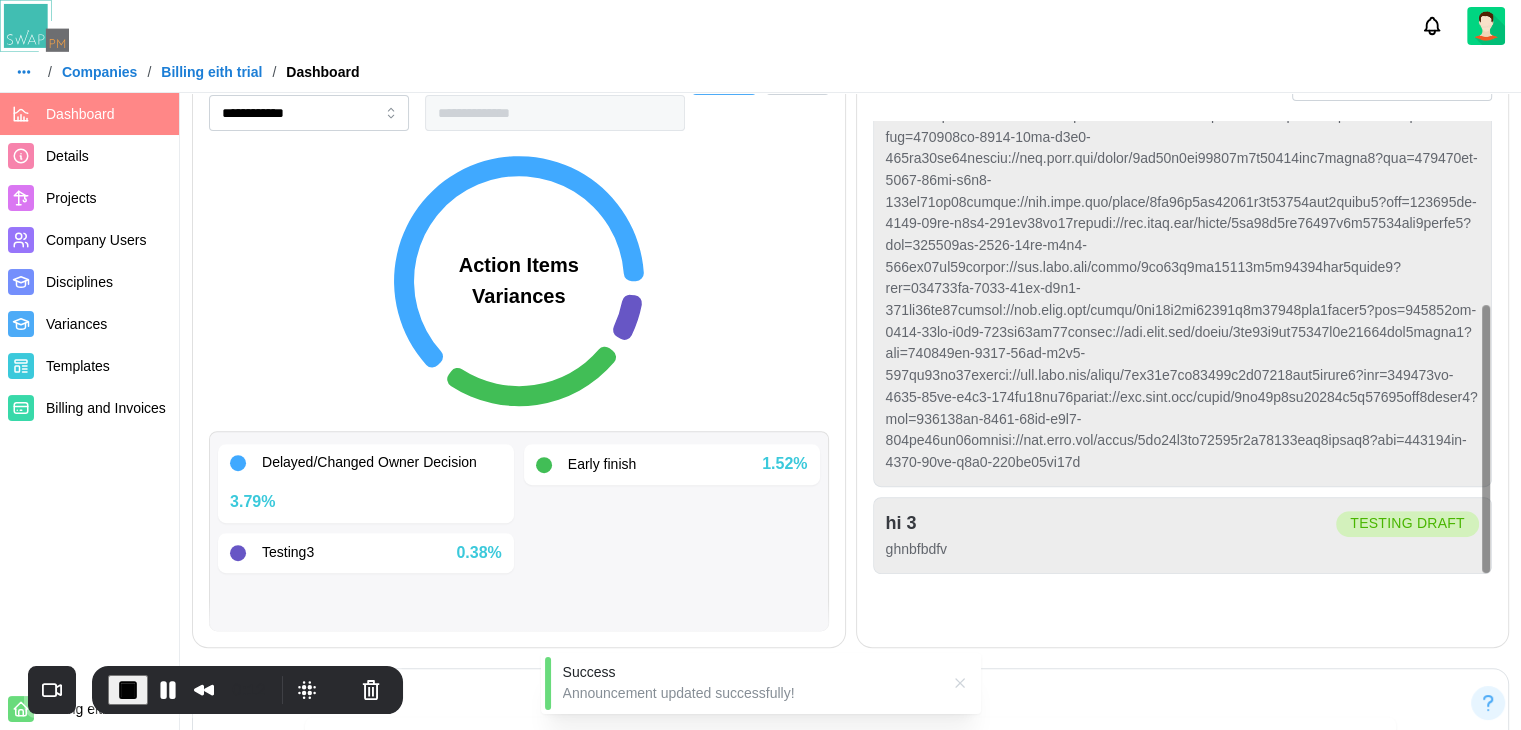 click at bounding box center [128, 690] 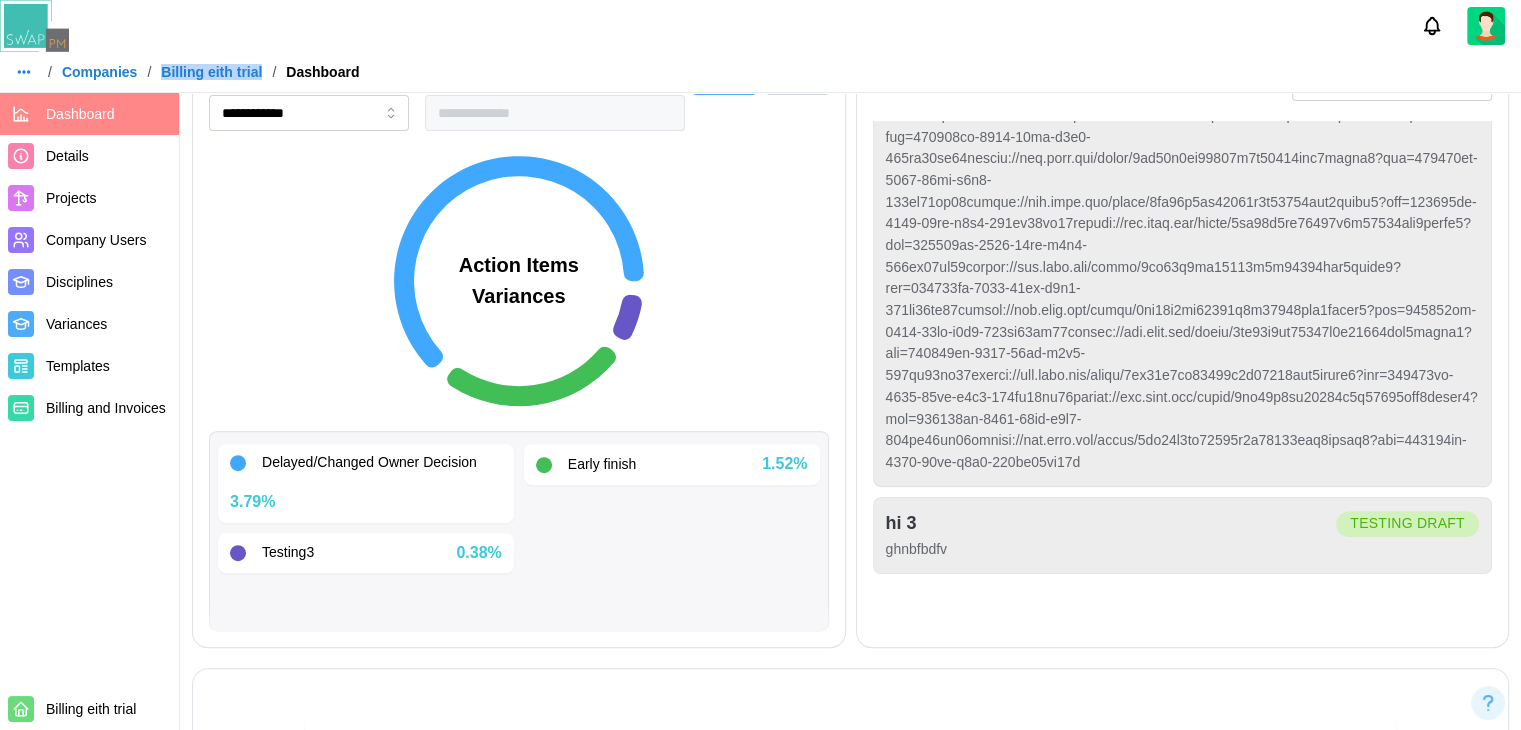 drag, startPoint x: 264, startPoint y: 72, endPoint x: 165, endPoint y: 61, distance: 99.60924 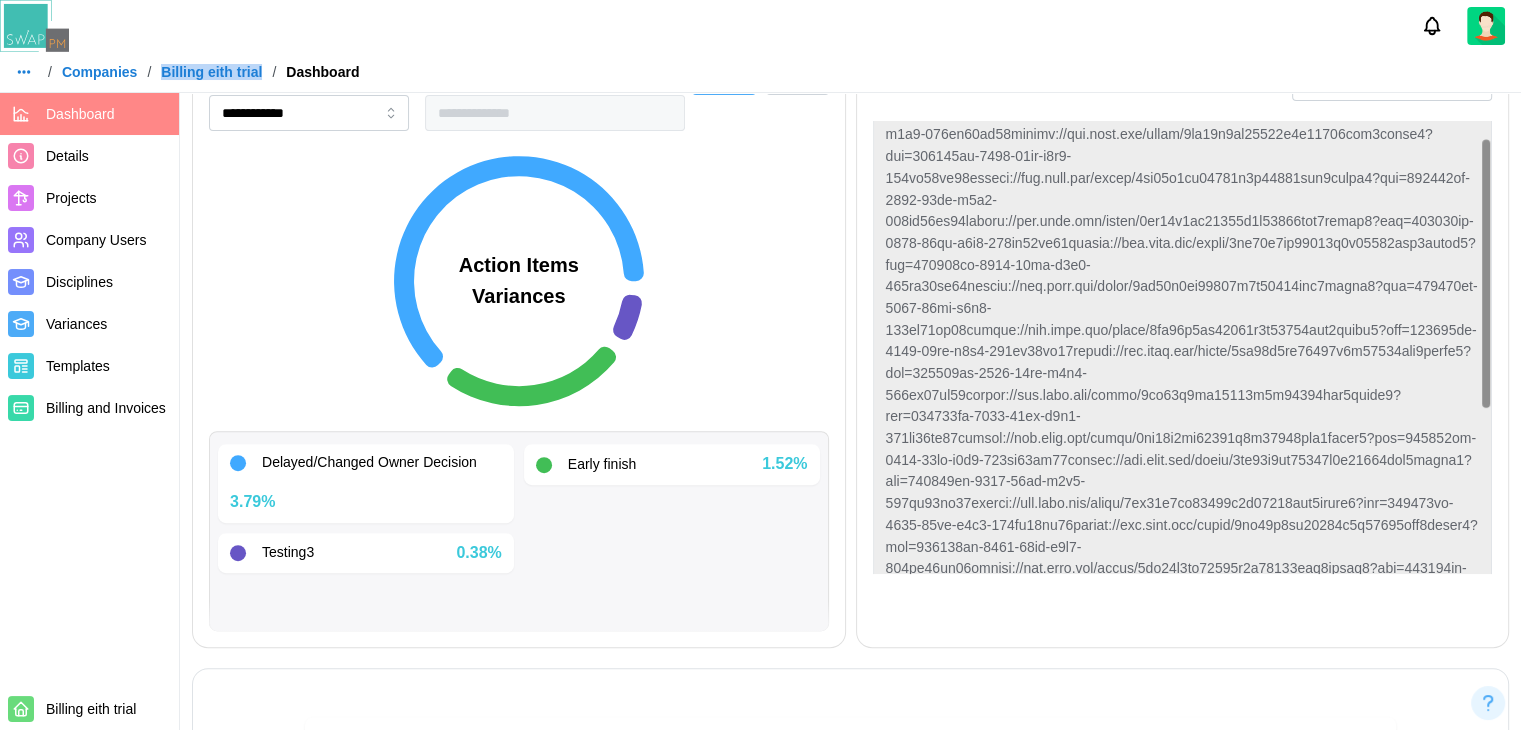 scroll, scrollTop: 6, scrollLeft: 0, axis: vertical 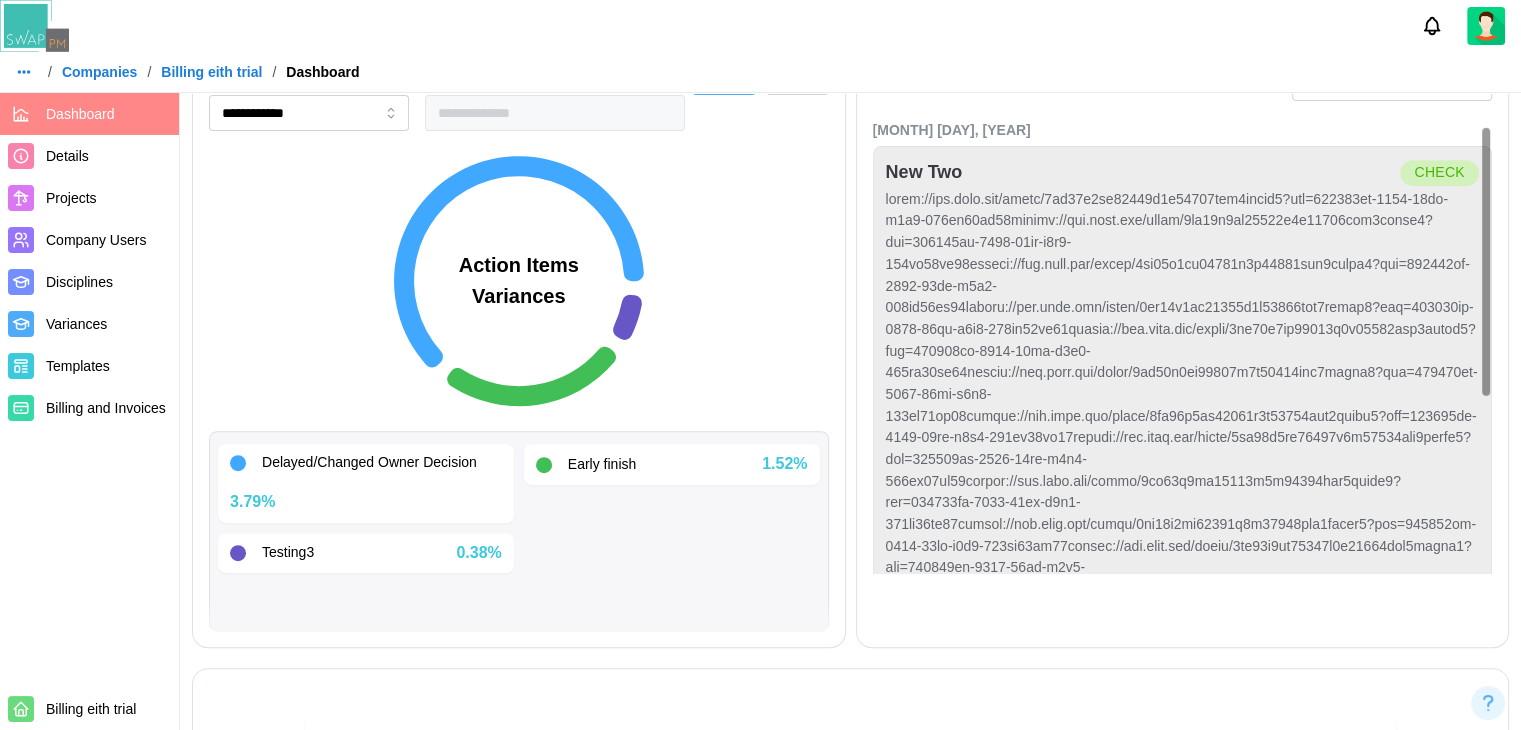click on "Action Items Variances" at bounding box center [519, 281] 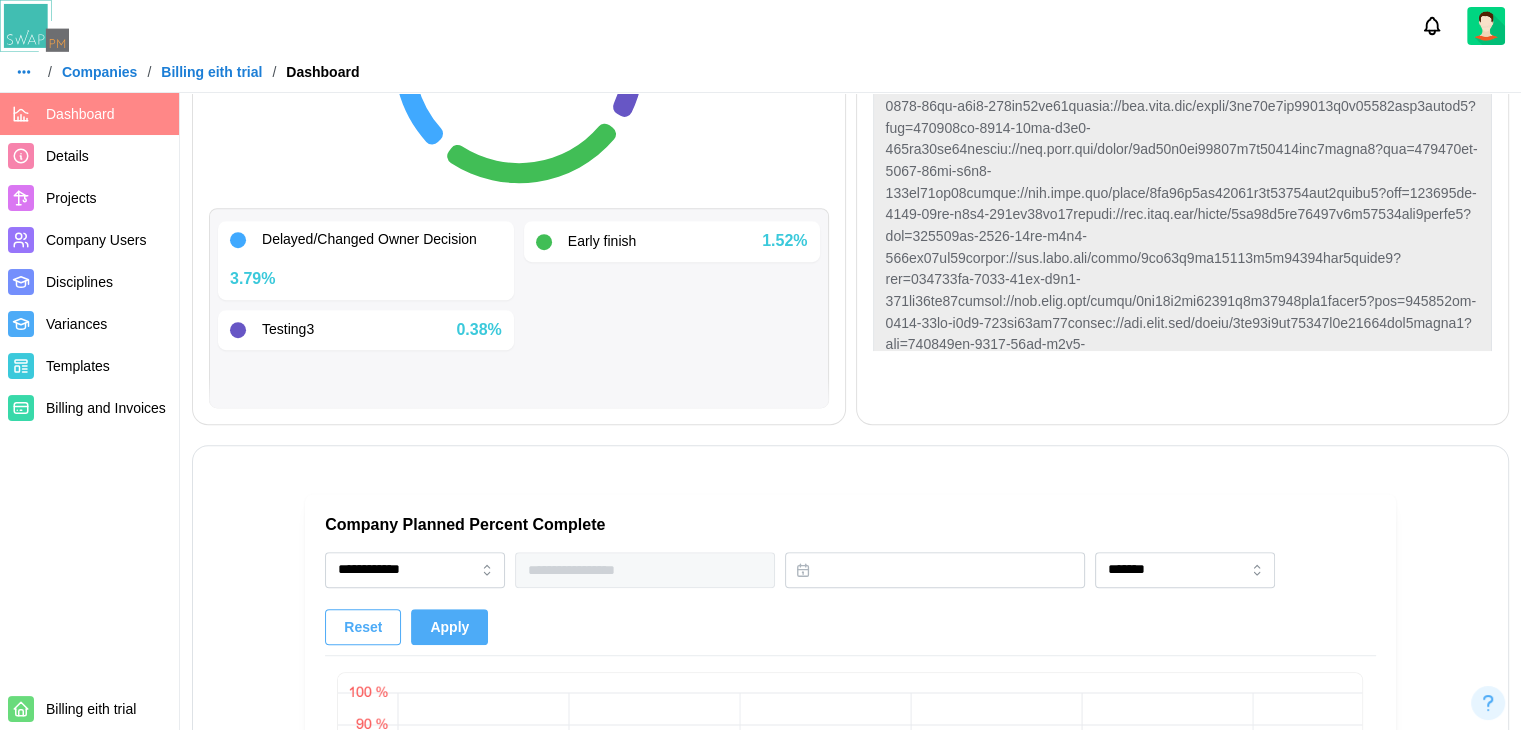 scroll, scrollTop: 992, scrollLeft: 0, axis: vertical 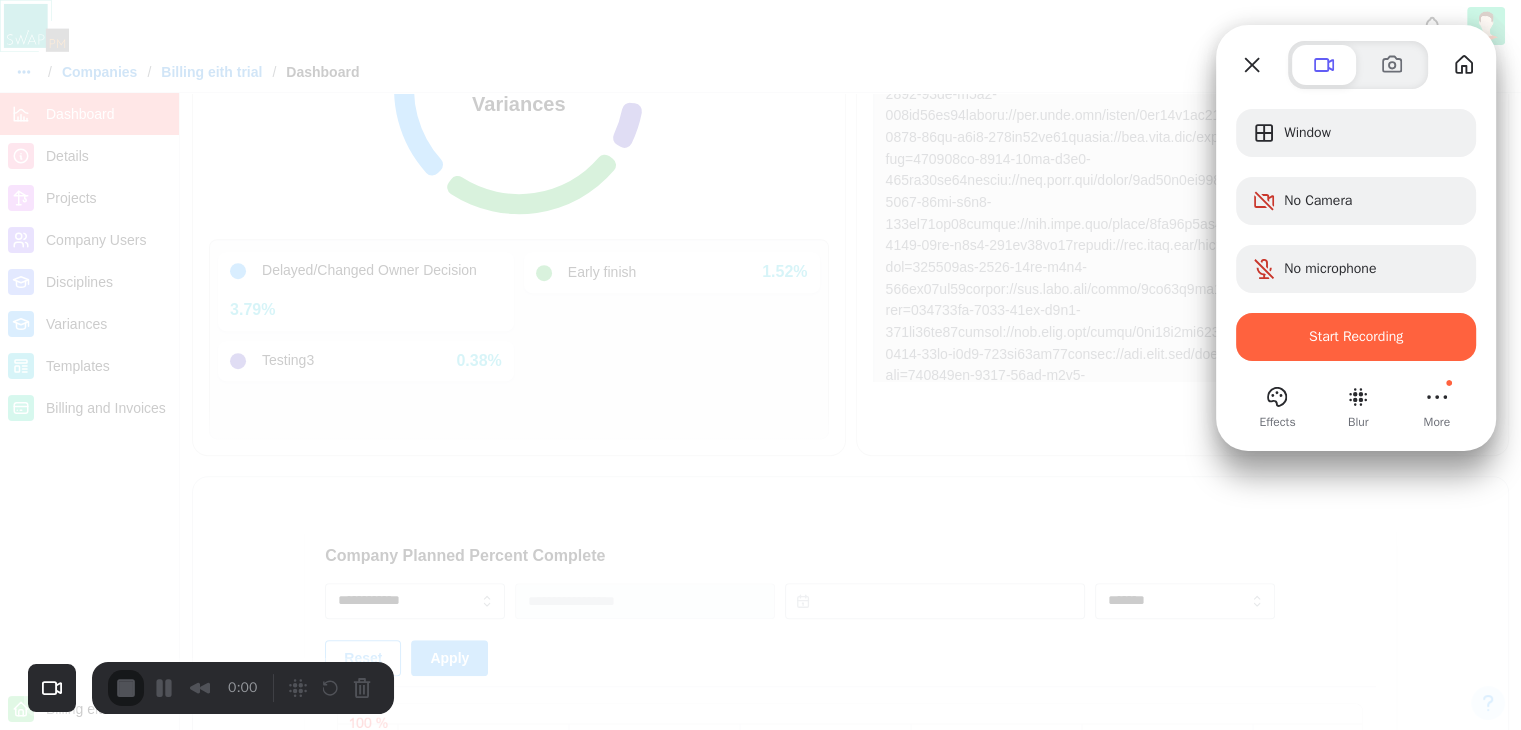 click at bounding box center [1356, 366] 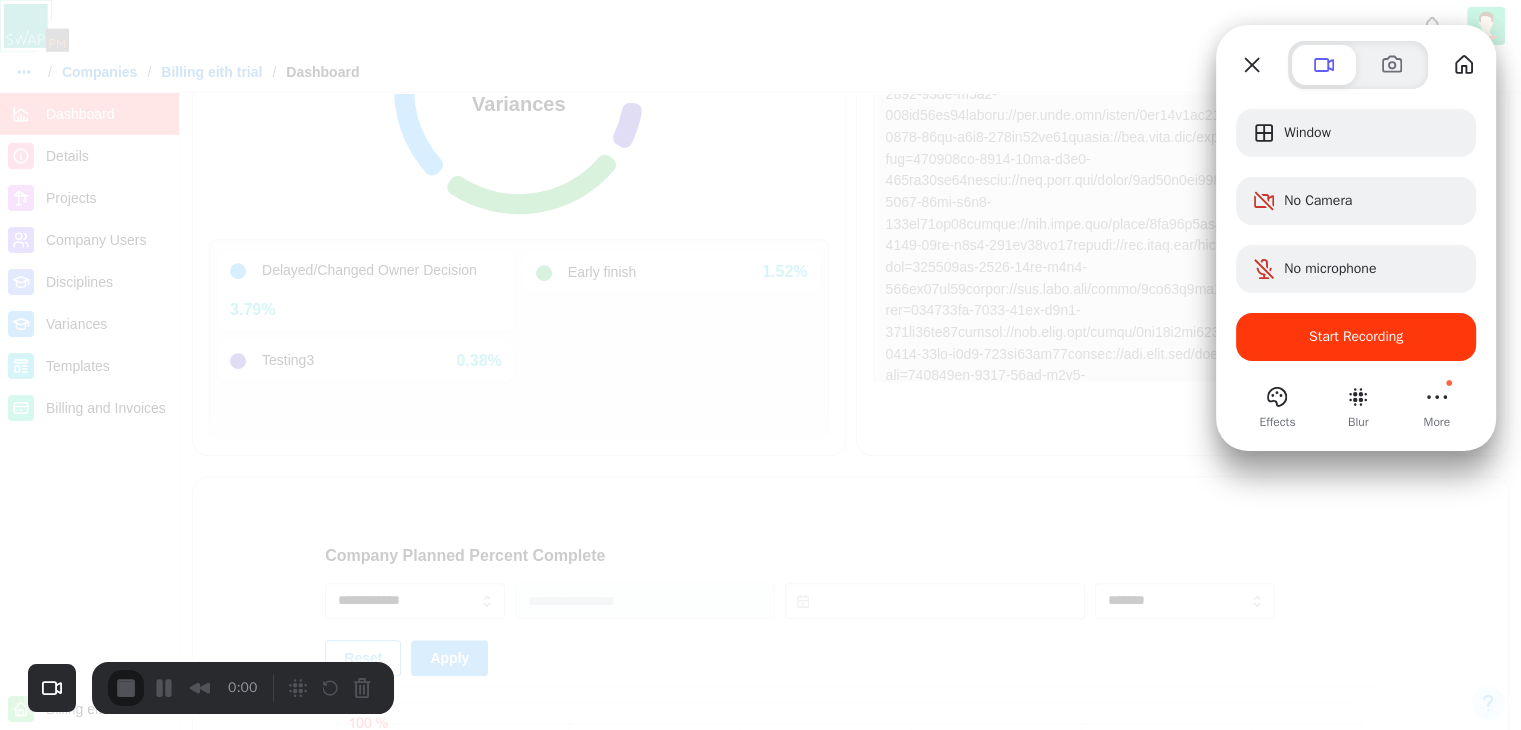 click on "Start Recording" at bounding box center [1356, 336] 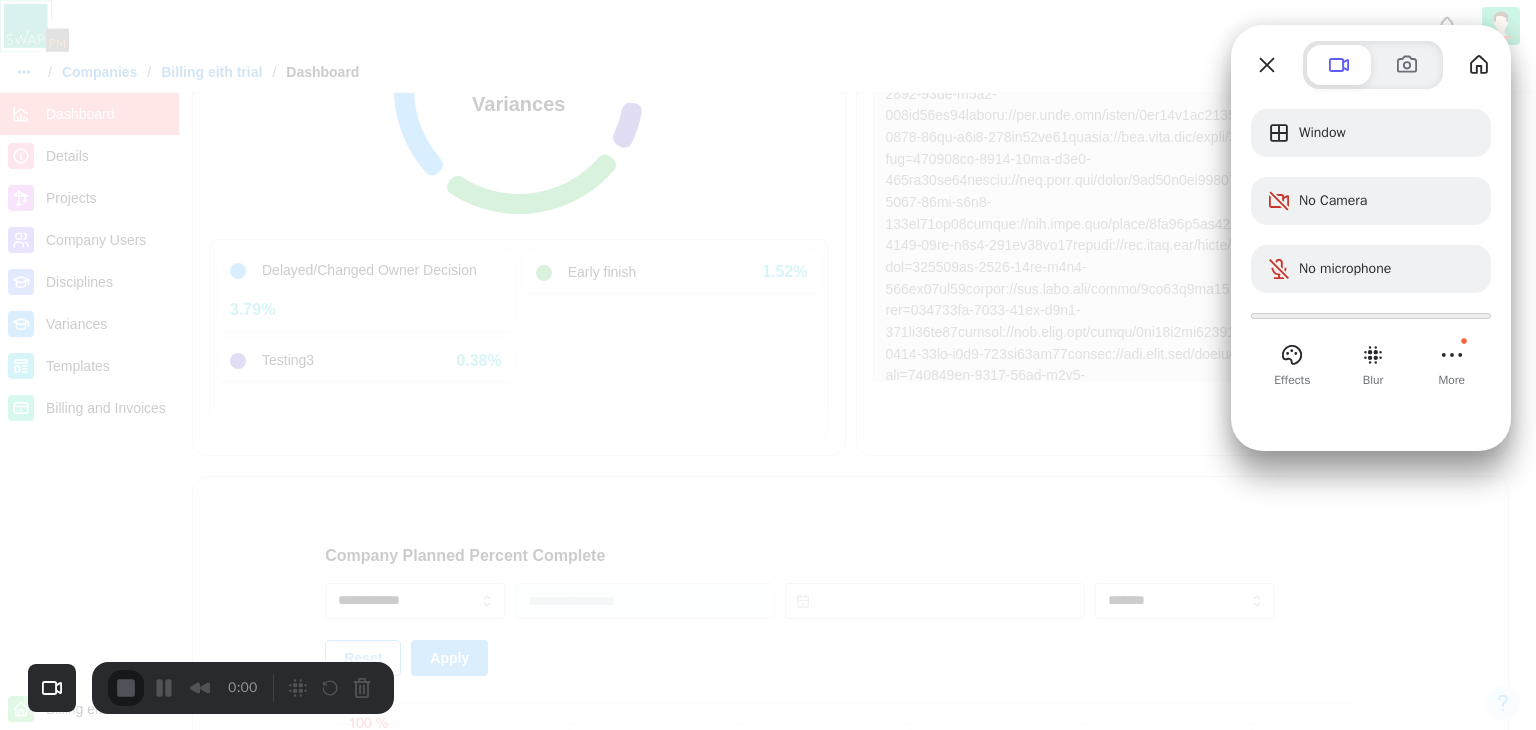 click on "Yes, proceed" at bounding box center (435, 1650) 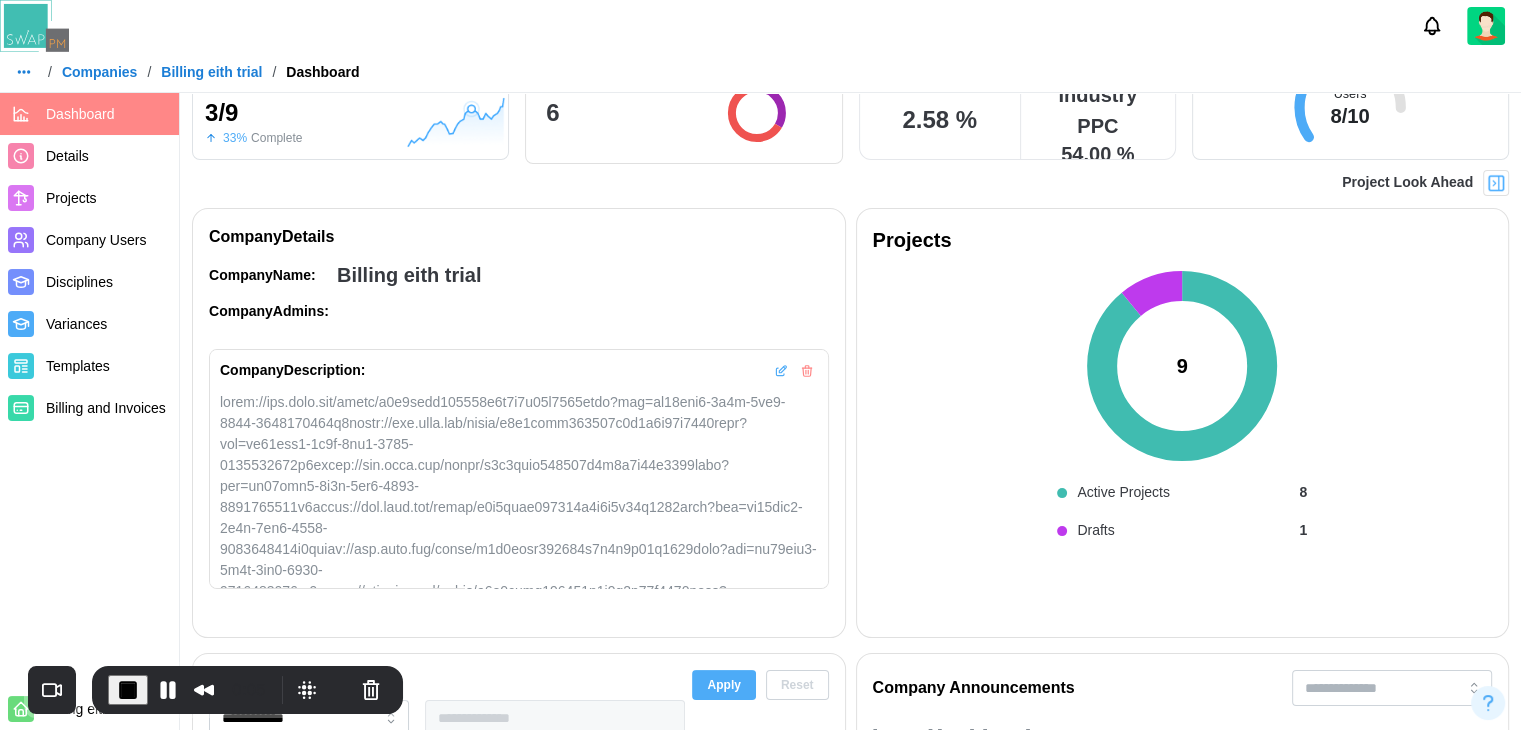 scroll, scrollTop: 192, scrollLeft: 0, axis: vertical 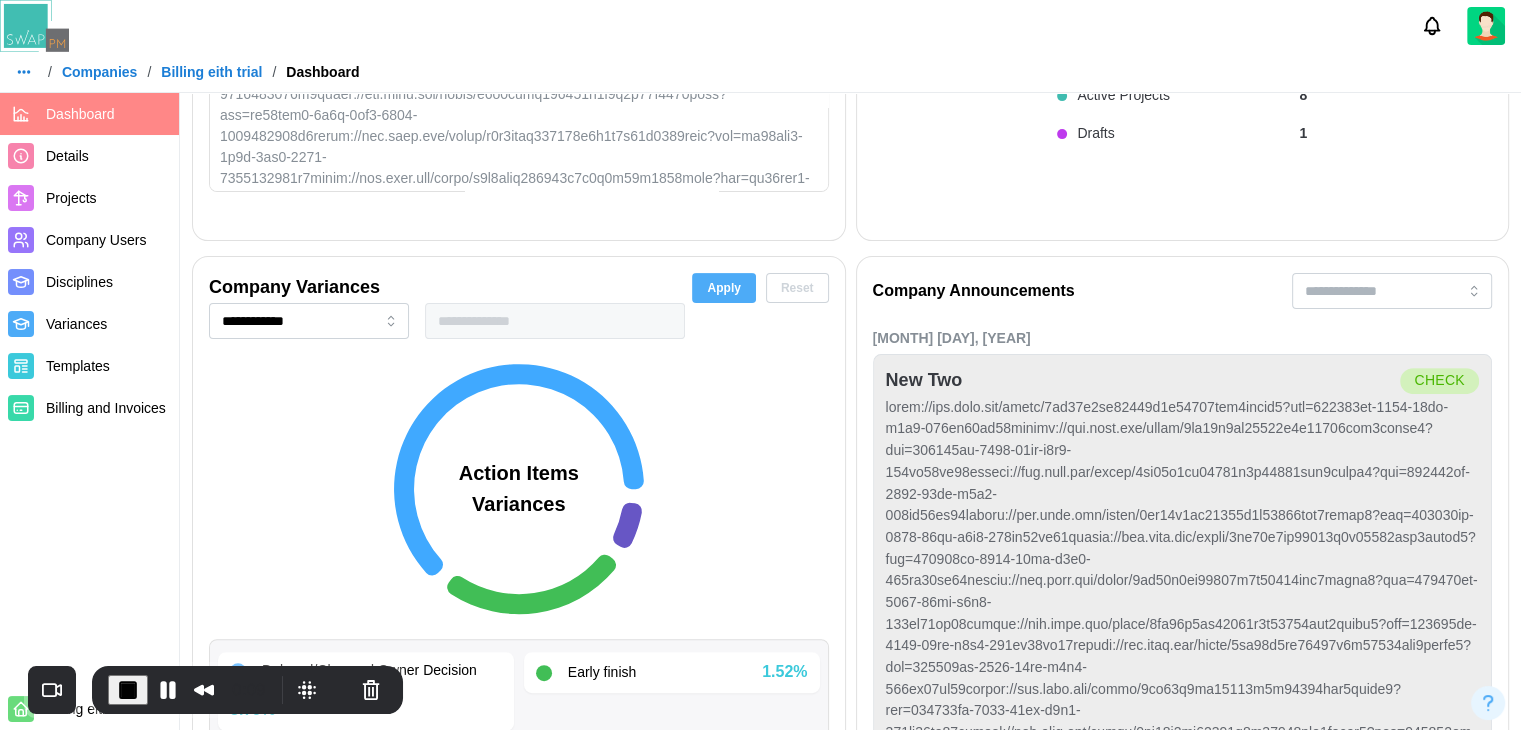 click on "Reset" at bounding box center (797, 288) 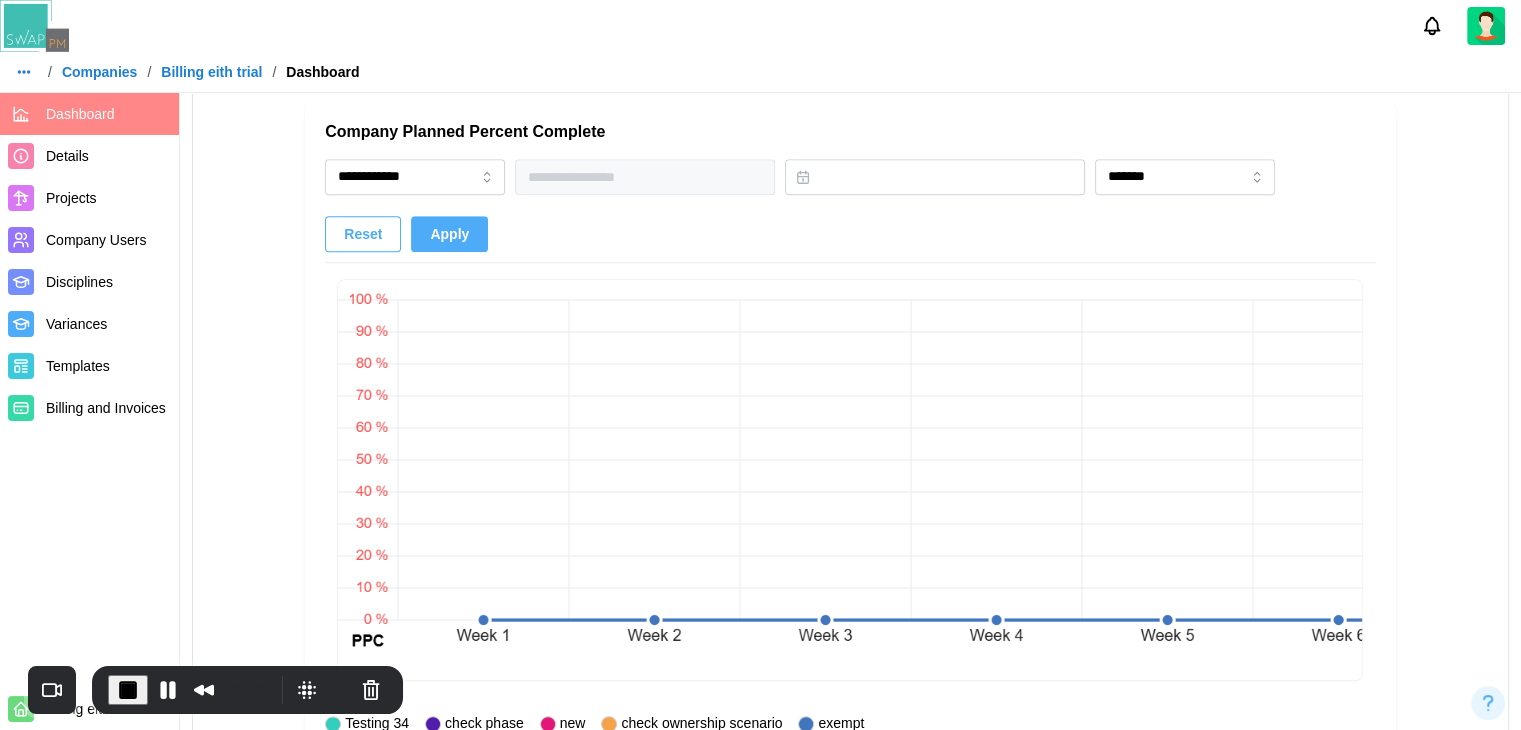 scroll, scrollTop: 1392, scrollLeft: 0, axis: vertical 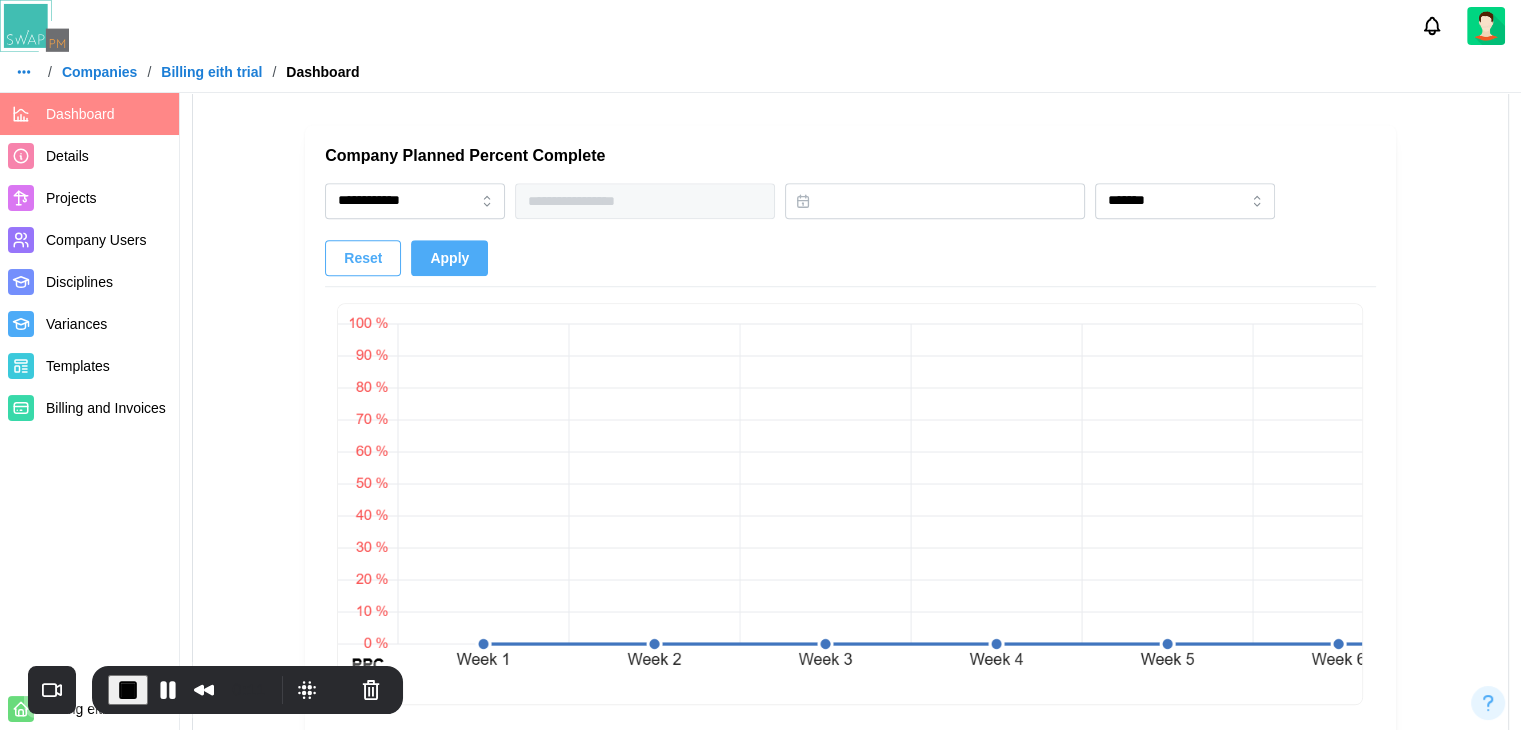 click on "Reset" at bounding box center (363, 258) 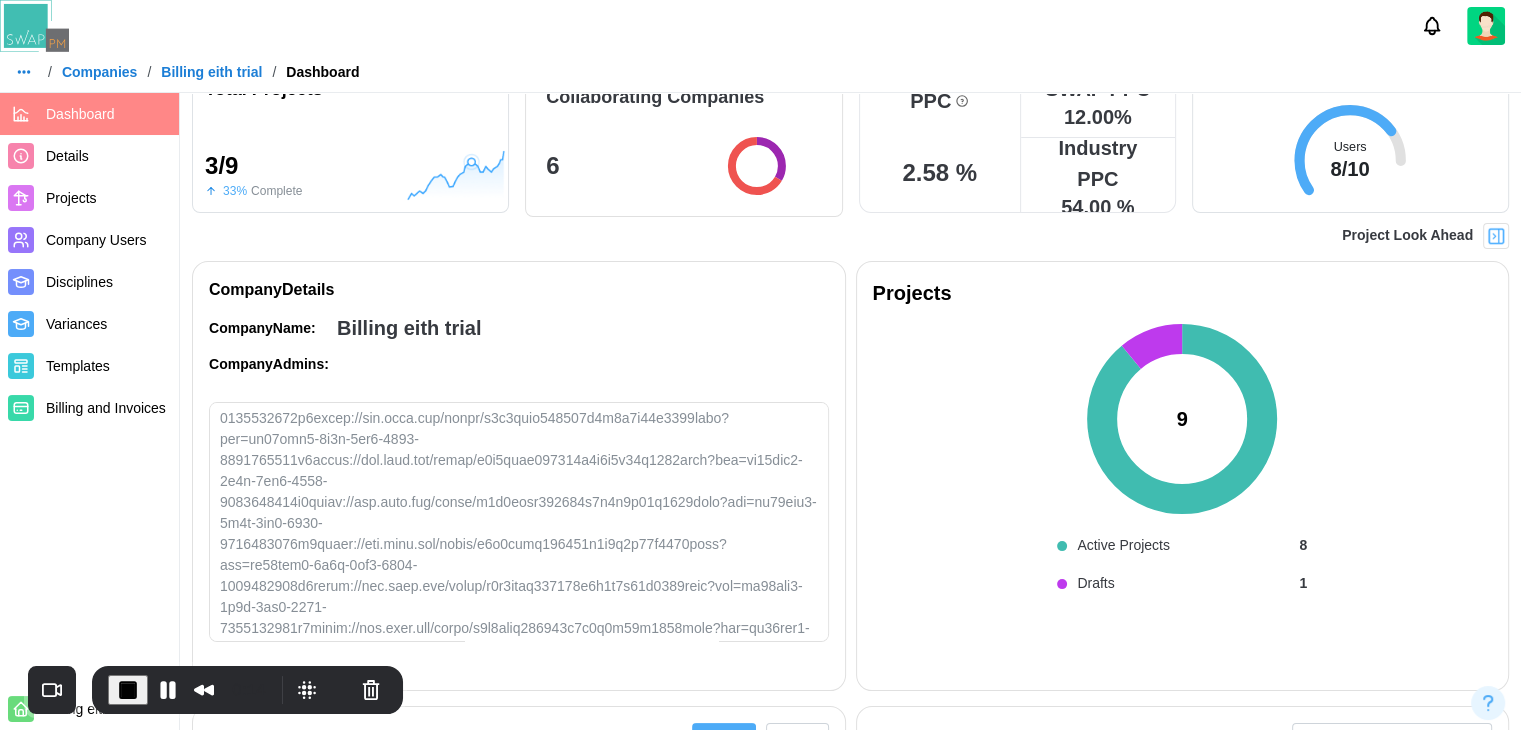 scroll, scrollTop: 92, scrollLeft: 0, axis: vertical 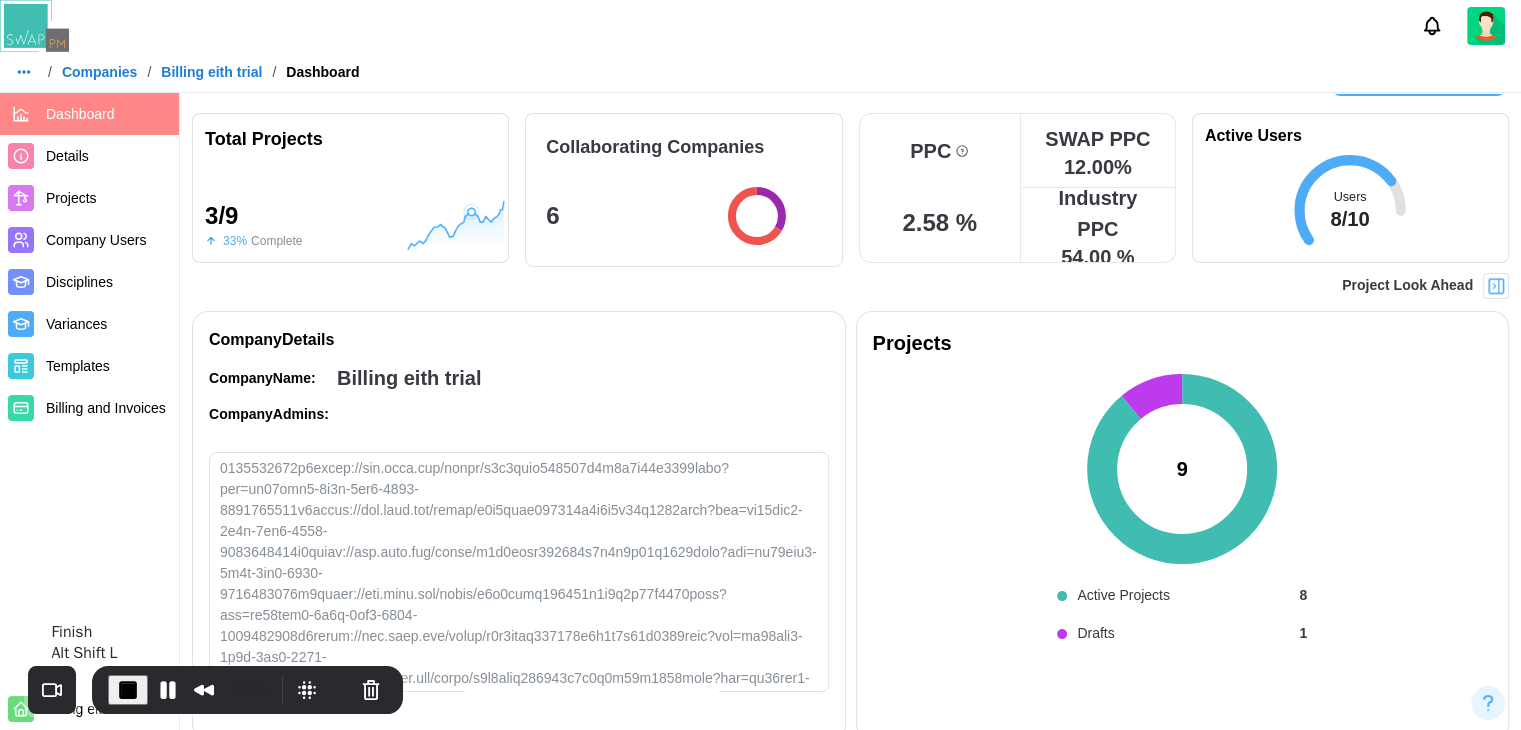 click at bounding box center (128, 690) 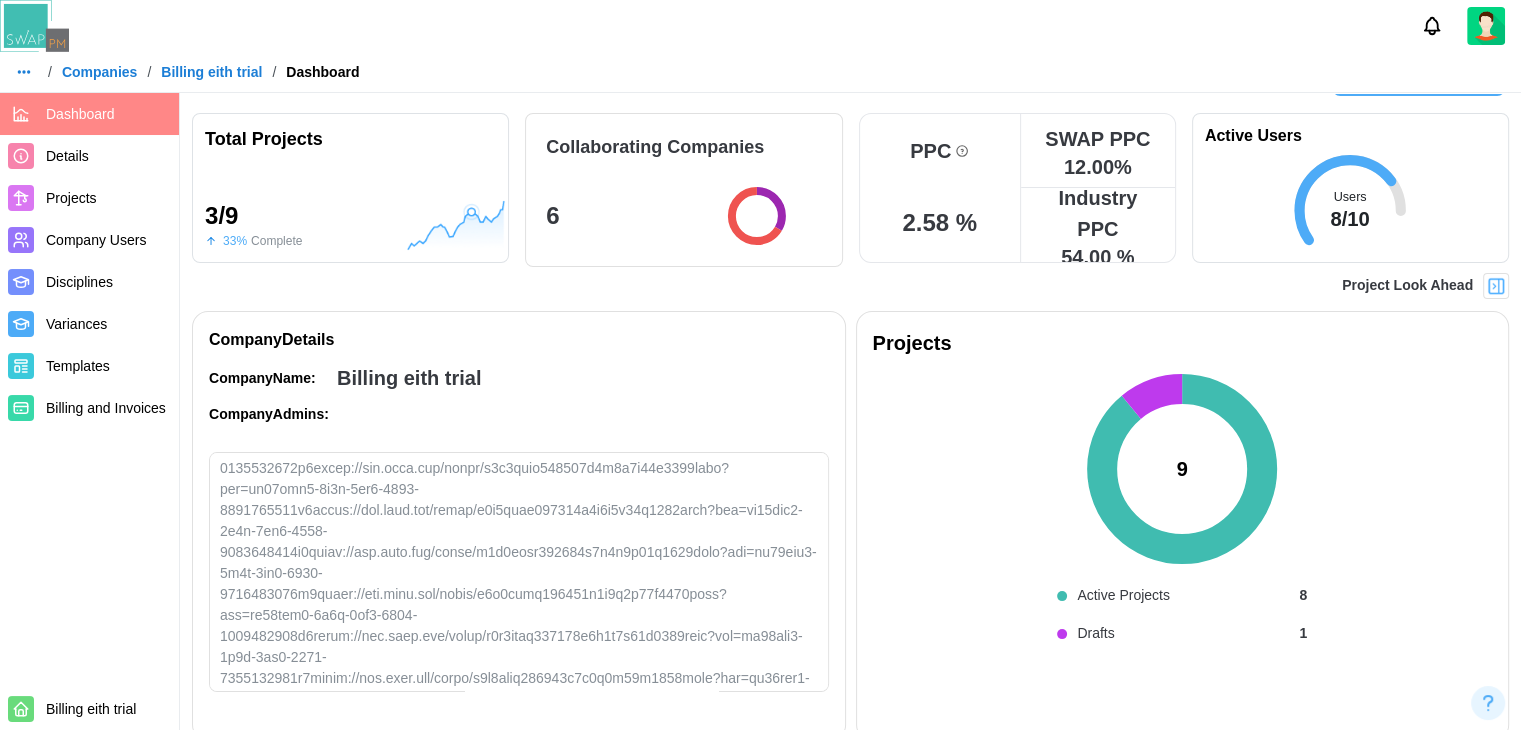 scroll, scrollTop: 292, scrollLeft: 0, axis: vertical 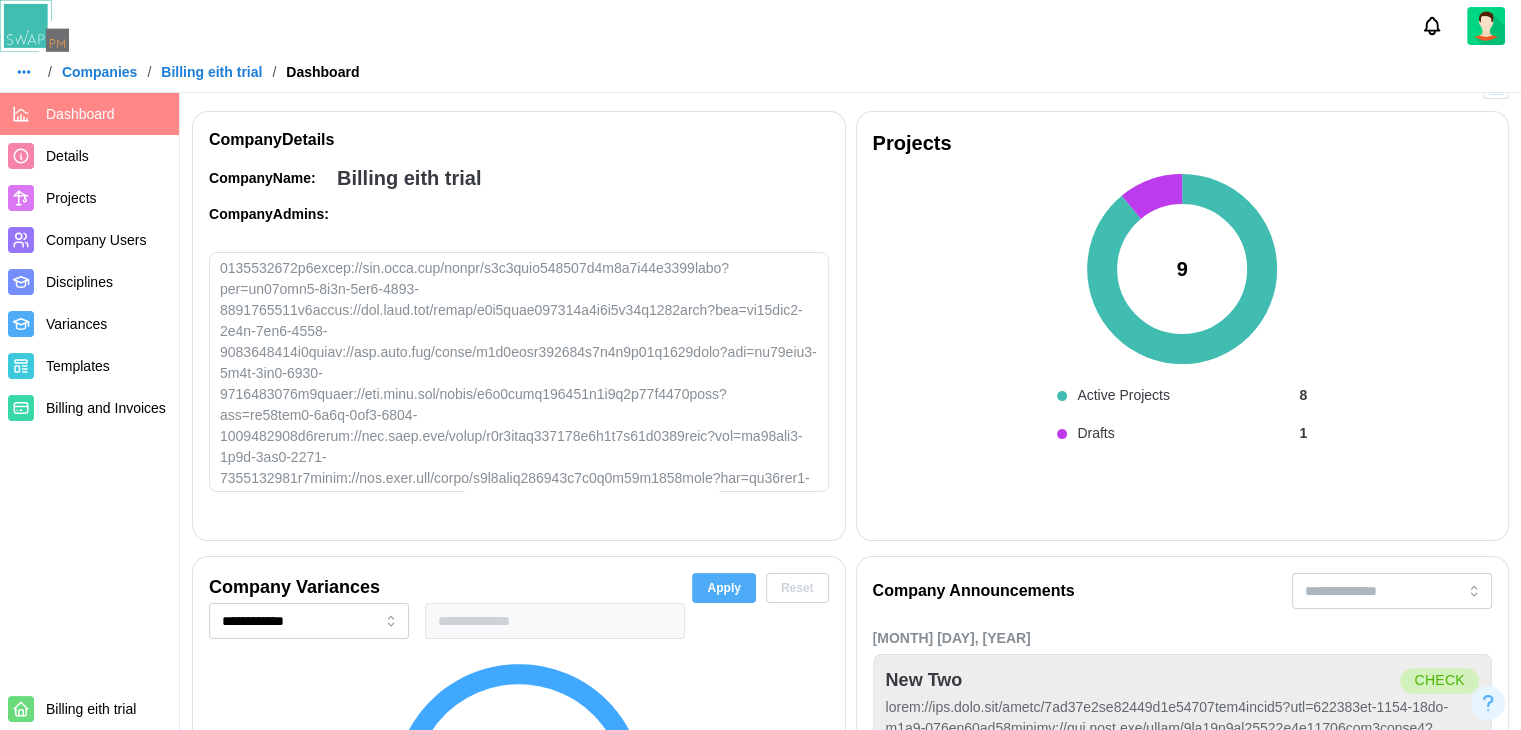 click 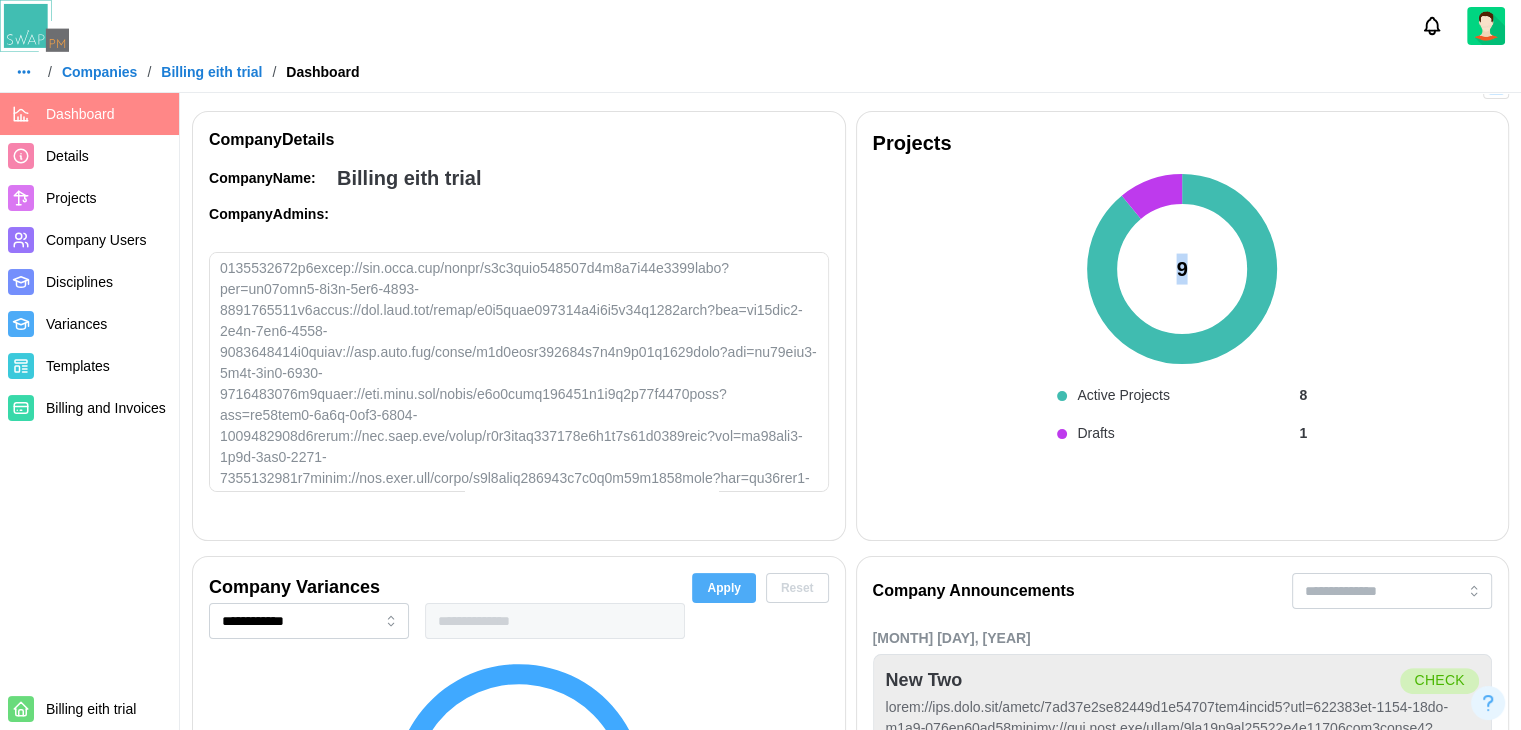 click 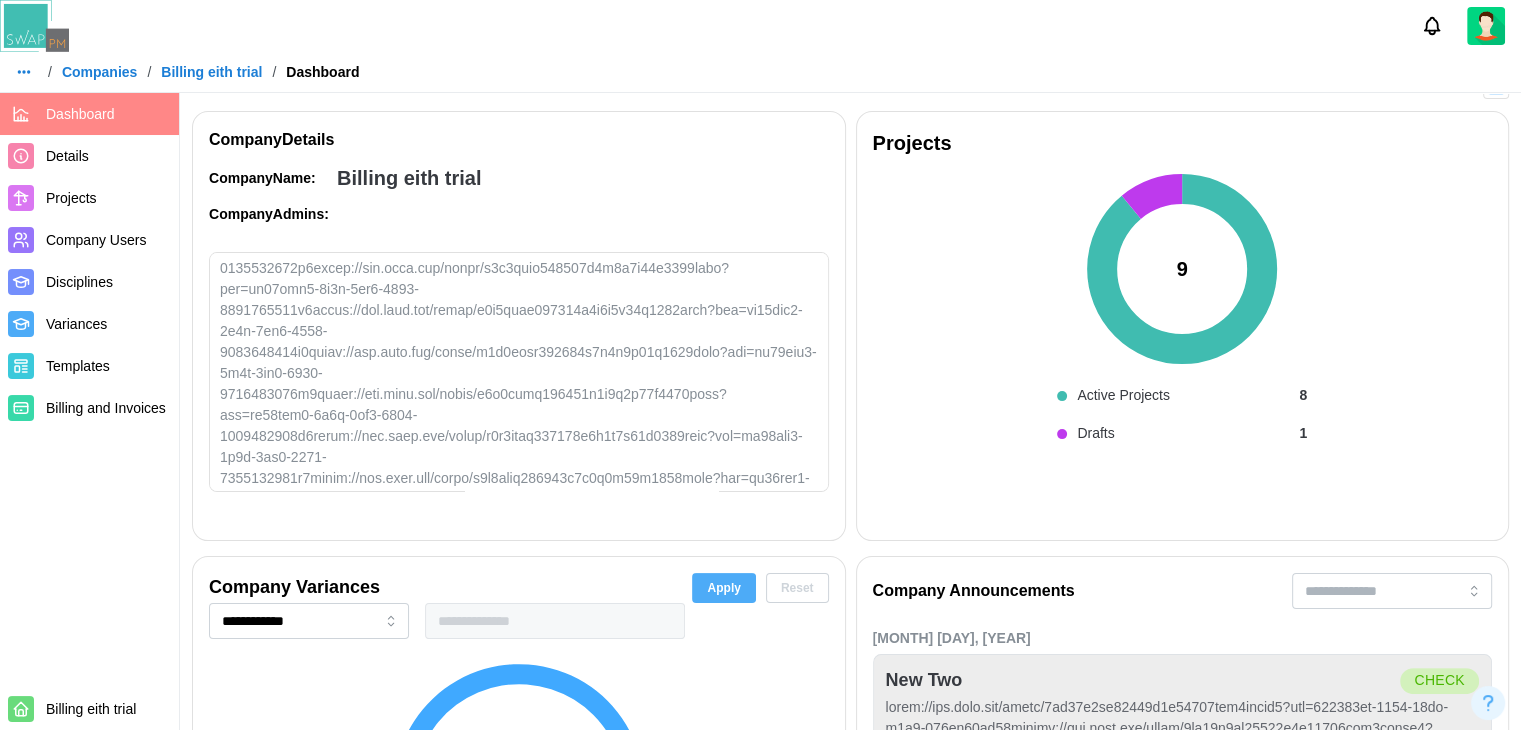 click 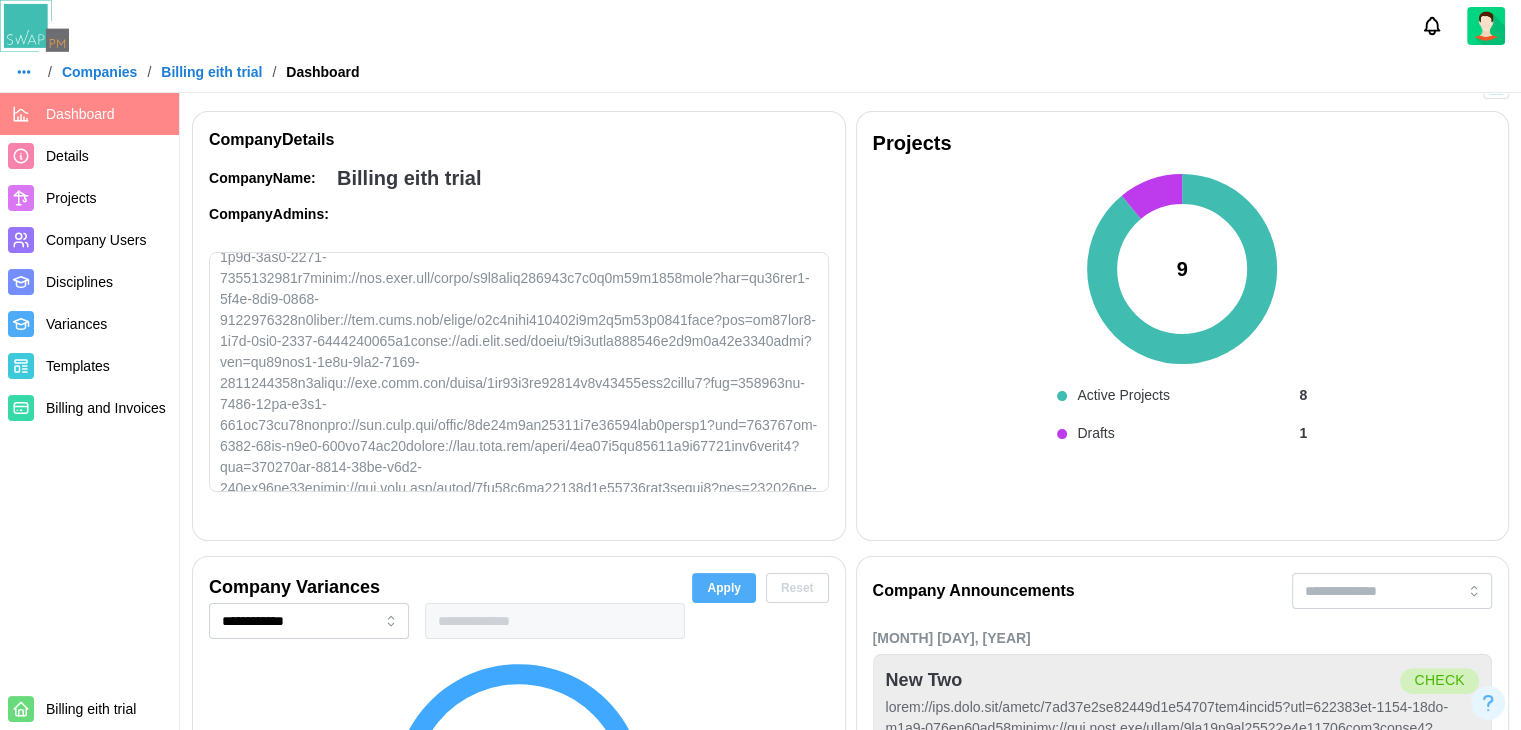 scroll, scrollTop: 0, scrollLeft: 0, axis: both 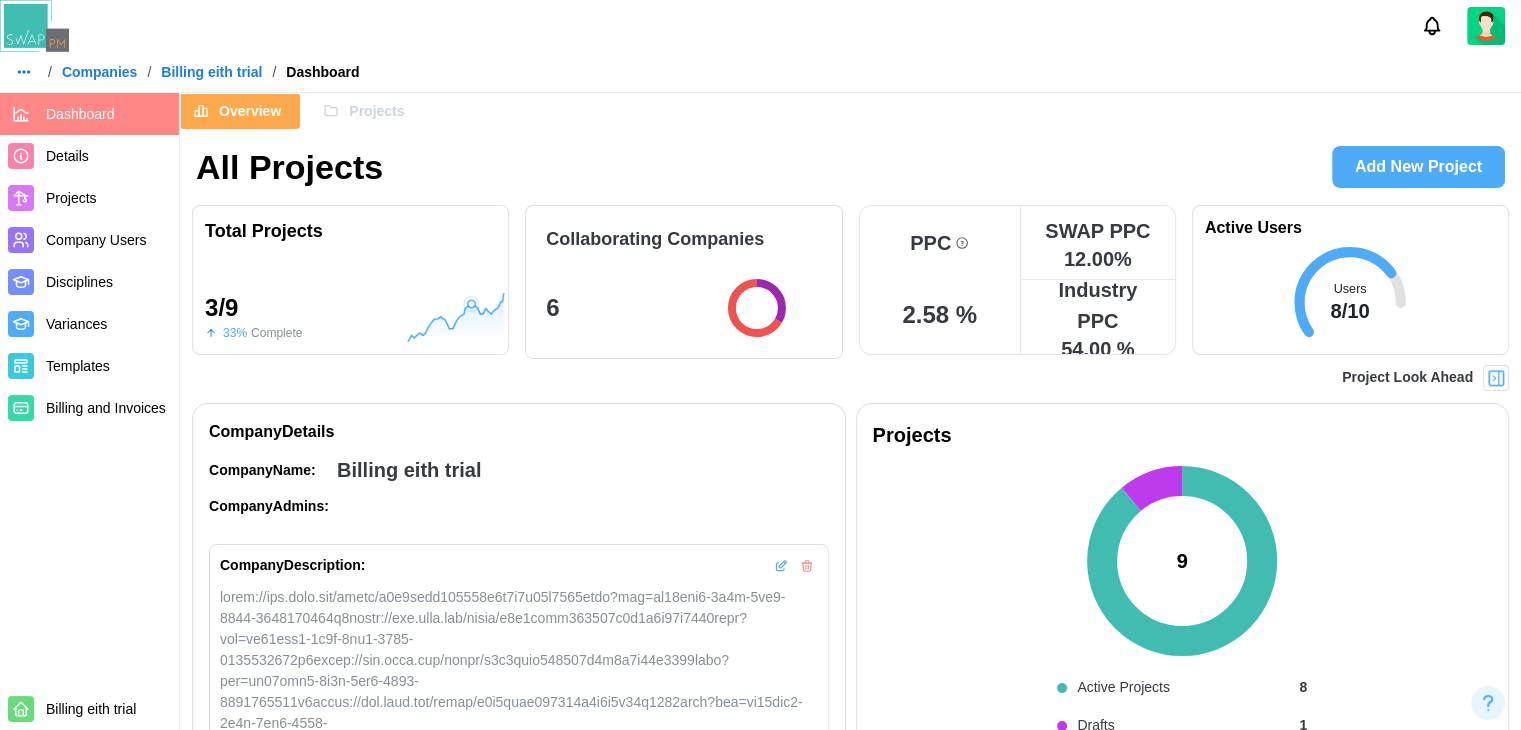 click on "Projects" at bounding box center [376, 111] 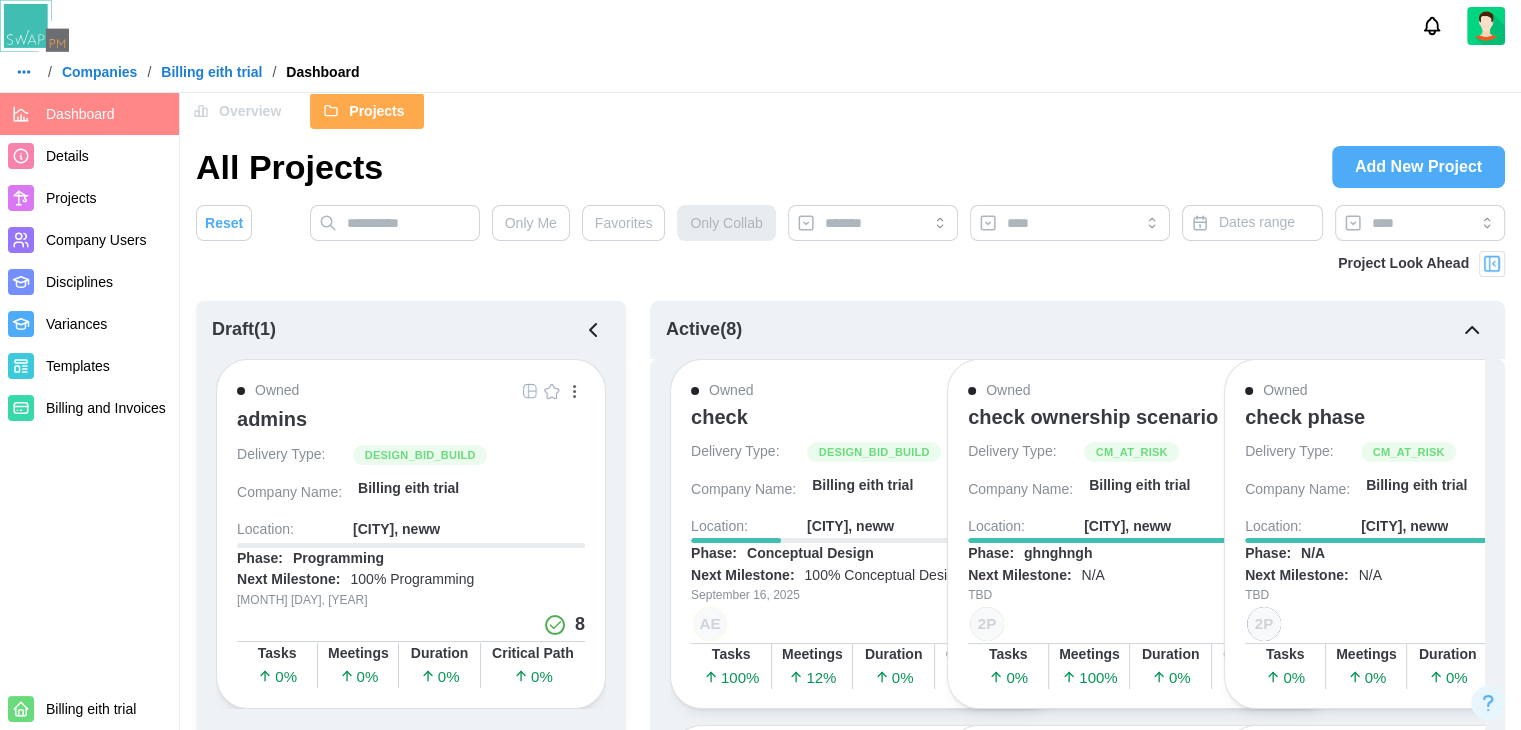 click on "check" at bounding box center [719, 417] 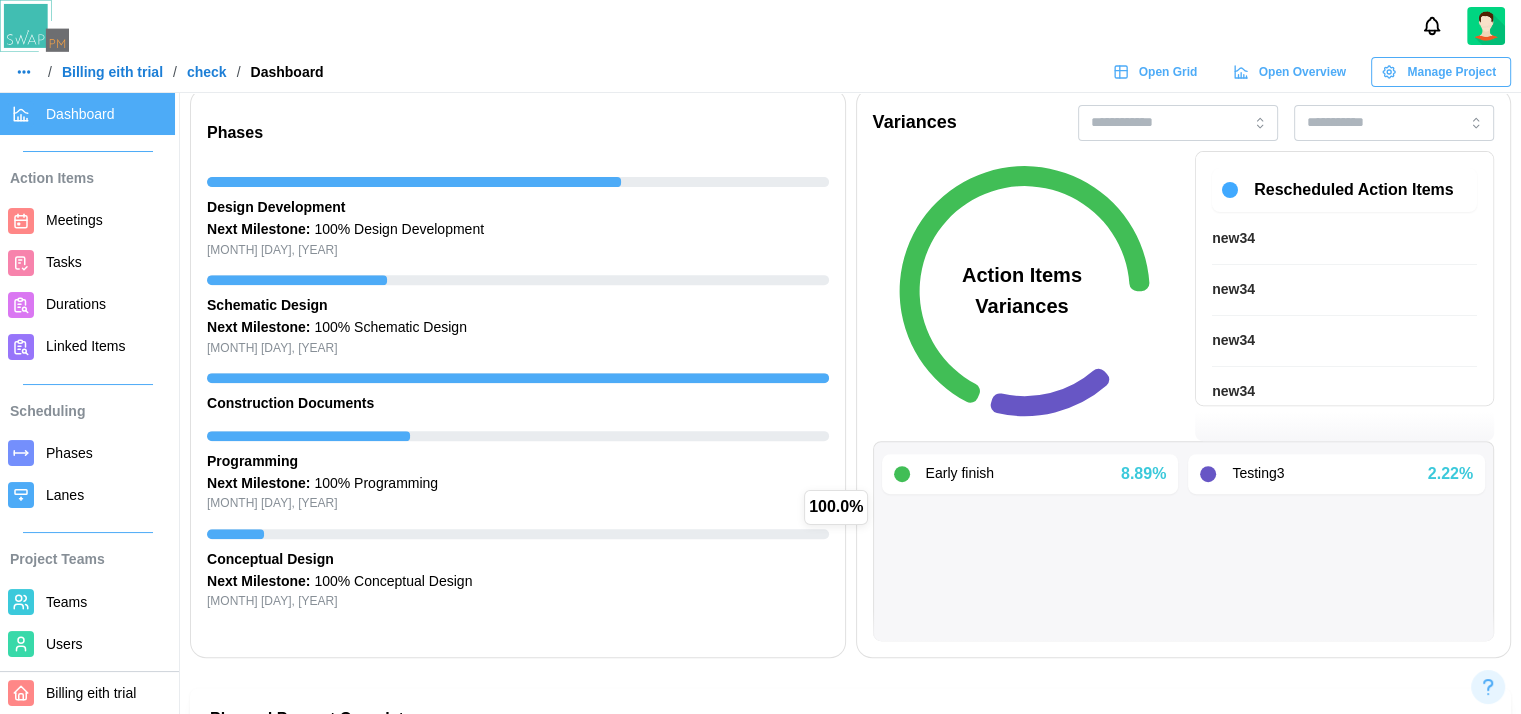 scroll, scrollTop: 600, scrollLeft: 0, axis: vertical 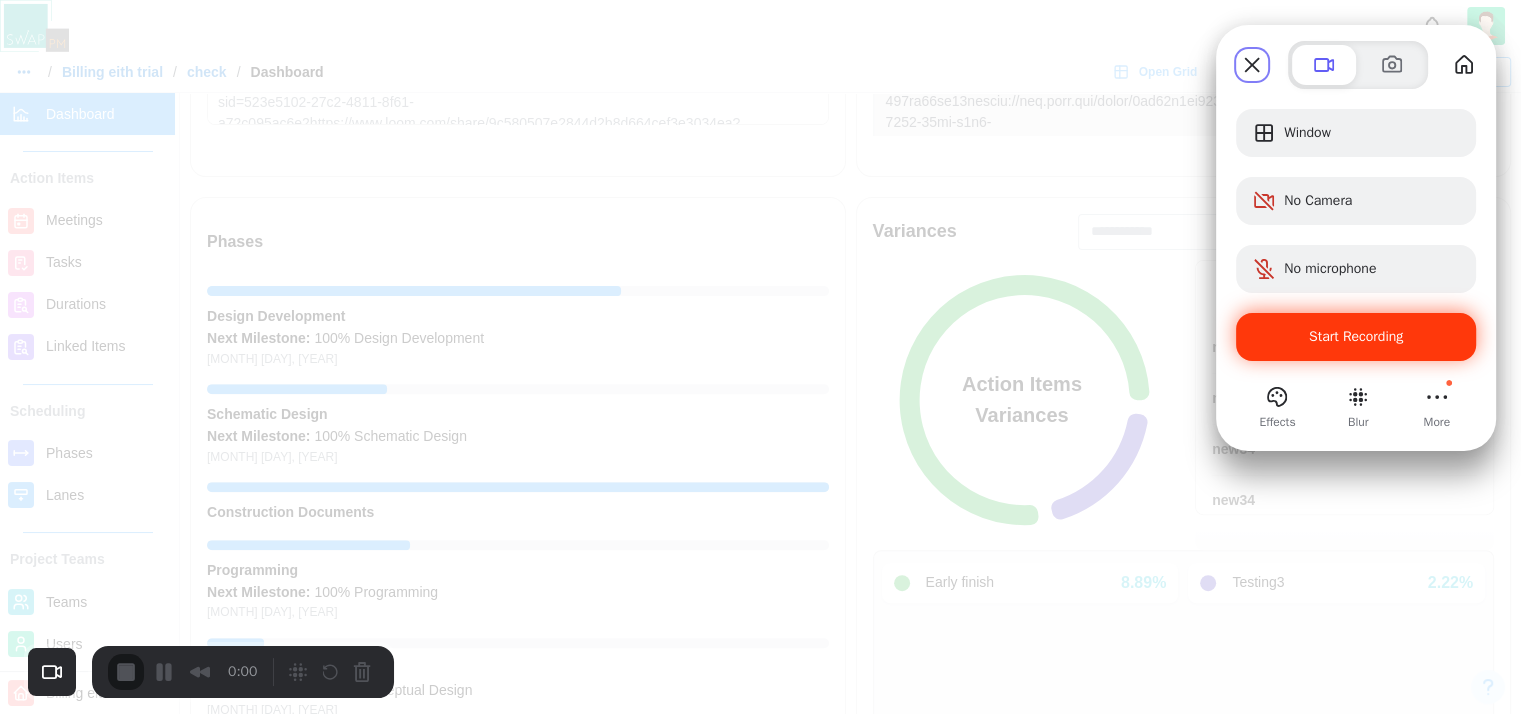 click on "Start Recording" at bounding box center (1356, 337) 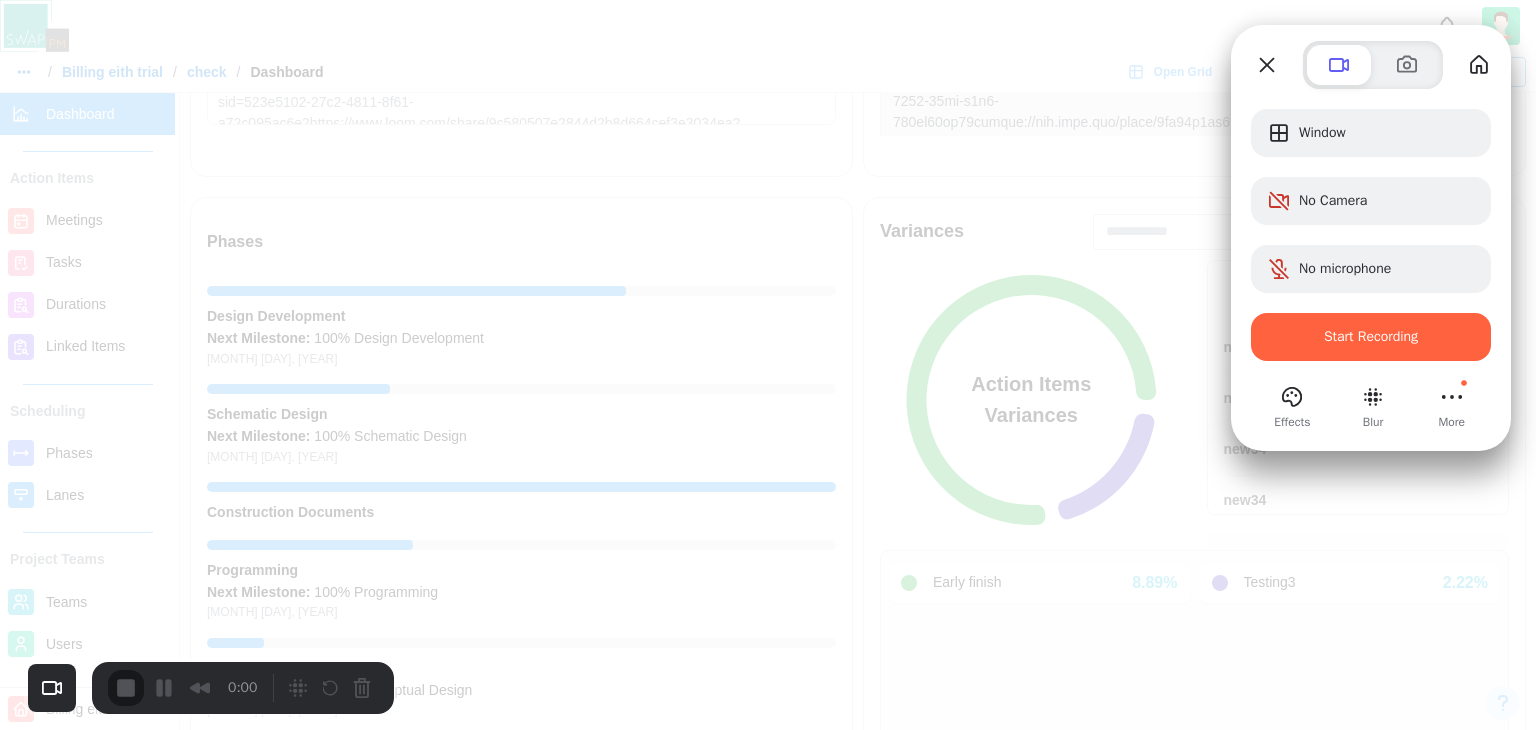 click on "Yes, proceed" at bounding box center [435, 1650] 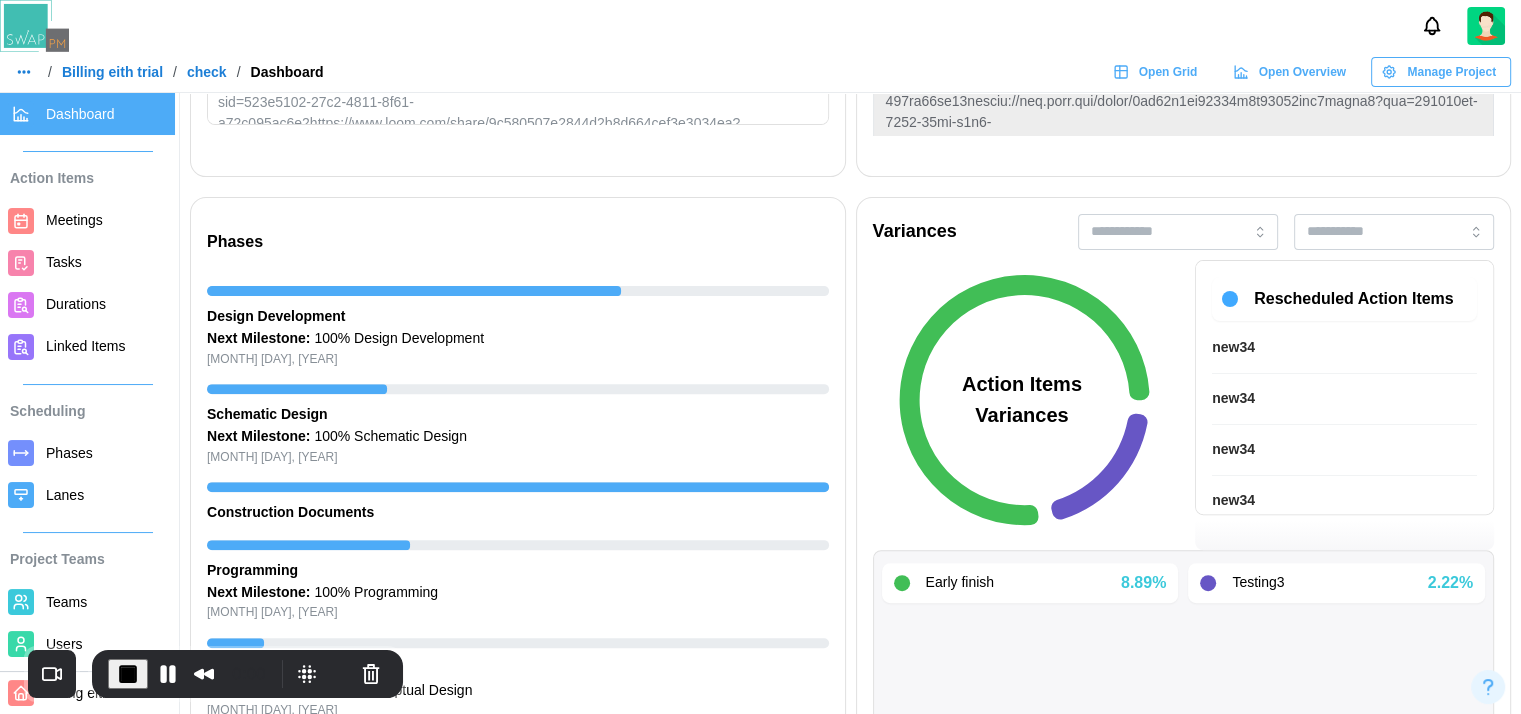 click on "Phases" at bounding box center [69, 453] 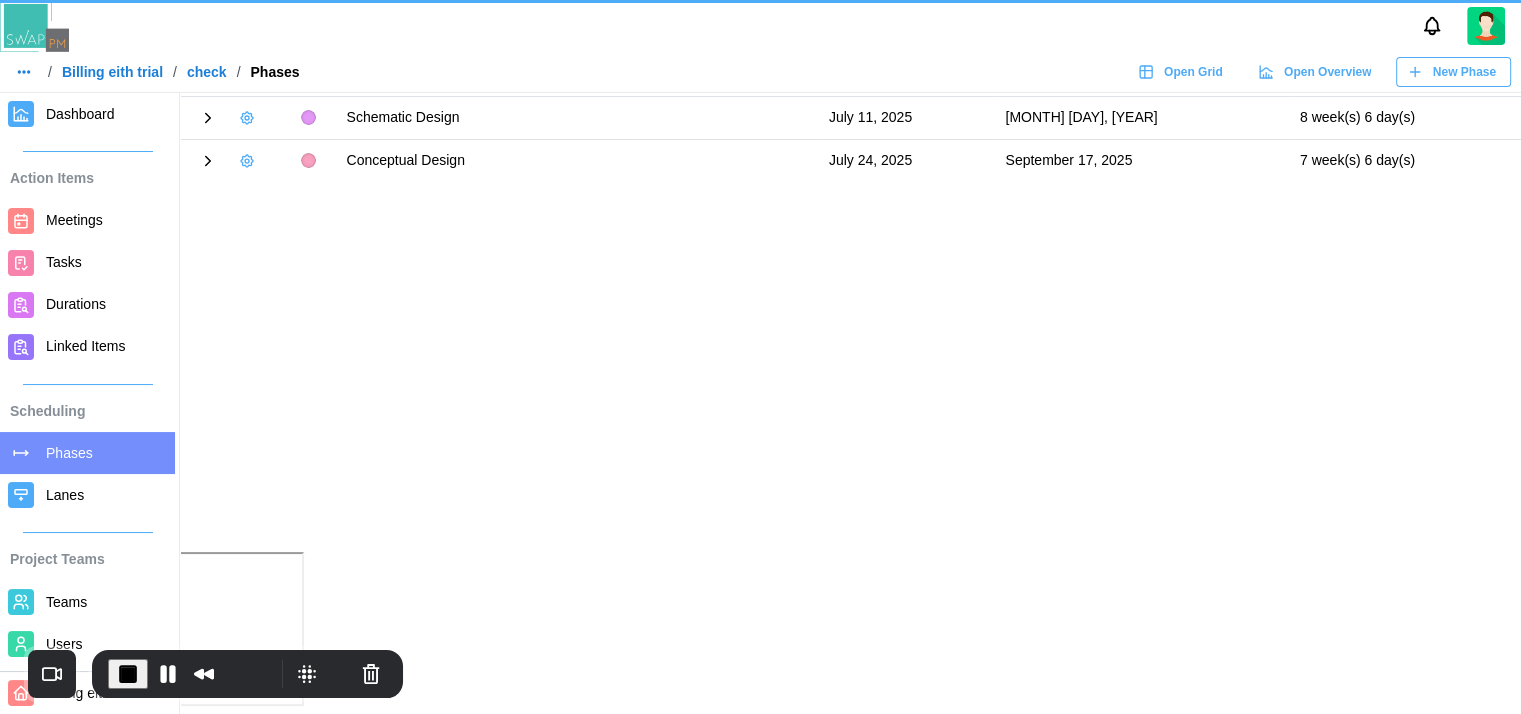 scroll, scrollTop: 0, scrollLeft: 0, axis: both 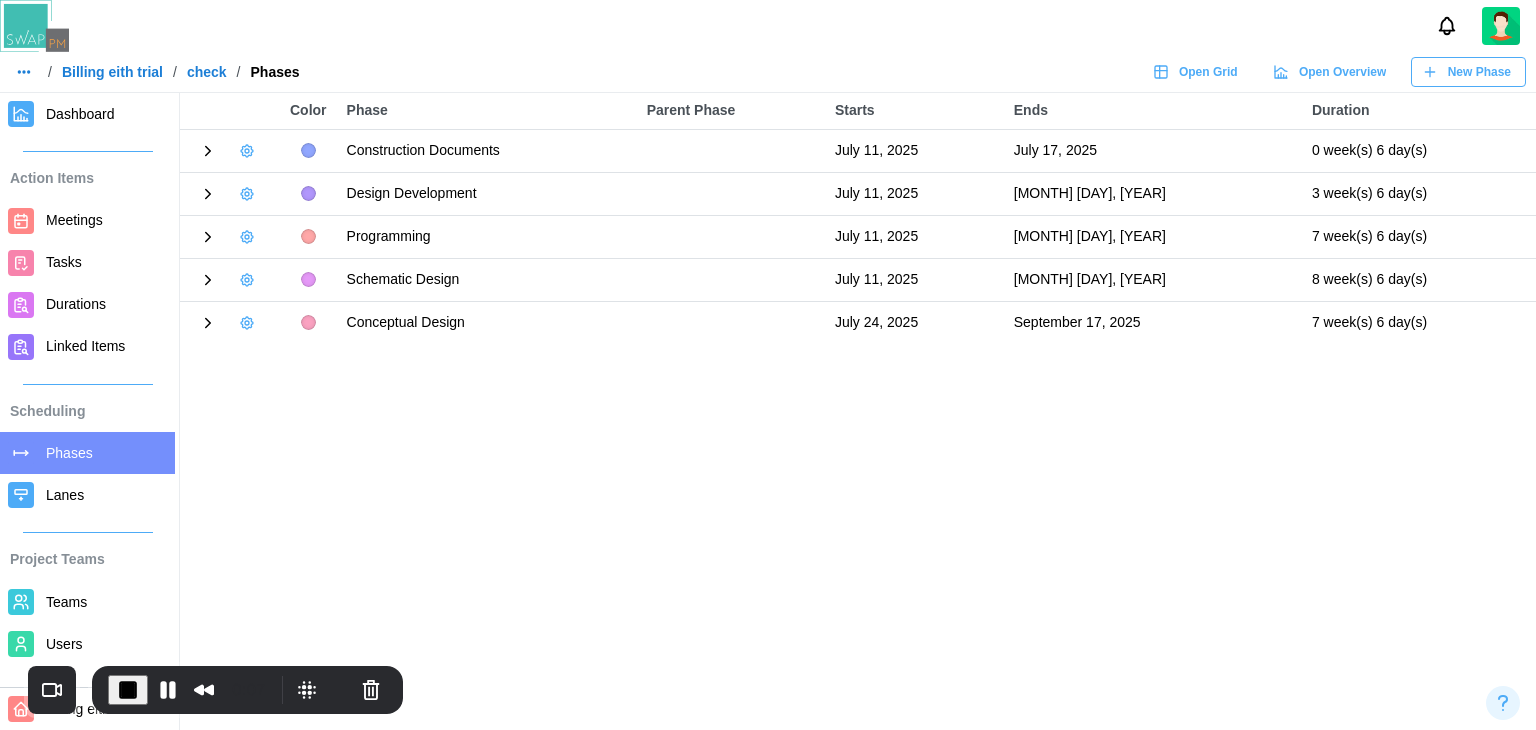 click on "New Phase" at bounding box center (1479, 72) 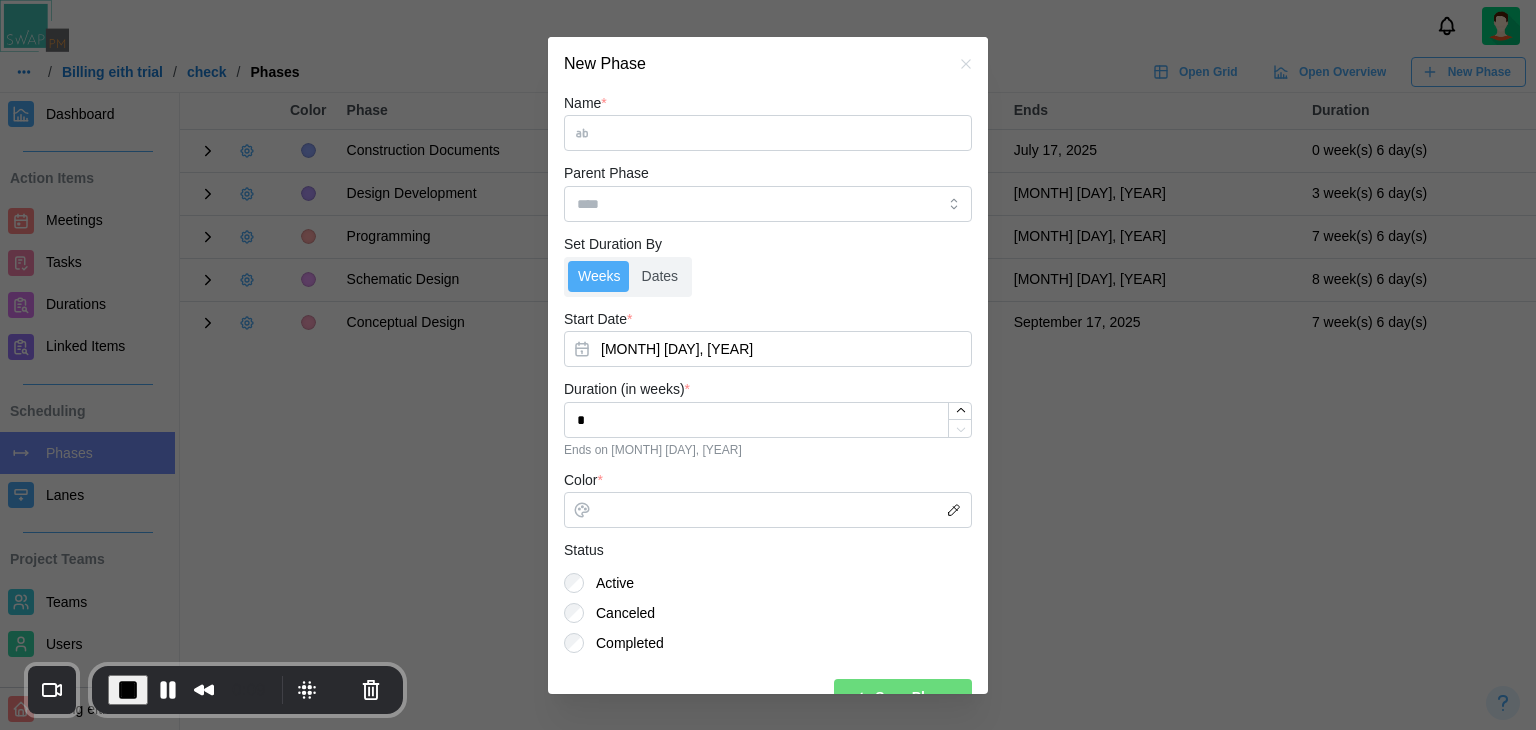 click on "Name  *" at bounding box center (768, 133) 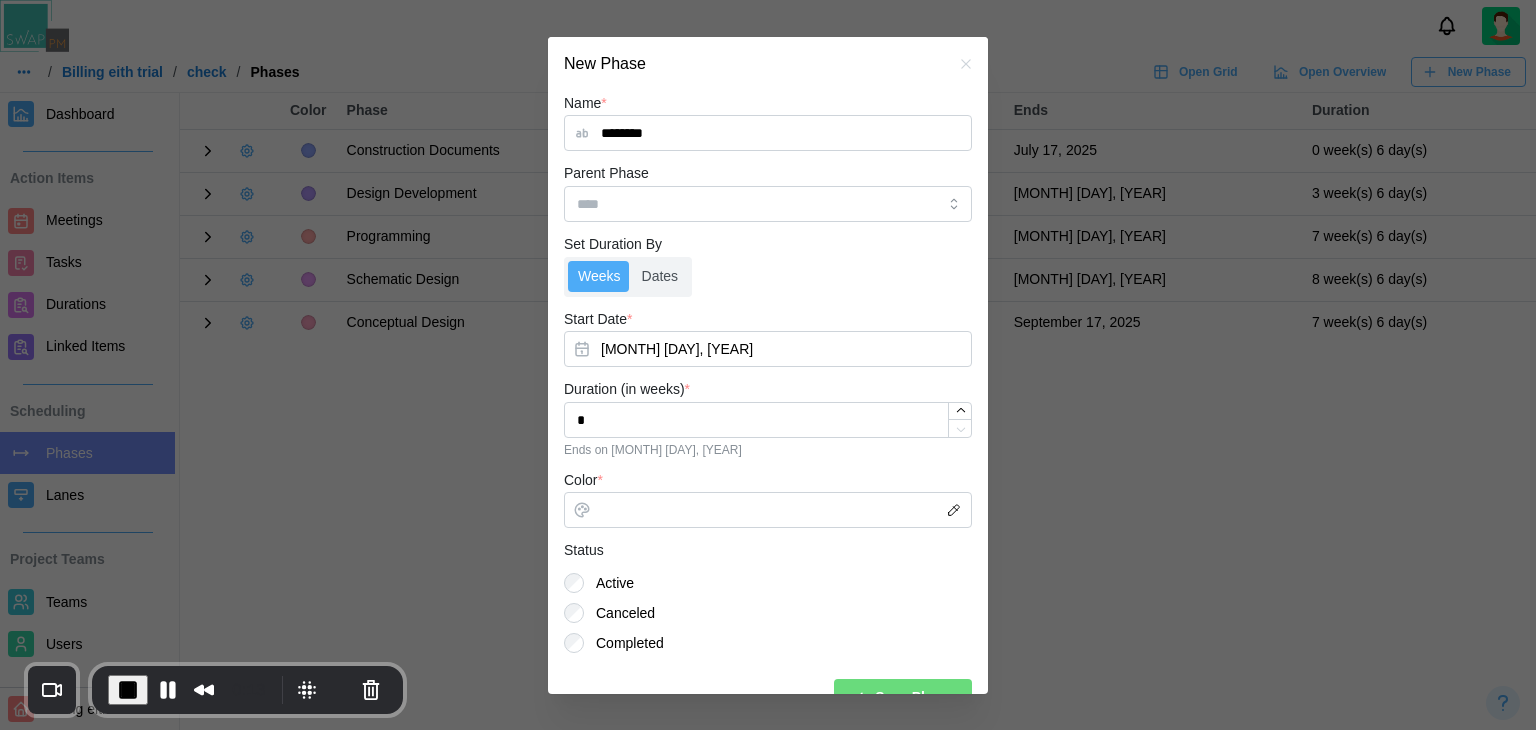 type on "********" 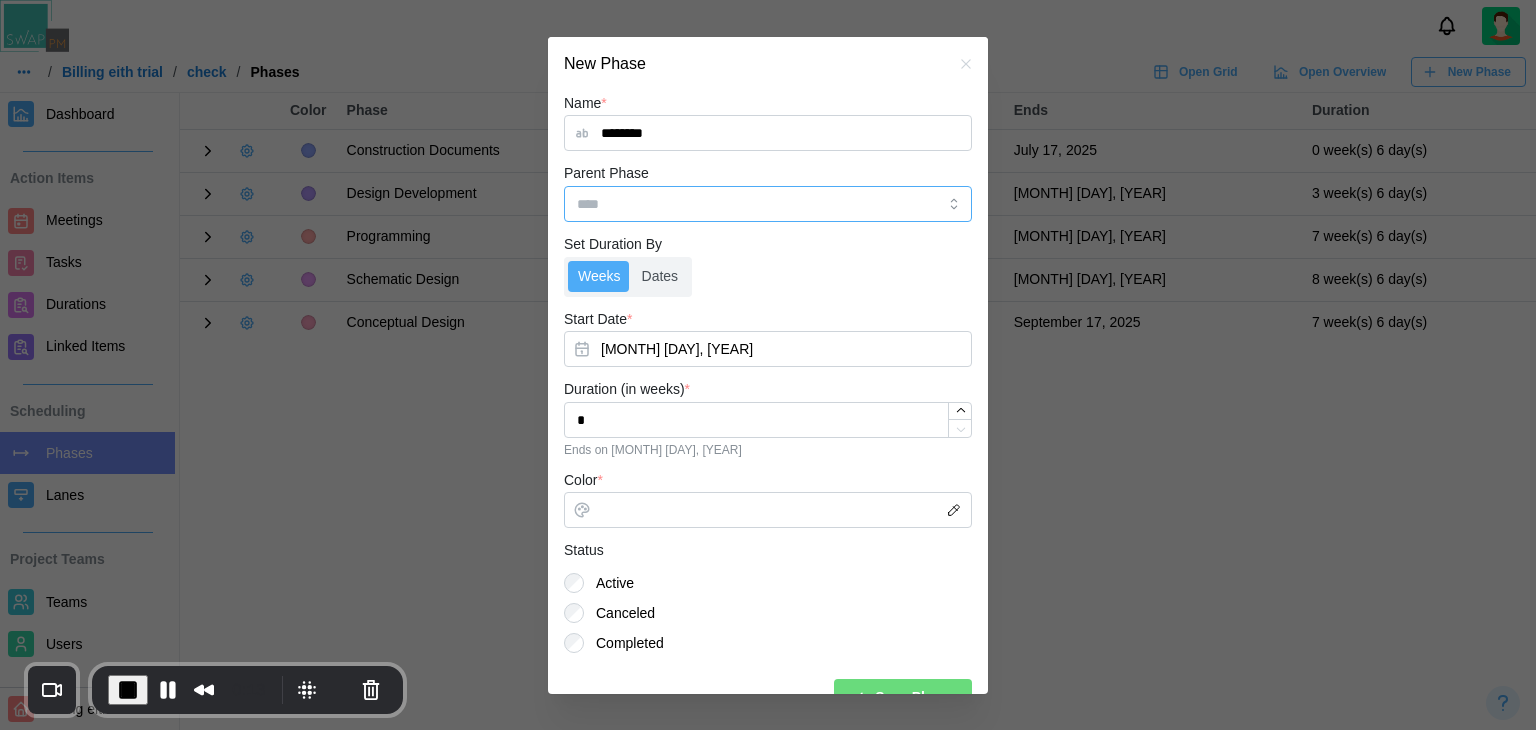 click on "Parent Phase" at bounding box center [768, 204] 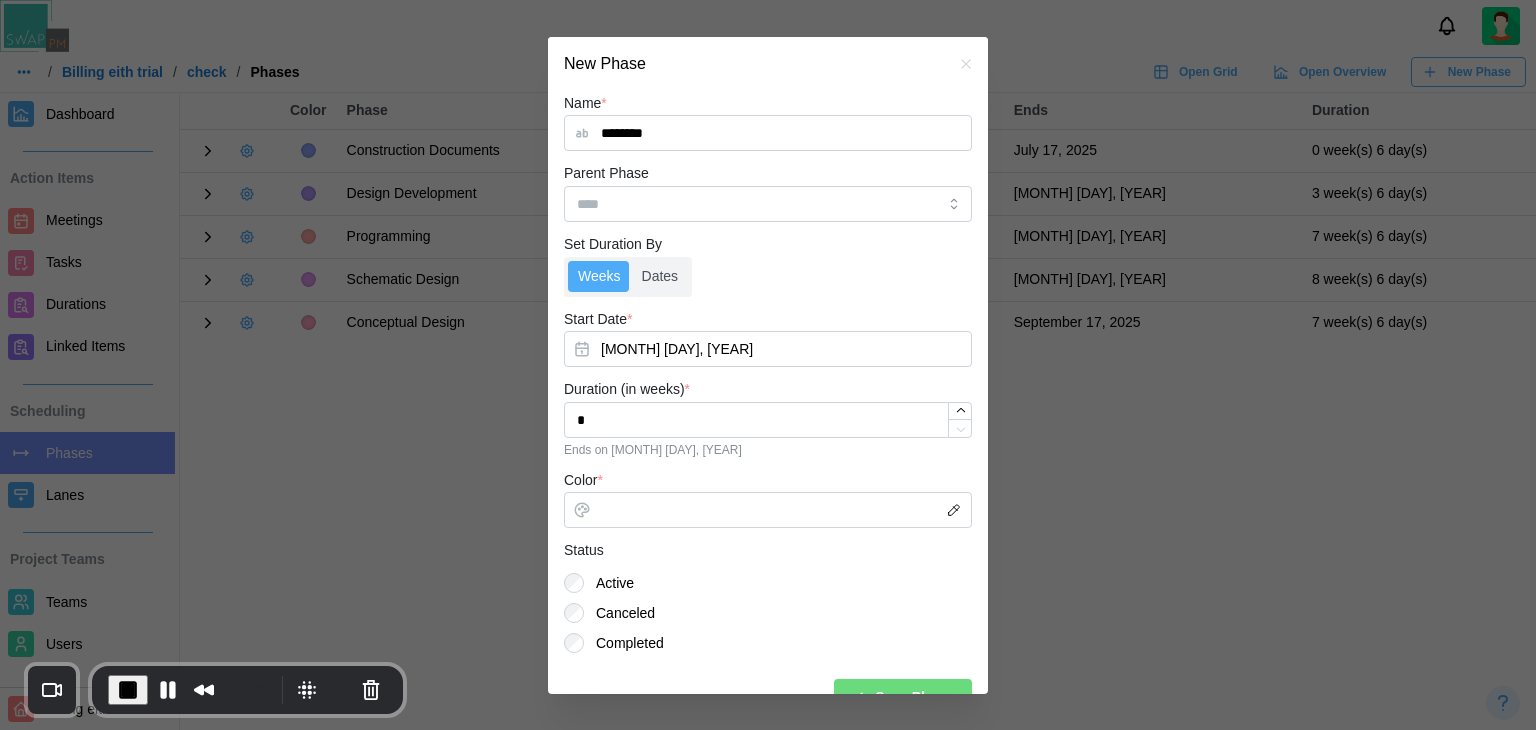 click on "Name  * ******** Parent Phase Set Duration By Weeks Dates Start Date  * [MONTH] [DAY], [YEAR] Duration (in weeks)  * * Ends on [MONTH] [DAY], [YEAR] Color  * Status Active Canceled Completed Save Phase" at bounding box center (768, 403) 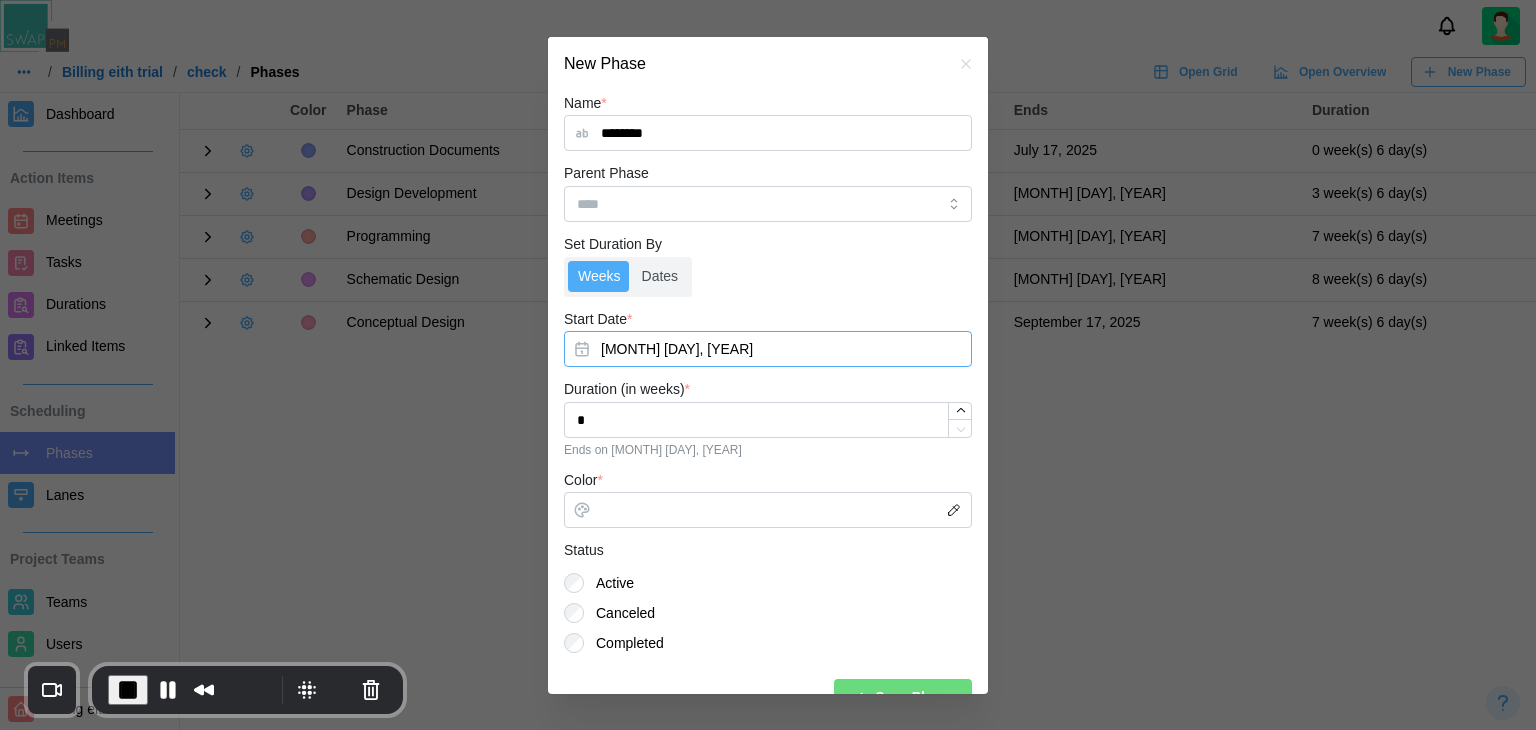 click on "[MONTH] [DAY], [YEAR]" at bounding box center (768, 349) 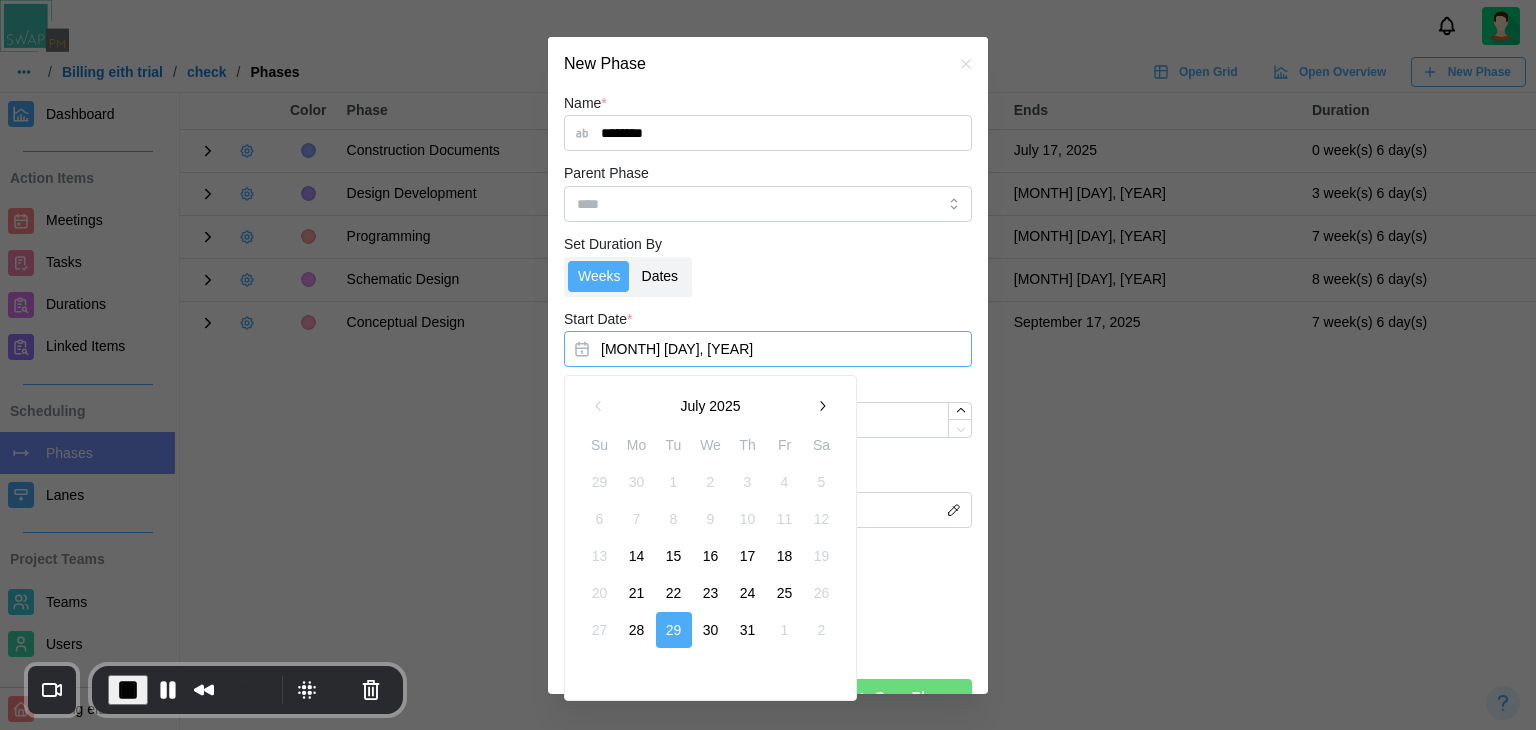 click on "Dates" at bounding box center [660, 277] 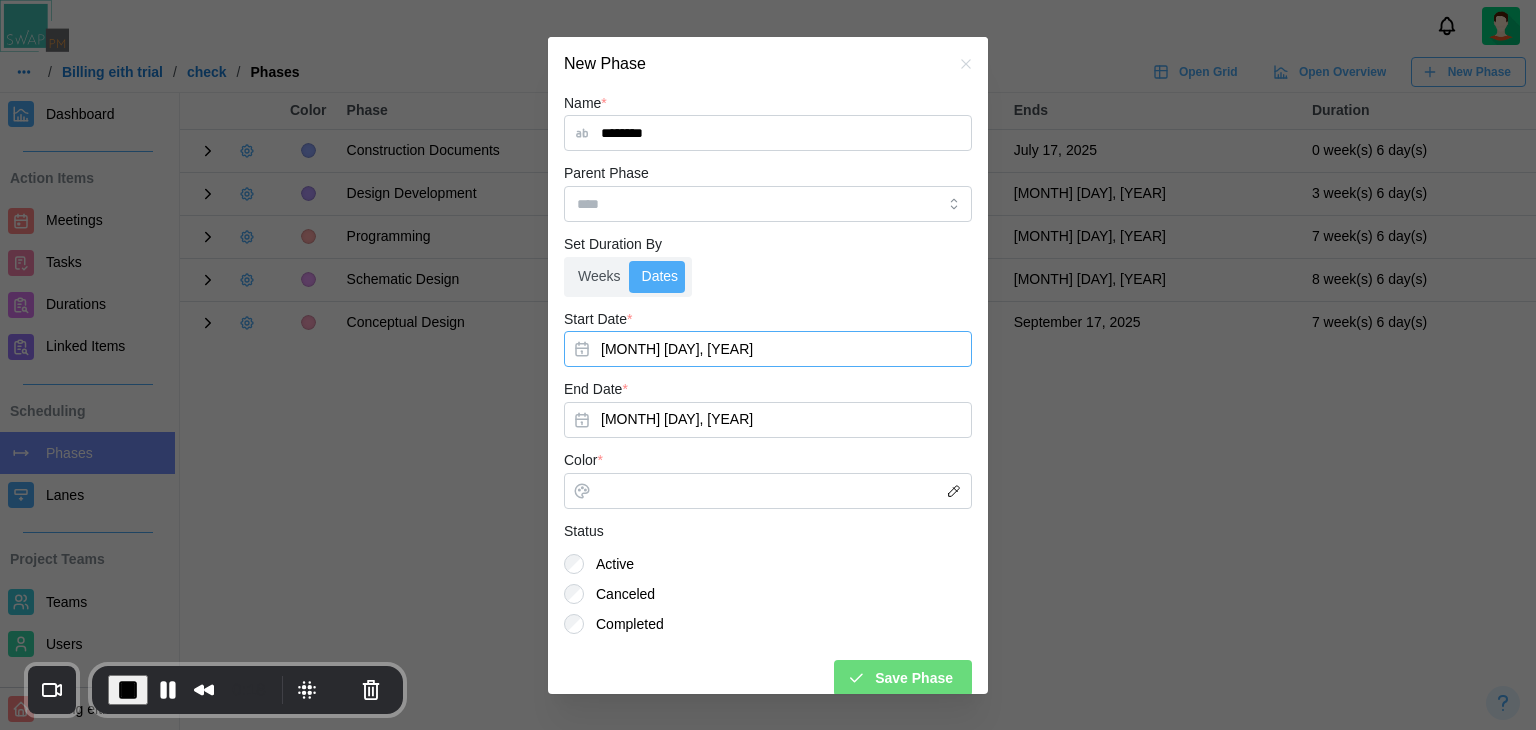 click on "[MONTH] [DAY], [YEAR]" at bounding box center [768, 349] 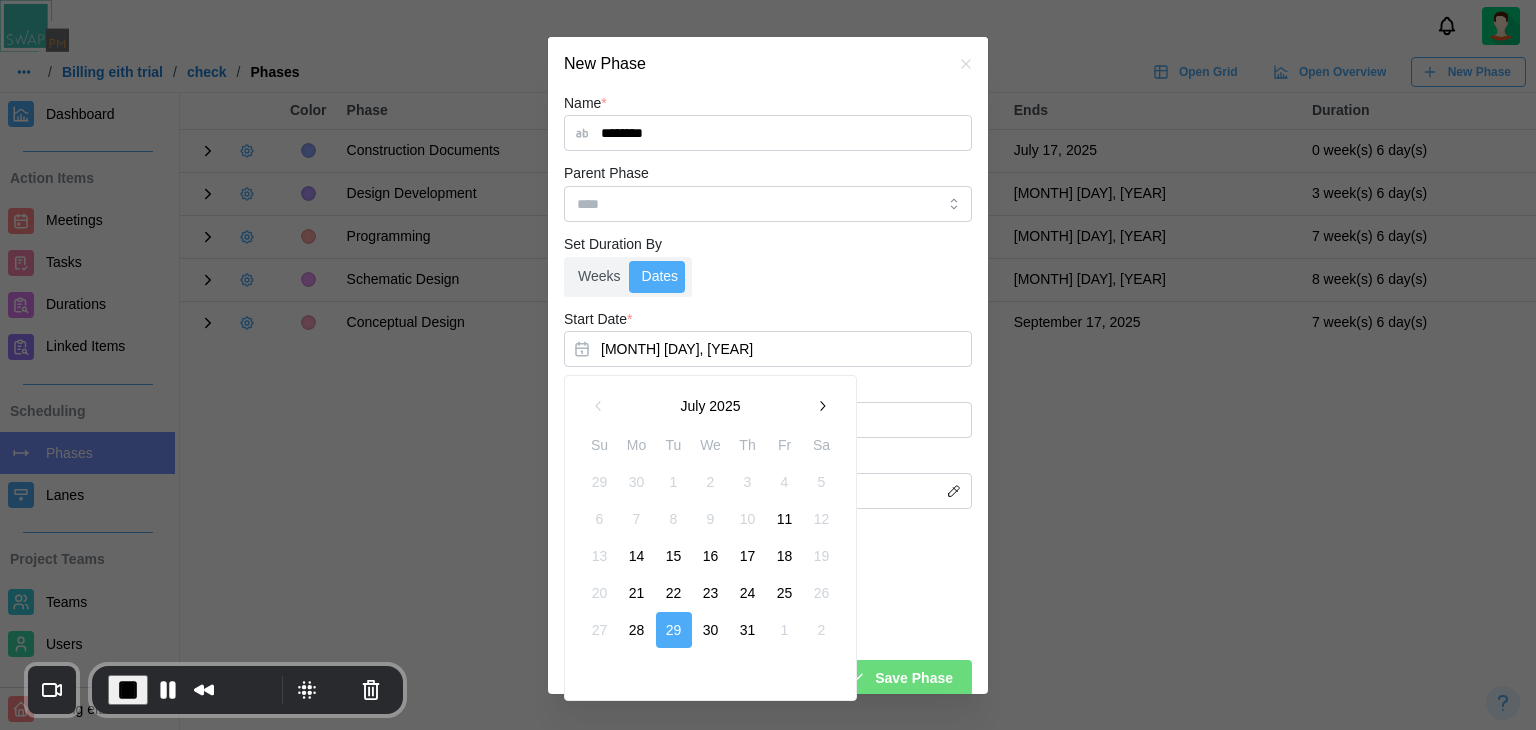 click on "11" at bounding box center [785, 519] 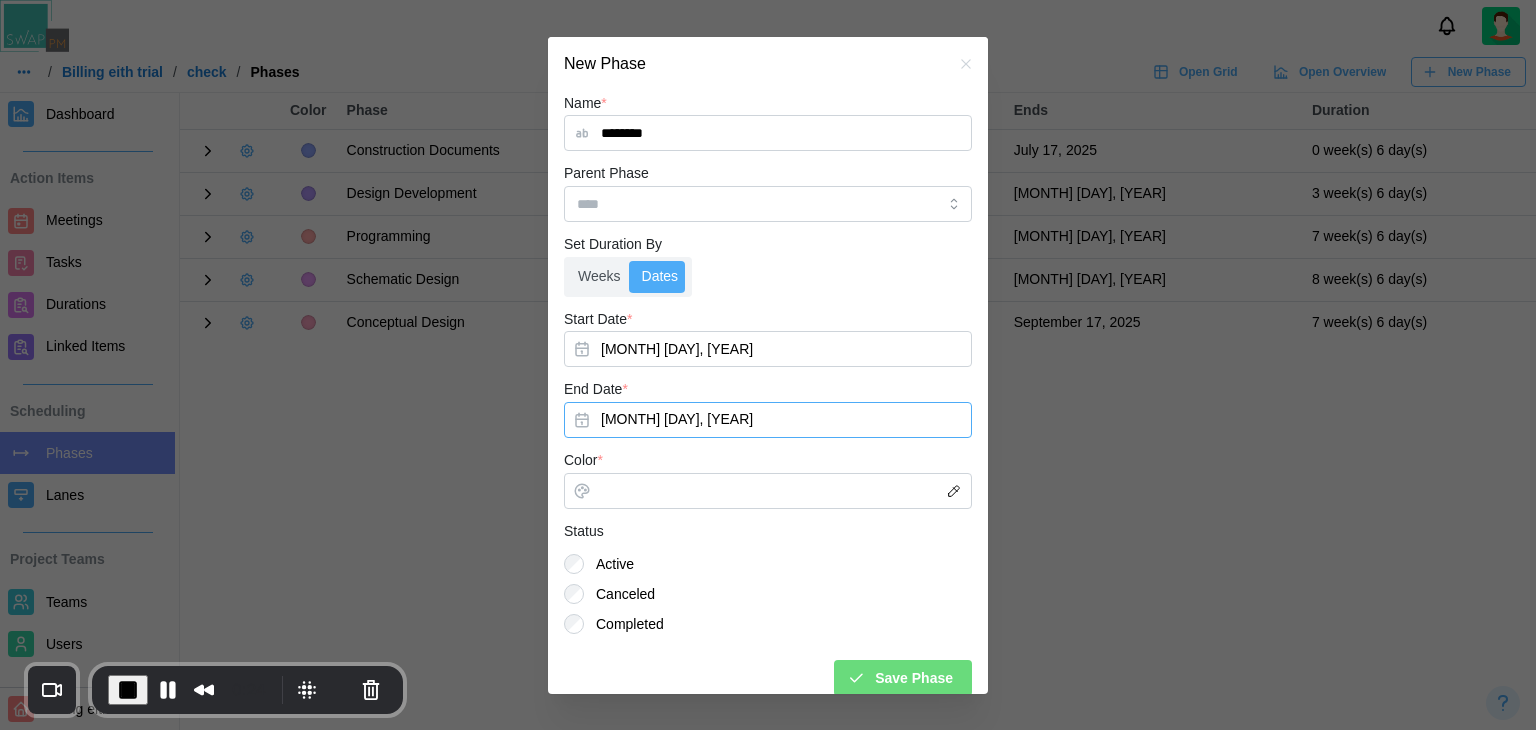 click on "[MONTH] [DAY], [YEAR]" at bounding box center (768, 420) 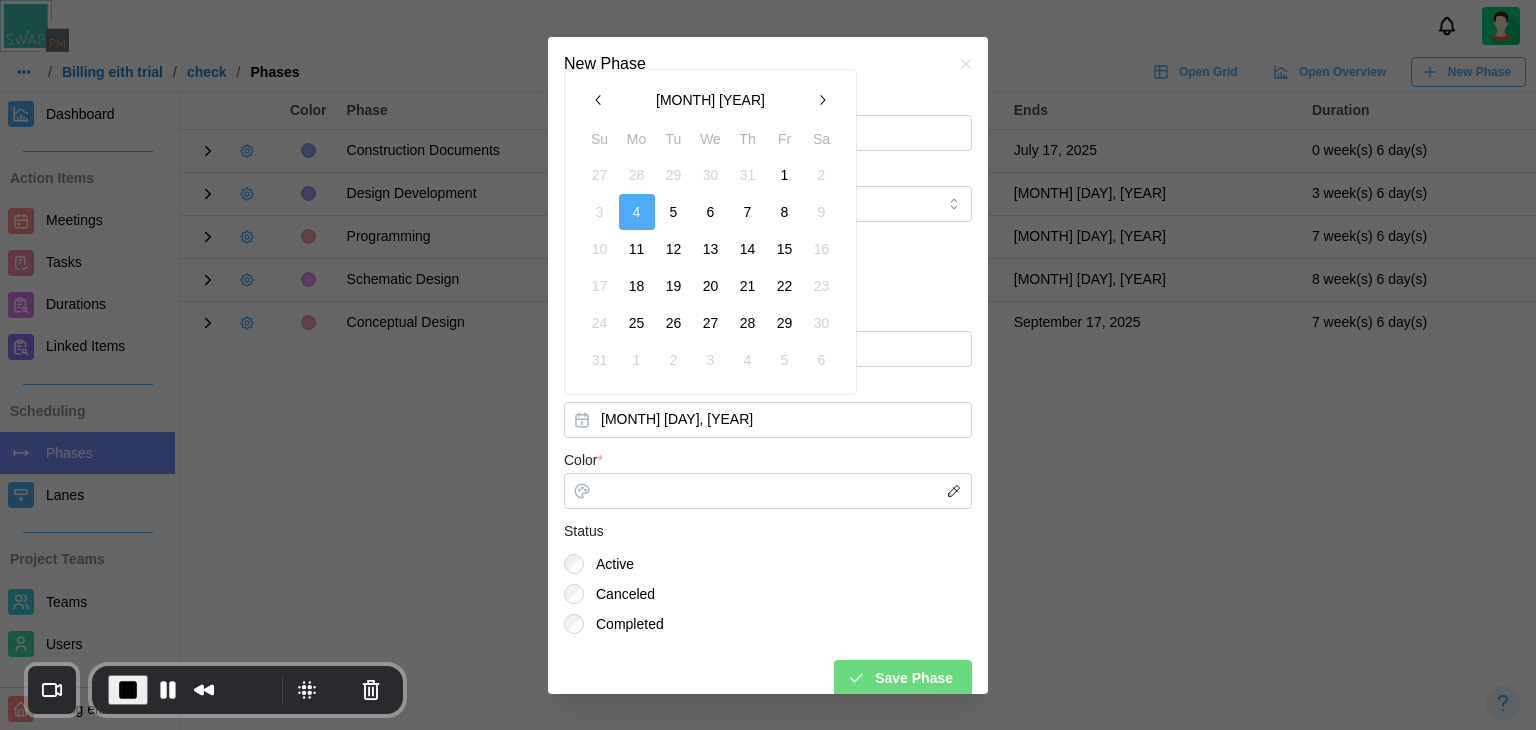 click at bounding box center [599, 100] 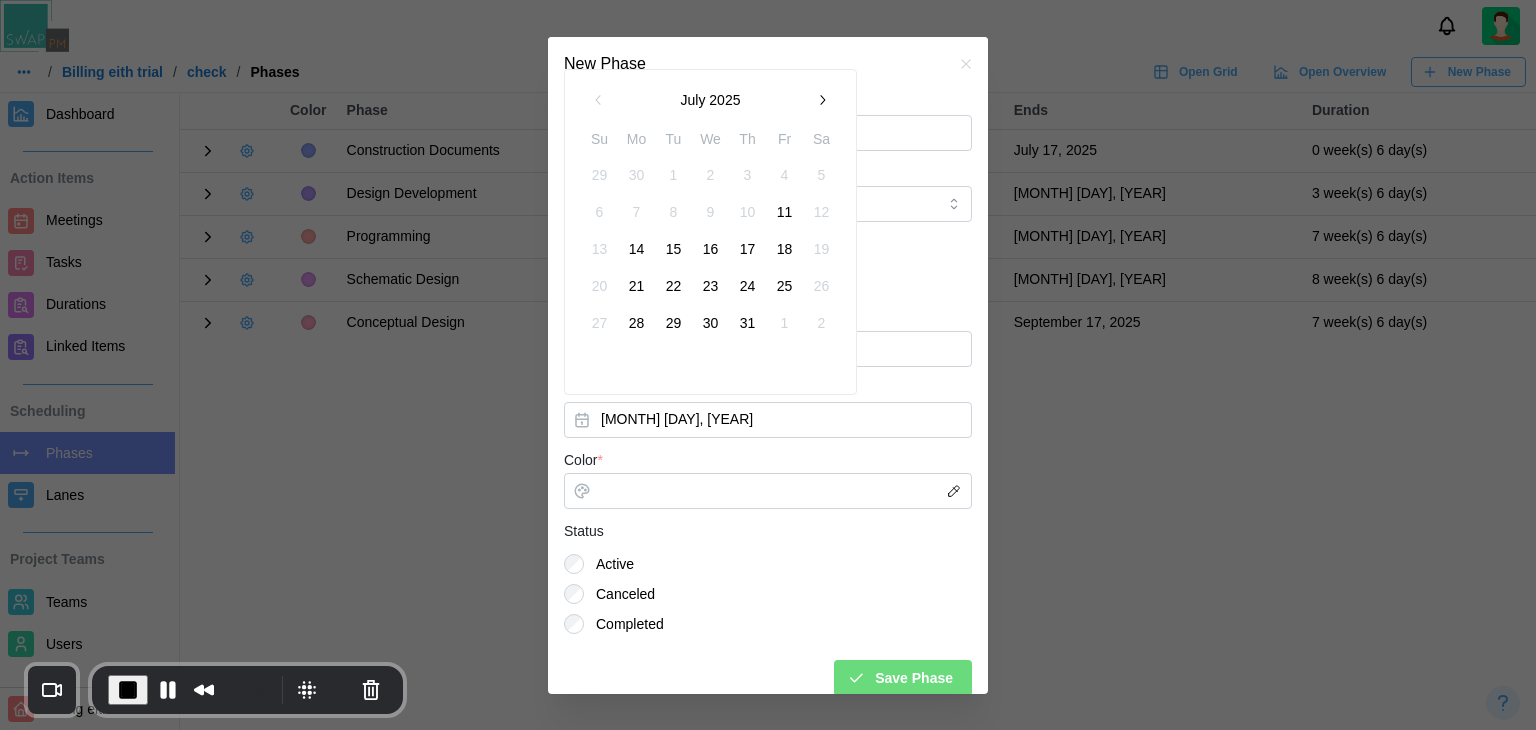 click on "16" at bounding box center (711, 249) 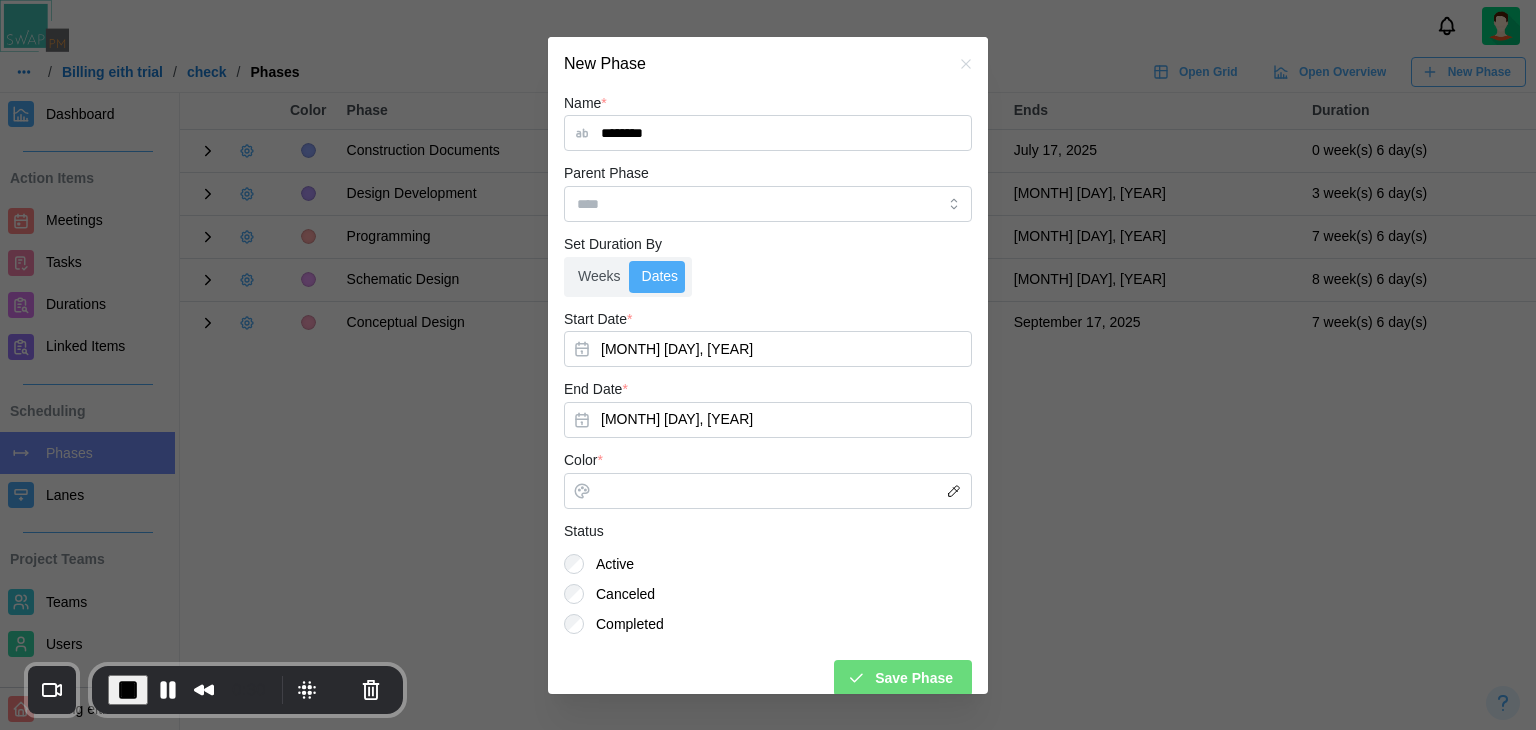 click on "Save Phase" at bounding box center [914, 678] 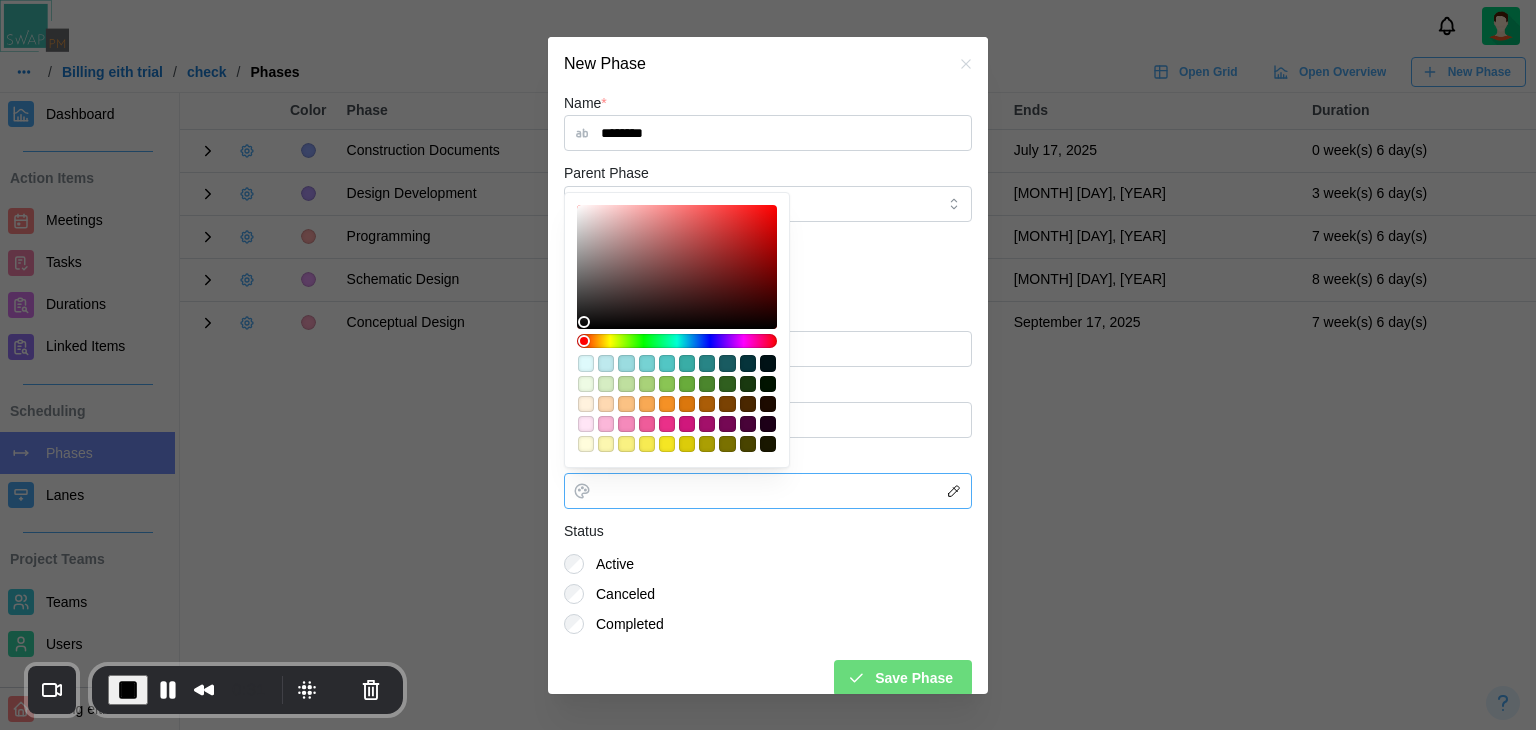 click at bounding box center (647, 384) 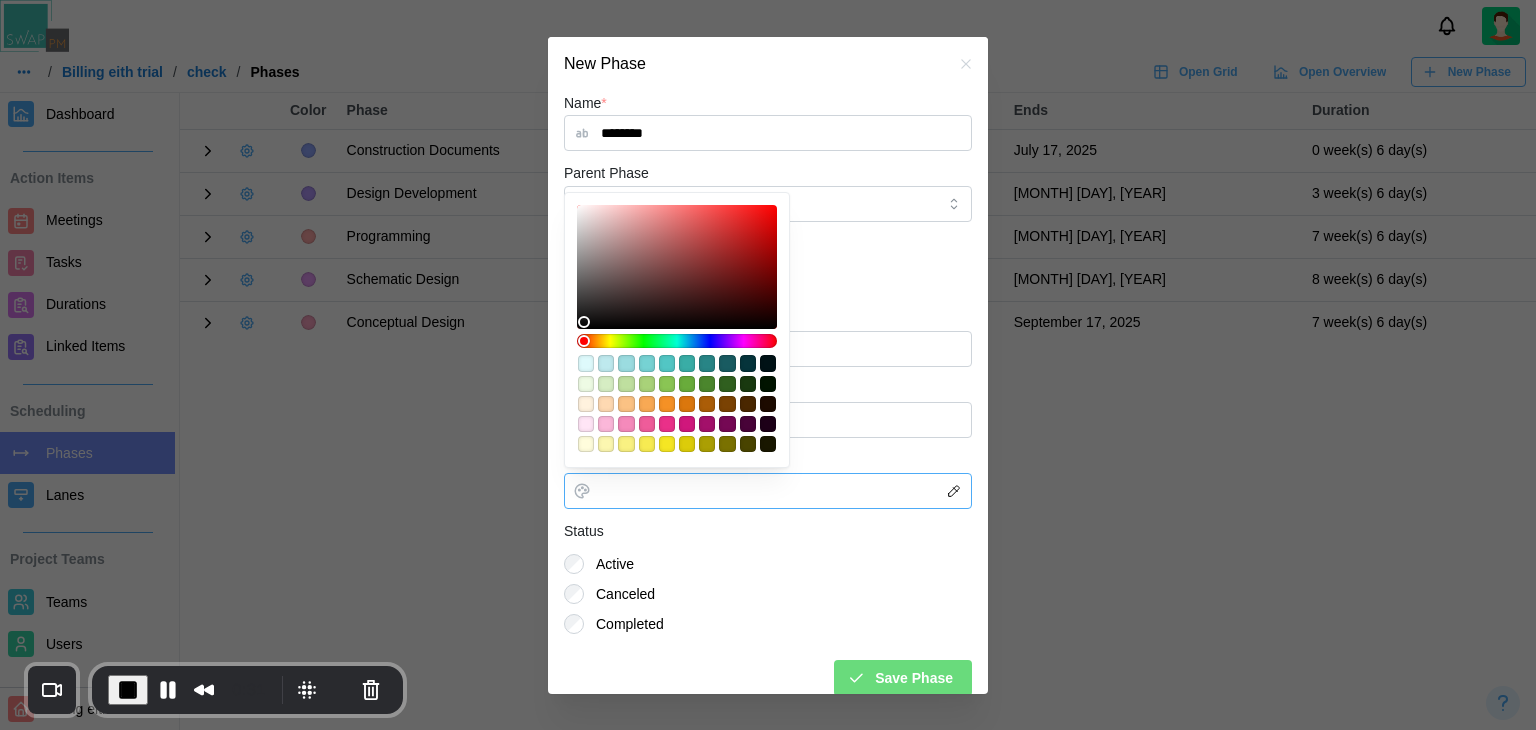 type on "*******" 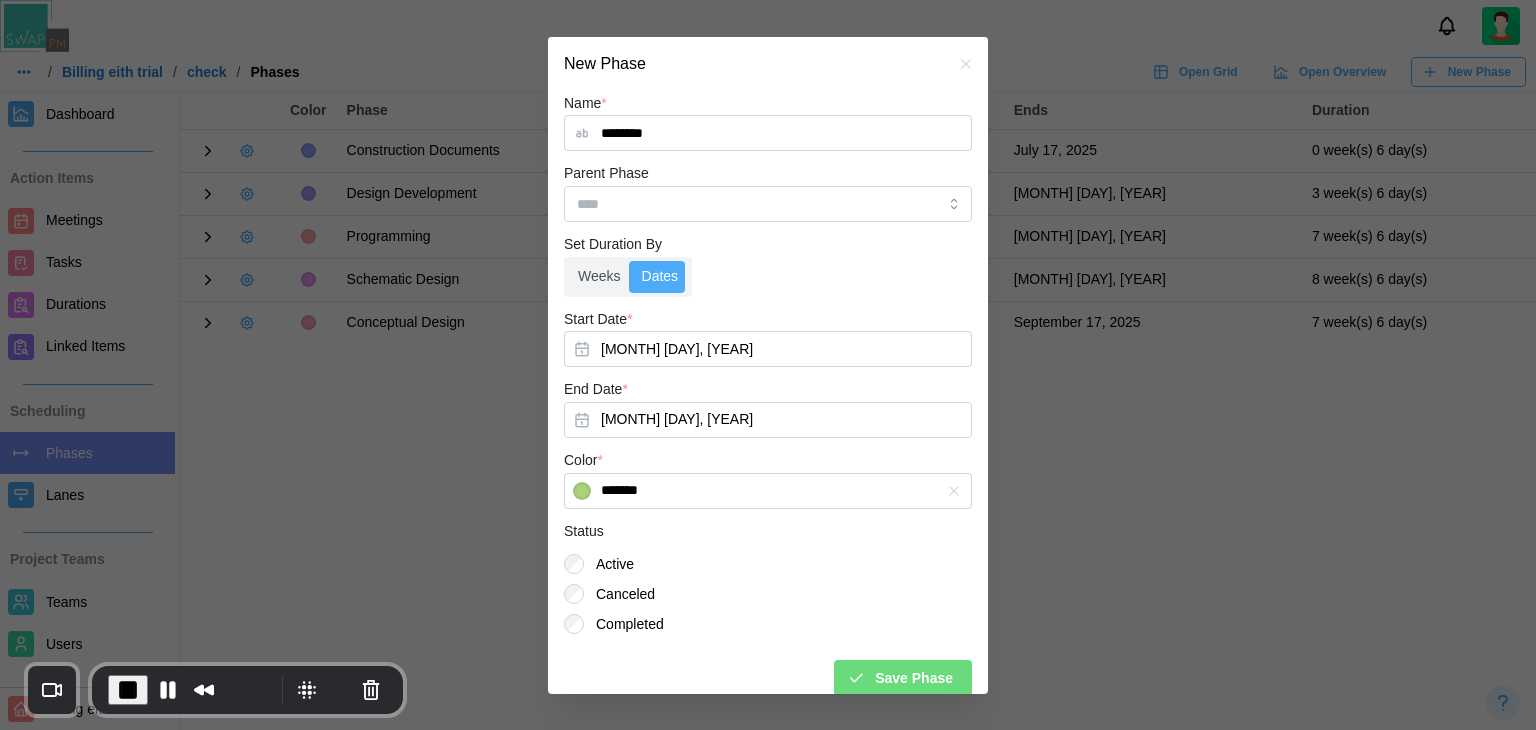 click on "Name  * ******** Parent Phase Set Duration By Weeks Dates Start Date  * Jul 11, 2025 End Date  * Jul 16, 2025 Color  * ******* Status Active Canceled Completed Save Phase" at bounding box center [768, 393] 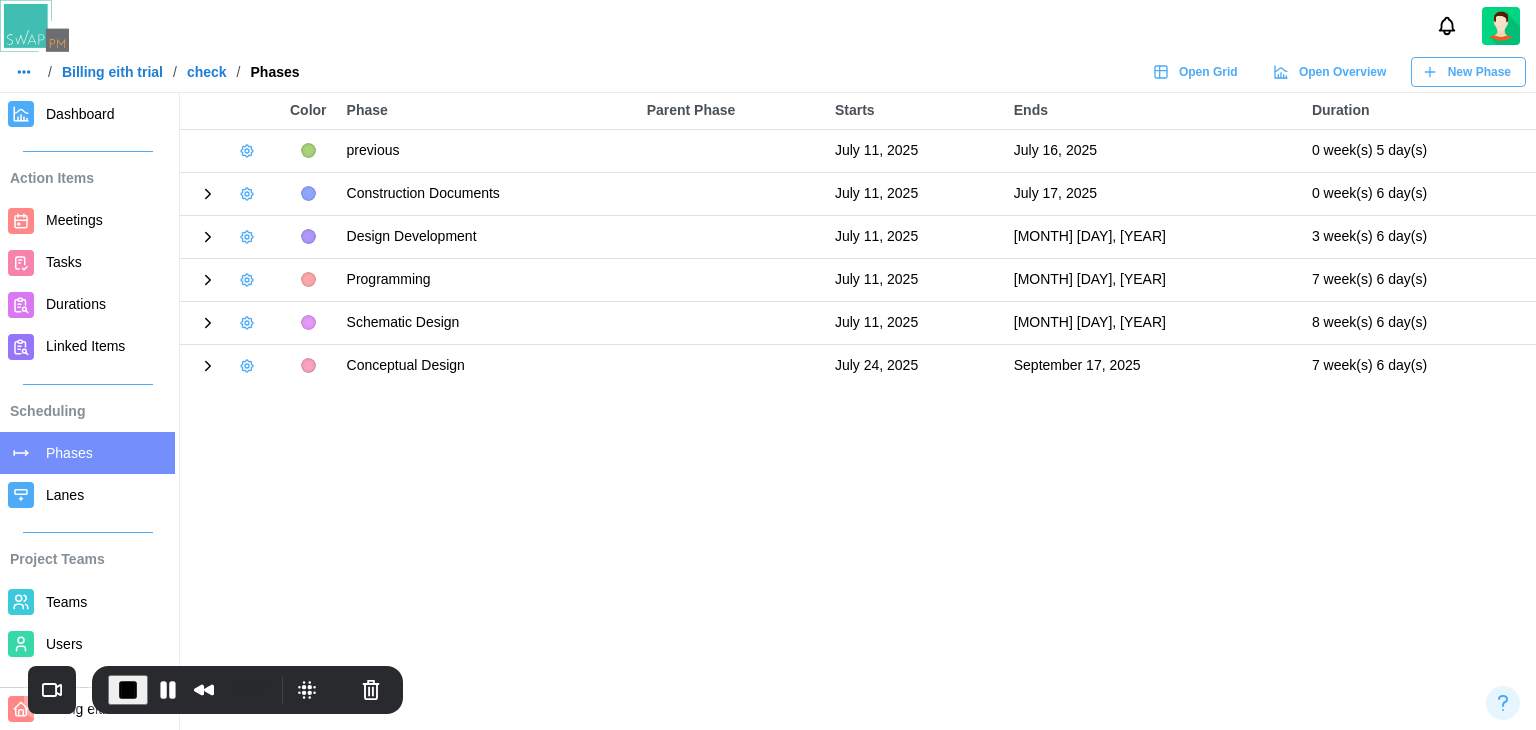 click on "Dashboard" at bounding box center (80, 114) 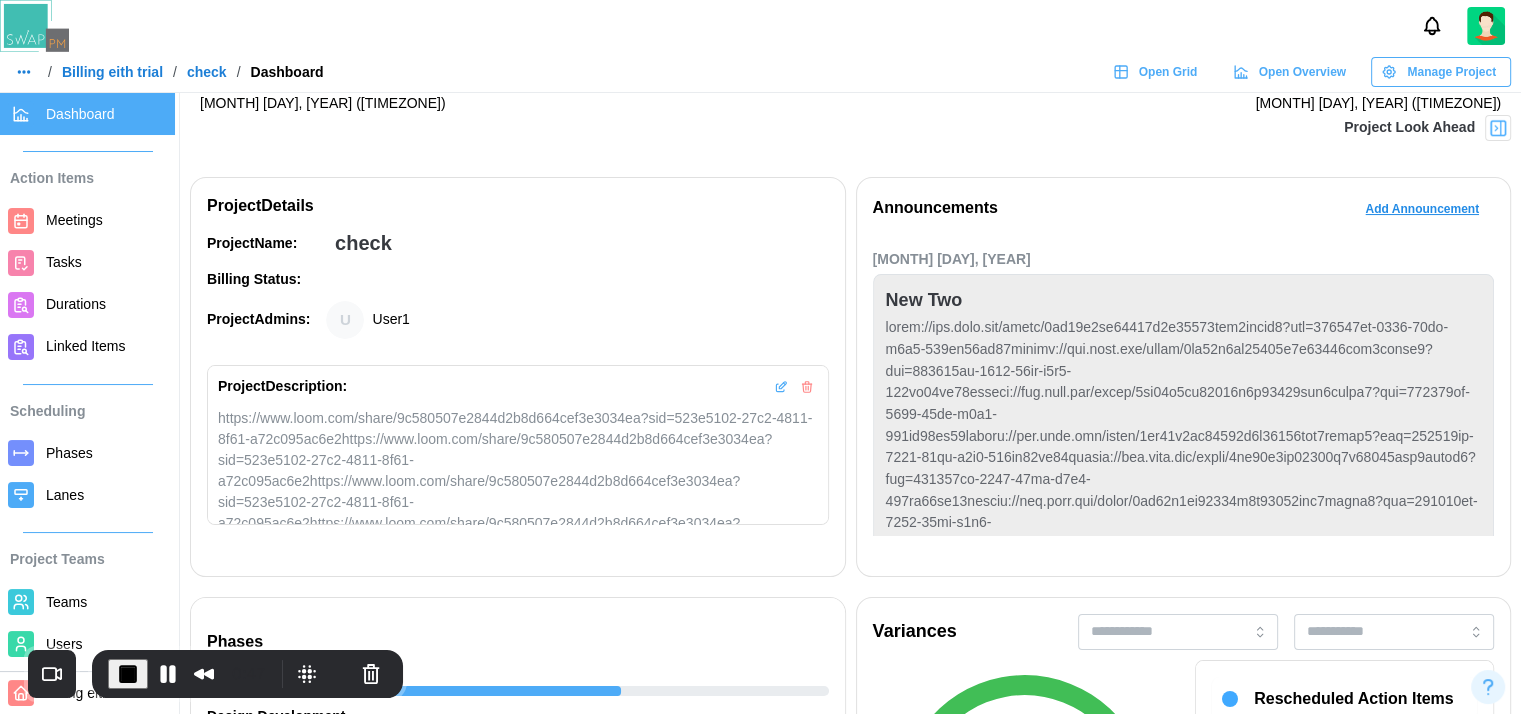 scroll, scrollTop: 500, scrollLeft: 0, axis: vertical 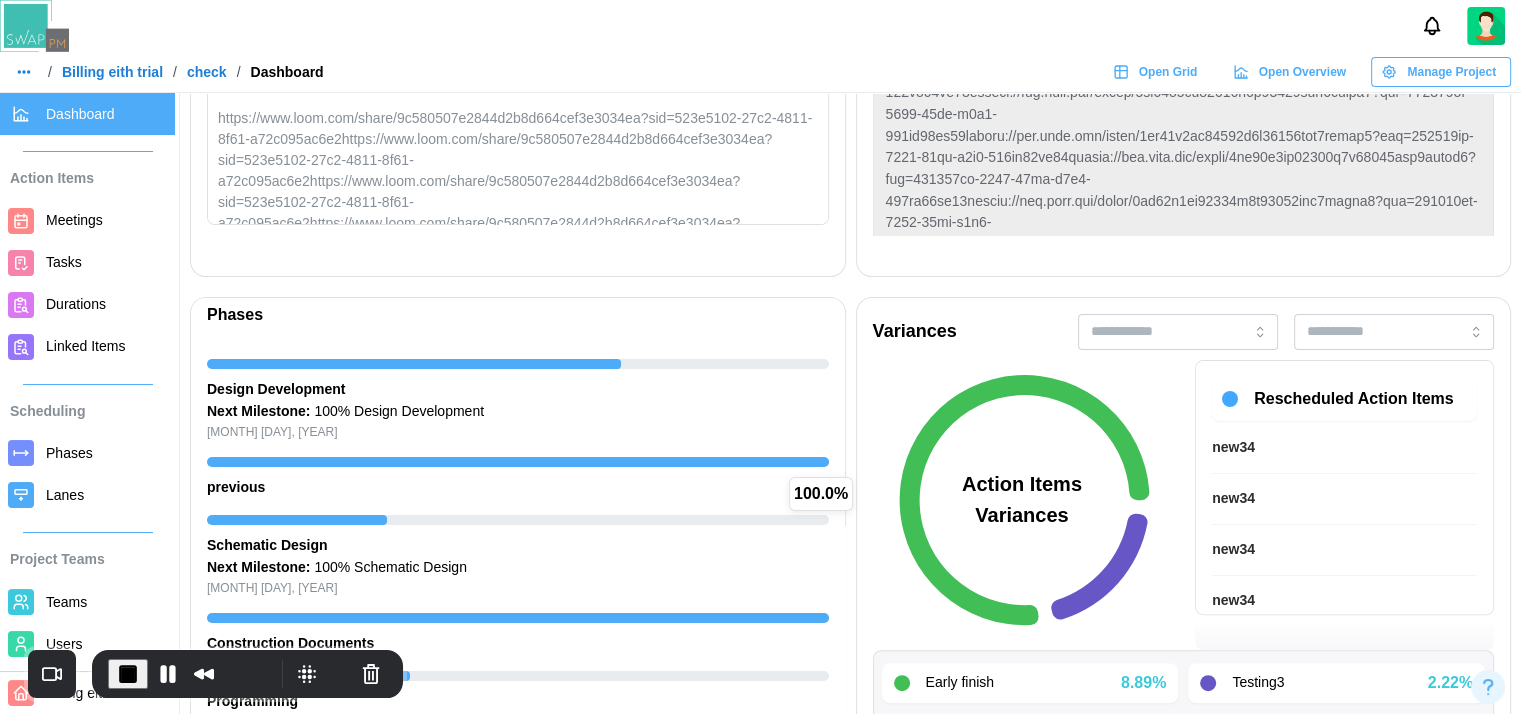 click at bounding box center [518, 462] 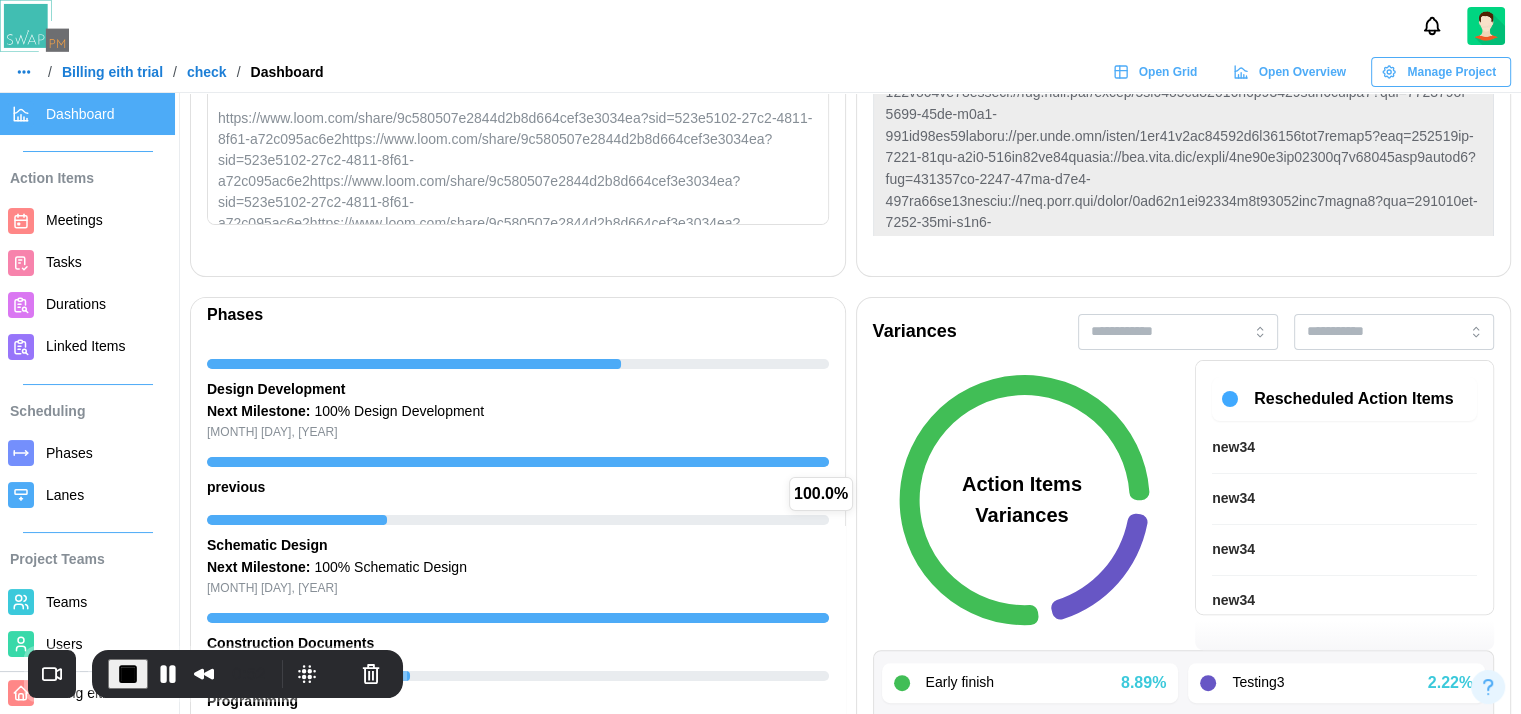 click at bounding box center (518, 462) 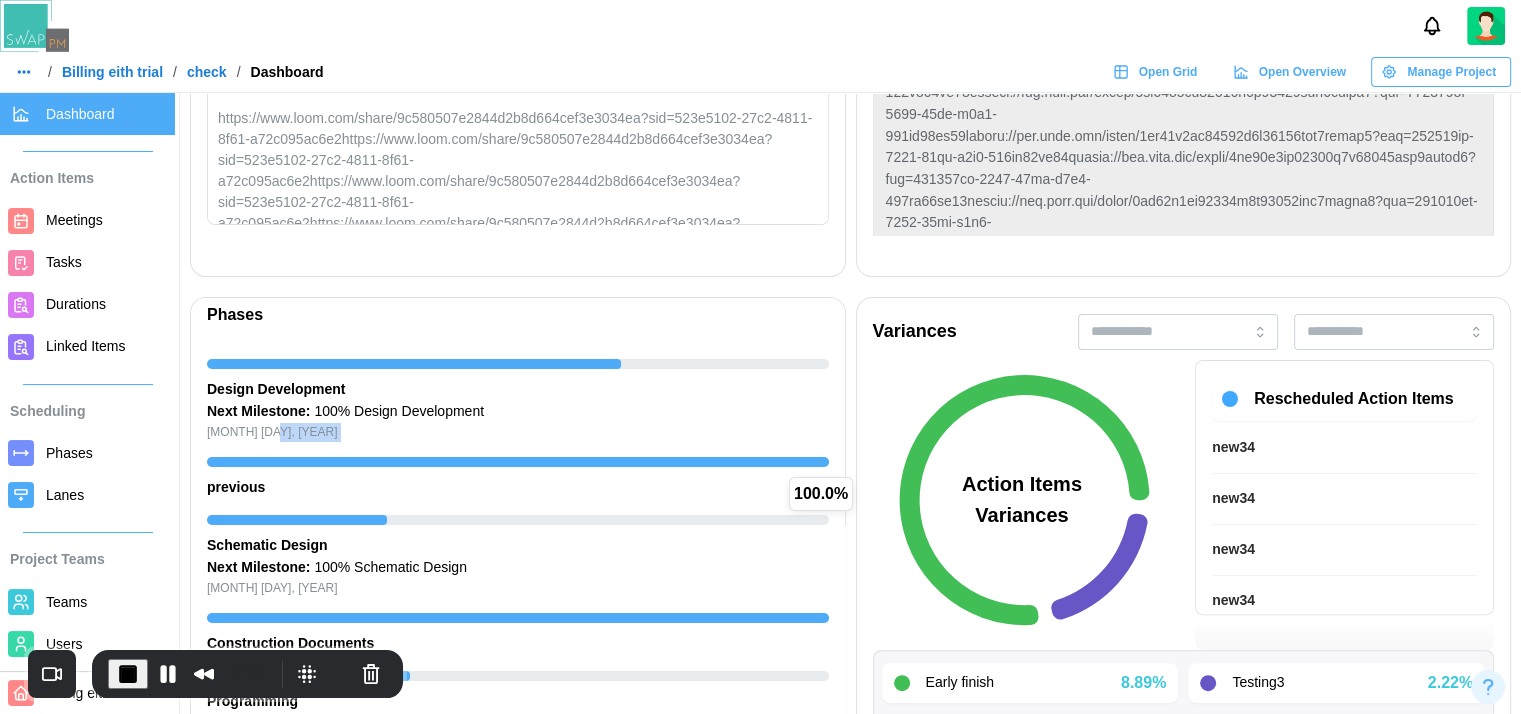 click at bounding box center (518, 462) 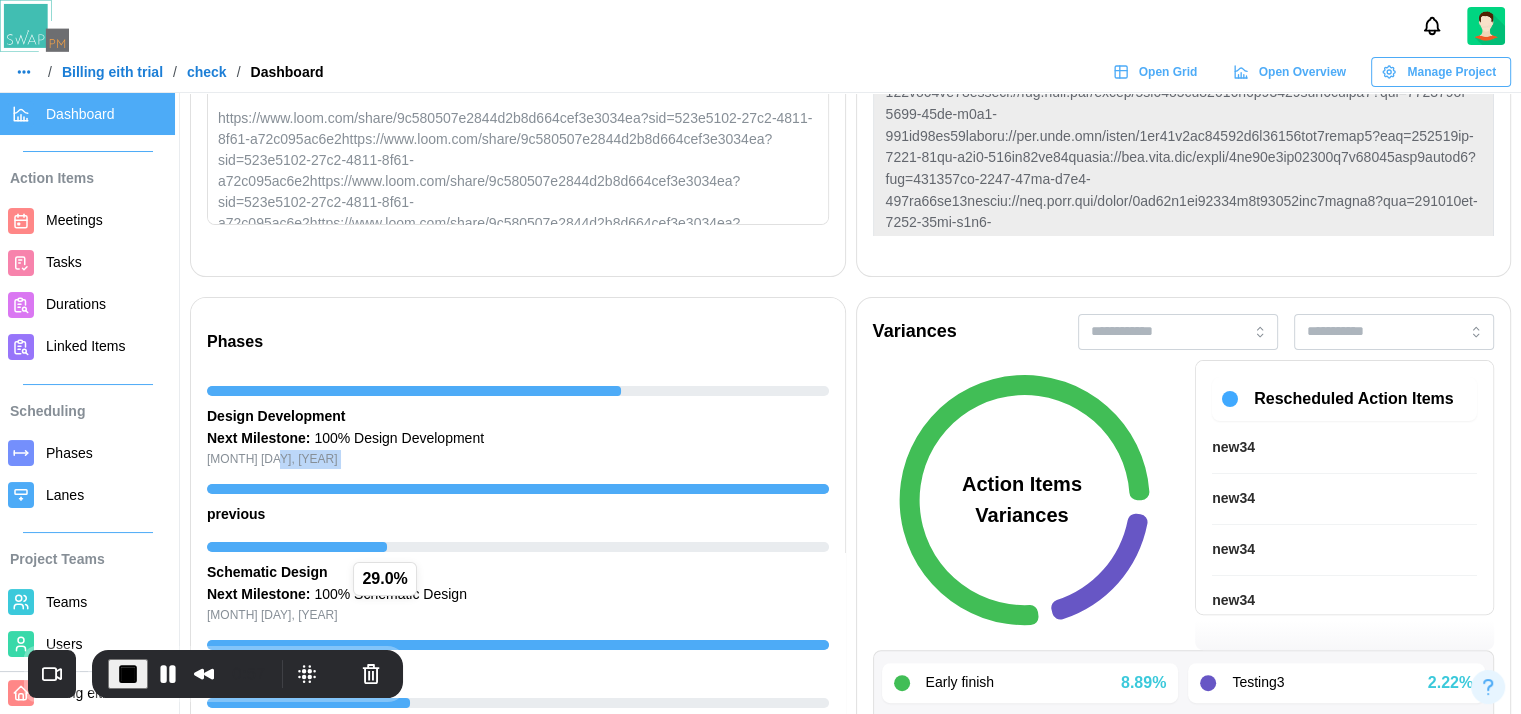 scroll, scrollTop: 27, scrollLeft: 0, axis: vertical 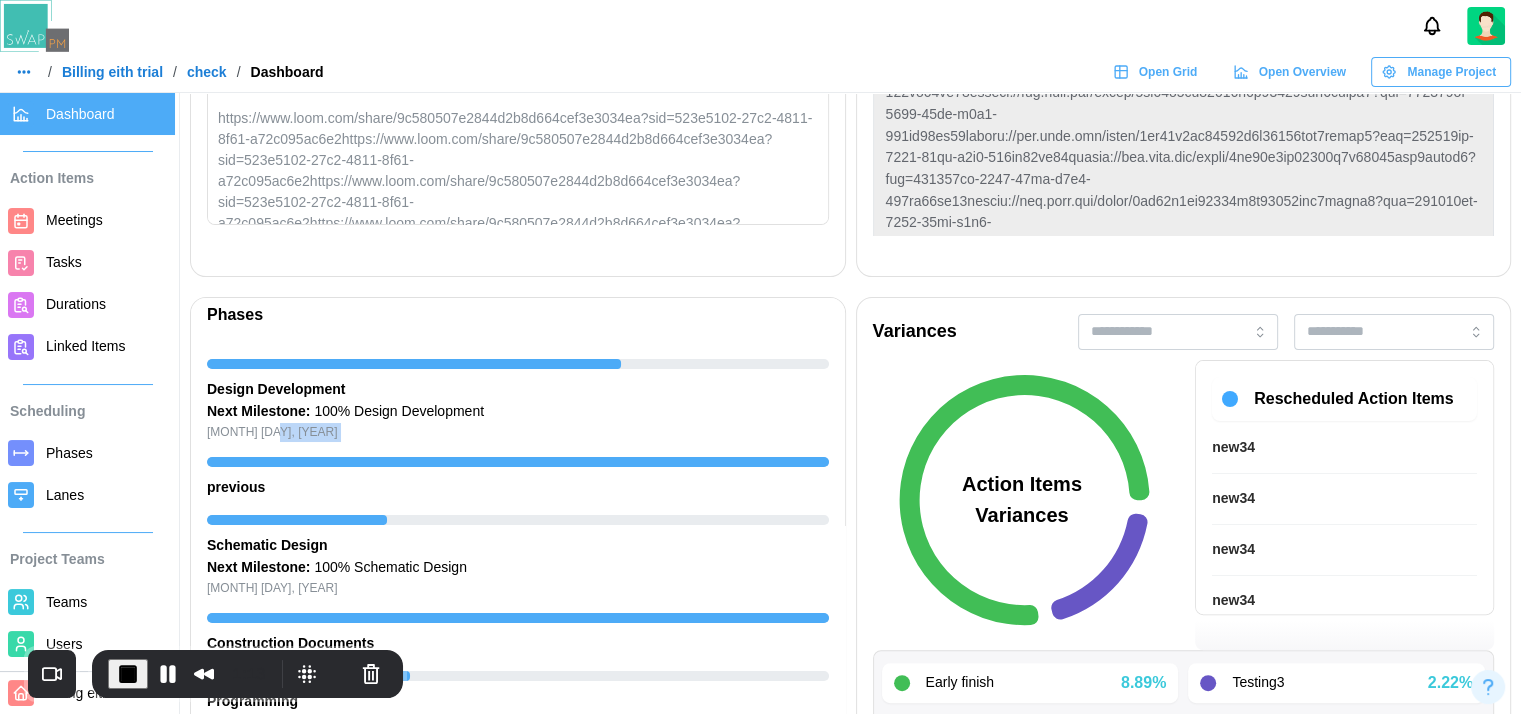 click on "Phases" at bounding box center [69, 453] 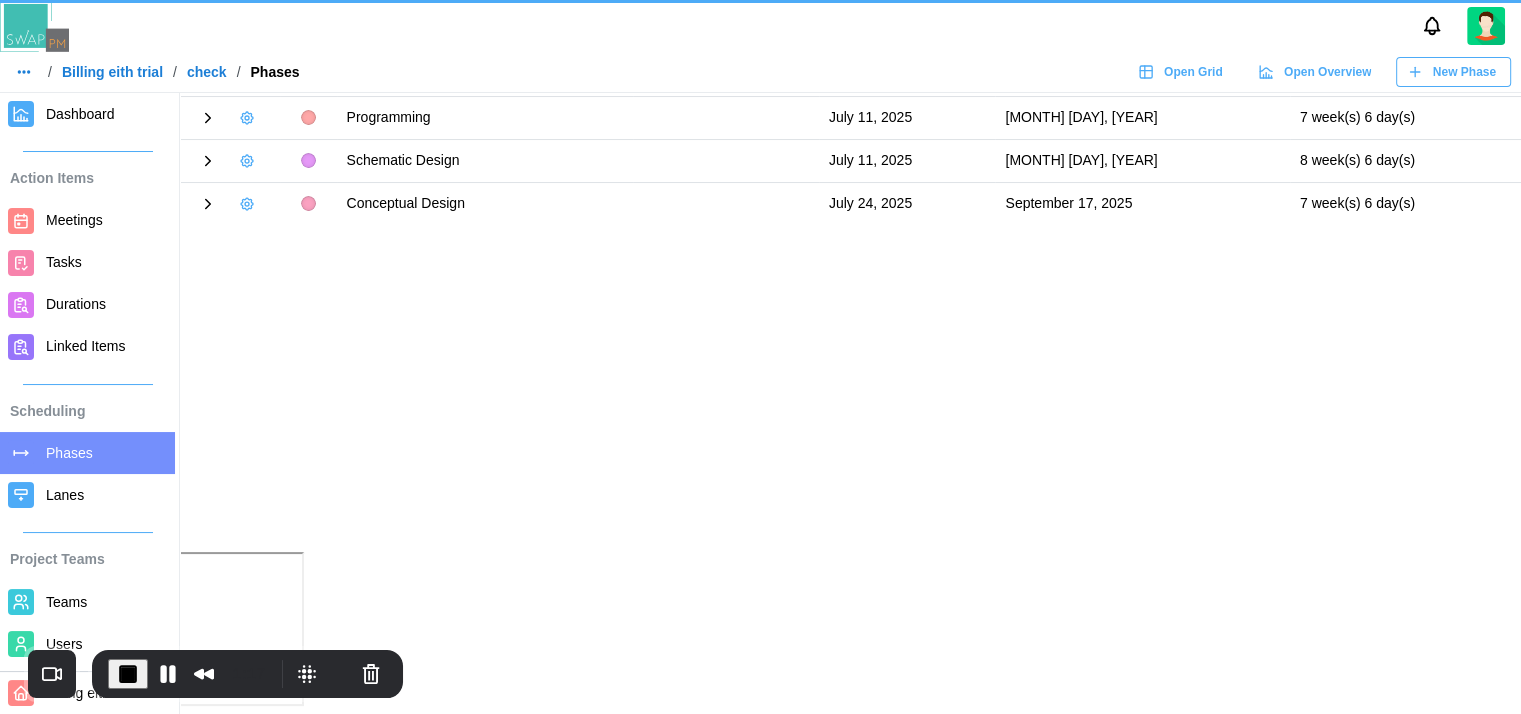 scroll, scrollTop: 0, scrollLeft: 0, axis: both 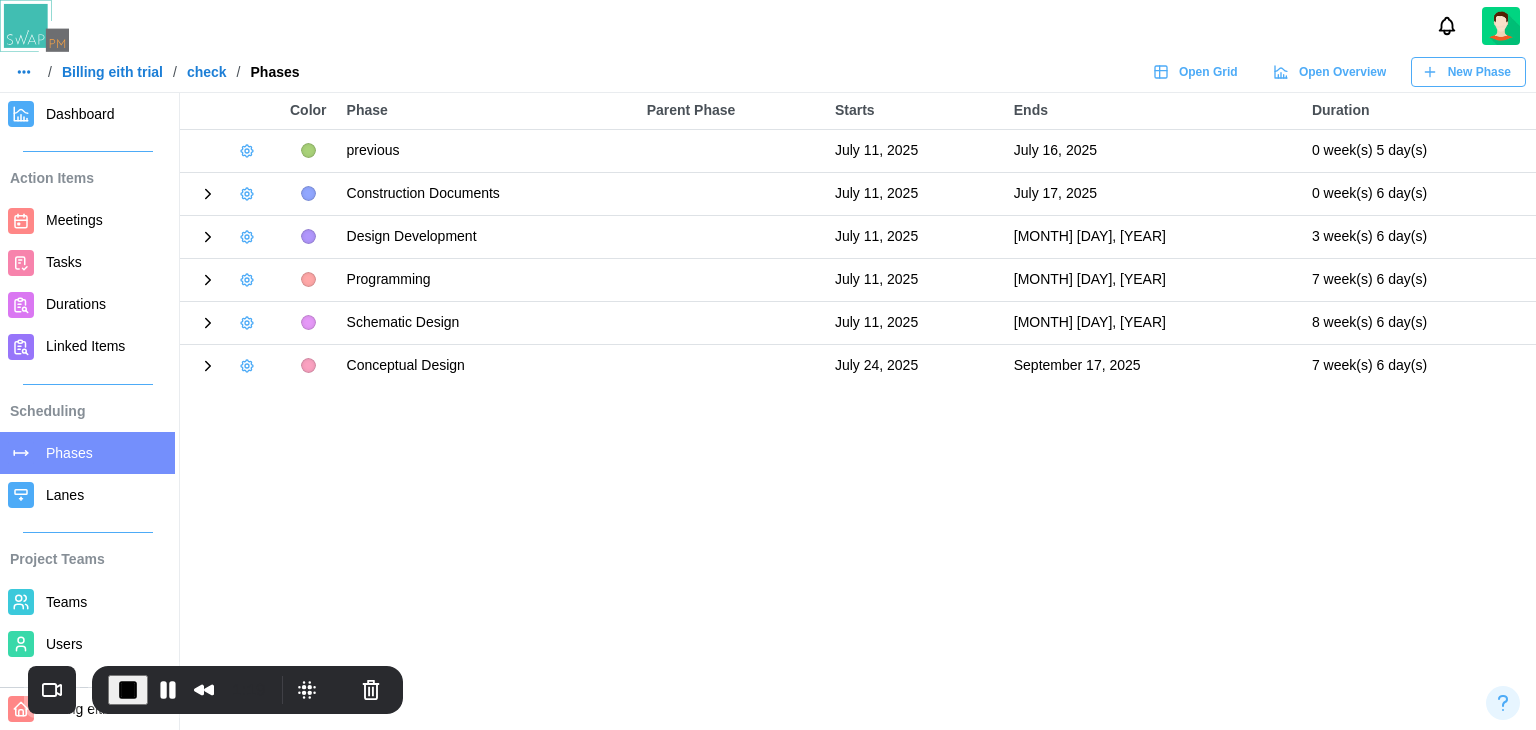 click 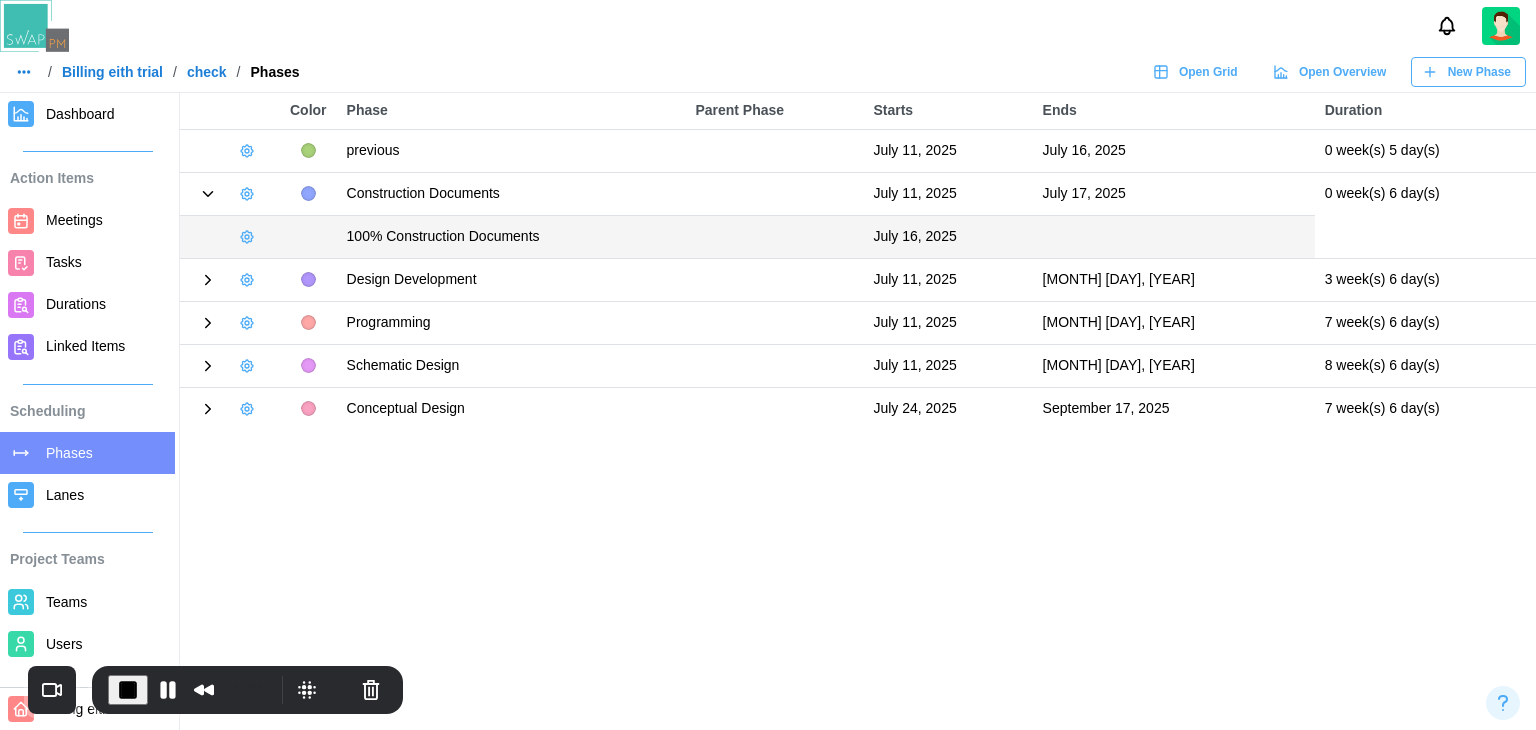 click at bounding box center (247, 237) 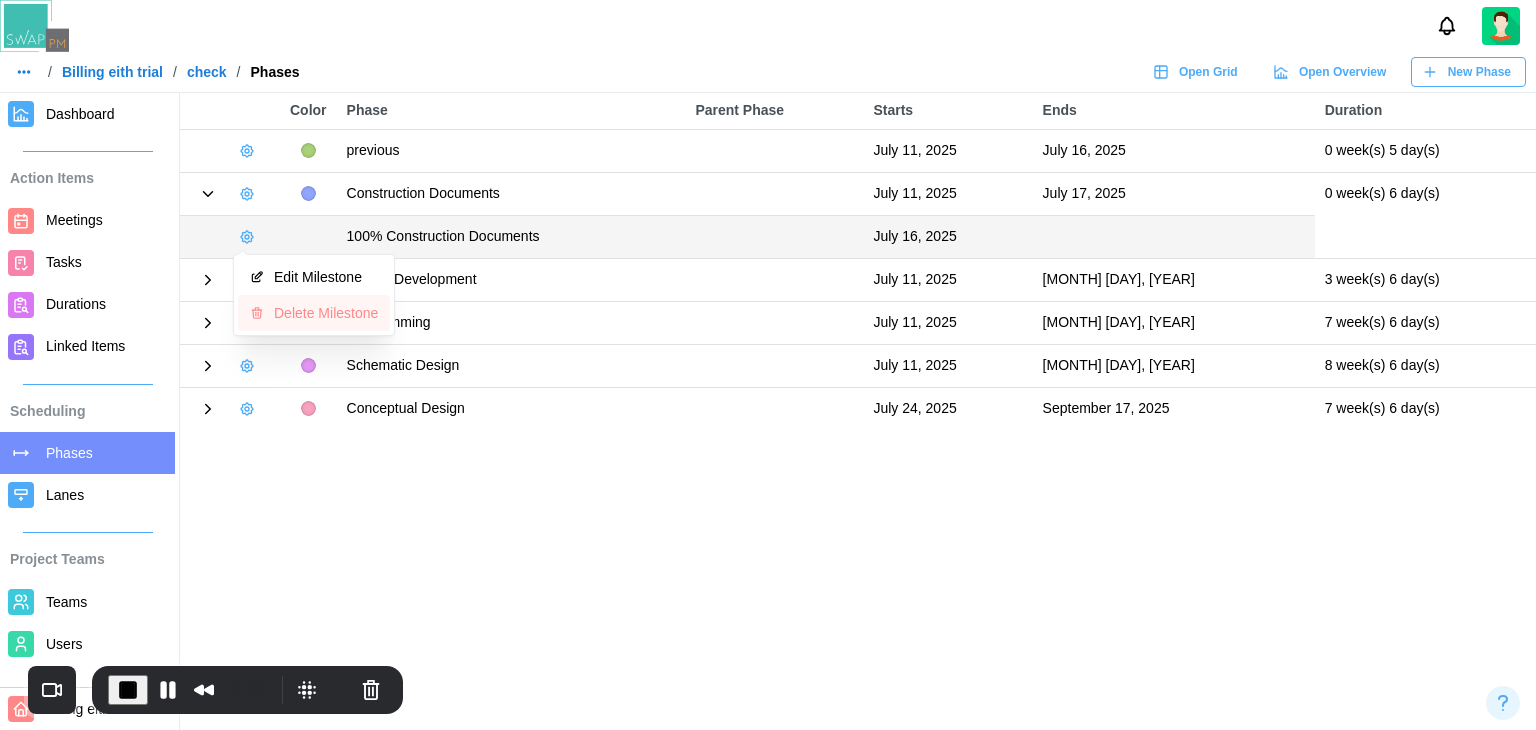 click on "Delete Milestone" at bounding box center (314, 313) 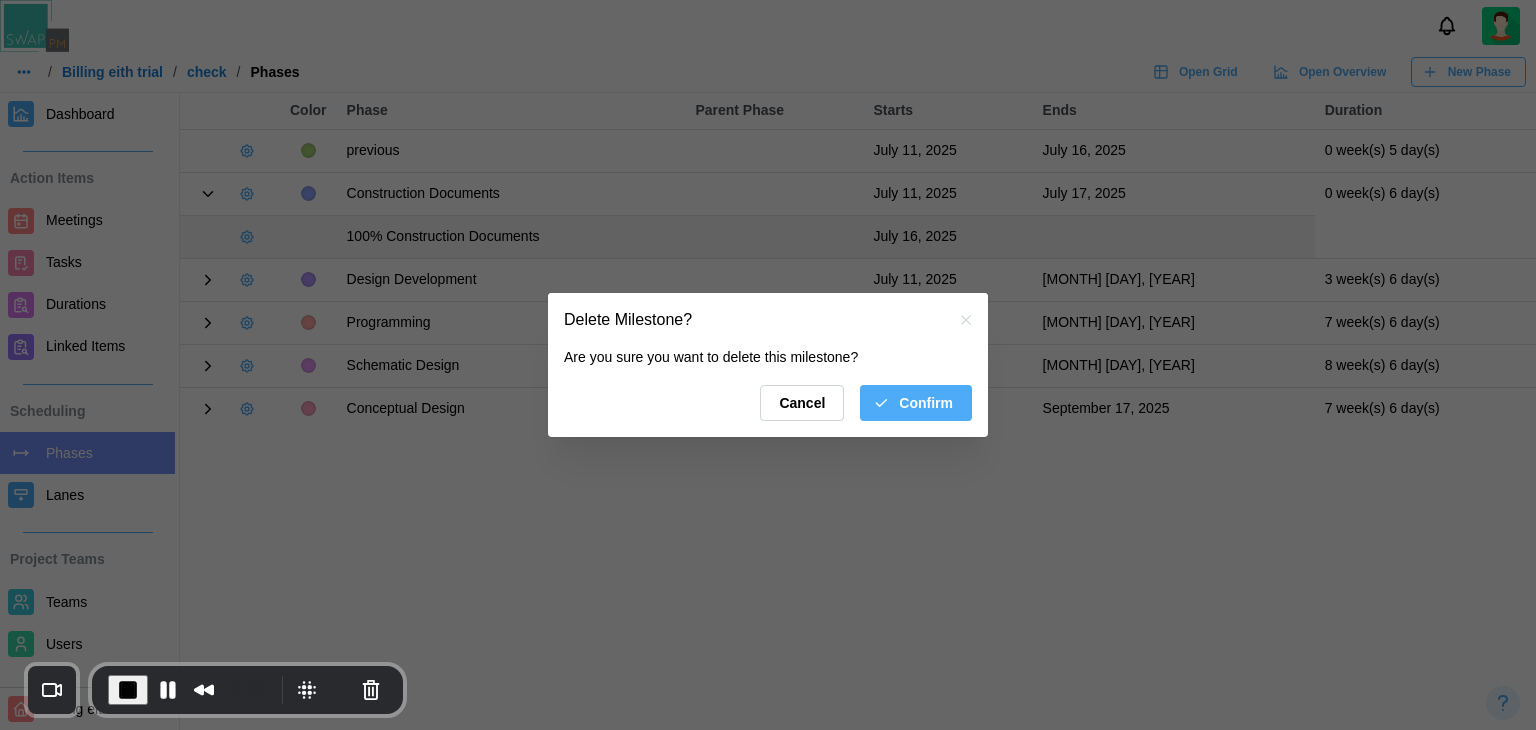 click on "Confirm" at bounding box center (926, 403) 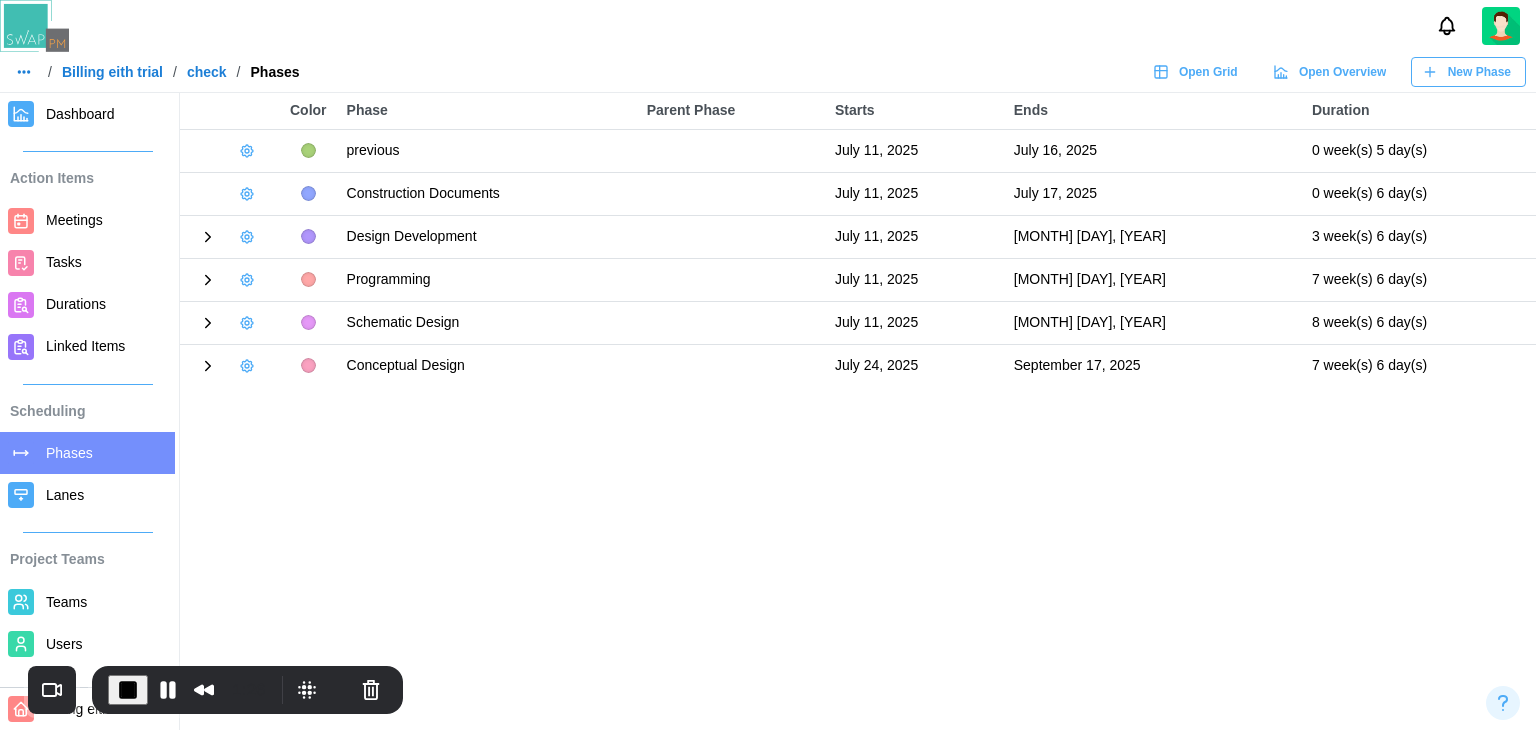 click on "Dashboard" at bounding box center (80, 114) 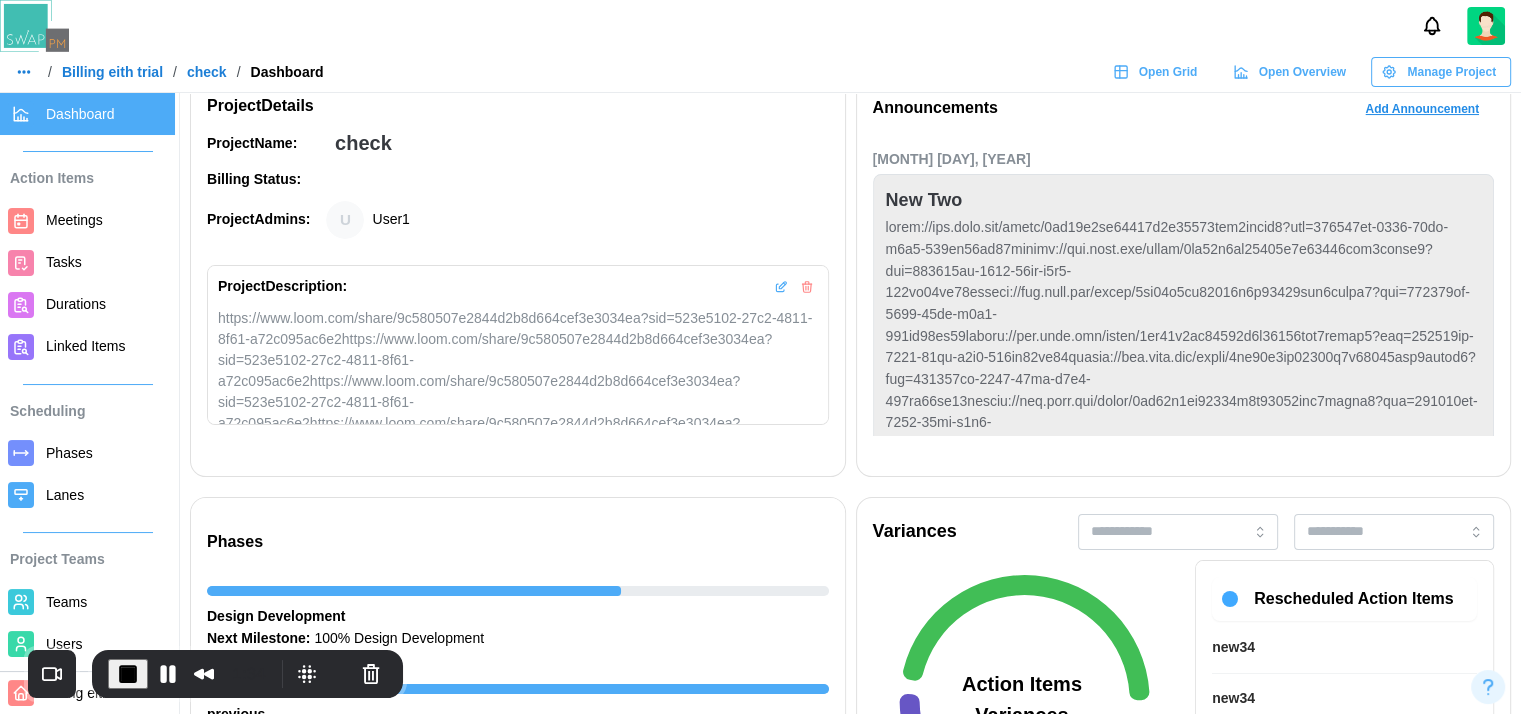 scroll, scrollTop: 700, scrollLeft: 0, axis: vertical 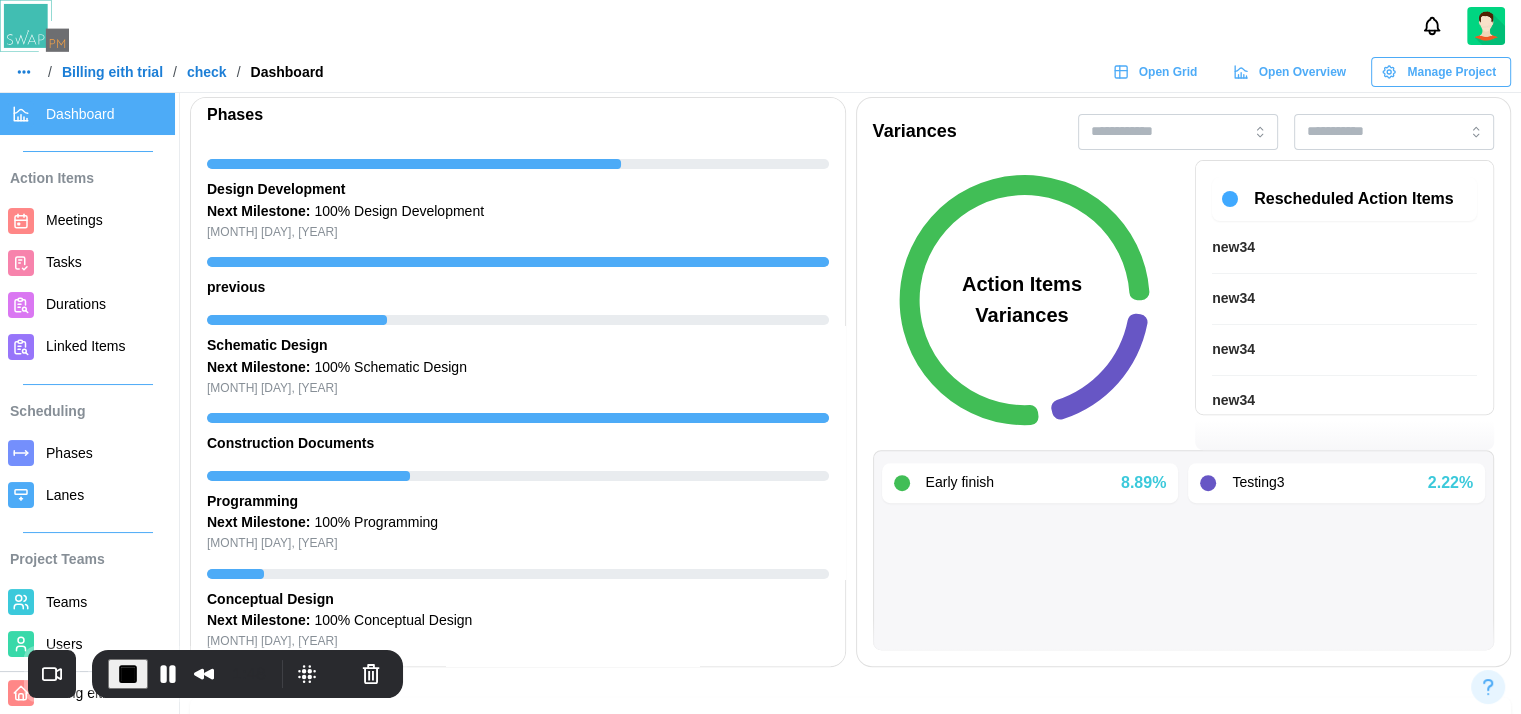 click on "1:48" at bounding box center [247, 674] 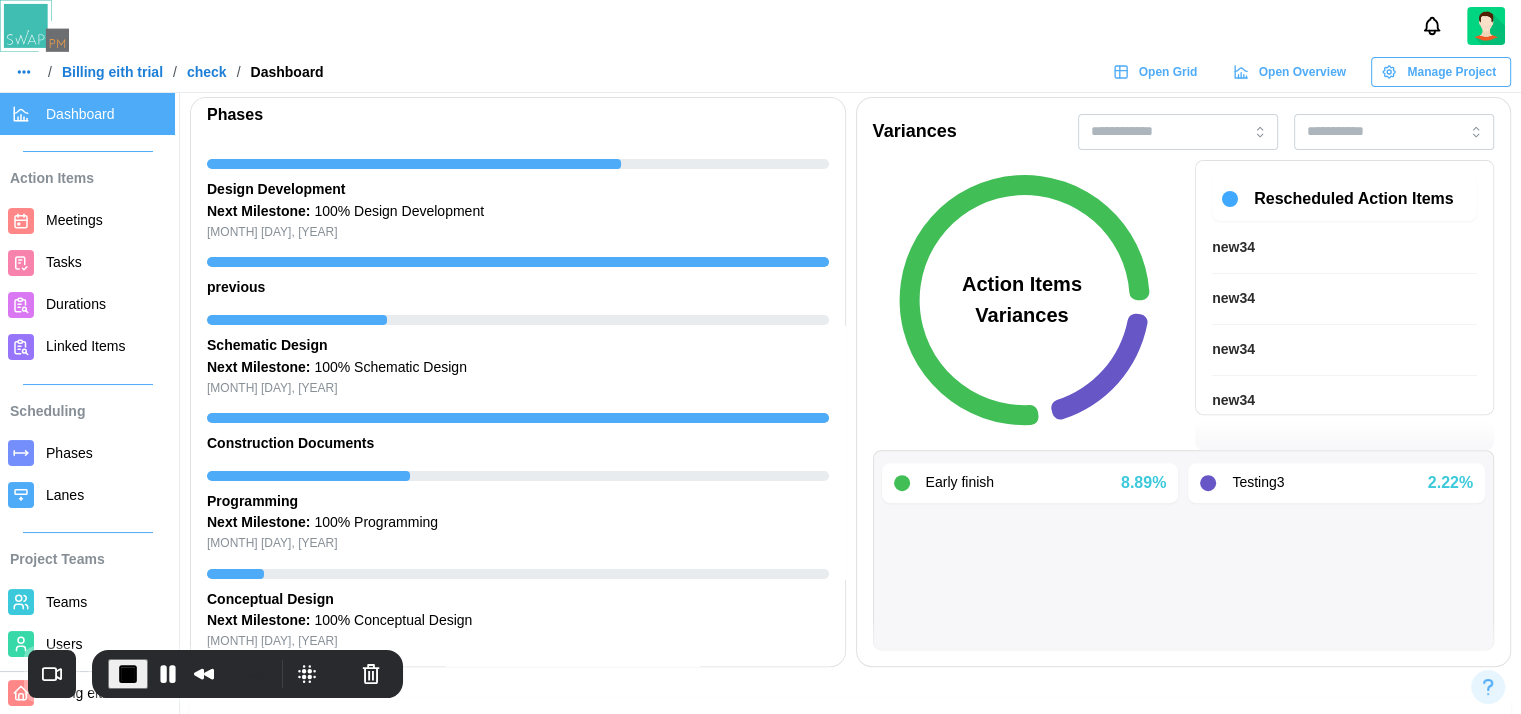 click on "Phases" at bounding box center (69, 453) 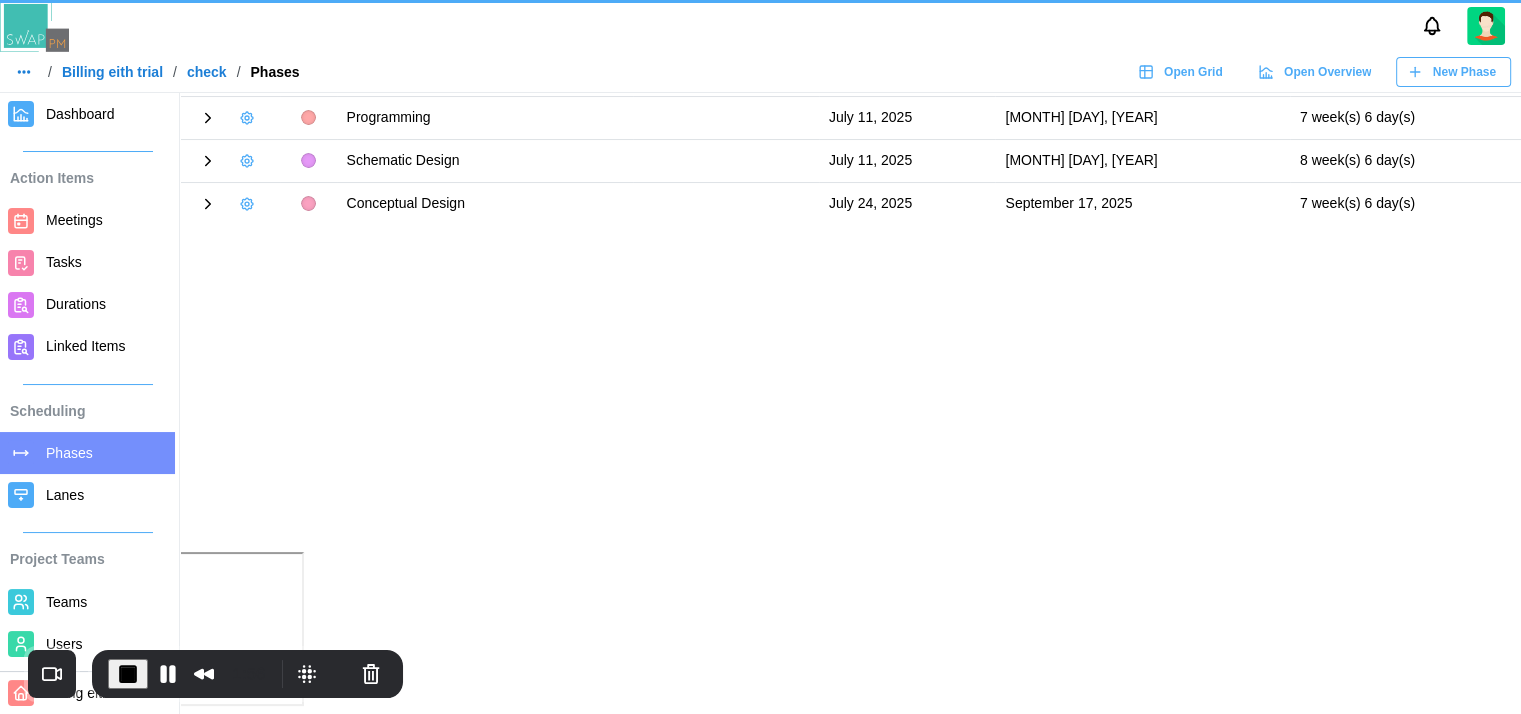 scroll, scrollTop: 0, scrollLeft: 0, axis: both 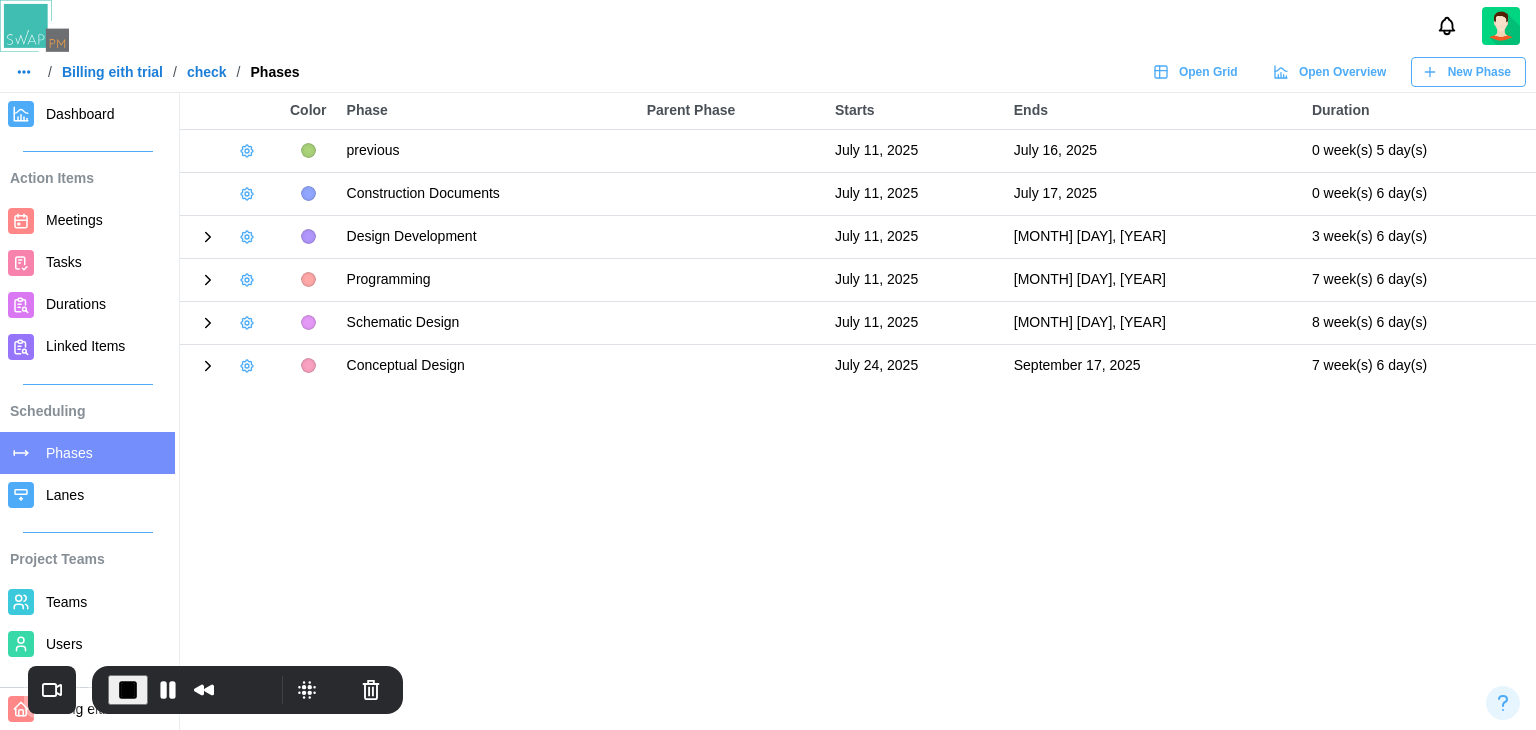 click 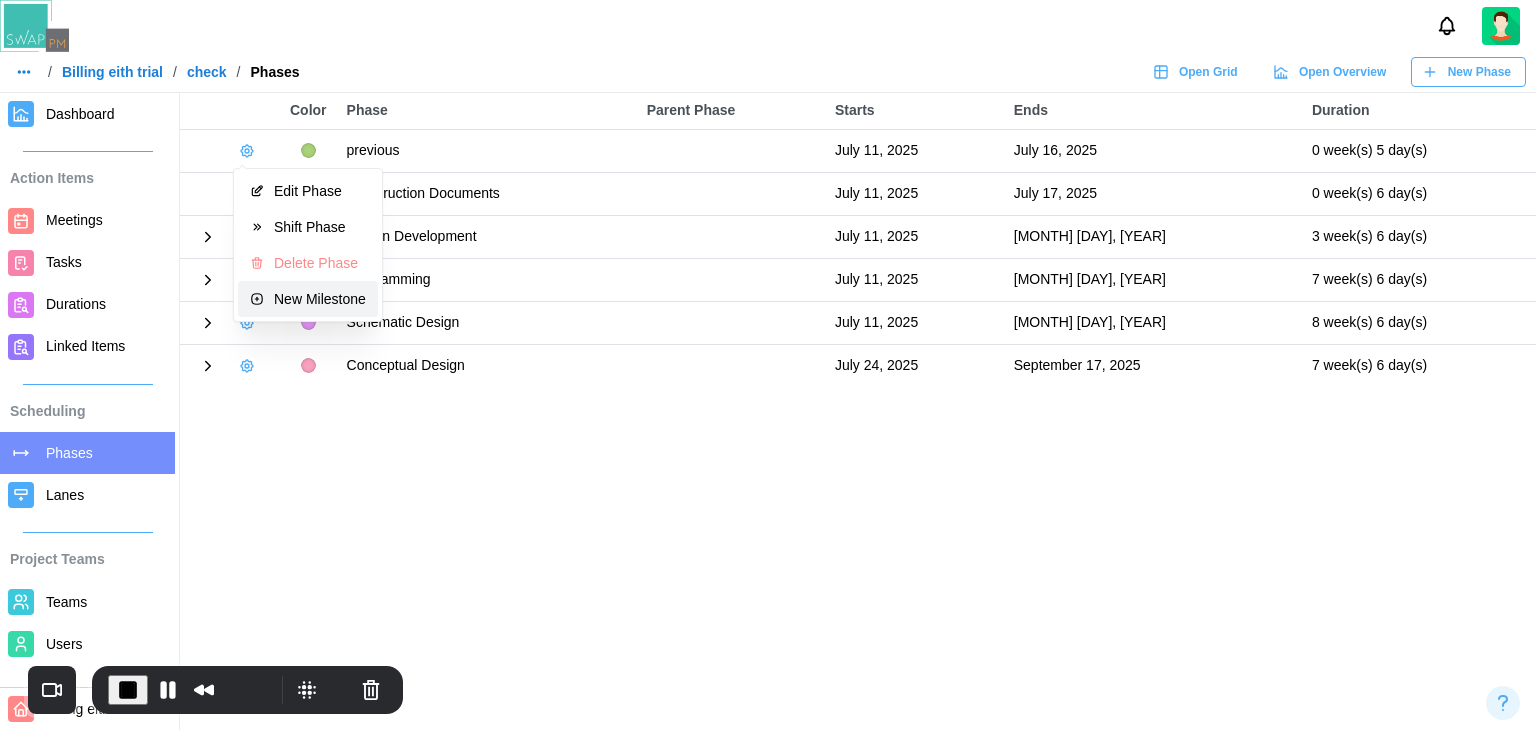 click on "New Milestone" at bounding box center [308, 299] 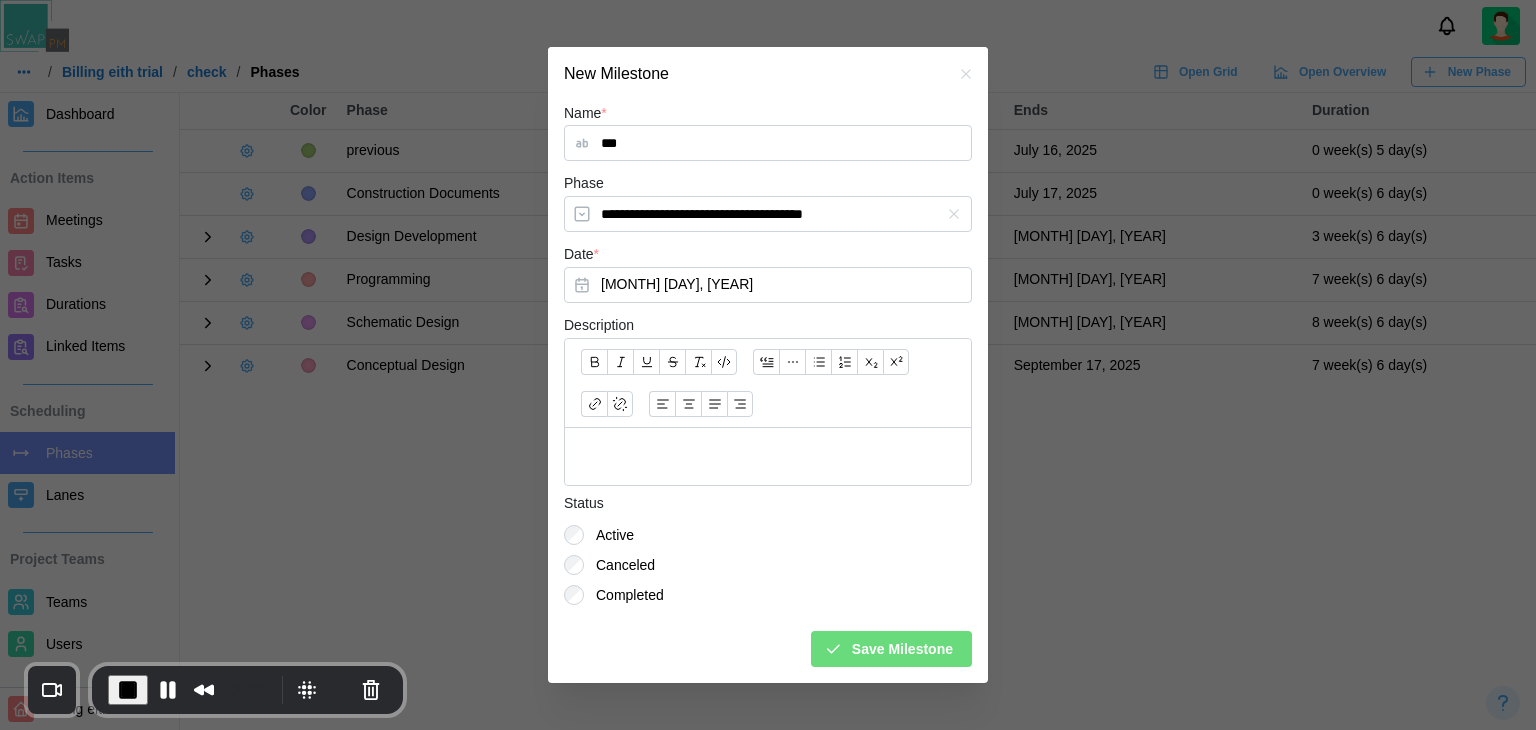 type on "***" 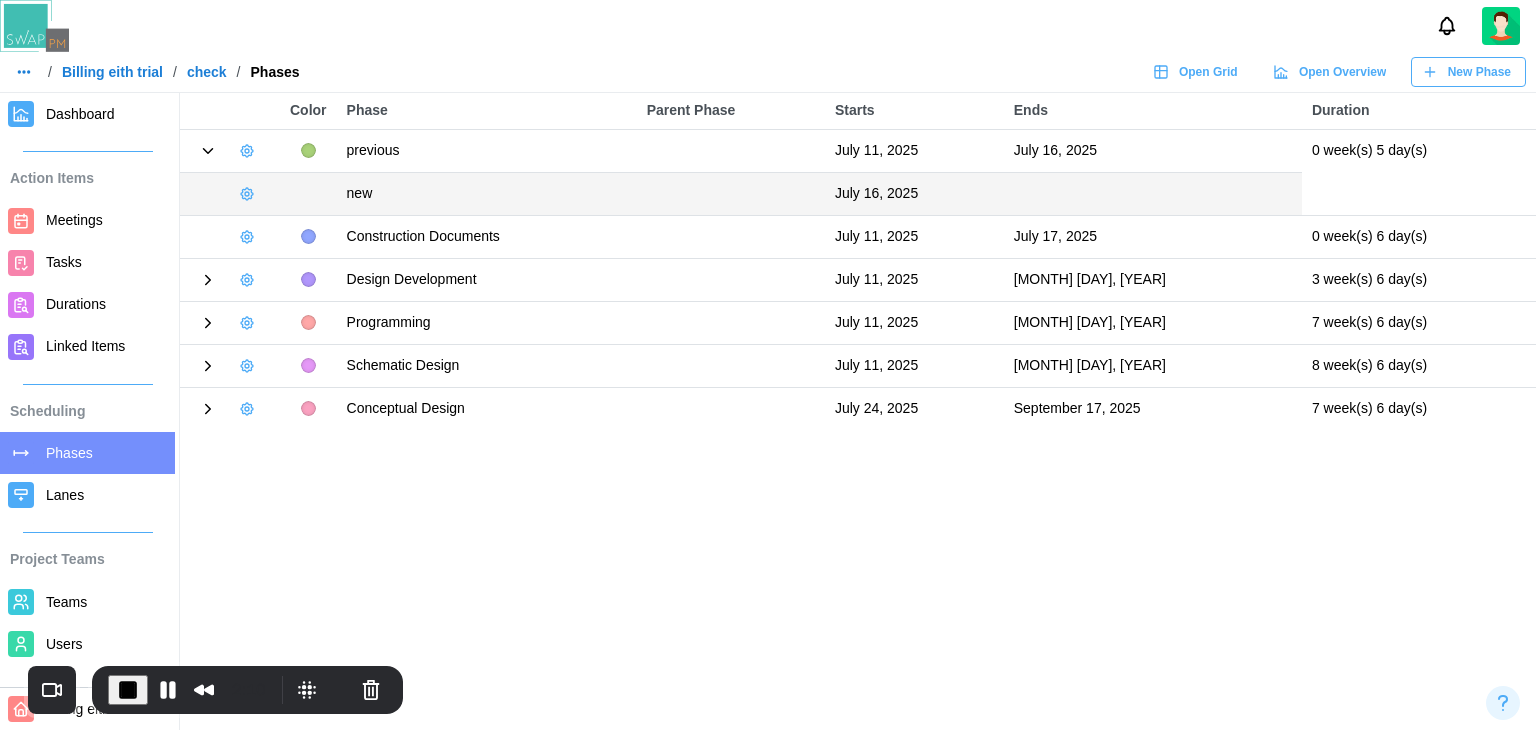 click 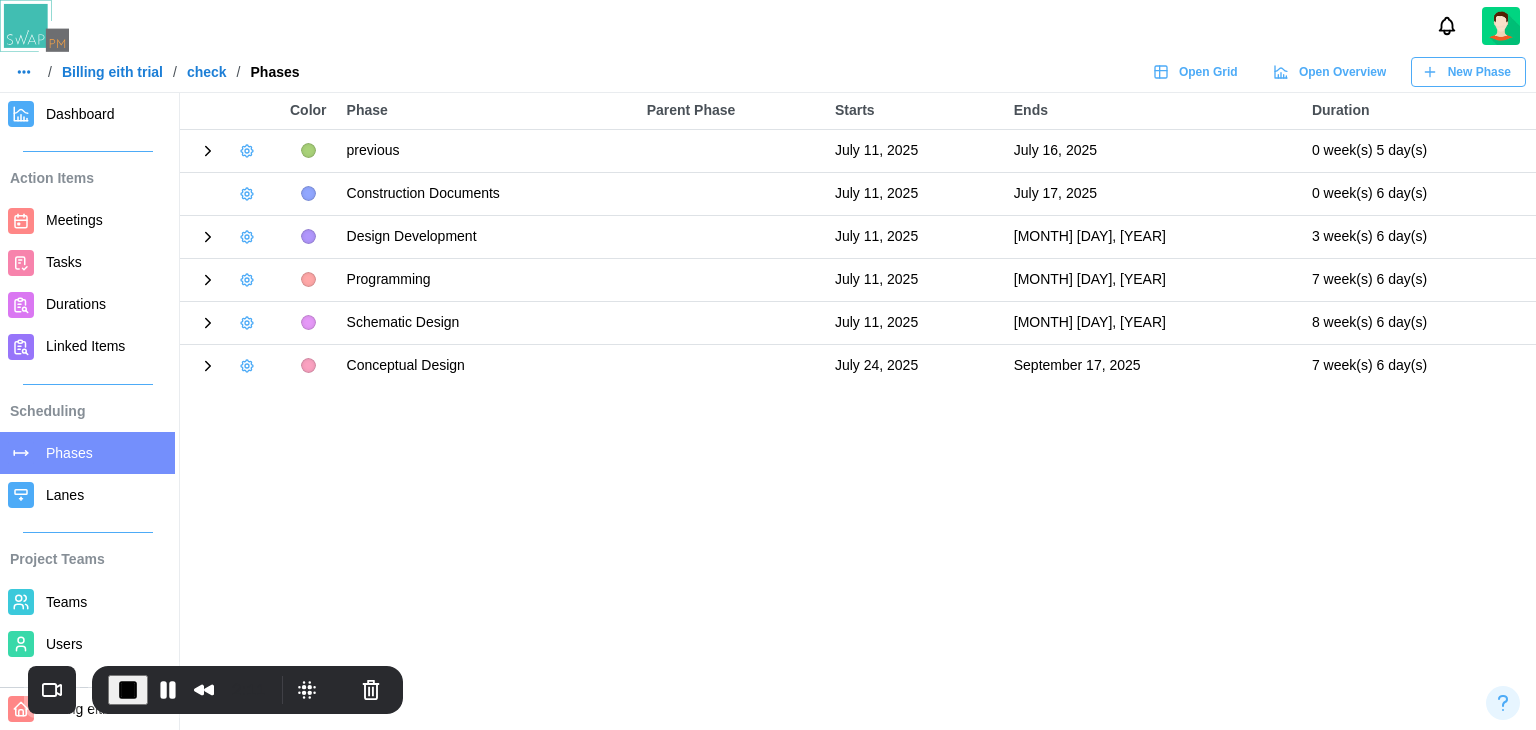 click on "Dashboard" at bounding box center [80, 114] 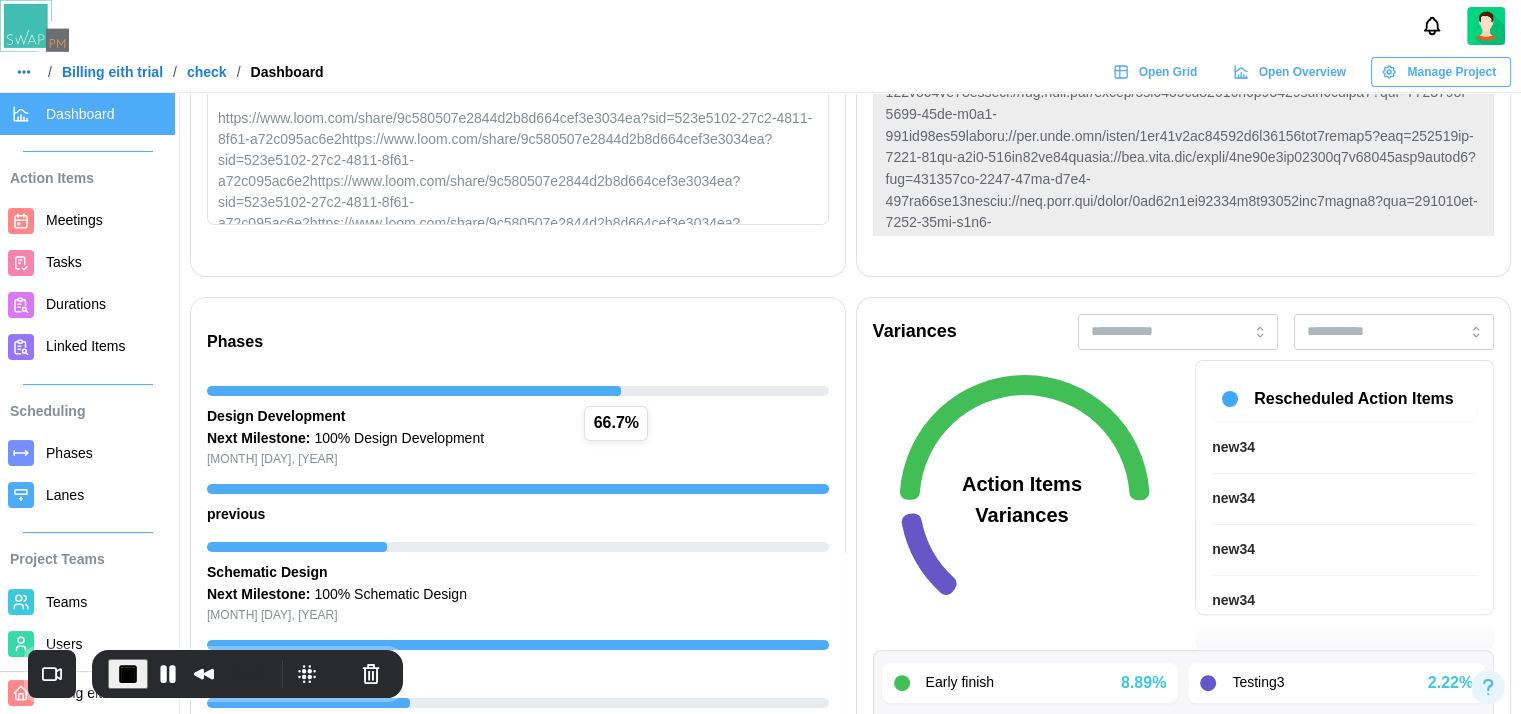 scroll, scrollTop: 700, scrollLeft: 0, axis: vertical 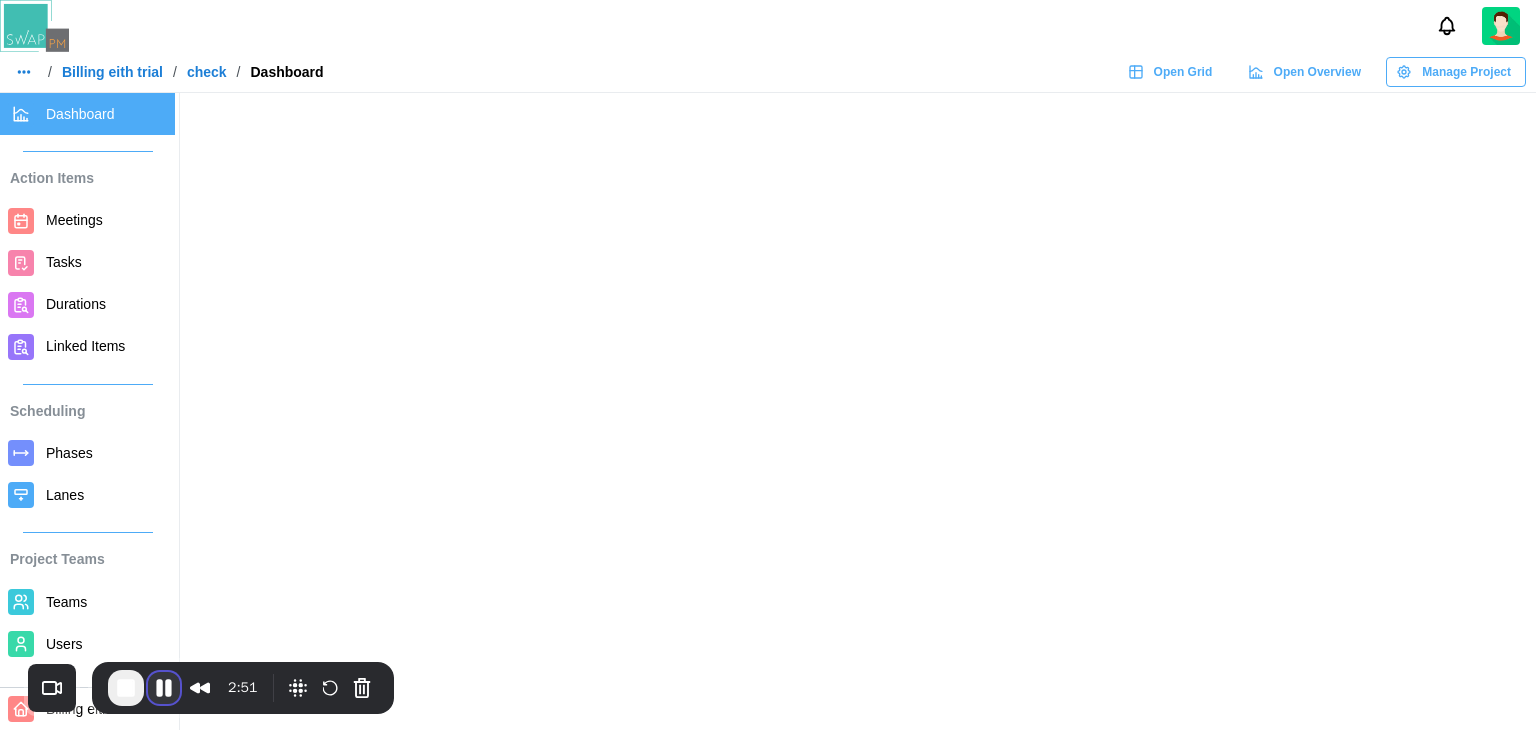click at bounding box center (164, 688) 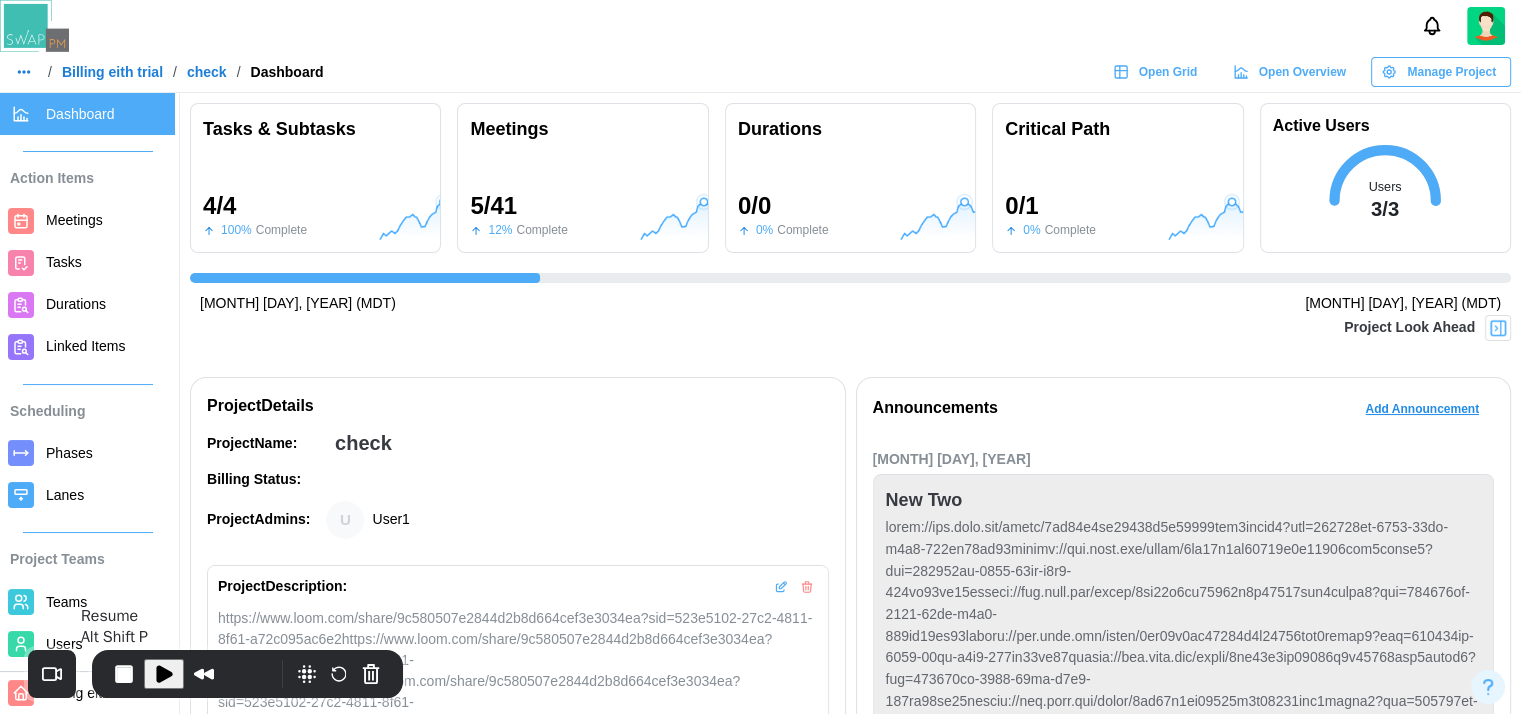 click at bounding box center (164, 674) 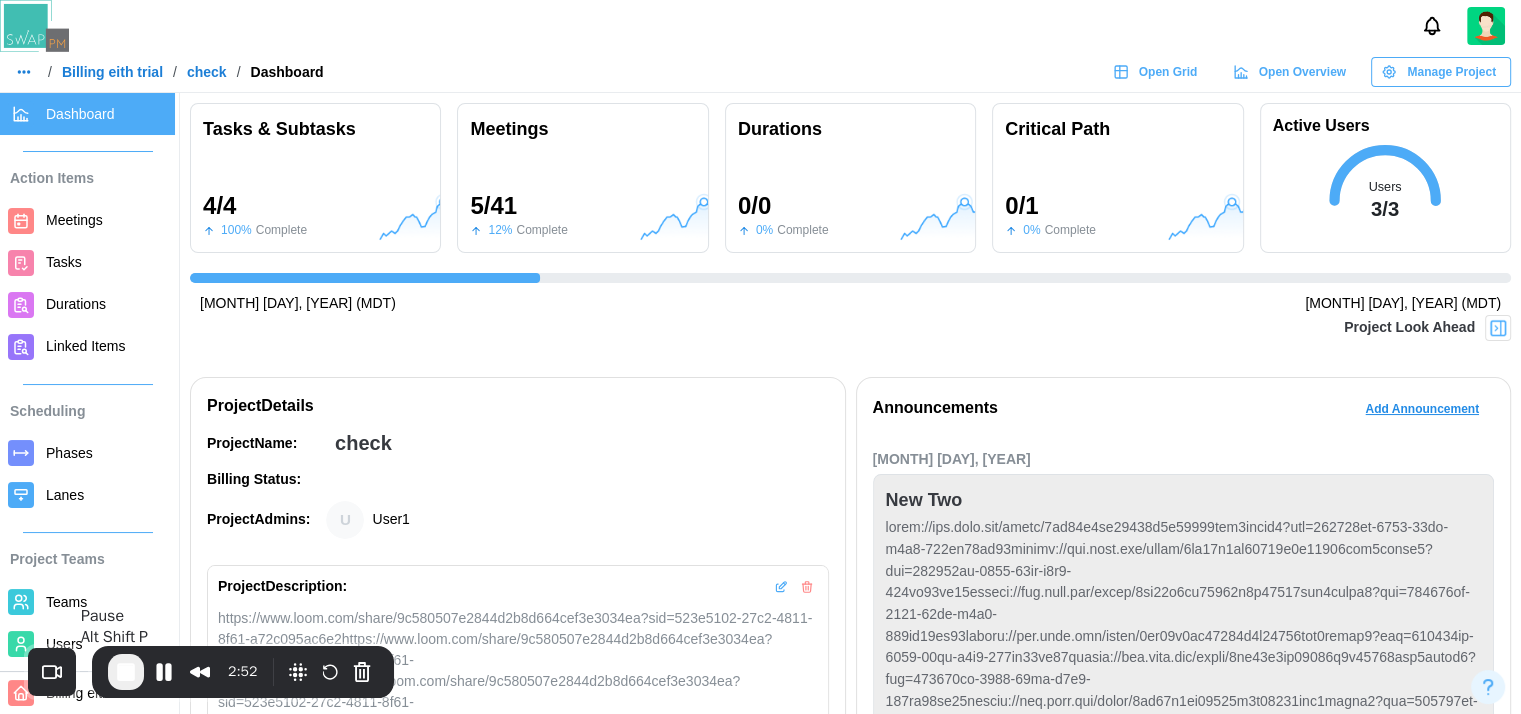 scroll, scrollTop: 500, scrollLeft: 0, axis: vertical 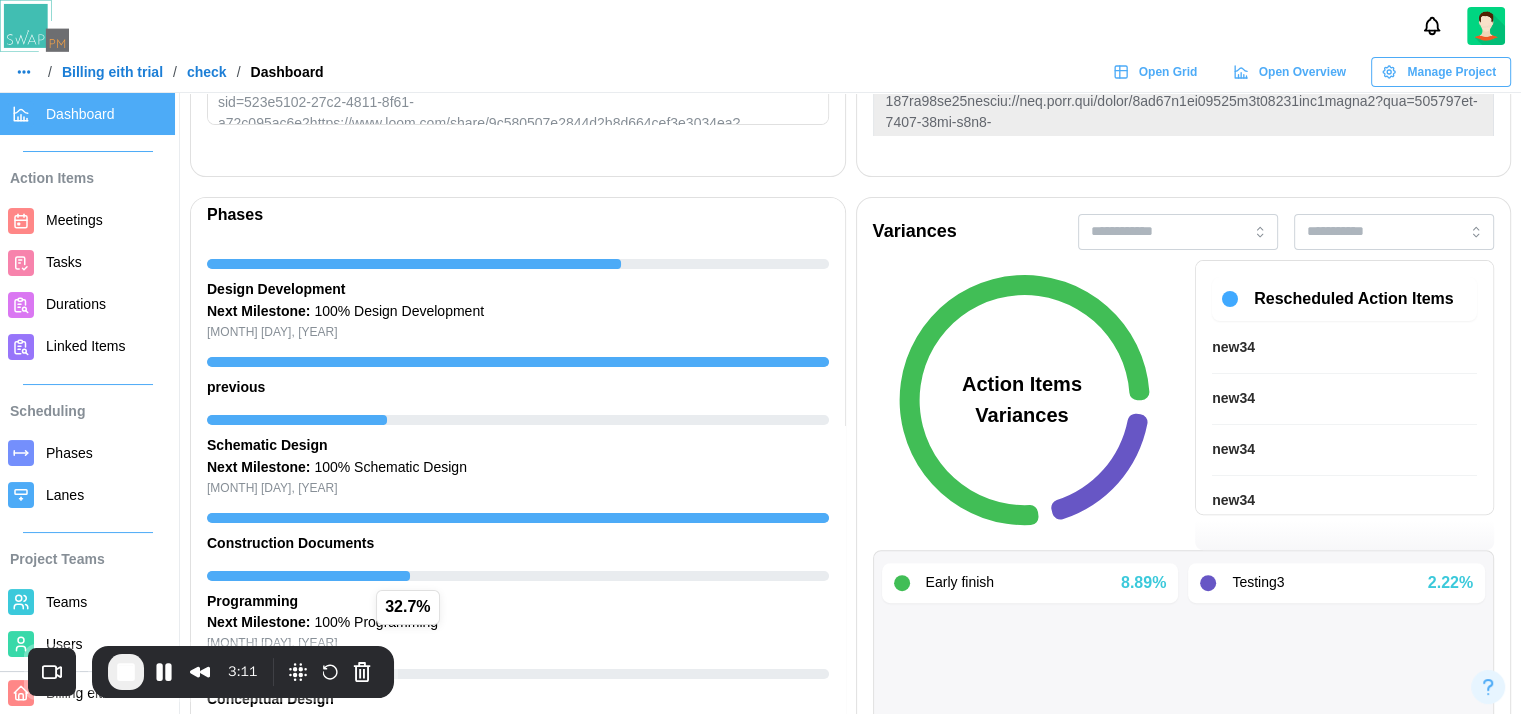 click at bounding box center (308, 576) 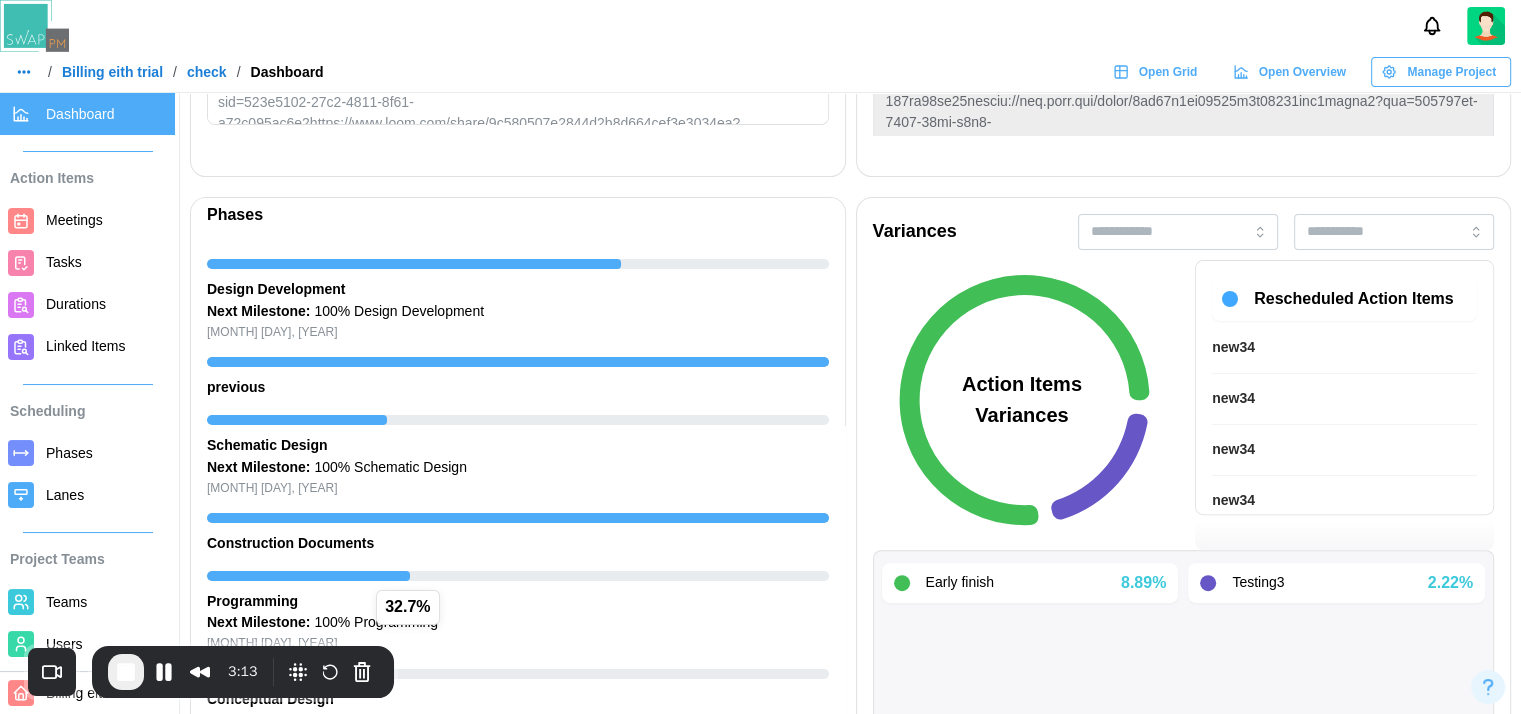 click at bounding box center (518, 576) 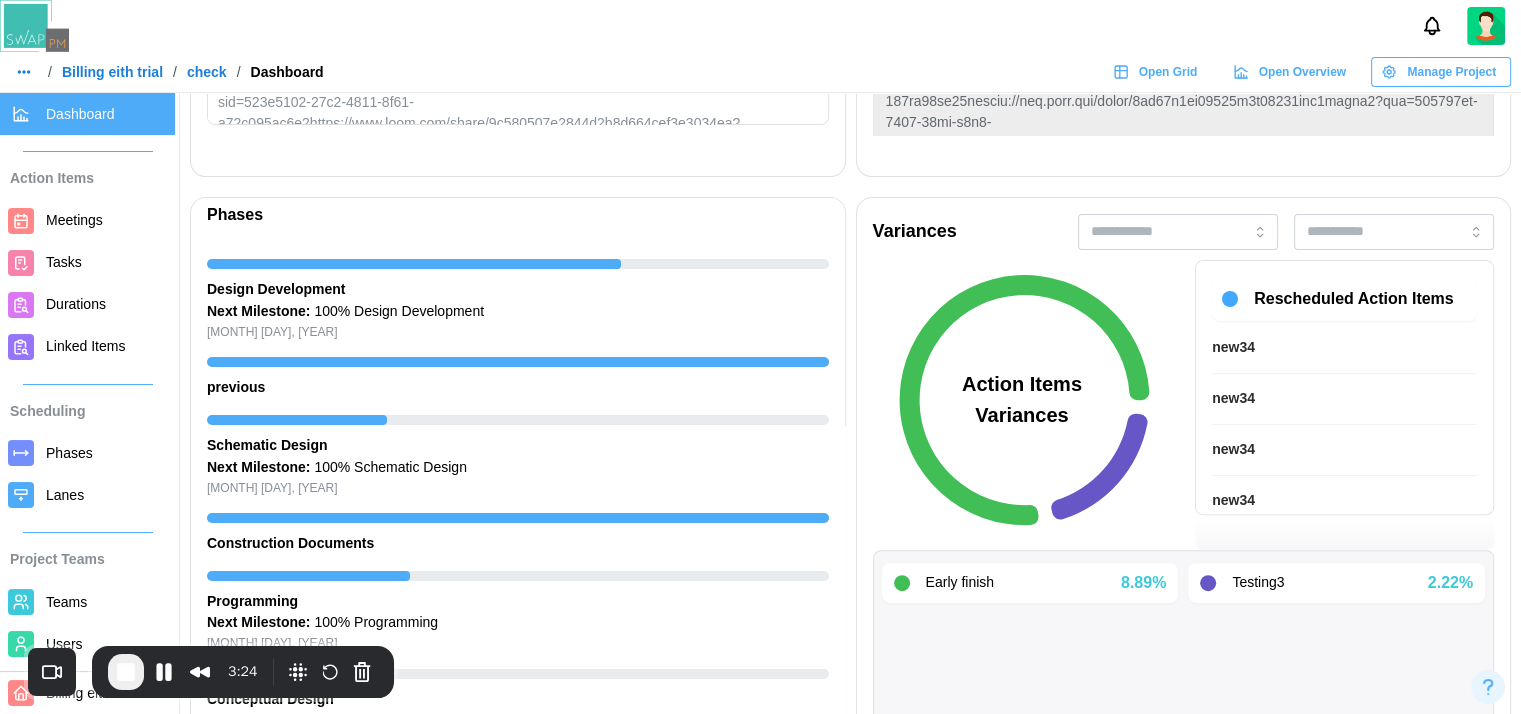 click on "Phases" at bounding box center [69, 453] 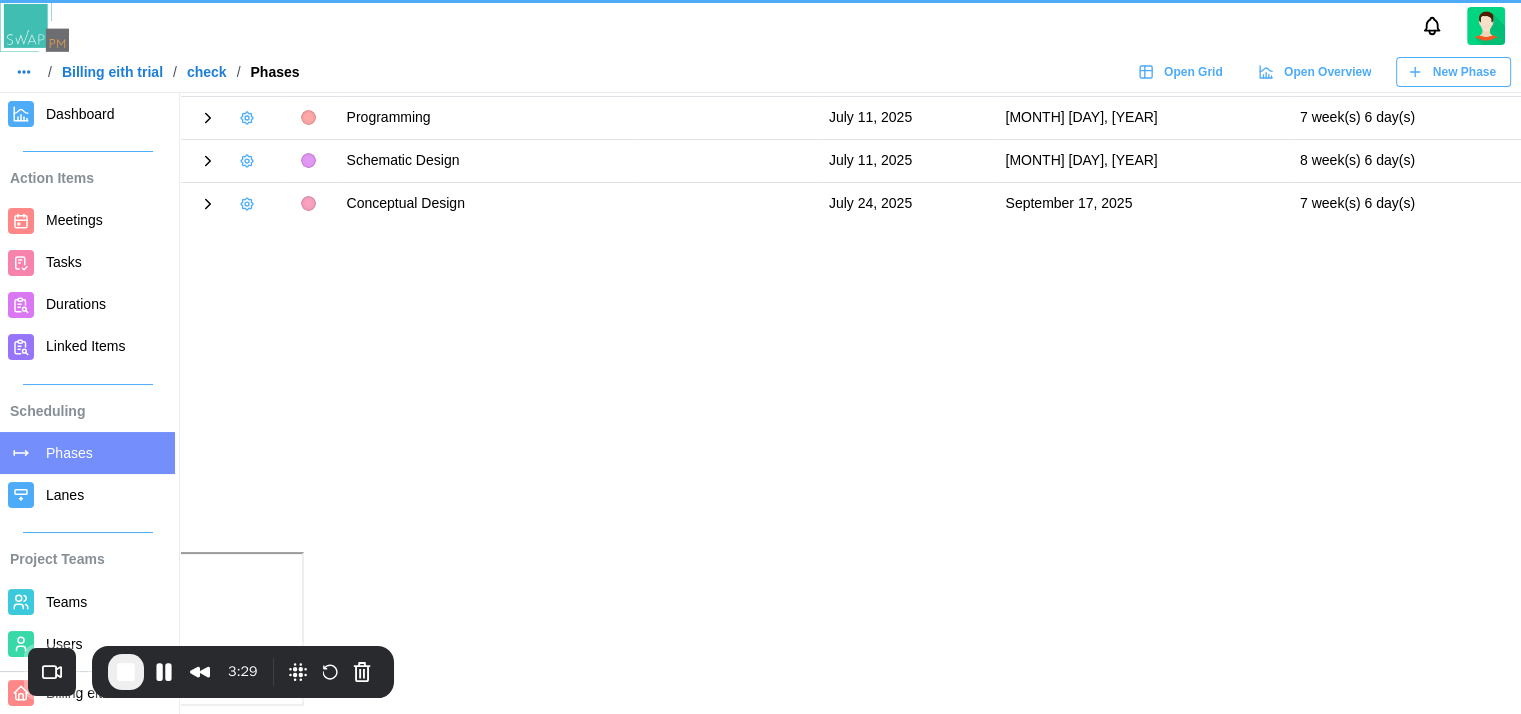 scroll, scrollTop: 0, scrollLeft: 0, axis: both 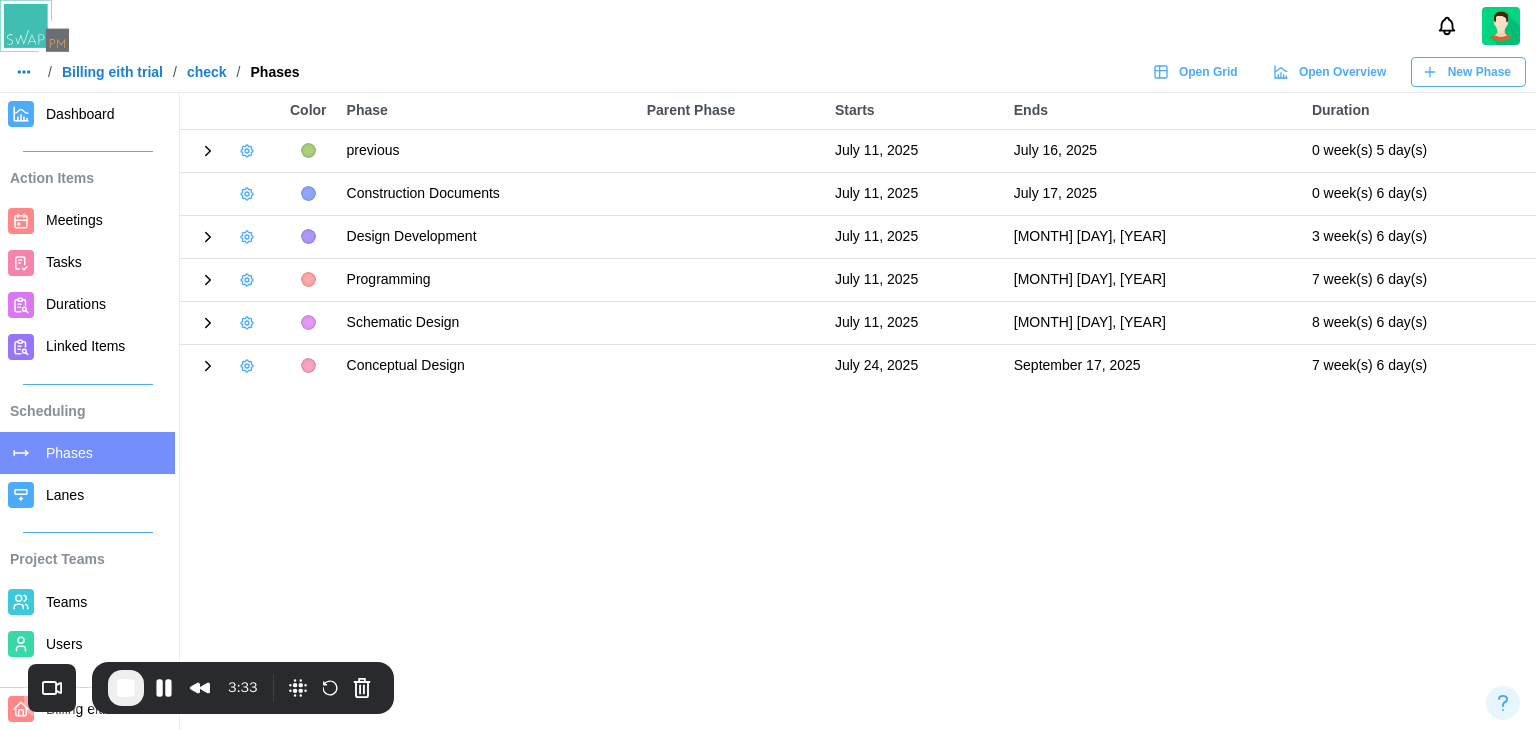 click 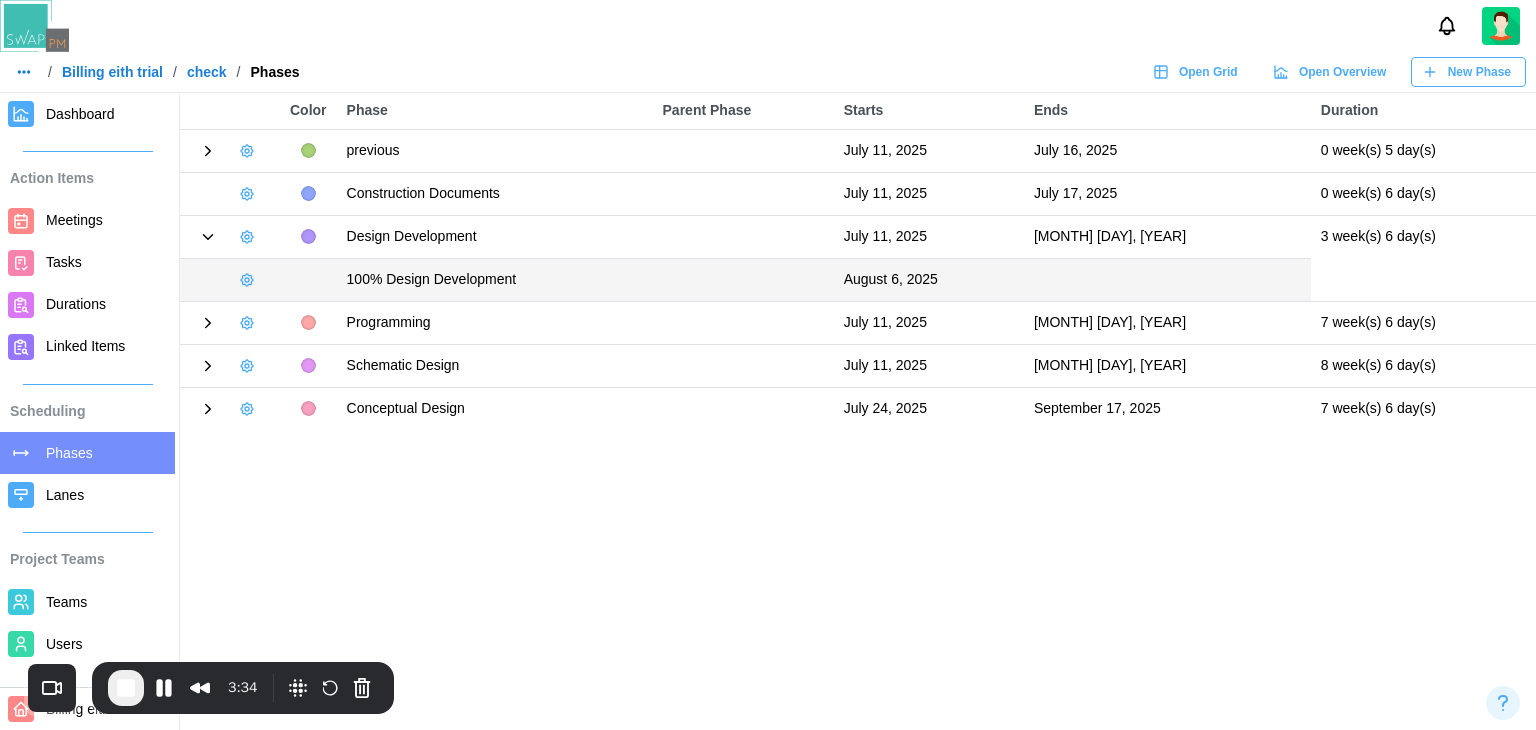 click 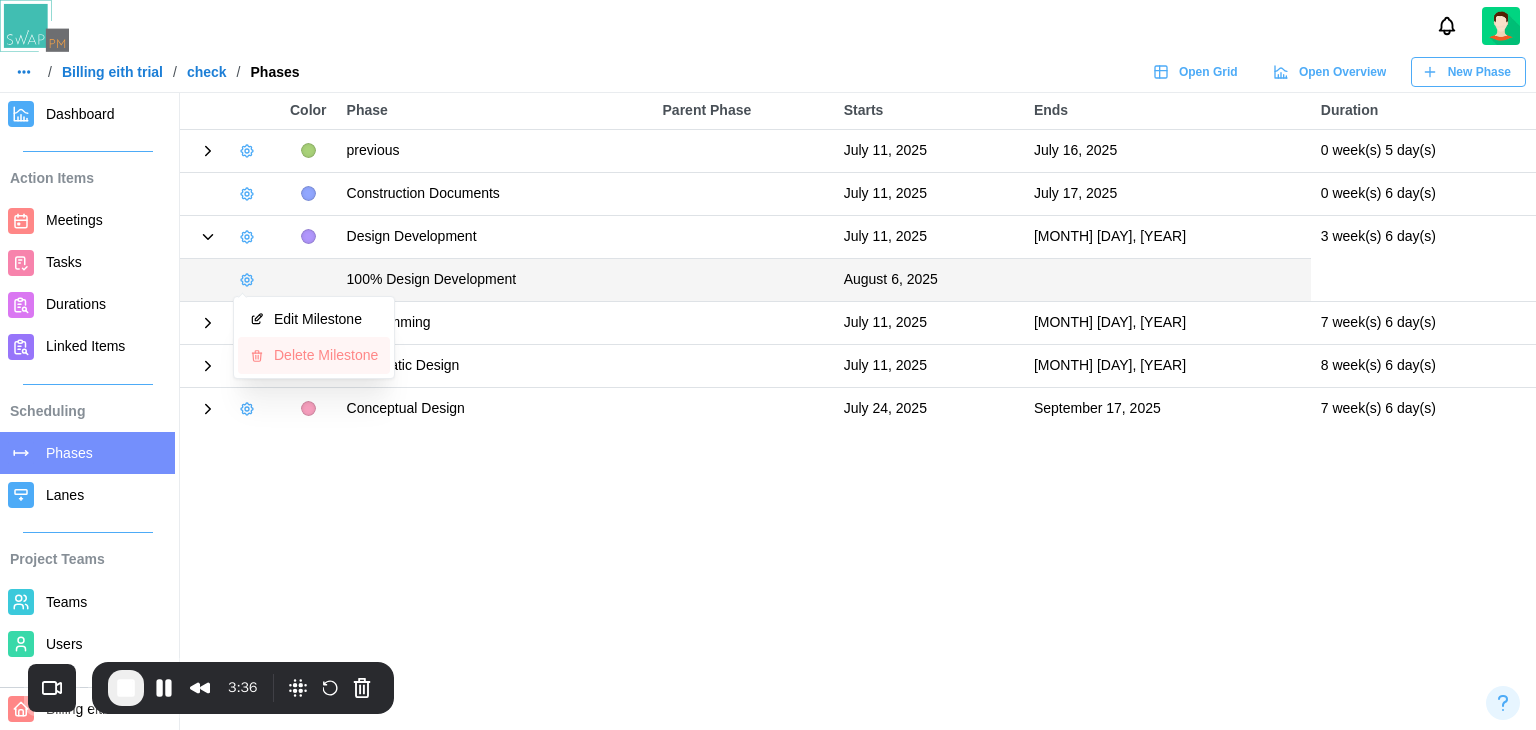 click on "Delete Milestone" at bounding box center [314, 355] 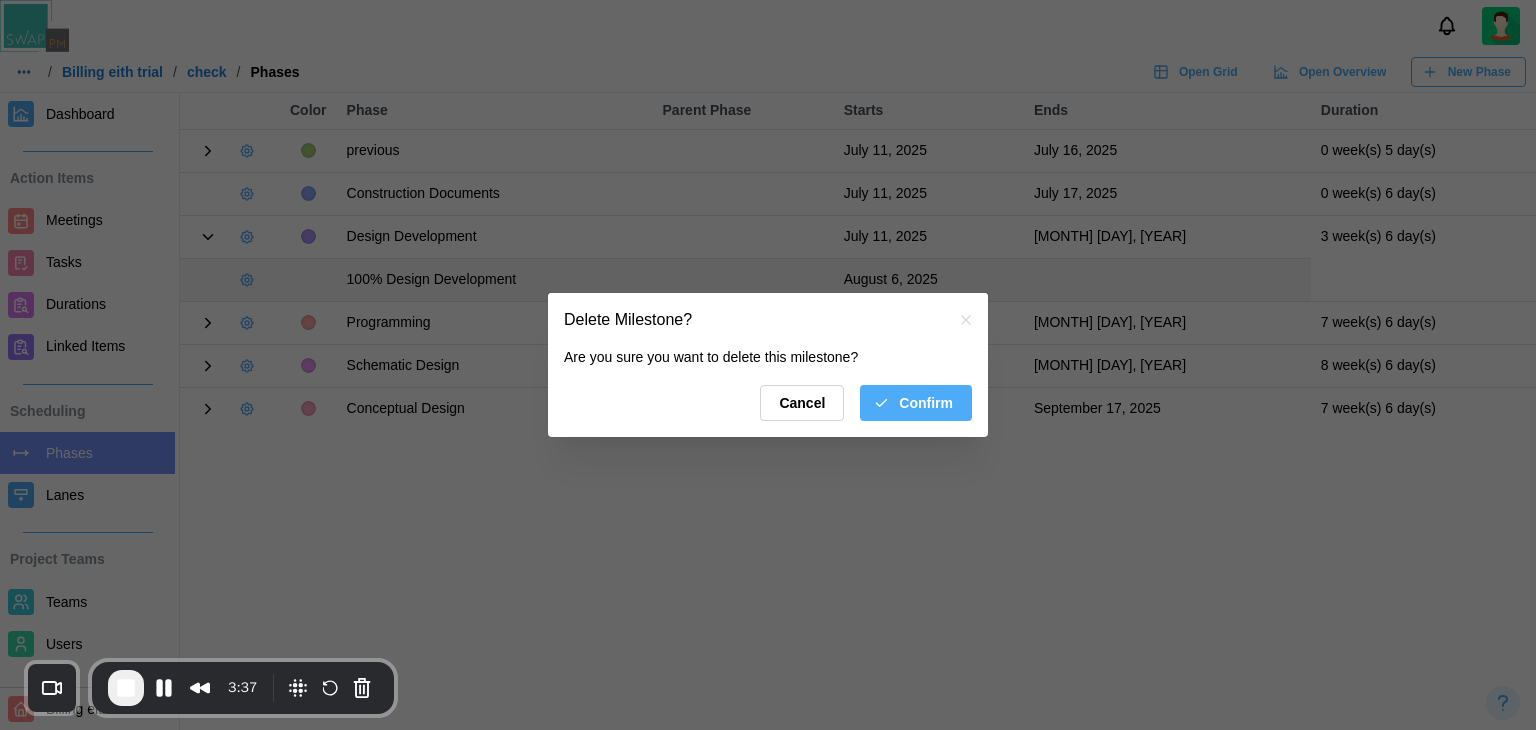 click on "Confirm" at bounding box center (916, 403) 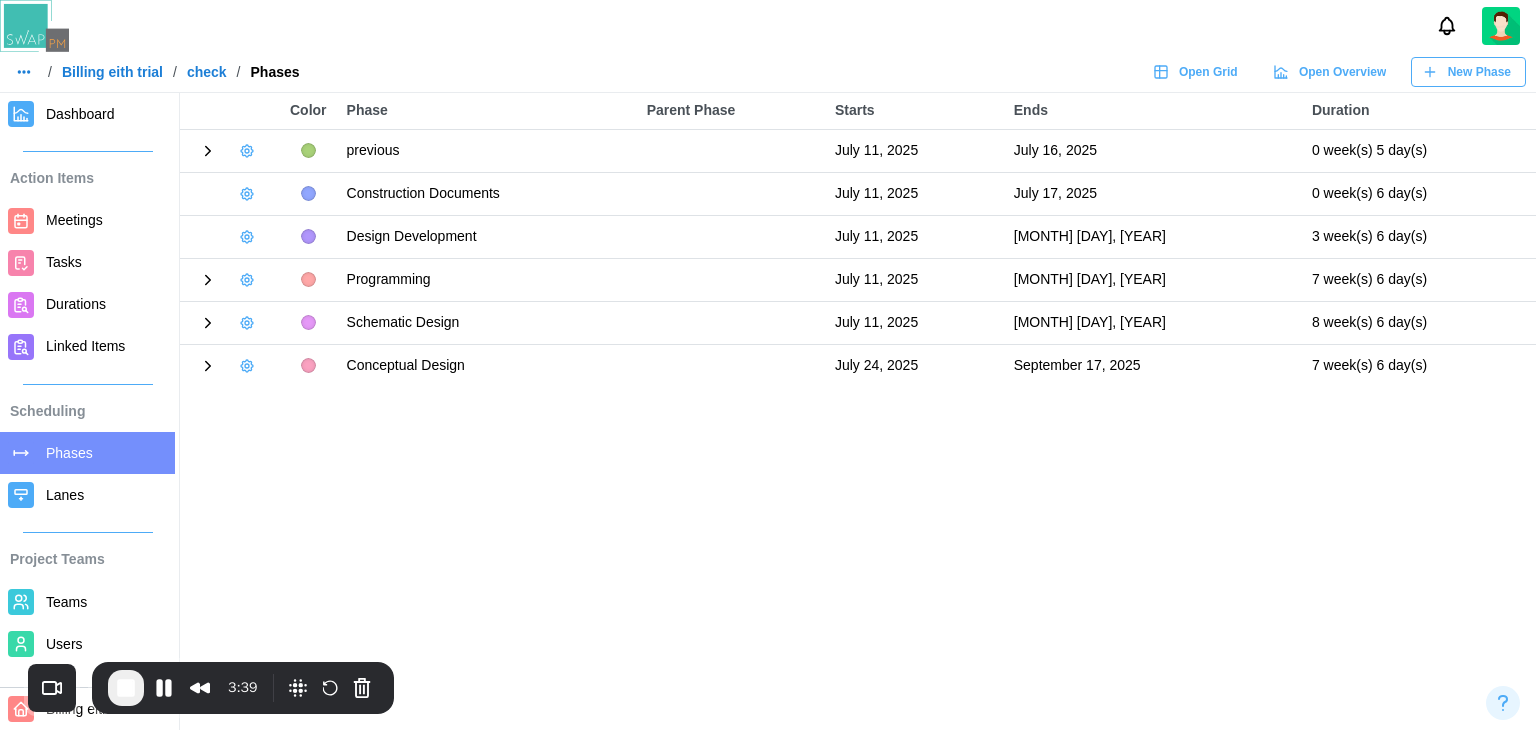 click on "Color Phase Parent Phase Starts Ends Duration previous July 11, 2025 July 16, 2025 0 week(s) 5 day(s) new July 16, 2025 Construction Documents July 11, 2025 July 17, 2025 0 week(s) 6 day(s) Design Development July 11, 2025 August 7, 2025 3 week(s) 6 day(s) Programming July 11, 2025 September 4, 2025 7 week(s) 6 day(s) 100% Programming September 3, 2025 Schematic Design July 11, 2025 September 11, 2025 8 week(s) 6 day(s) 100% Schematic Design September 10, 2025 Conceptual Design July 24, 2025 September 17, 2025 7 week(s) 6 day(s) 100% Conceptual Design September 16, 2025" at bounding box center [768, 365] 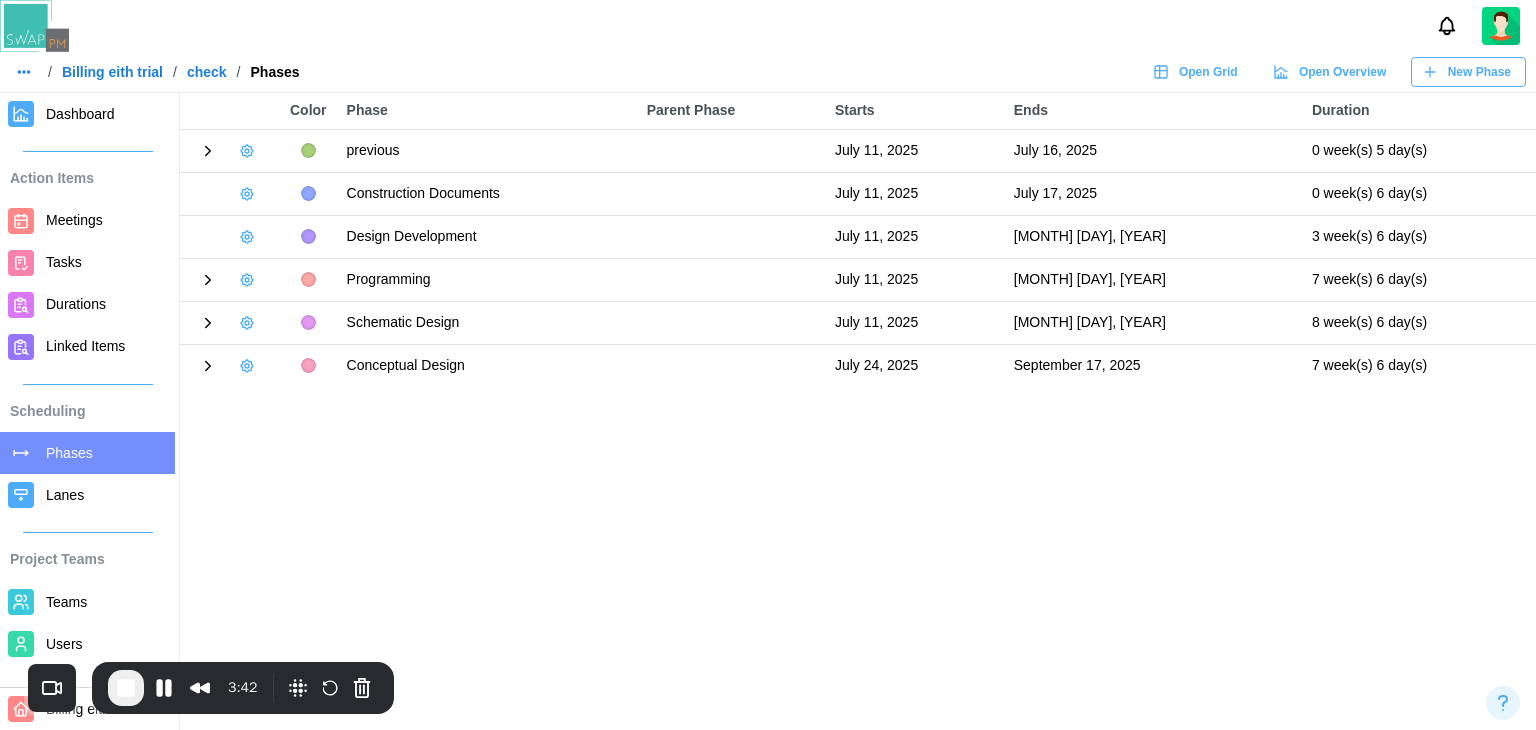 click on "Dashboard" at bounding box center [87, 114] 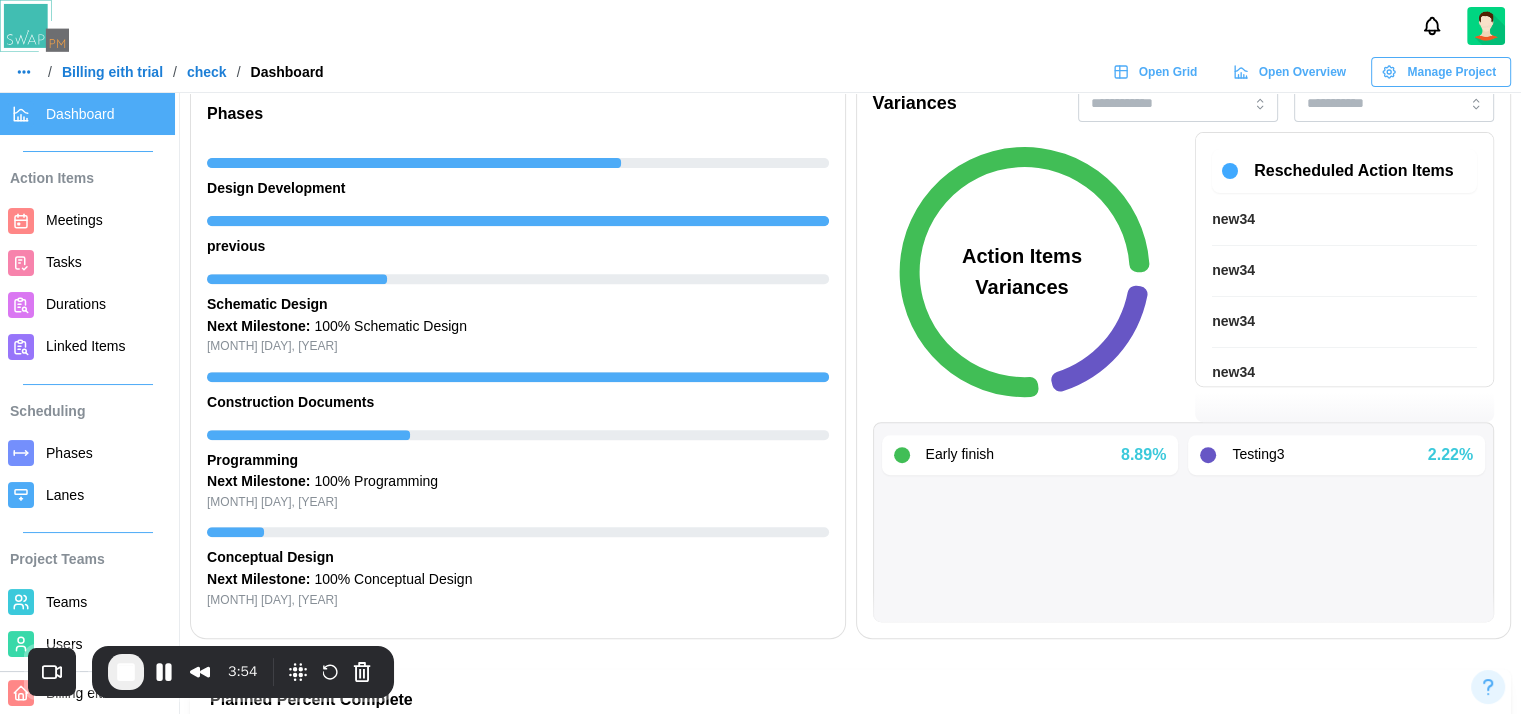 scroll, scrollTop: 700, scrollLeft: 0, axis: vertical 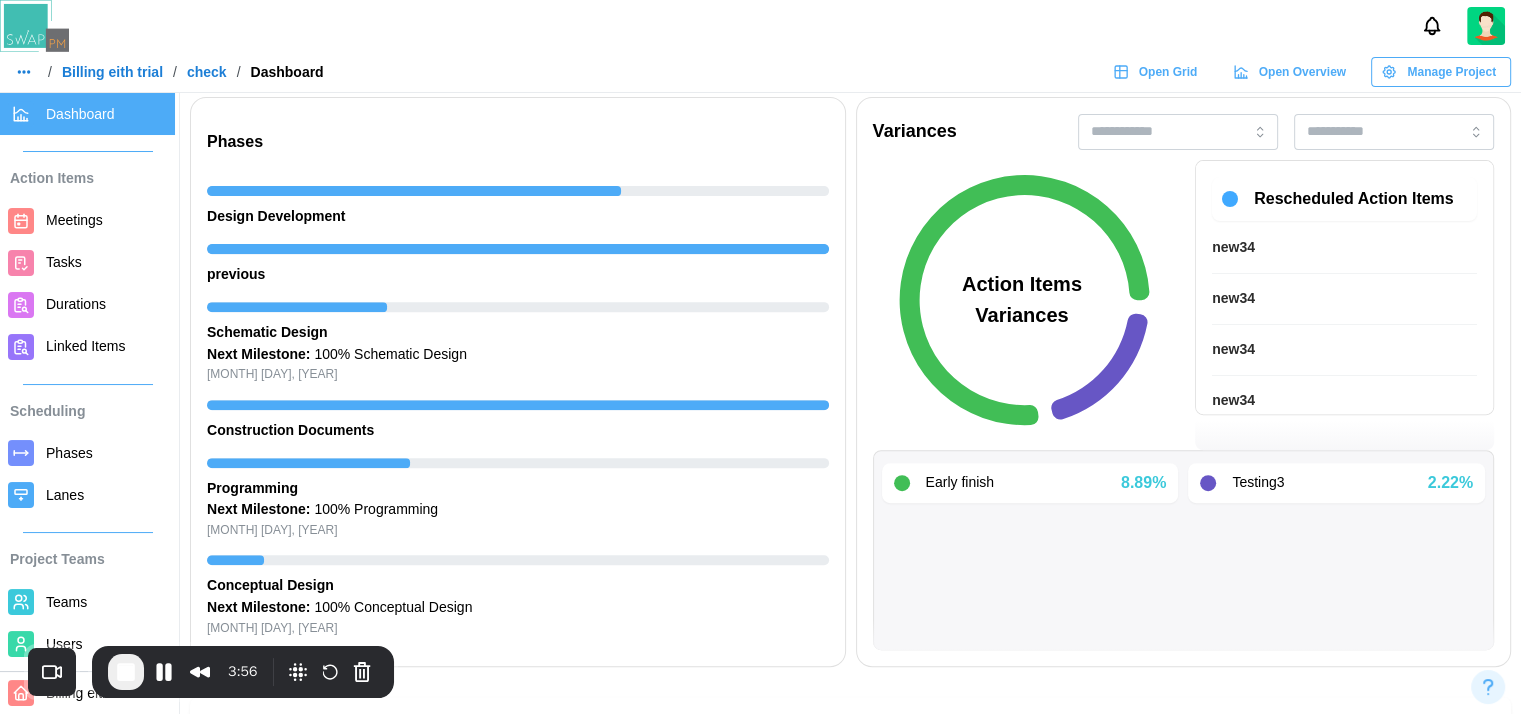 click on "3:56" at bounding box center (243, 672) 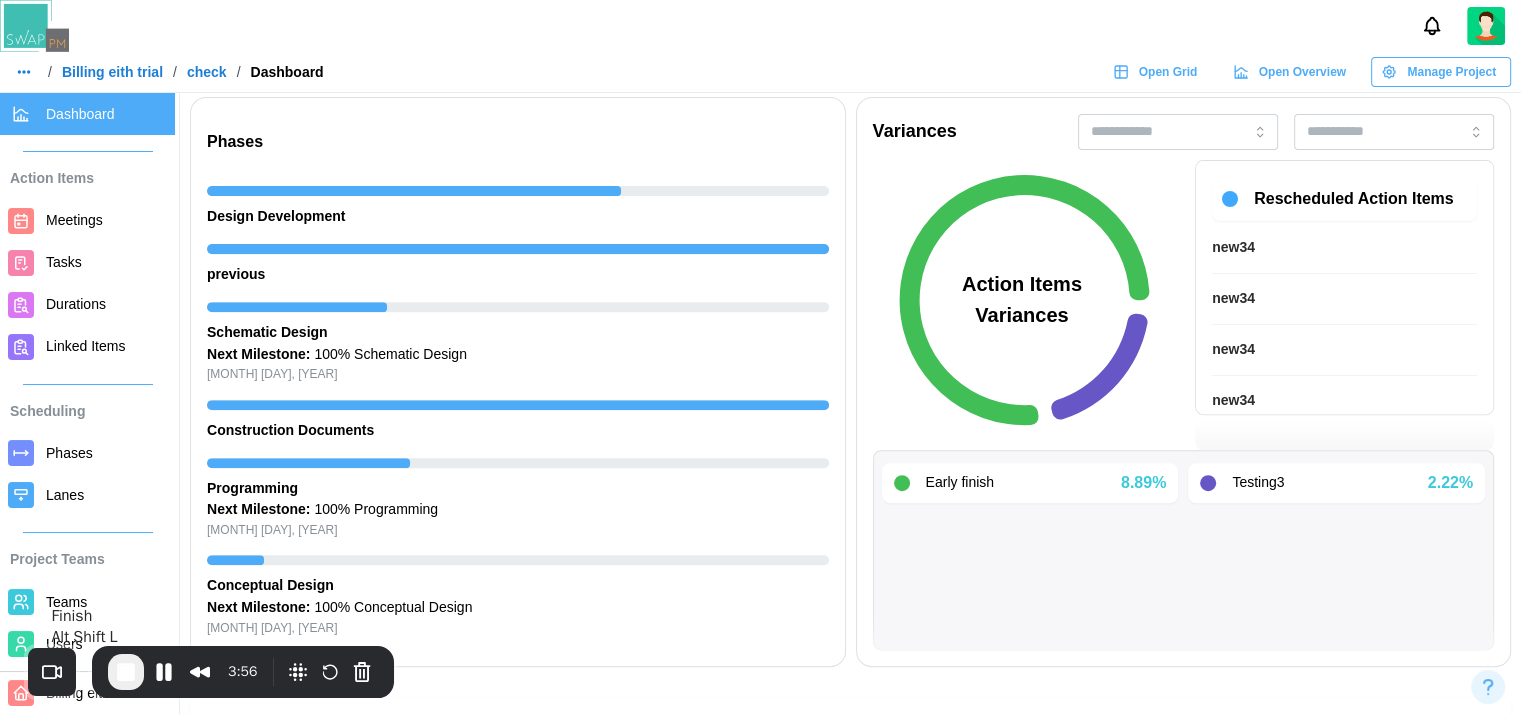 click at bounding box center [126, 672] 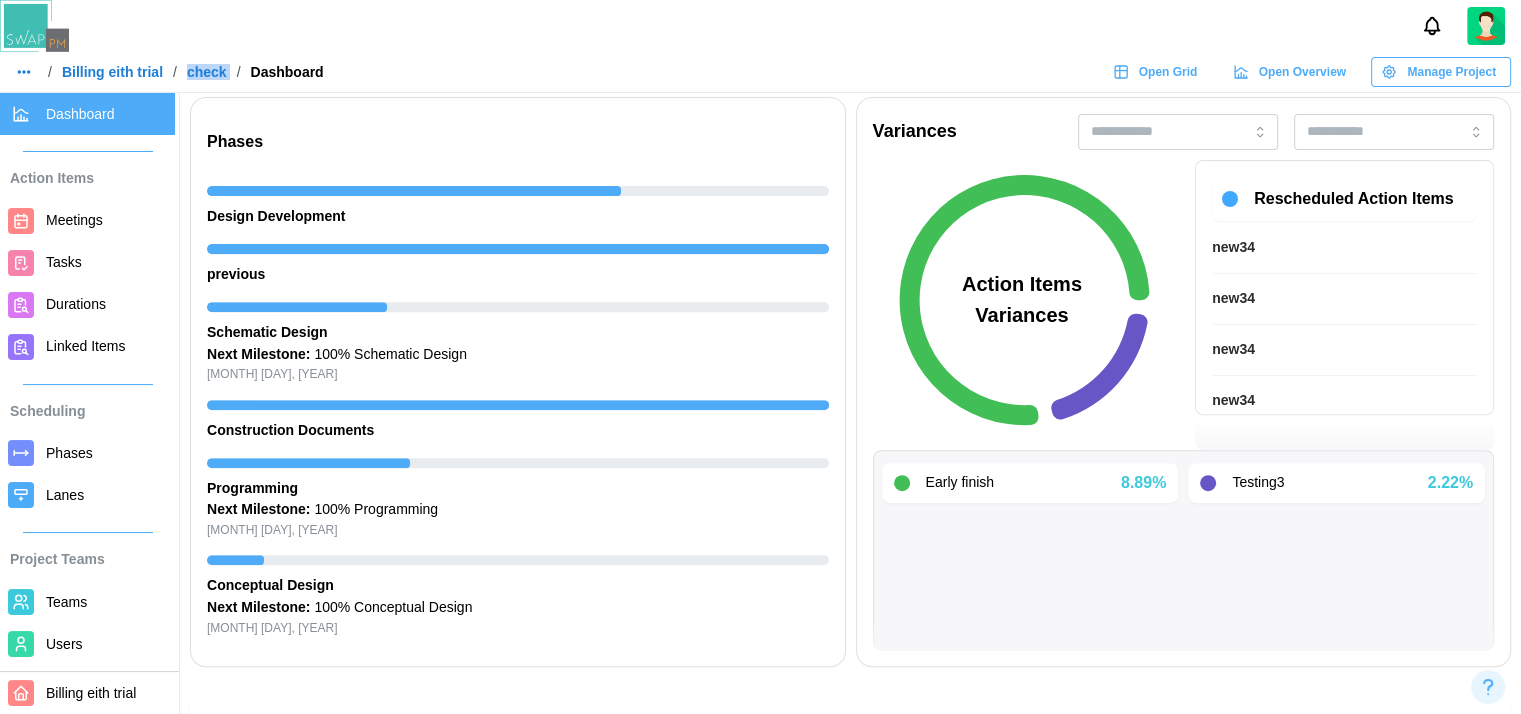 drag, startPoint x: 236, startPoint y: 62, endPoint x: 192, endPoint y: 70, distance: 44.72136 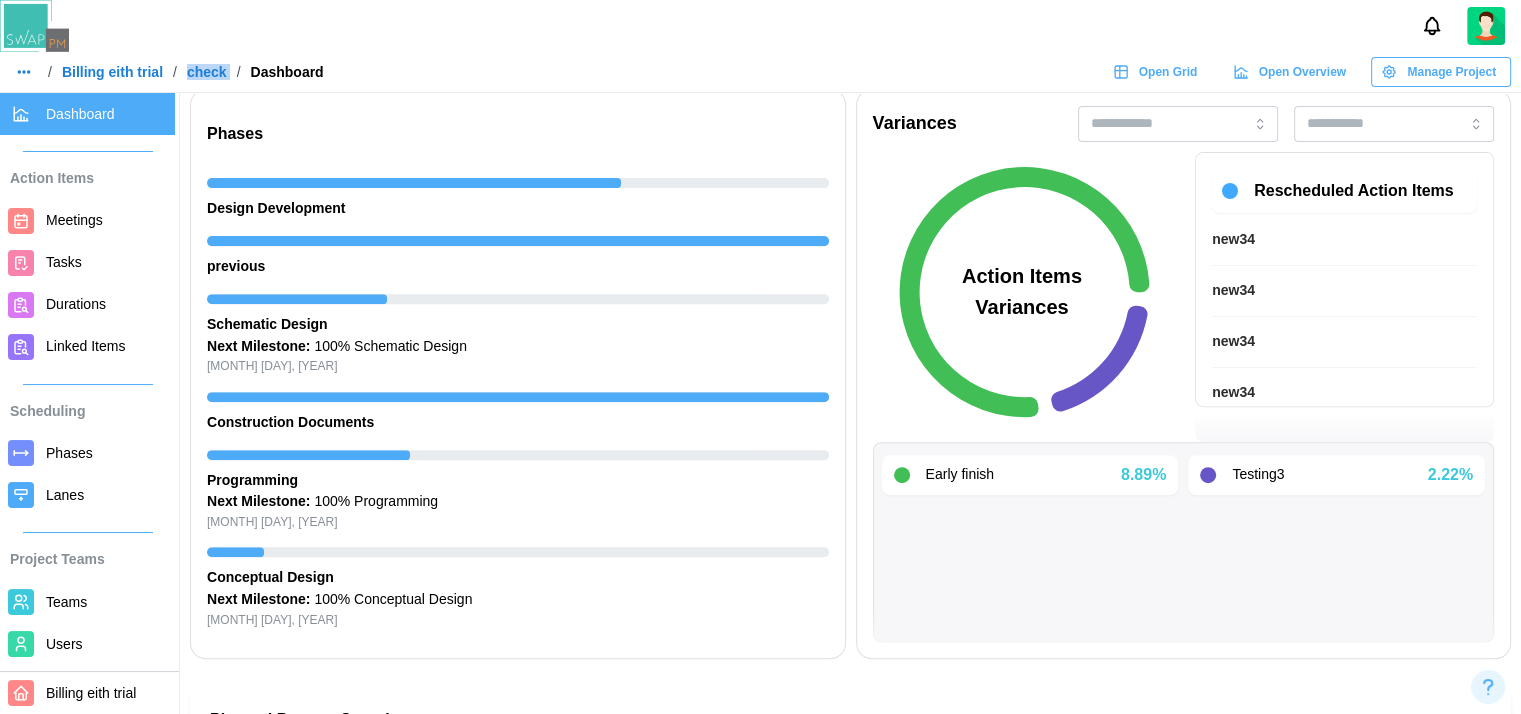scroll, scrollTop: 600, scrollLeft: 0, axis: vertical 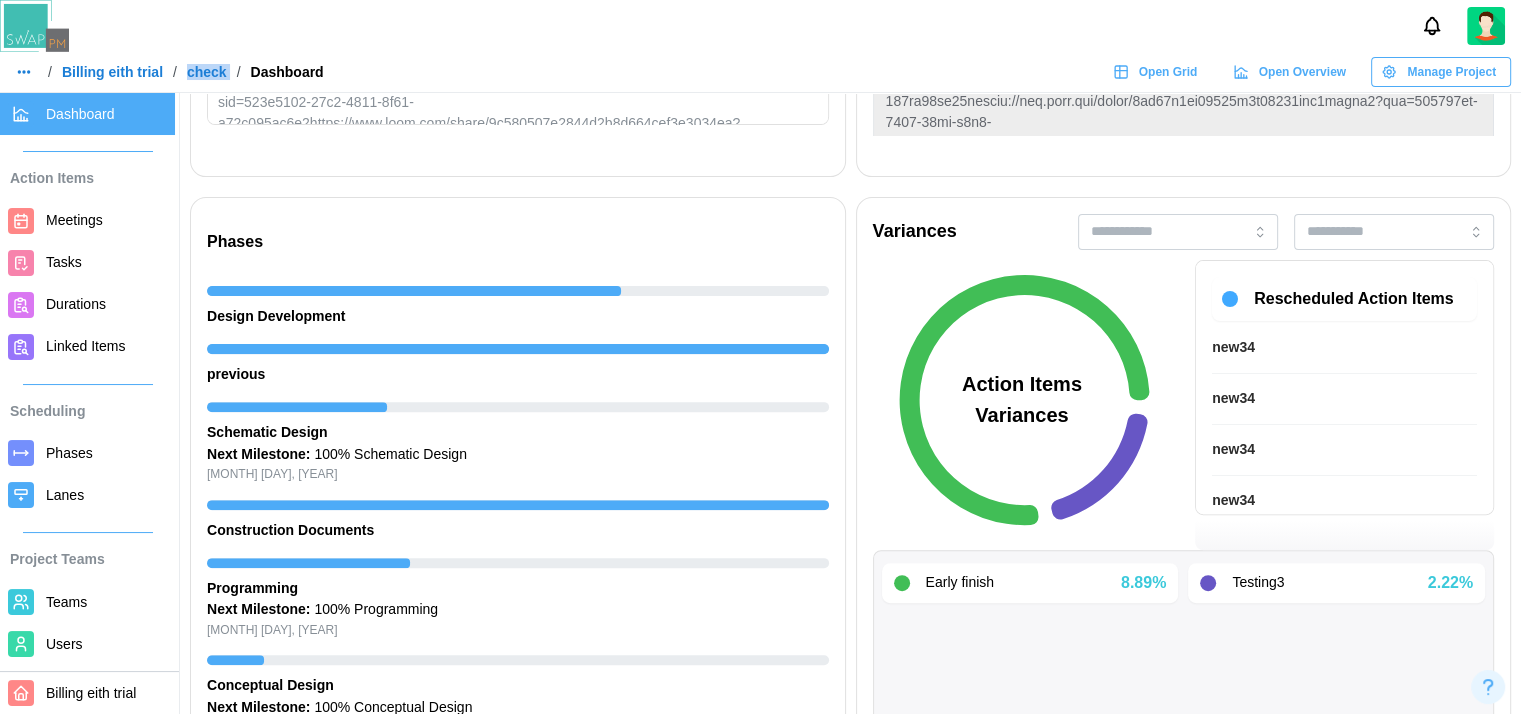 click on "Billing eith trial" at bounding box center (112, 72) 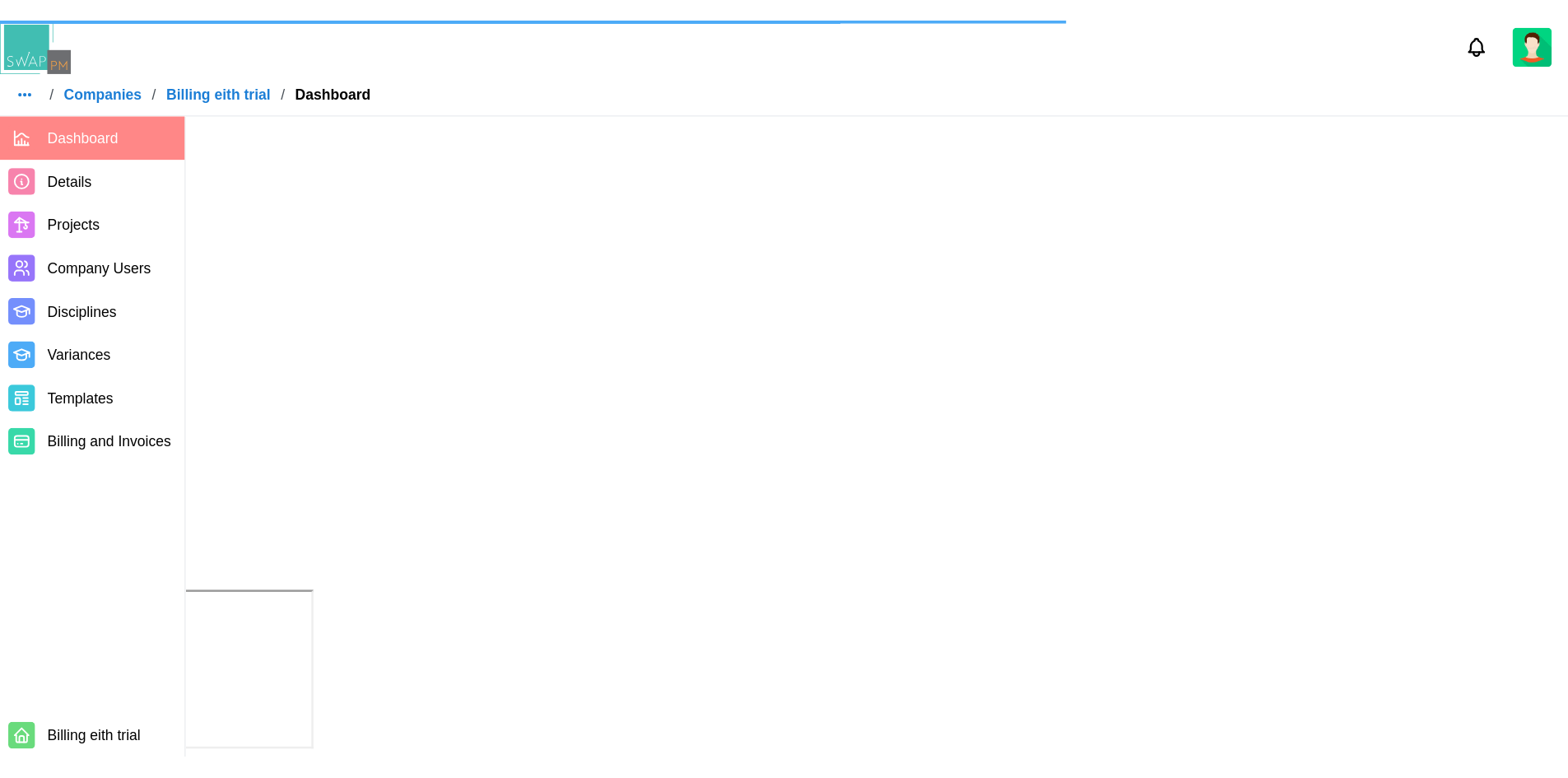 scroll, scrollTop: 0, scrollLeft: 0, axis: both 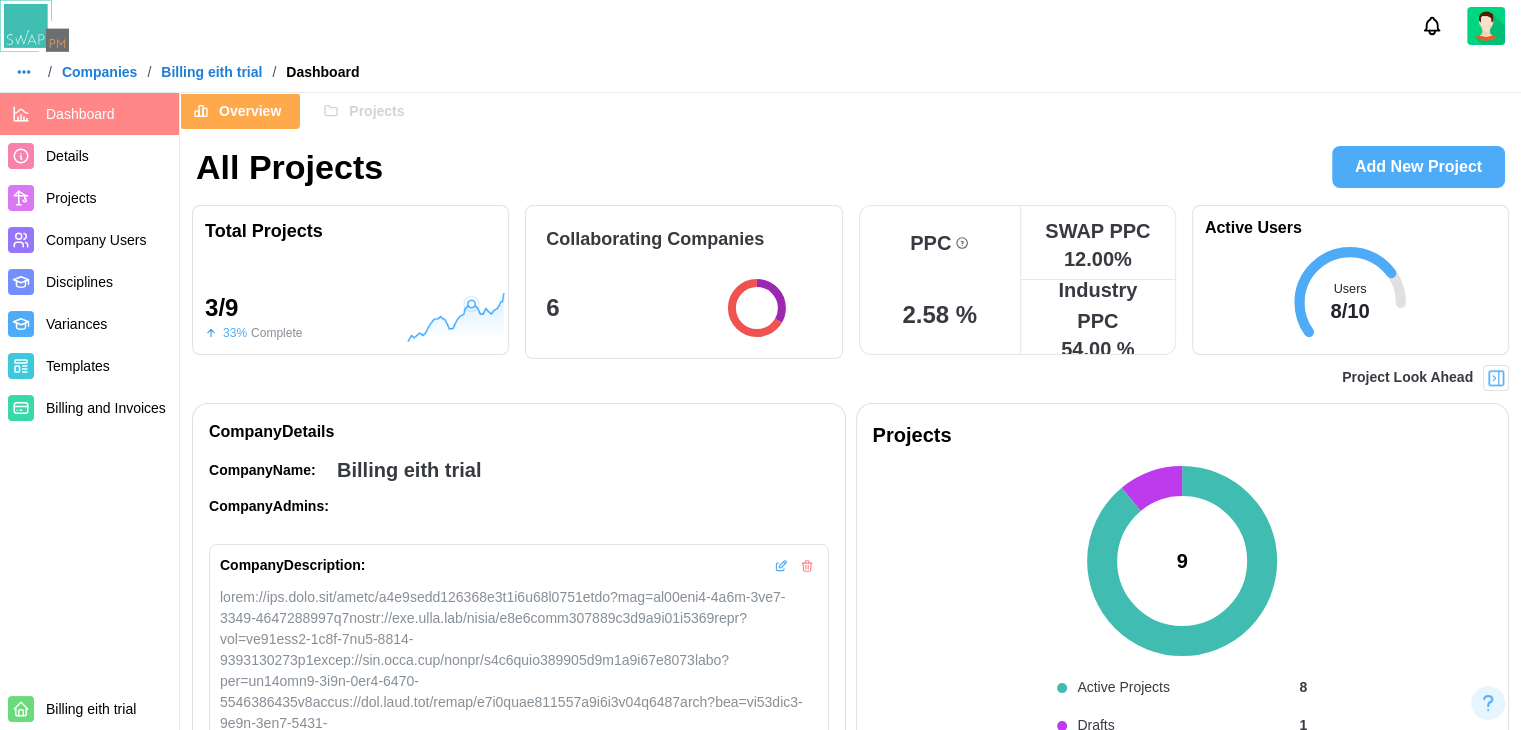 click at bounding box center [1496, 378] 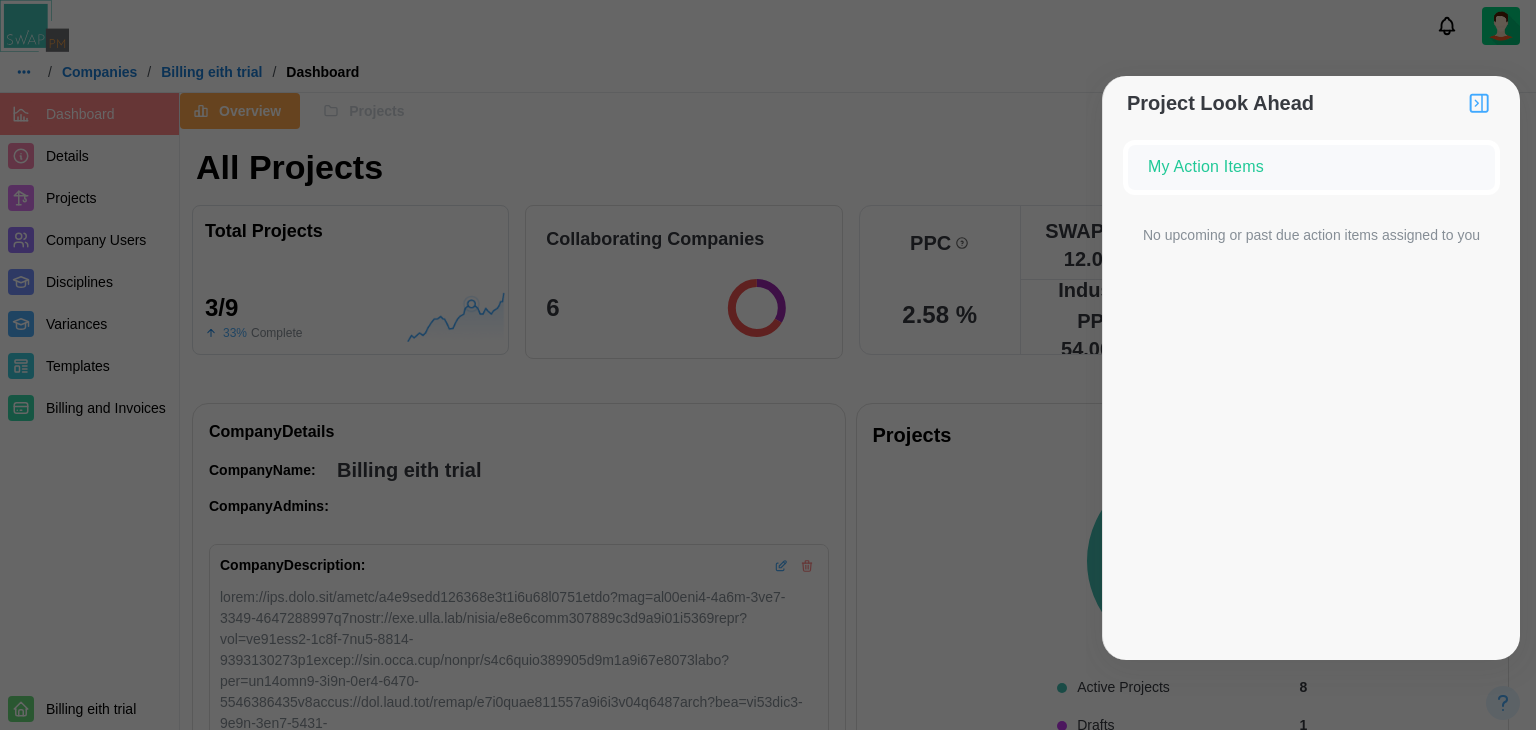 click on "No upcoming or past due action items assigned to you" at bounding box center (1311, 238) 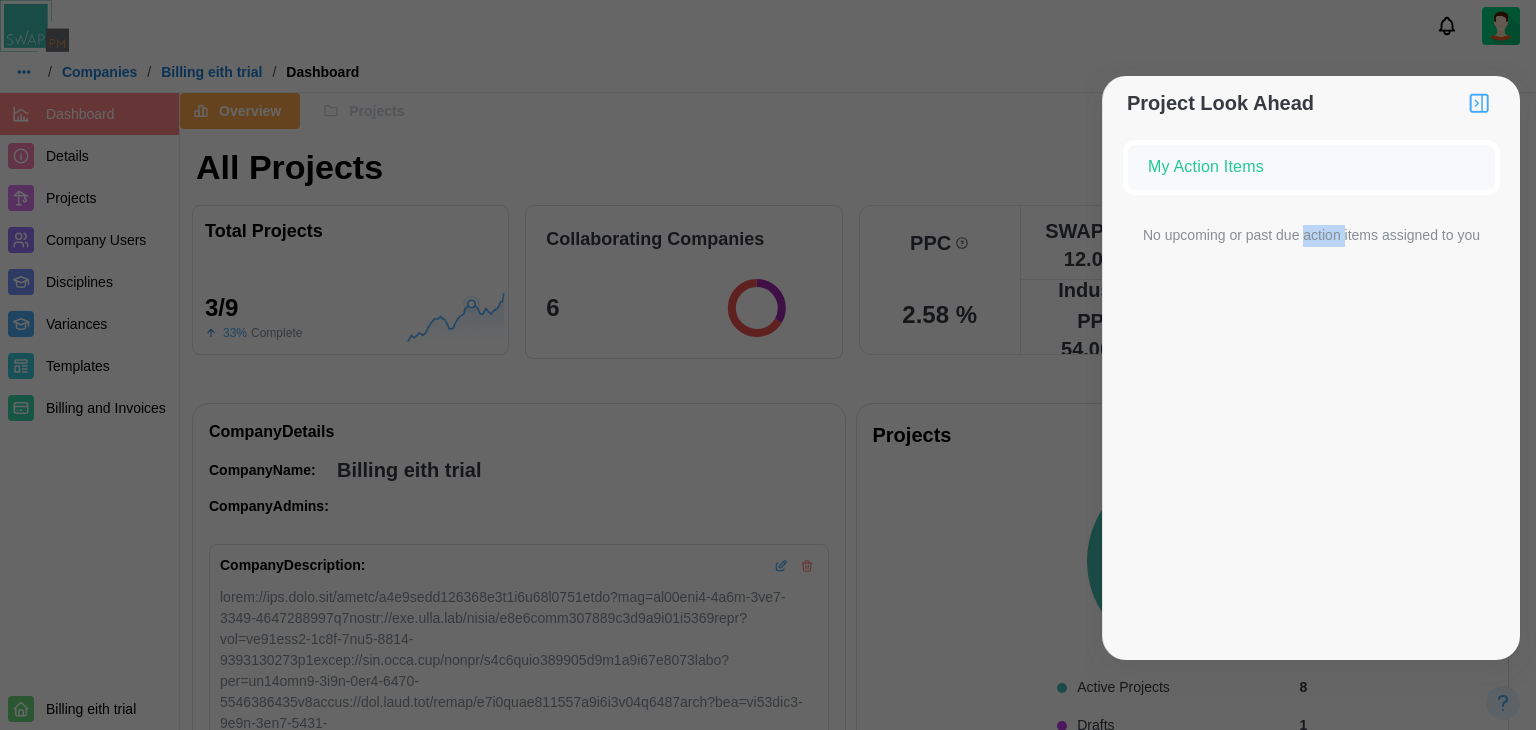 click on "No upcoming or past due action items assigned to you" at bounding box center [1311, 238] 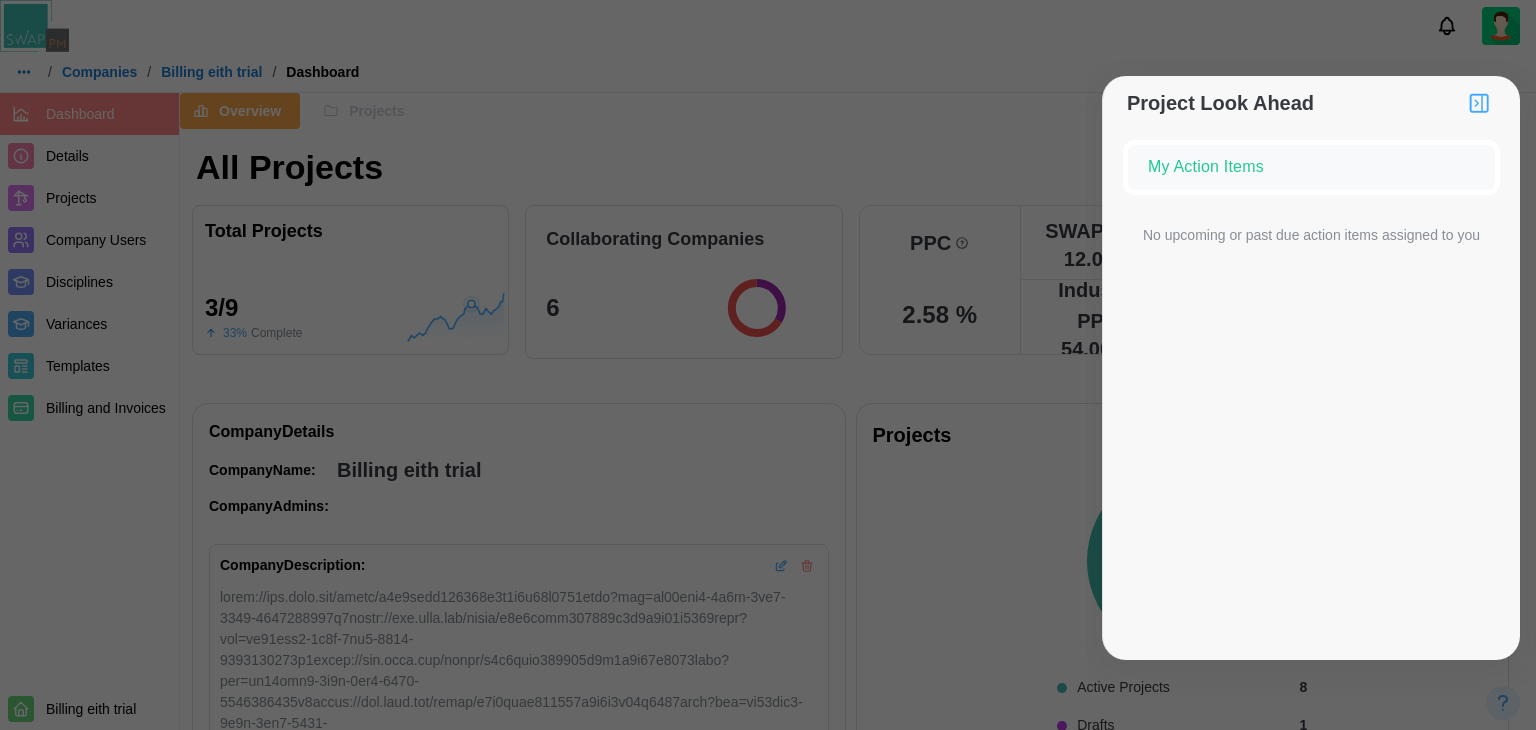 click at bounding box center (768, 365) 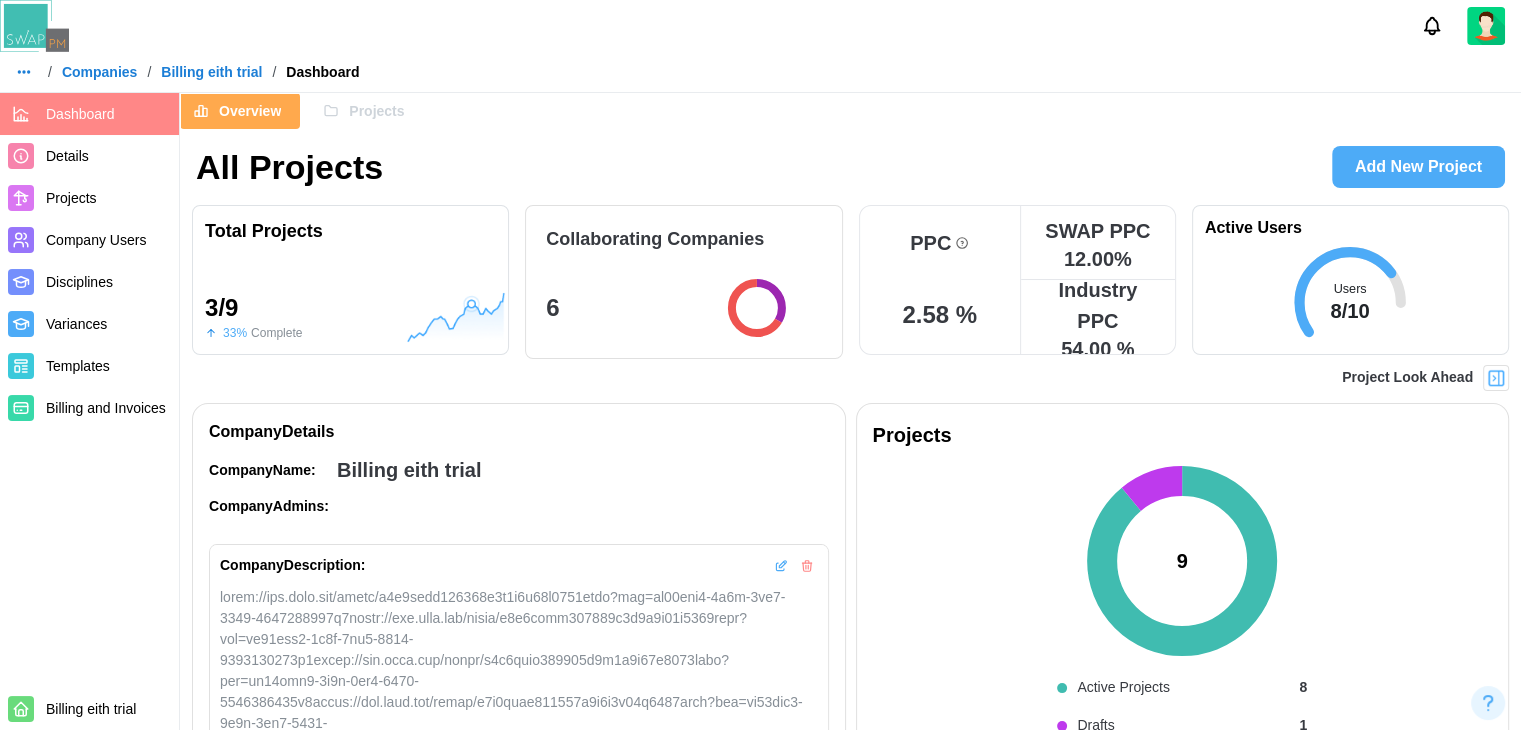 click at bounding box center (1496, 378) 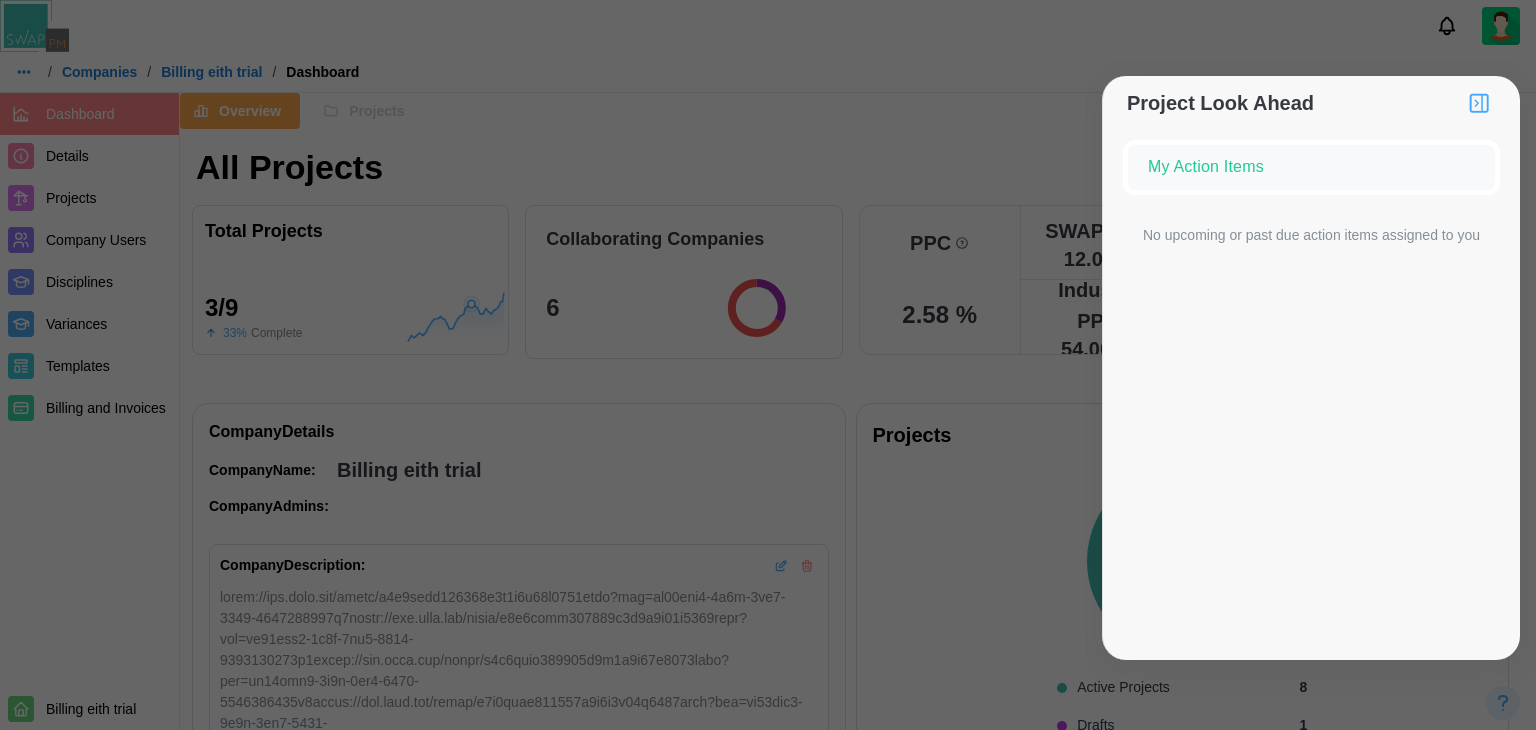 click at bounding box center [768, 365] 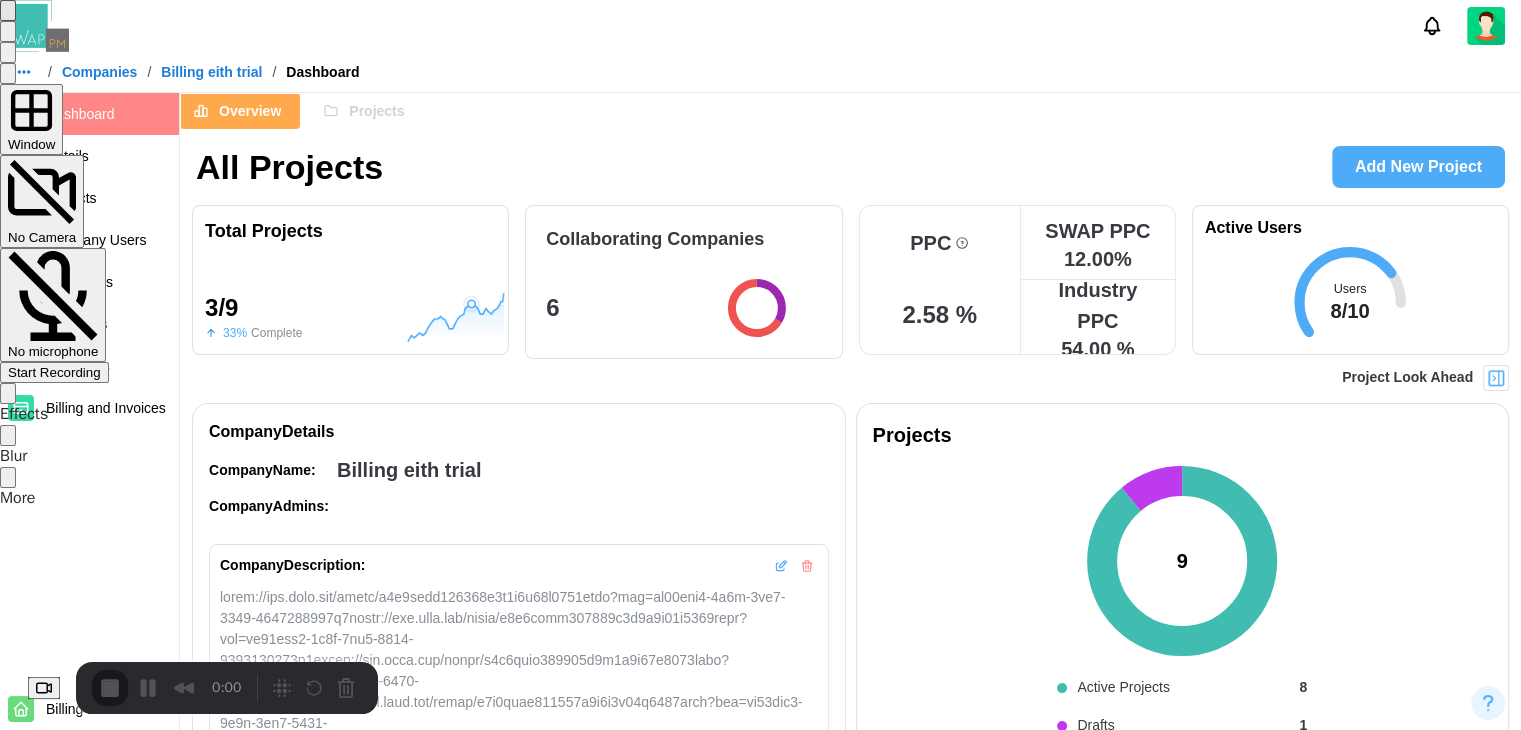 click on "Start Recording" at bounding box center (54, 372) 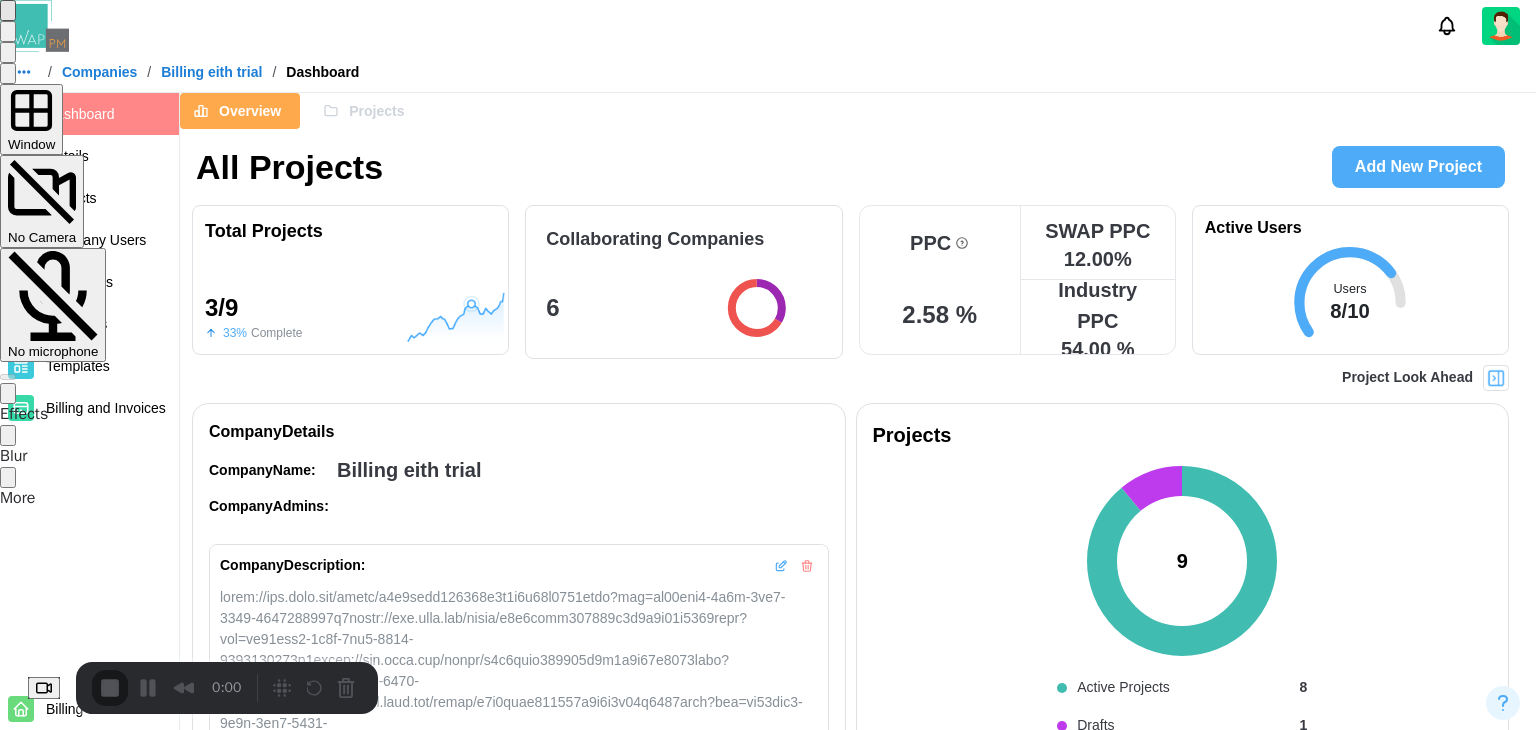 click on "Yes, proceed" at bounding box center [435, 1418] 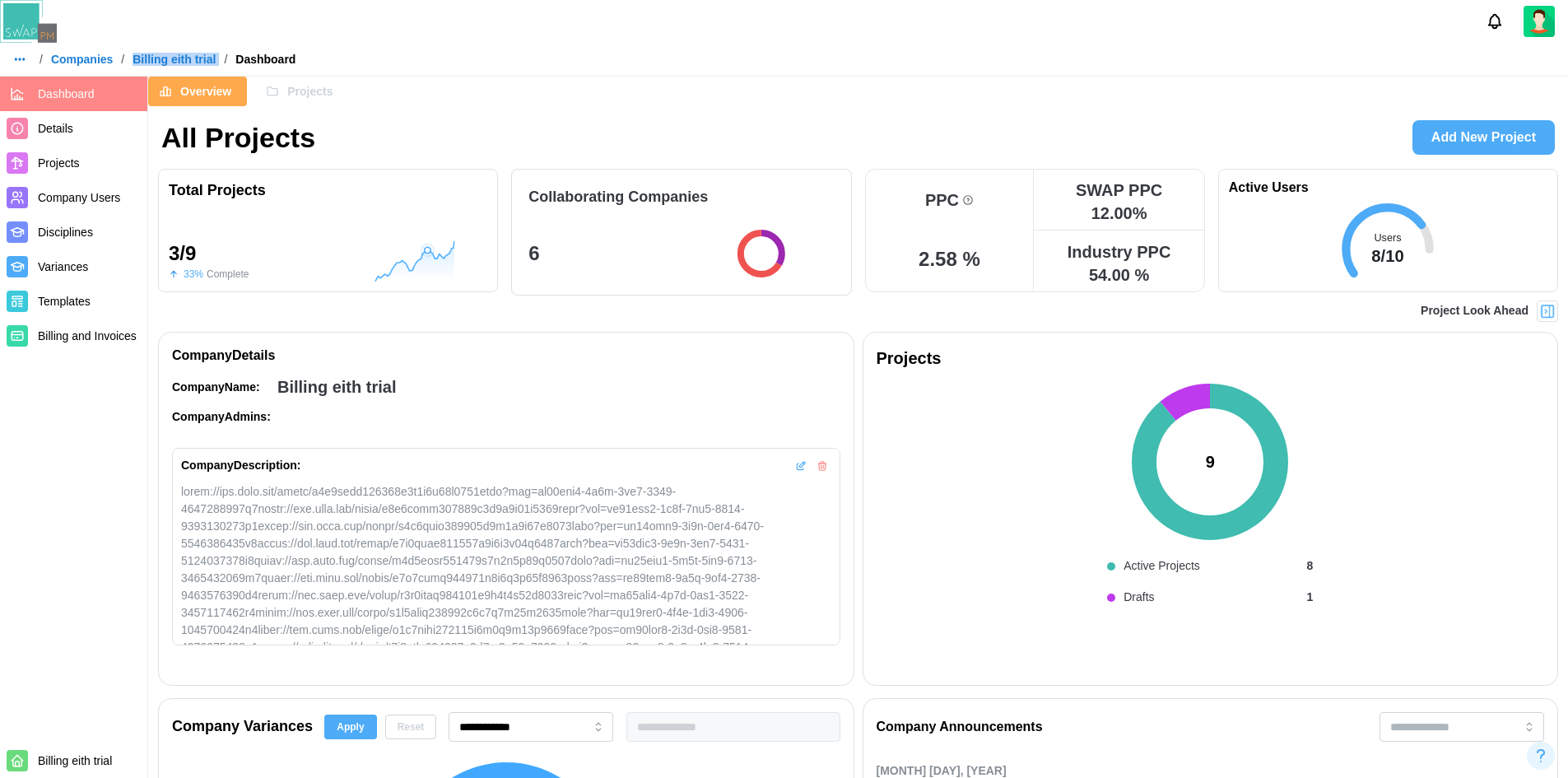 drag, startPoint x: 193, startPoint y: 61, endPoint x: 128, endPoint y: 58, distance: 65.06919 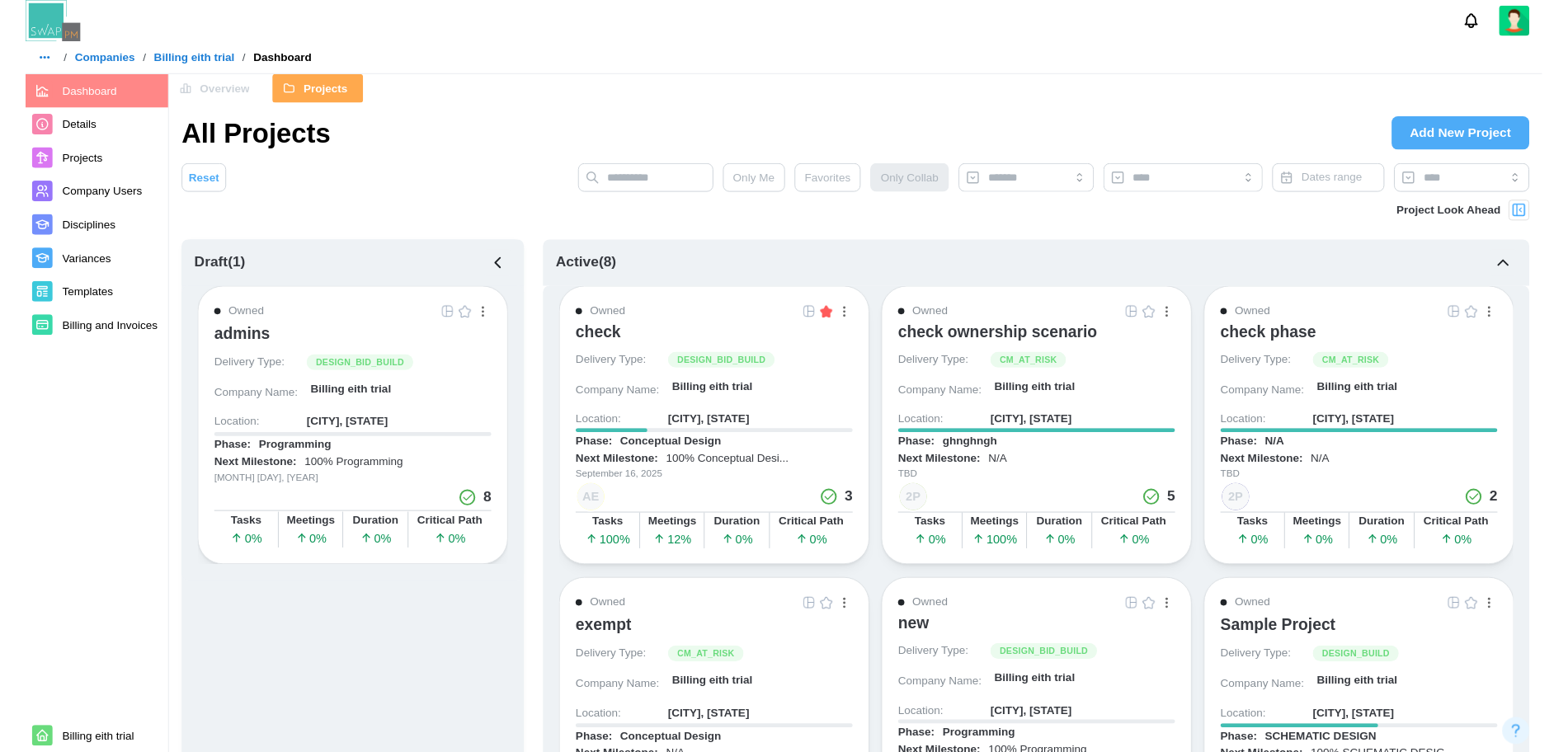 scroll, scrollTop: 0, scrollLeft: 0, axis: both 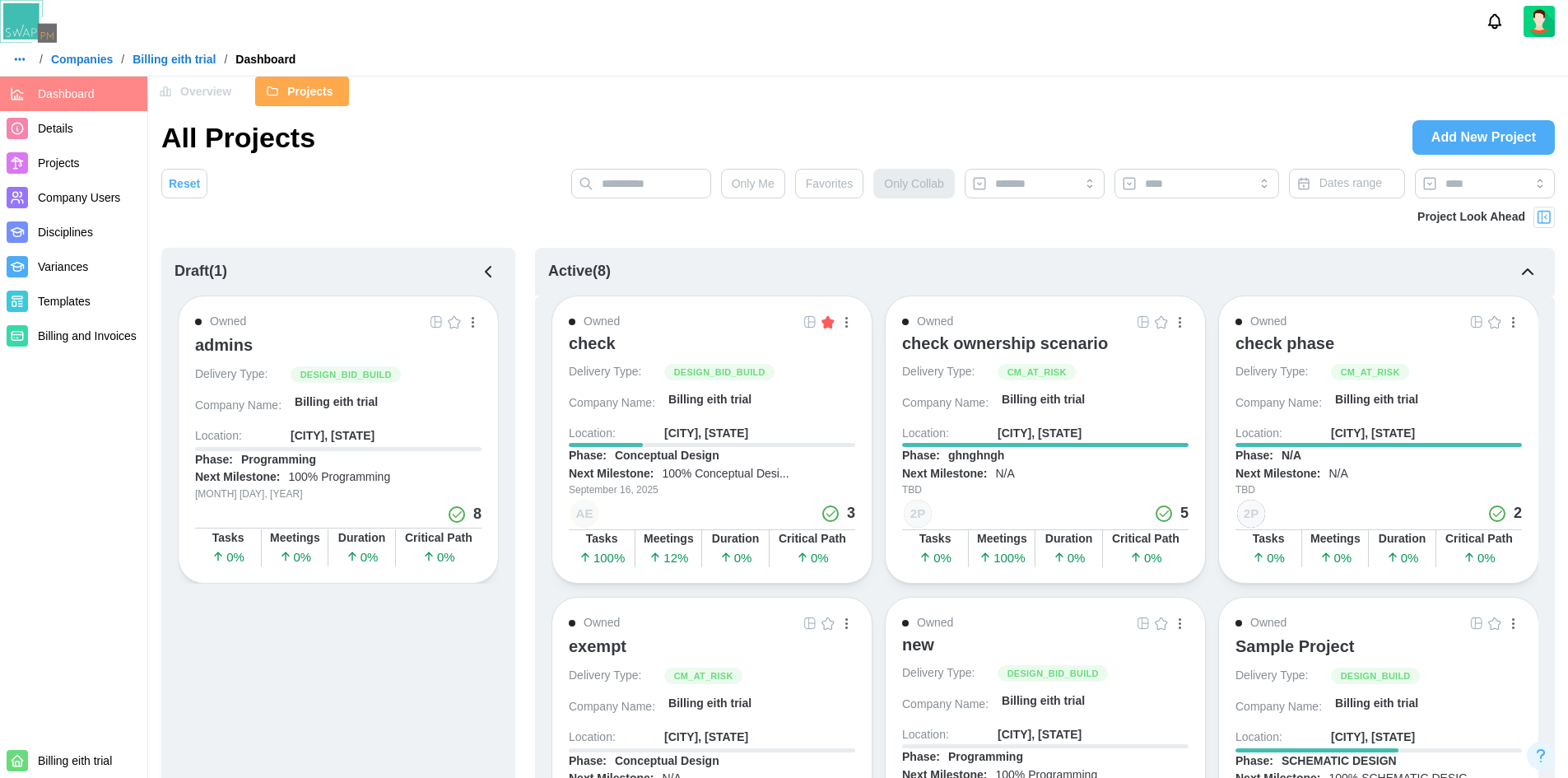 click on "Overview" at bounding box center (206, 91) 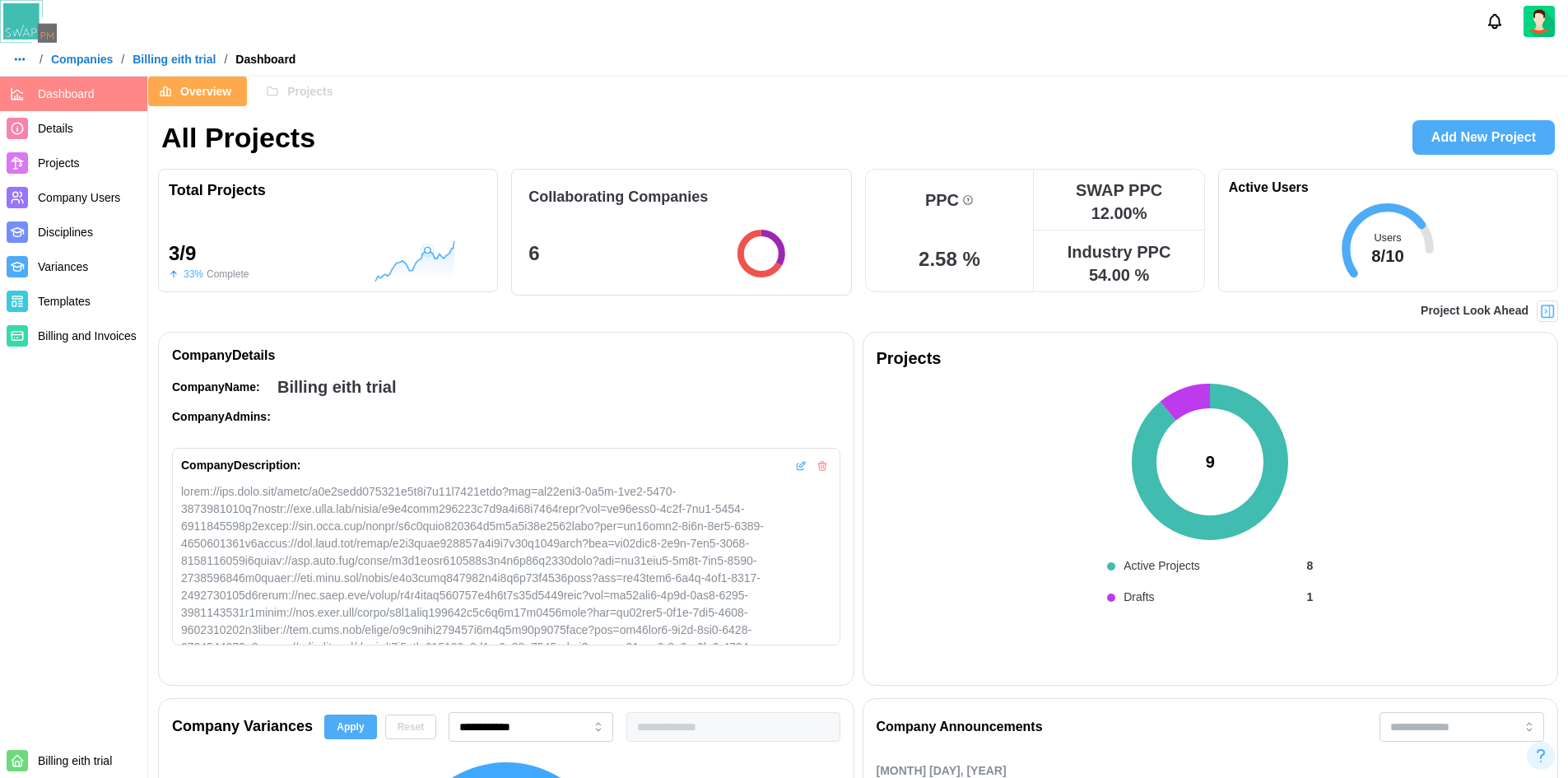 click at bounding box center [1547, 311] 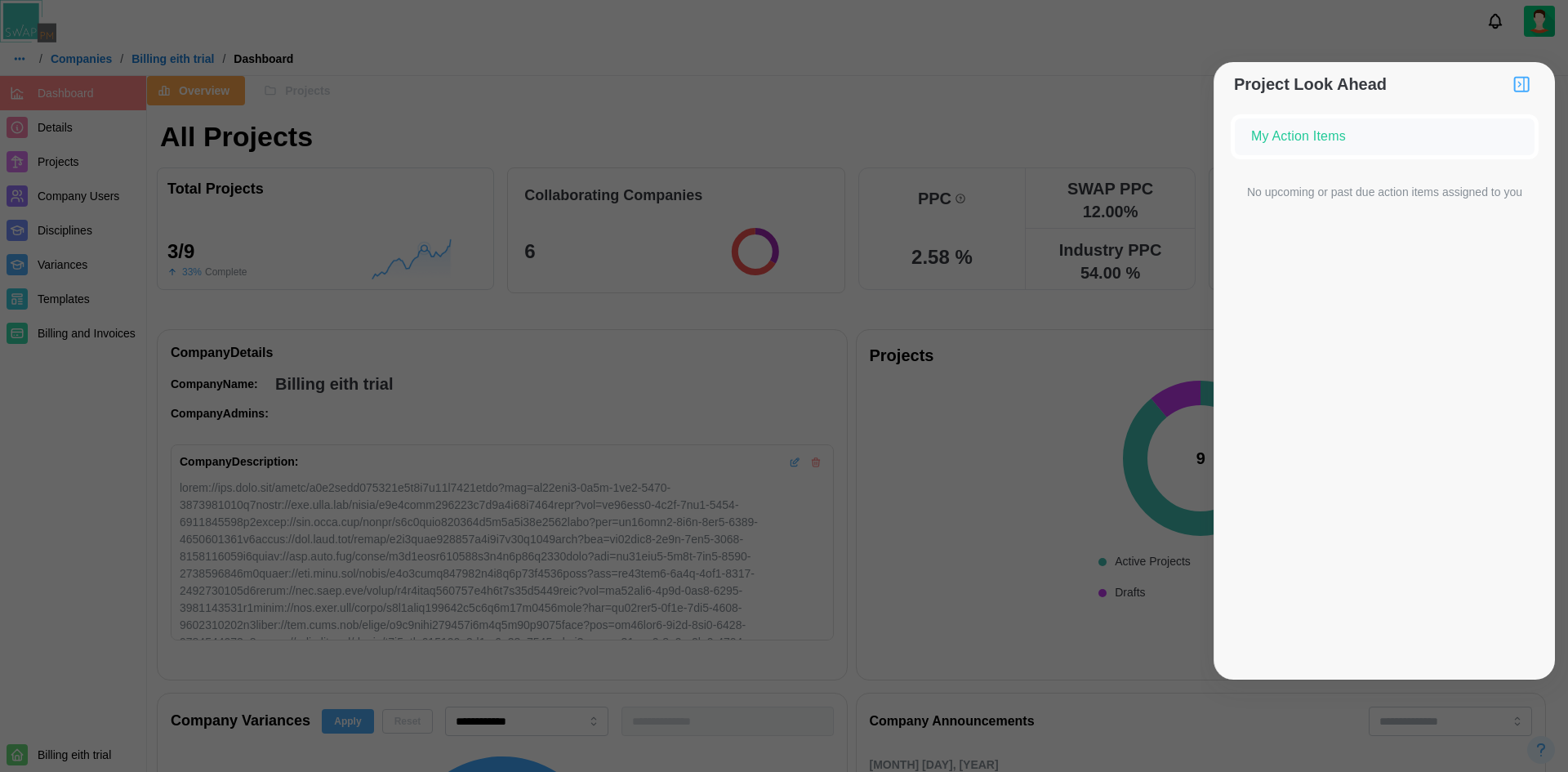 click on "No upcoming or past due action items assigned to you" at bounding box center [1384, 415] 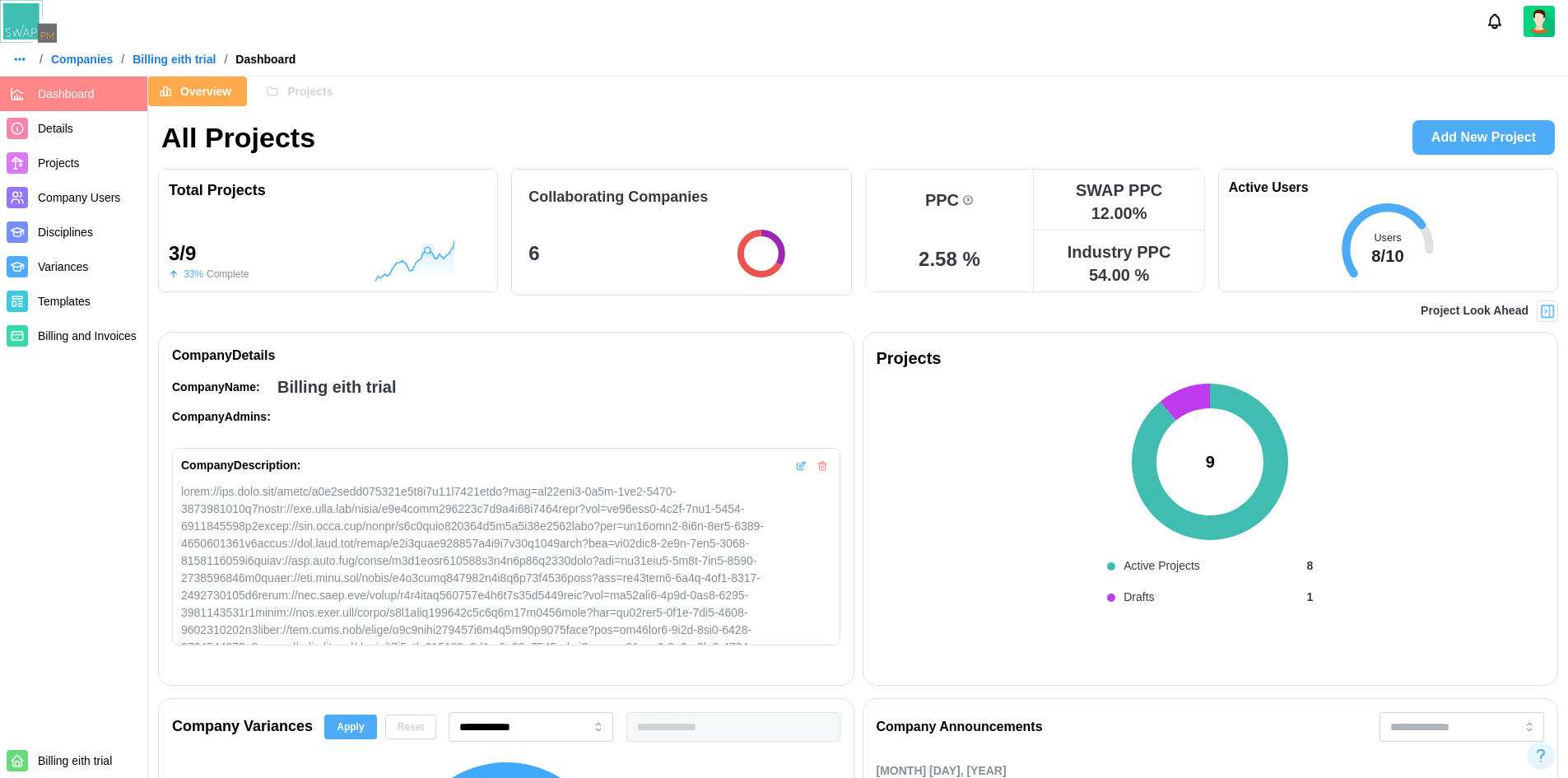click on "Projects" at bounding box center [309, 91] 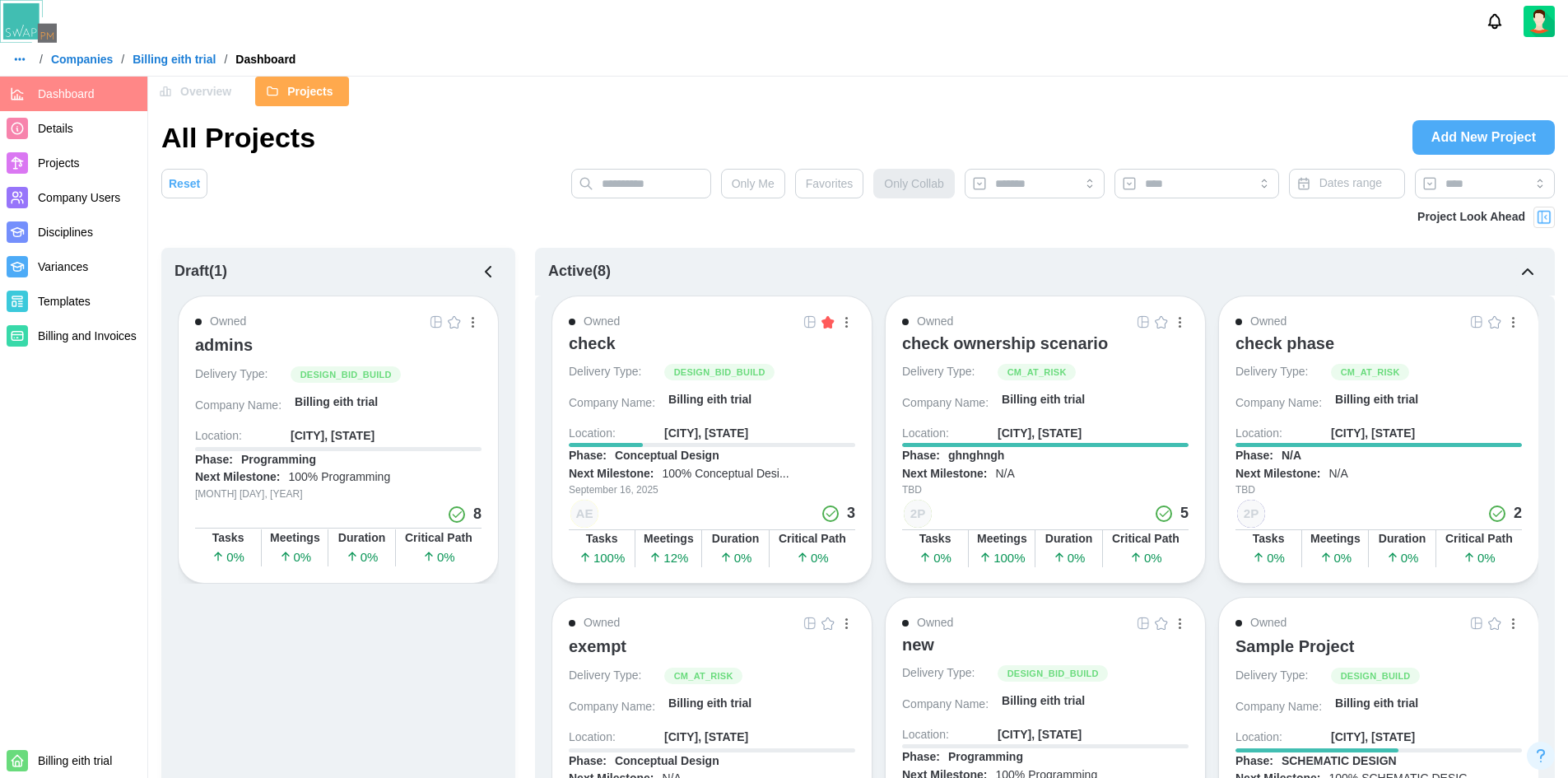 click on "check" at bounding box center (592, 343) 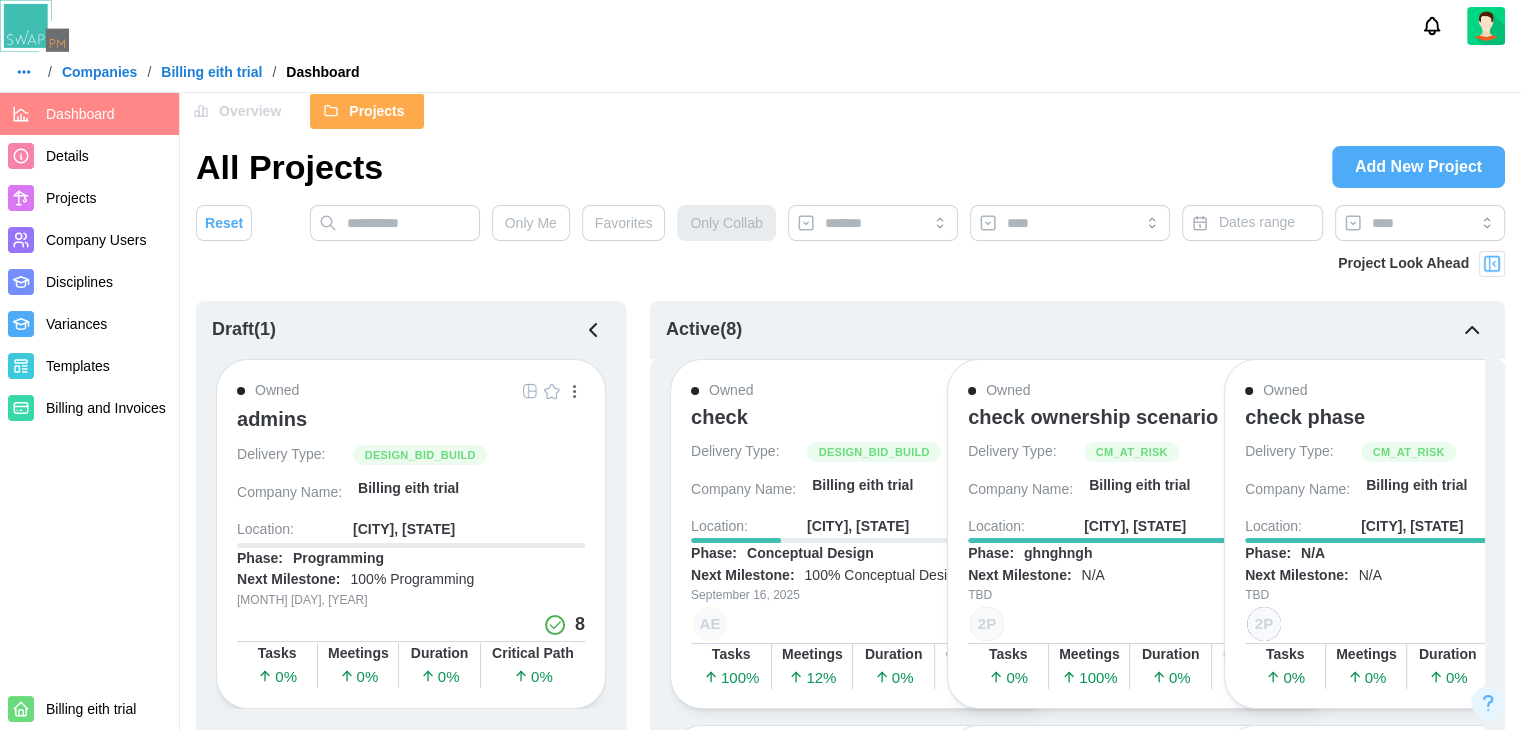 click on "Projects" at bounding box center [108, 198] 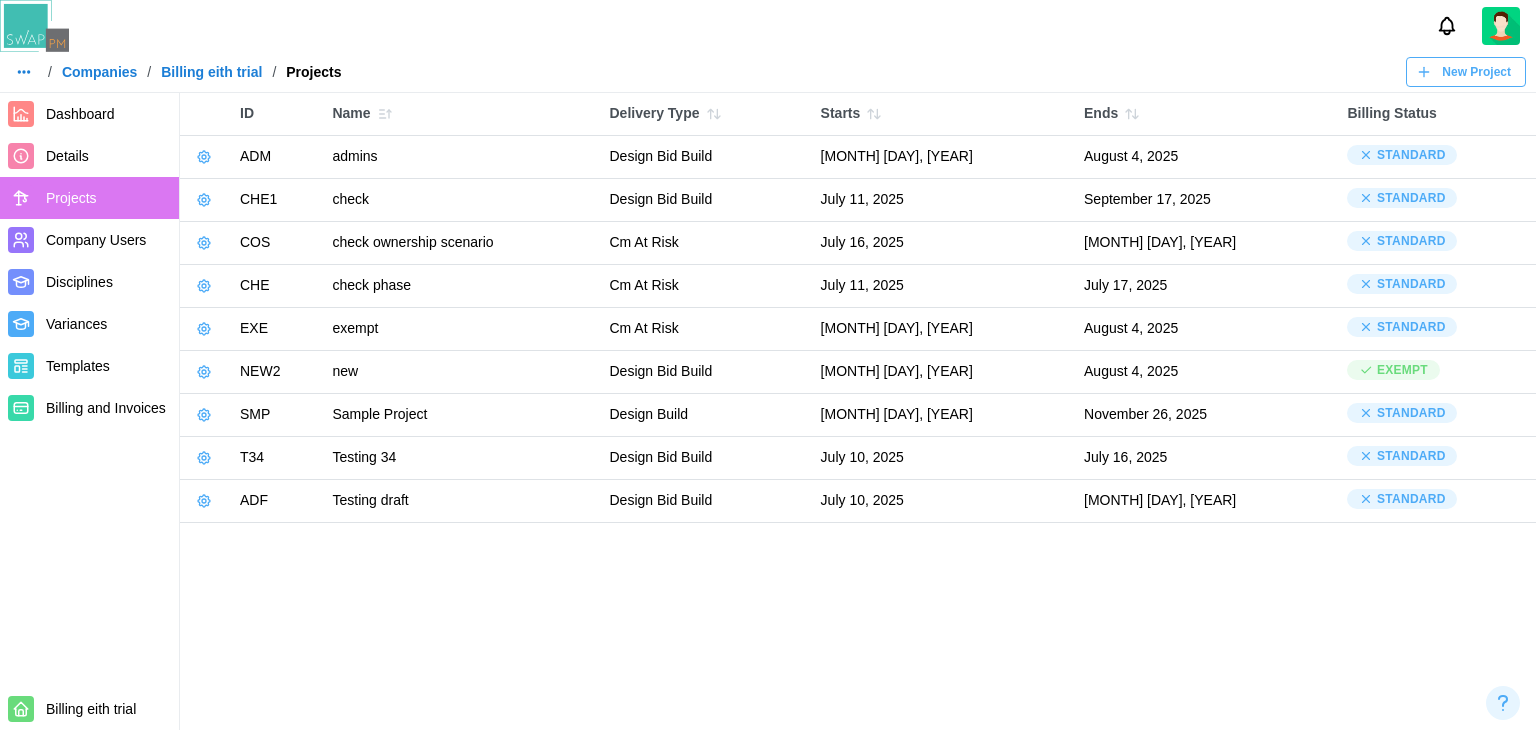 click 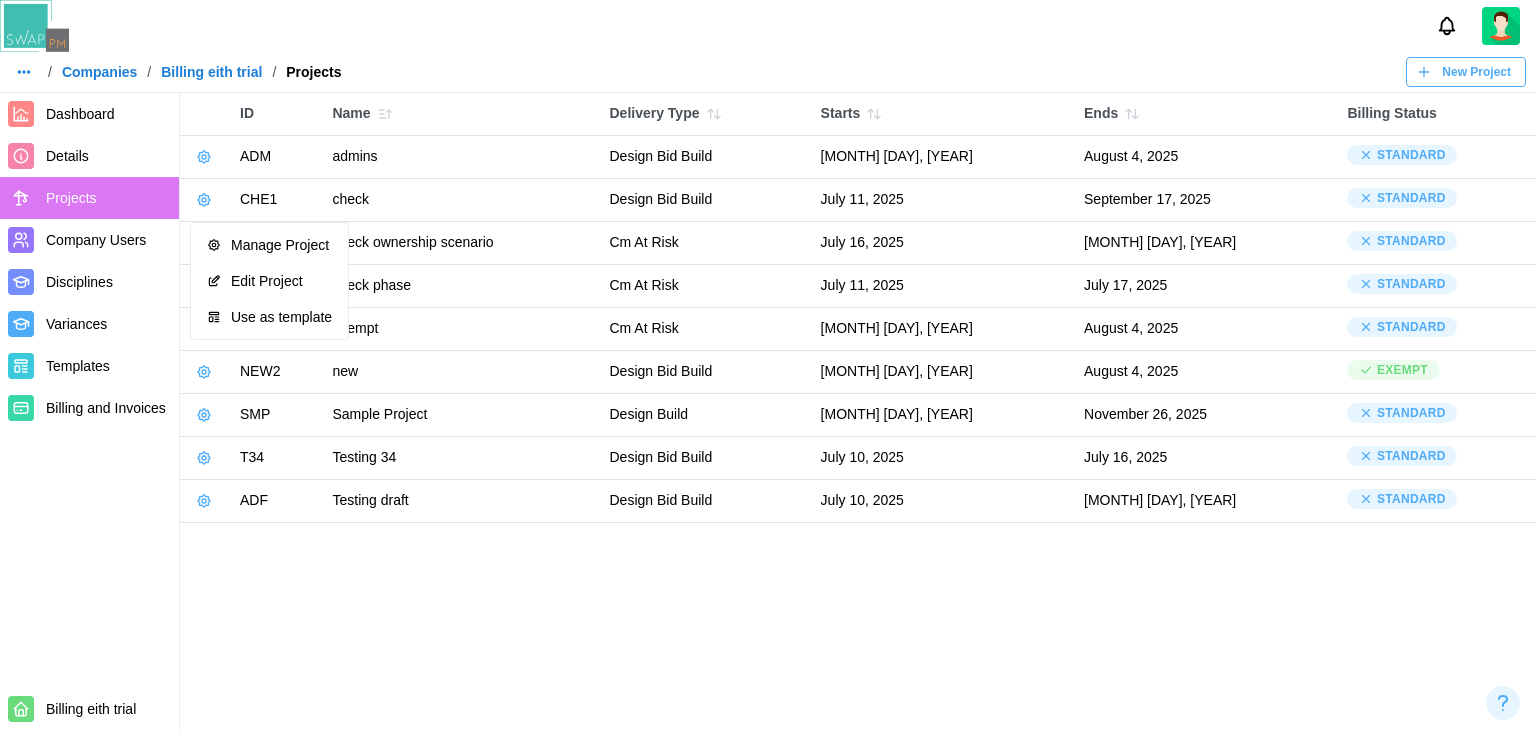click on "Billing eith trial" at bounding box center [211, 72] 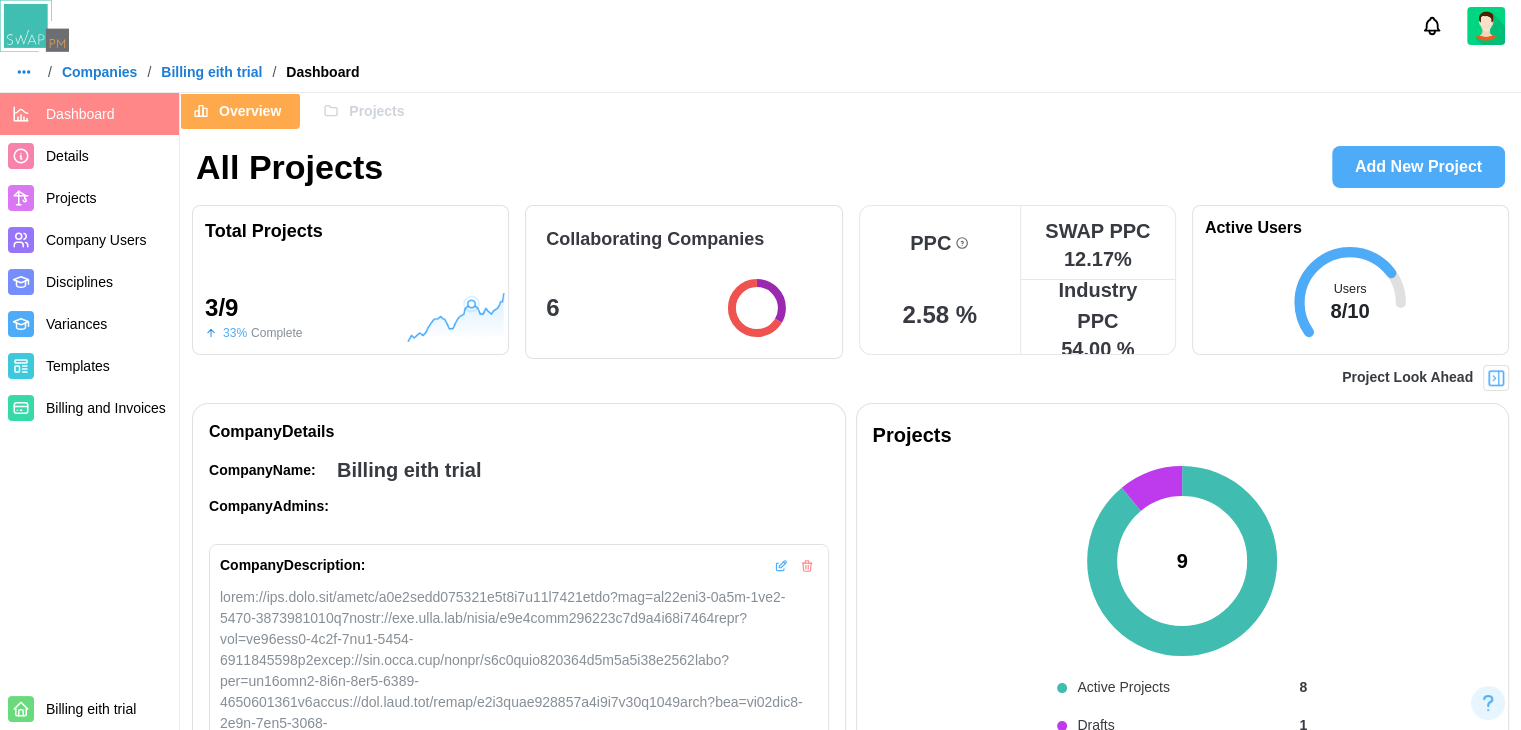 click on "Projects" at bounding box center (376, 111) 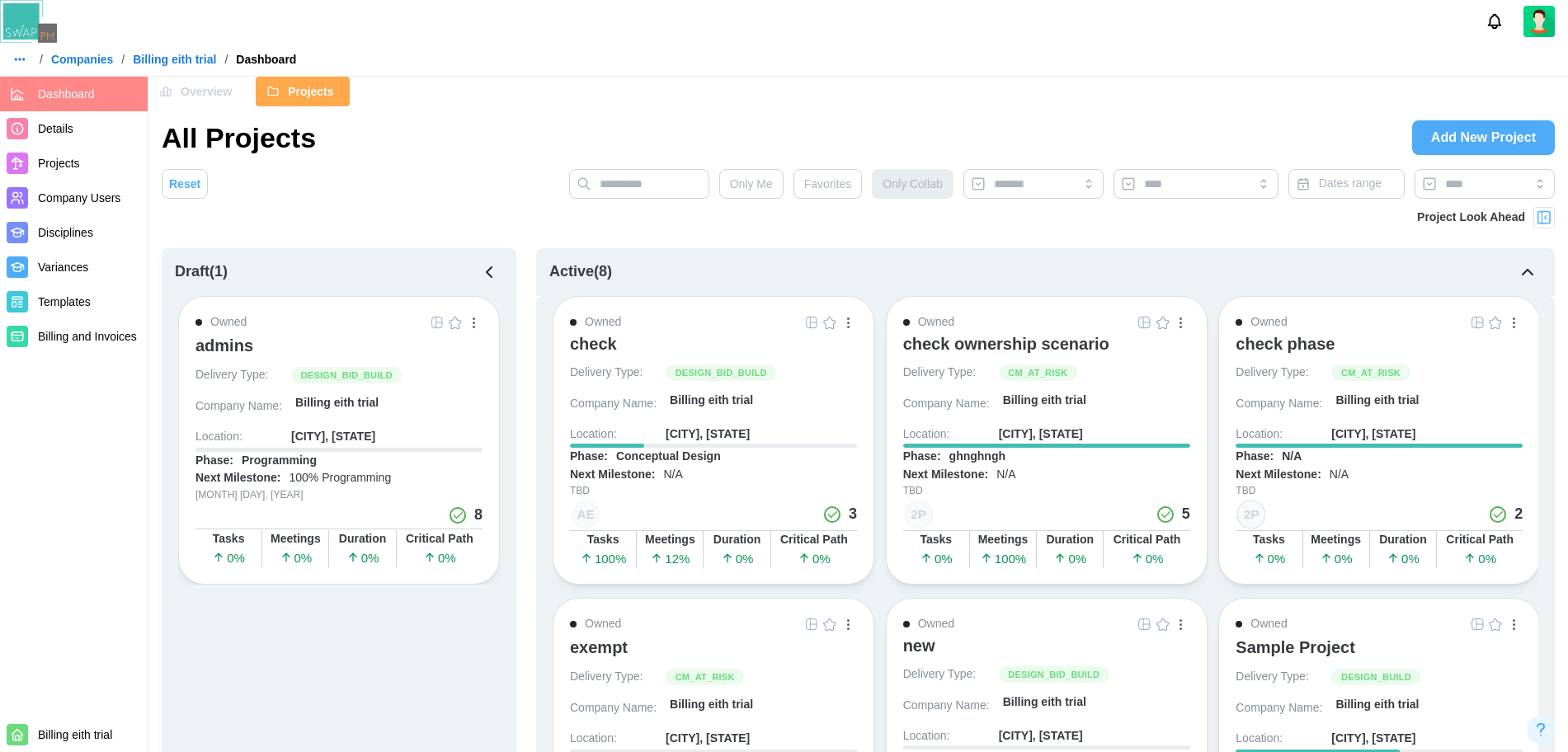 drag, startPoint x: 1080, startPoint y: 6, endPoint x: 836, endPoint y: 327, distance: 403.20838 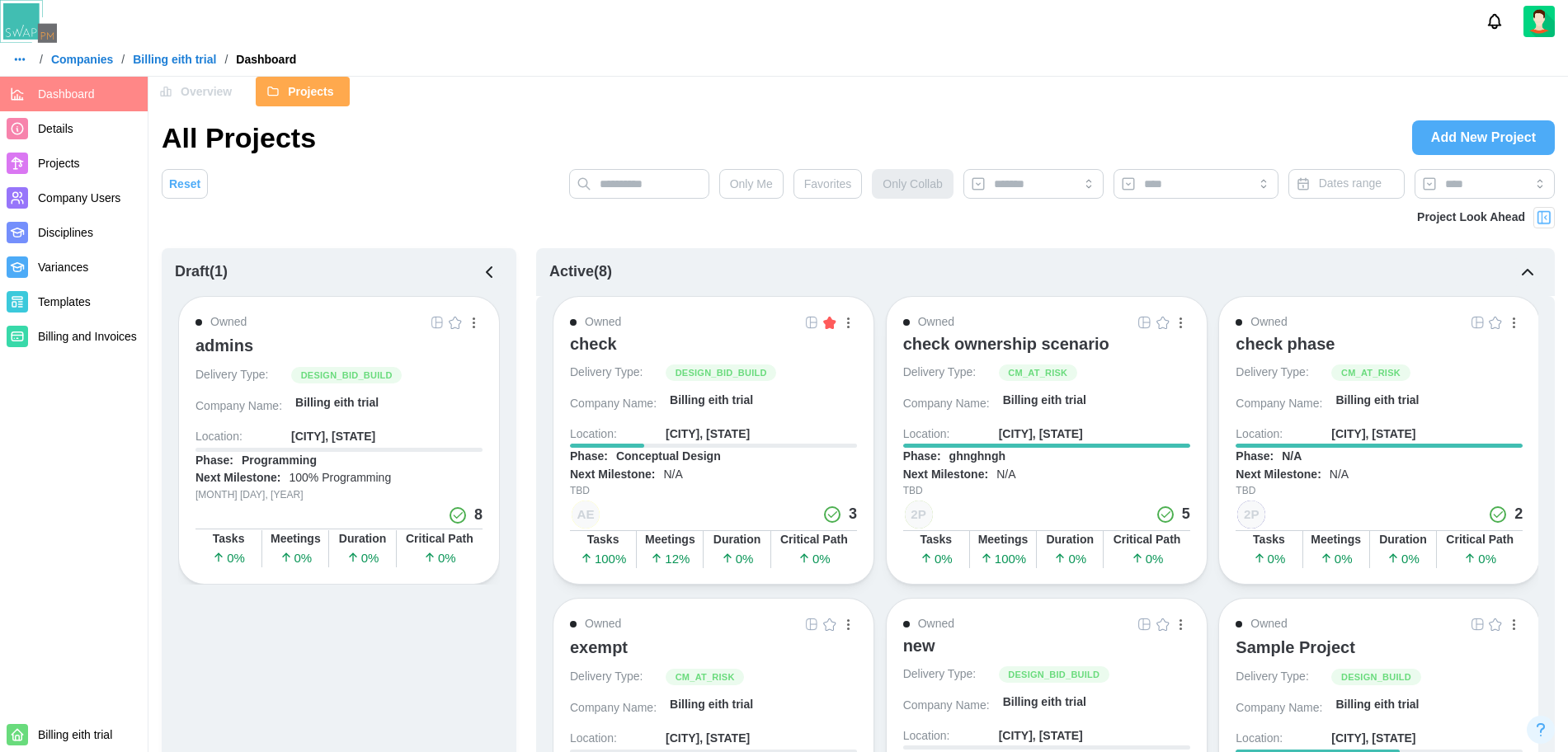 click on "check" at bounding box center [593, 344] 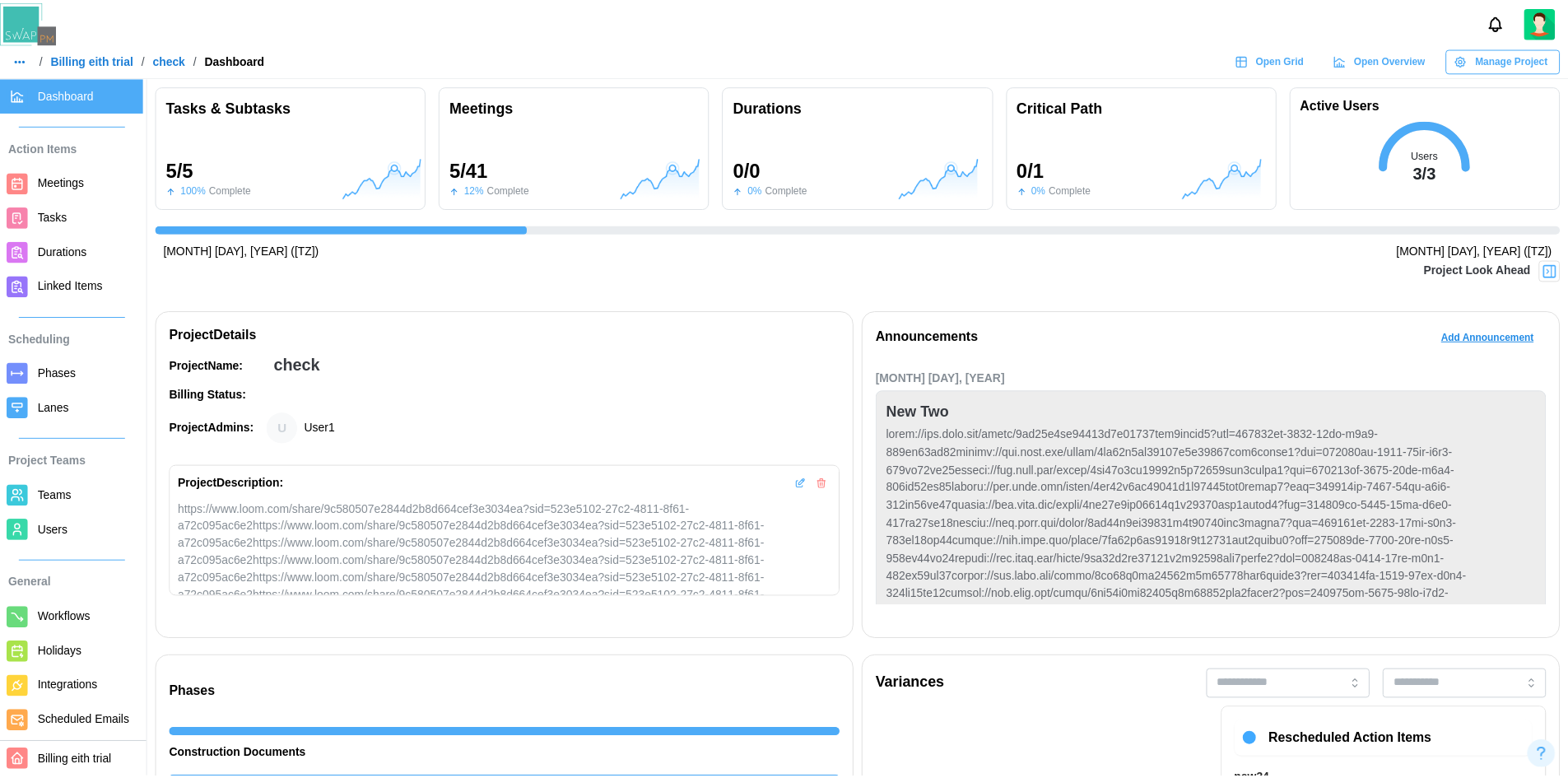 scroll, scrollTop: 0, scrollLeft: 0, axis: both 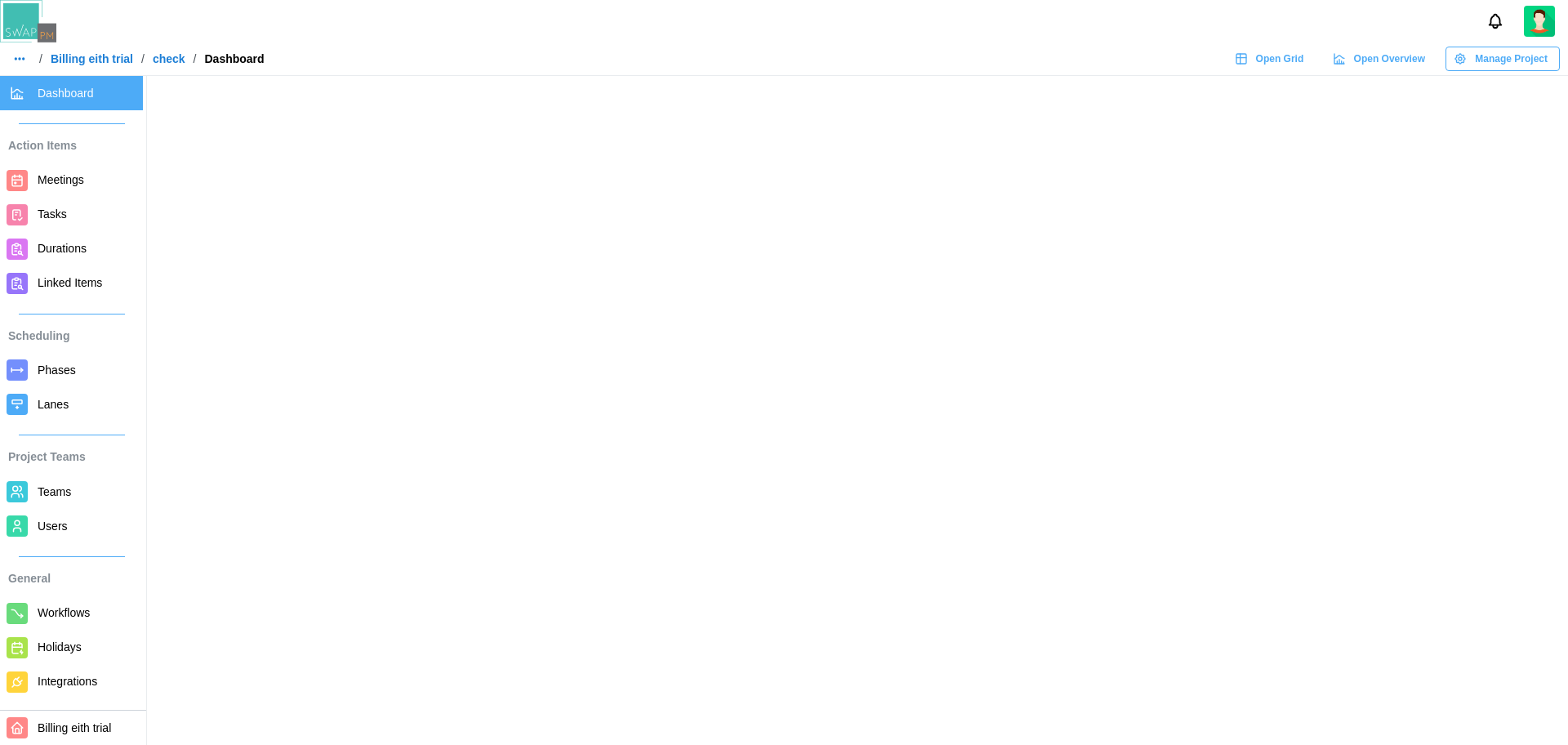click on "Meetings" at bounding box center (60, 180) 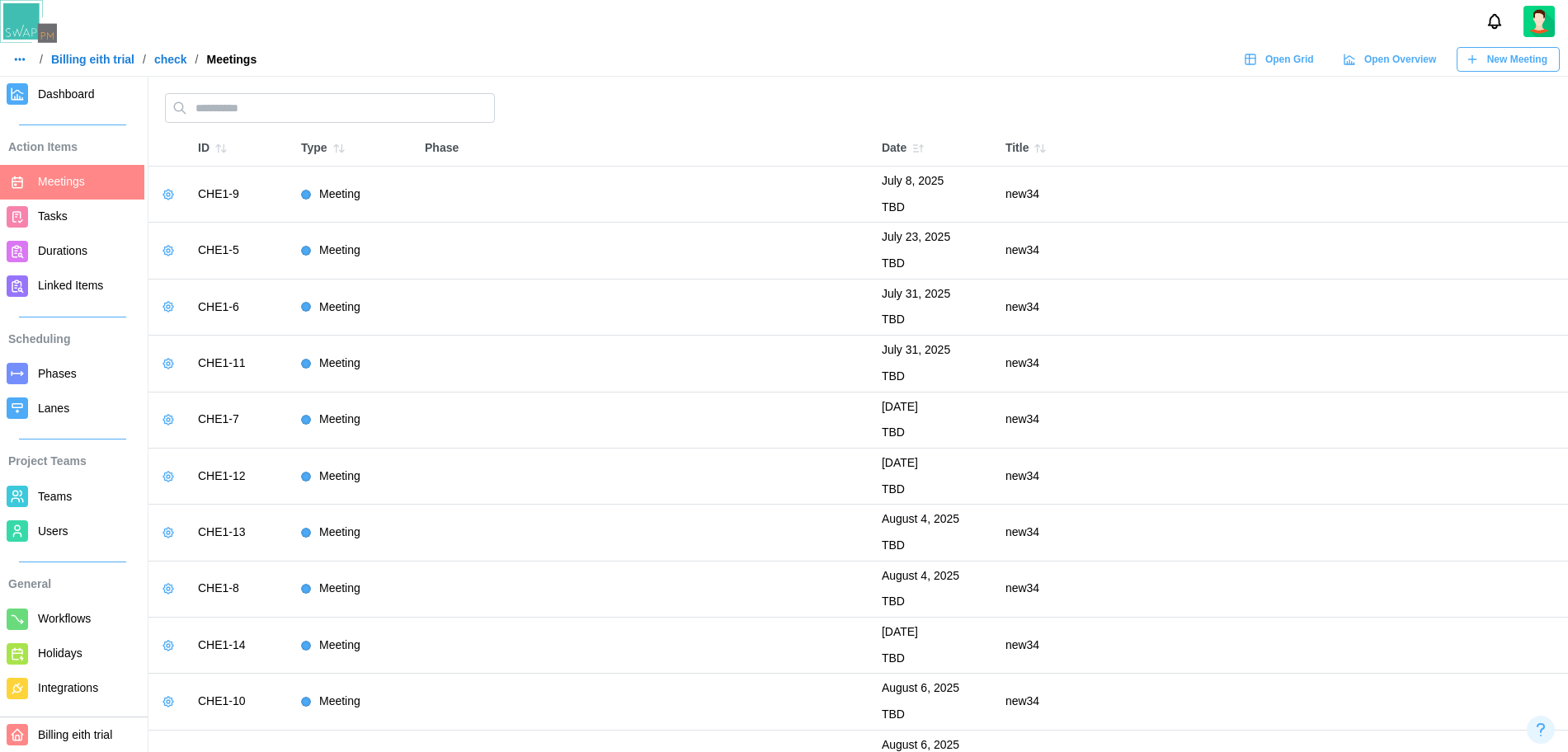 click 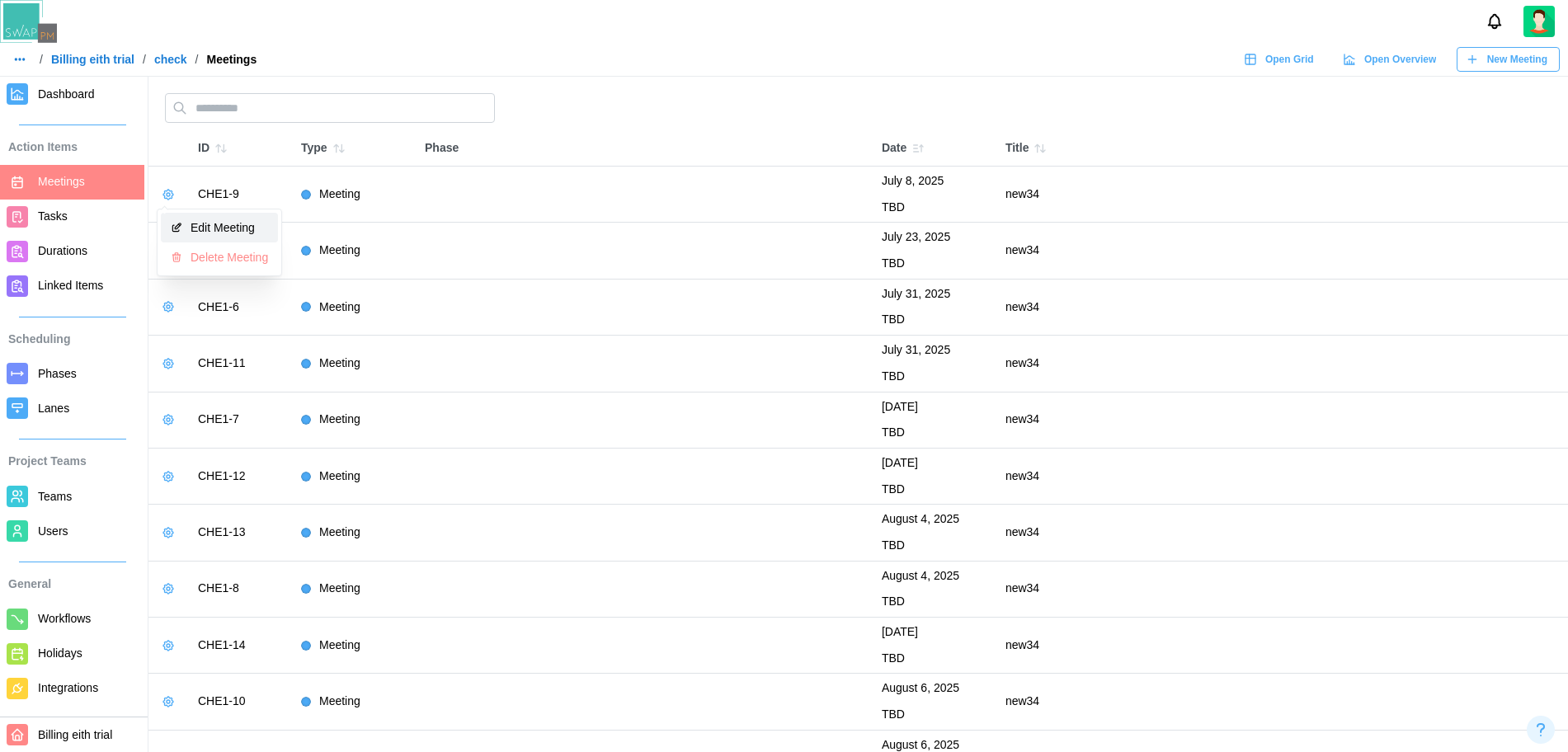 click on "Edit Meeting" at bounding box center [229, 228] 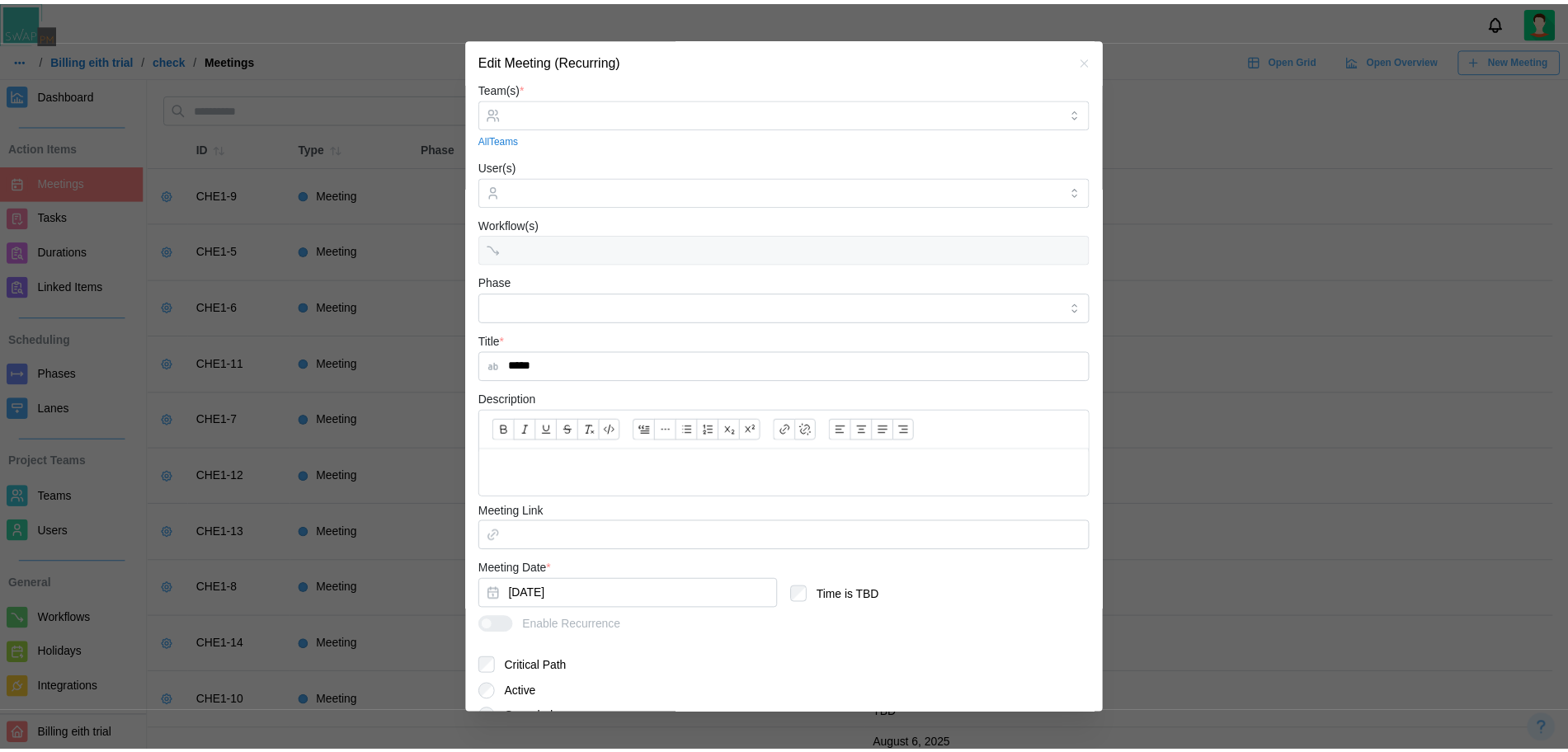 scroll, scrollTop: 0, scrollLeft: 0, axis: both 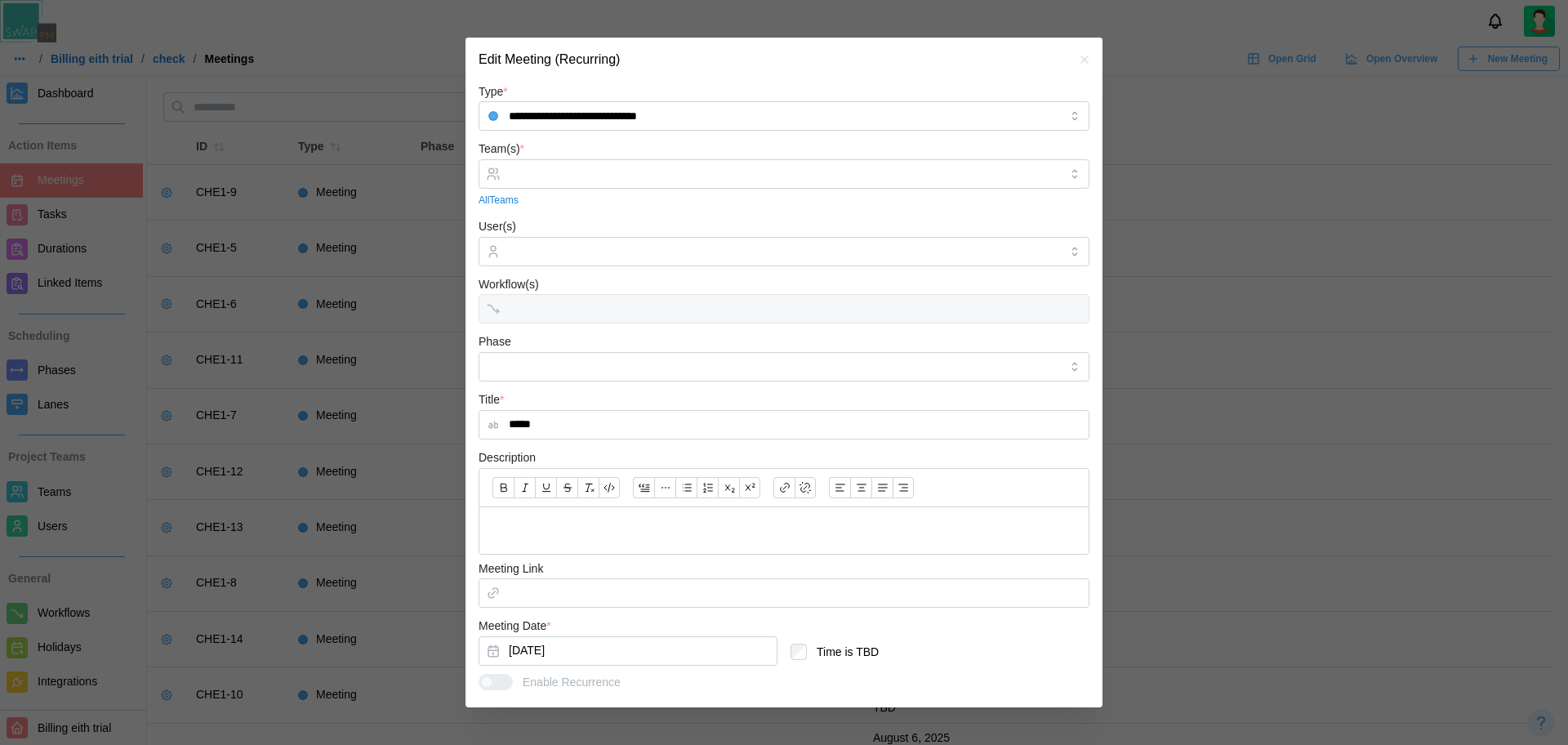 click on "Workflow(s)" at bounding box center (784, 299) 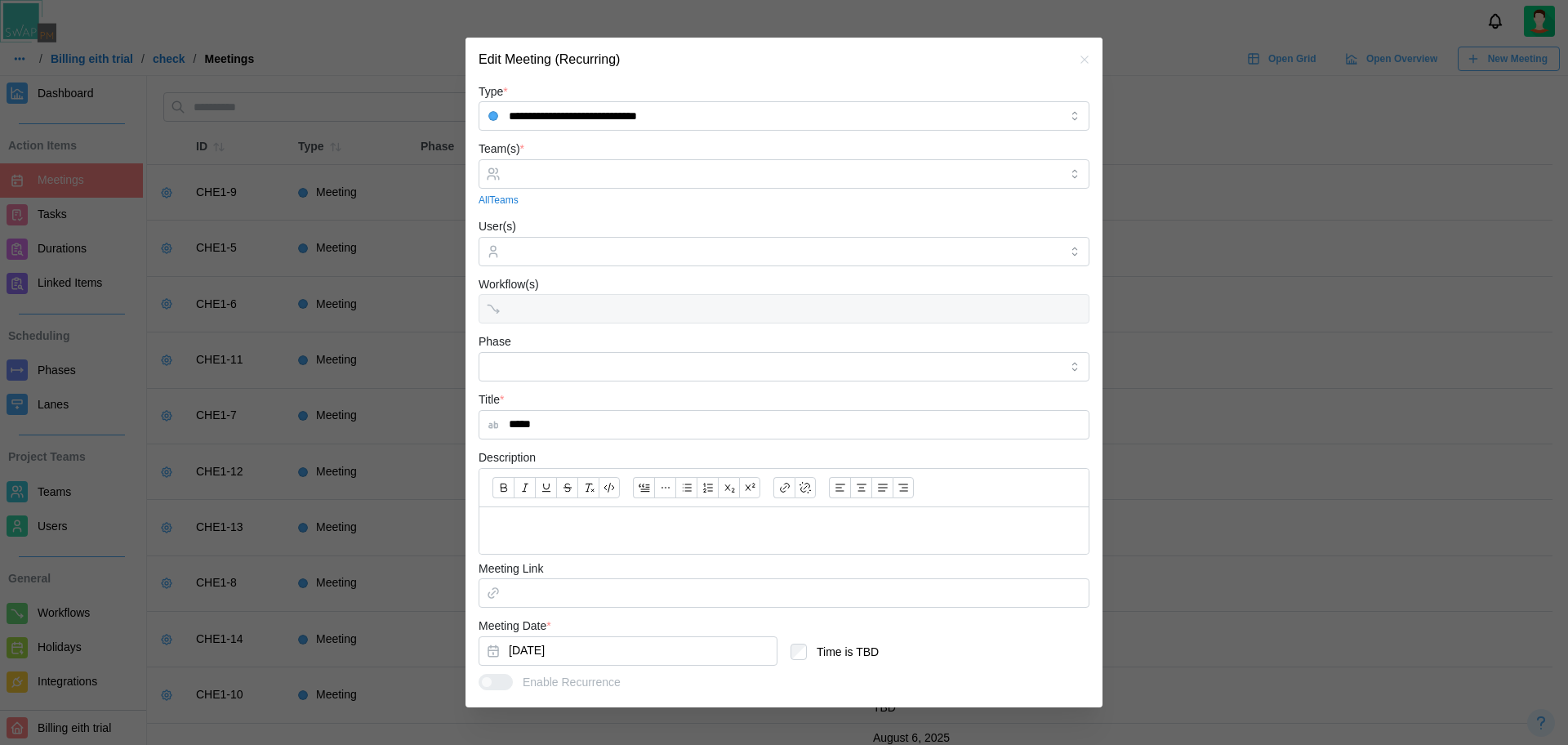 click 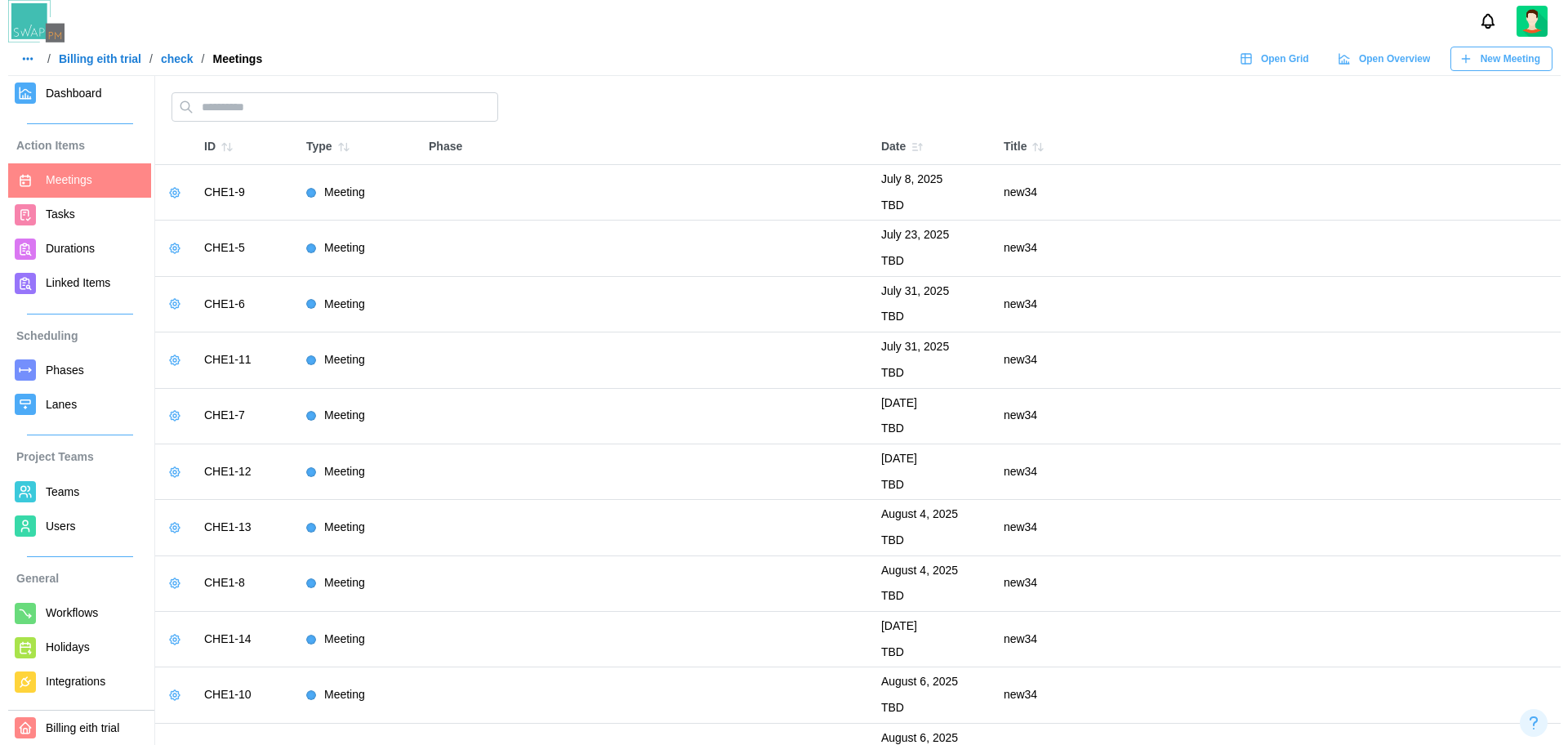 scroll, scrollTop: 49, scrollLeft: 0, axis: vertical 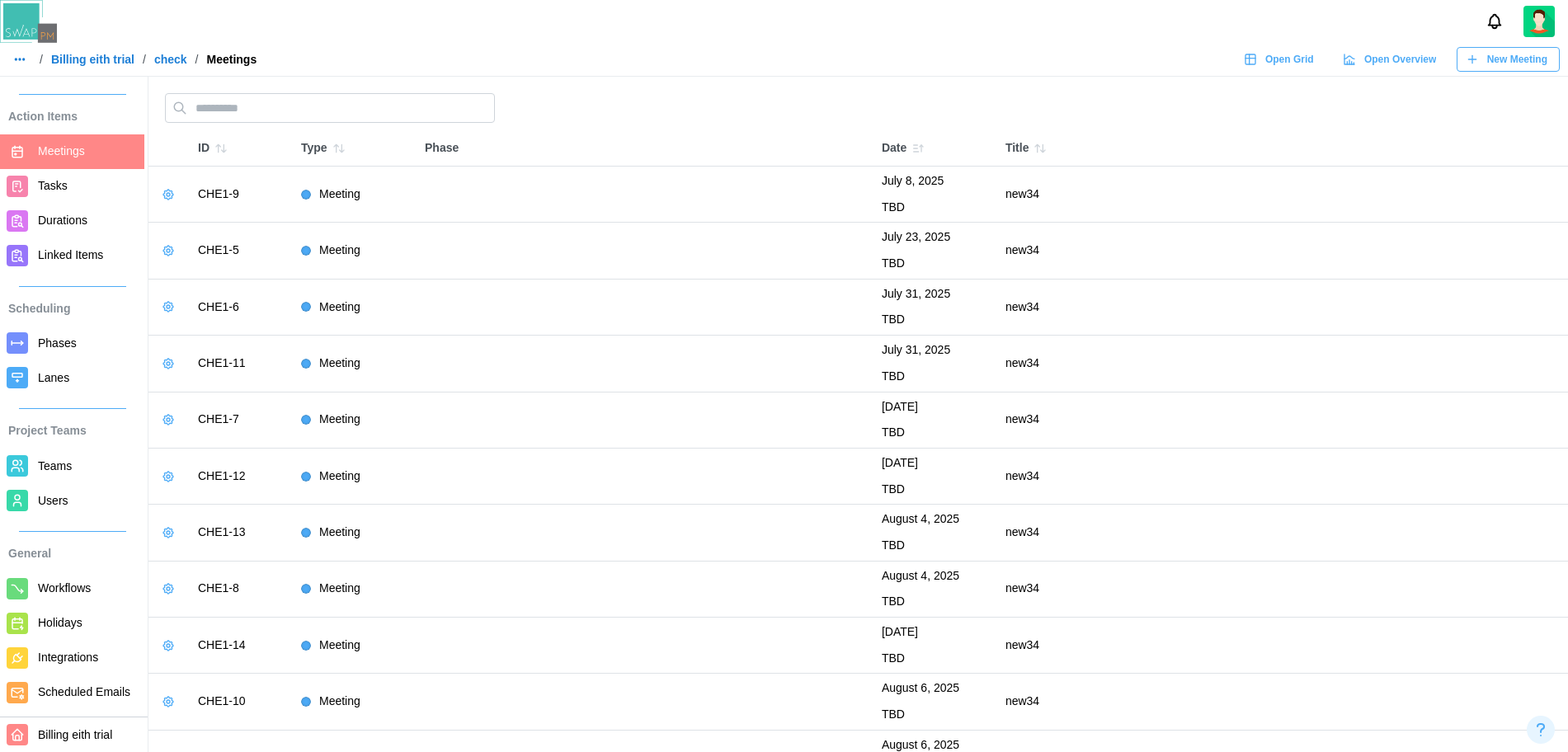 click on "Workflows" at bounding box center [64, 588] 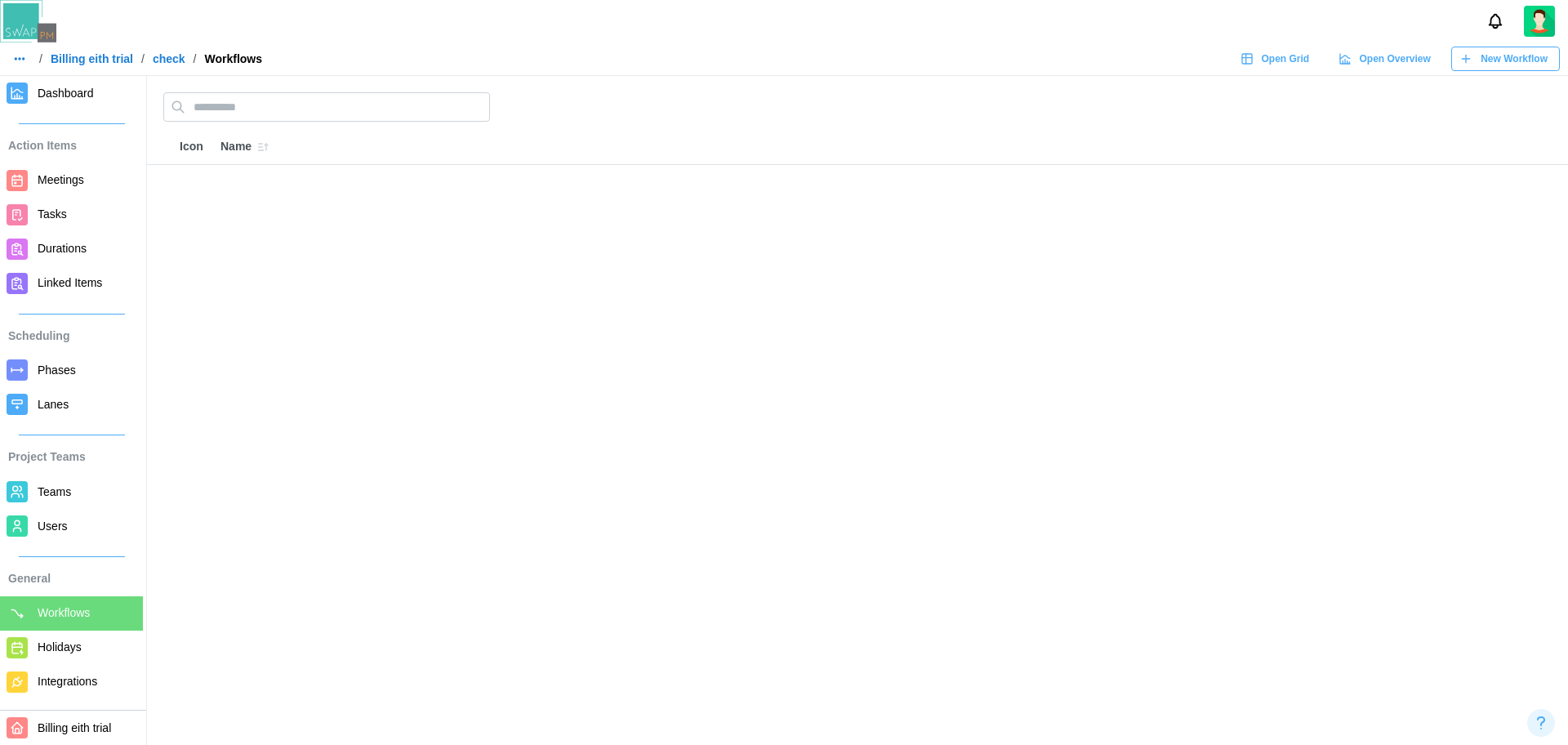 click on "New Workflow" at bounding box center [1505, 59] 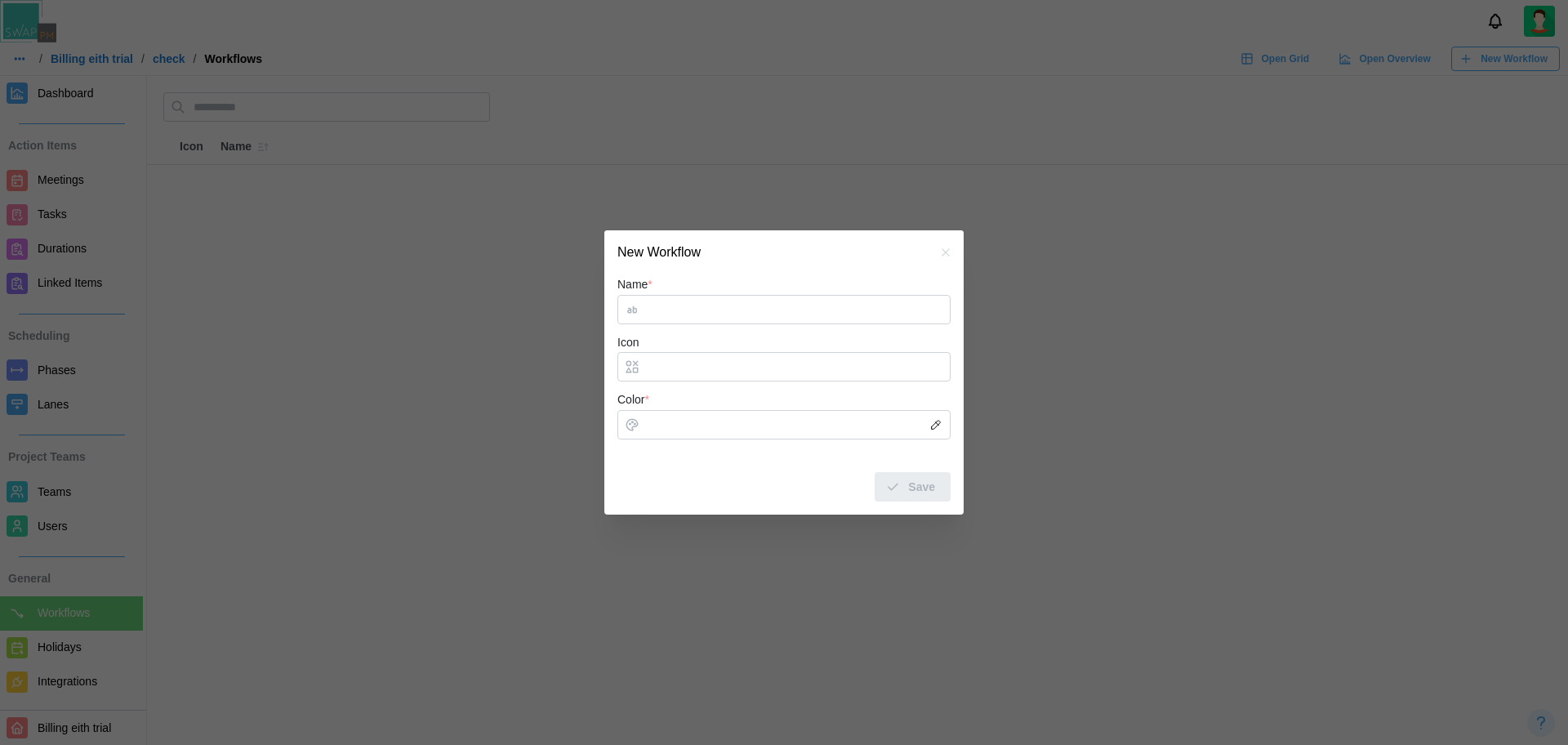 click on "Name  * Icon Color  * Save" at bounding box center [784, 388] 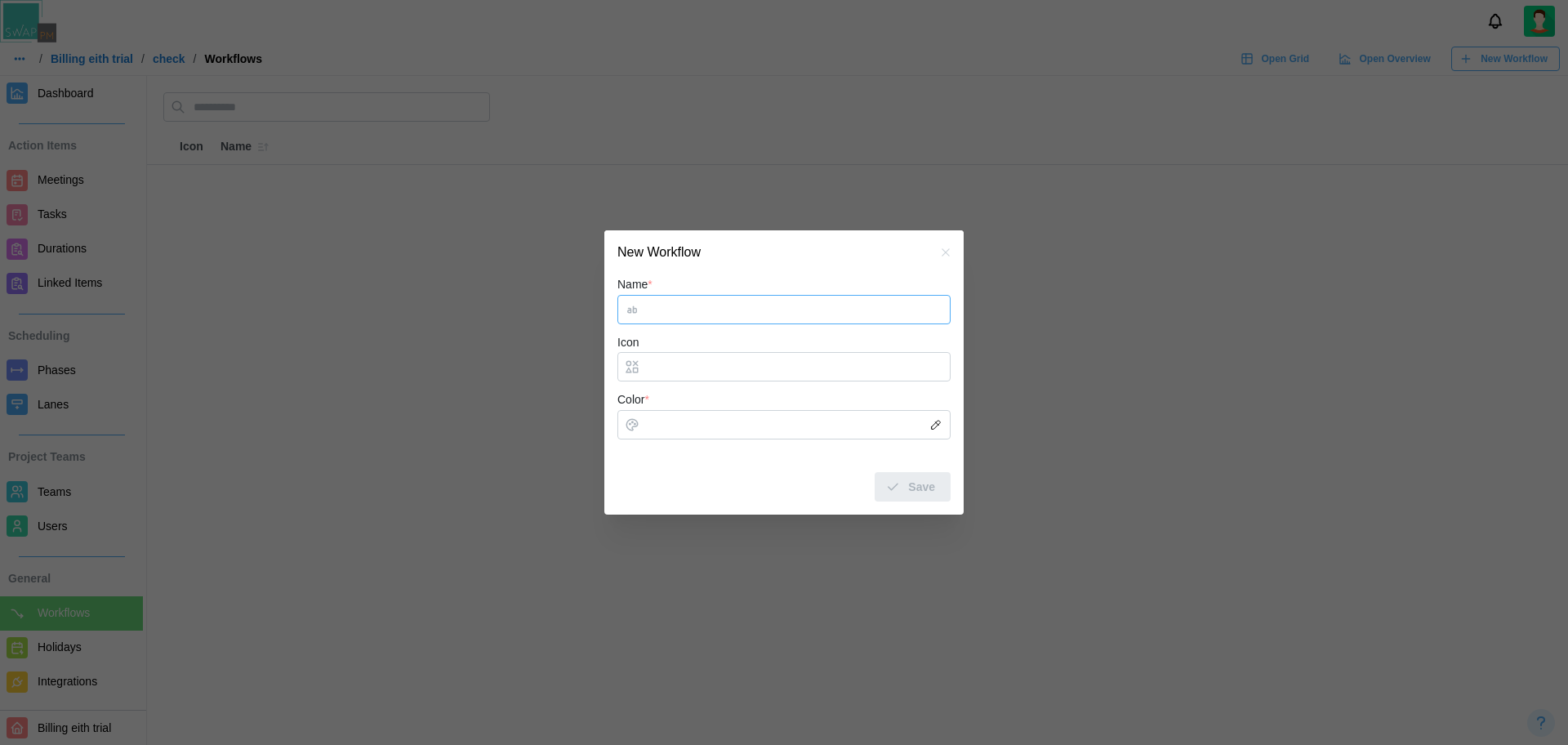 click on "Name  *" at bounding box center (784, 310) 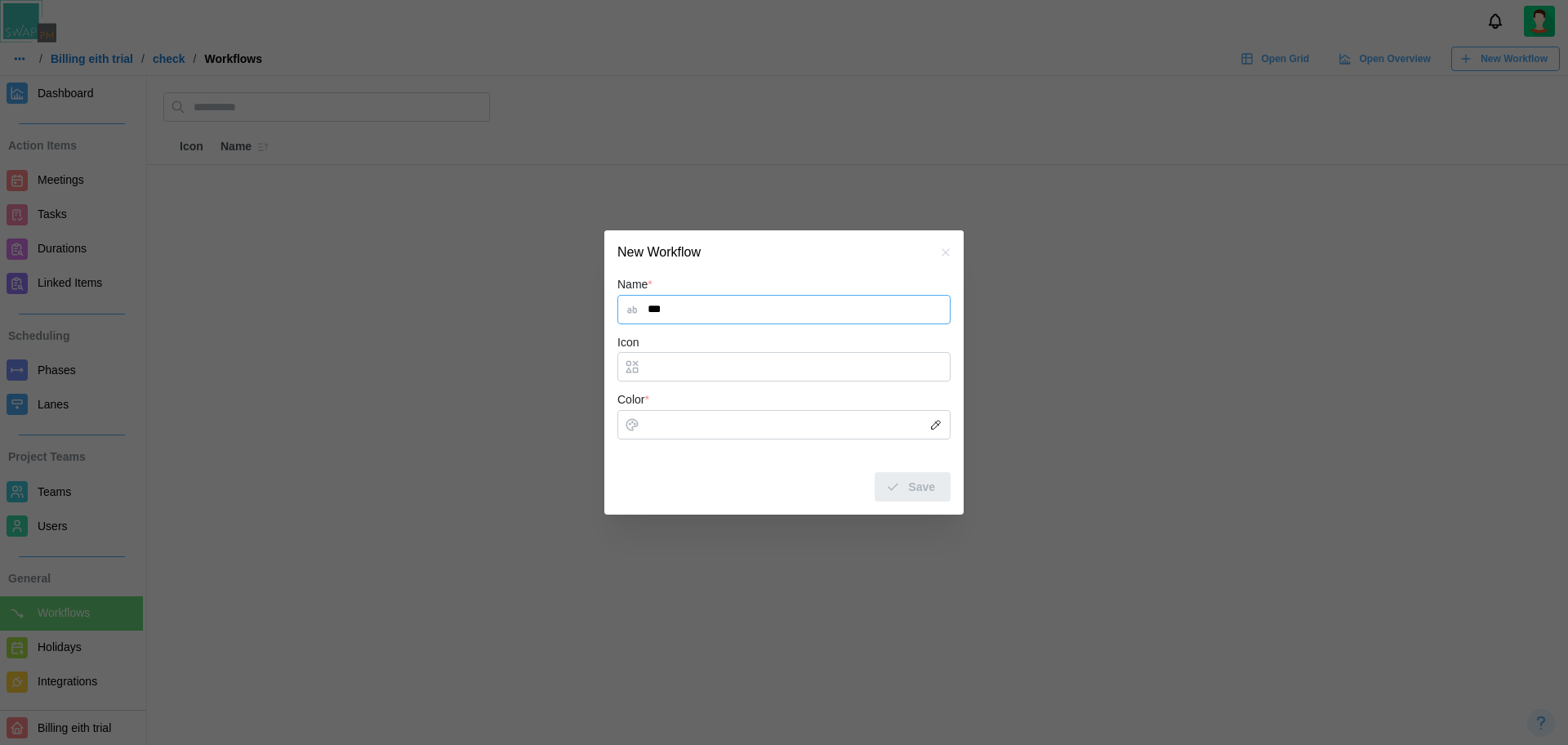 type on "***" 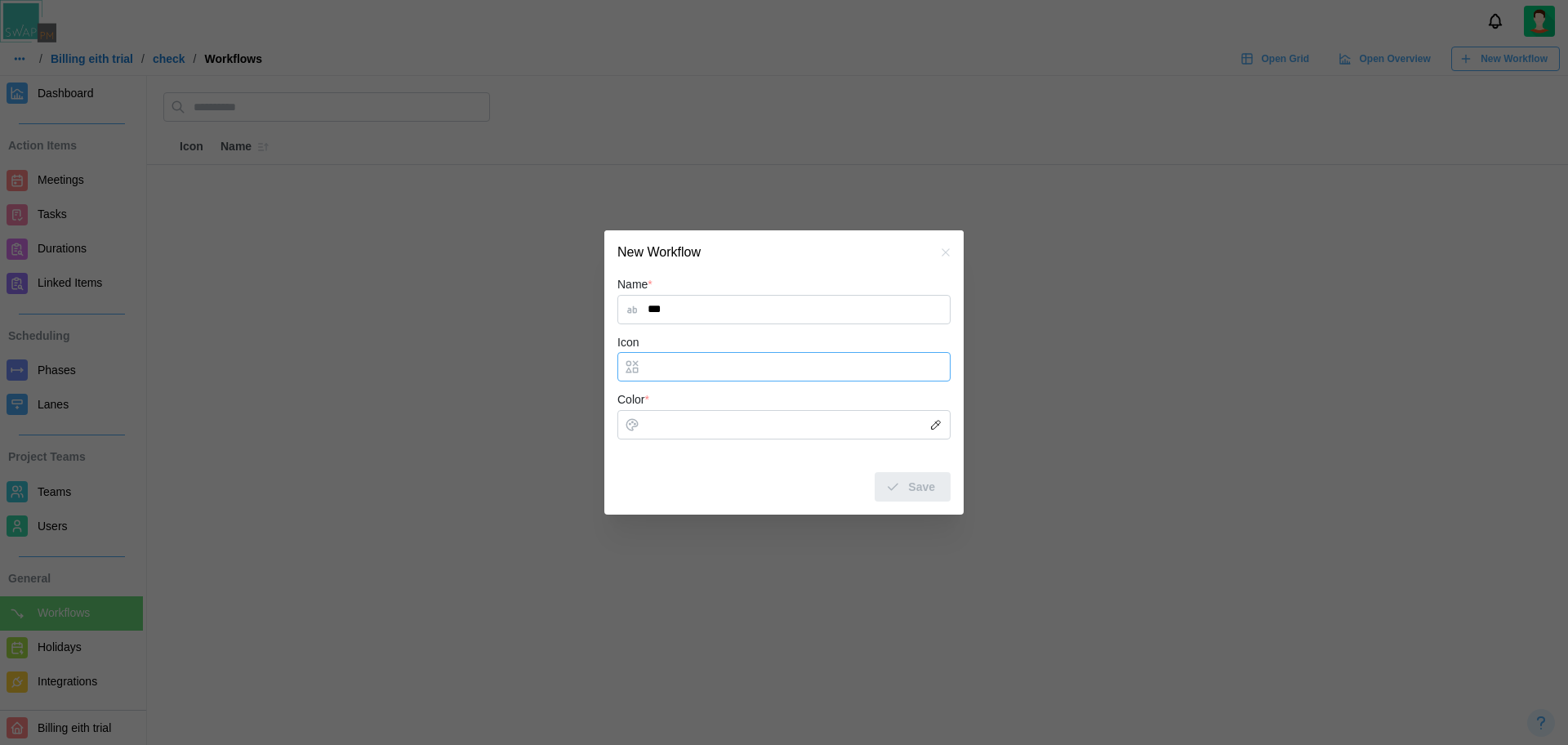 click on "Icon" at bounding box center [784, 367] 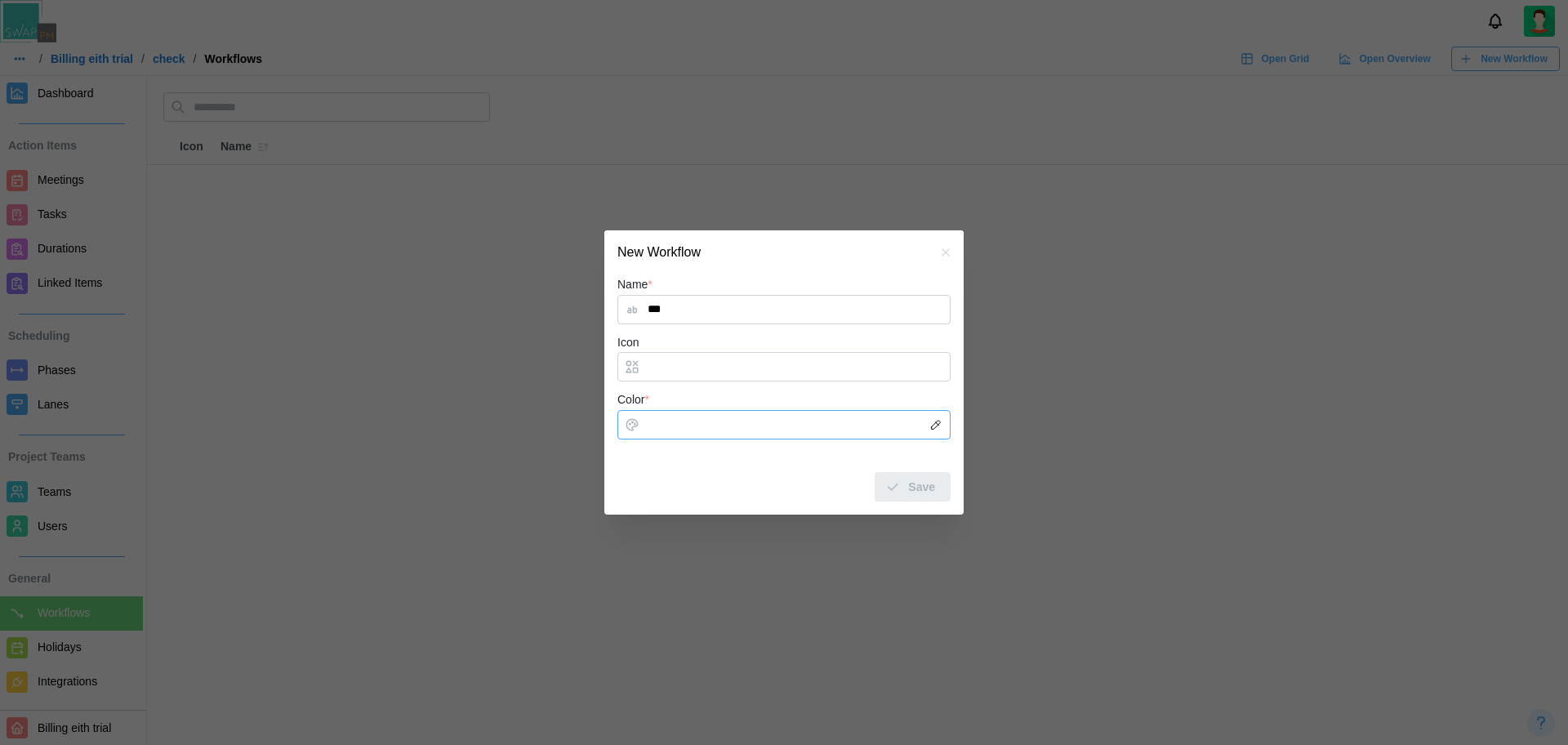 click on "Color  *" at bounding box center (784, 425) 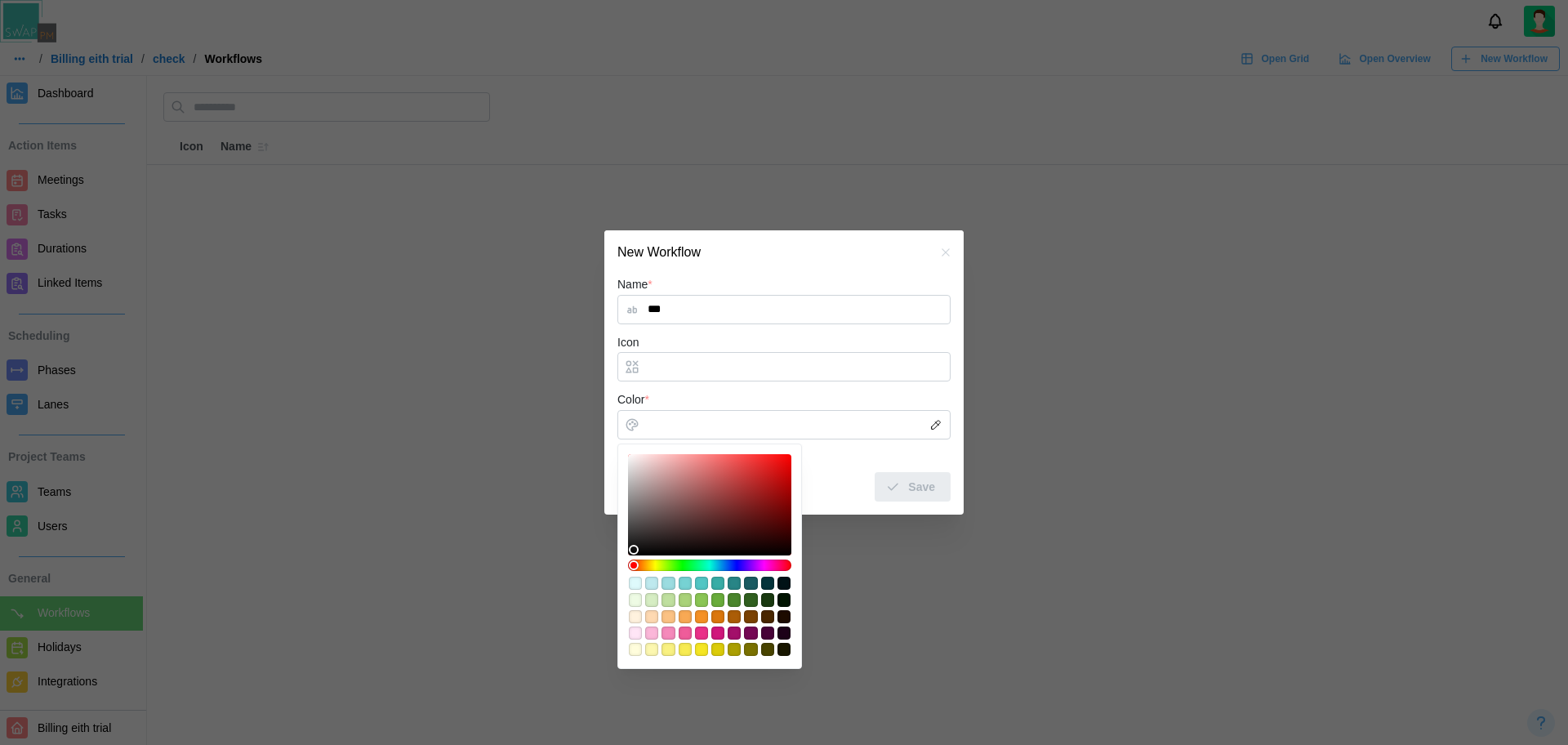 click at bounding box center (946, 252) 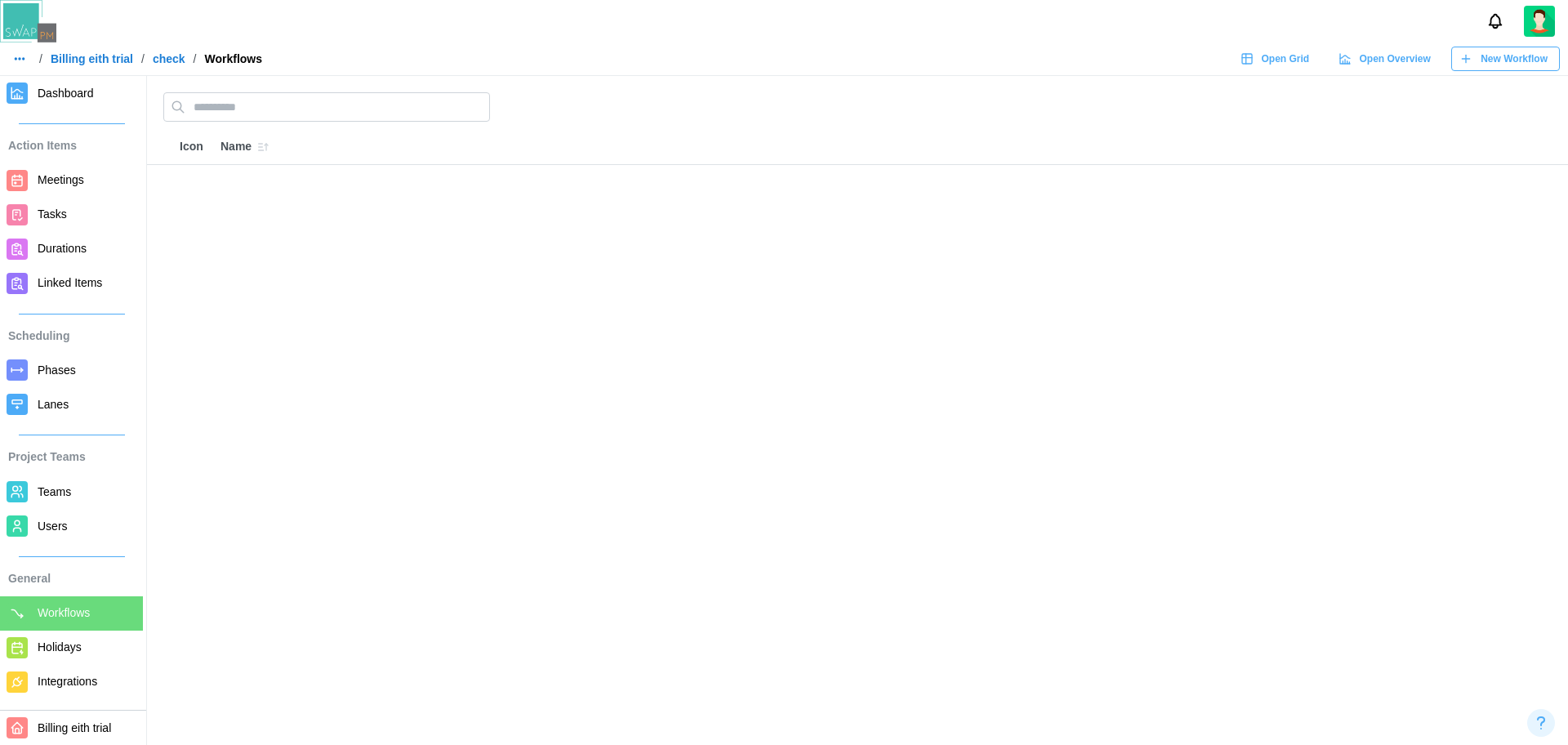 click on "New Workflow" at bounding box center (1514, 59) 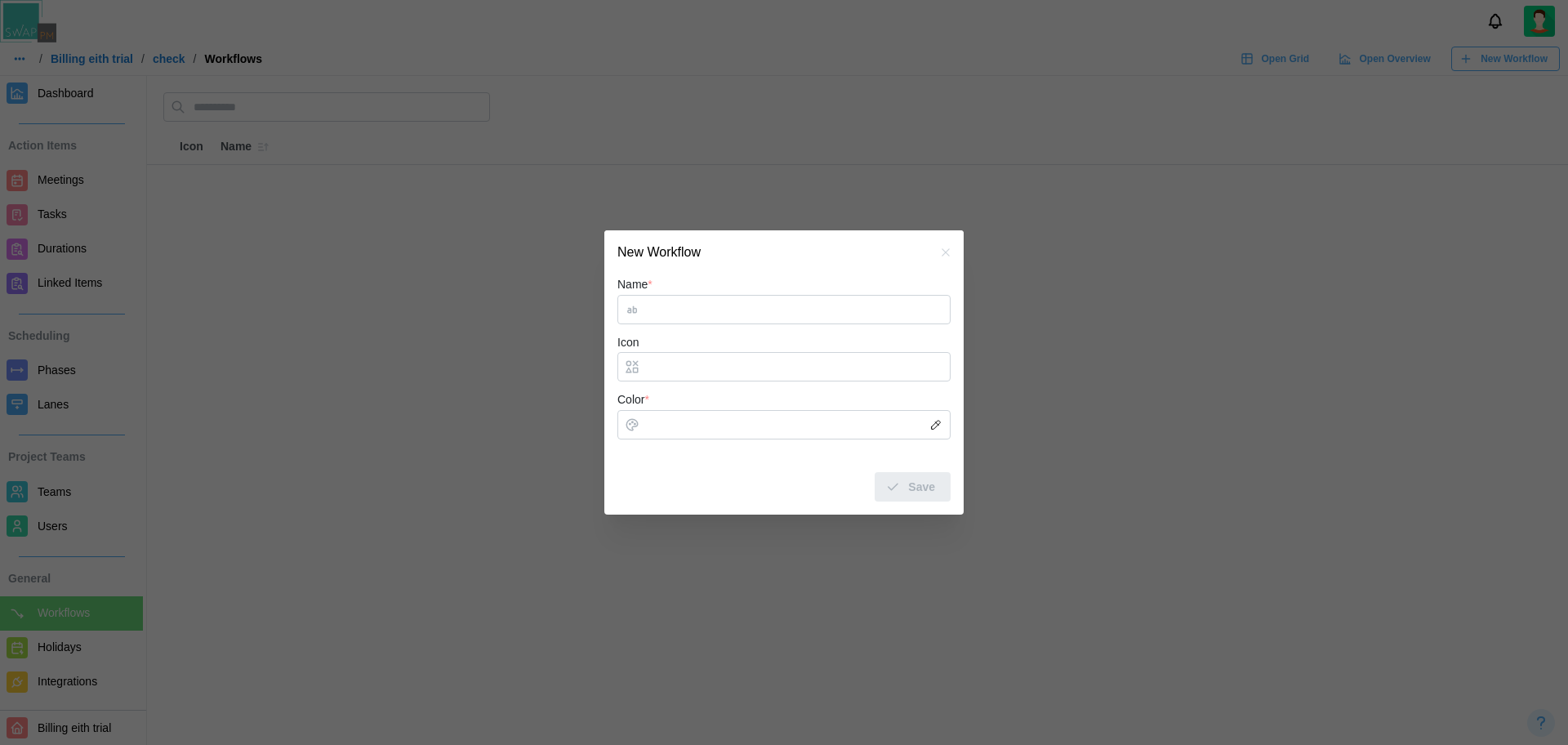 click on "Name  *" at bounding box center (784, 310) 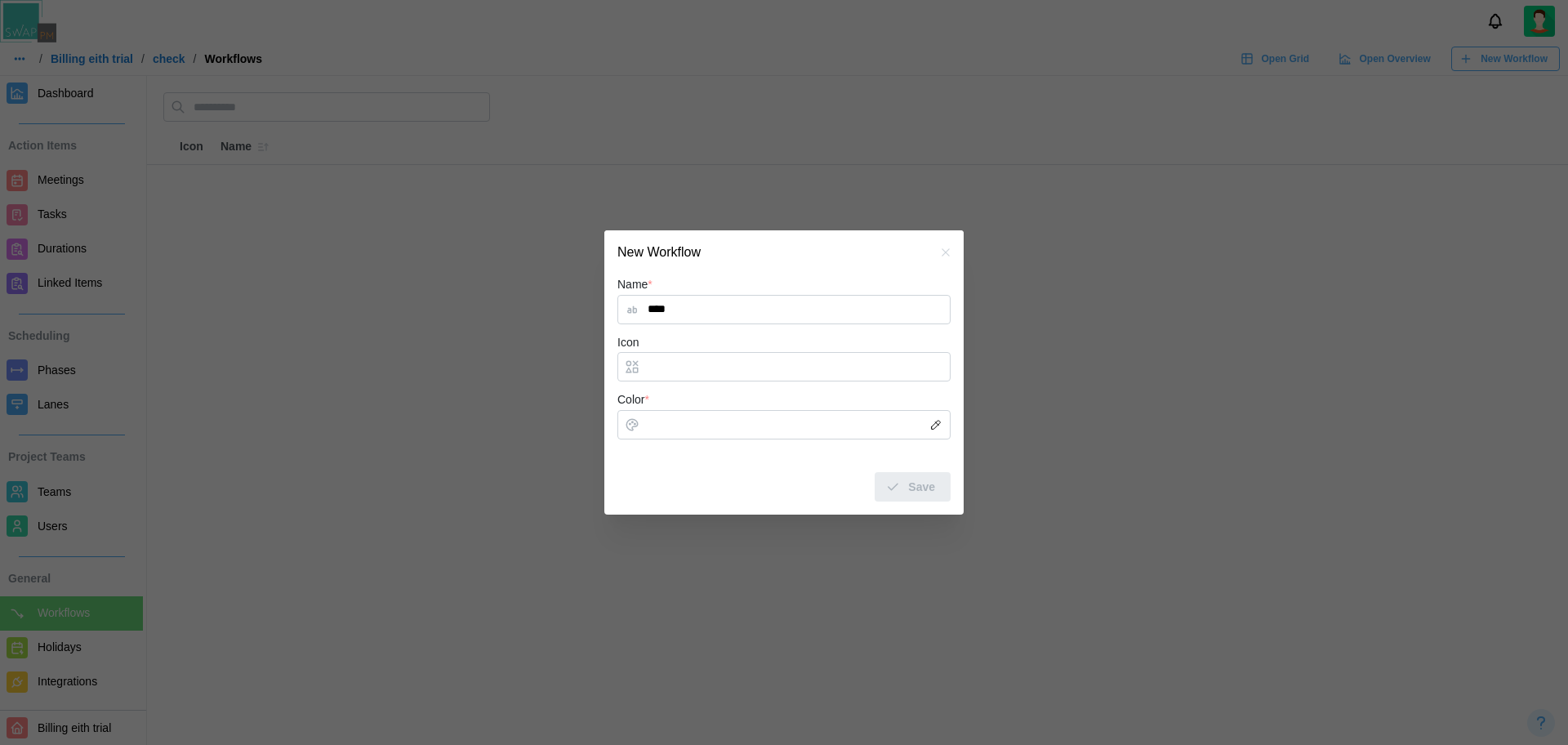 type on "****" 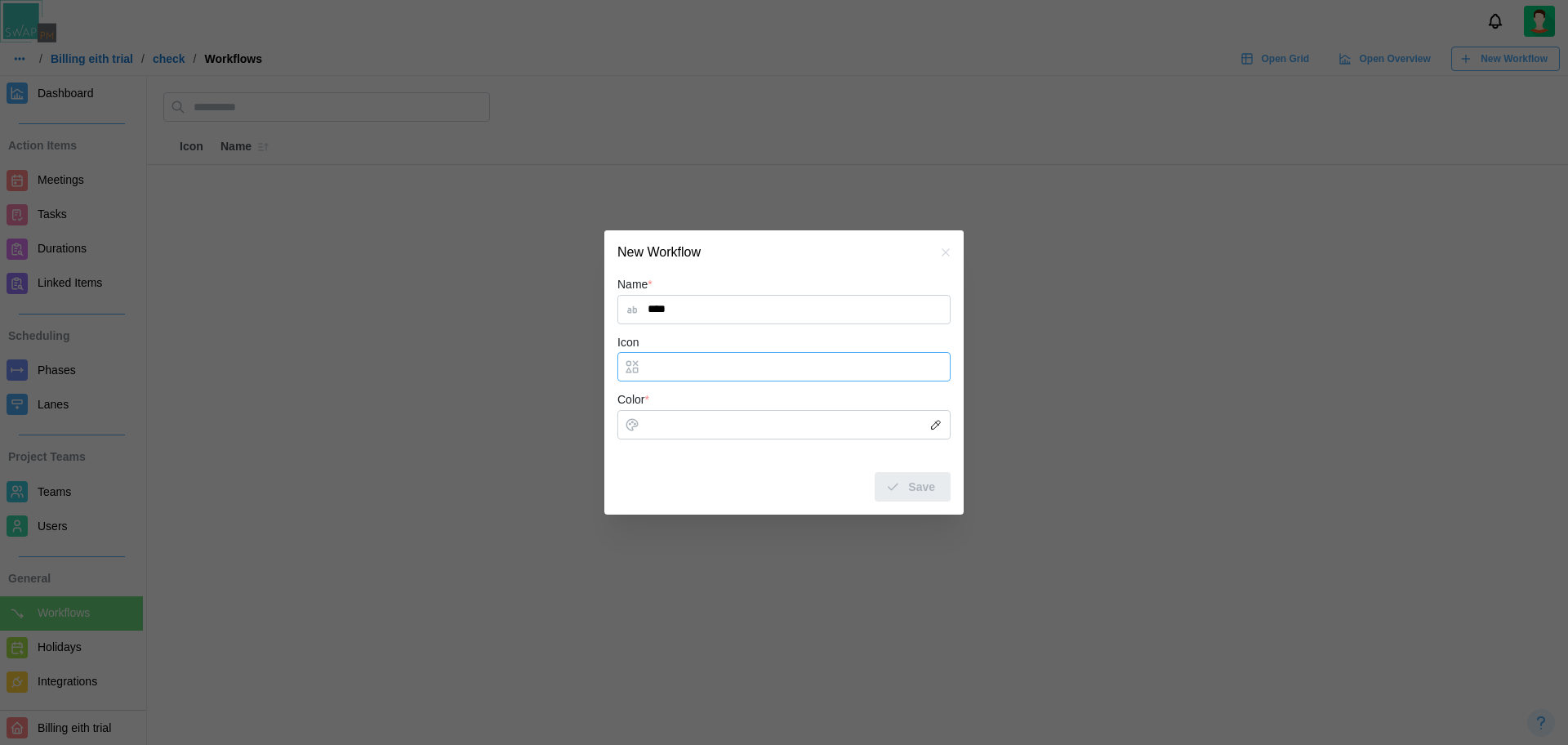 click on "Icon" at bounding box center [784, 367] 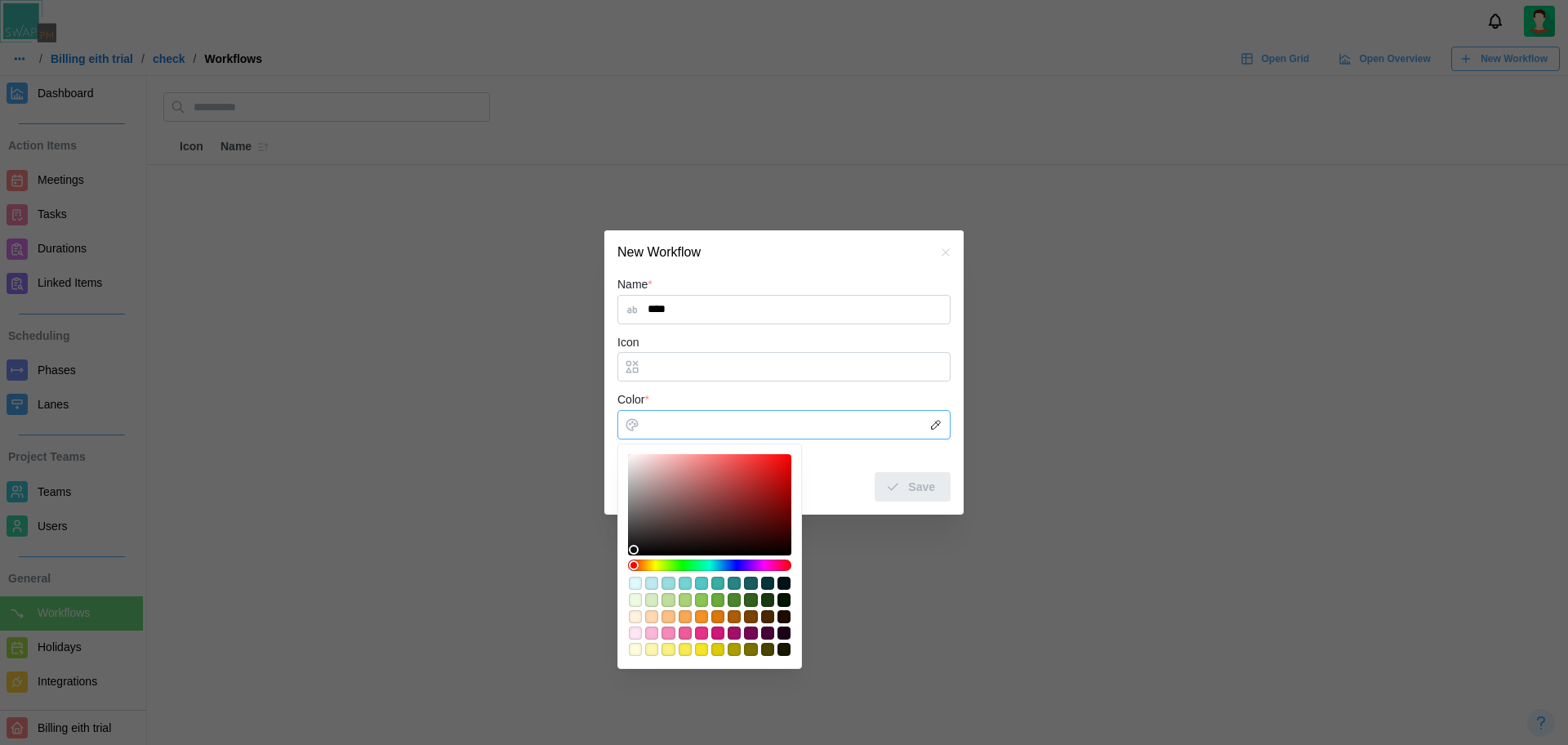 click on "Color  *" at bounding box center [784, 425] 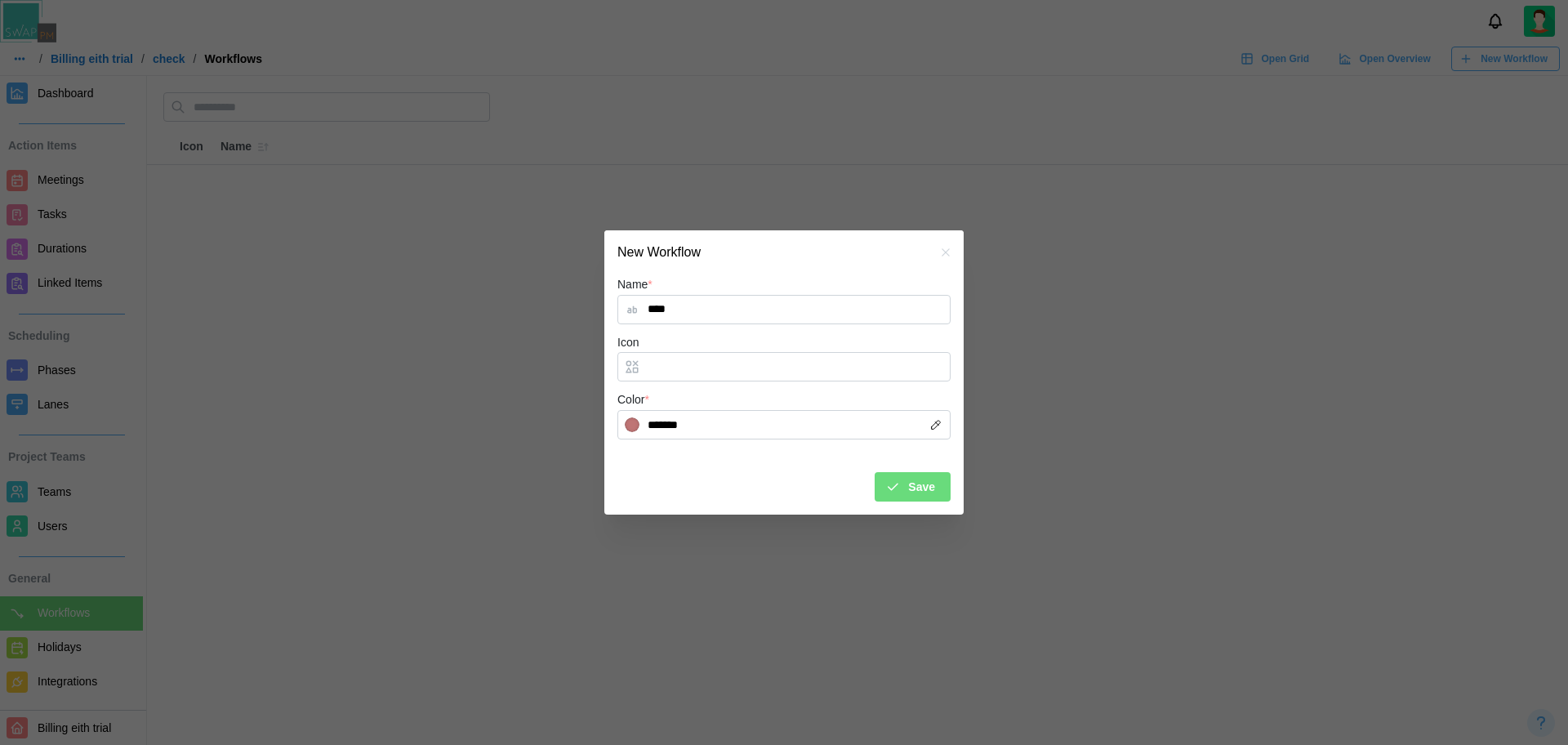 click 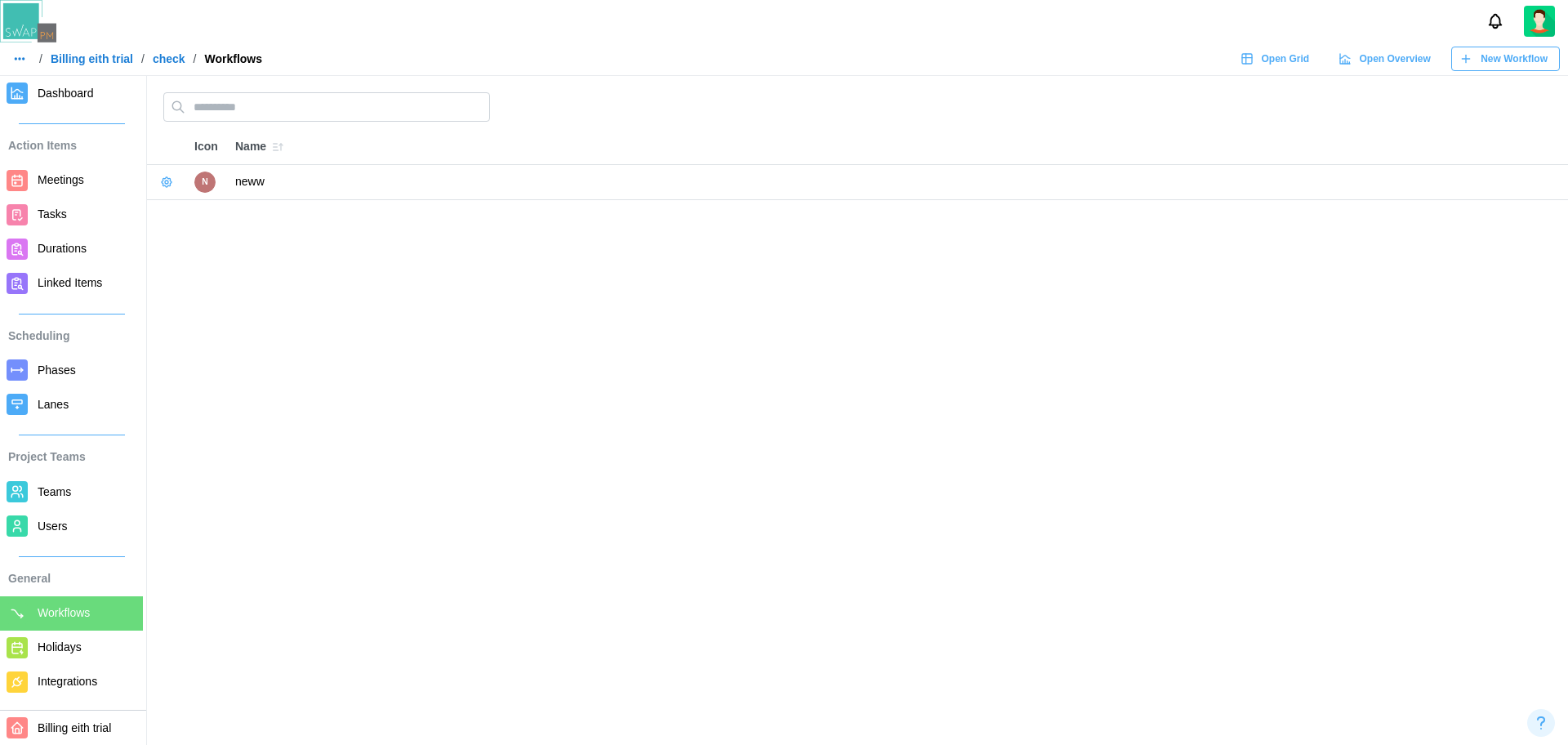 click on "New Workflow" at bounding box center (1514, 59) 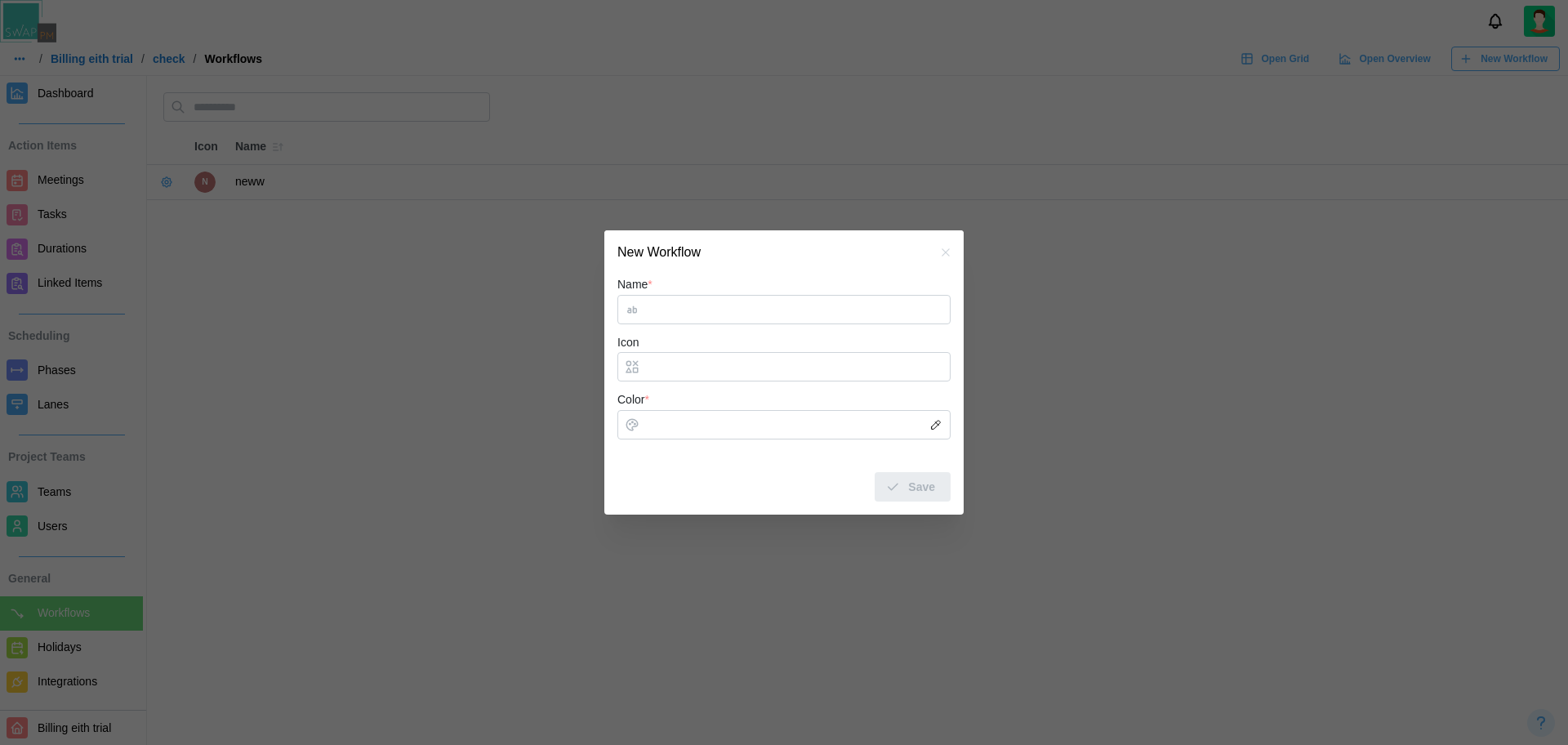 click on "Name  *" at bounding box center [784, 310] 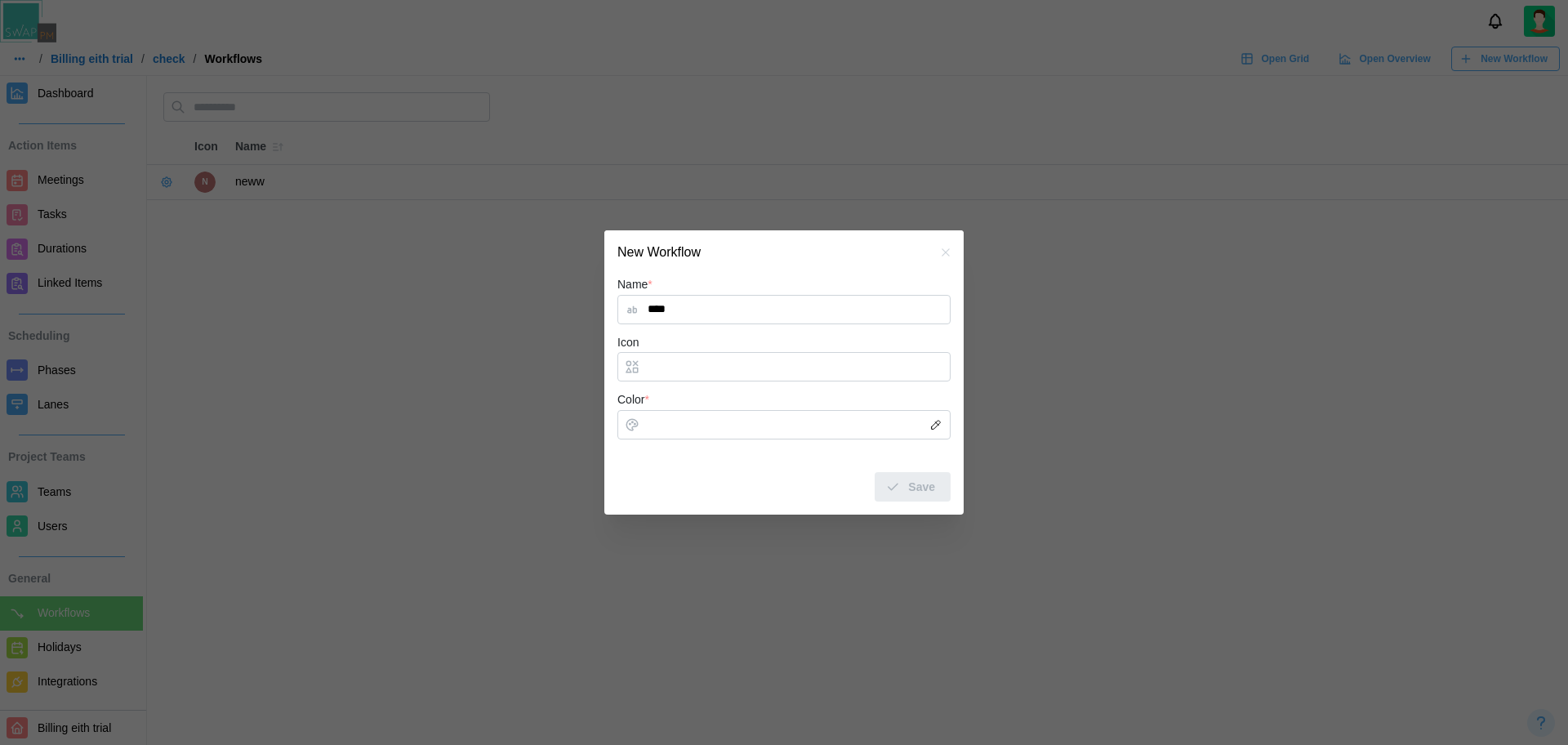 type on "****" 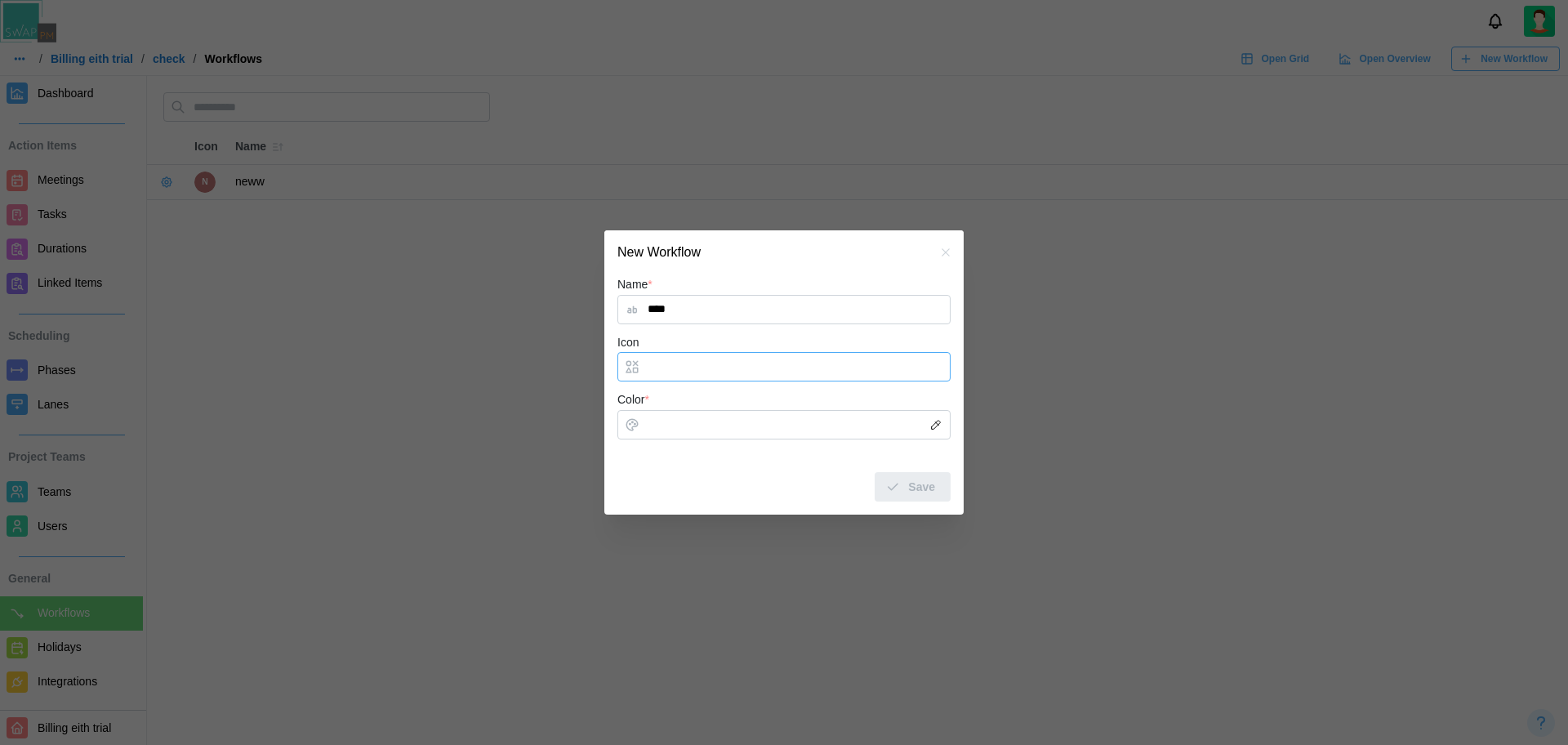 click on "Icon" at bounding box center [784, 367] 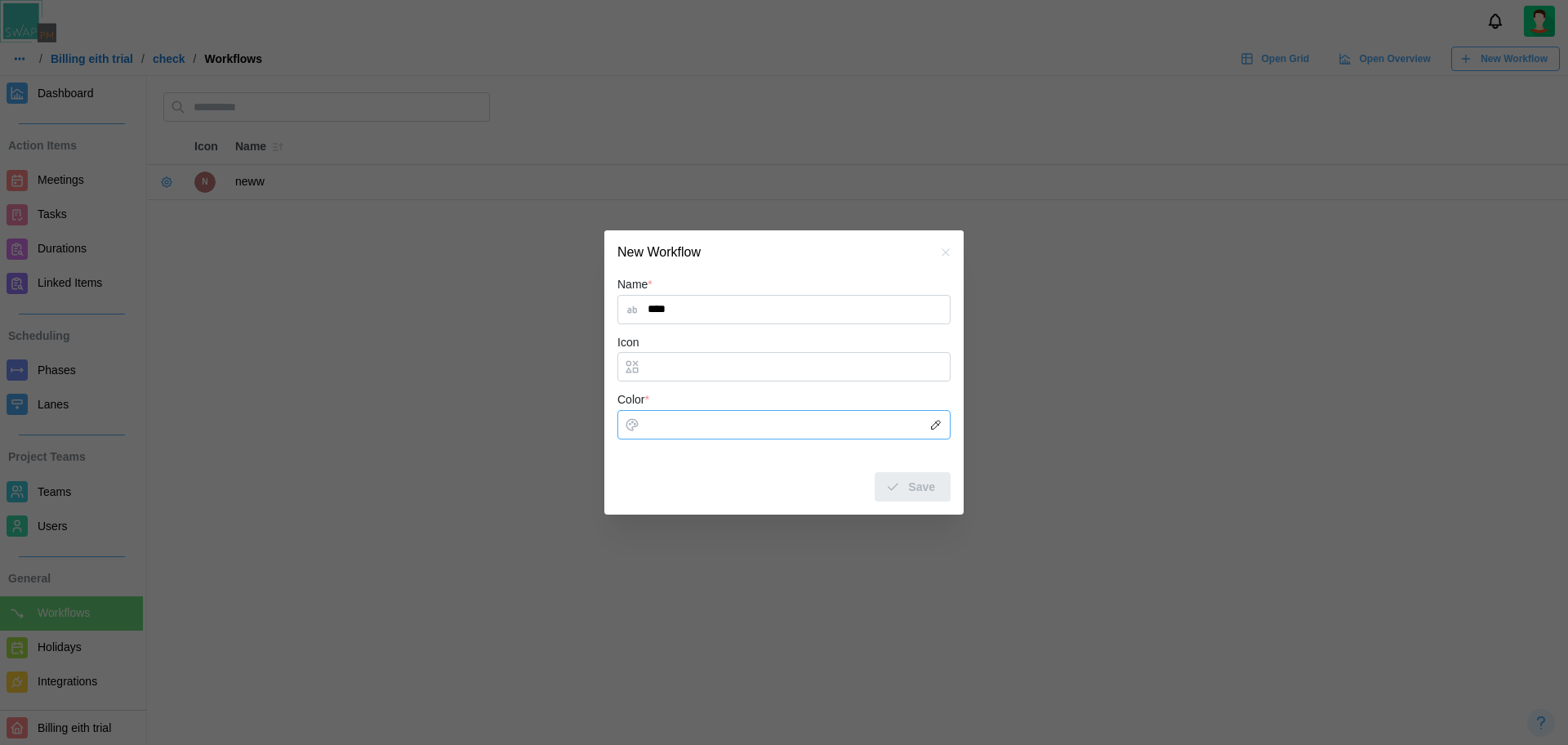 click on "Color  *" at bounding box center (784, 425) 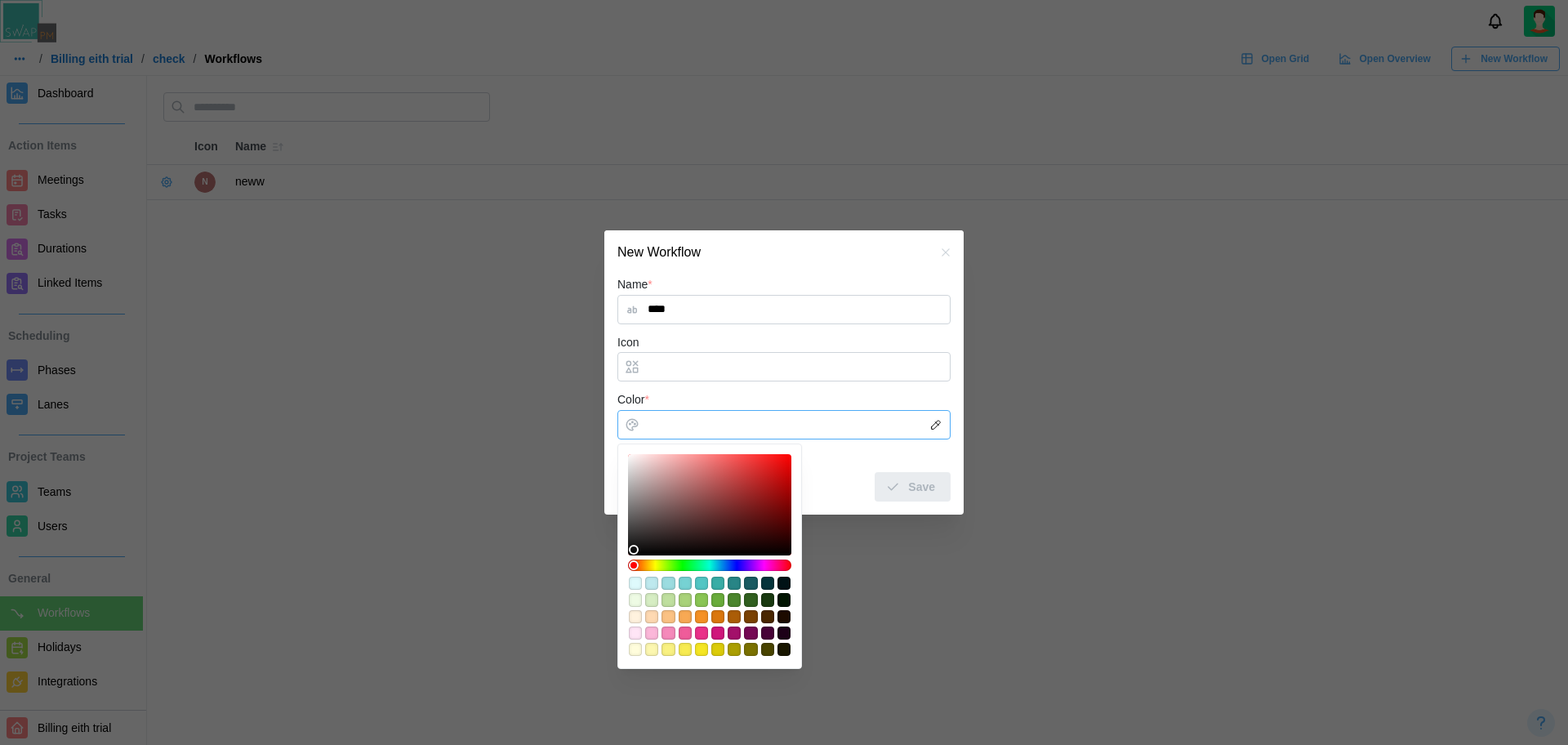 click at bounding box center [710, 616] 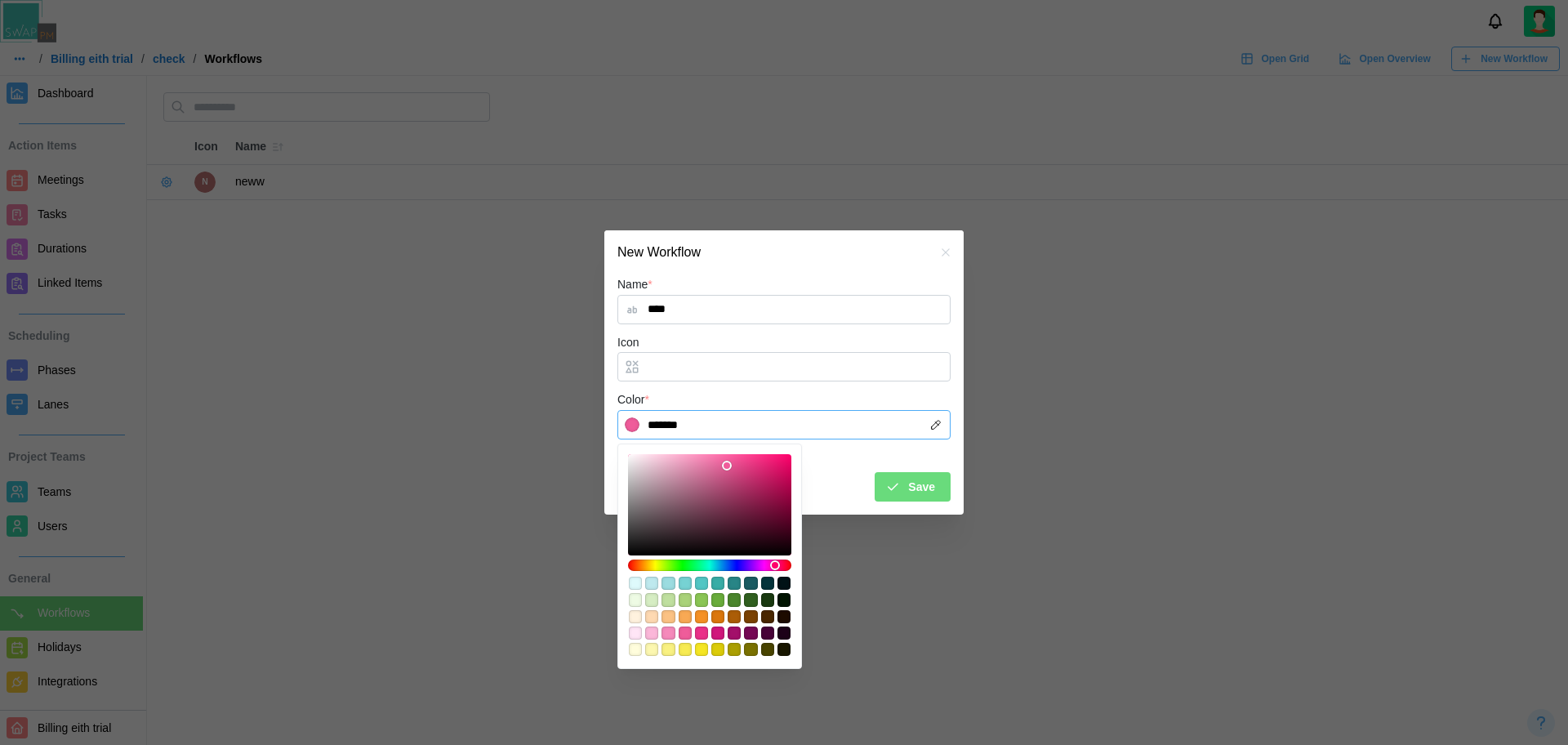 type on "*******" 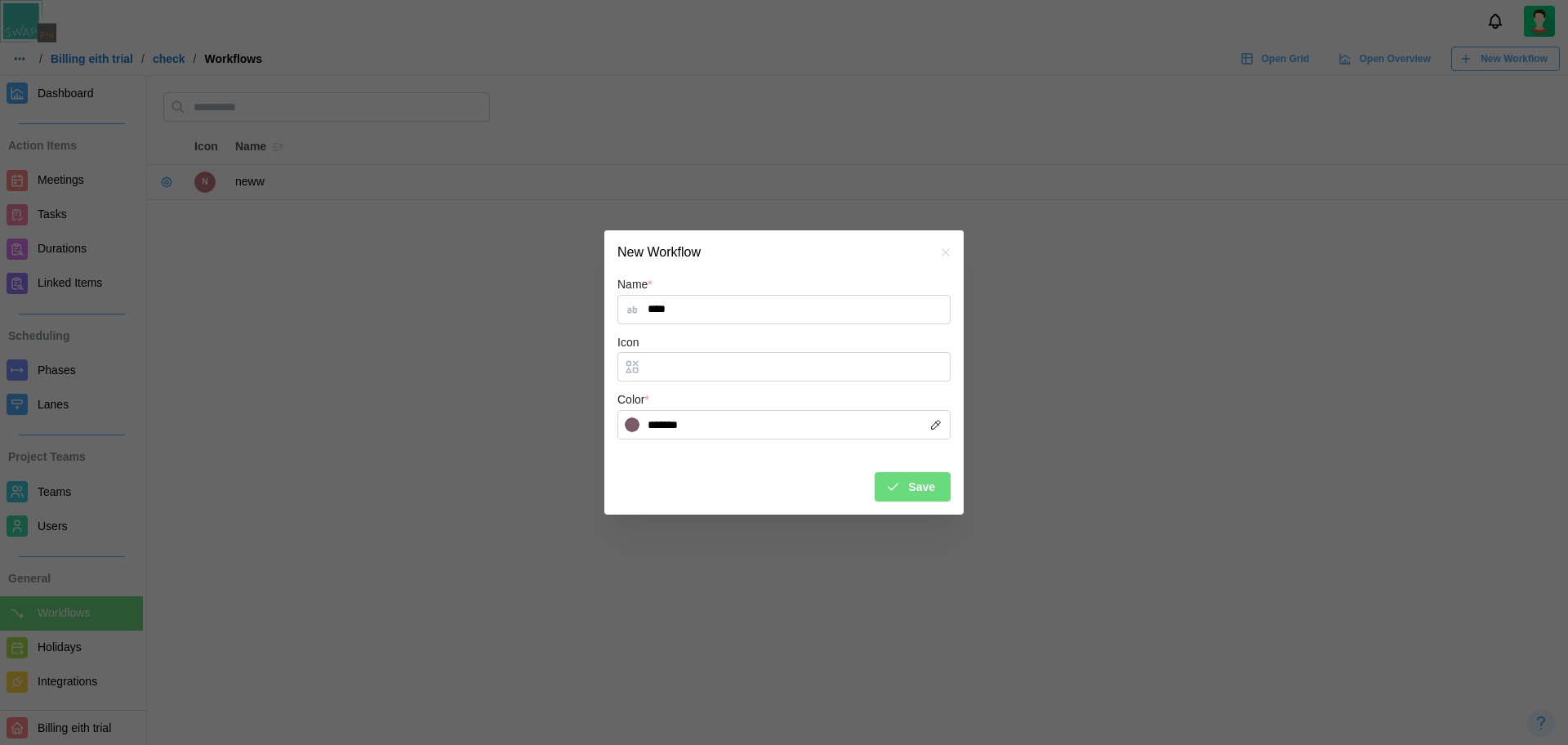 click on "Save" at bounding box center (912, 487) 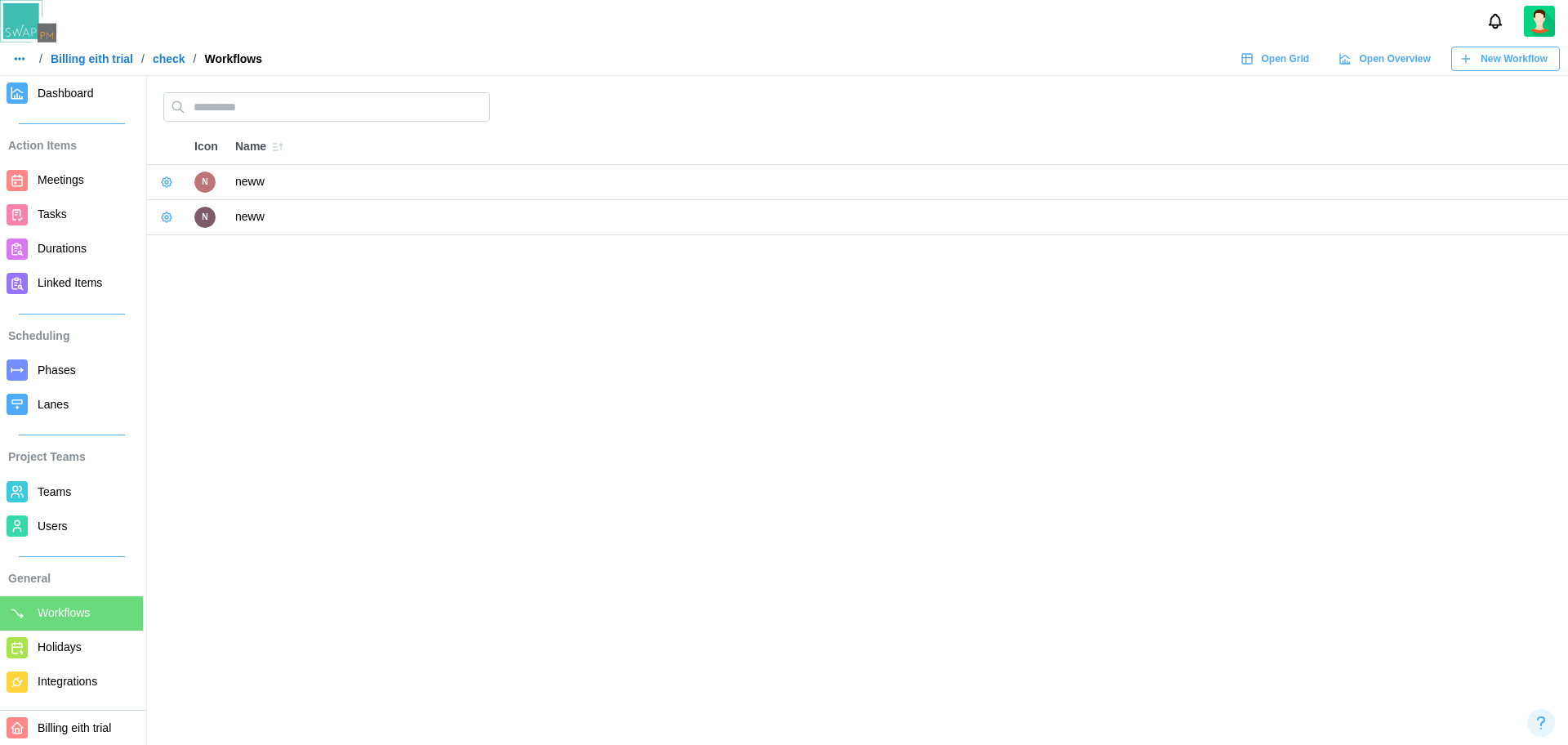 click on "Tasks" at bounding box center [87, 214] 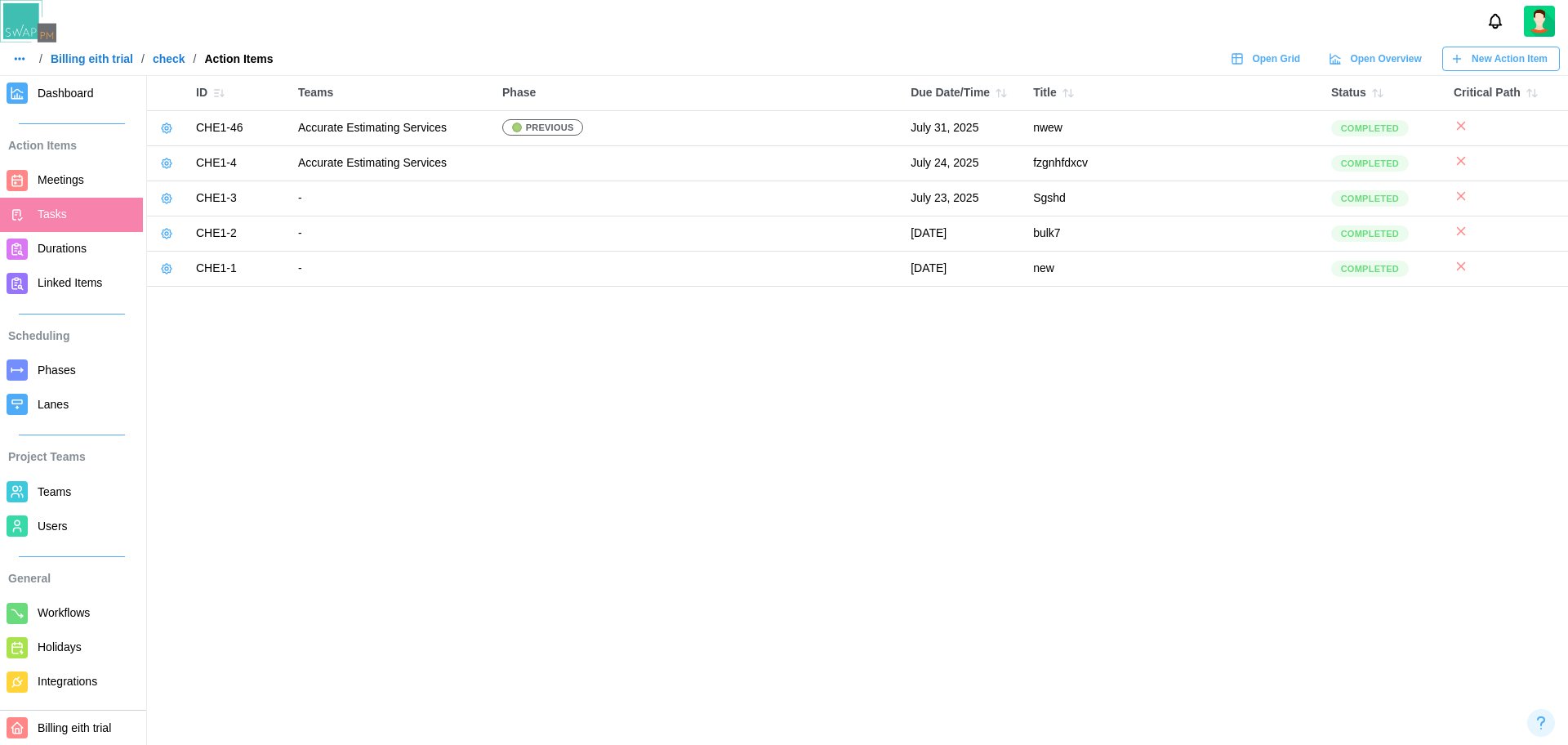 click at bounding box center (167, 128) 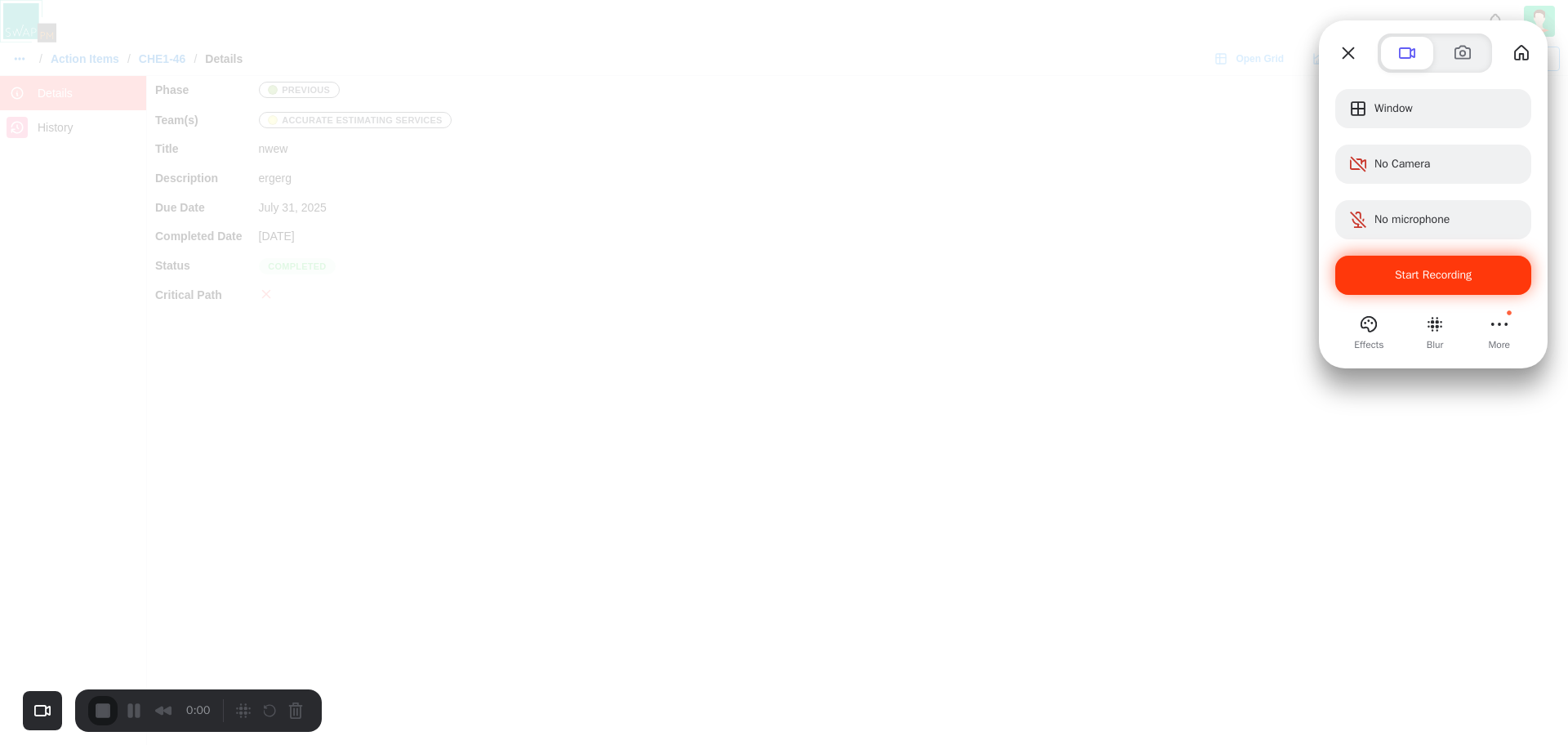 click on "Start Recording" at bounding box center [1433, 275] 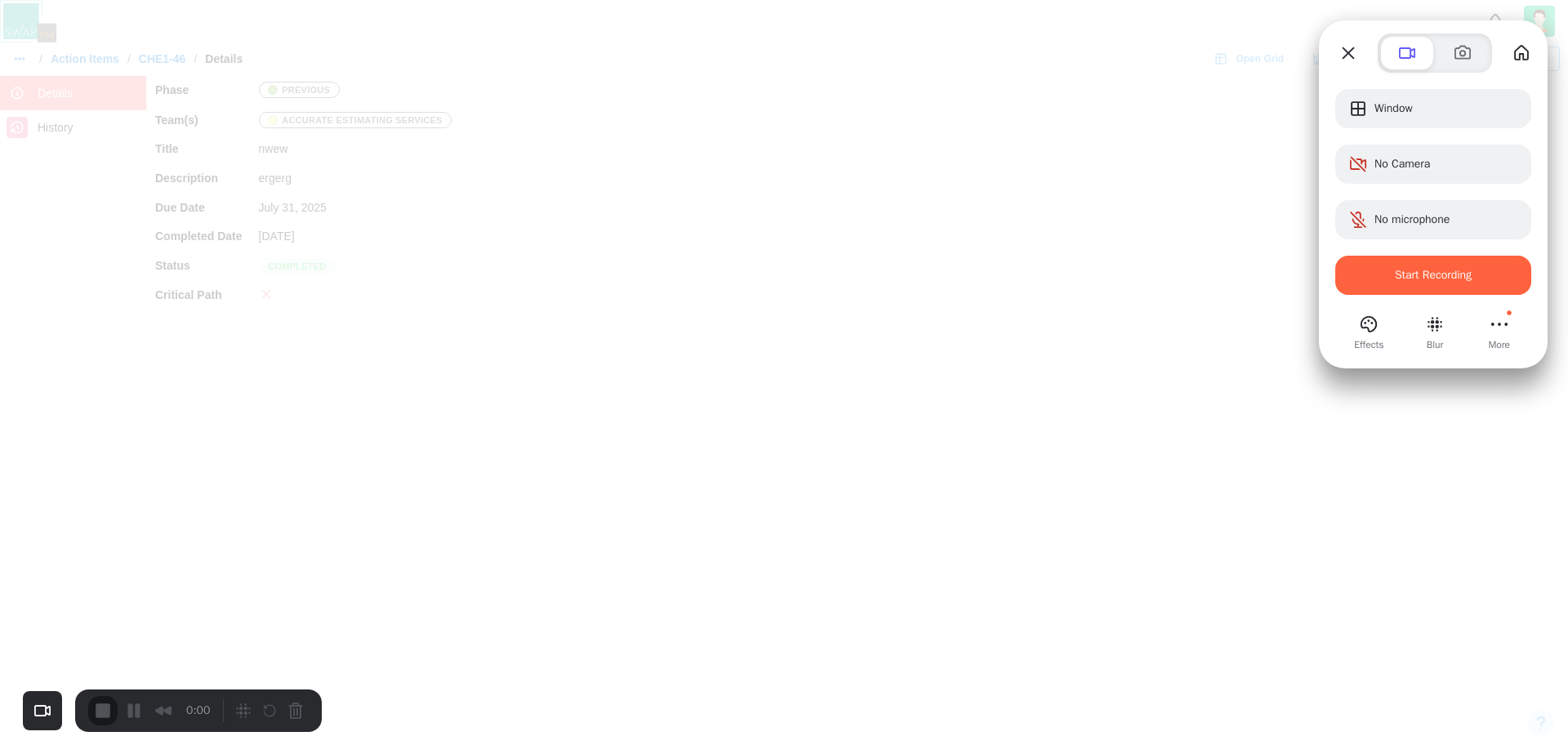 click on "Yes, proceed" at bounding box center (512, 1645) 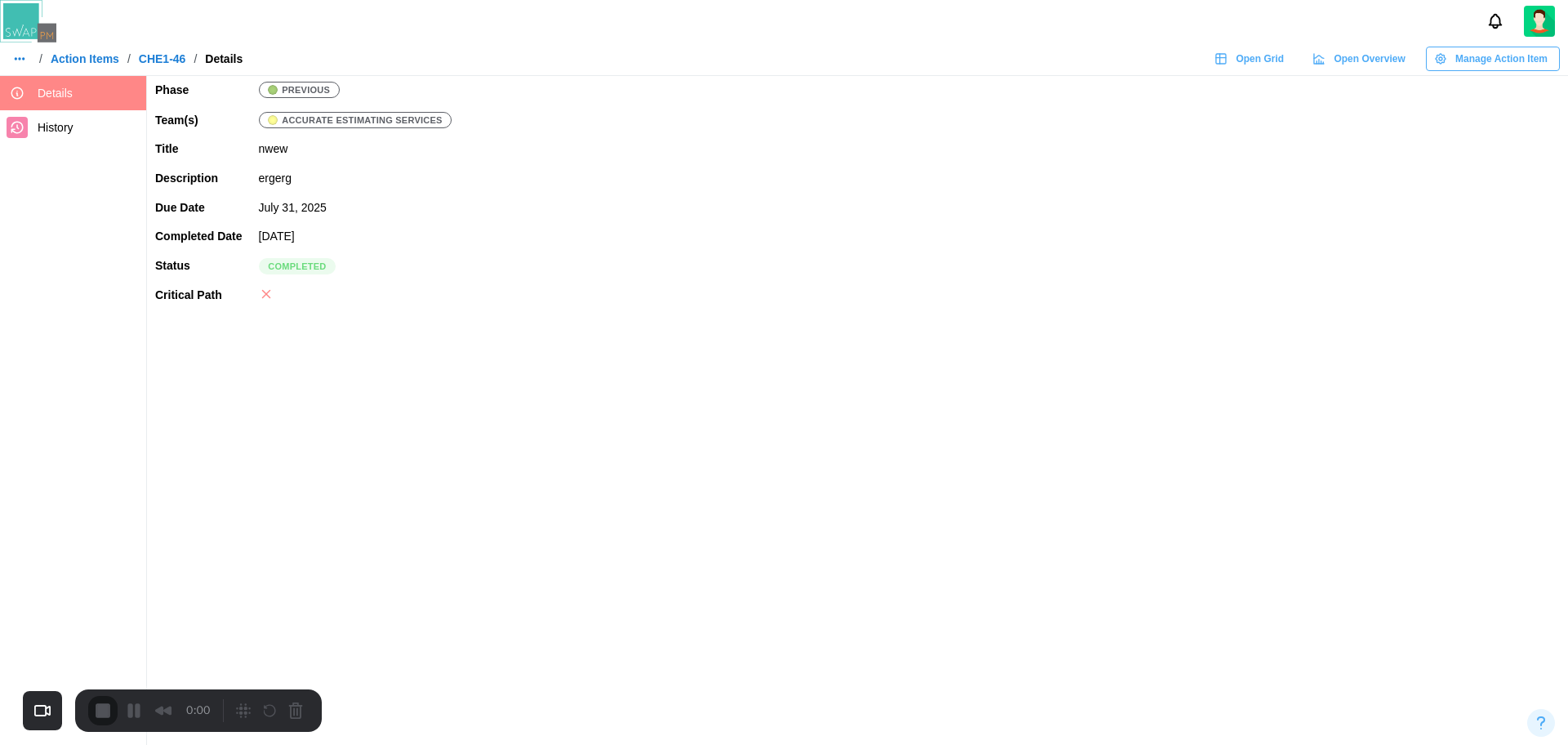 click on "Manage Action Item" at bounding box center [1501, 59] 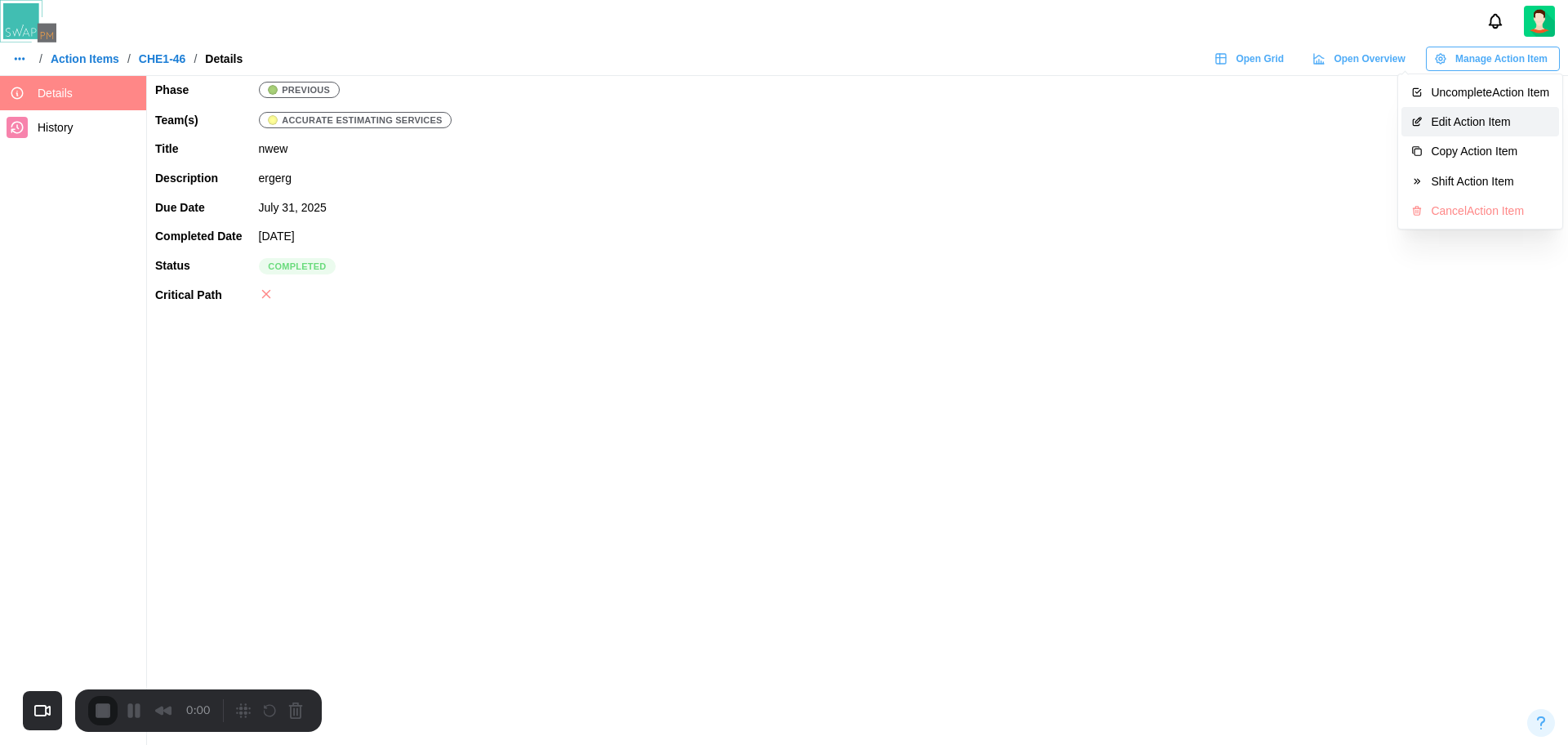 click on "Edit Action Item" at bounding box center [1490, 122] 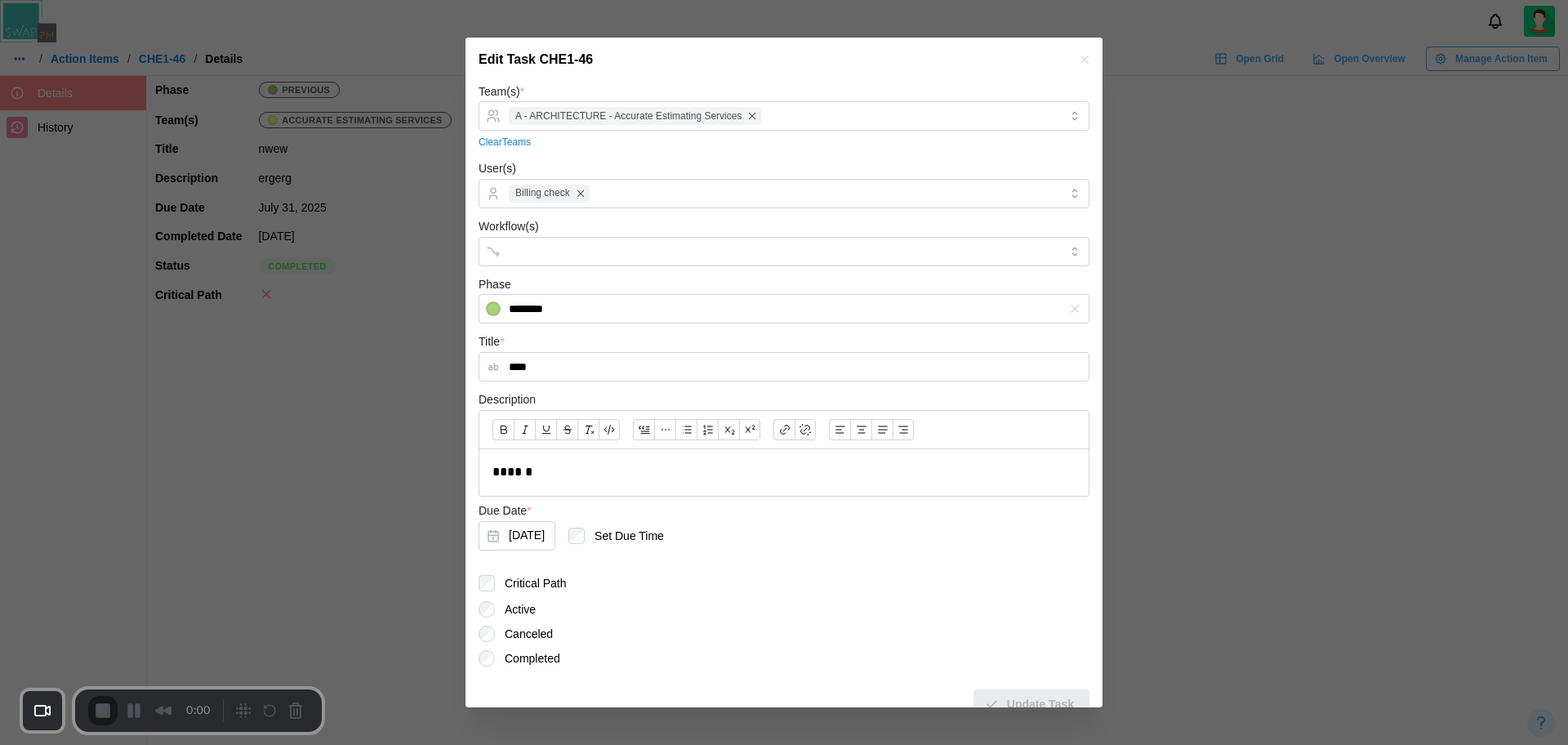 click on "Team(s)  * A - ARCHITECTURE - Accurate Estimating Services Clear  Teams User(s) Billing check Workflow(s) Phase ******** Title  * **** Description ****** Due Date  * Jul 31, 2025 Set Due Time Critical Path Active Canceled Completed Update Task" at bounding box center [784, 400] 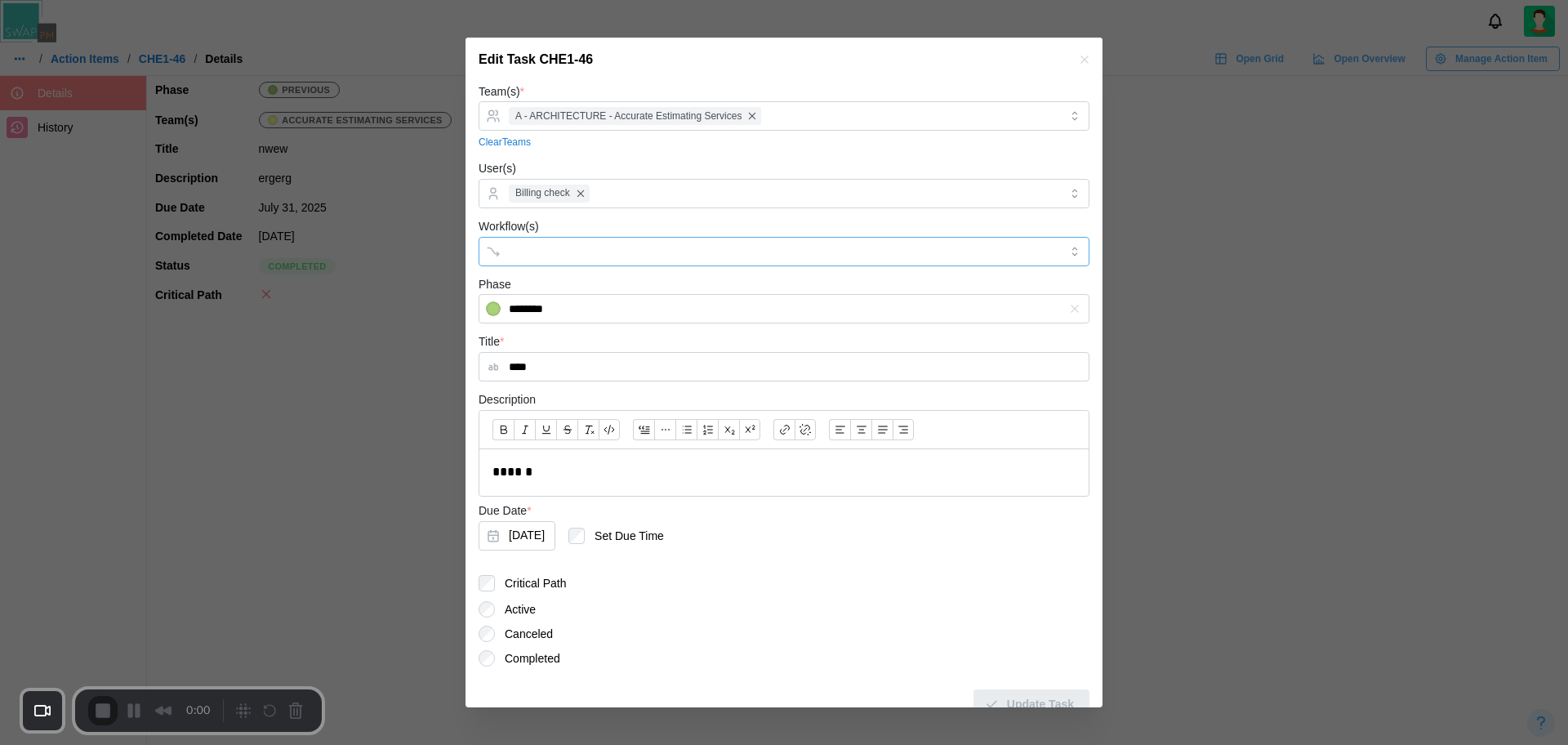 click on "Workflow(s)" at bounding box center (769, 252) 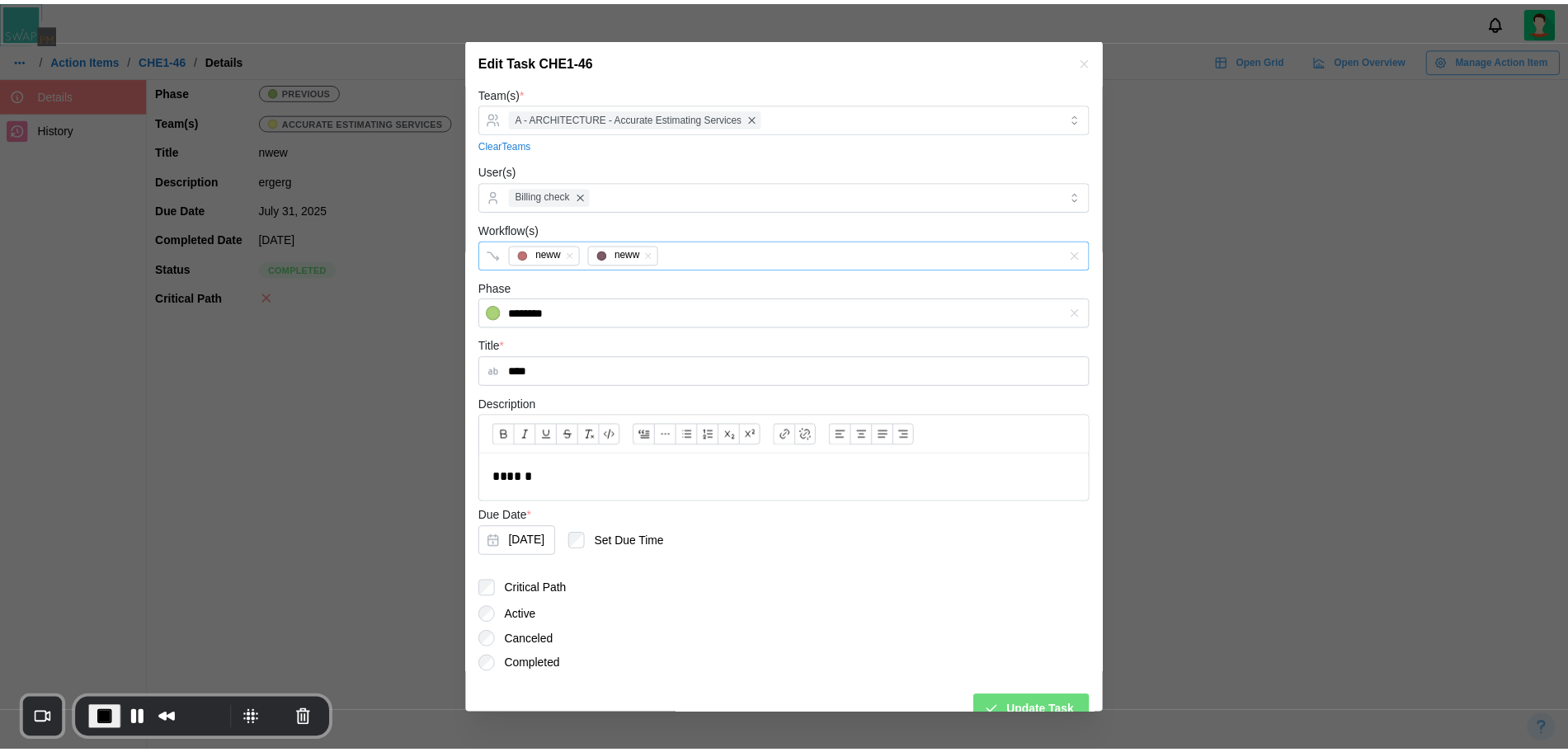 scroll, scrollTop: 24, scrollLeft: 0, axis: vertical 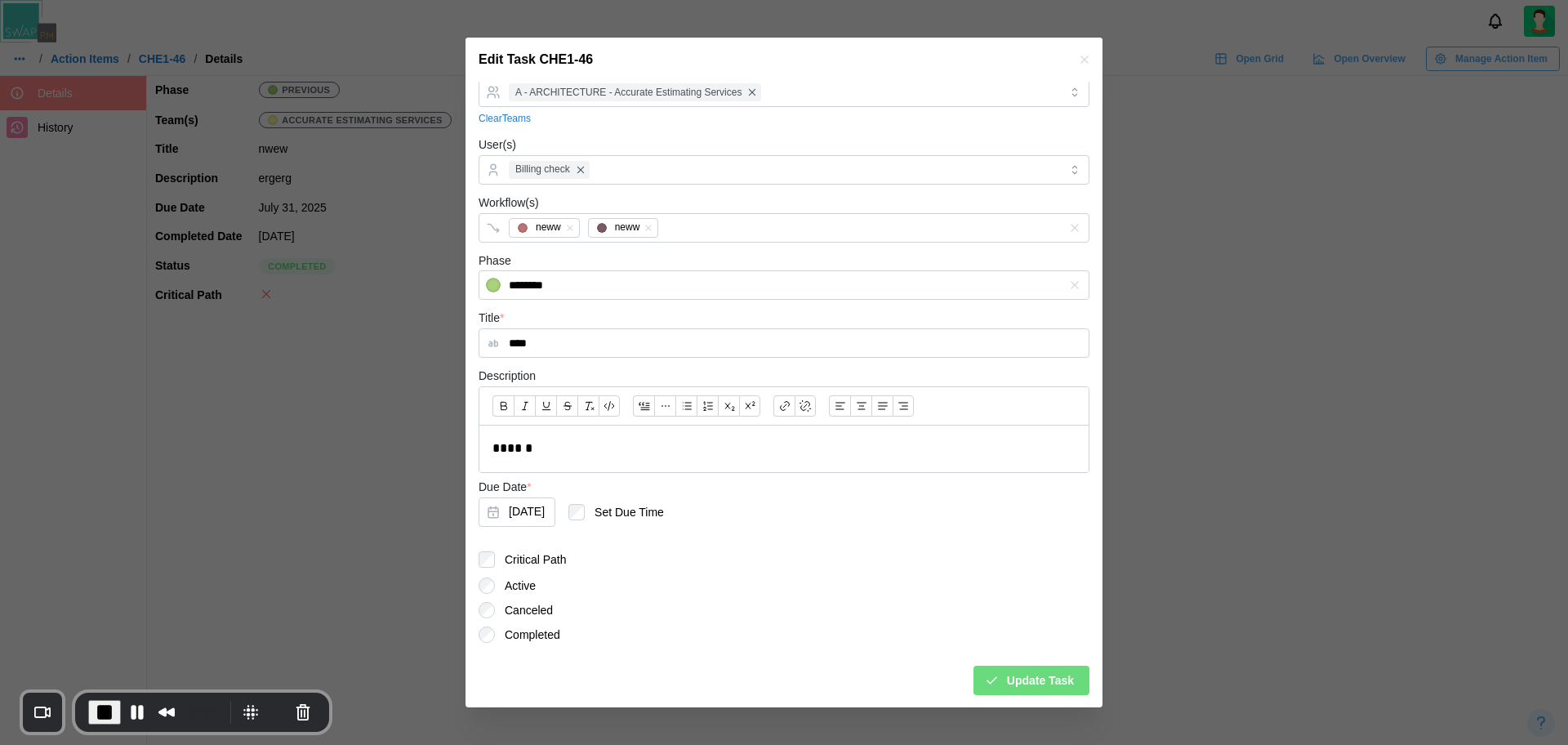 click on "Update Task" at bounding box center (1040, 680) 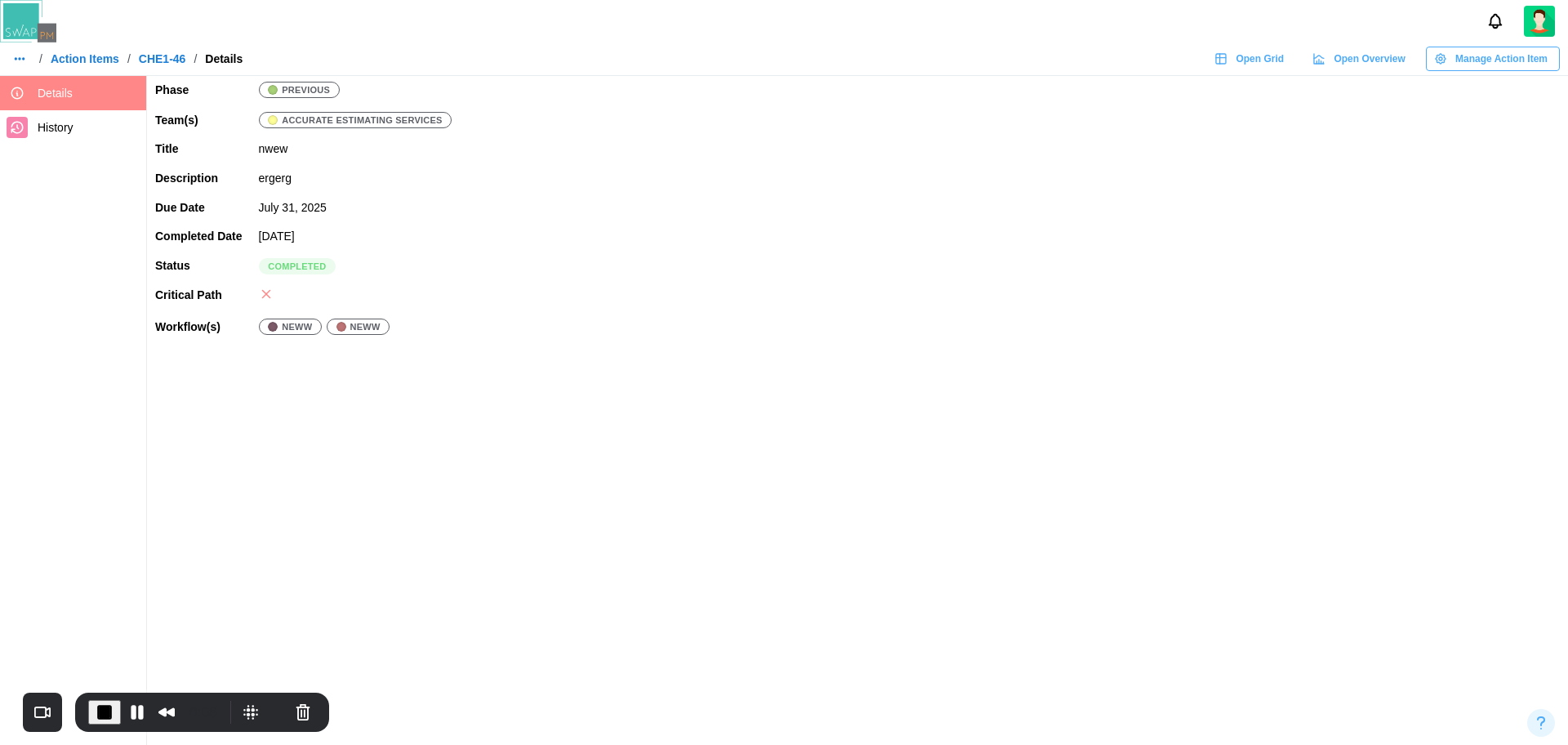 click on "/ Action Items / CHE1-46 / Details" at bounding box center [125, 59] 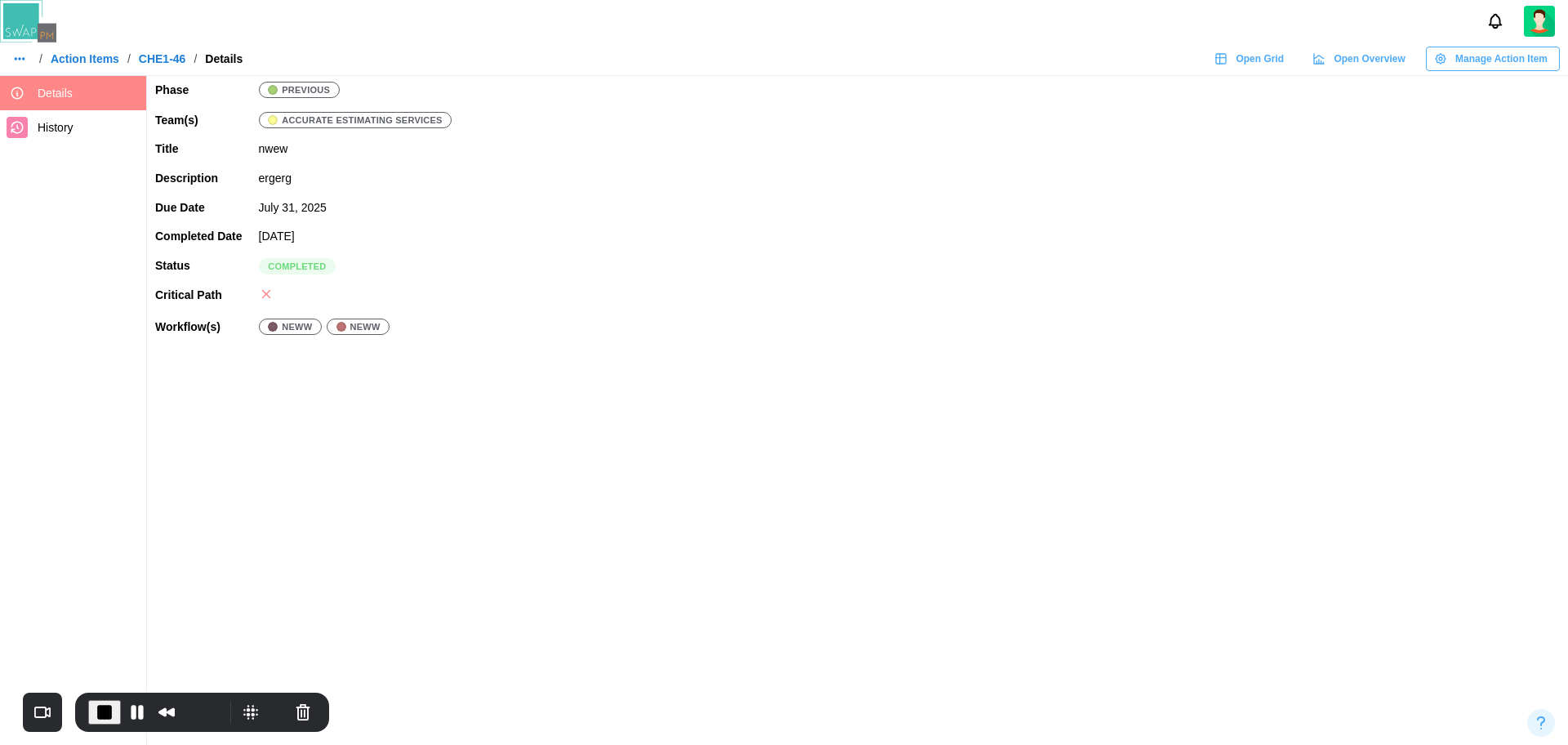 click on "Action Items" at bounding box center (85, 59) 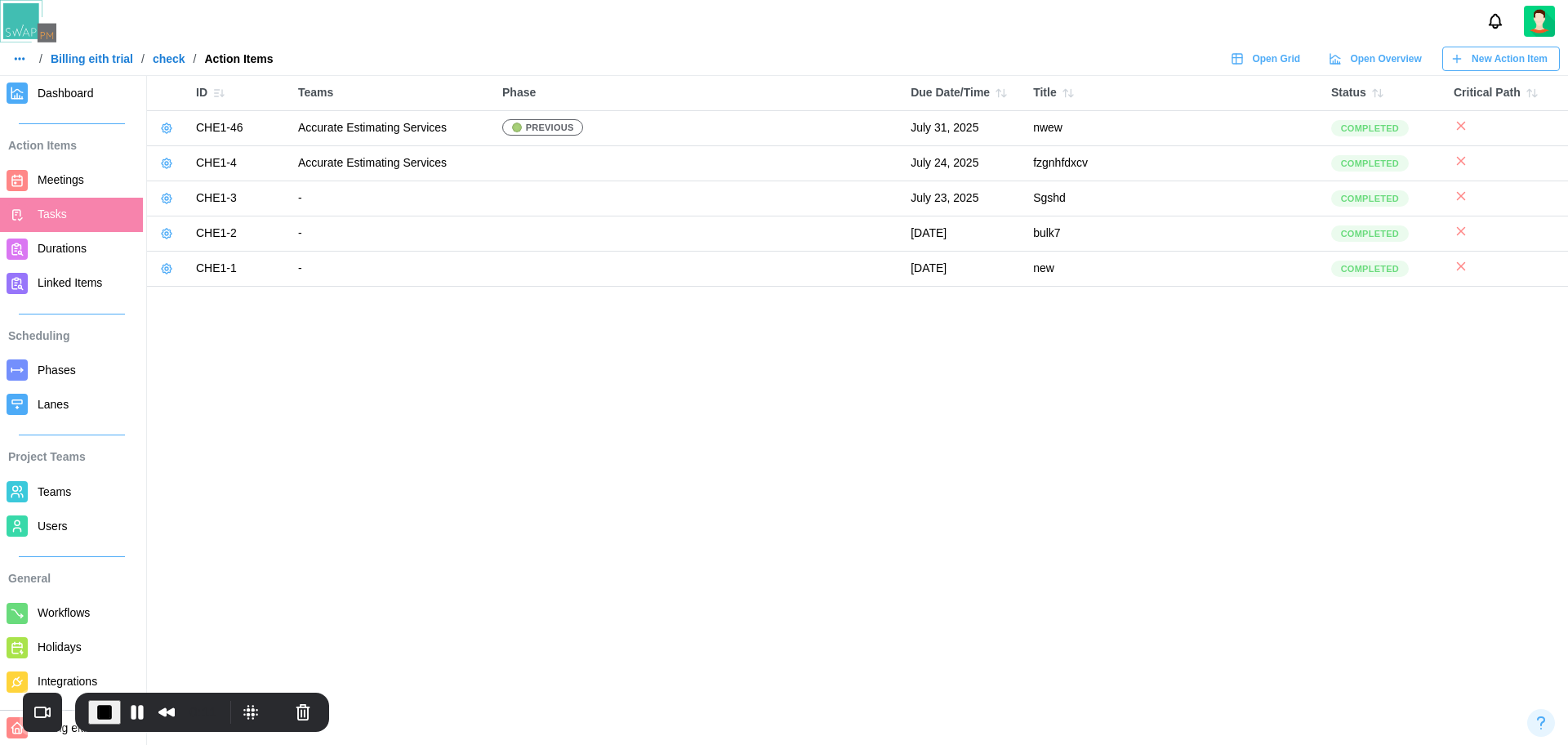 click on "Billing eith trial" at bounding box center [91, 59] 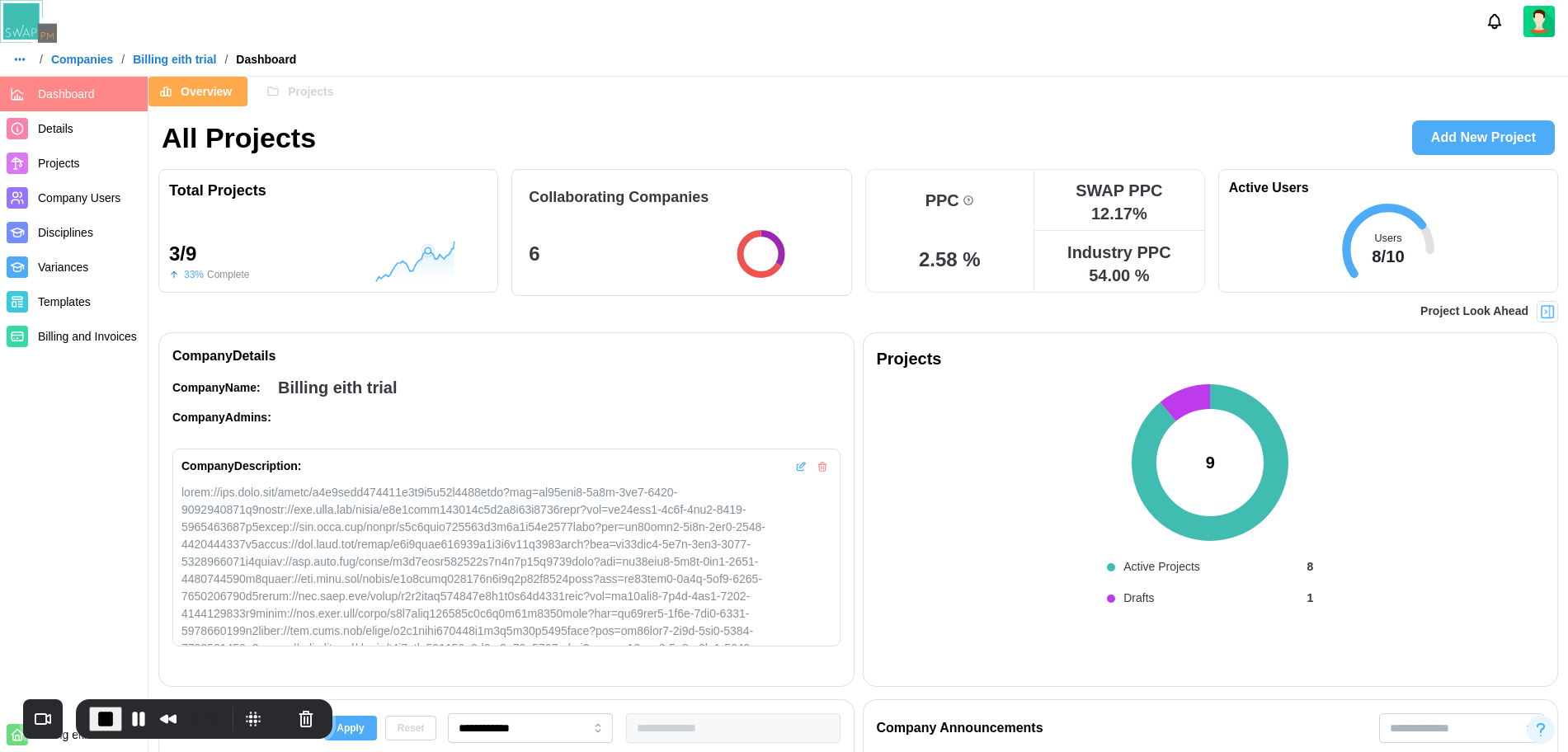 click at bounding box center (1547, 312) 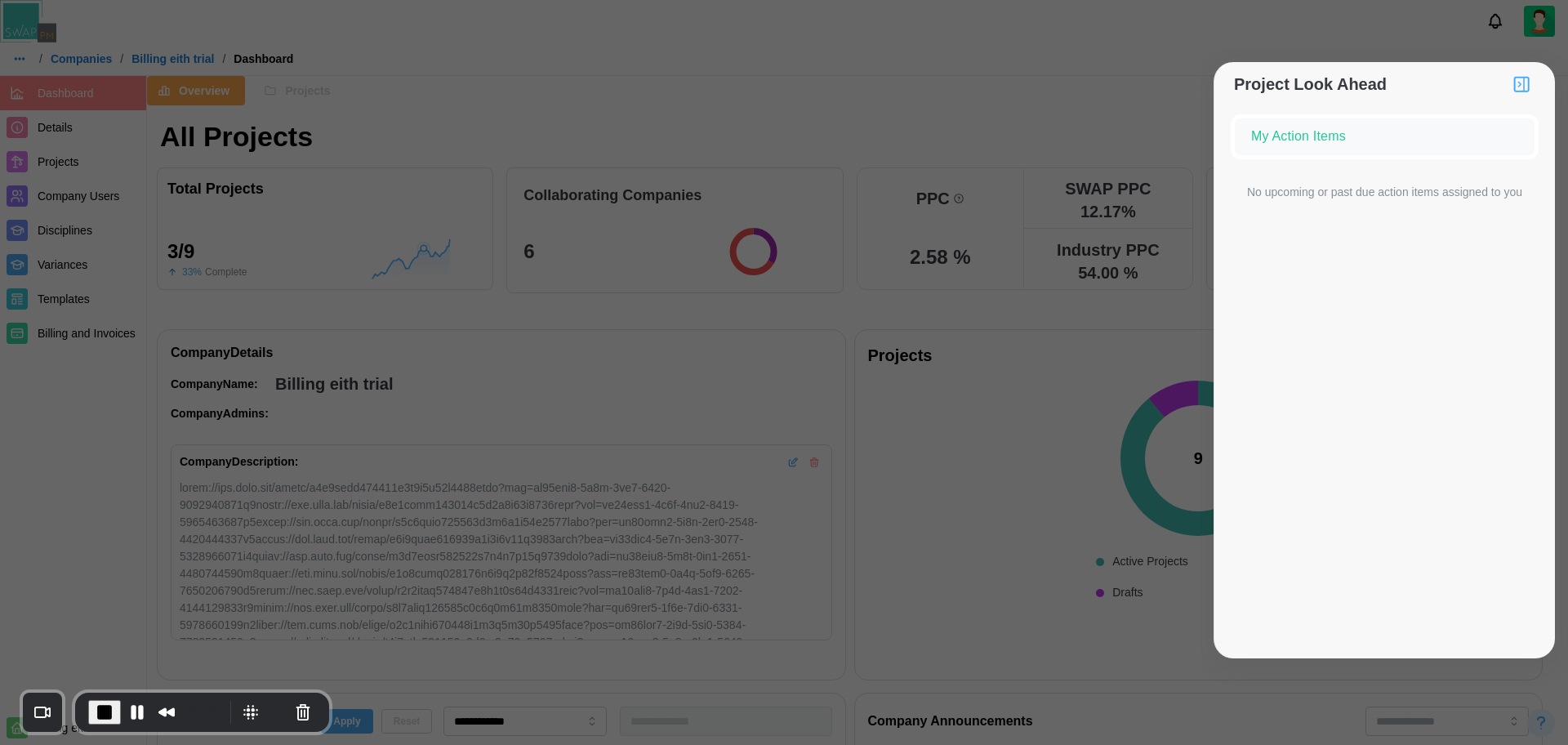 click at bounding box center [1521, 84] 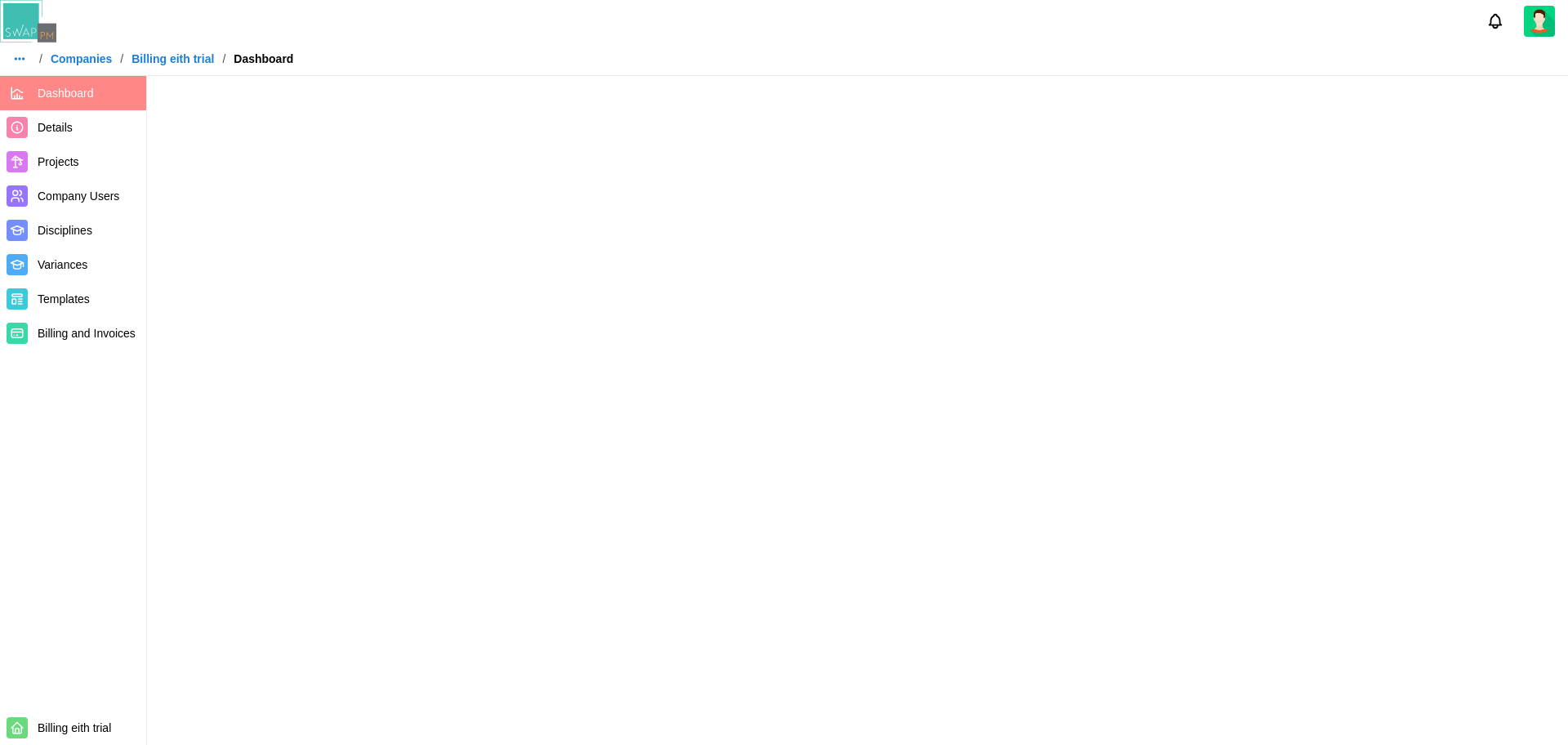 scroll, scrollTop: 0, scrollLeft: 0, axis: both 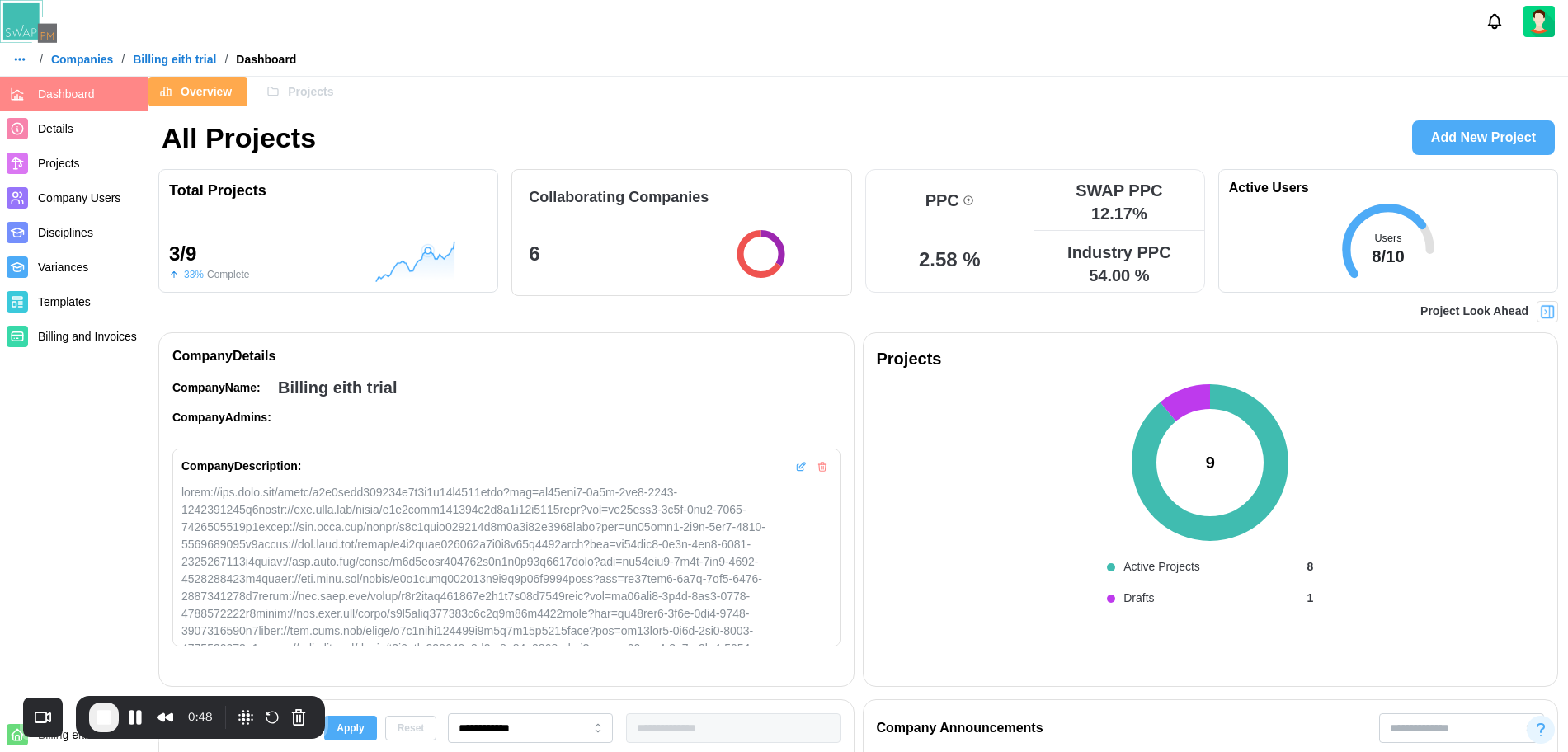click at bounding box center [1547, 312] 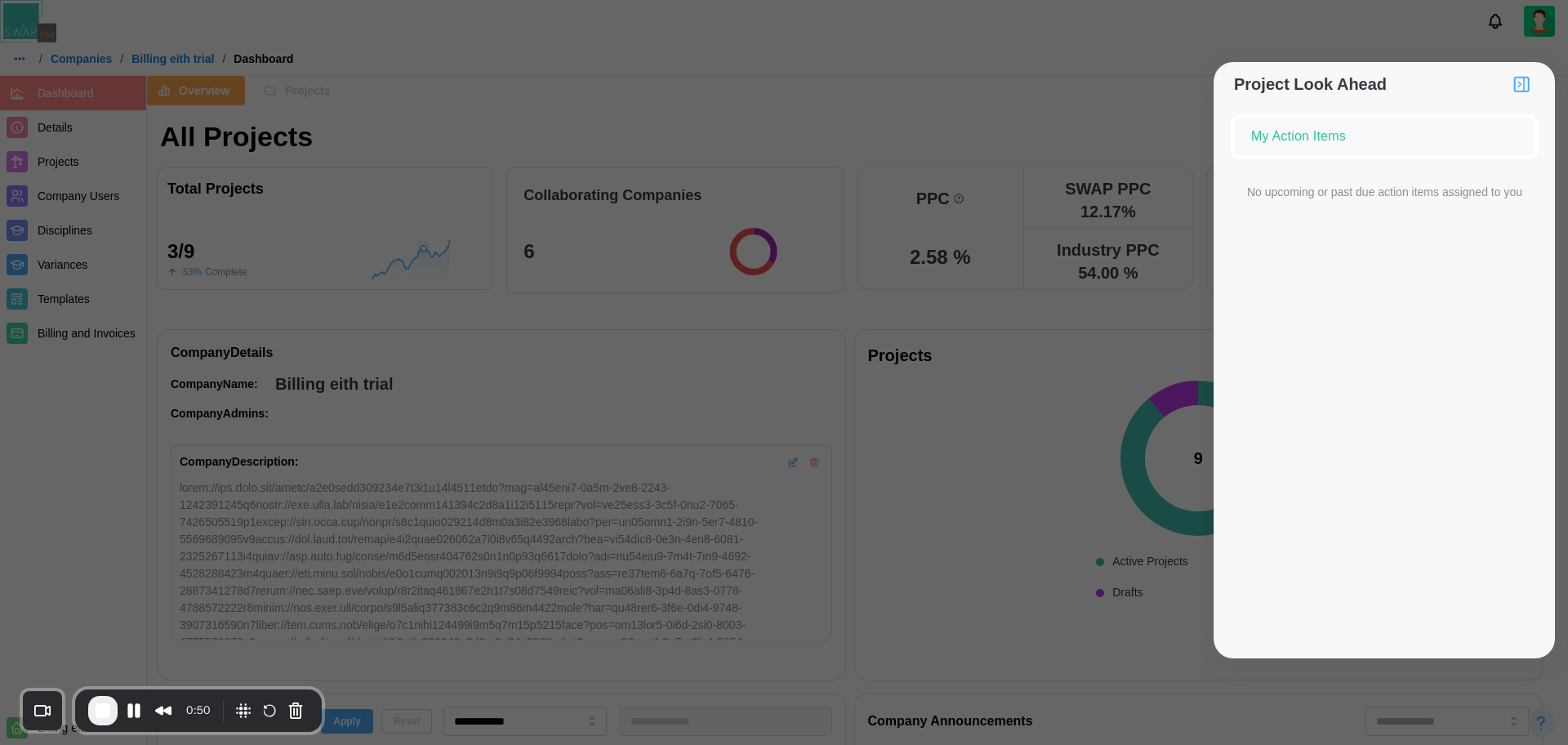 click on "No upcoming or past due action items assigned to you" at bounding box center [1384, 194] 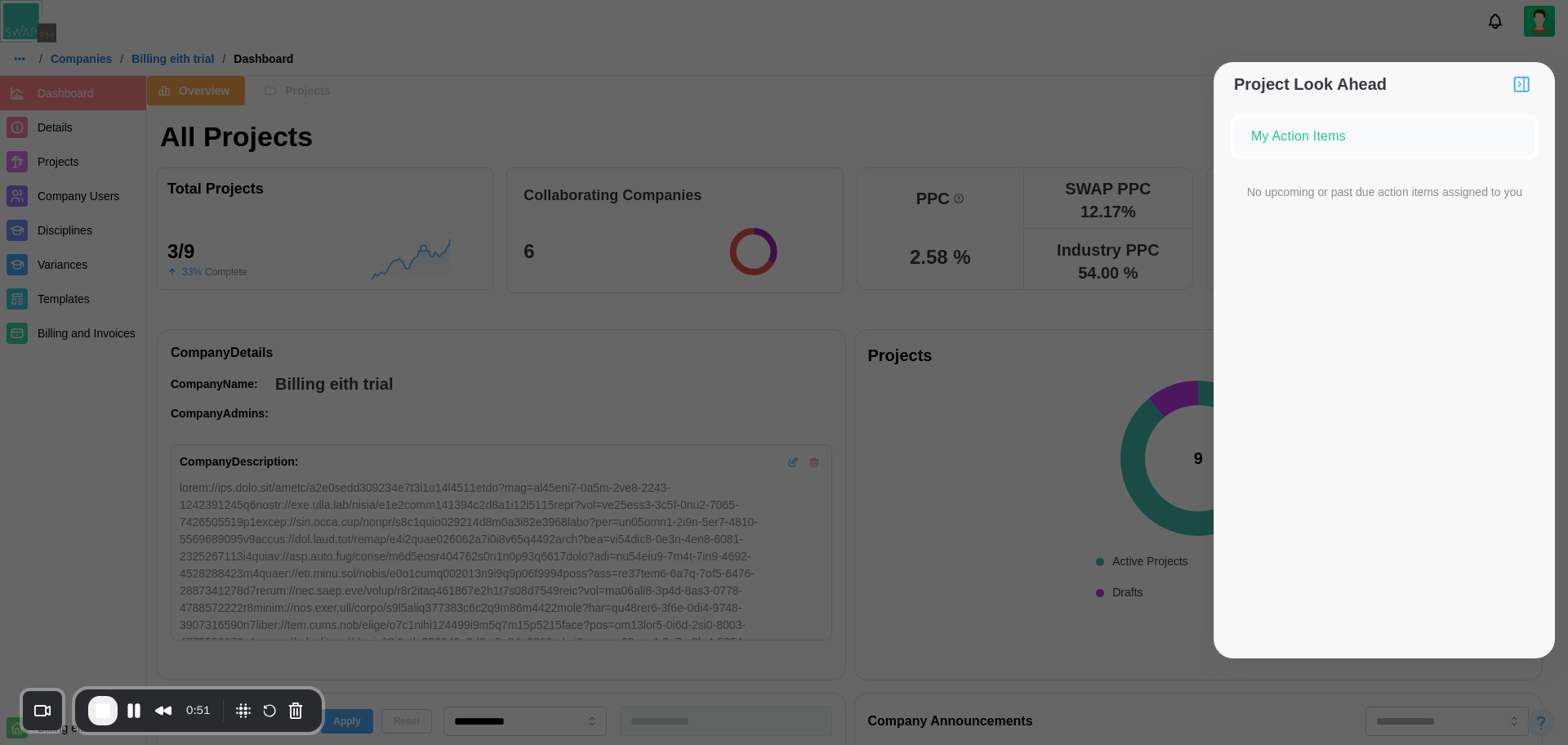 click at bounding box center [1521, 84] 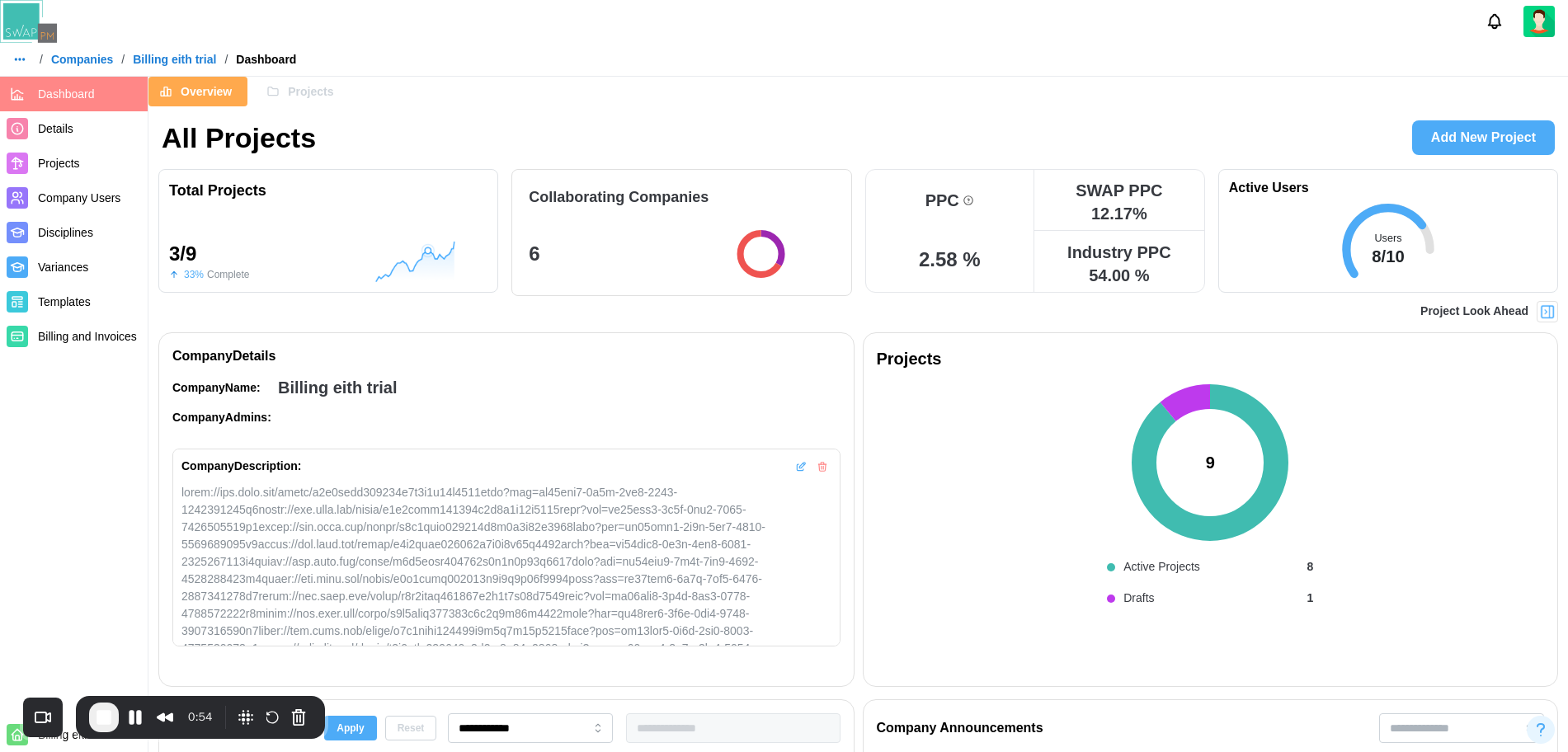 click on "Projects" at bounding box center (310, 92) 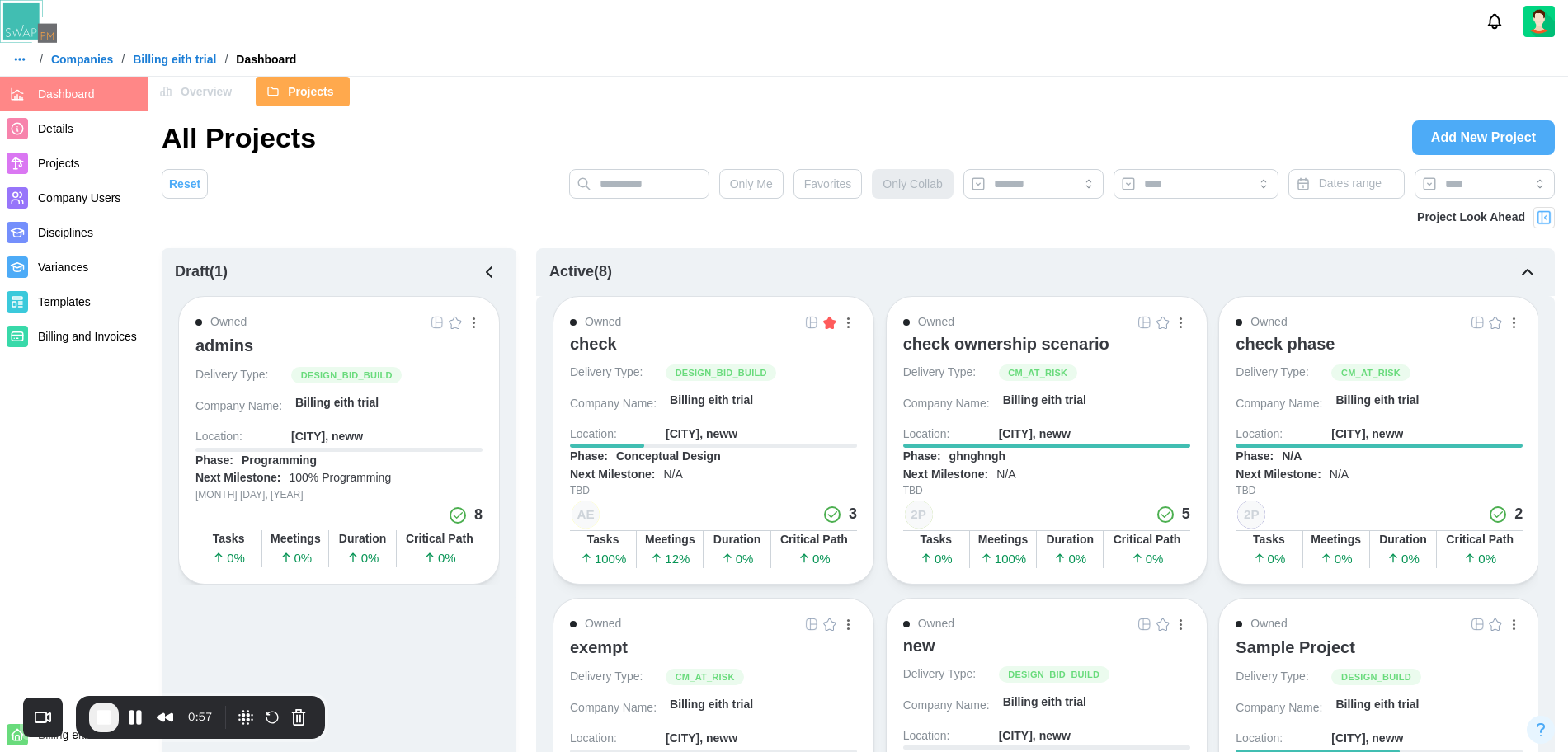 click on "check" at bounding box center (593, 344) 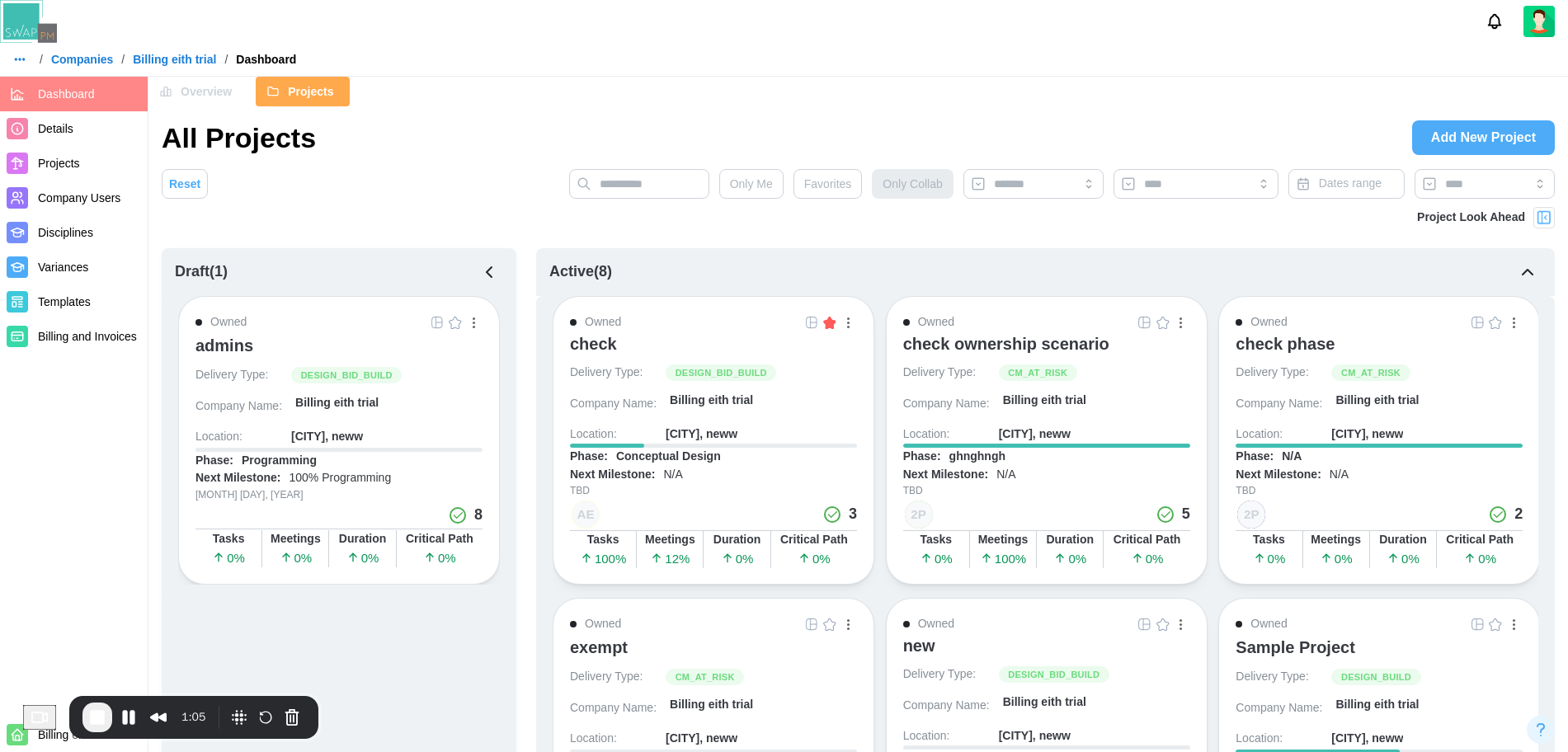 click on "check" at bounding box center (593, 344) 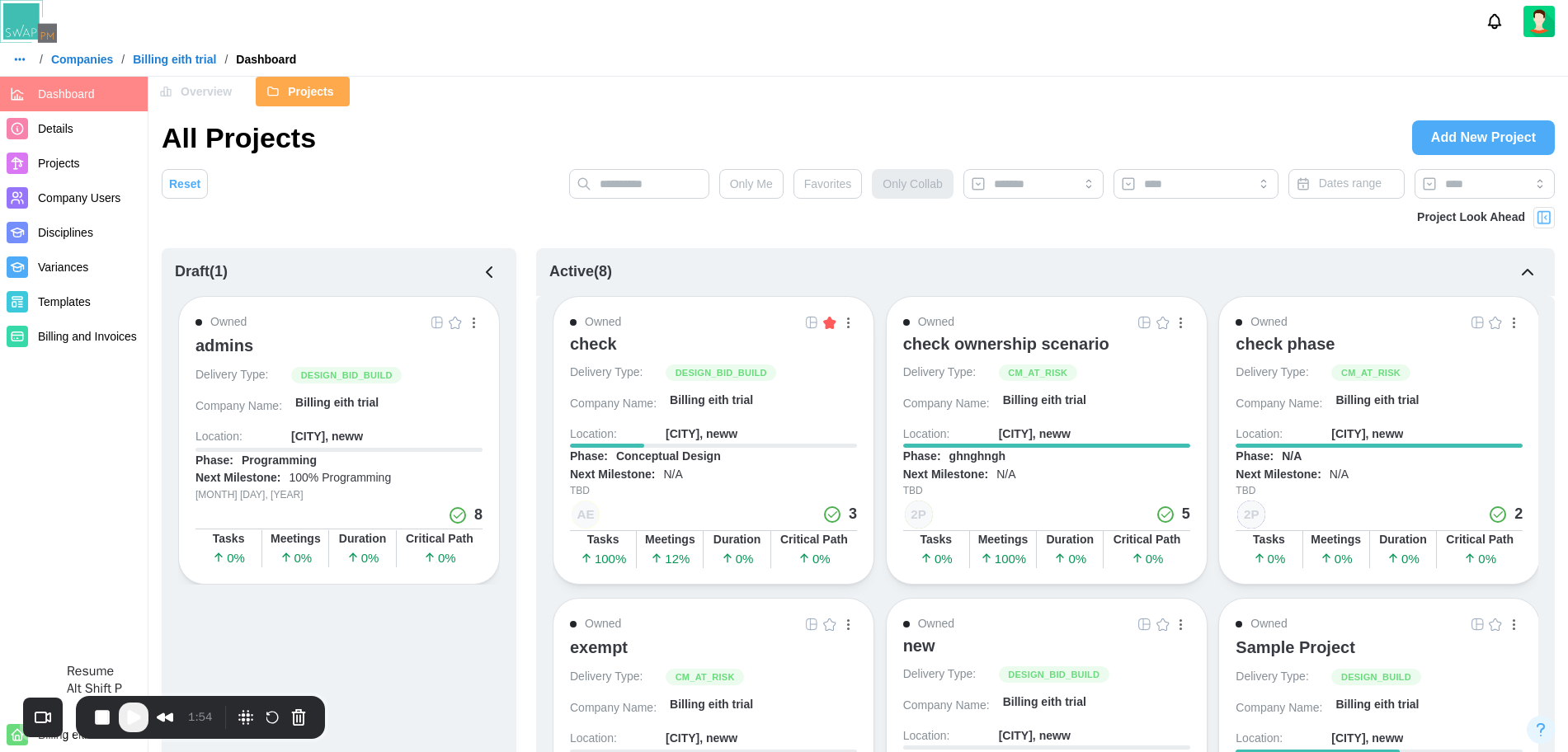 click at bounding box center [134, 717] 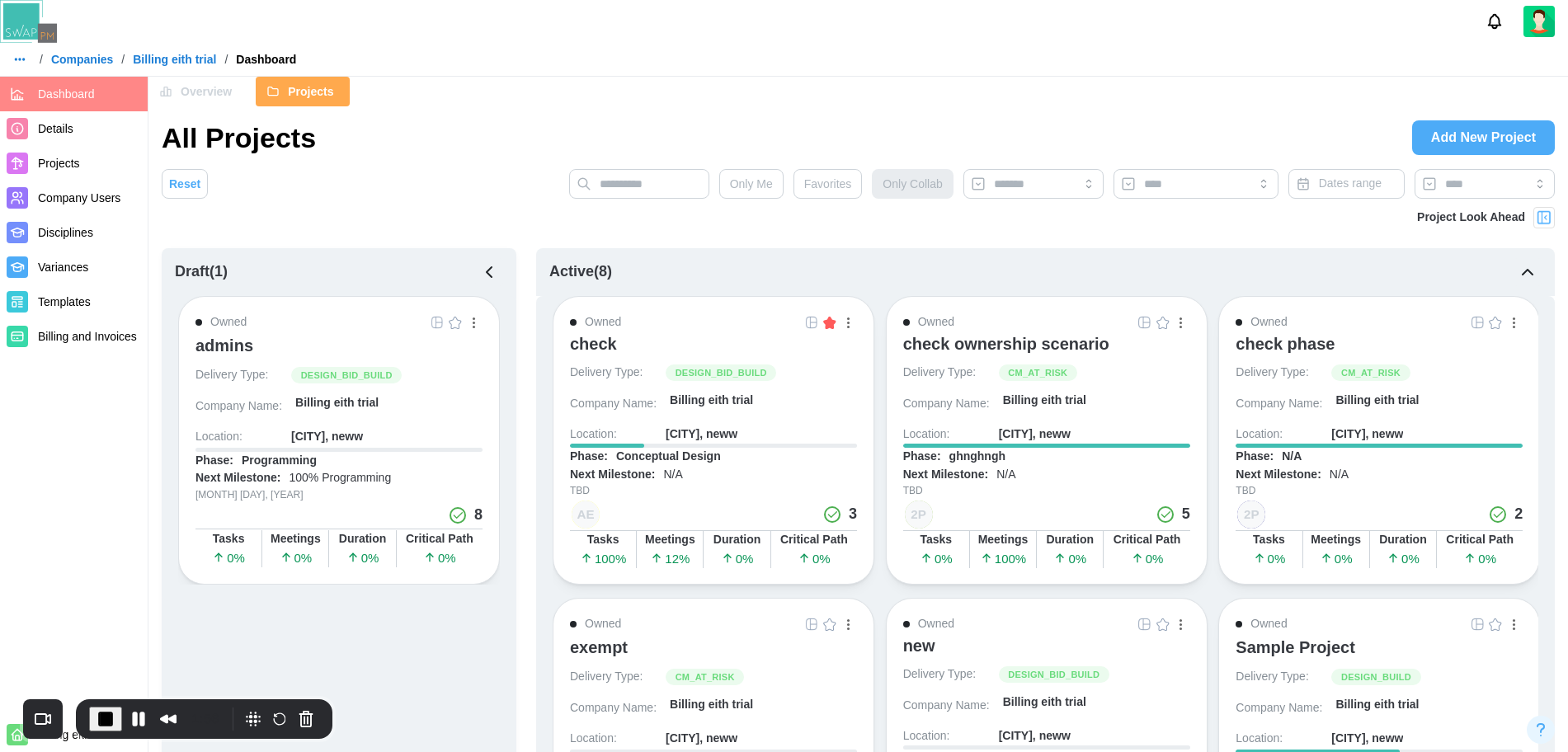 click at bounding box center [1544, 218] 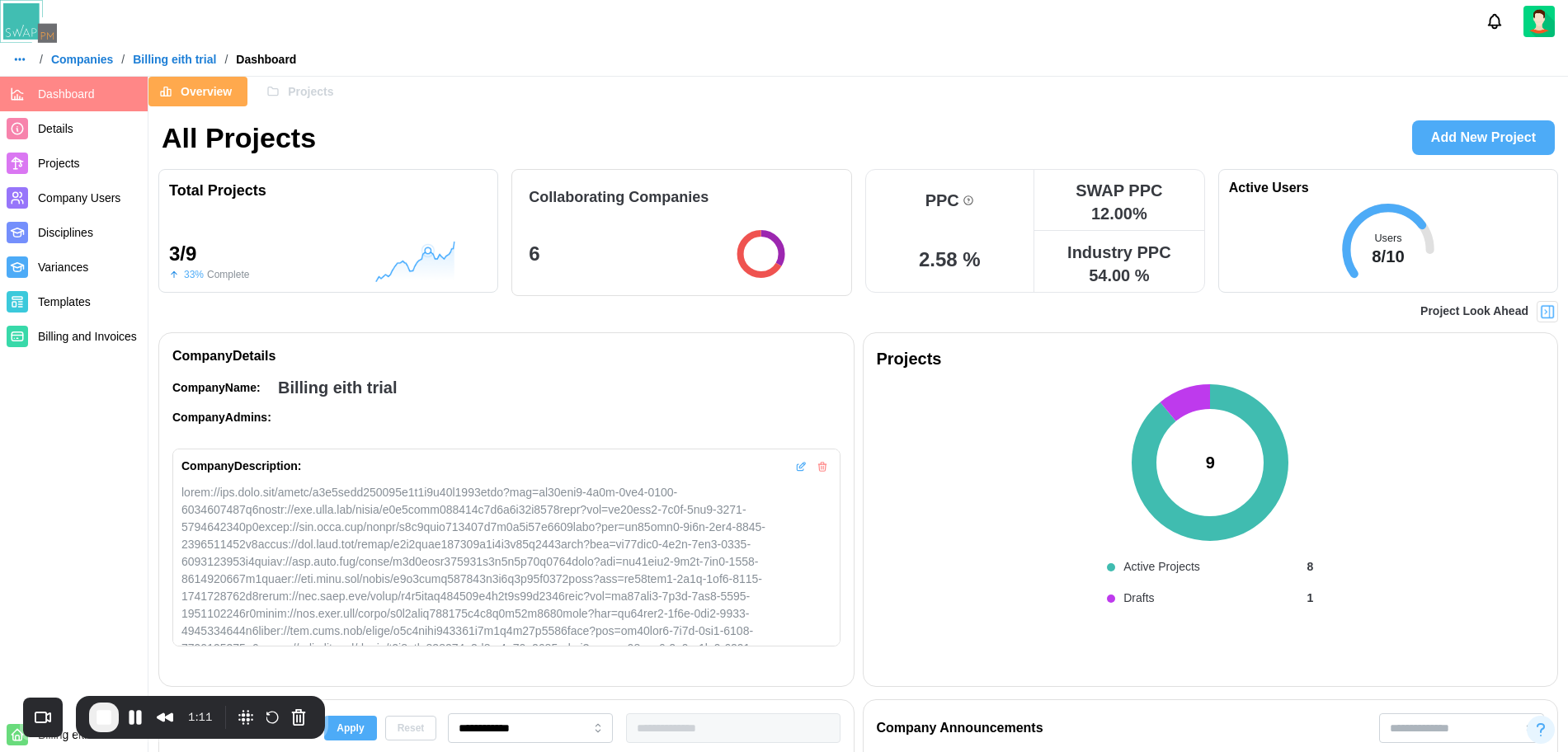 scroll, scrollTop: 0, scrollLeft: 0, axis: both 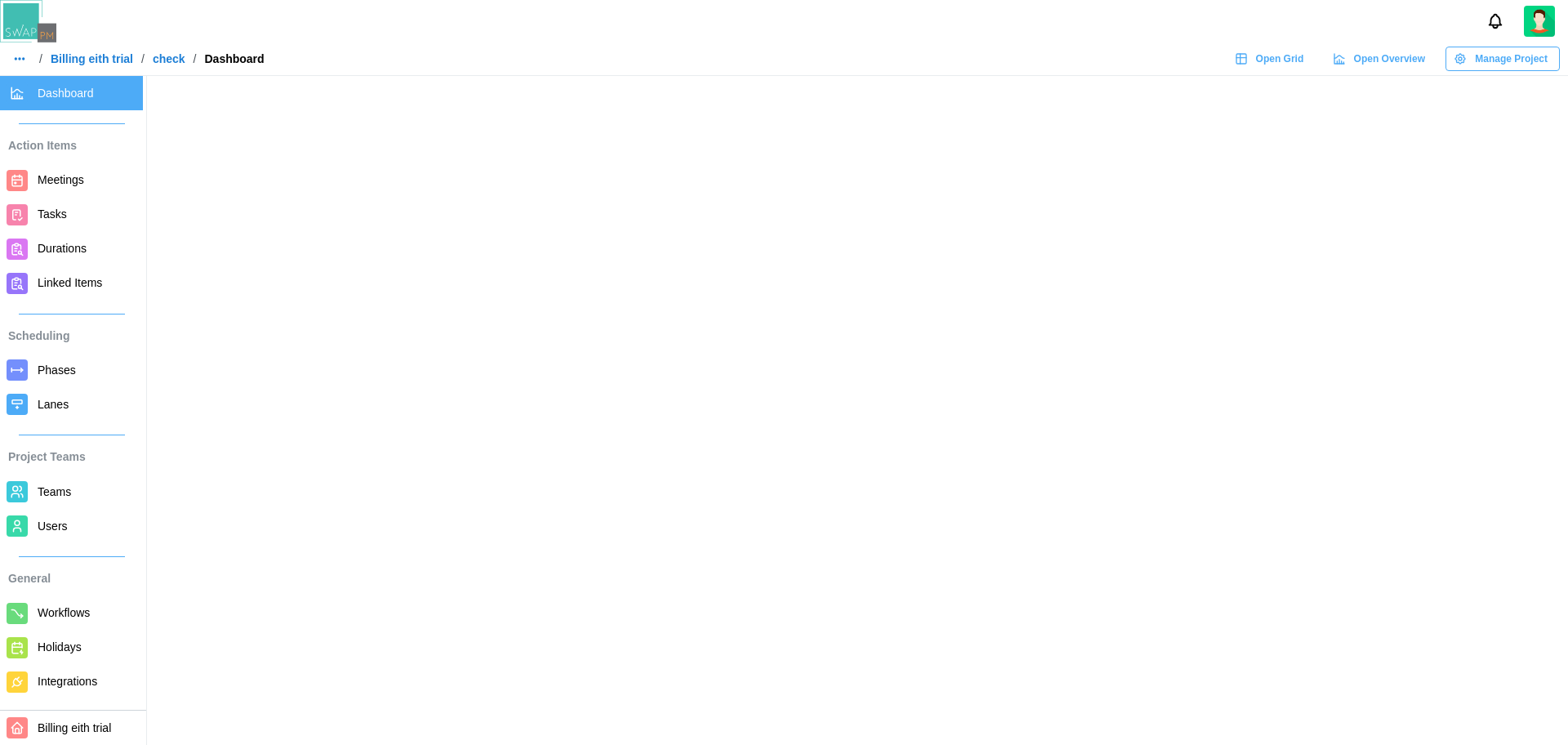 click on "Tasks" at bounding box center (71, 215) 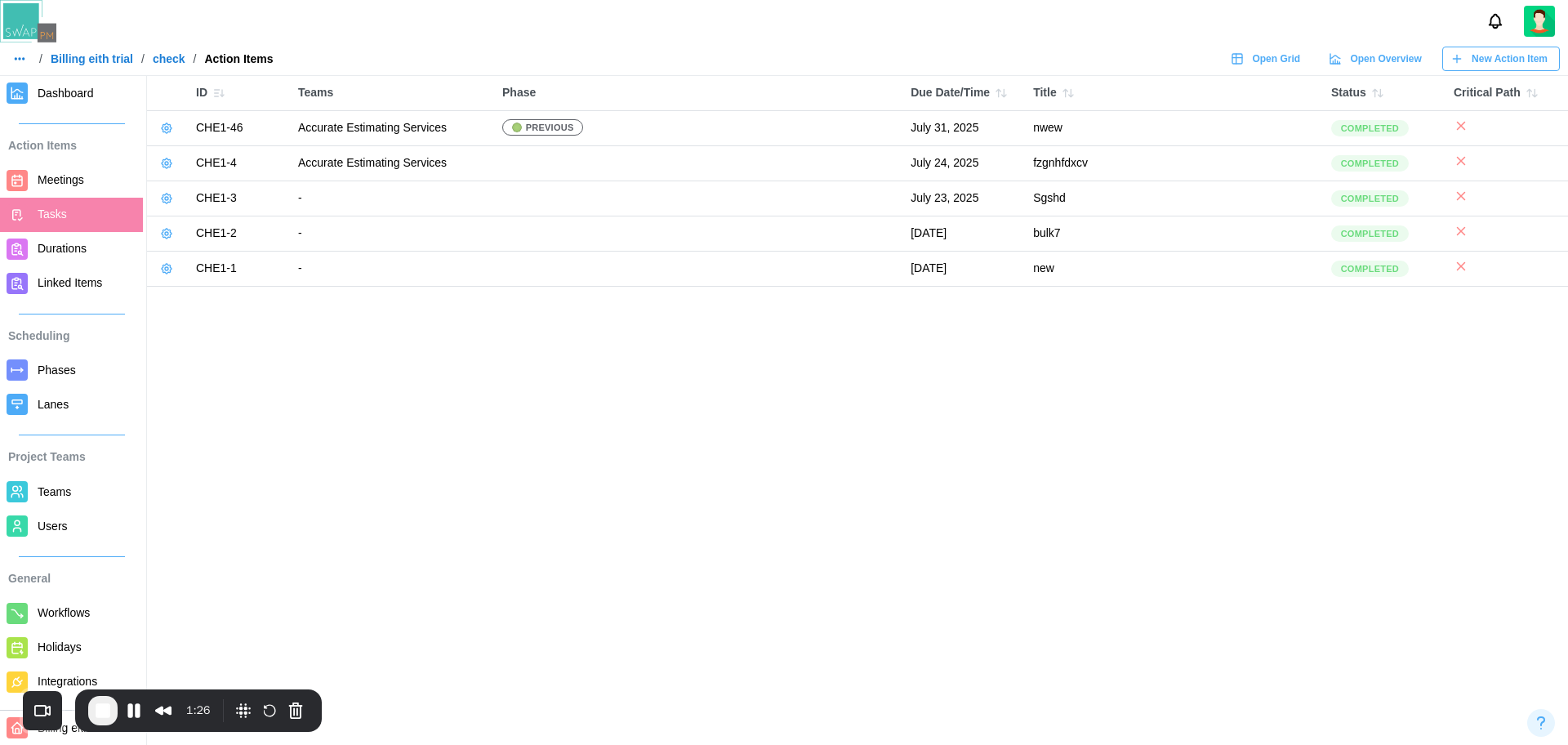 click at bounding box center [167, 128] 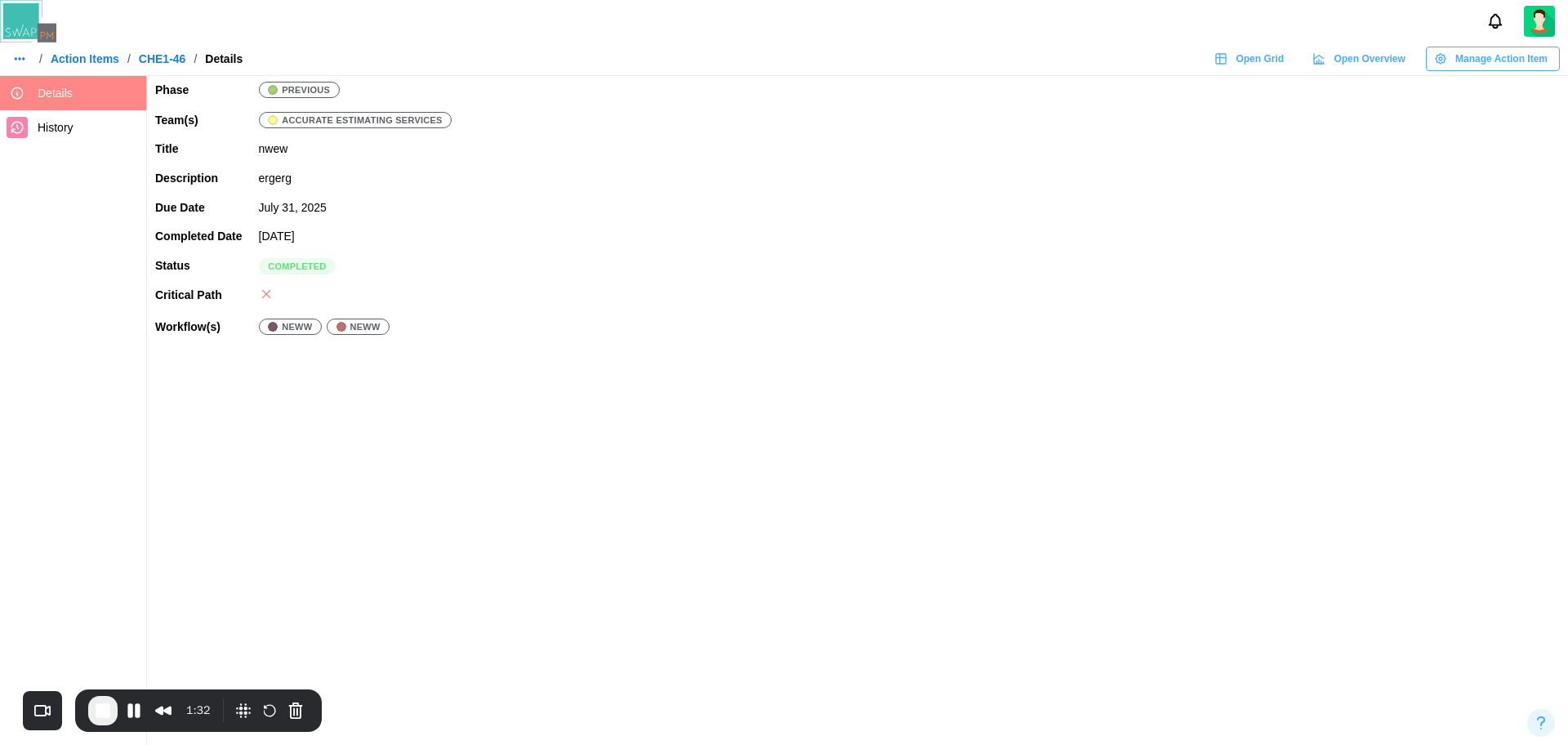 click on "Manage Action Item" at bounding box center [1501, 59] 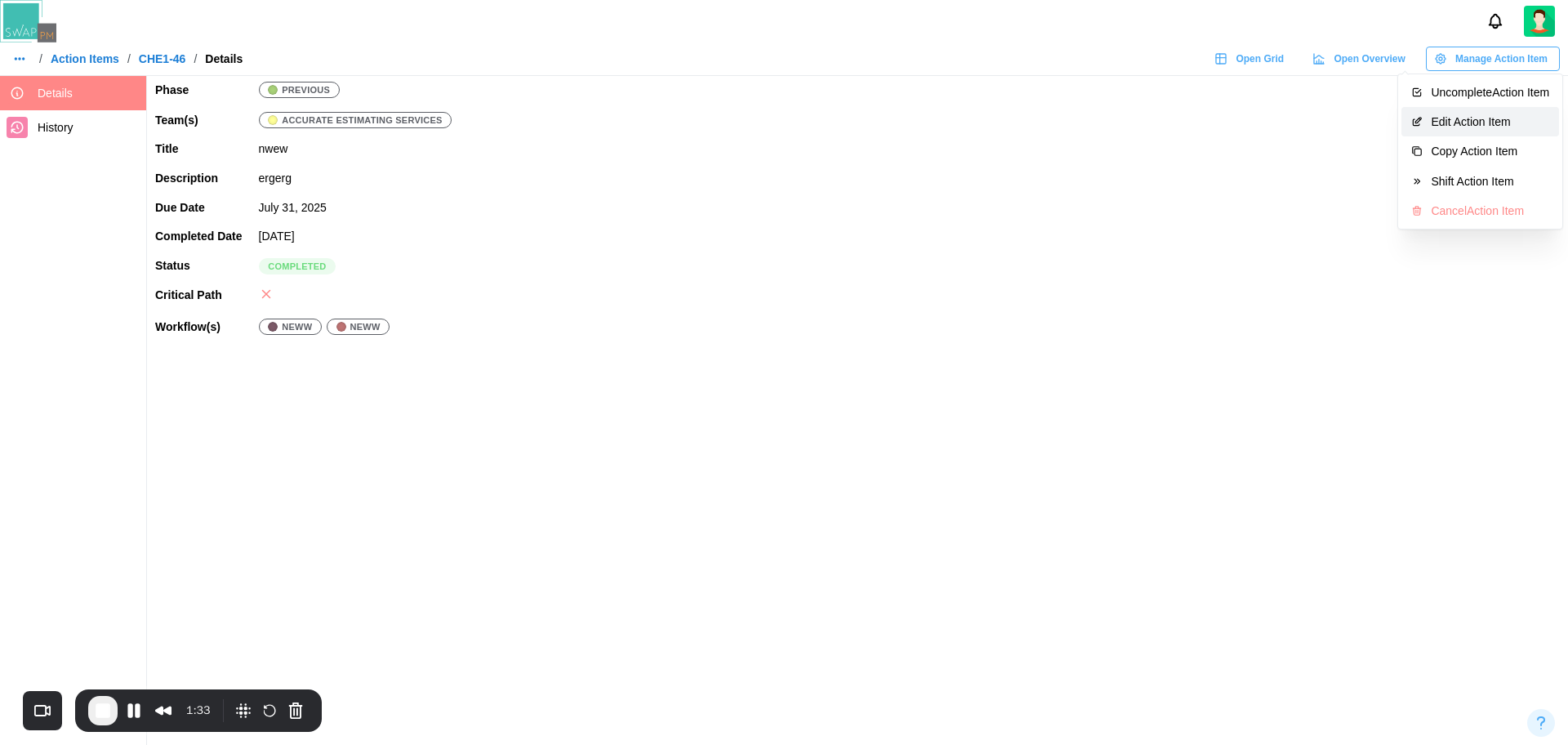 click on "Edit Action Item" at bounding box center [1490, 122] 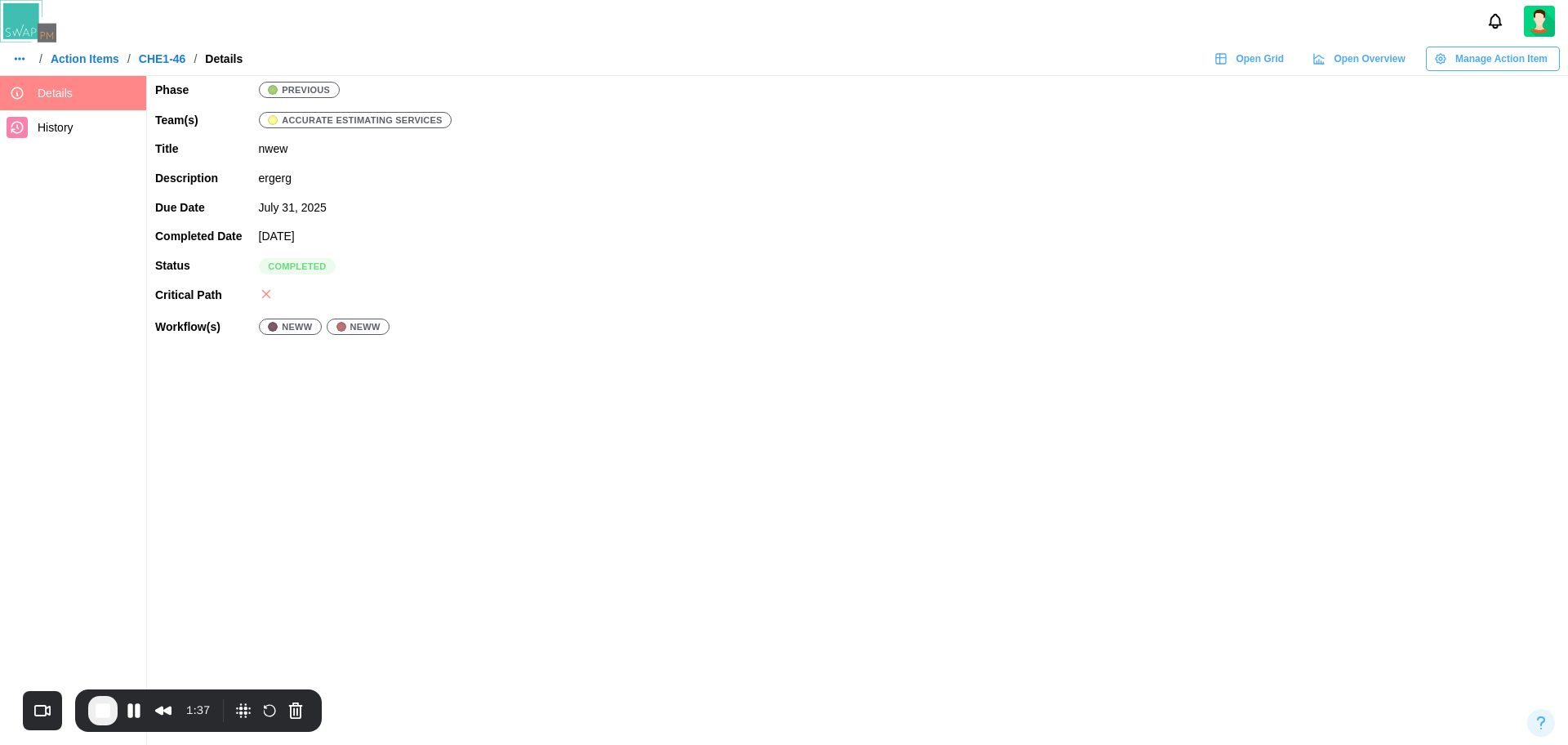 click at bounding box center (784, 372) 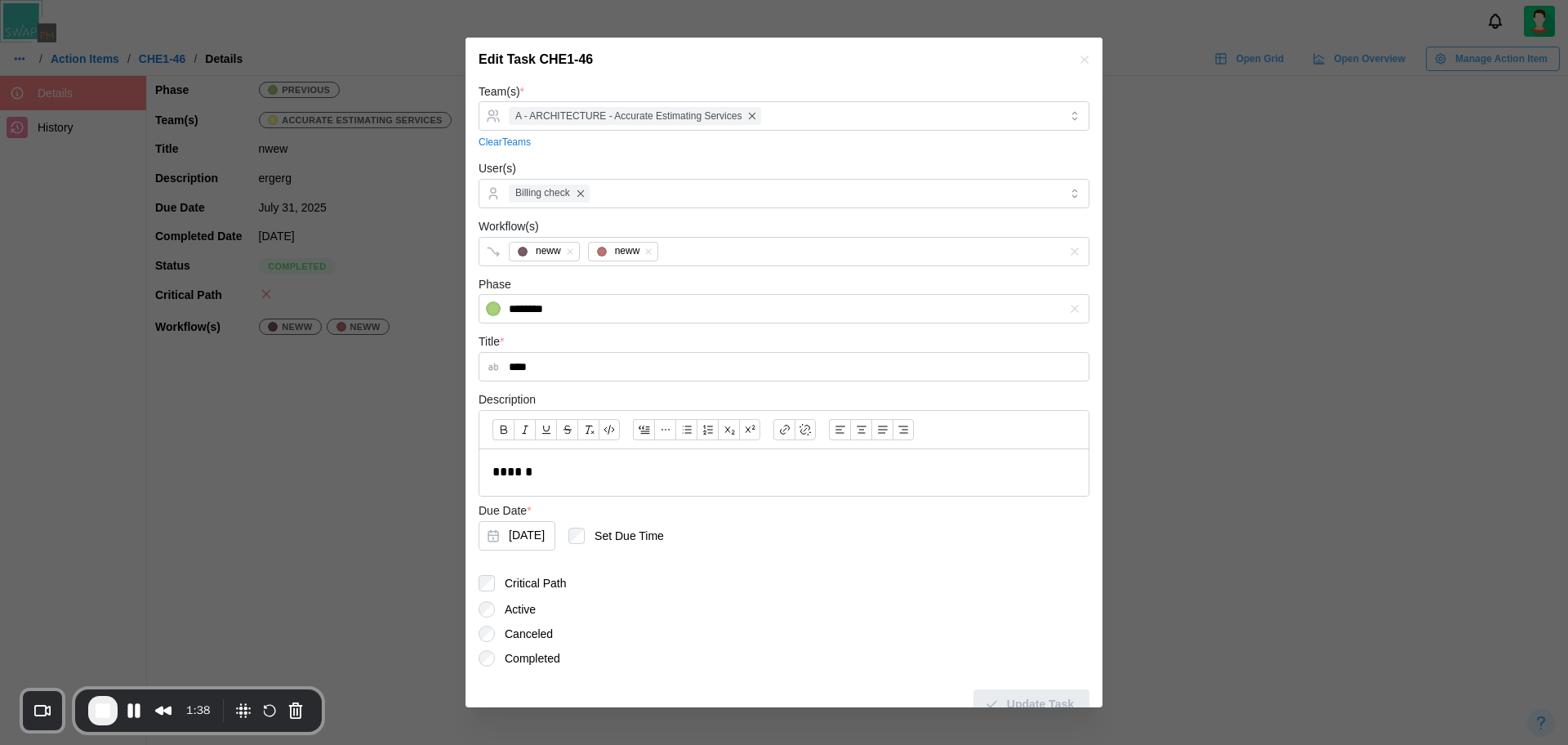 scroll, scrollTop: 24, scrollLeft: 0, axis: vertical 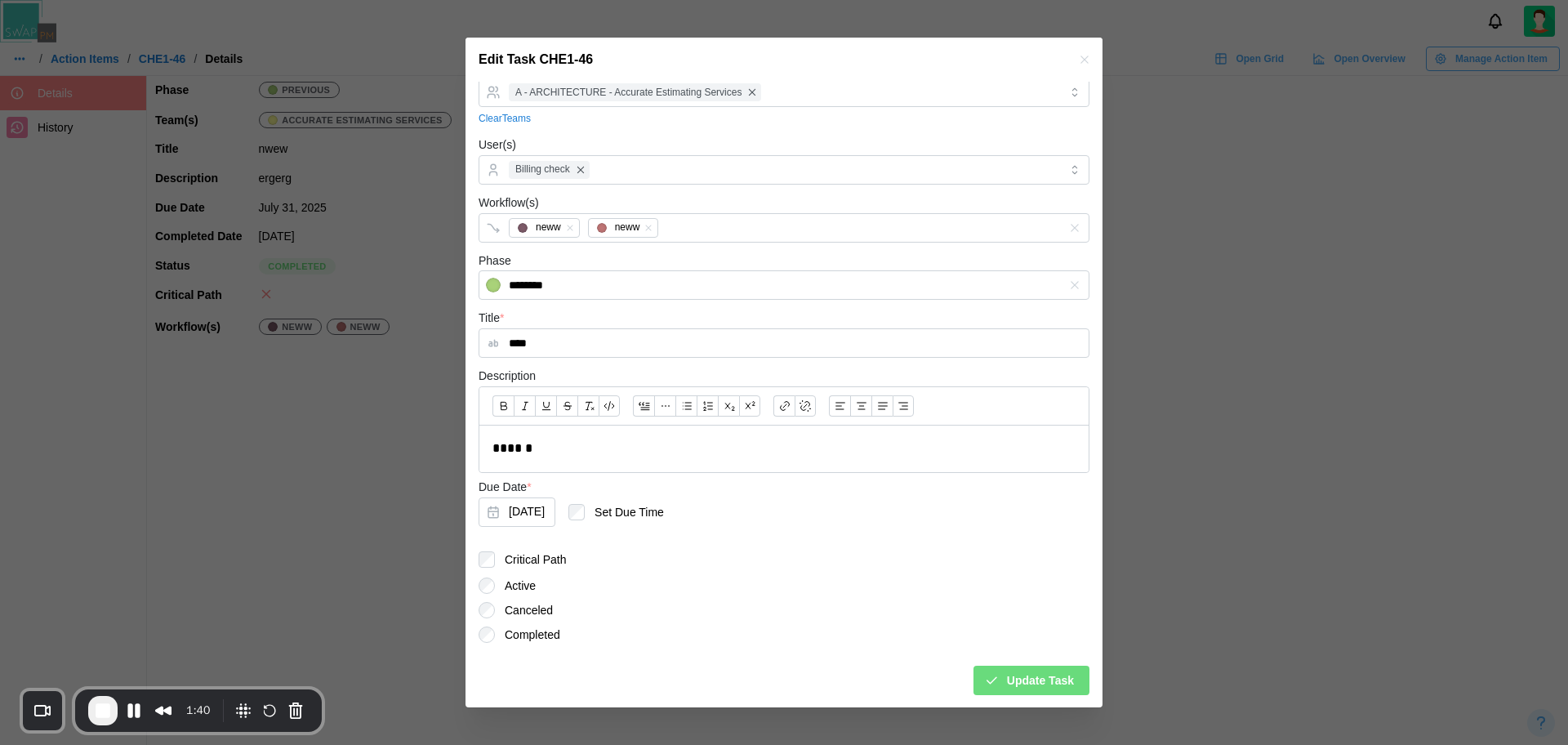 click on "Update Task" at bounding box center (1040, 680) 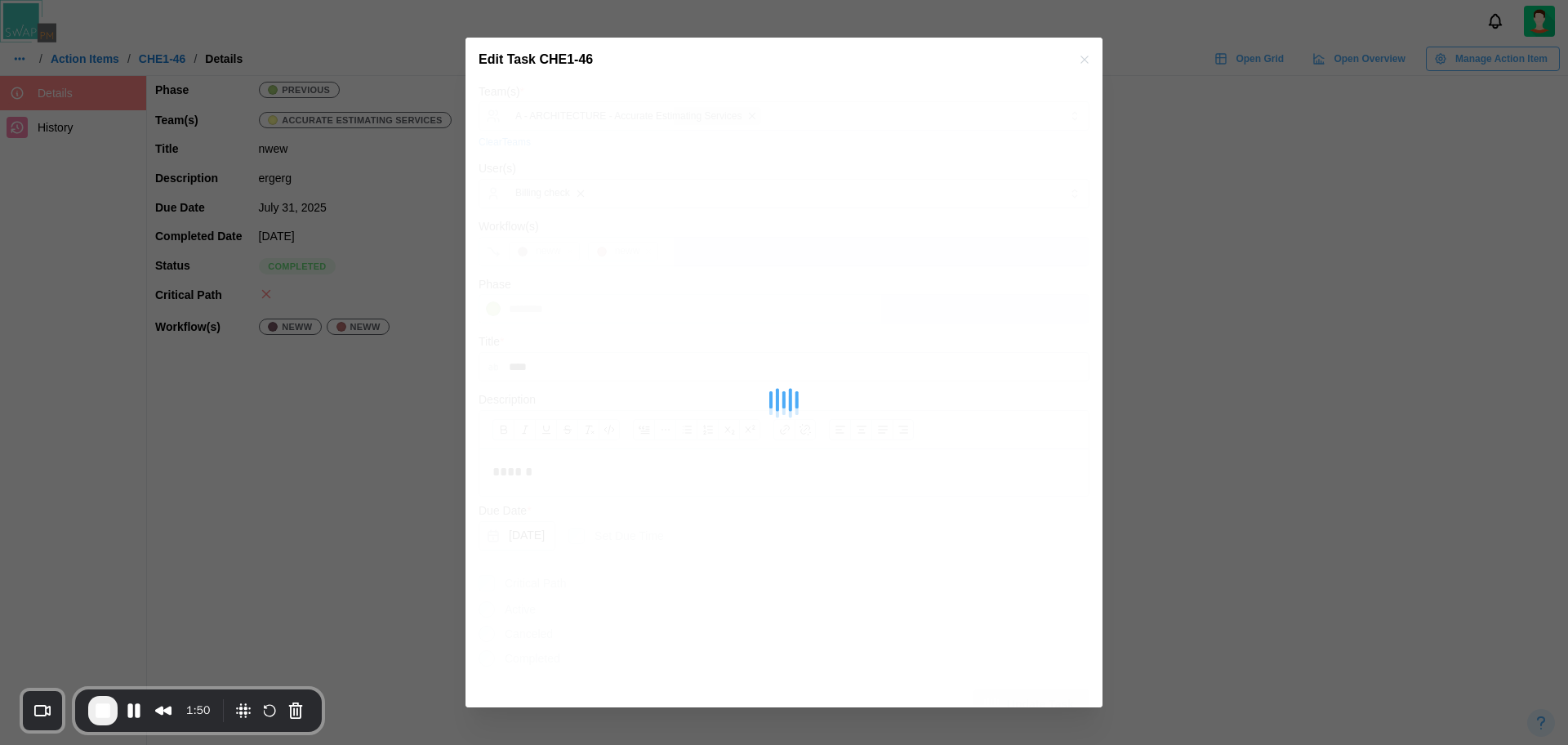 scroll, scrollTop: 24, scrollLeft: 0, axis: vertical 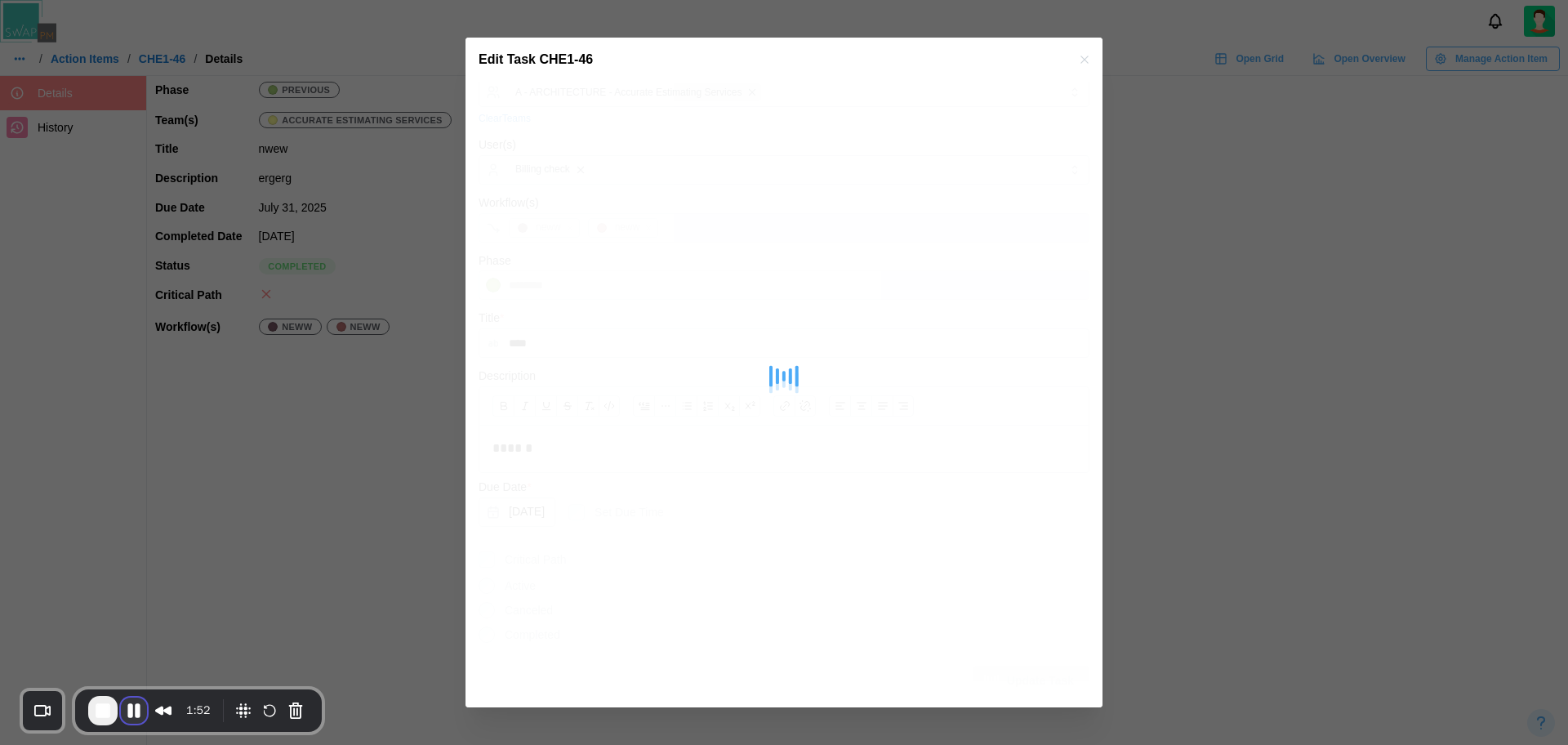 click at bounding box center (134, 711) 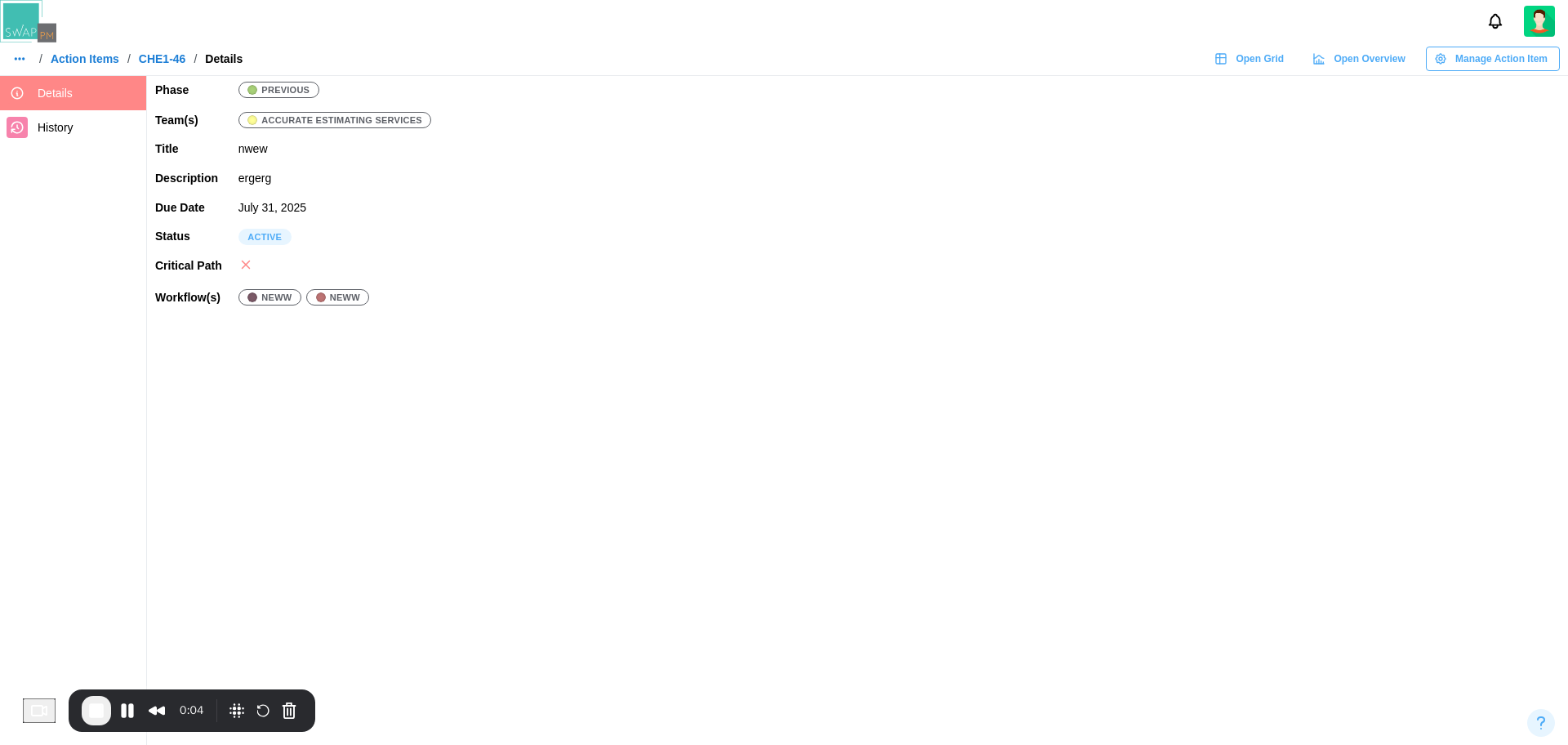 click on "Action Items" at bounding box center [85, 59] 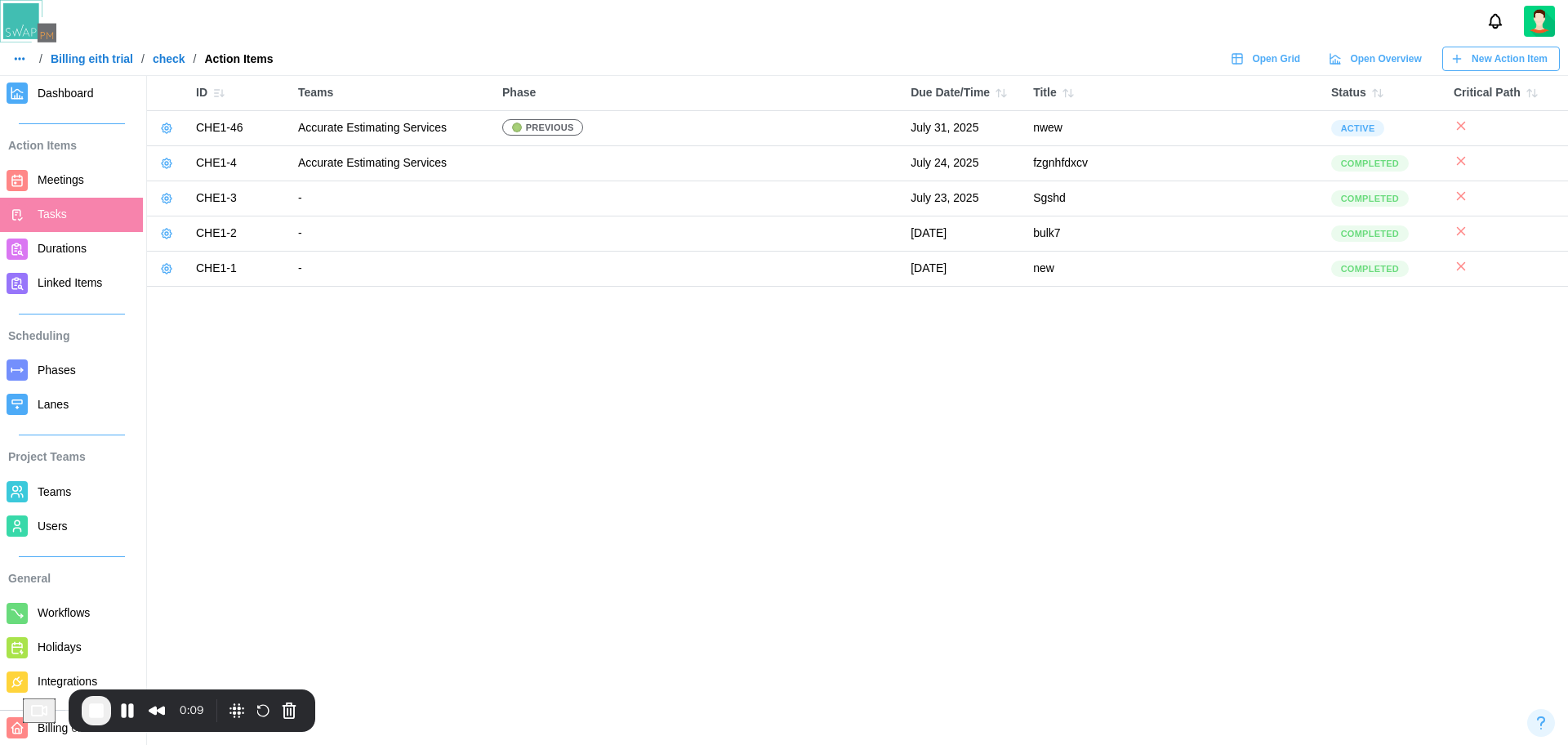 click on "New Action Item" at bounding box center (1509, 59) 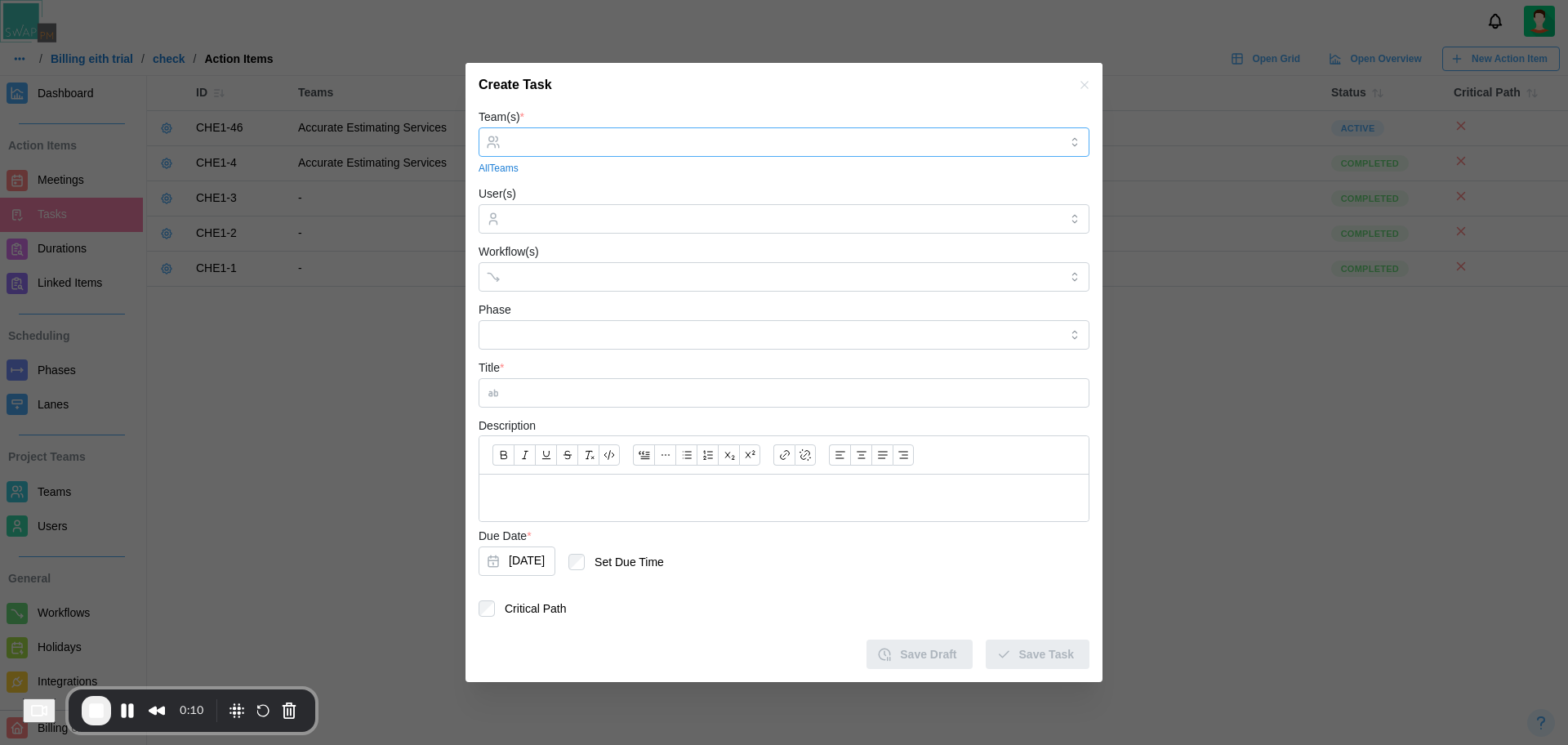 click at bounding box center (782, 142) 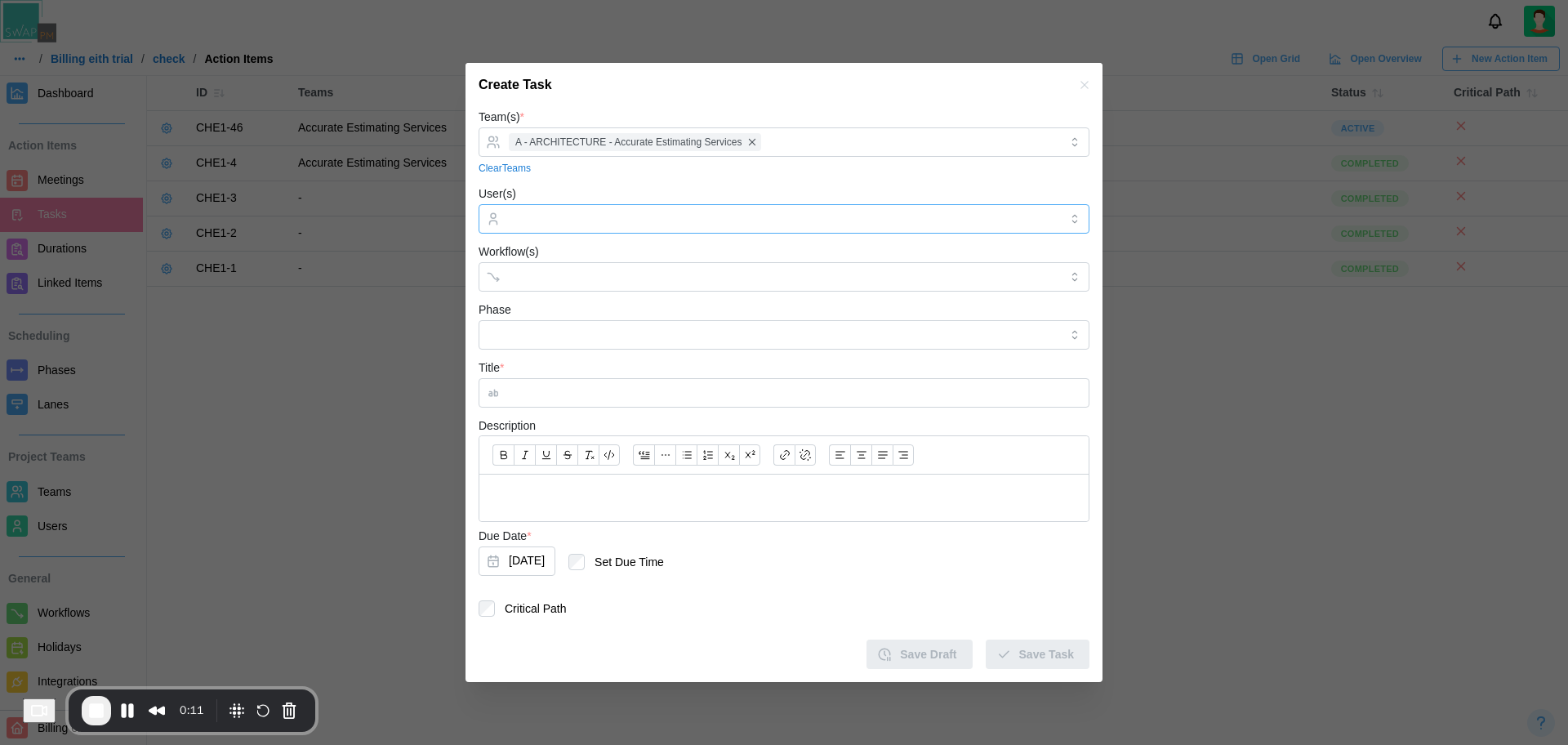 click on "User(s)" at bounding box center (784, 219) 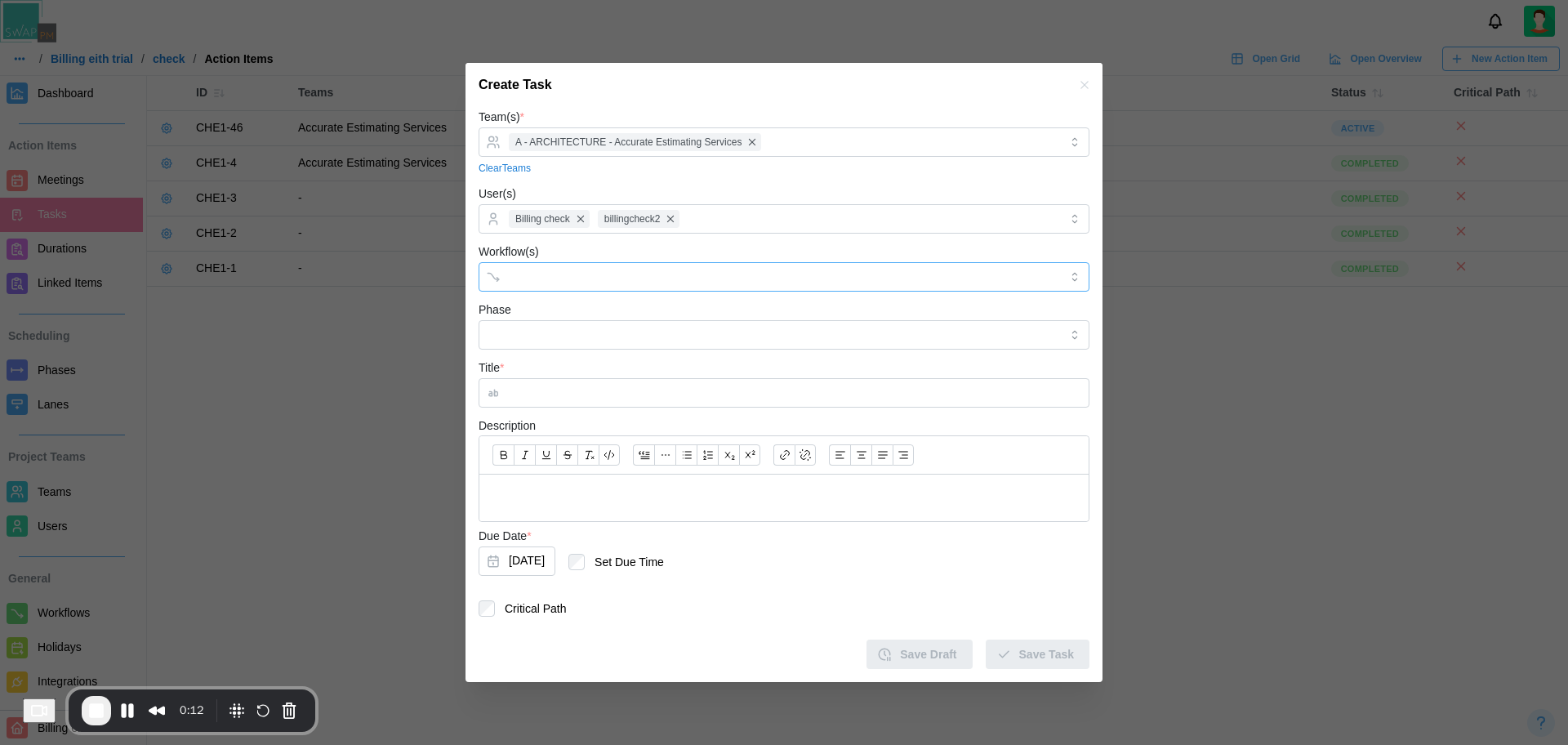click on "Workflow(s)" at bounding box center [769, 277] 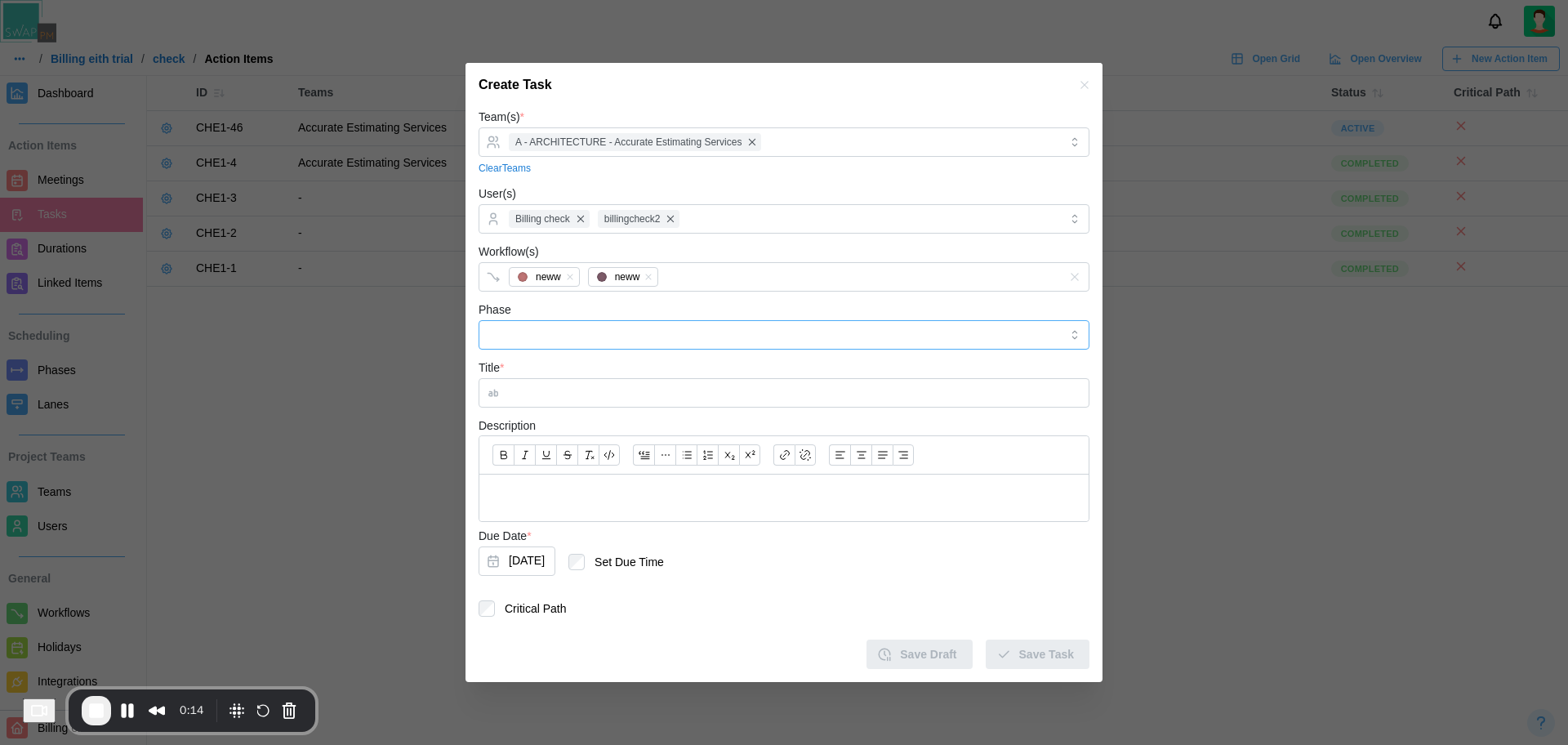 click on "Phase" at bounding box center [784, 335] 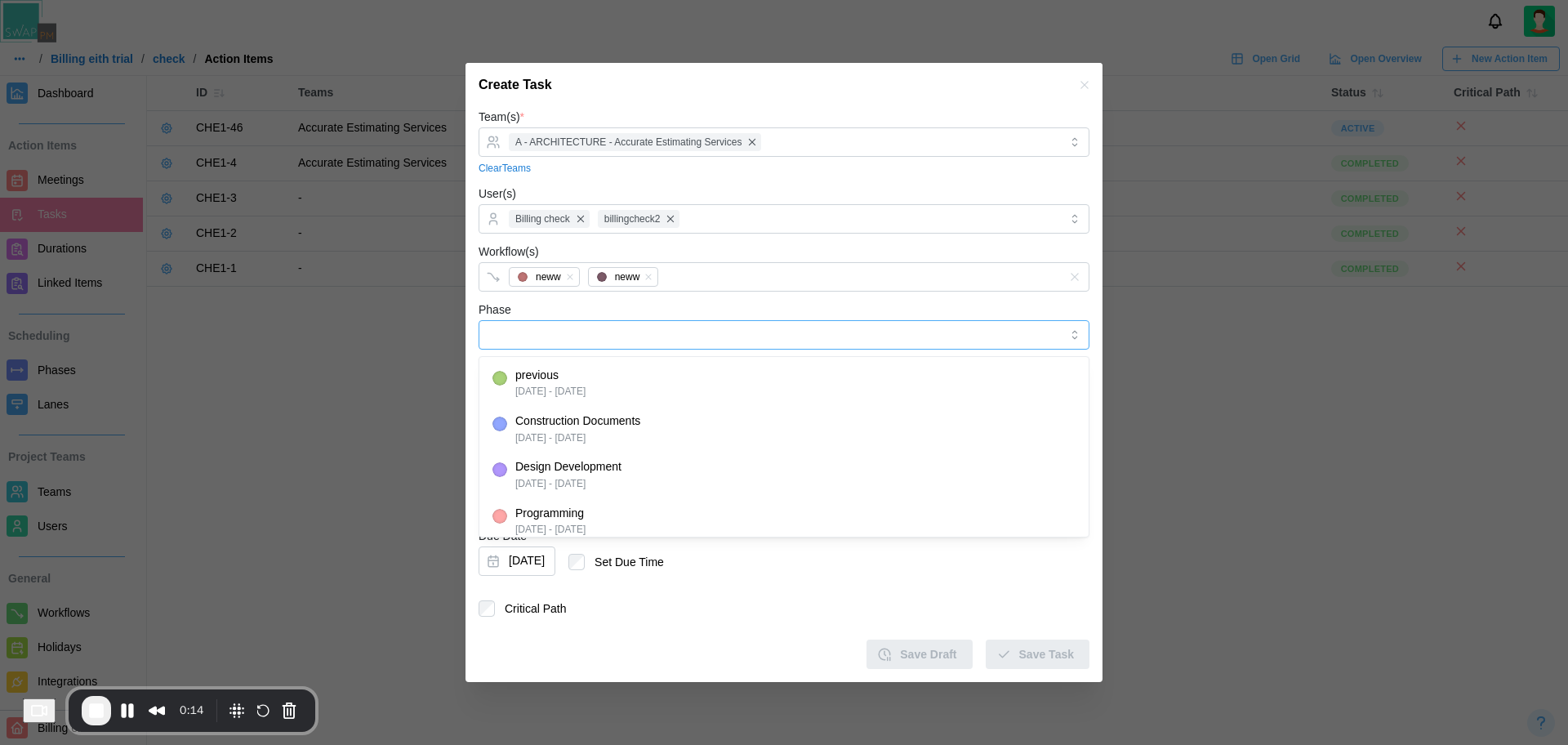 type on "********" 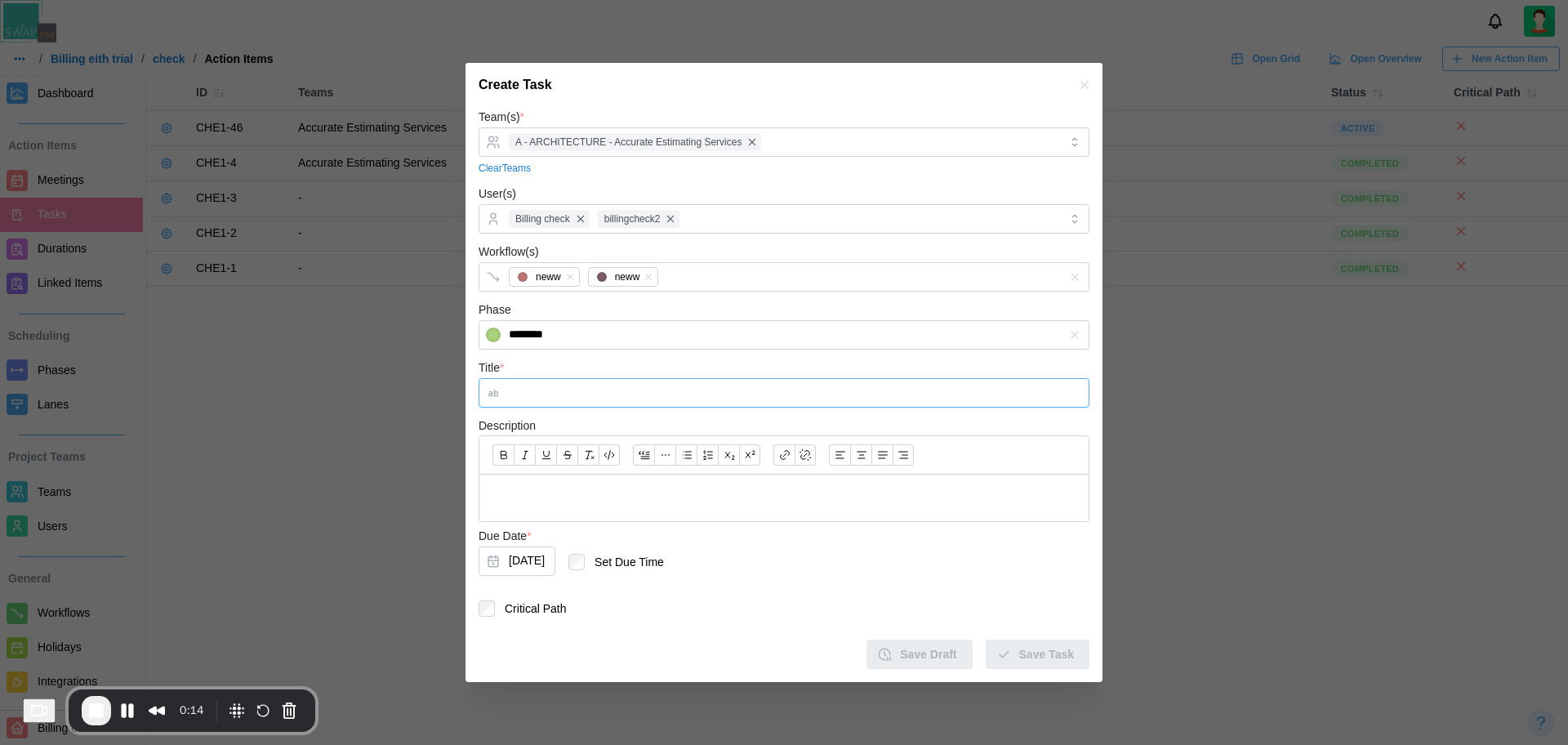 click on "Title  *" at bounding box center [784, 393] 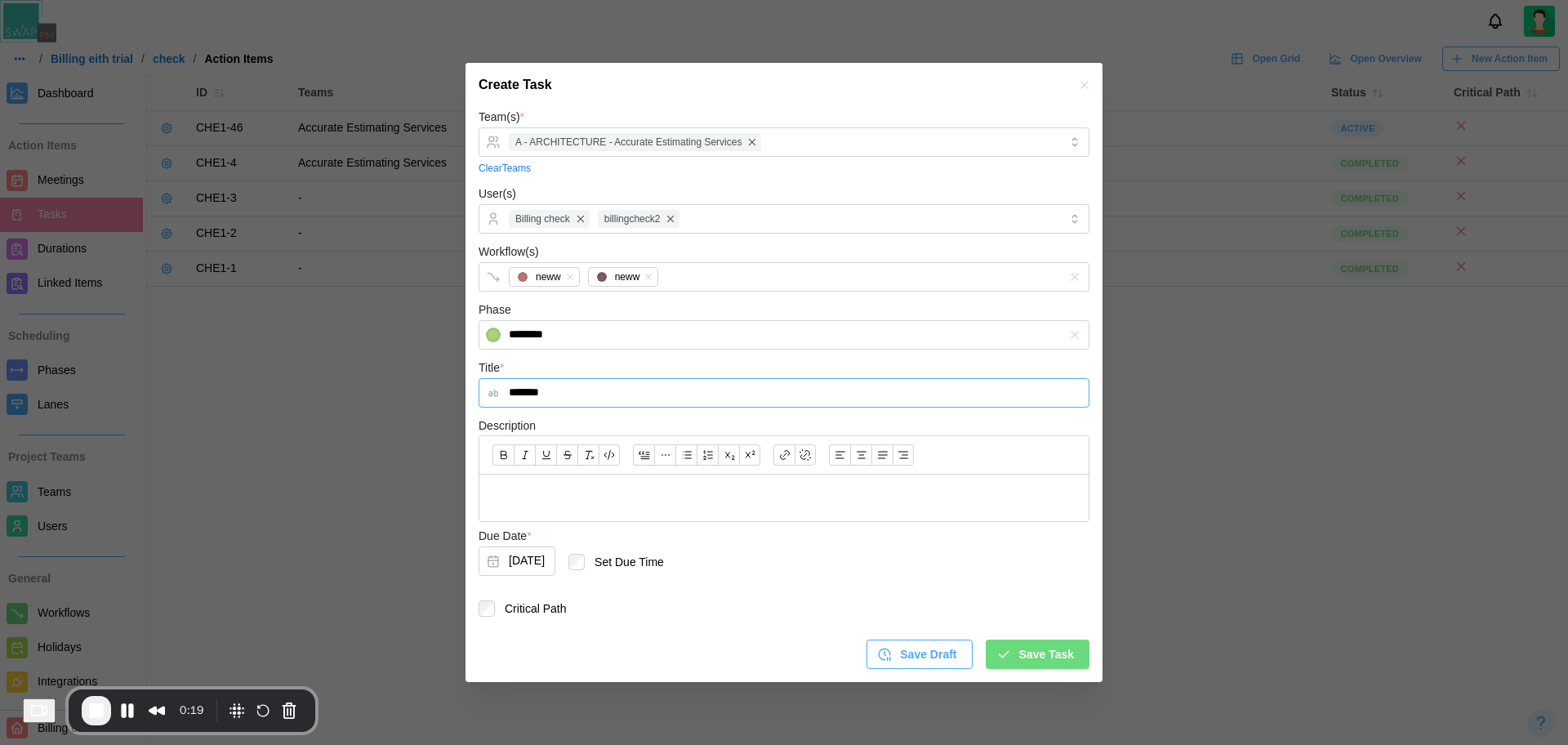 type on "*******" 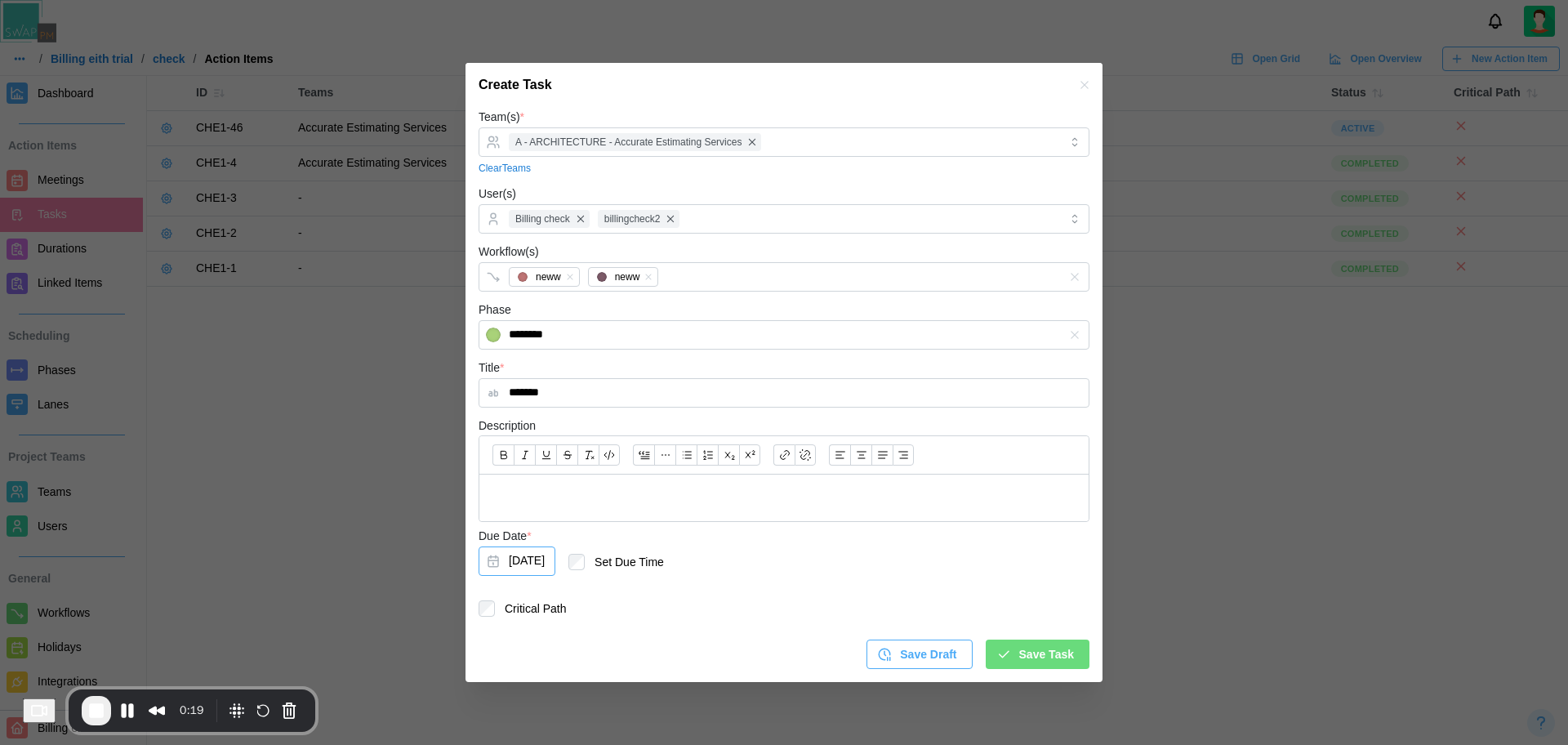click on "[DATE]" at bounding box center [517, 561] 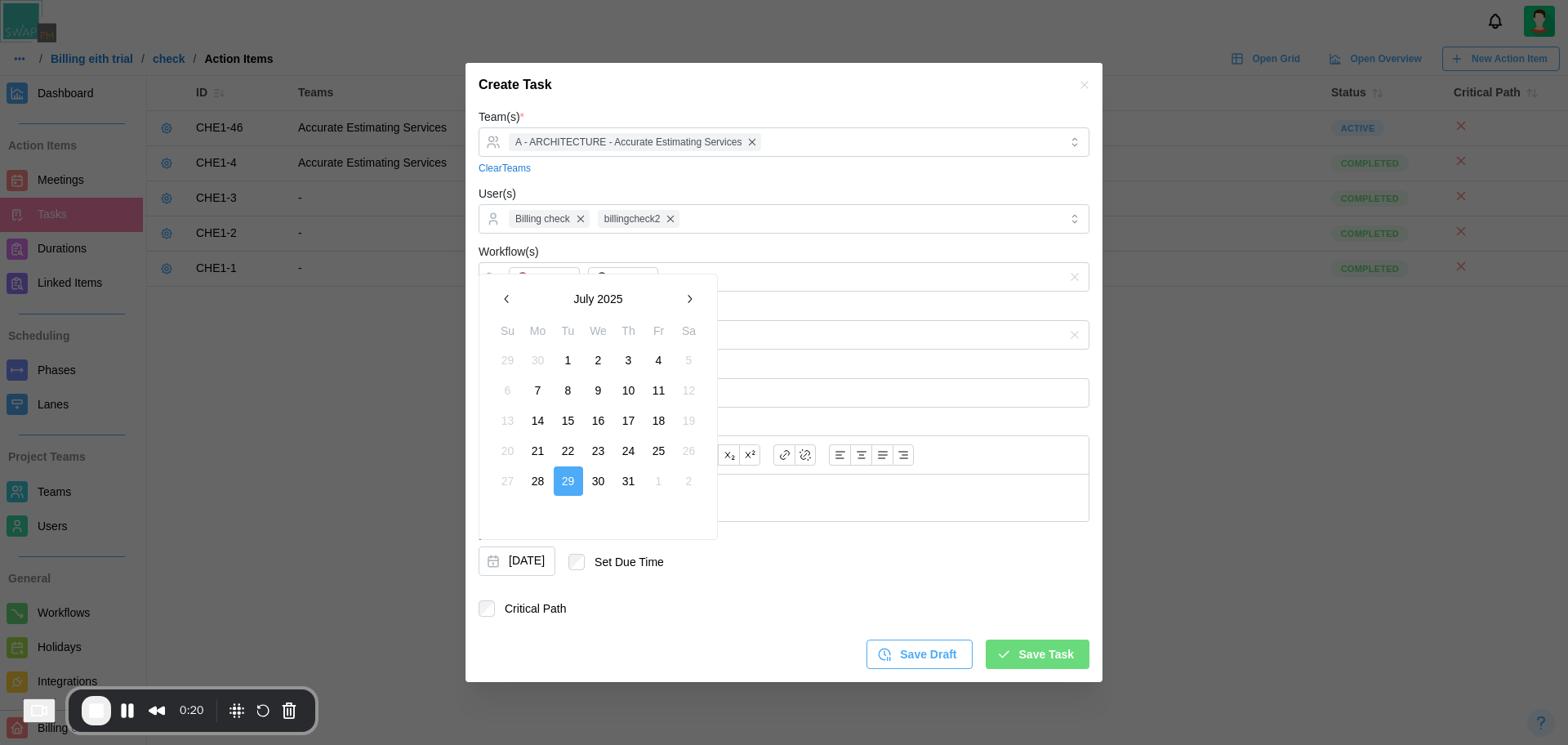 click on "31" at bounding box center (629, 481) 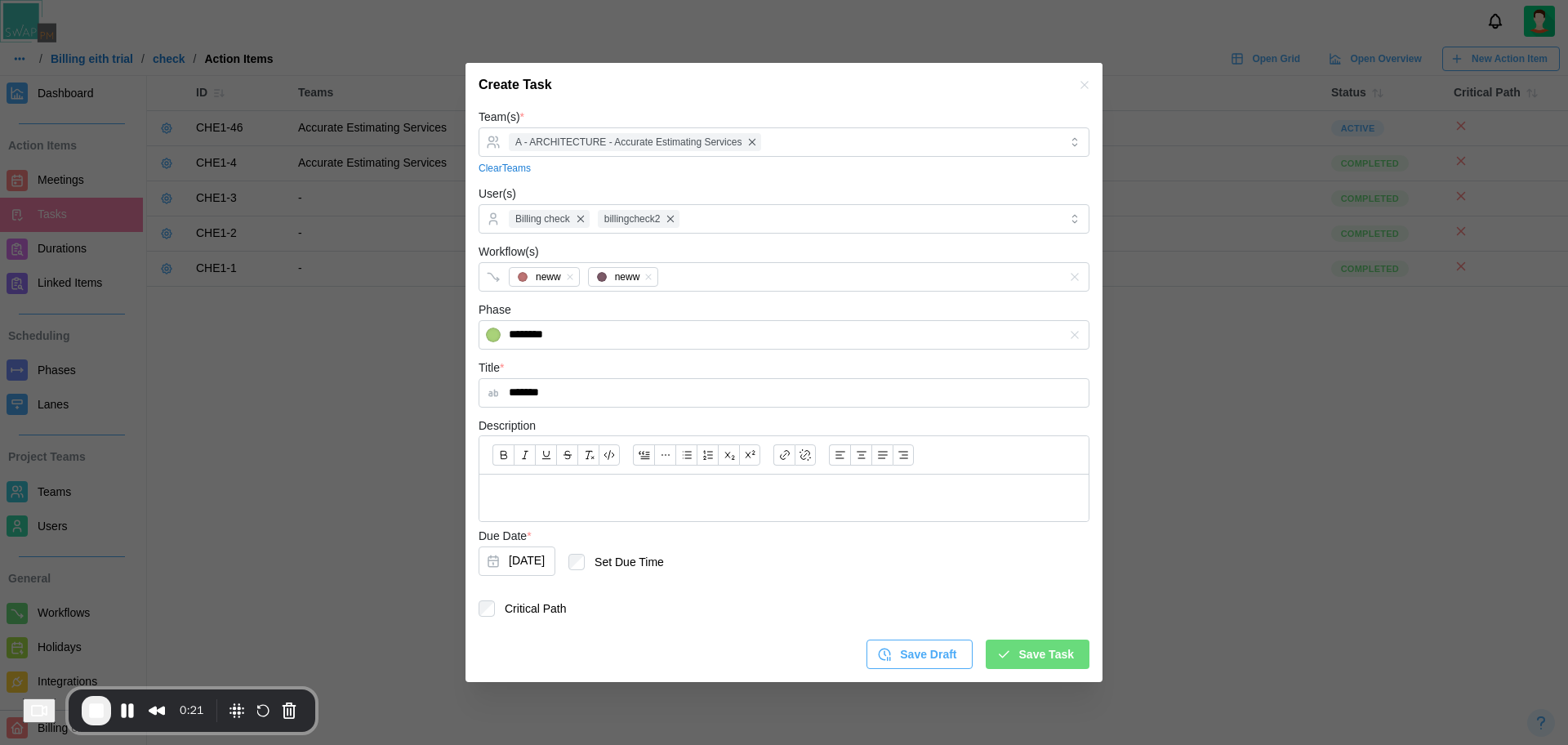 click on "Save Task" at bounding box center [1046, 654] 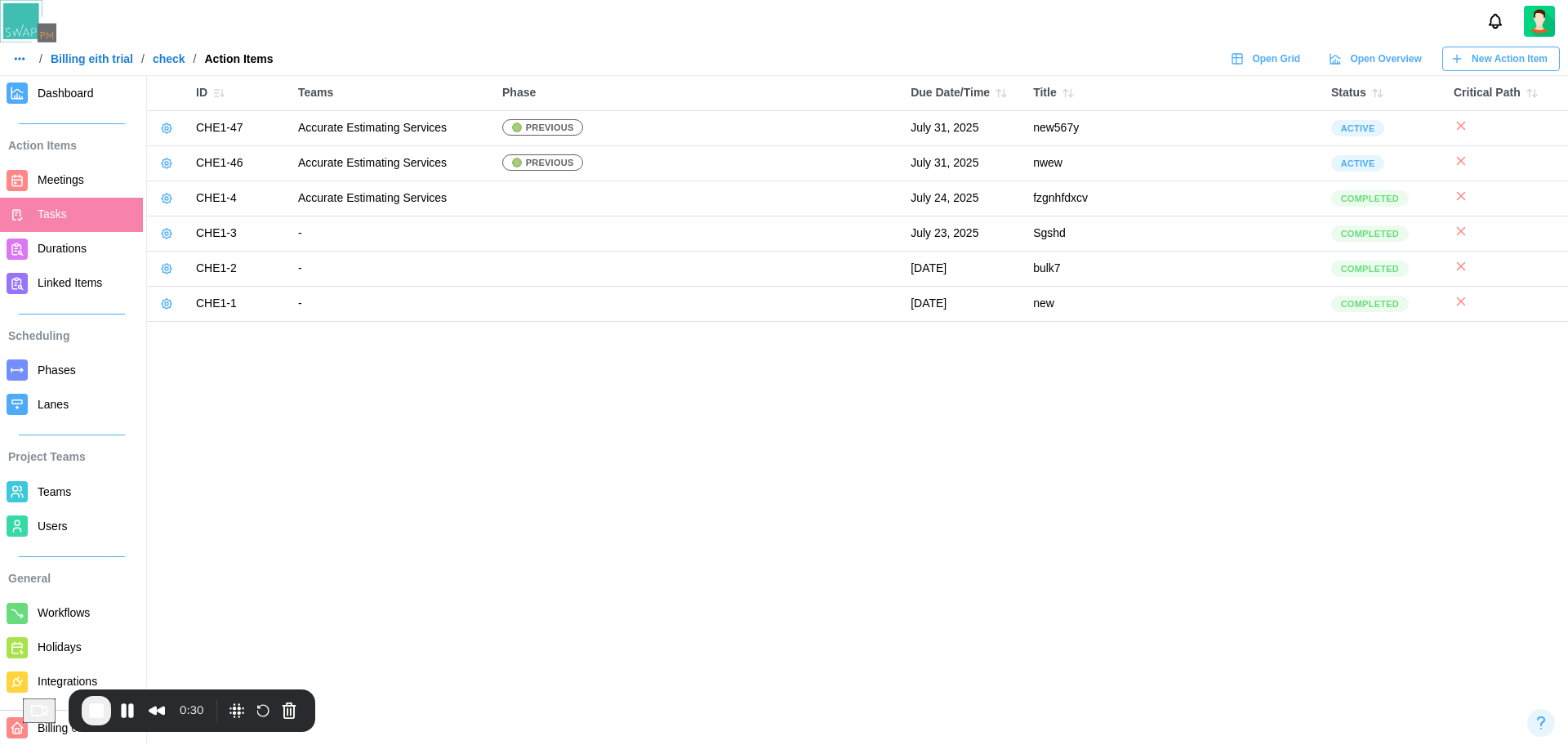 click on "ID Teams Phase Due Date/Time Title Status Critical Path CHE1-47 Accurate Estimating Services previous [DATE] new567y Active CHE1-46 Accurate Estimating Services previous [DATE] nwew Active CHE1-4 Accurate Estimating Services [DATE] fzgnhfdxcv Completed CHE1-3 - [DATE] Sgshd Completed CHE1-2 - [DATE] bulk7 Completed CHE1-1 - [DATE] new Completed" at bounding box center (784, 372) 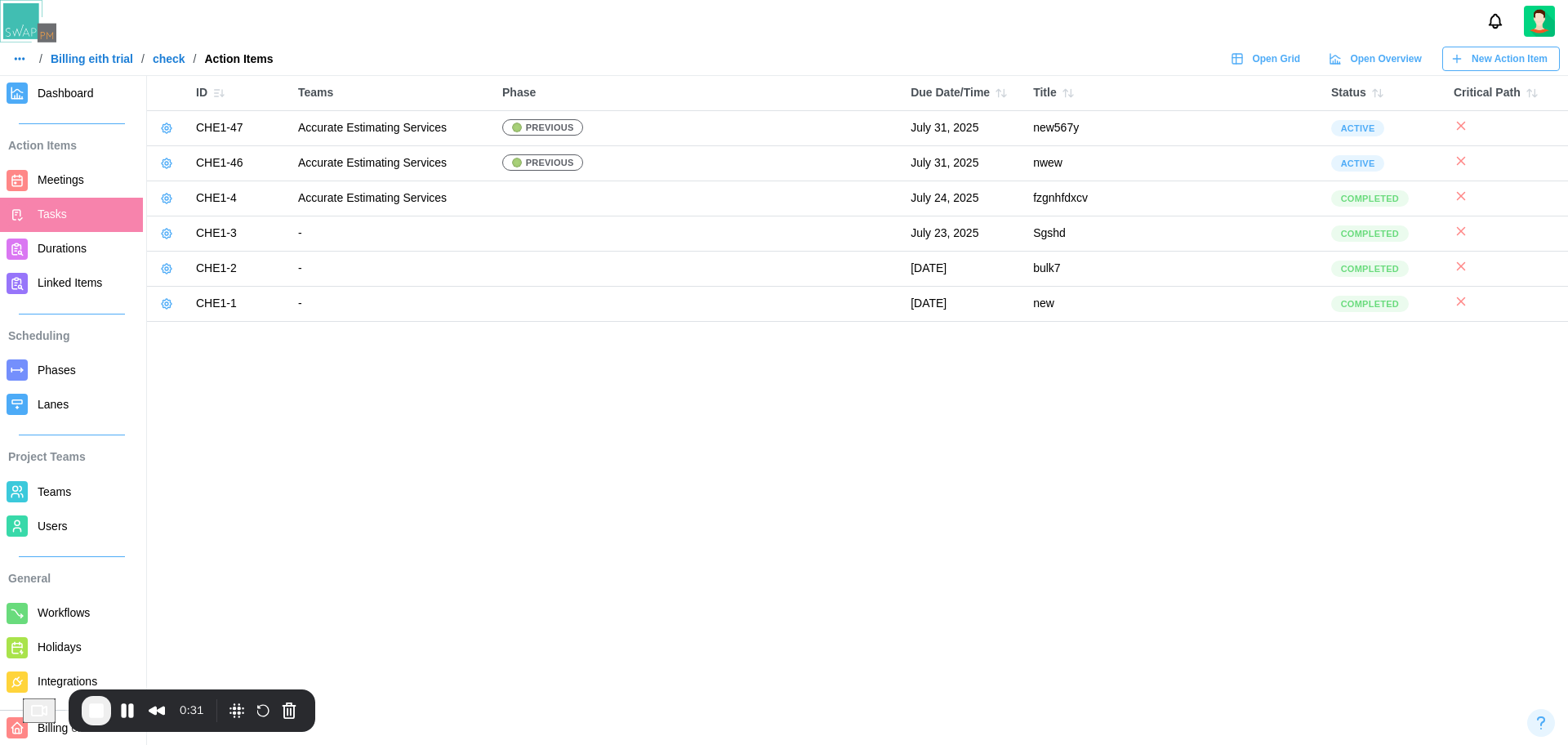 click on "ID Teams Phase Due Date/Time Title Status Critical Path CHE1-47 Accurate Estimating Services previous [DATE] new567y Active CHE1-46 Accurate Estimating Services previous [DATE] nwew Active CHE1-4 Accurate Estimating Services [DATE] fzgnhfdxcv Completed CHE1-3 - [DATE] Sgshd Completed CHE1-2 - [DATE] bulk7 Completed CHE1-1 - [DATE] new Completed" at bounding box center (784, 372) 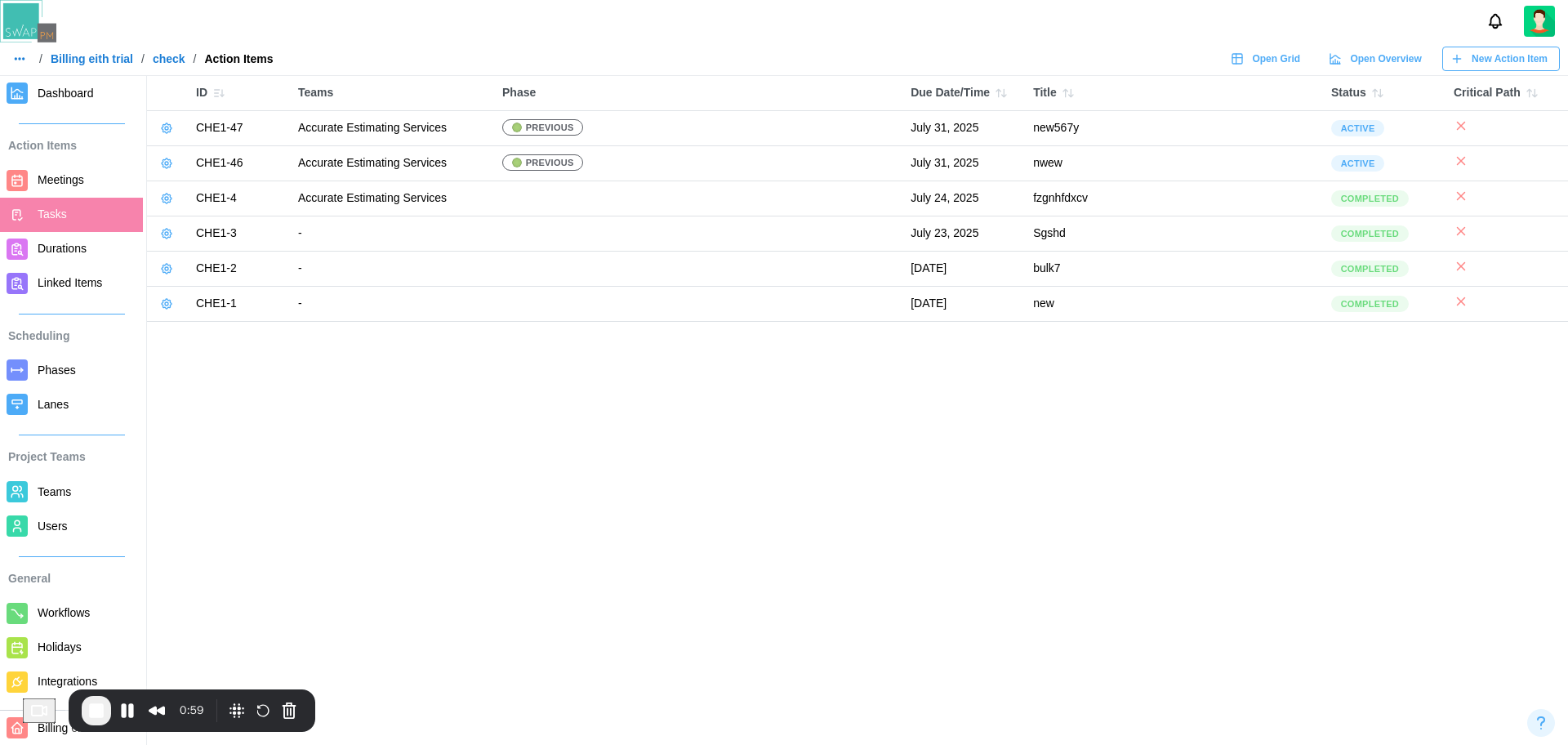 click on "Dashboard" at bounding box center (87, 93) 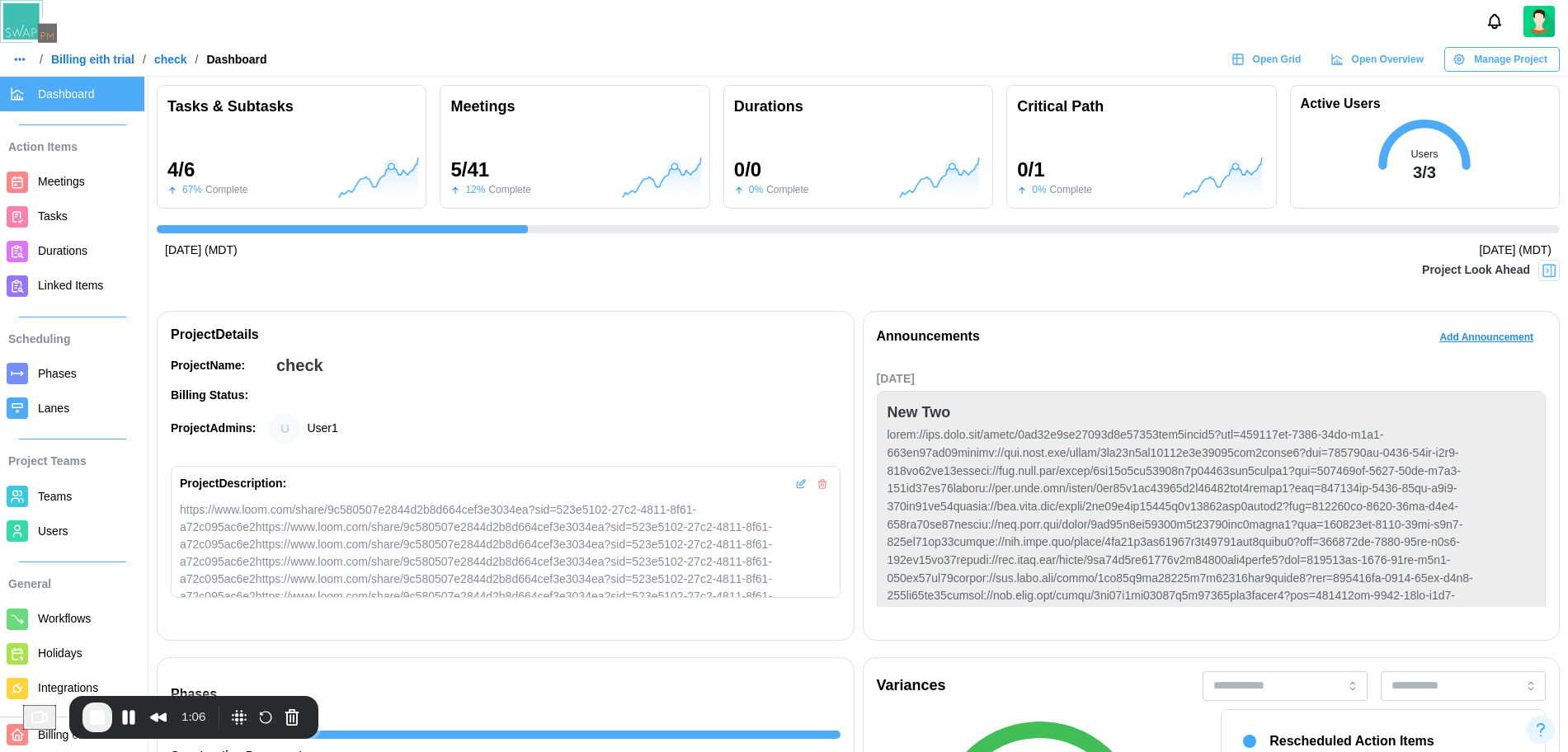 click on "Project Look Ahead" at bounding box center [1490, 270] 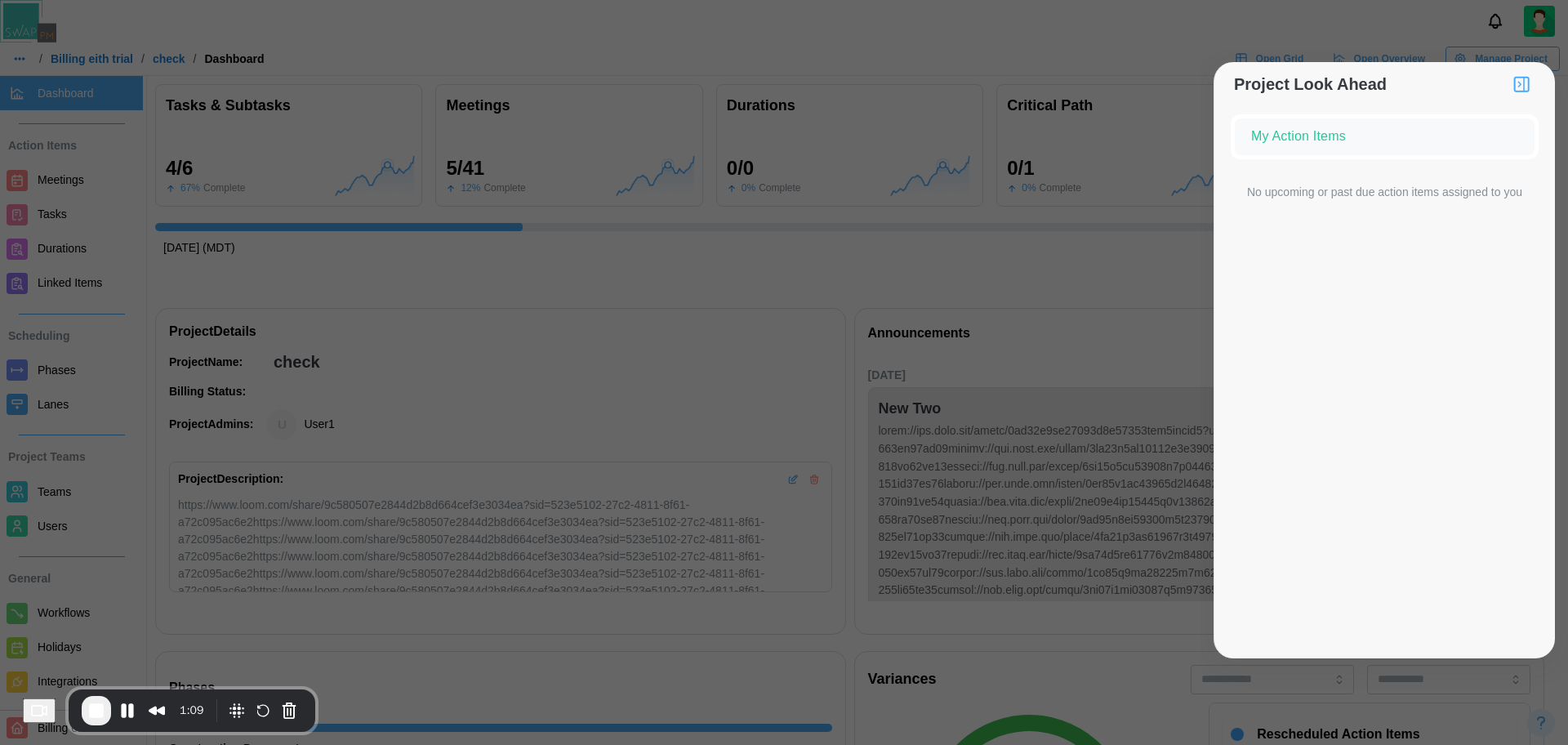 click at bounding box center [784, 372] 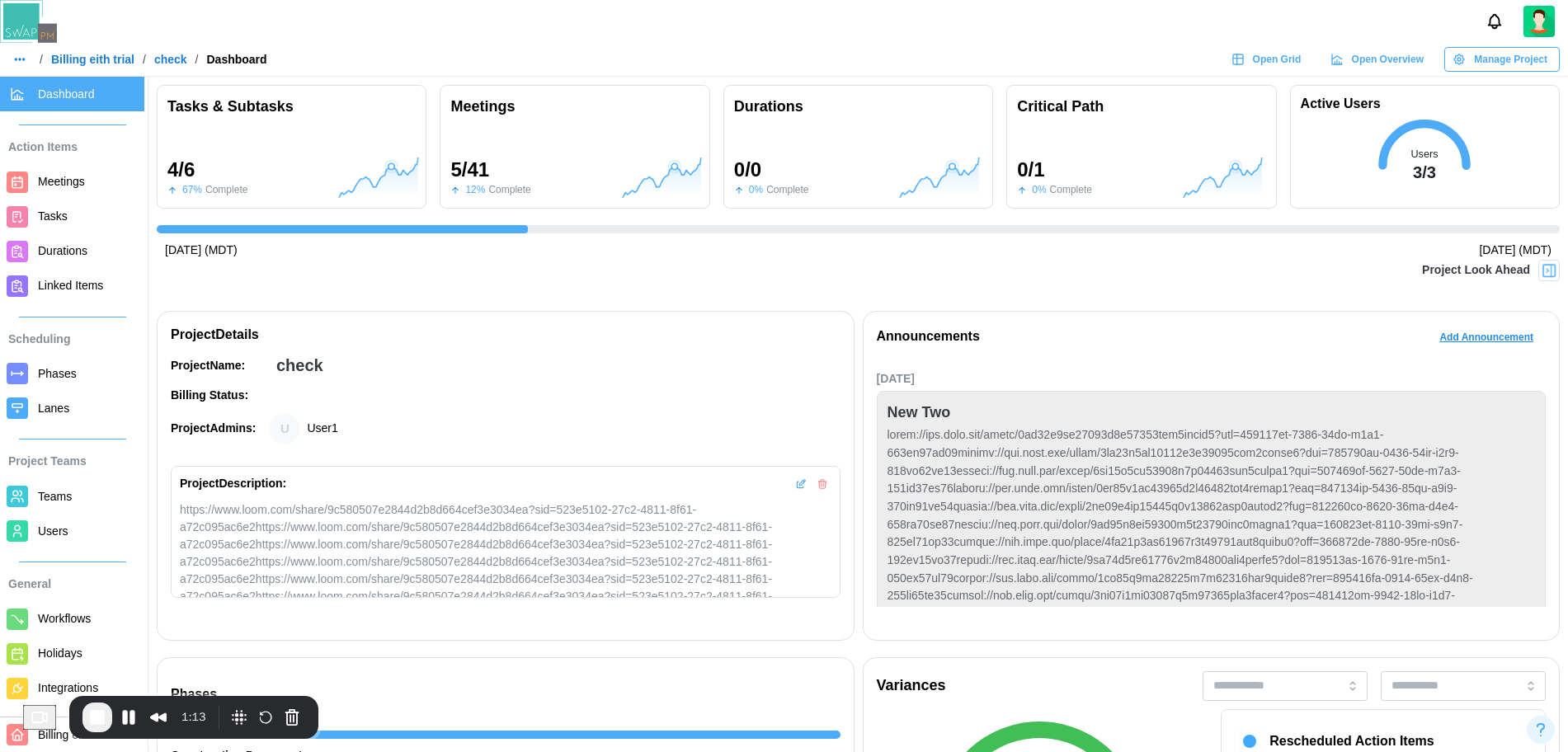 click on "Billing eith trial" at bounding box center [92, 59] 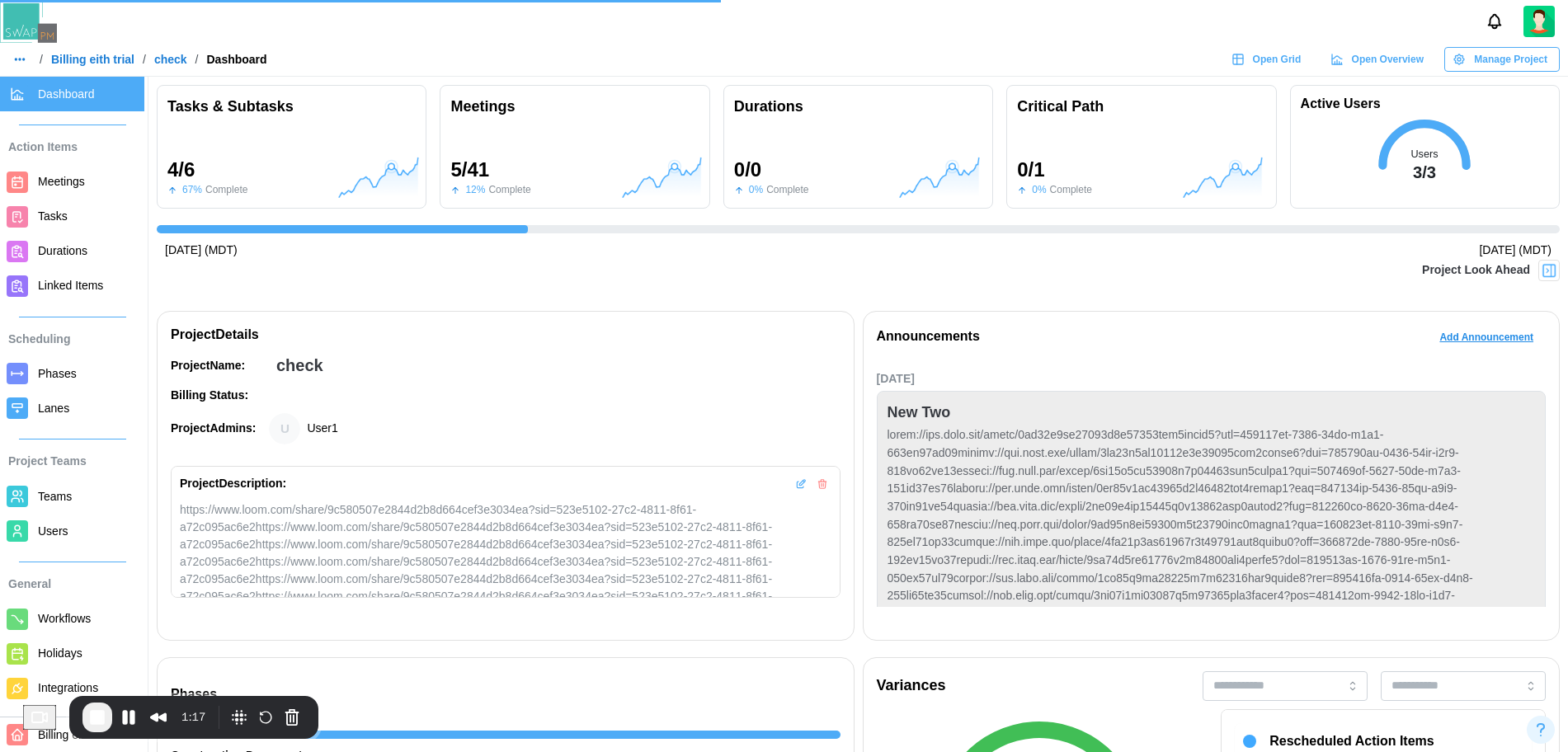 click on "Billing eith trial" at bounding box center (92, 59) 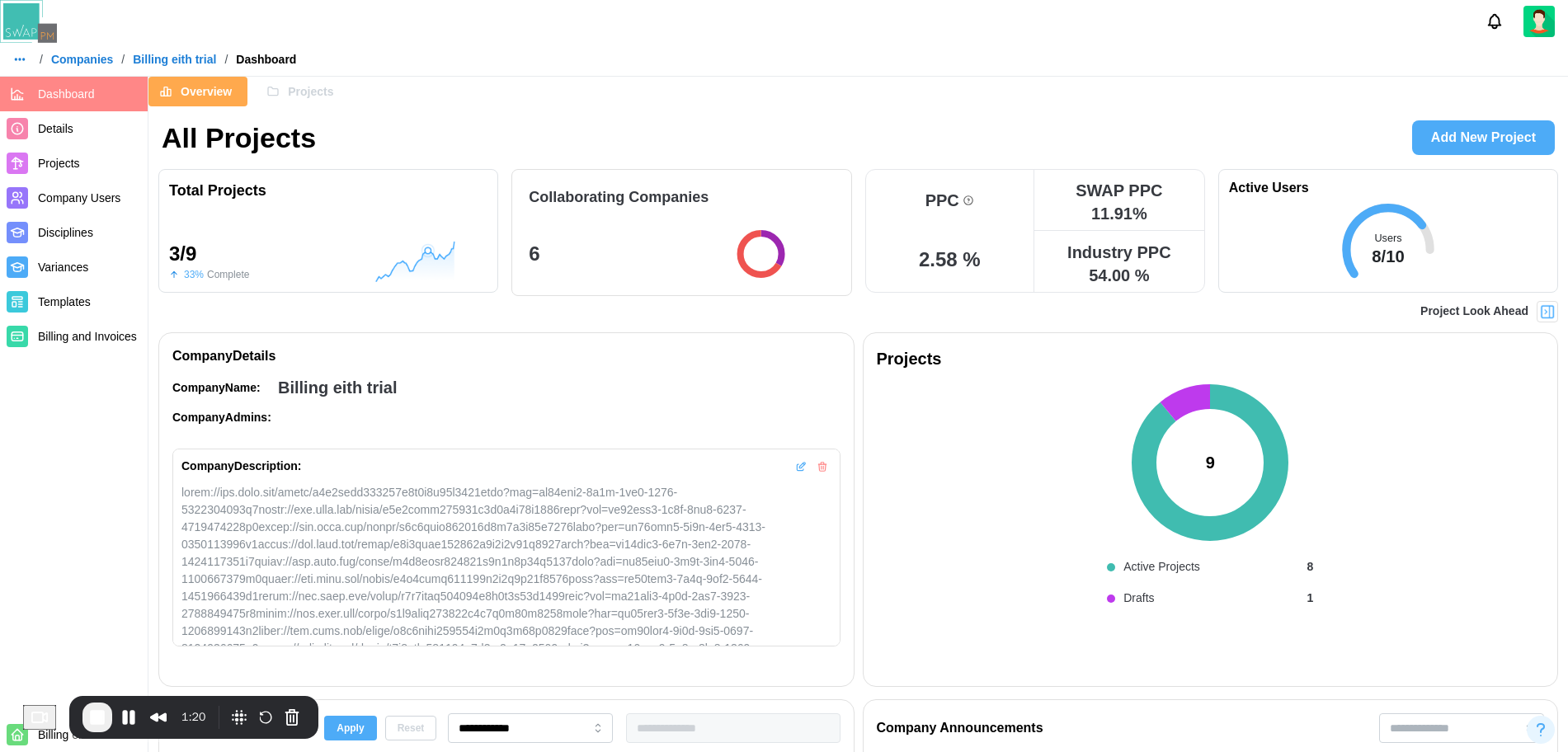 click on "Project Look Ahead" at bounding box center (1489, 312) 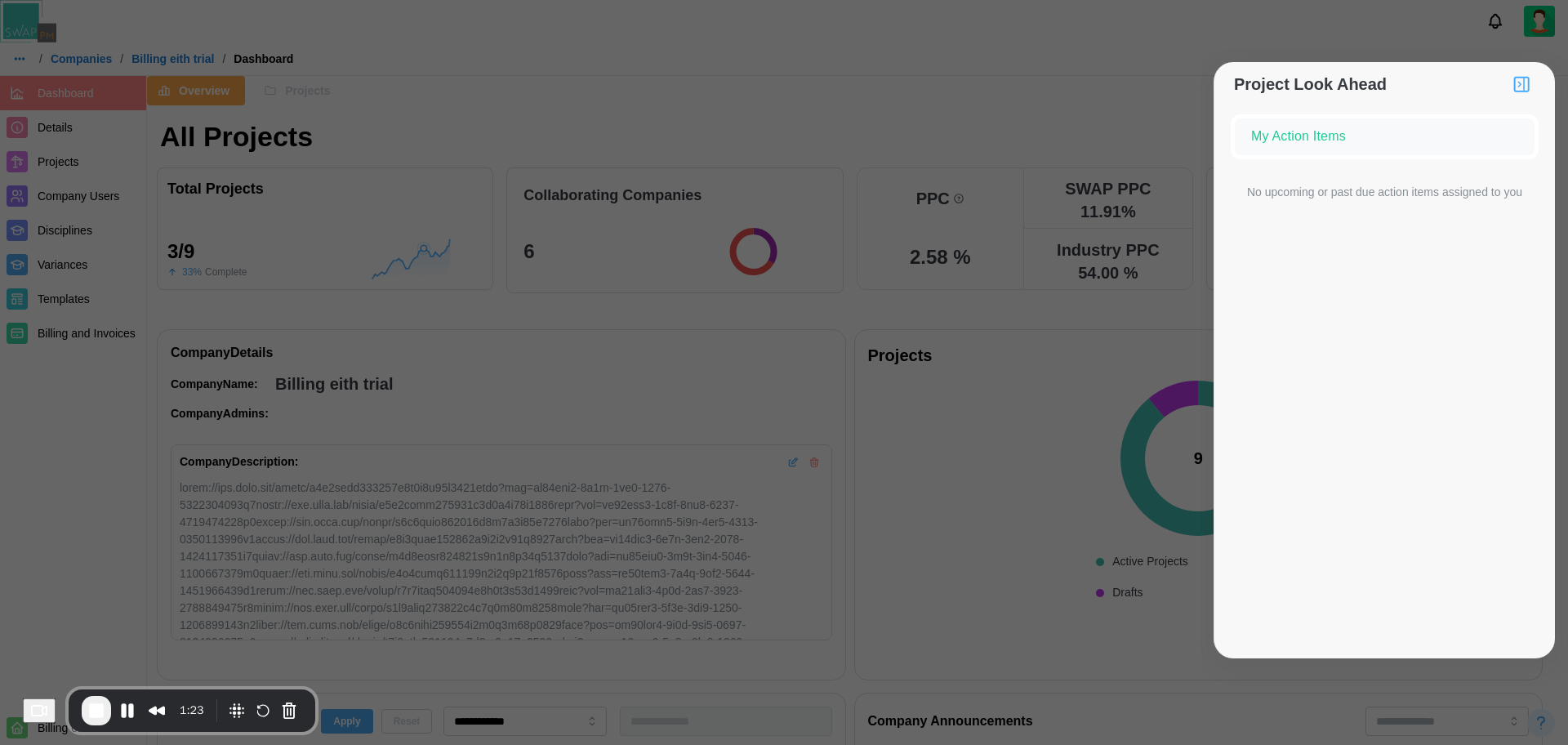 click at bounding box center (96, 711) 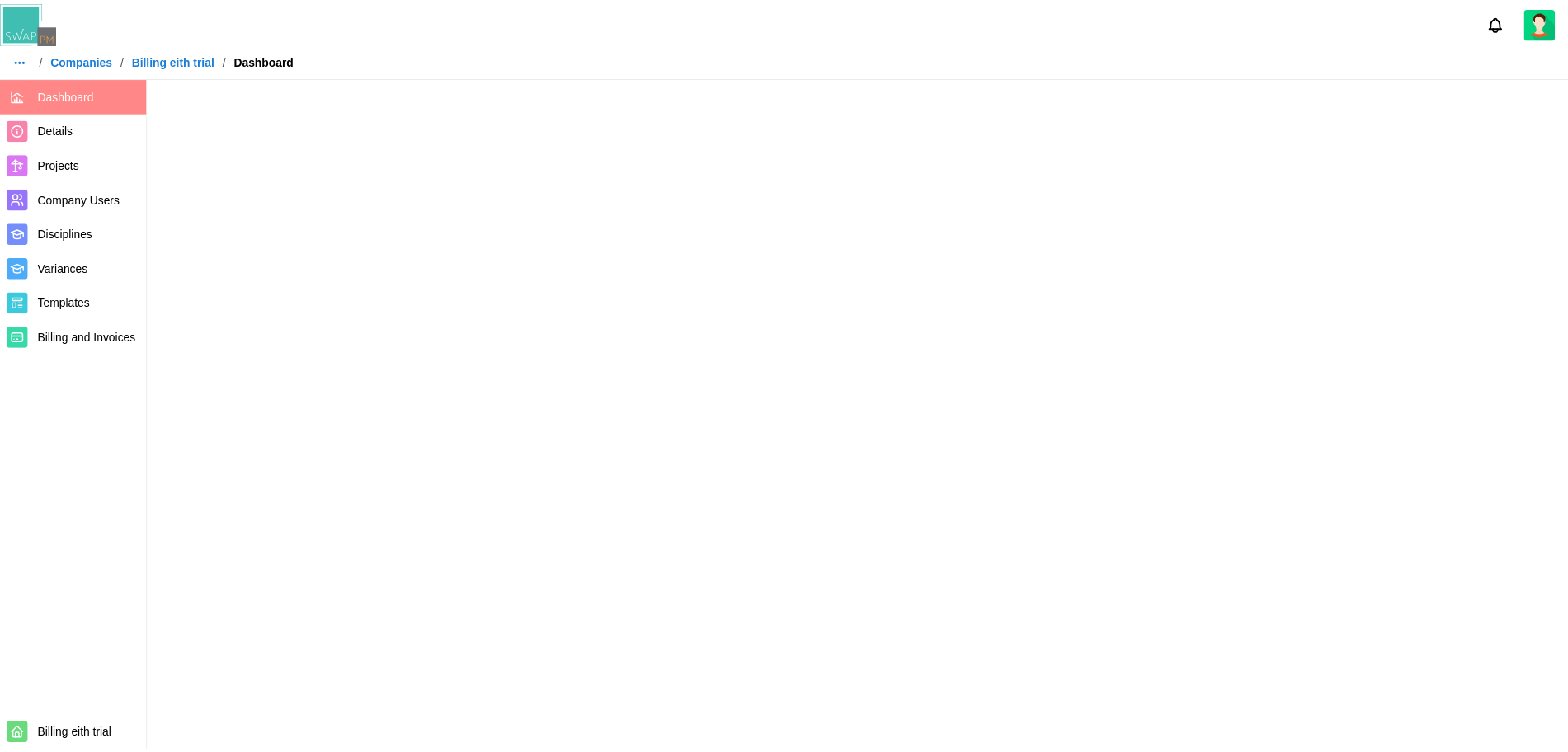 scroll, scrollTop: 0, scrollLeft: 0, axis: both 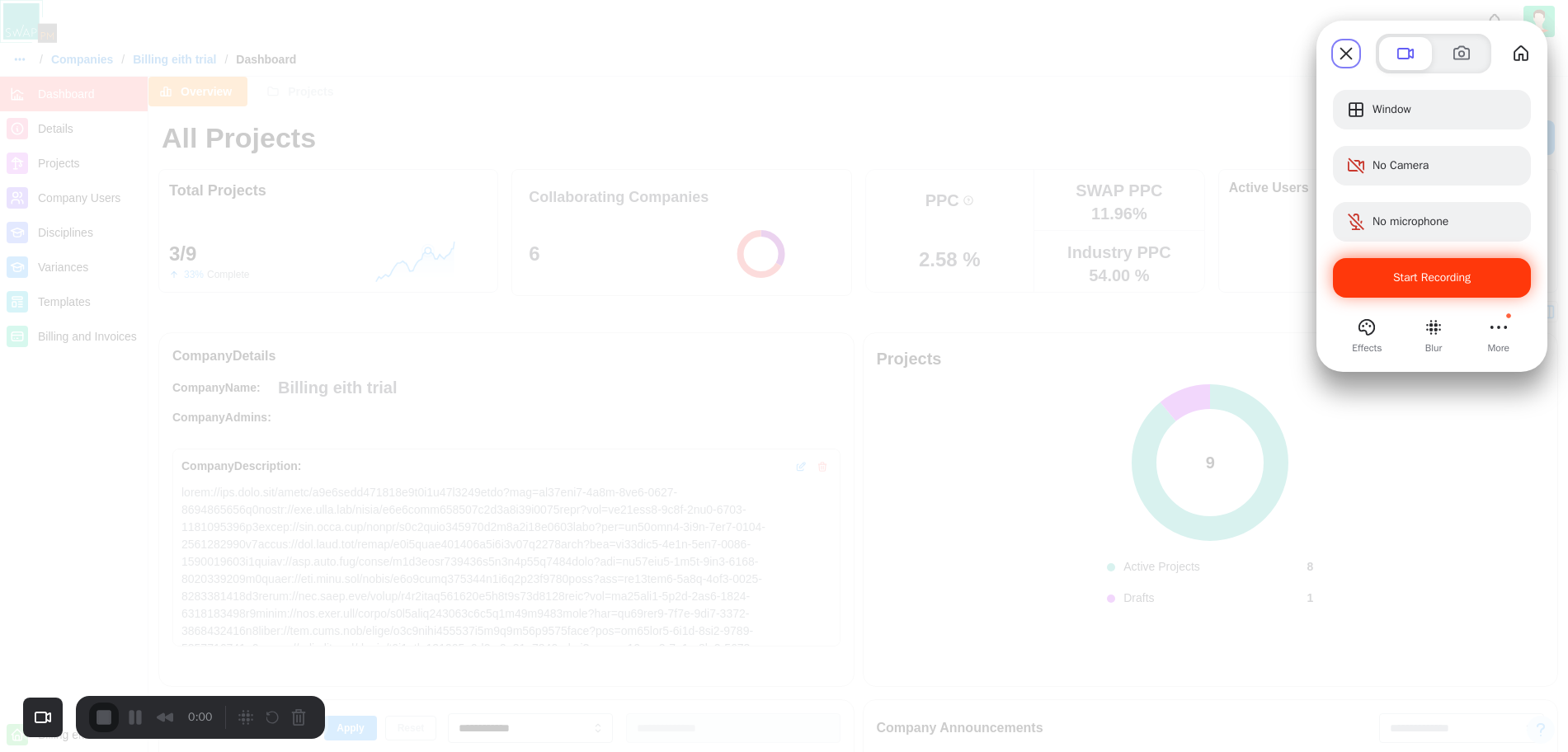 click on "Start Recording" at bounding box center [1432, 278] 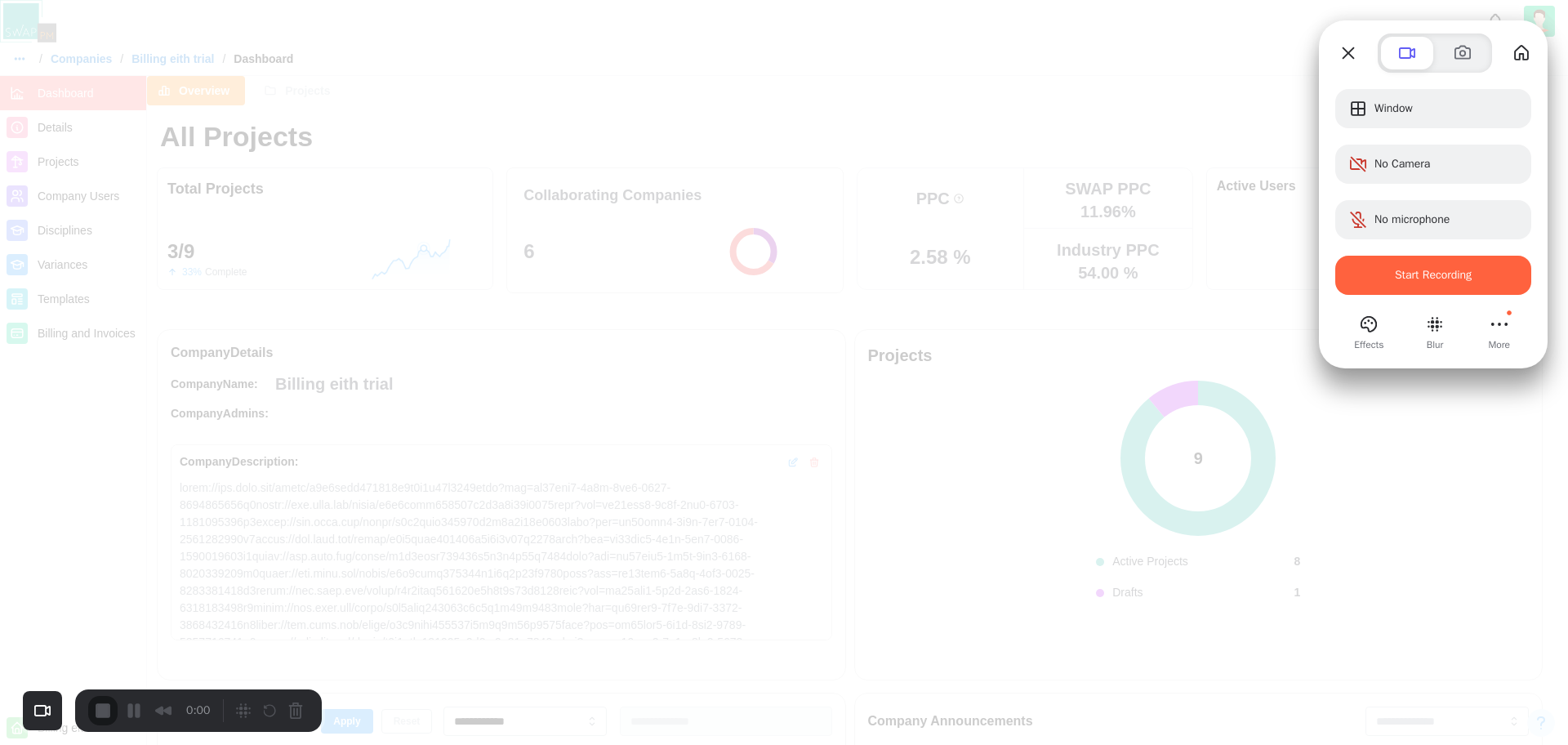 click on "Yes, proceed" at bounding box center [512, 1645] 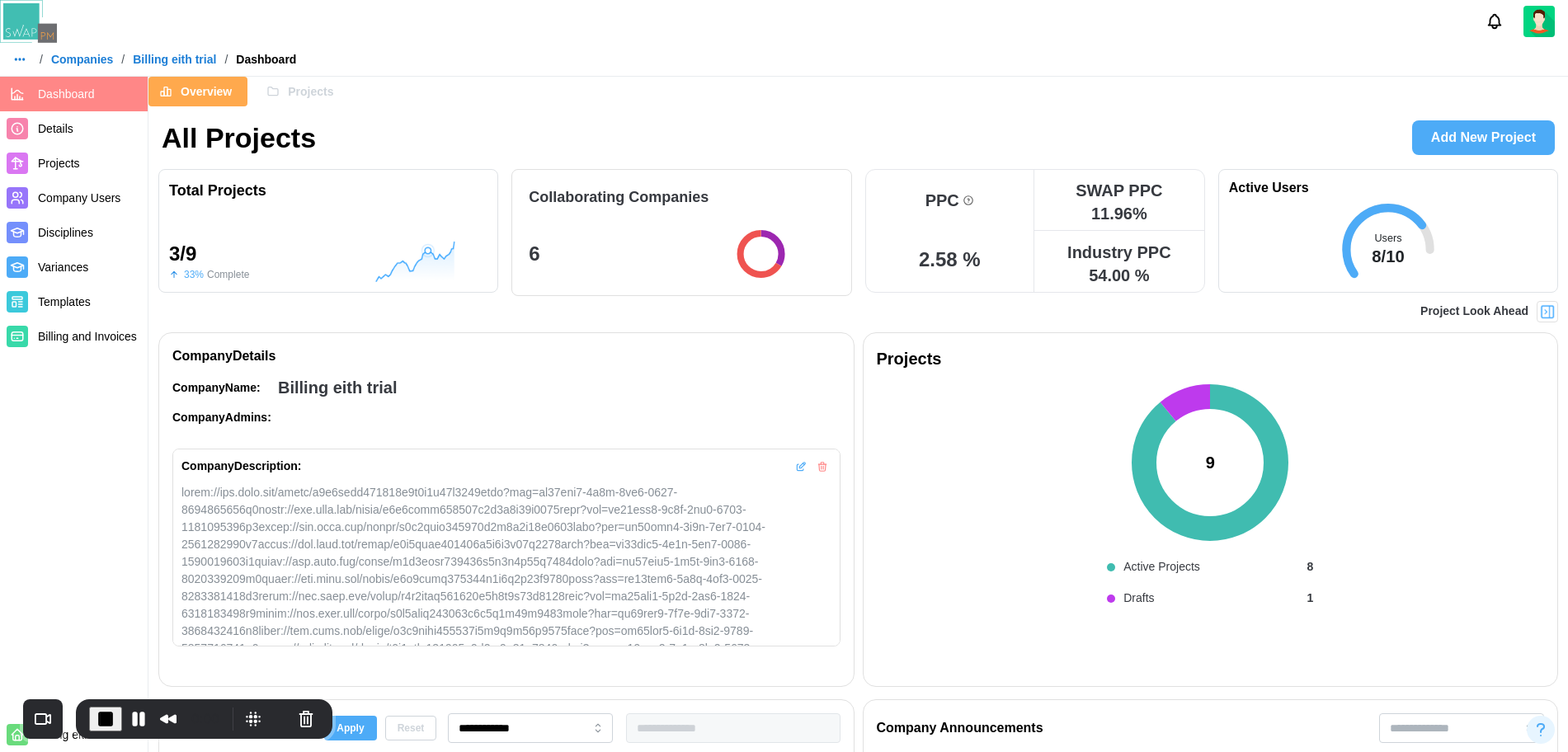 click at bounding box center (1547, 312) 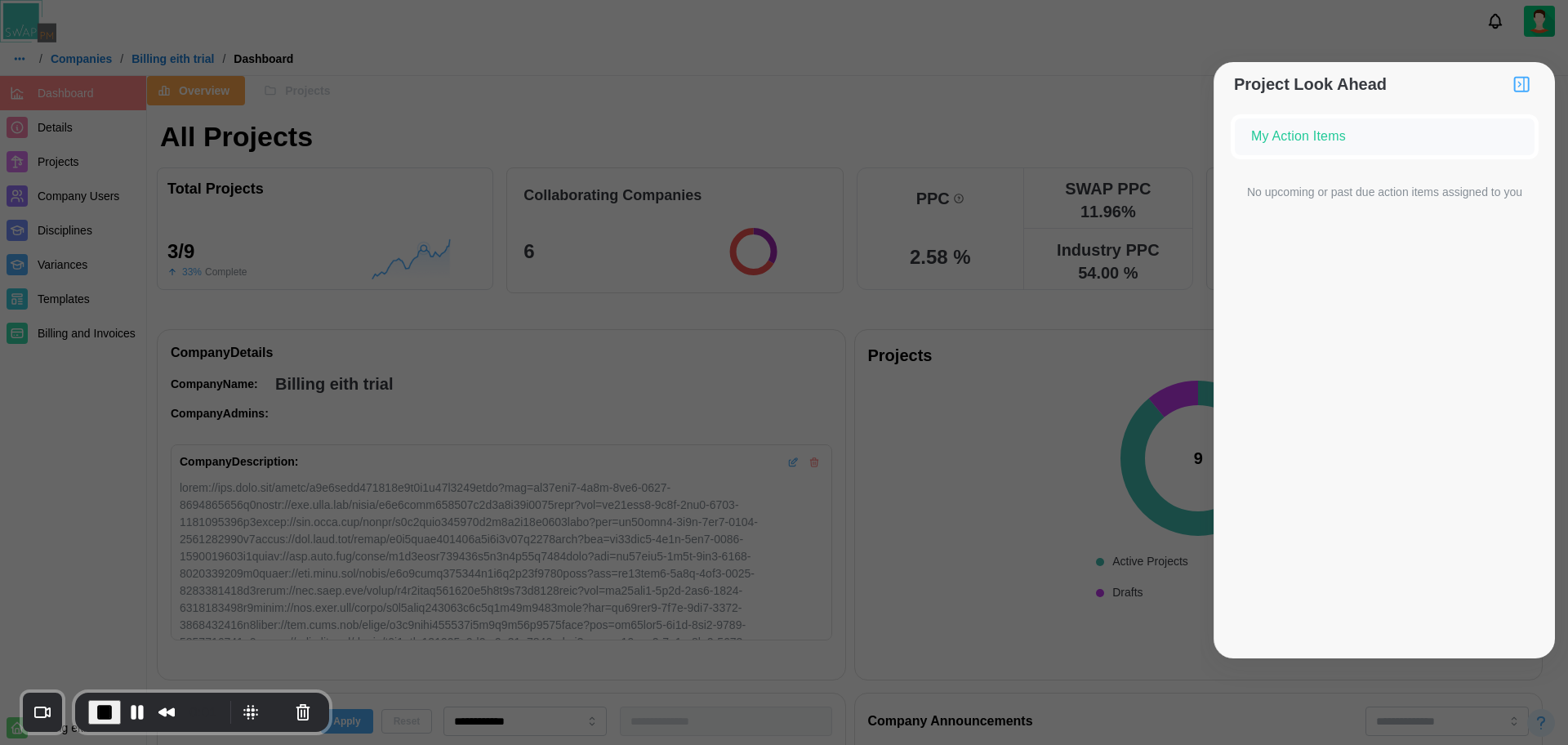 click on "No upcoming or past due action items assigned to you" at bounding box center [1384, 193] 